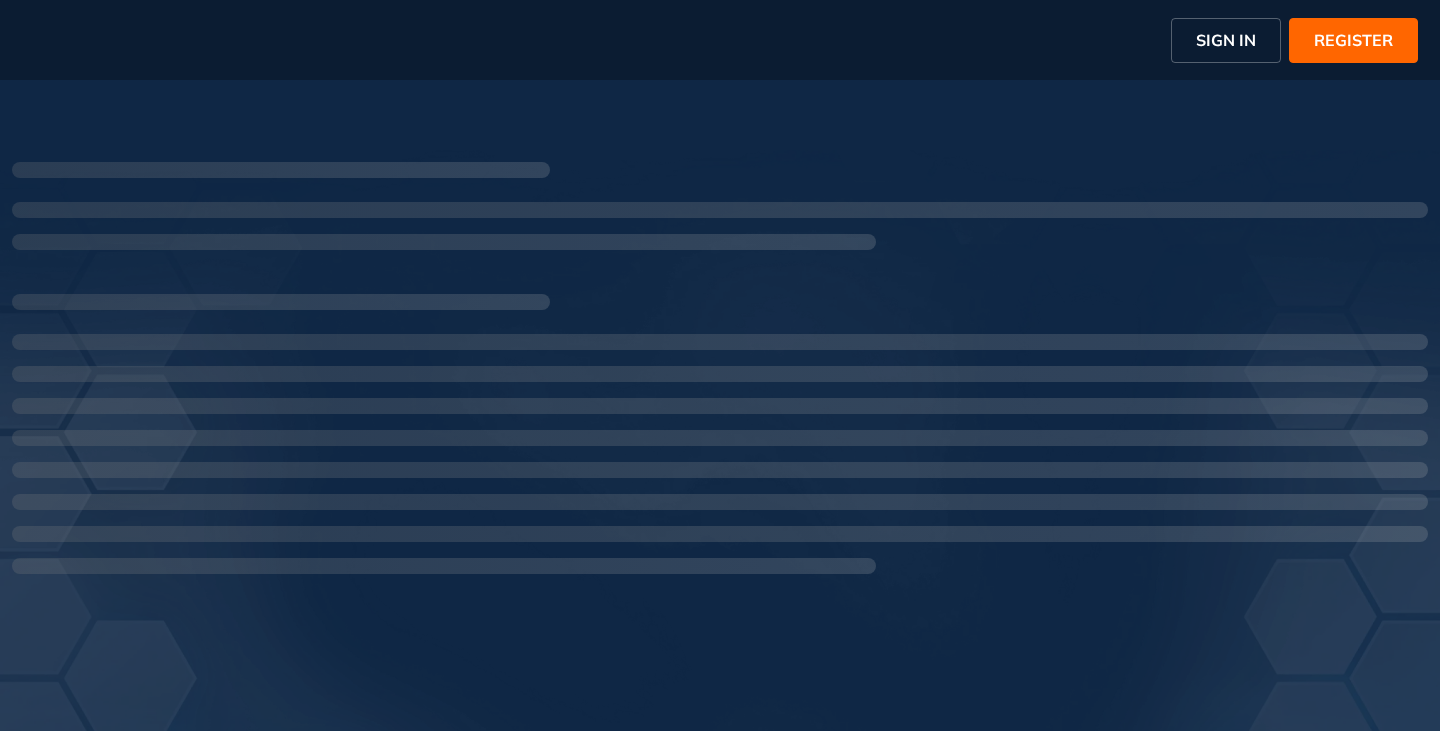 scroll, scrollTop: 0, scrollLeft: 0, axis: both 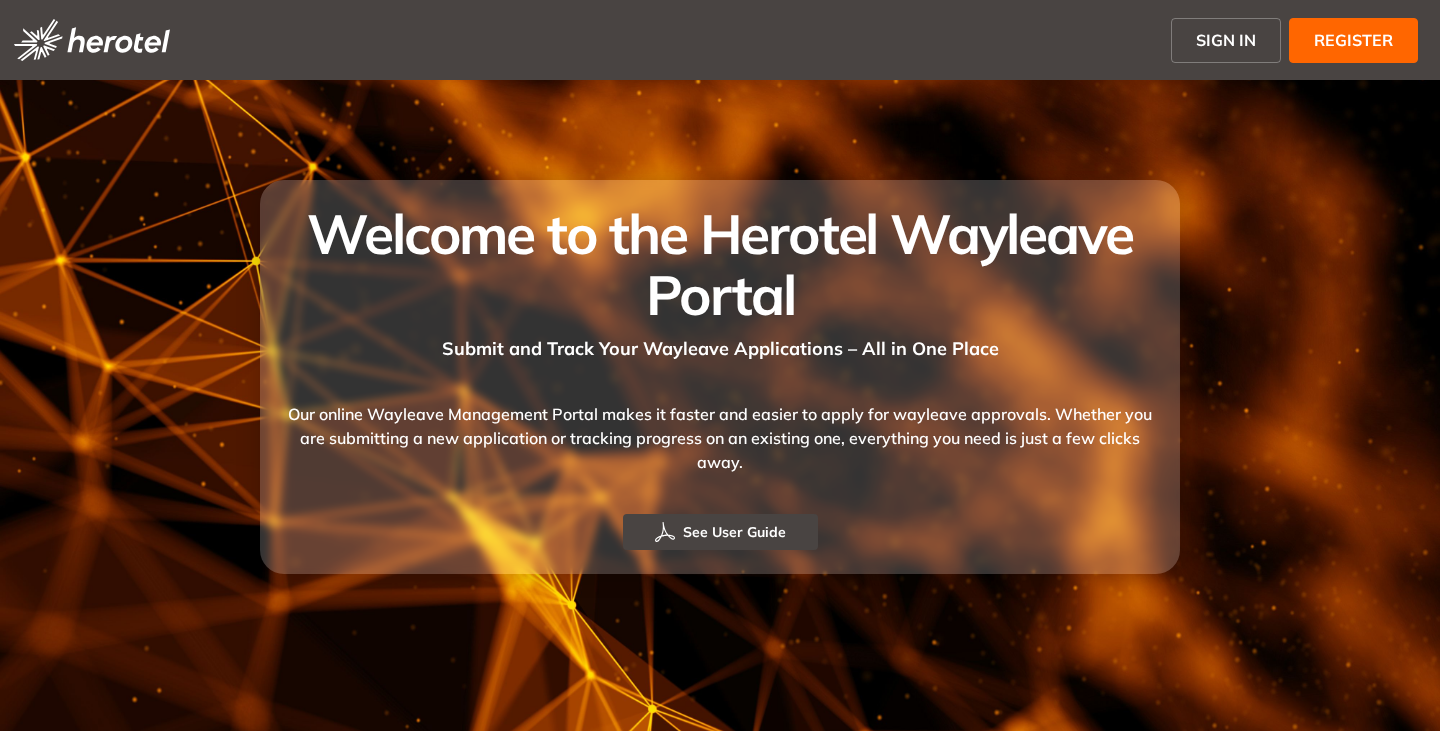 click on "SIGN IN" at bounding box center [1226, 40] 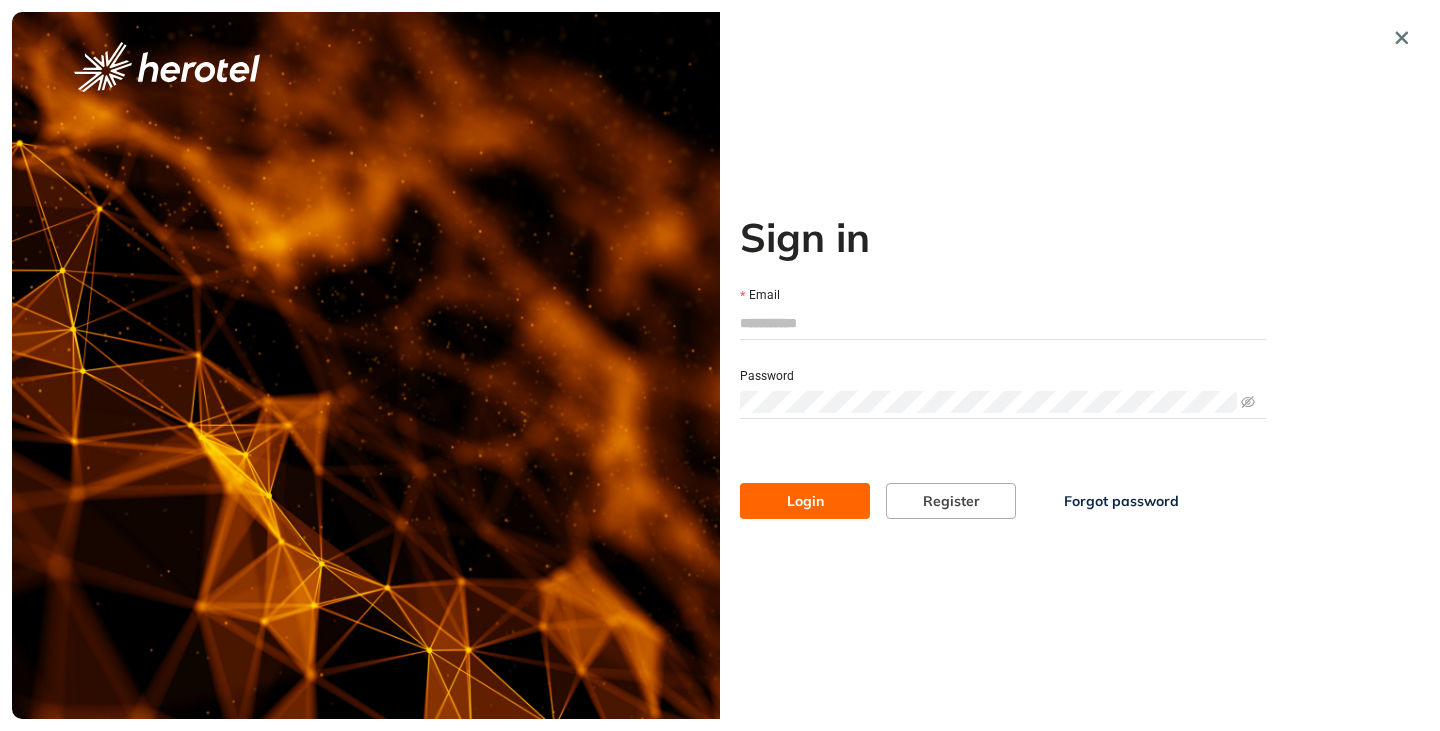 click on "Email" at bounding box center [1003, 323] 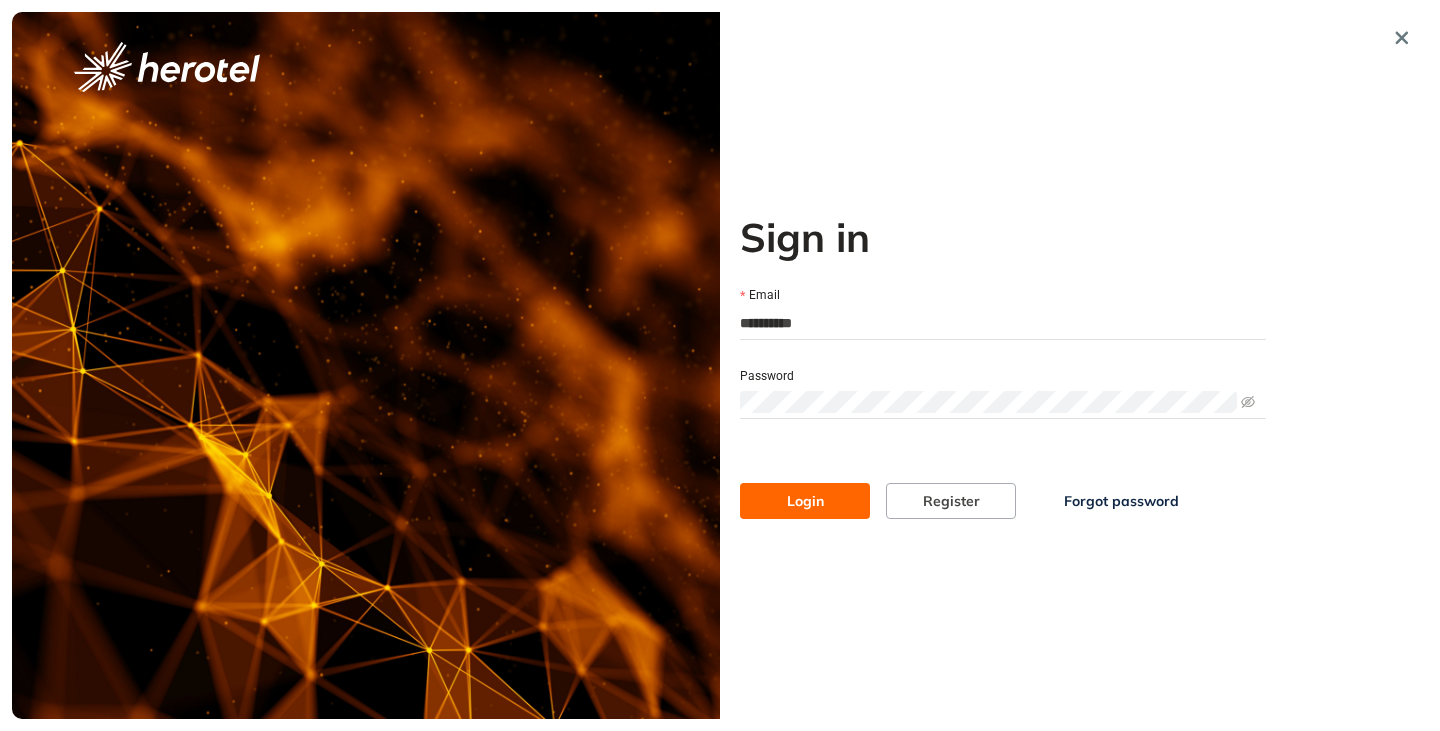 type on "**********" 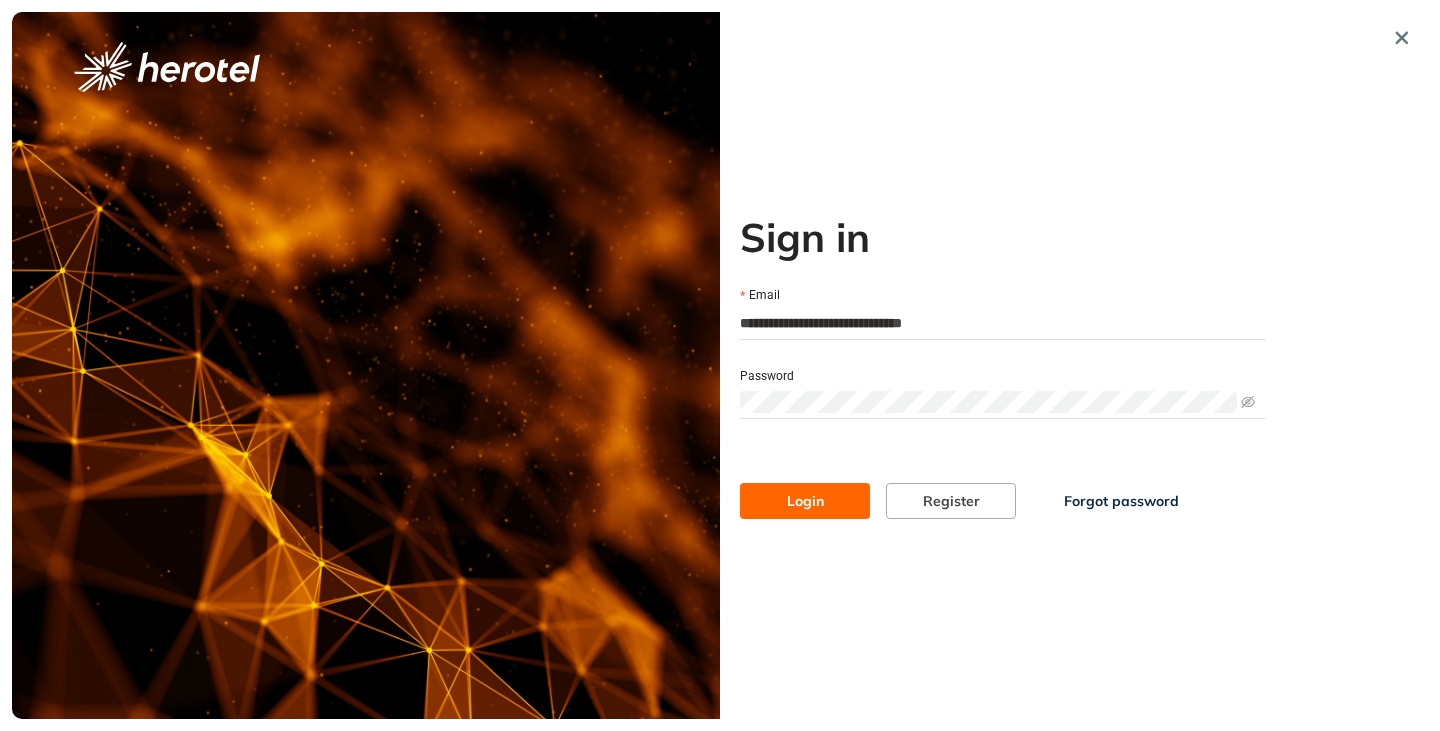 click on "Login" at bounding box center [805, 501] 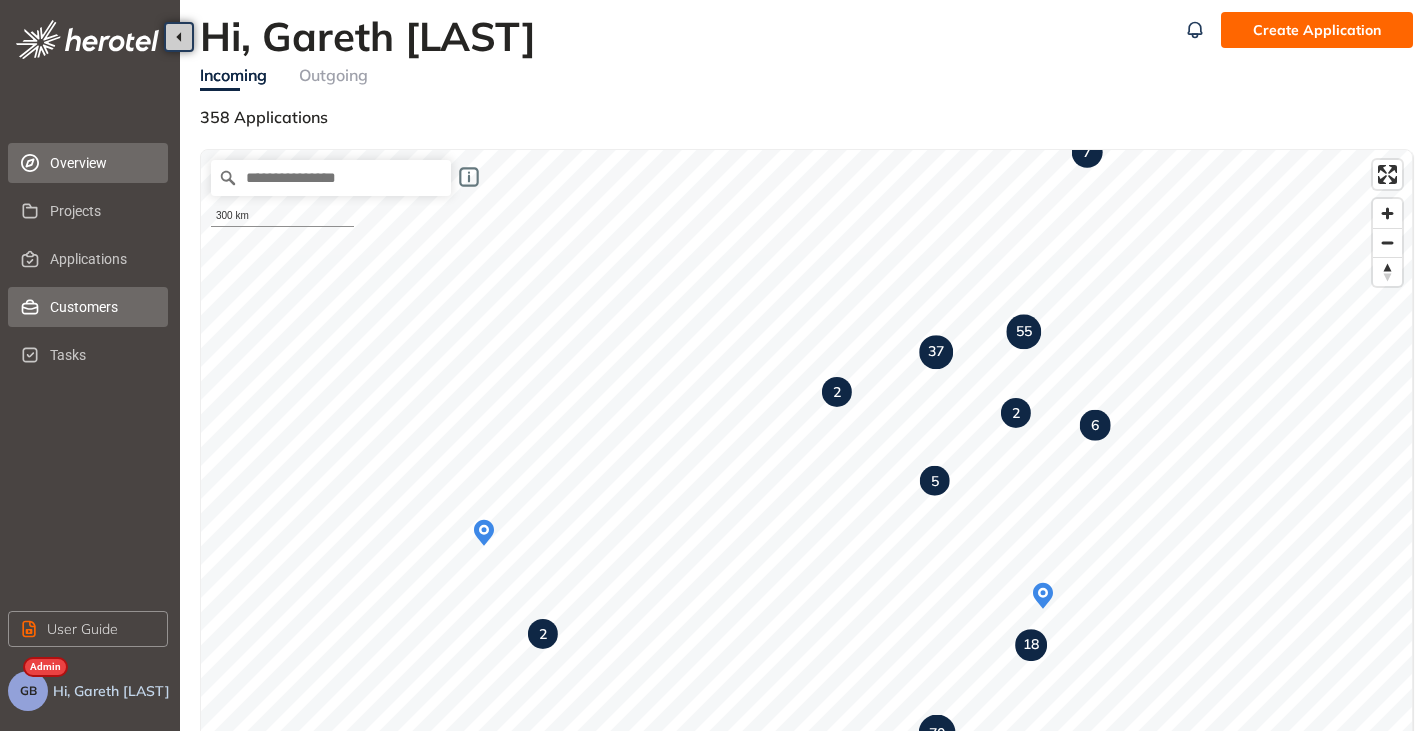 click on "Customers" at bounding box center [101, 307] 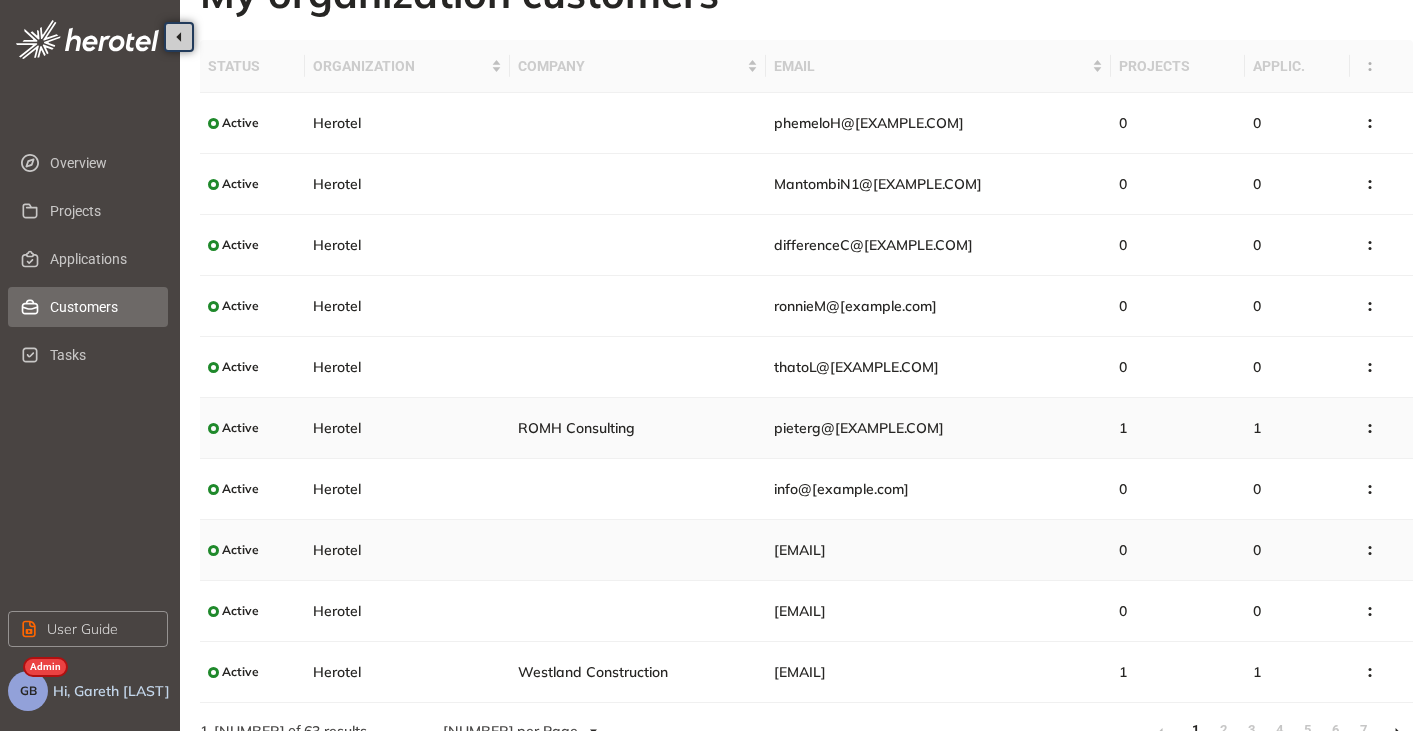 scroll, scrollTop: 0, scrollLeft: 0, axis: both 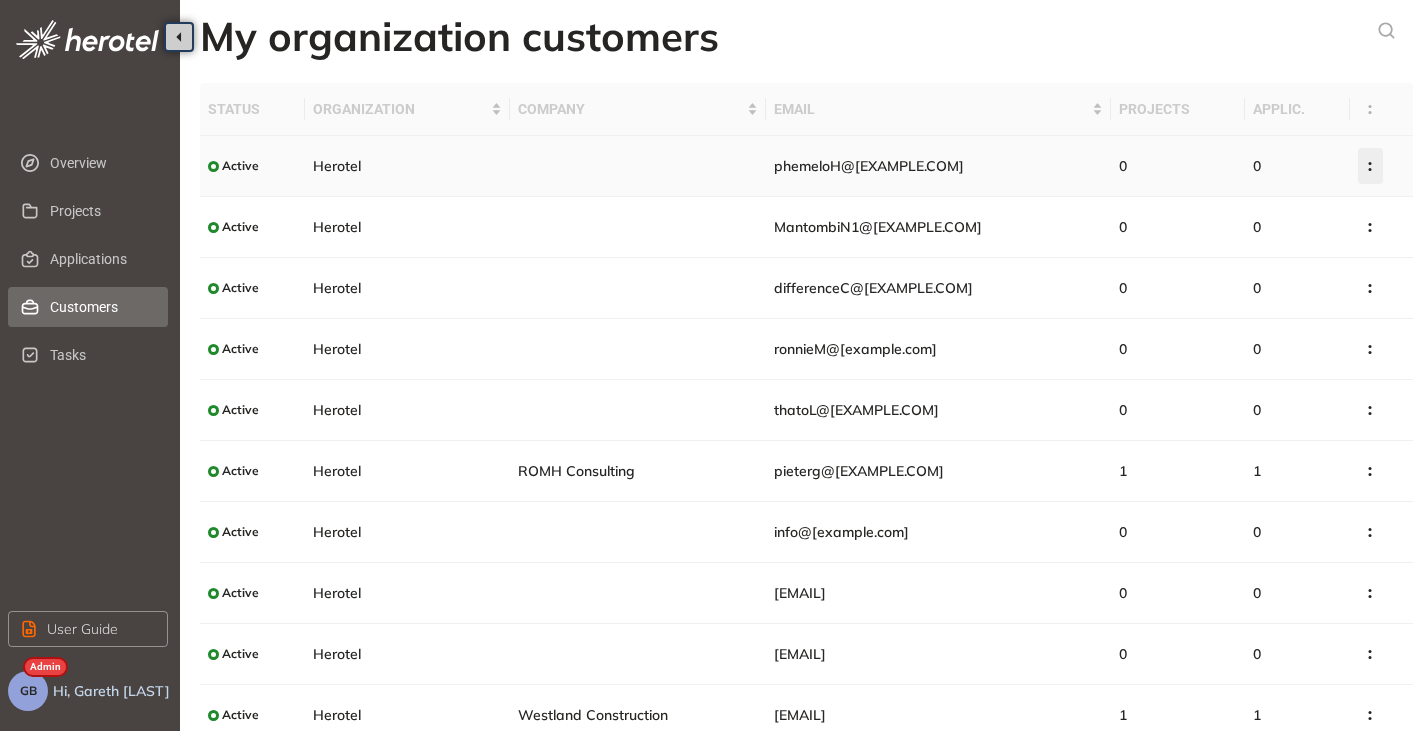 click at bounding box center (1370, 166) 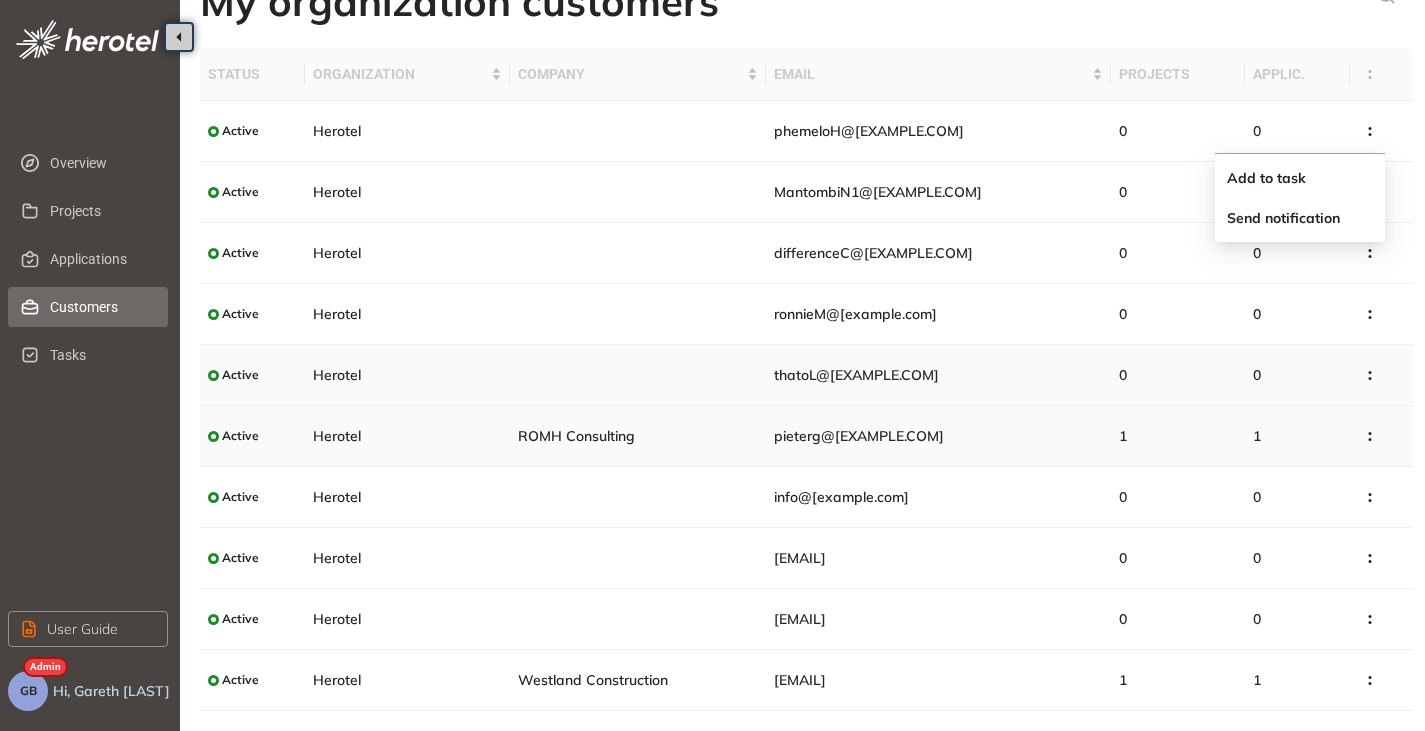 scroll, scrollTop: 0, scrollLeft: 0, axis: both 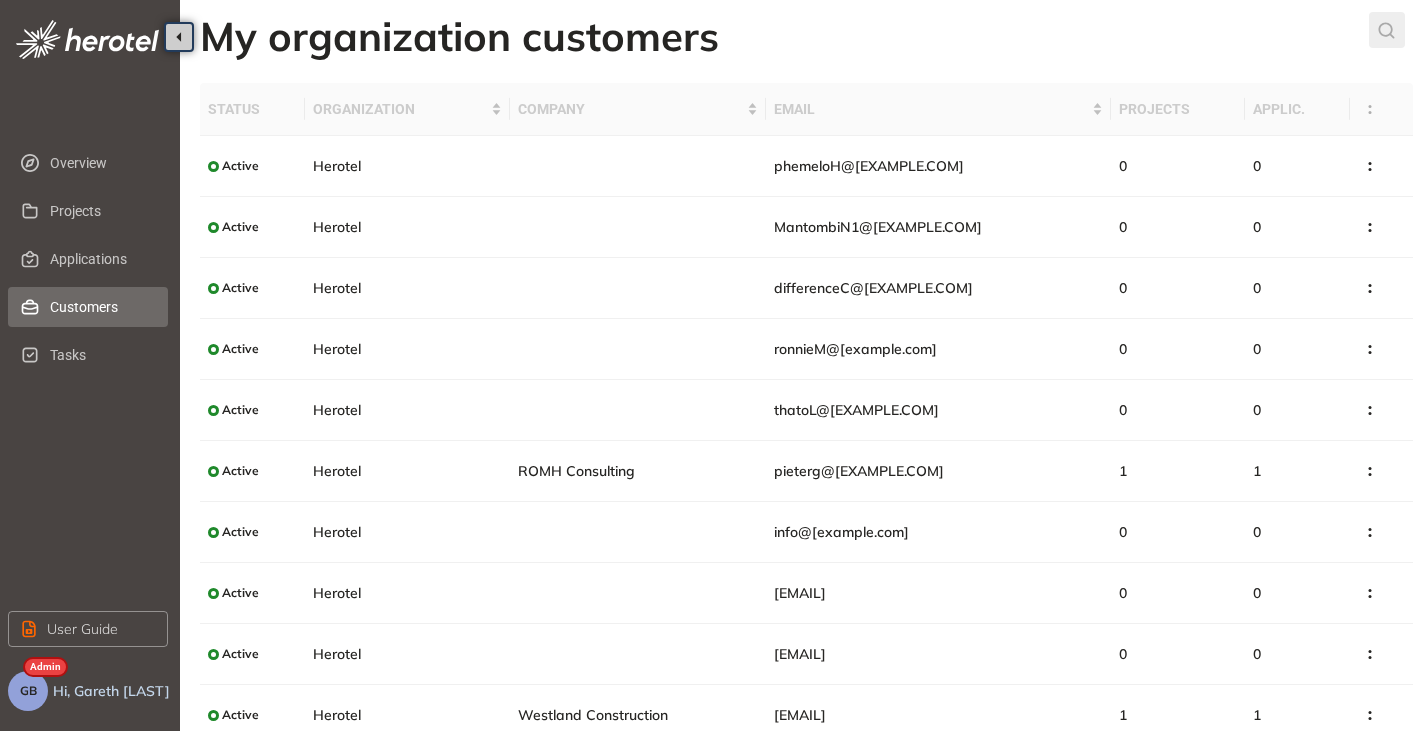 click at bounding box center (1387, 30) 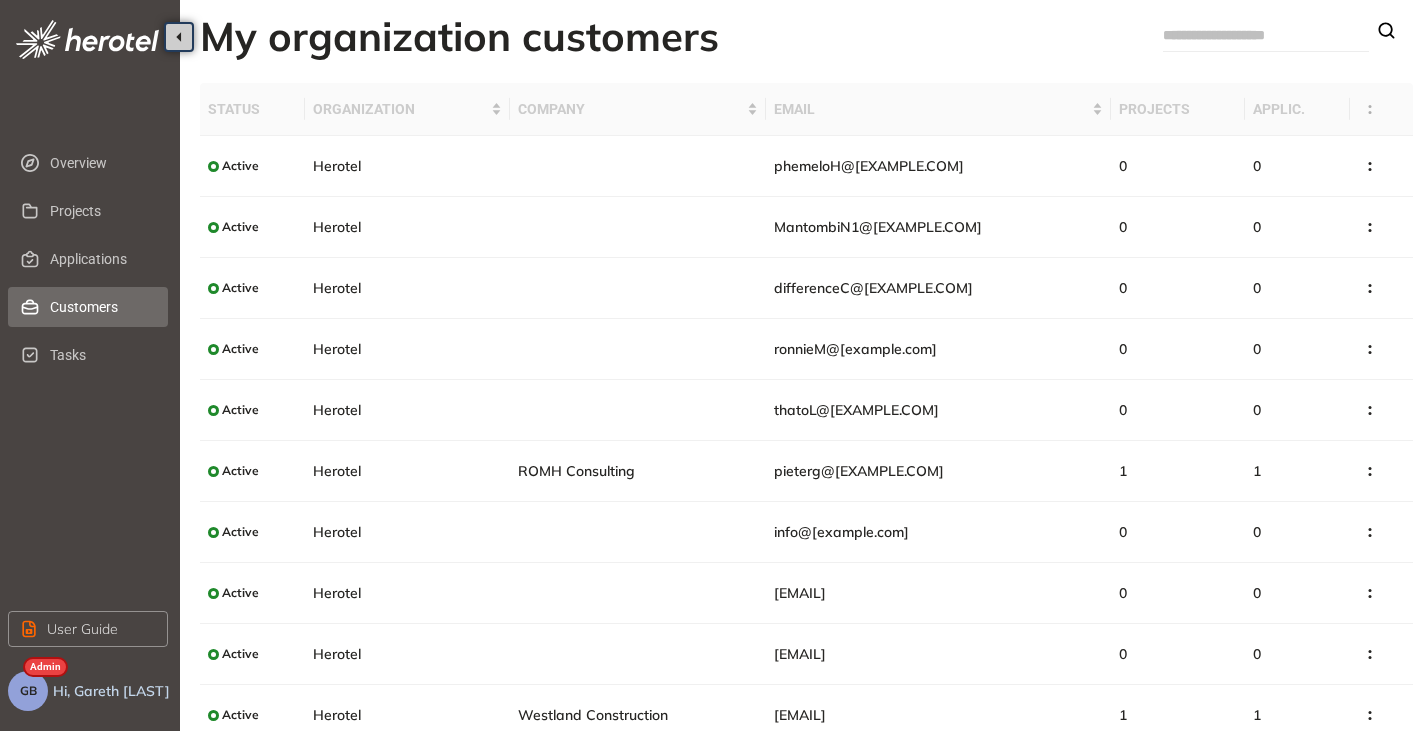 click at bounding box center (1238, 35) 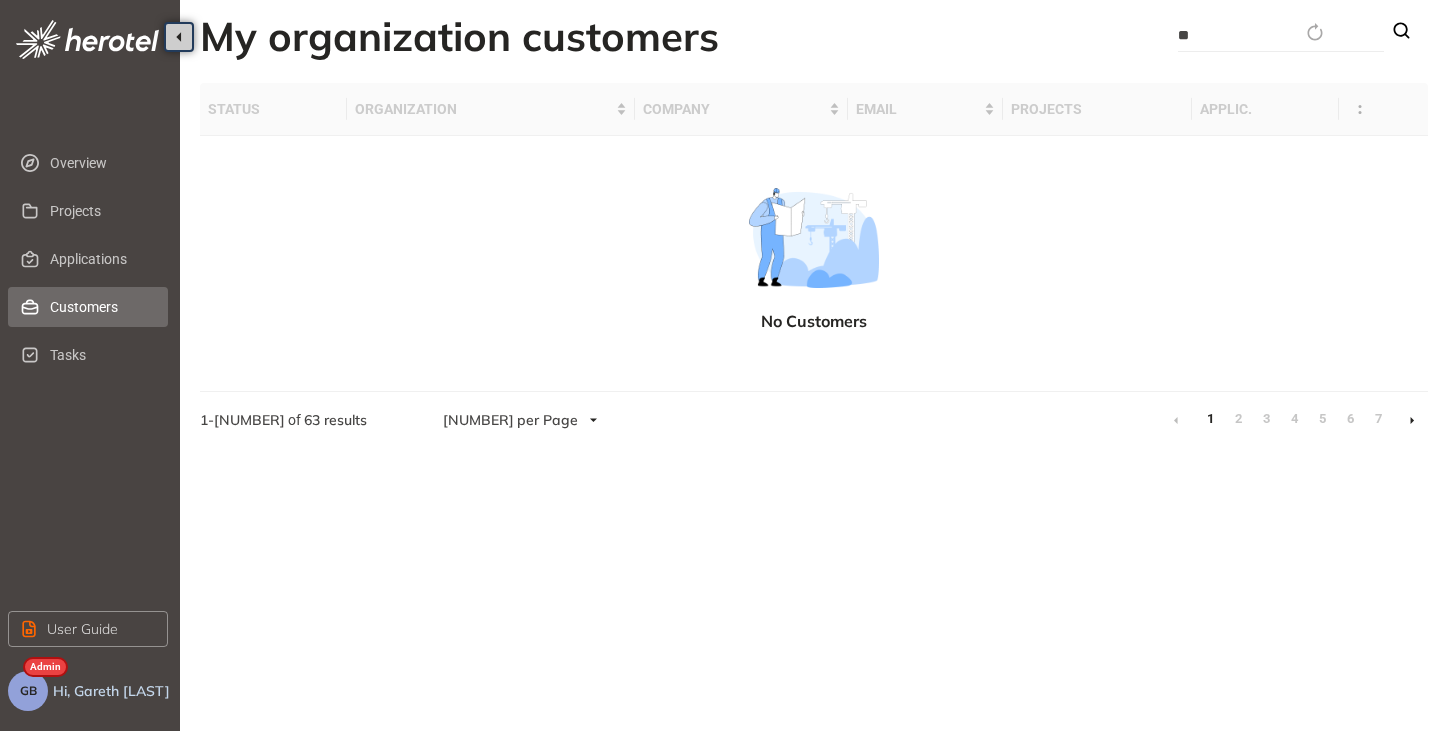 type on "*" 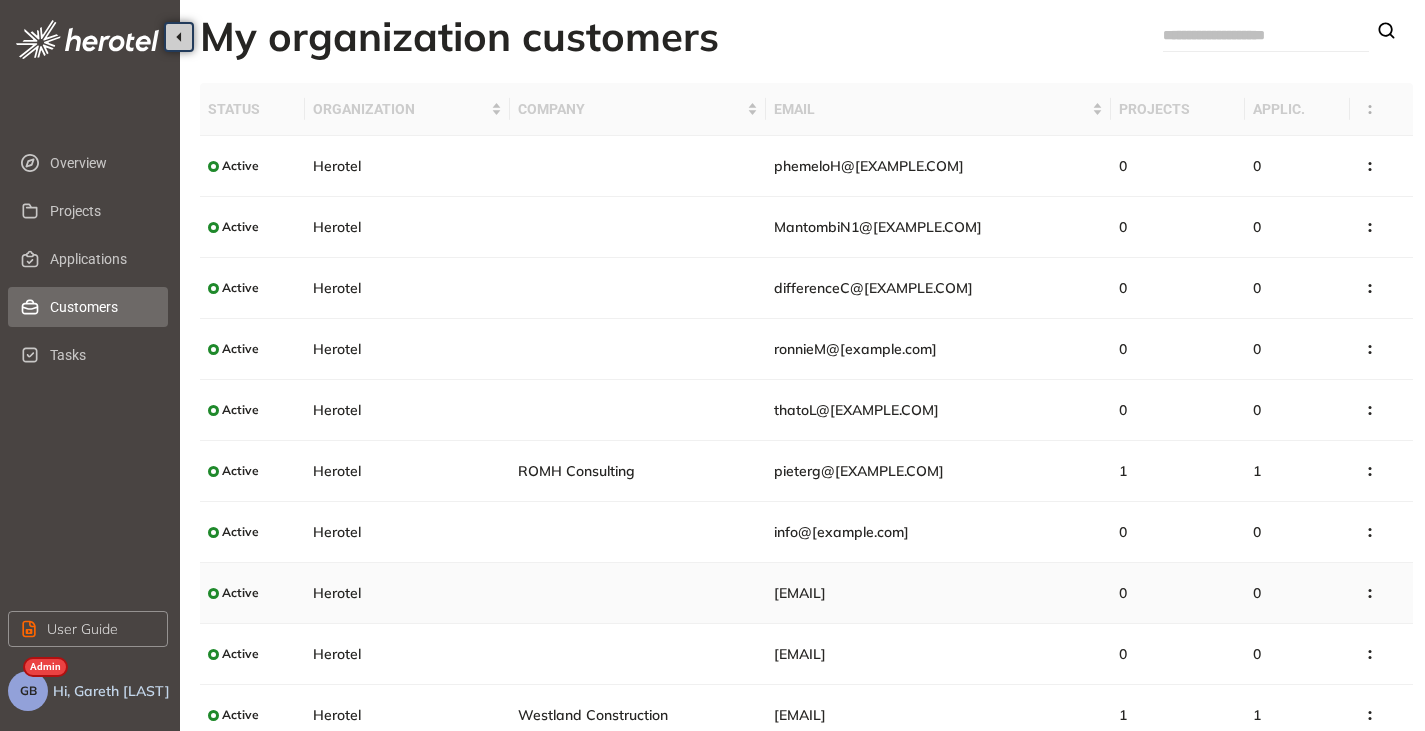 scroll, scrollTop: 0, scrollLeft: 0, axis: both 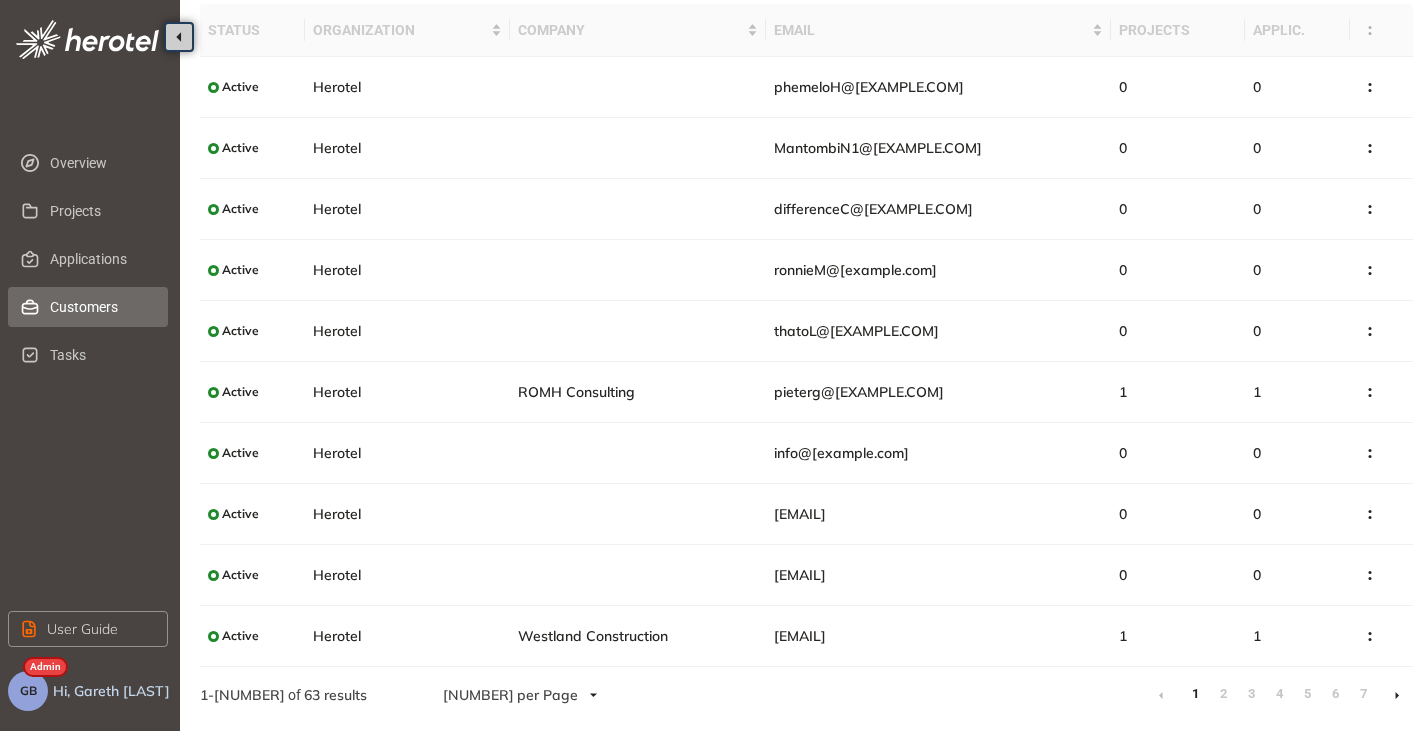 click at bounding box center (1397, 695) 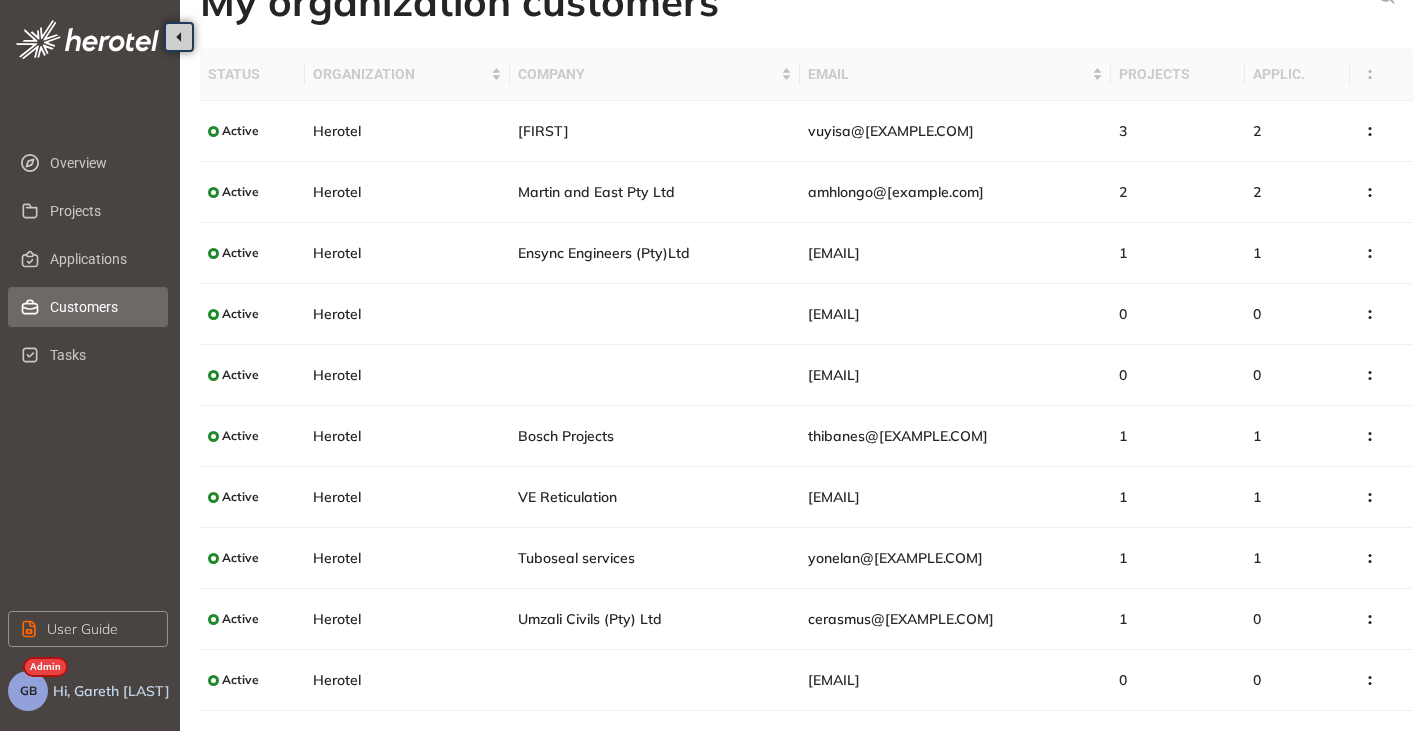 scroll, scrollTop: 79, scrollLeft: 0, axis: vertical 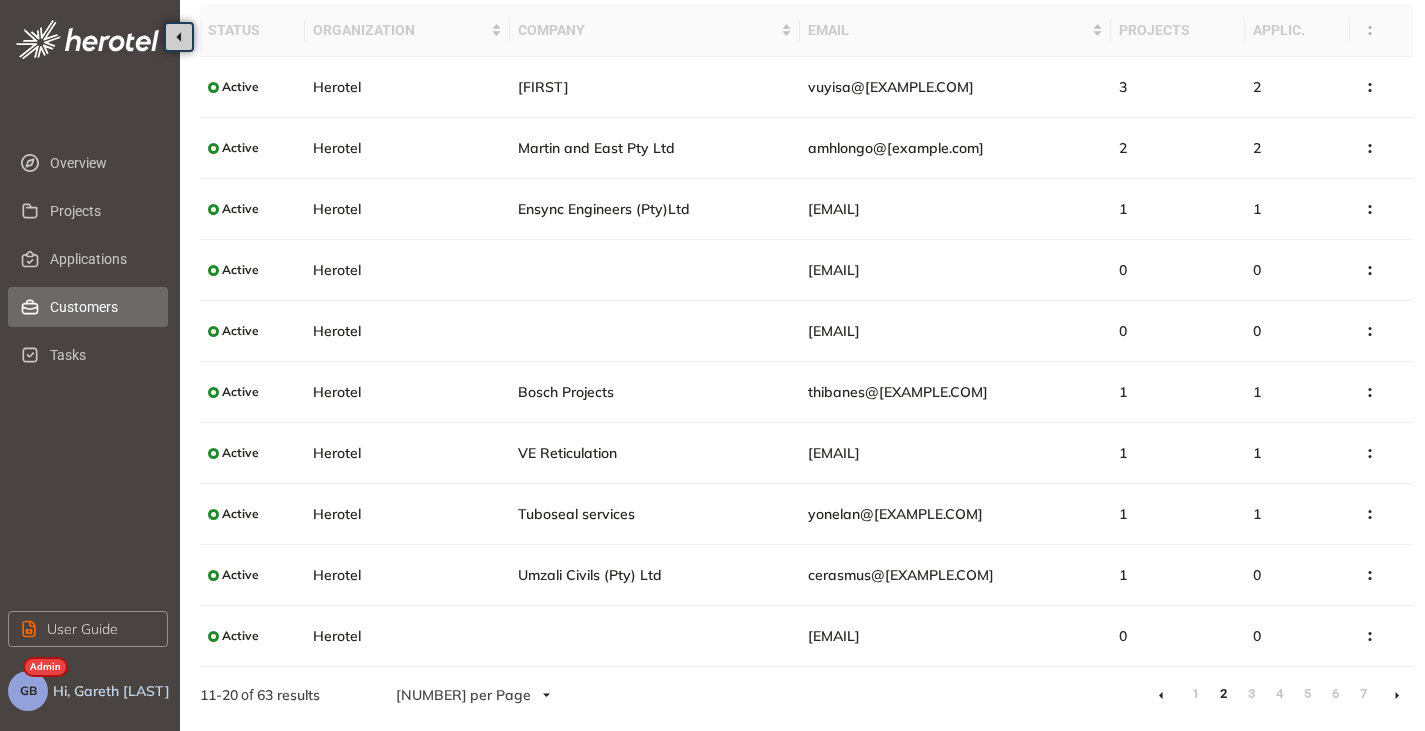 click at bounding box center (1397, 695) 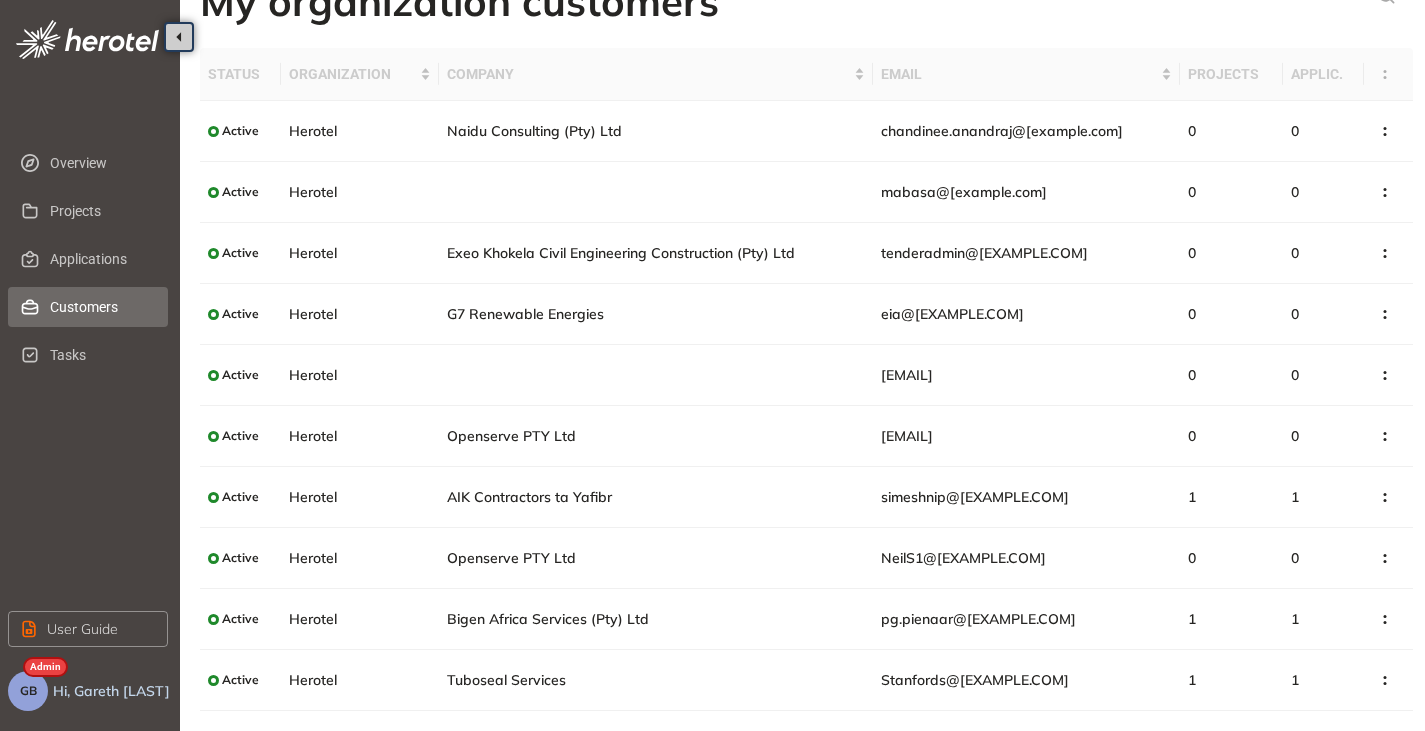 scroll, scrollTop: 79, scrollLeft: 0, axis: vertical 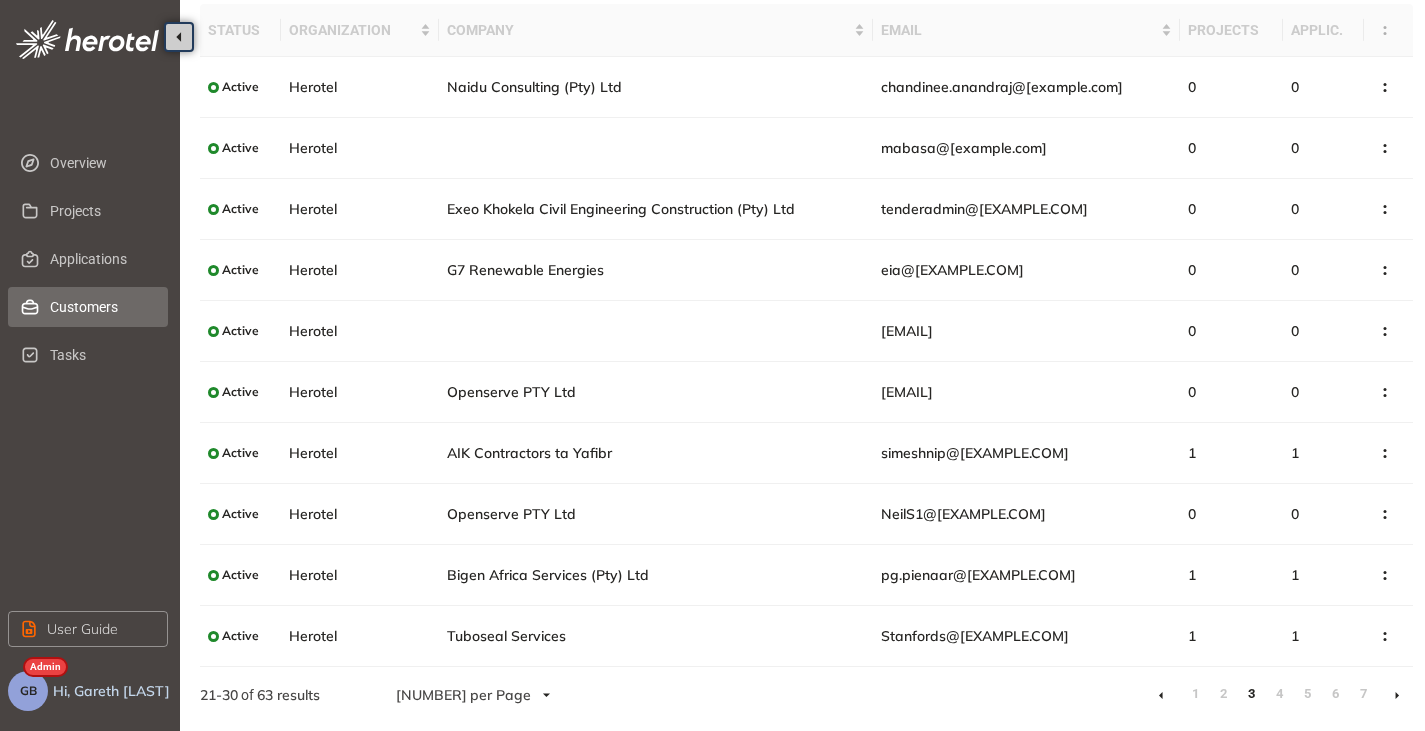 click at bounding box center (1397, 695) 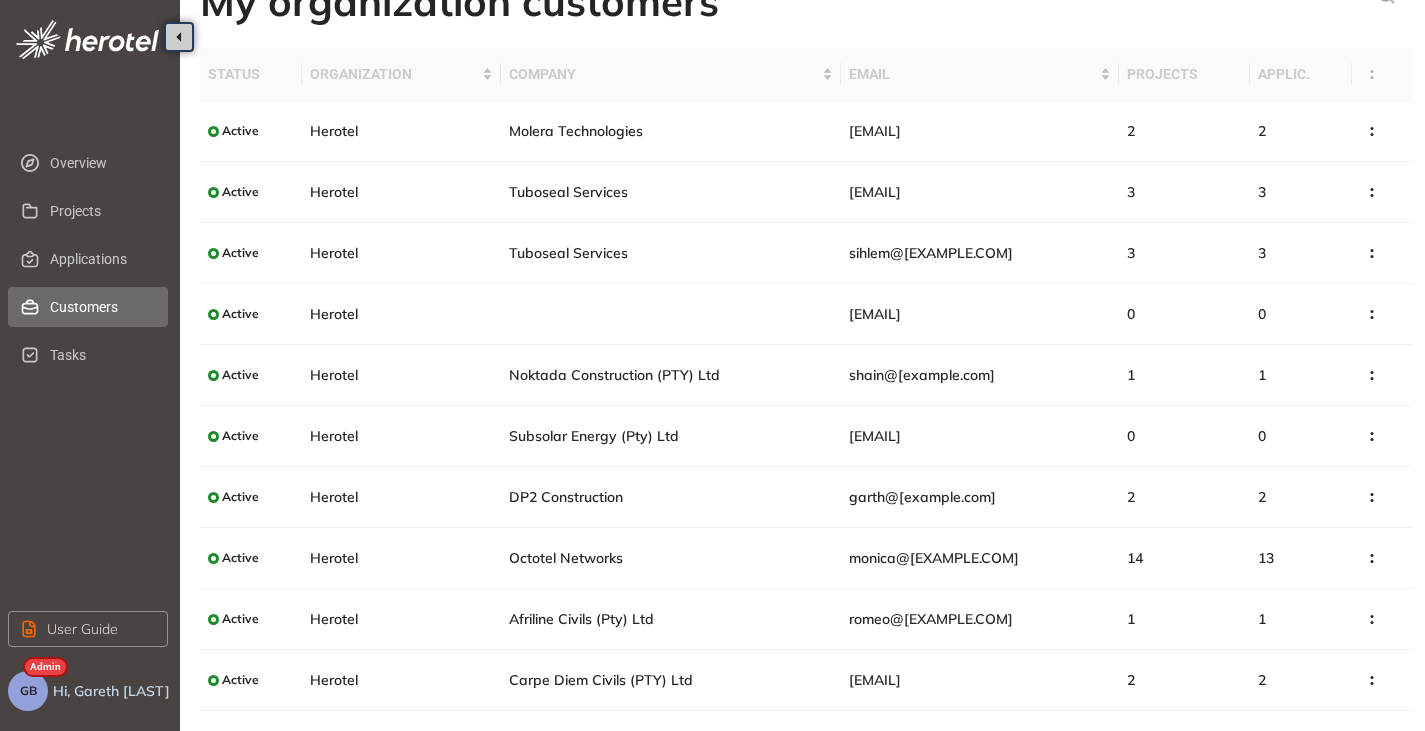 scroll, scrollTop: 79, scrollLeft: 0, axis: vertical 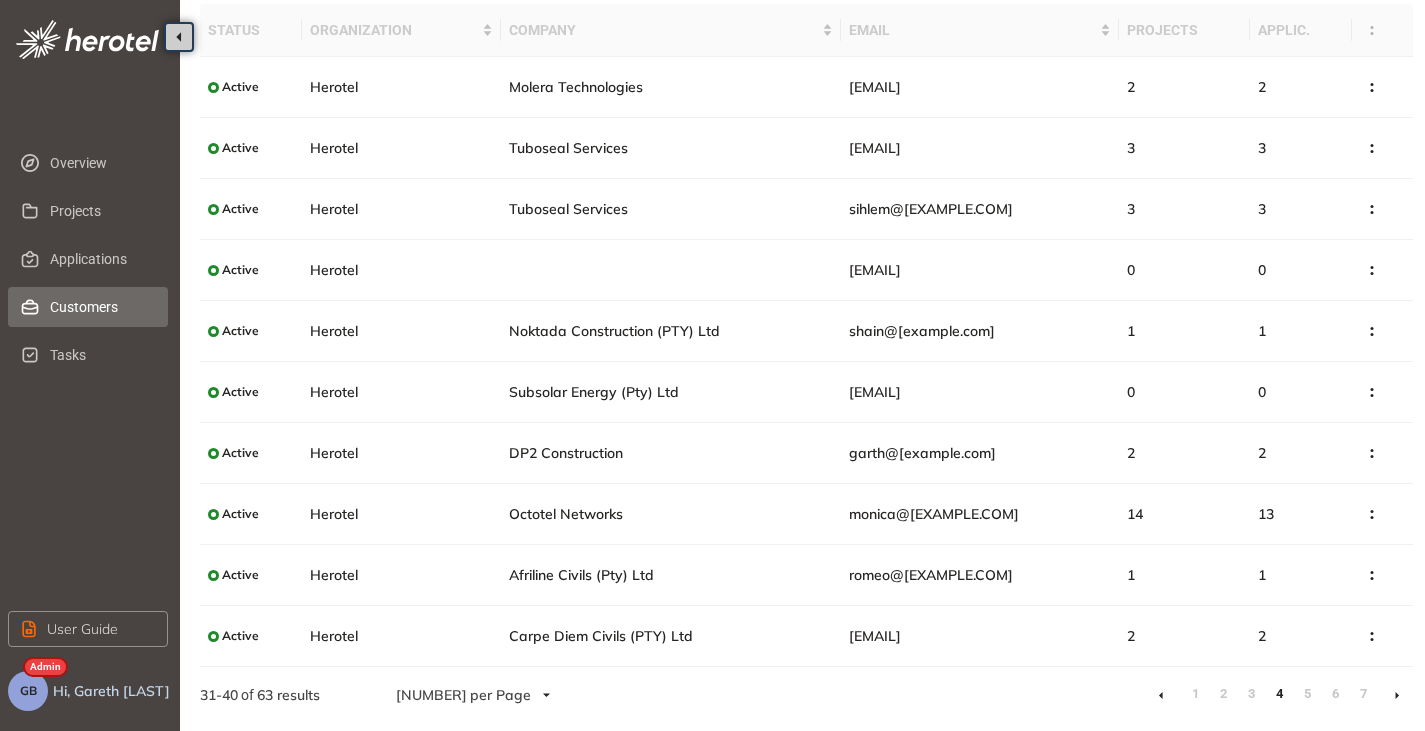 click at bounding box center [1397, 695] 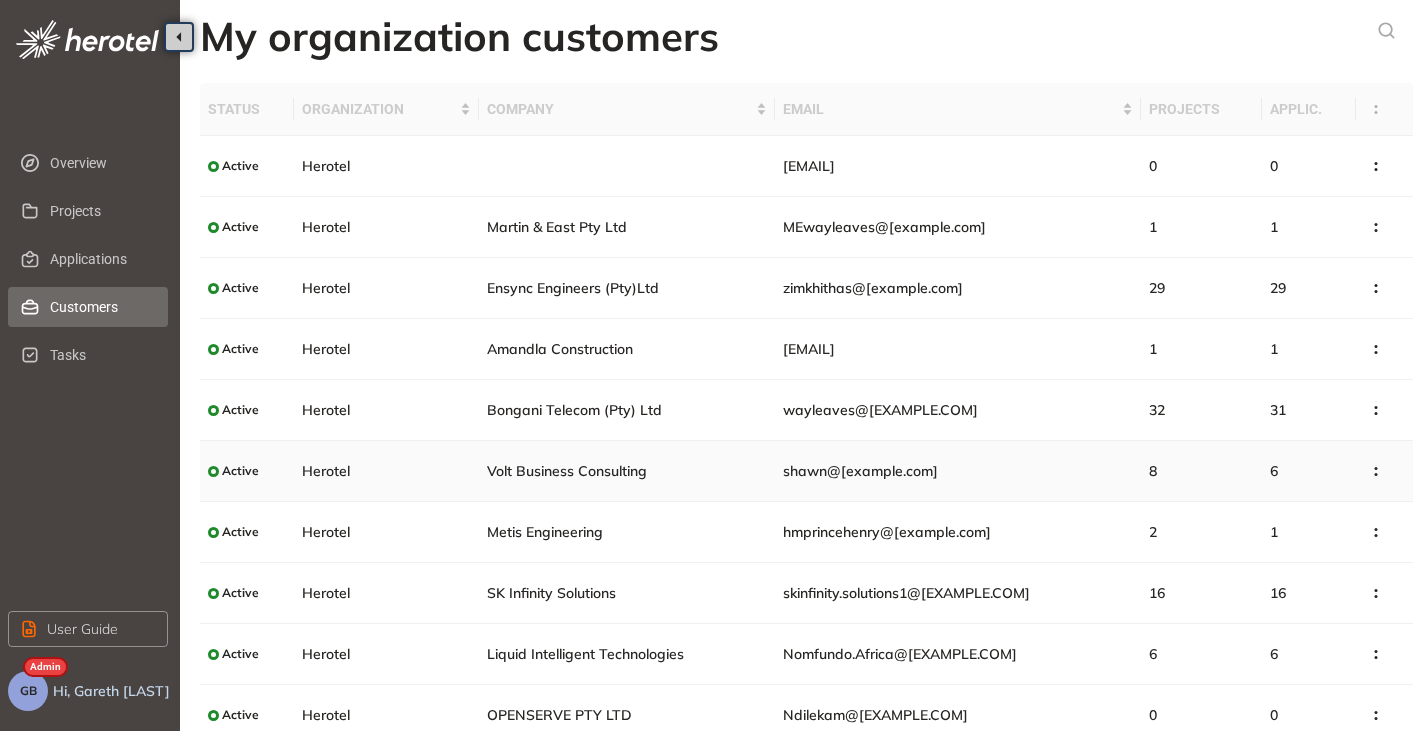 scroll, scrollTop: 79, scrollLeft: 0, axis: vertical 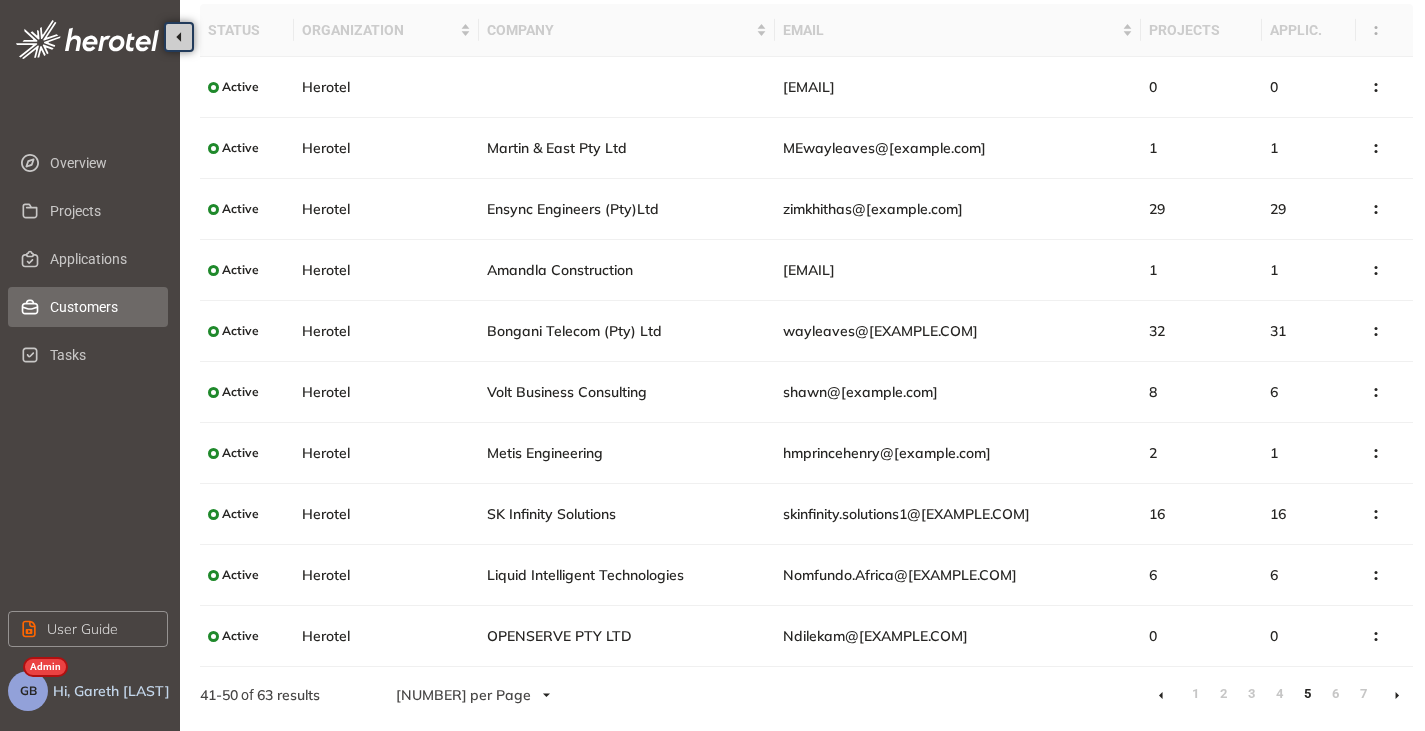 click at bounding box center [1397, 695] 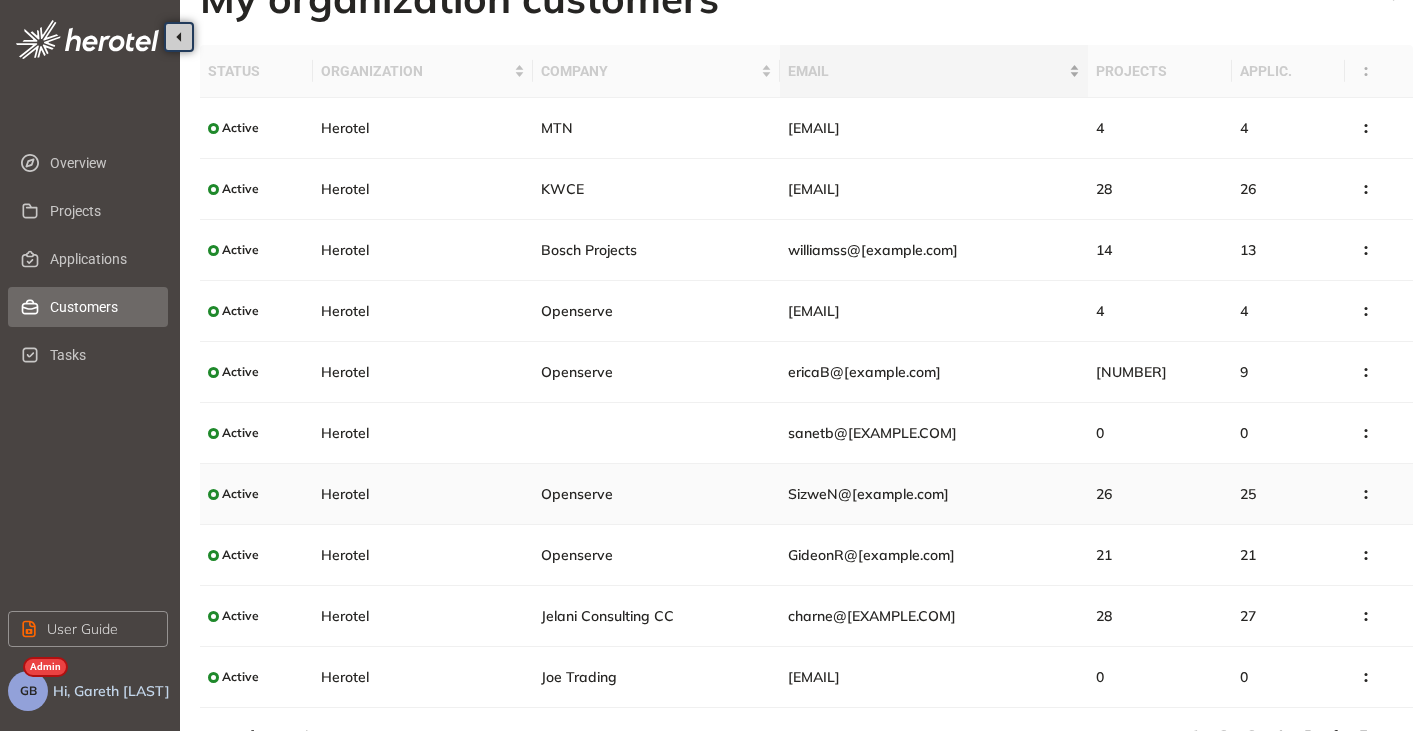 scroll, scrollTop: 79, scrollLeft: 0, axis: vertical 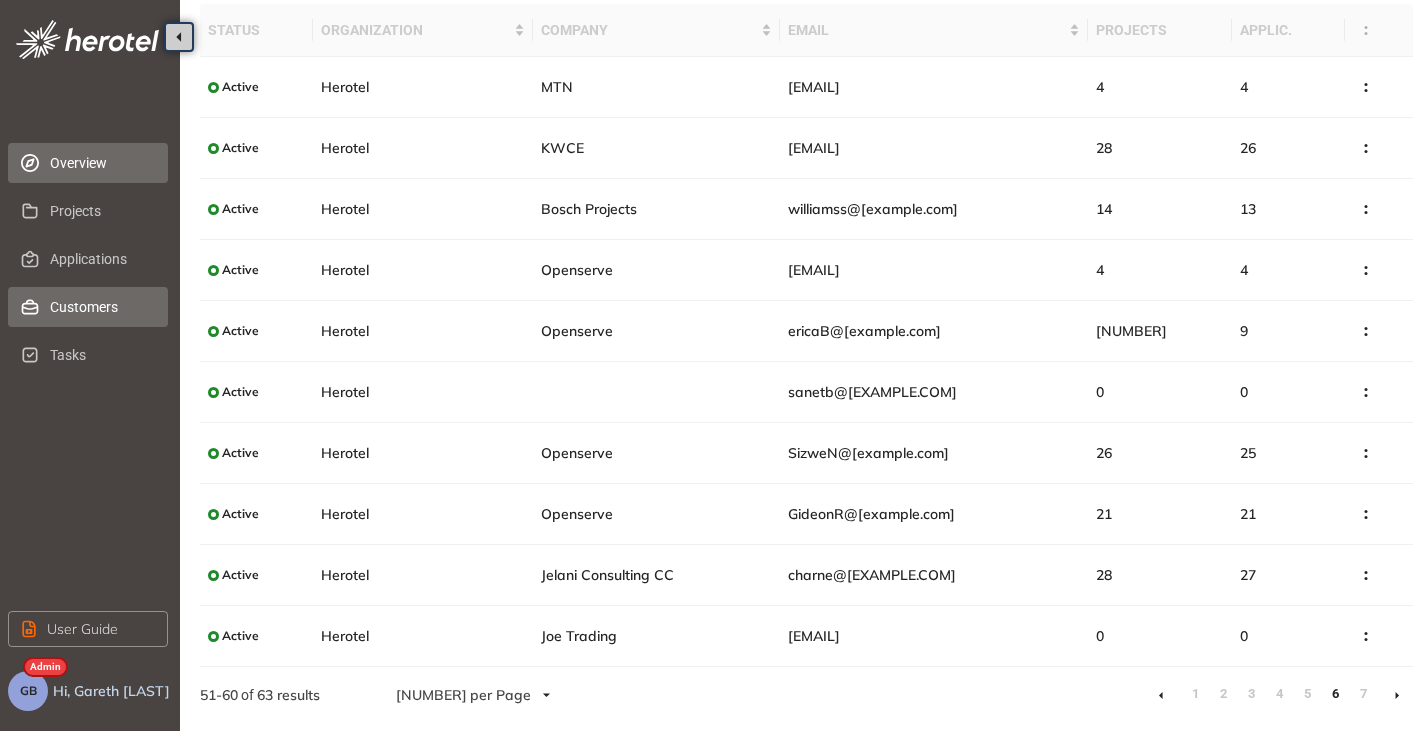 click on "Overview" at bounding box center [101, 163] 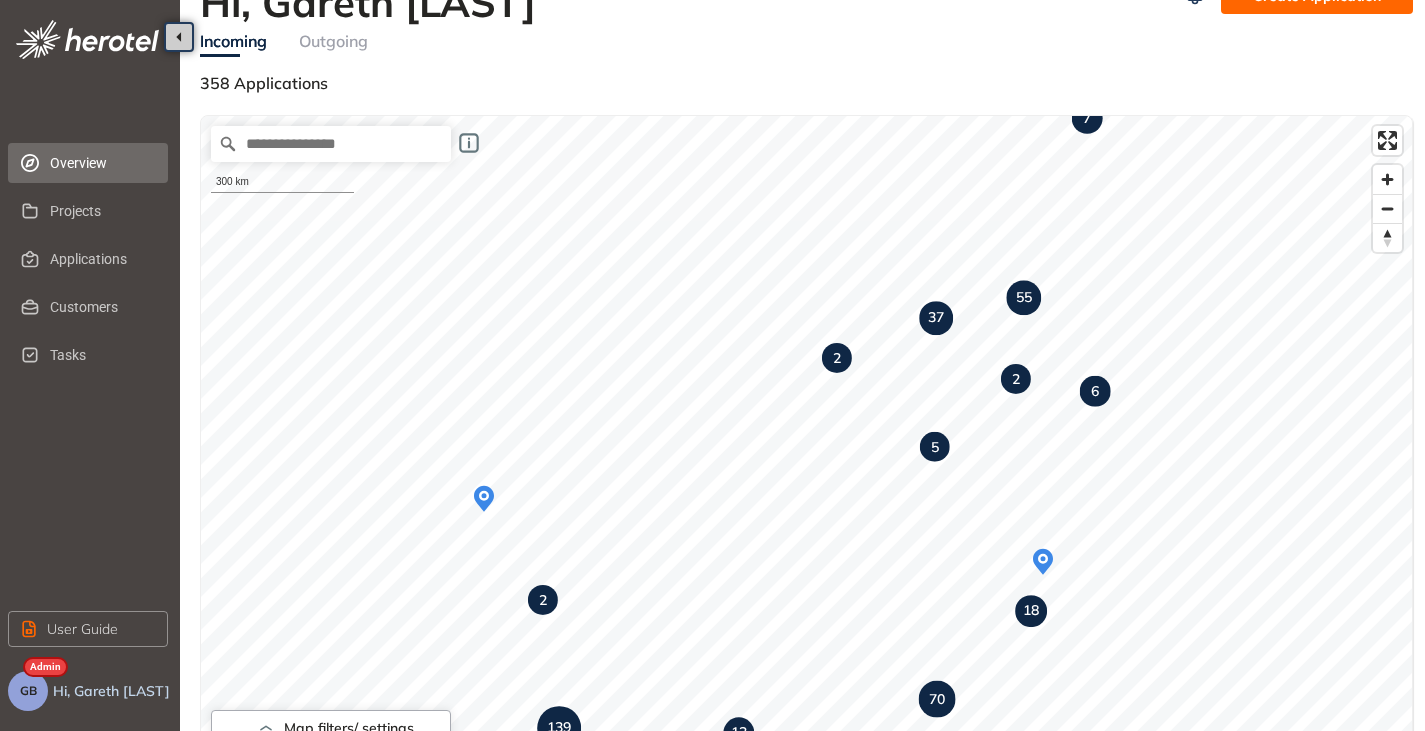scroll, scrollTop: 0, scrollLeft: 0, axis: both 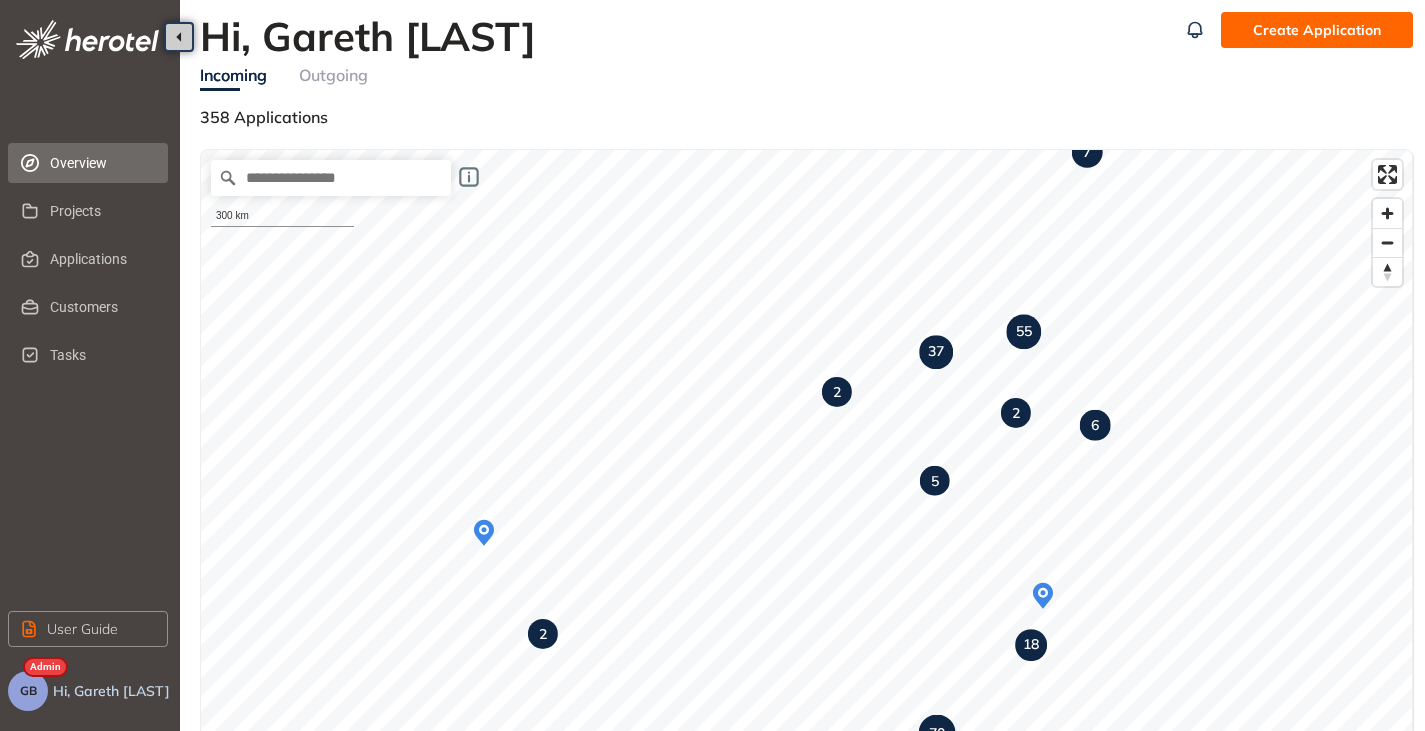 click on "Create Application" at bounding box center (1317, 30) 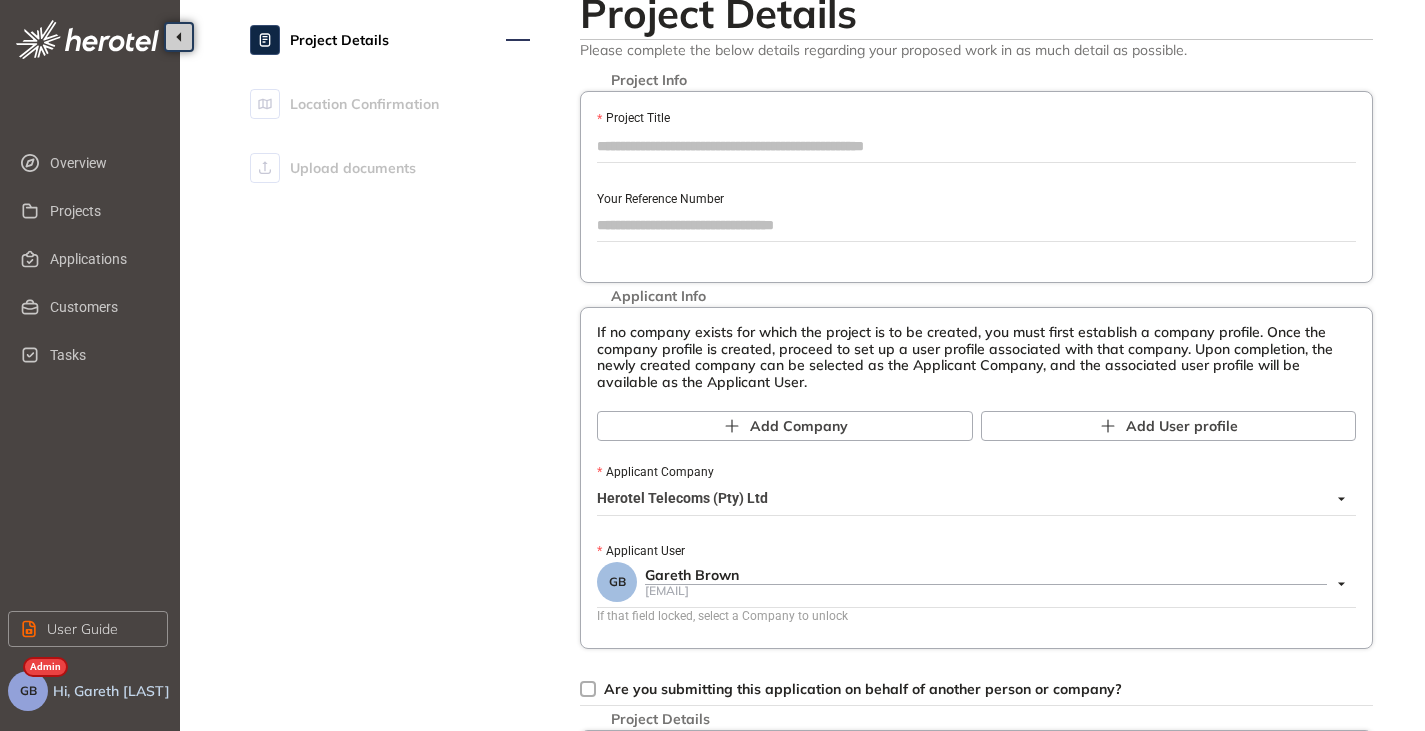 scroll, scrollTop: 100, scrollLeft: 0, axis: vertical 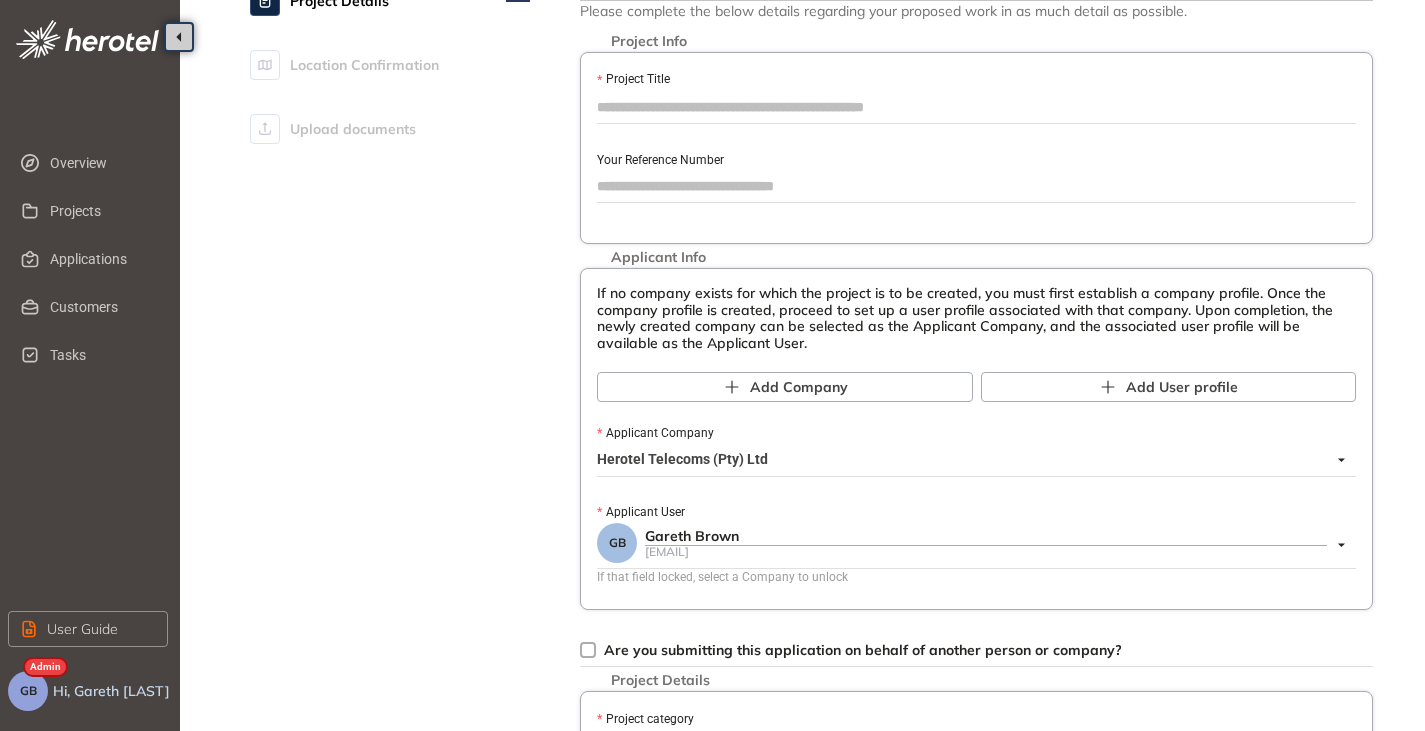 click on "Herotel Telecoms (Pty) Ltd" at bounding box center [971, 460] 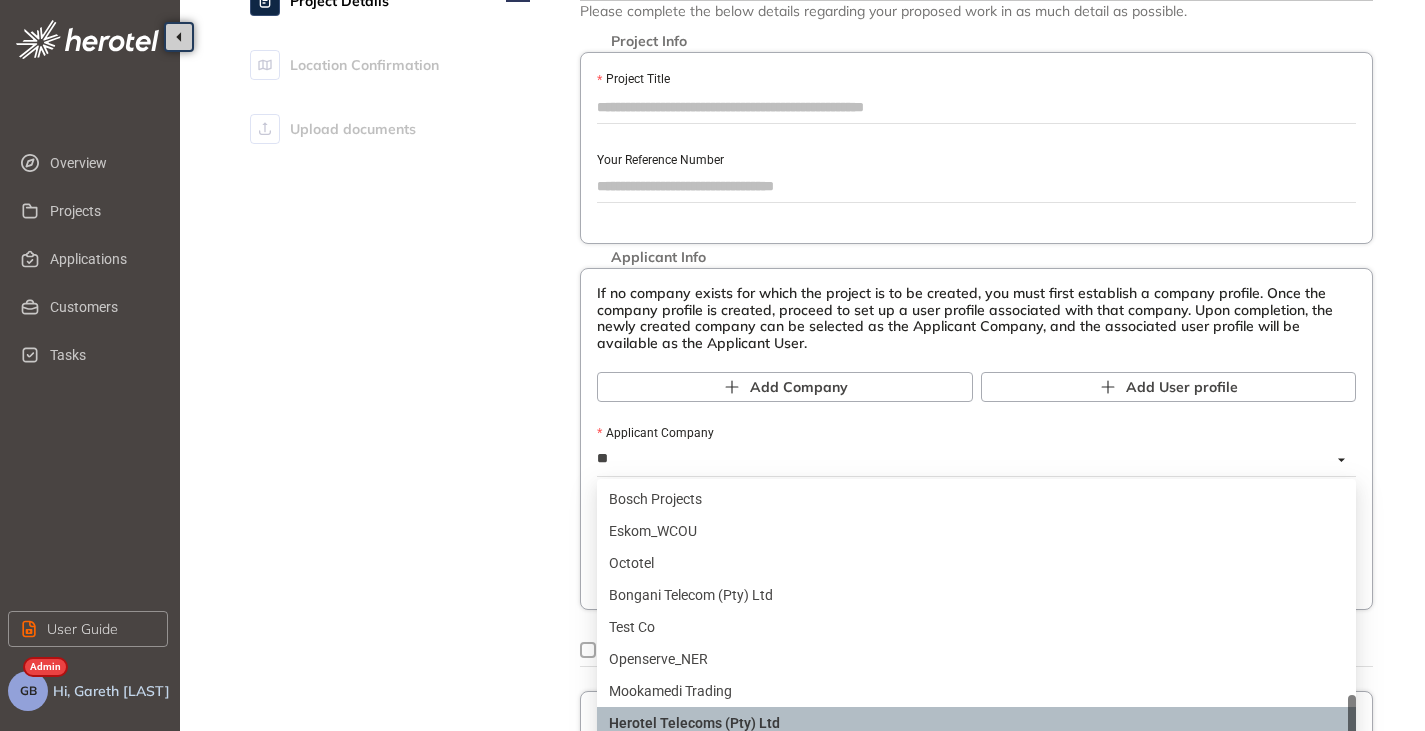 scroll, scrollTop: 144, scrollLeft: 0, axis: vertical 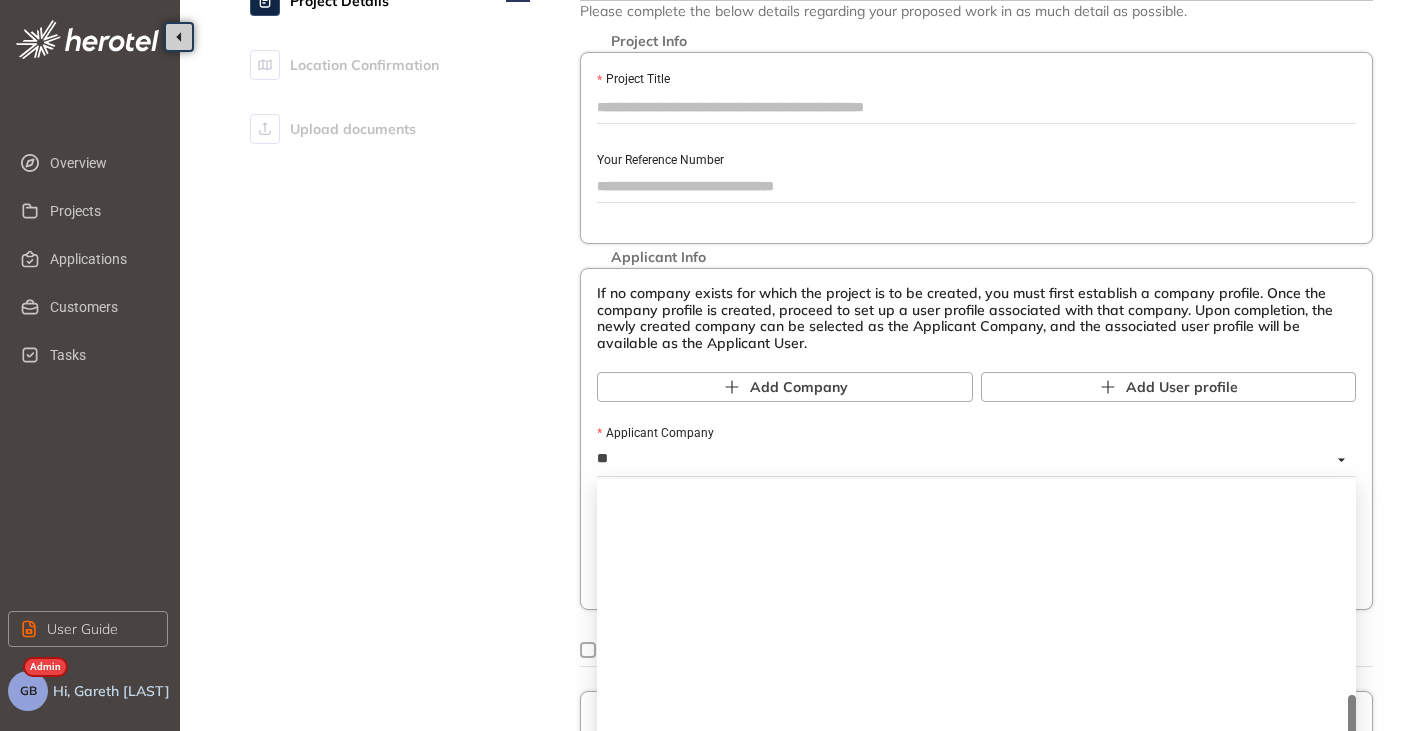 type on "***" 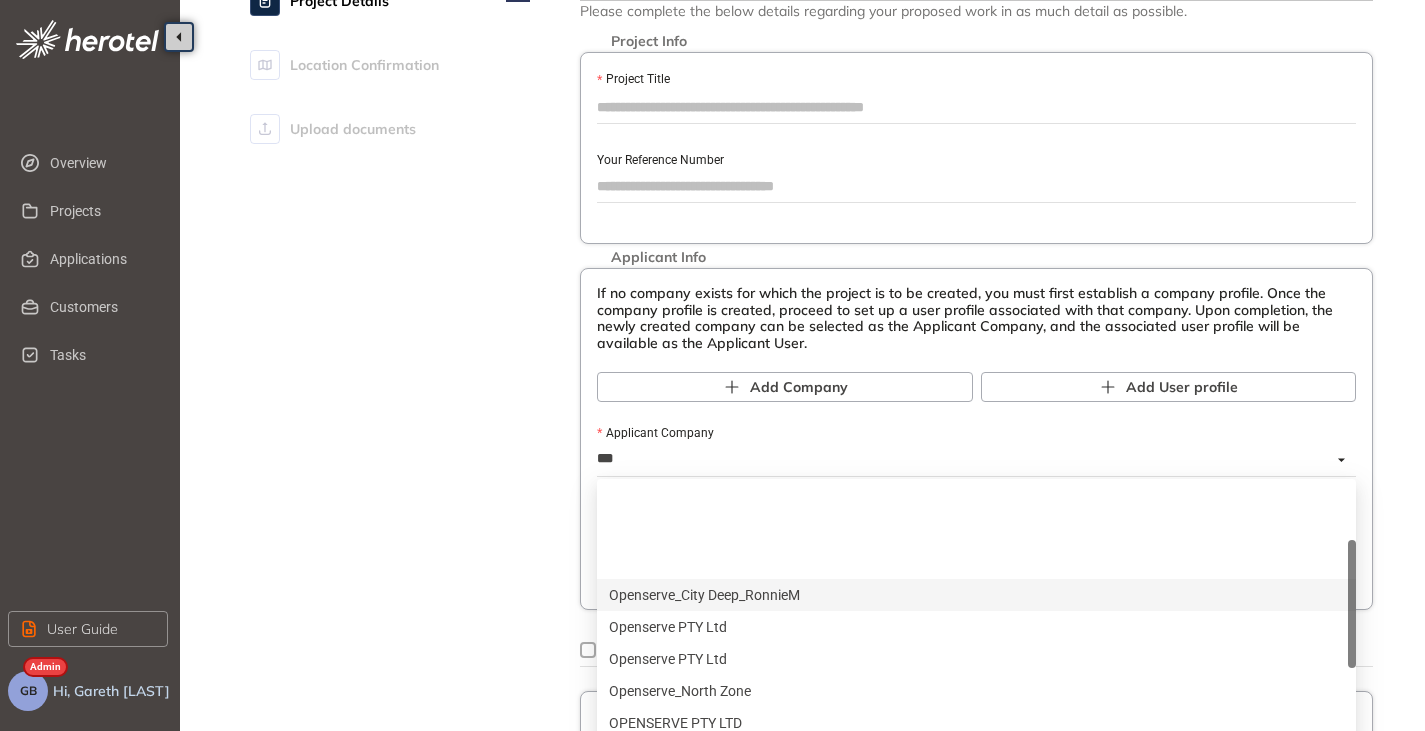 scroll, scrollTop: 100, scrollLeft: 0, axis: vertical 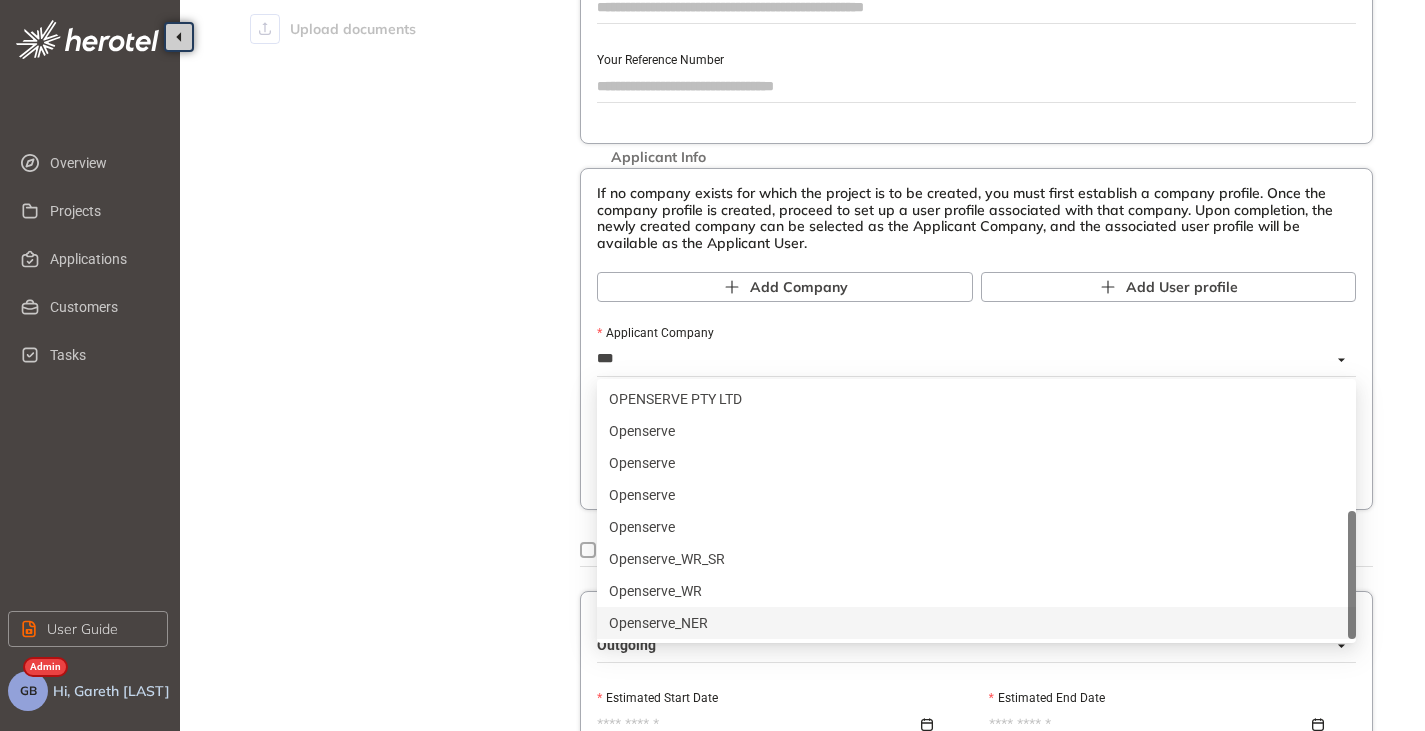 click on "Openserve_NER" at bounding box center [976, 623] 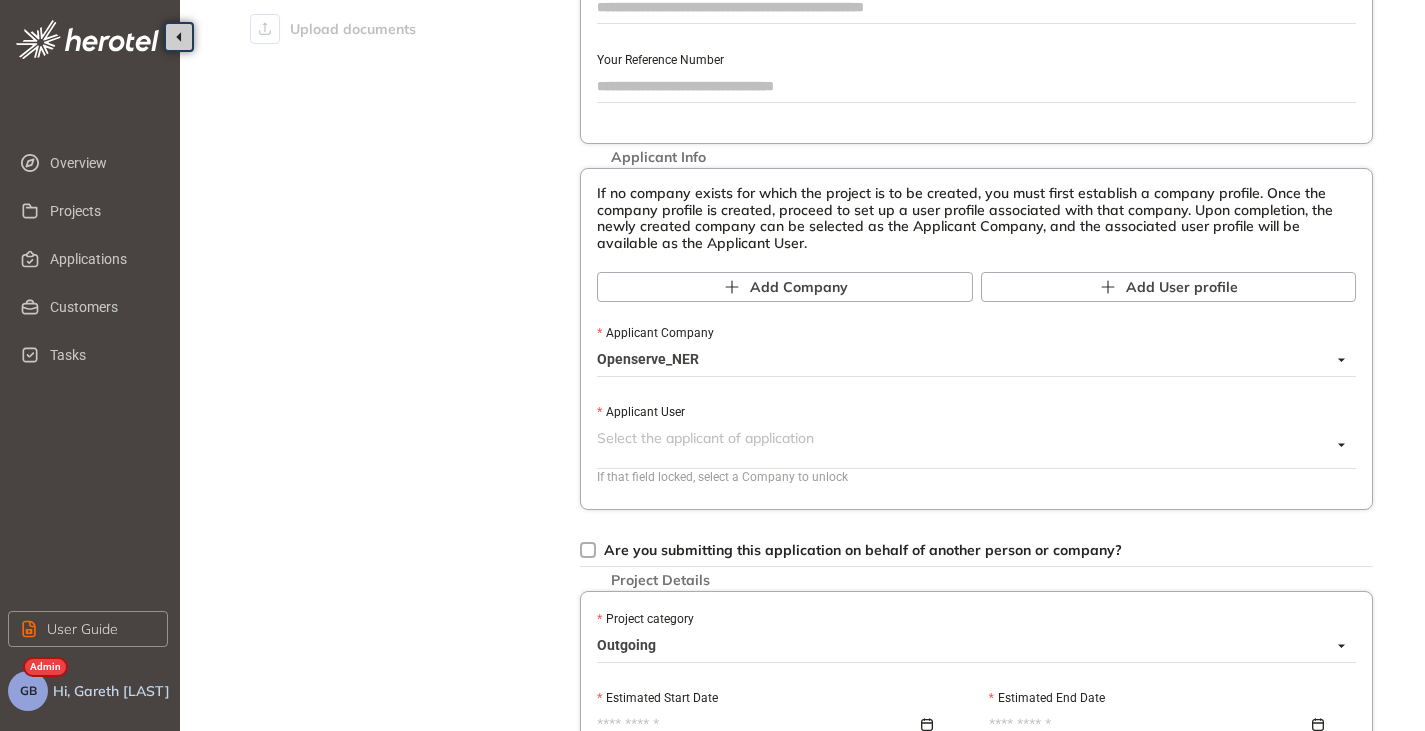 click at bounding box center [964, 445] 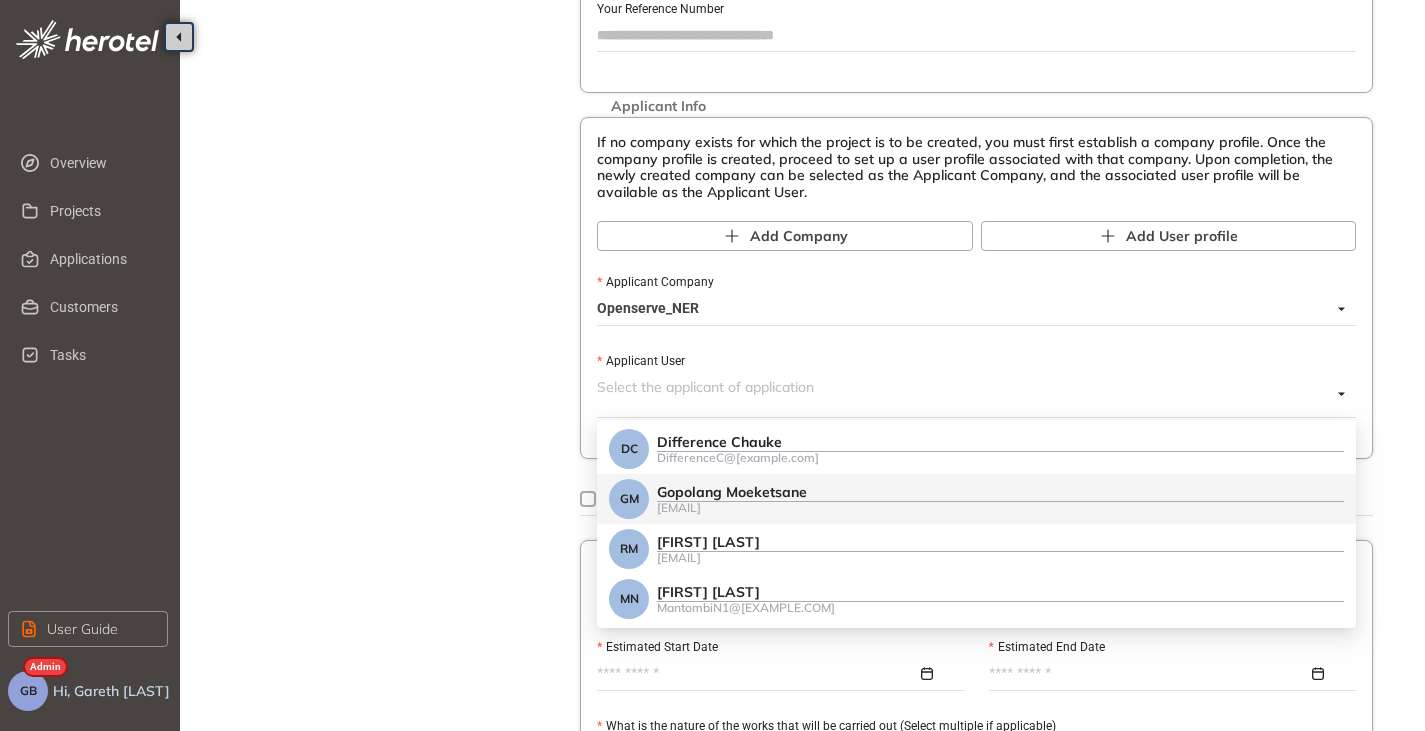 scroll, scrollTop: 300, scrollLeft: 0, axis: vertical 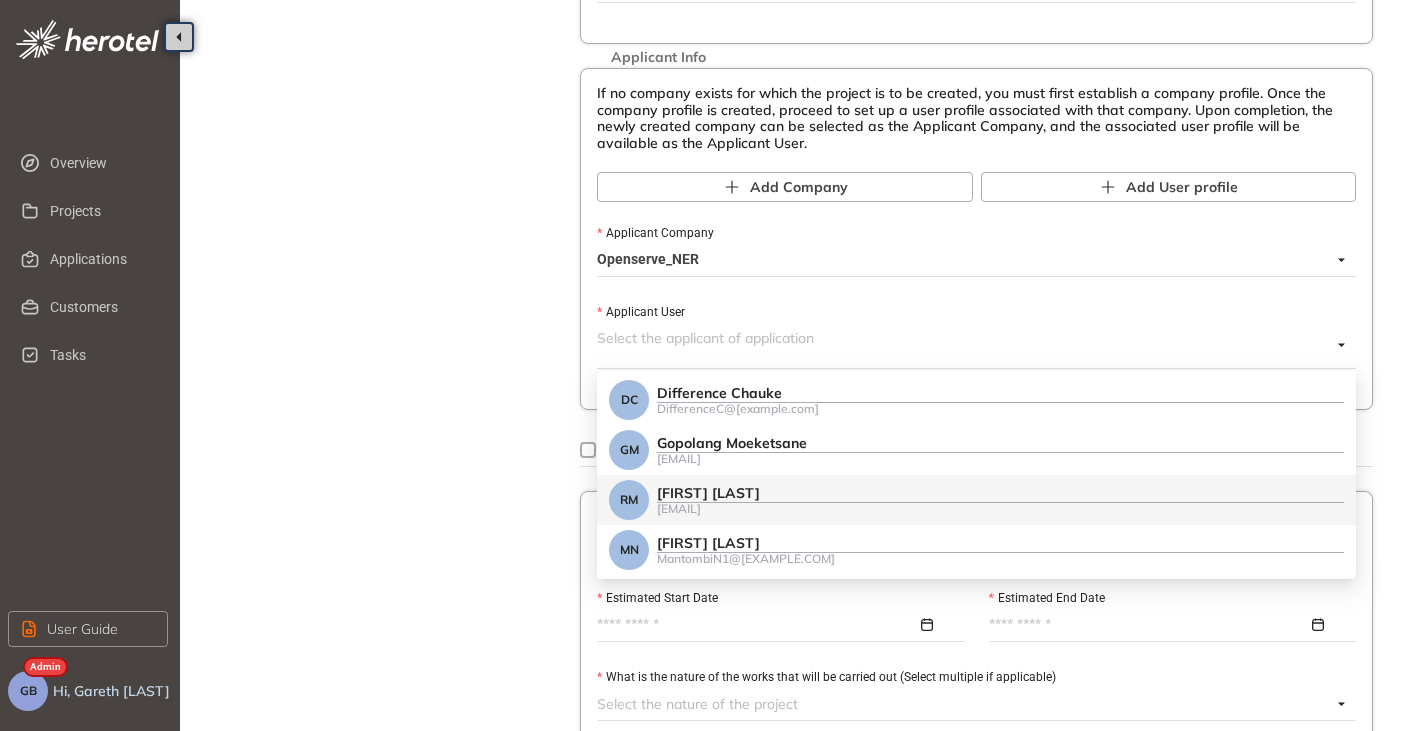click on "[FIRST] [LAST]" at bounding box center [1000, 493] 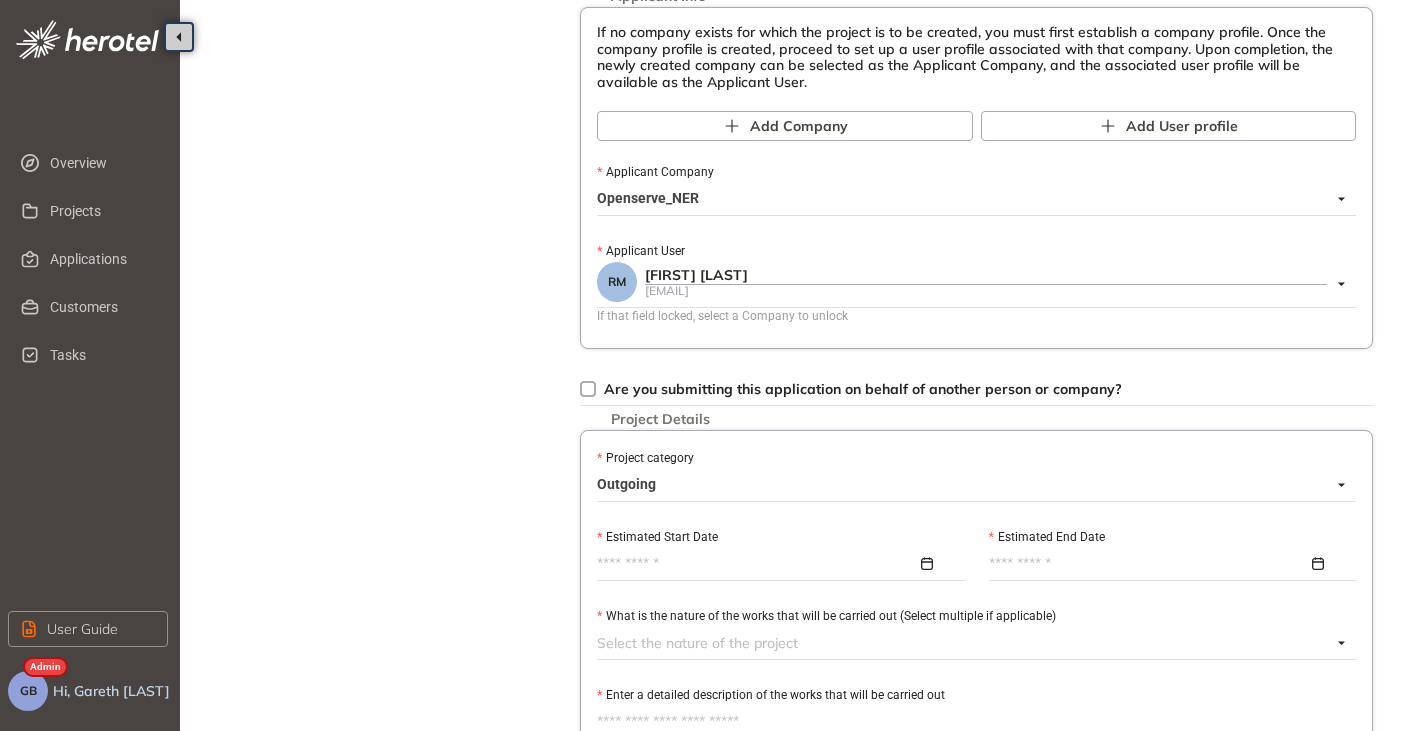 scroll, scrollTop: 400, scrollLeft: 0, axis: vertical 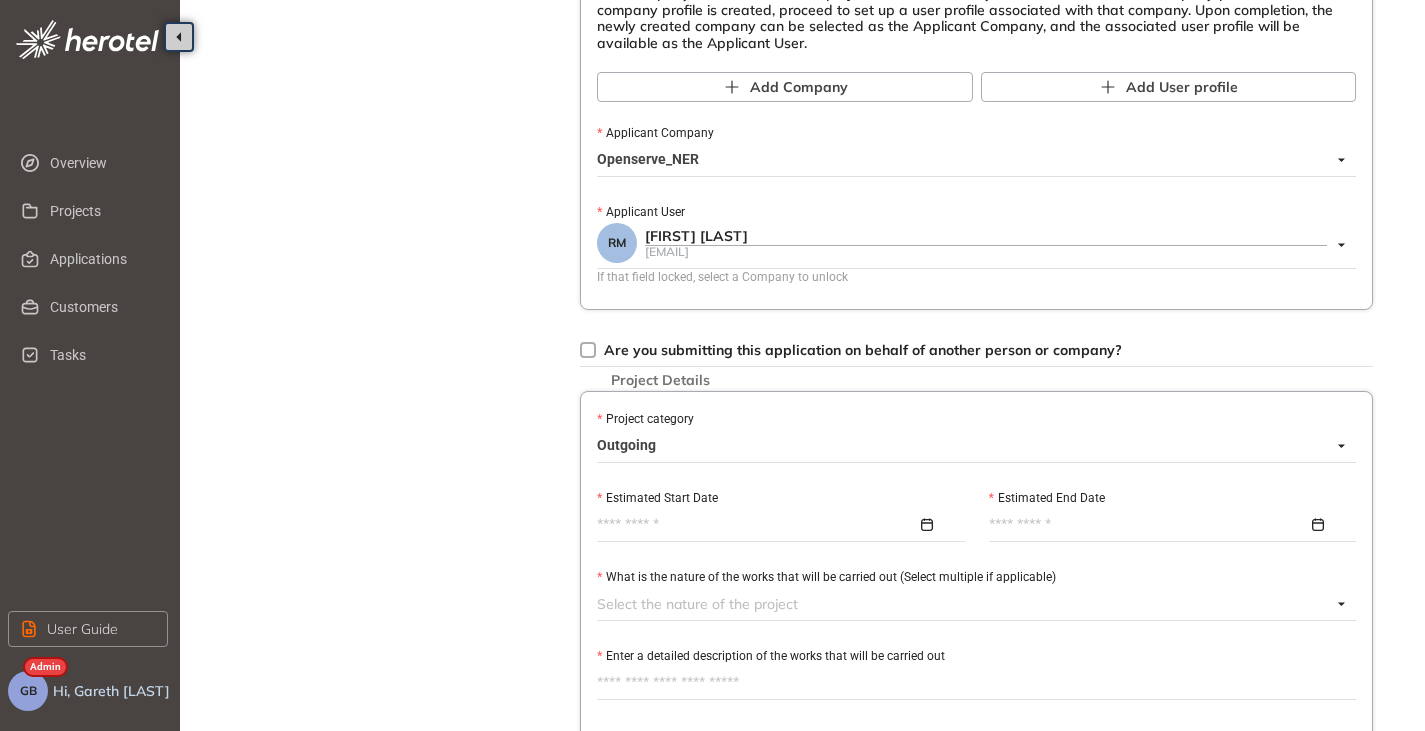 click on "Project category" at bounding box center (645, 419) 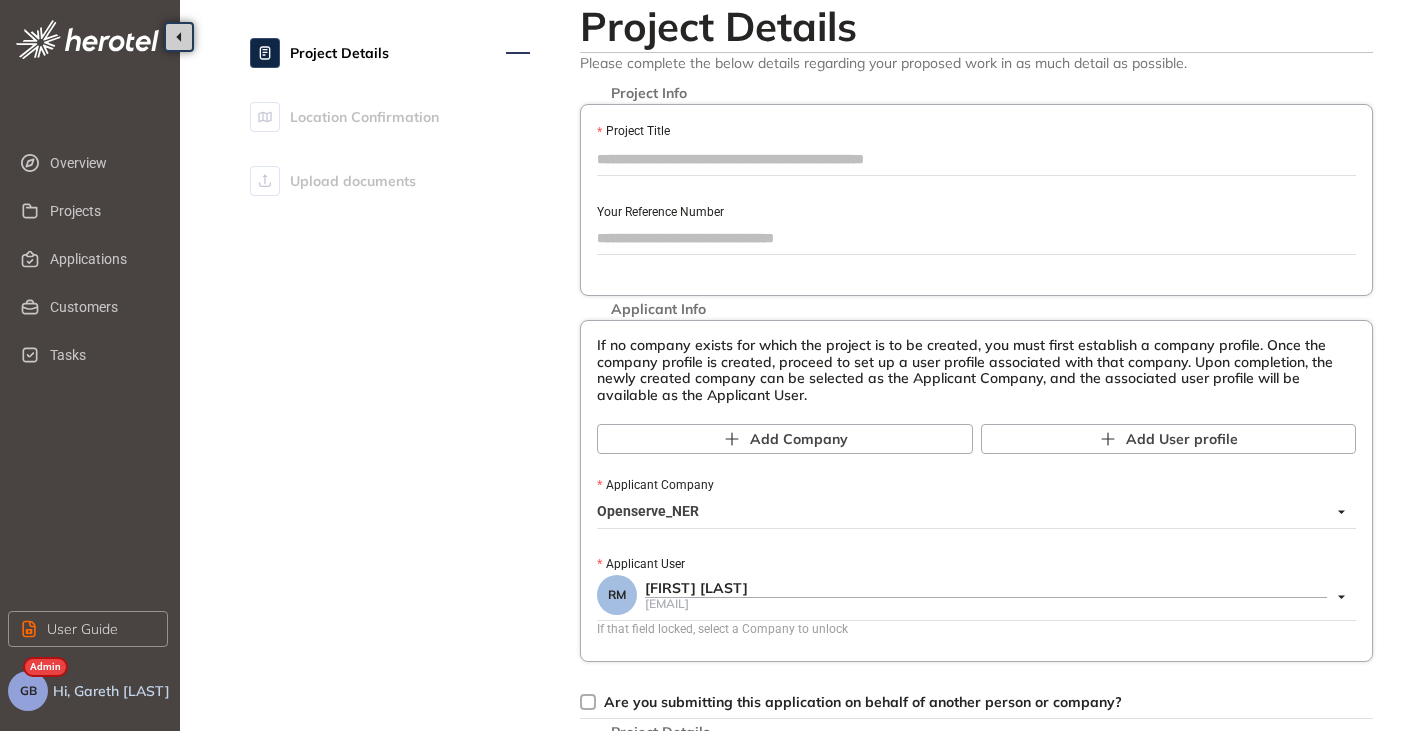 scroll, scrollTop: 0, scrollLeft: 0, axis: both 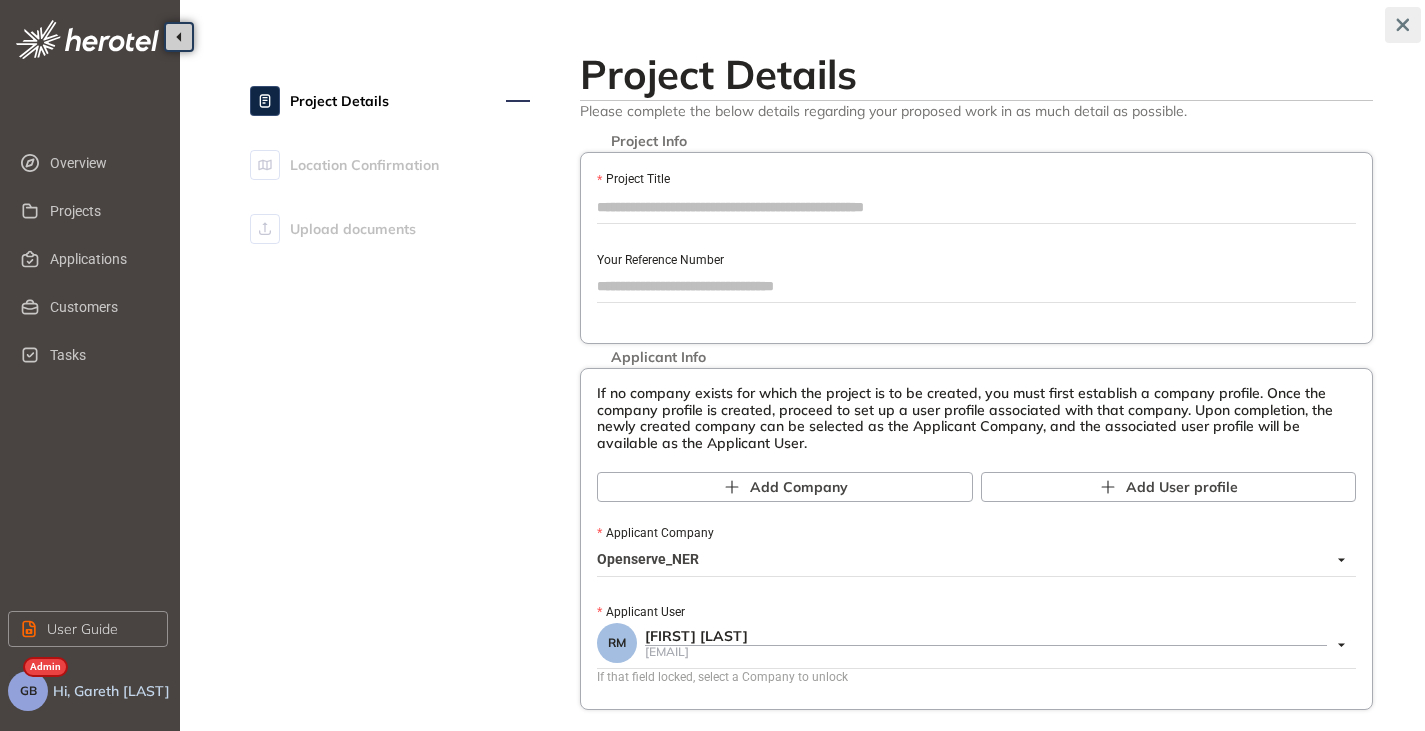 click 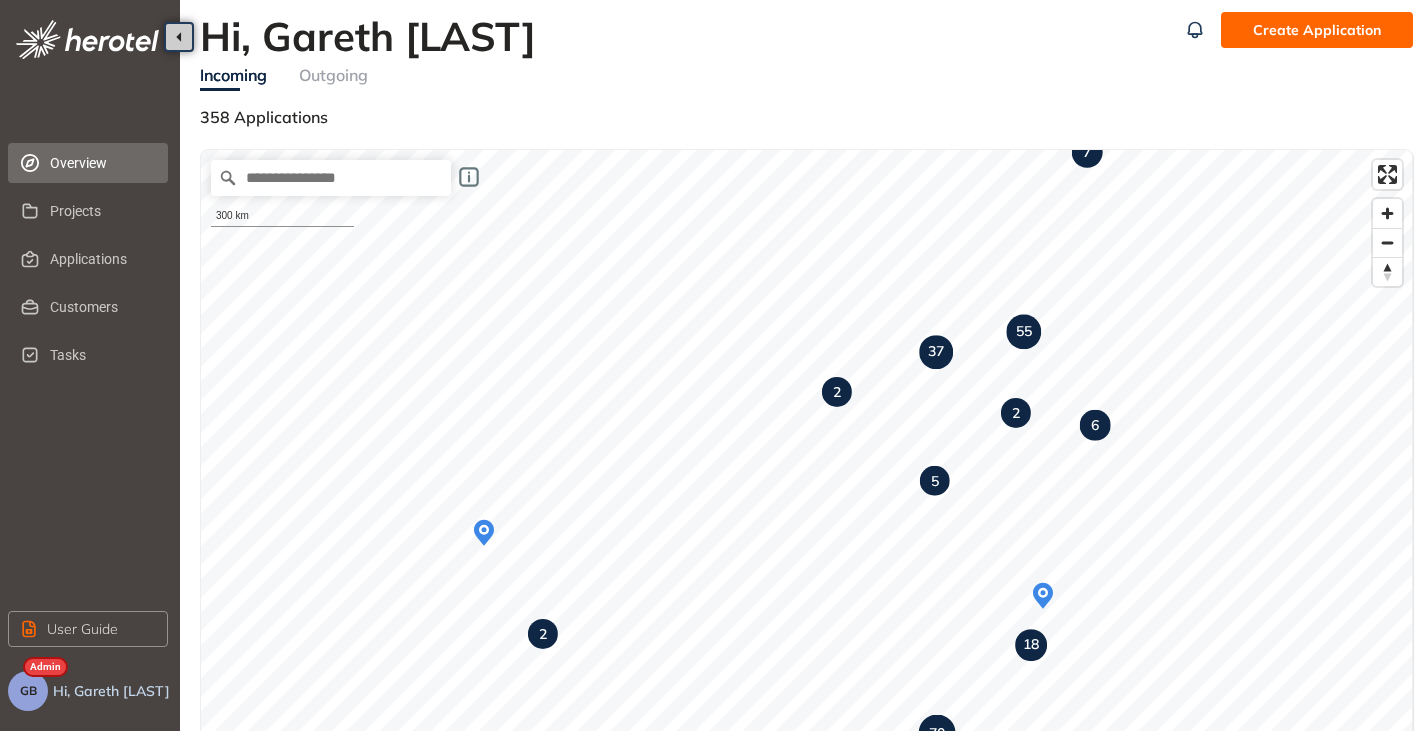 click on "GB" at bounding box center (28, 691) 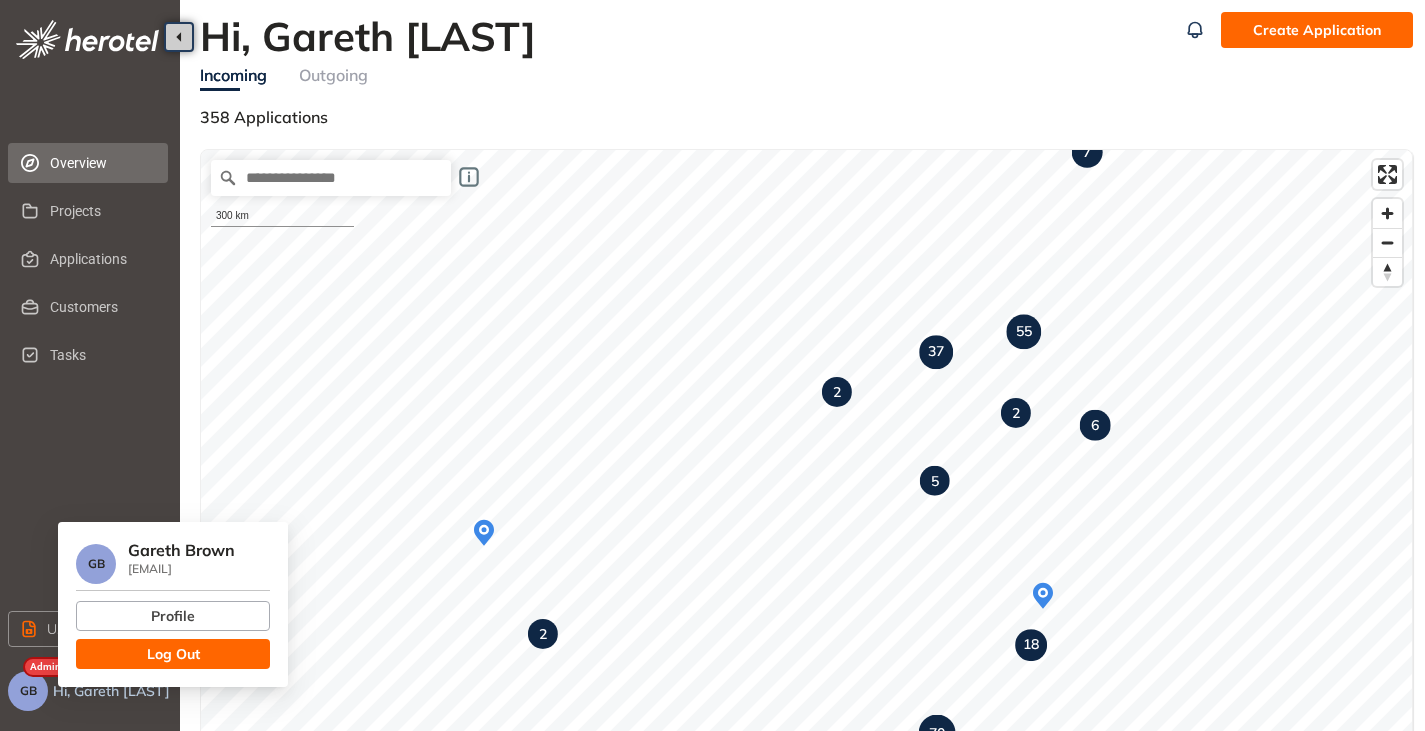 click on "Log Out" at bounding box center (173, 654) 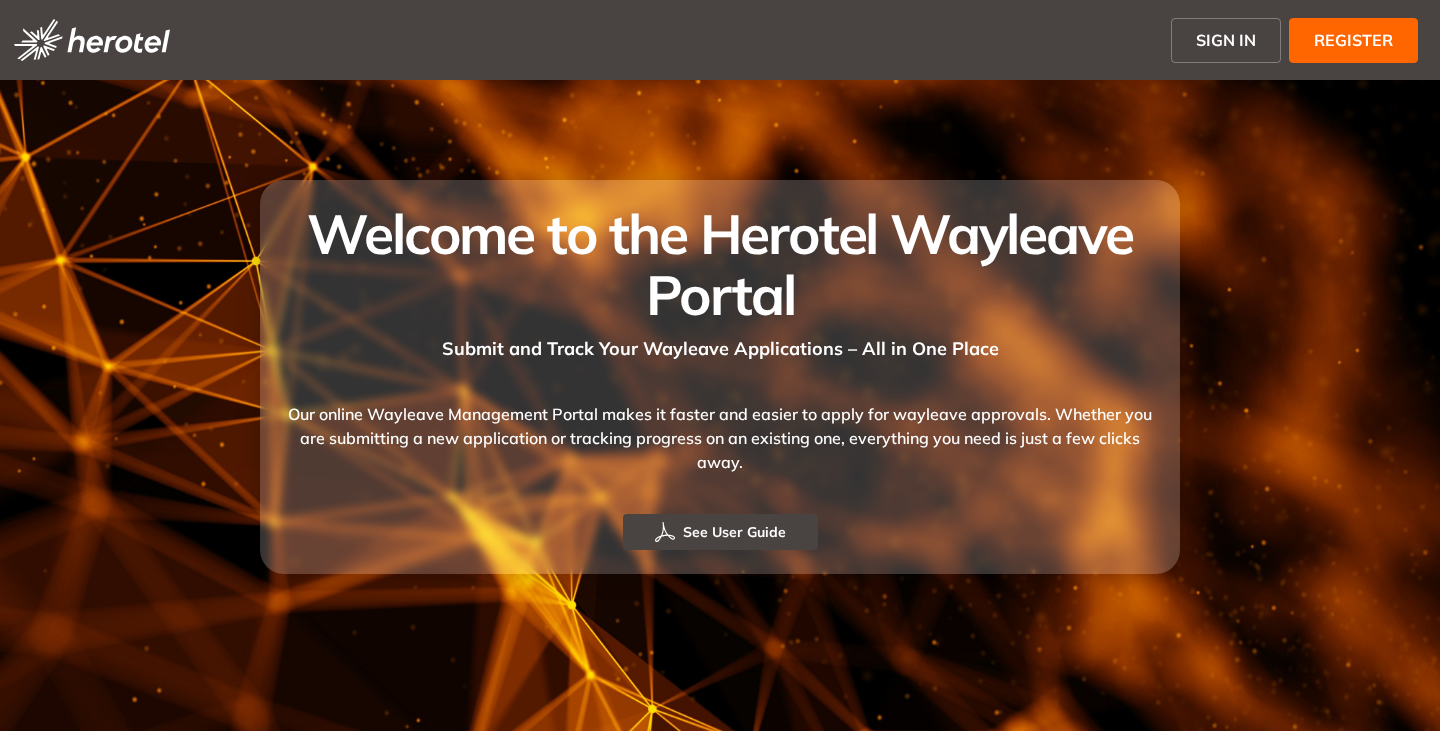 click on "SIGN IN" at bounding box center (1226, 40) 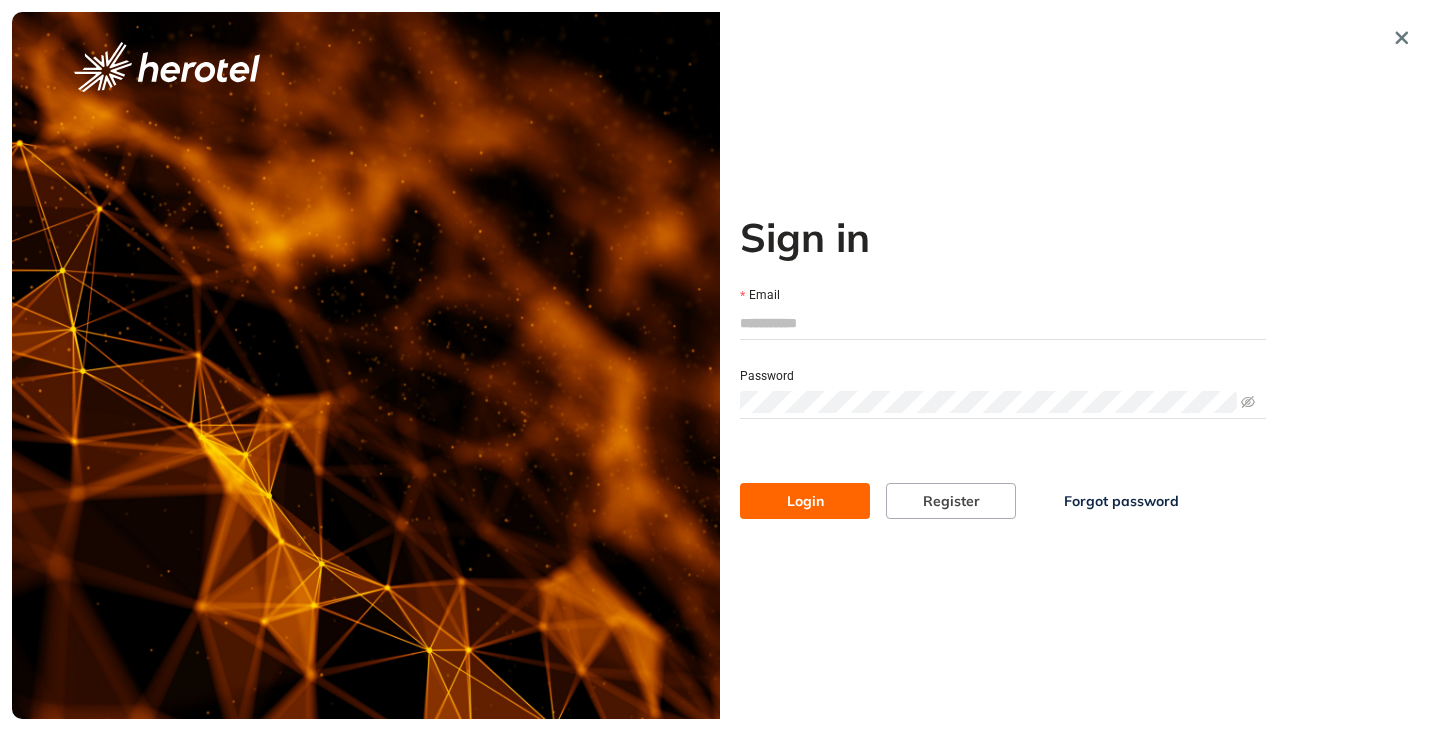 click on "Email" at bounding box center (1003, 296) 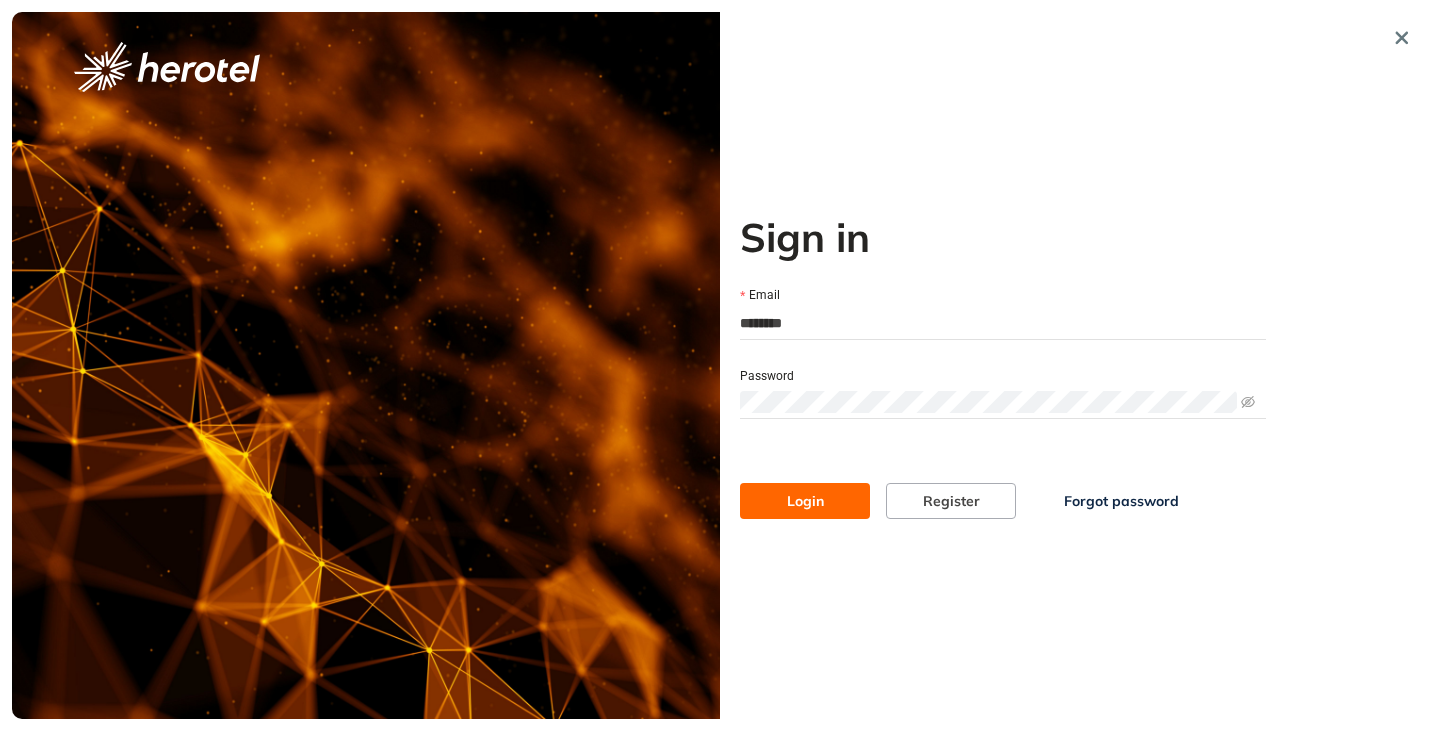 type on "**********" 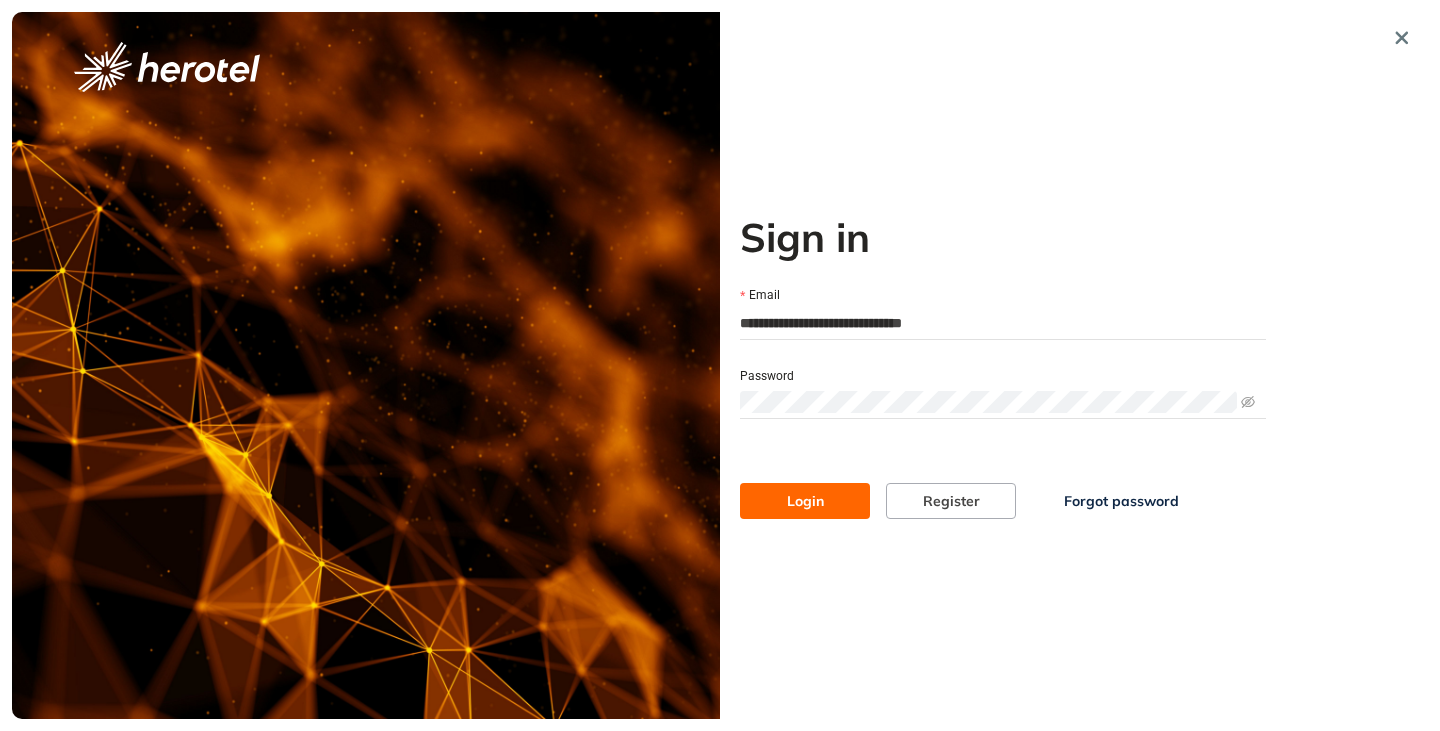 click on "Login Register Forgot password" at bounding box center [1003, 481] 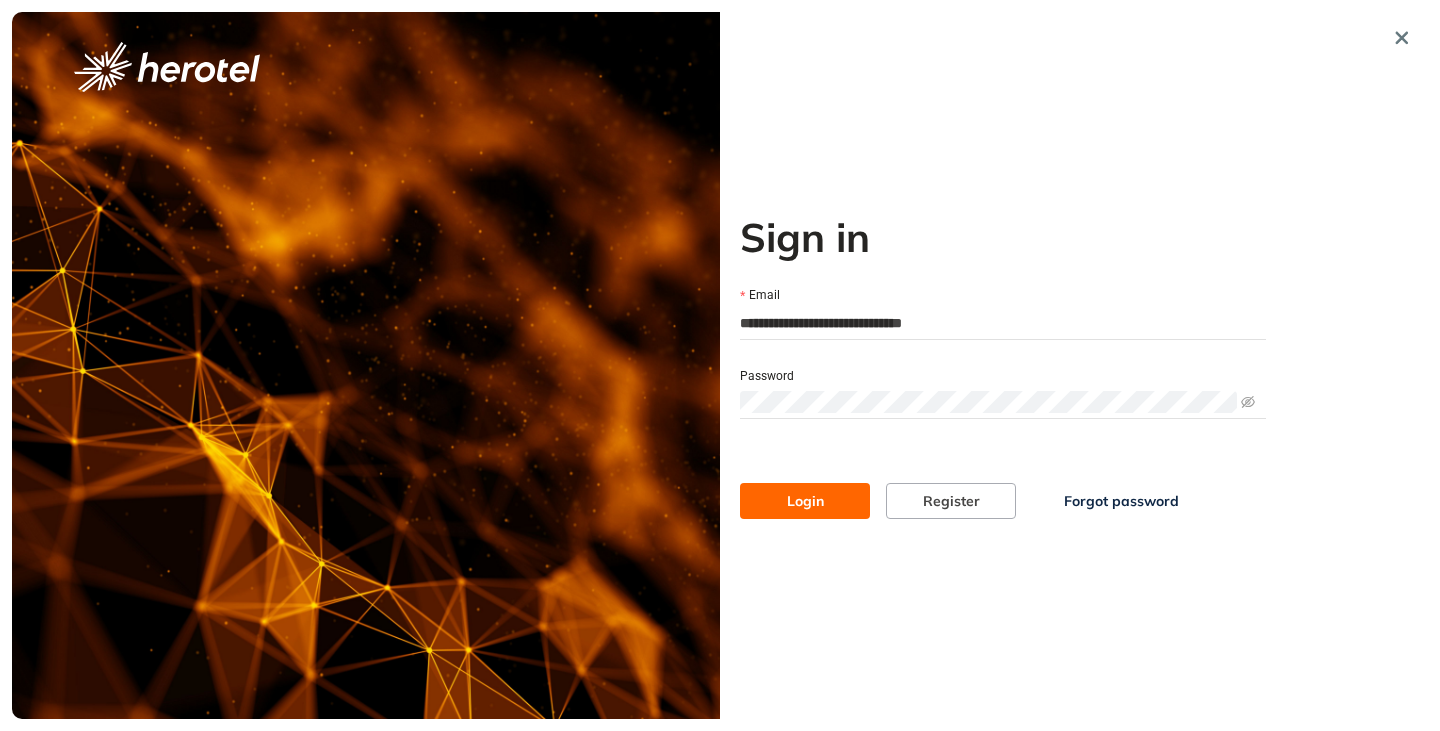 click on "Login" at bounding box center (805, 501) 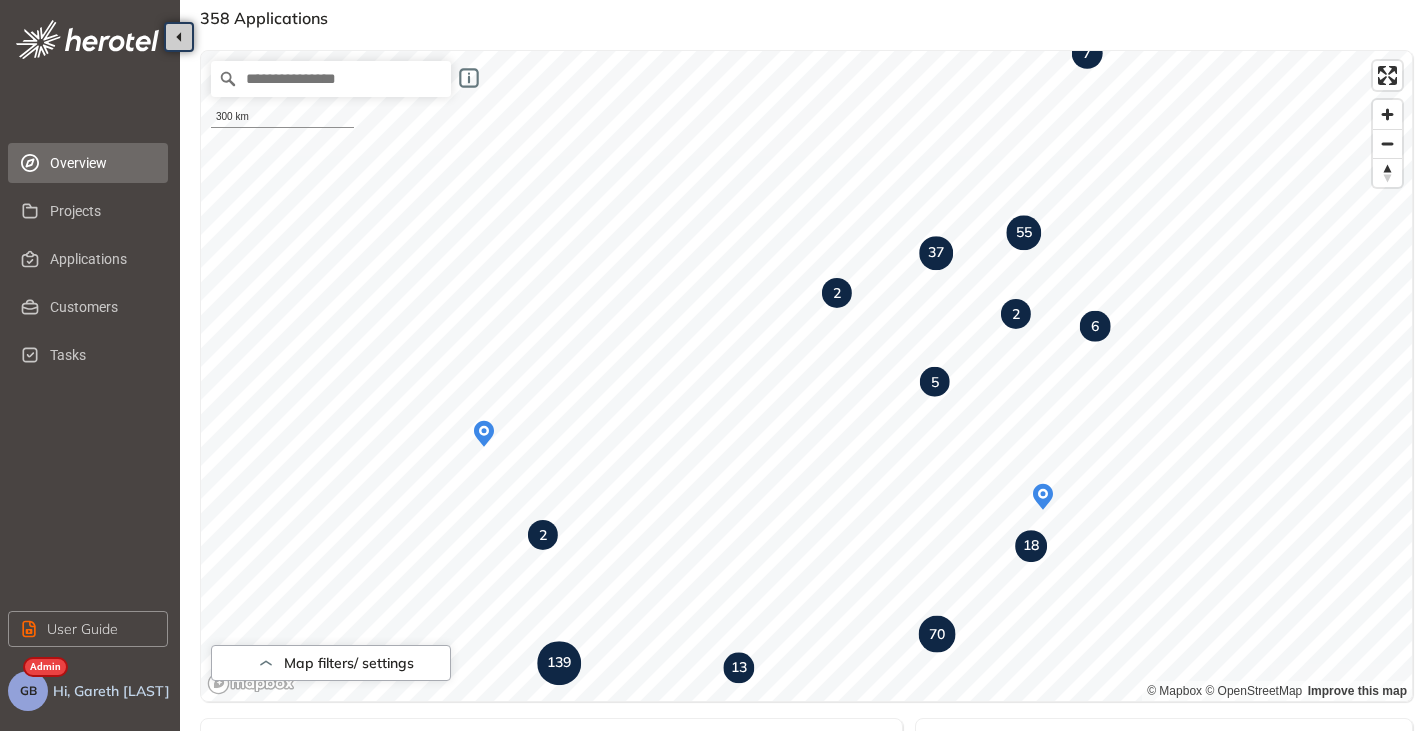 scroll, scrollTop: 100, scrollLeft: 0, axis: vertical 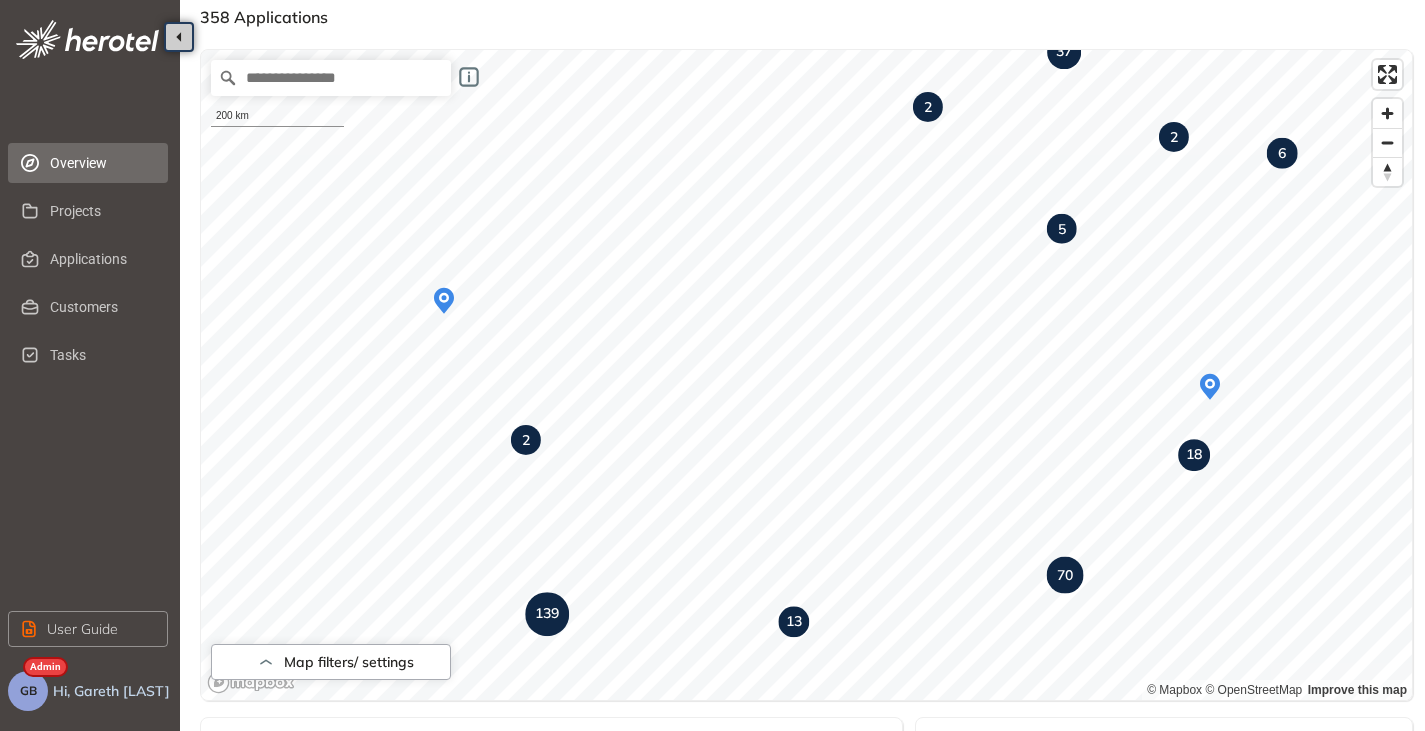 click on "2" at bounding box center (526, 440) 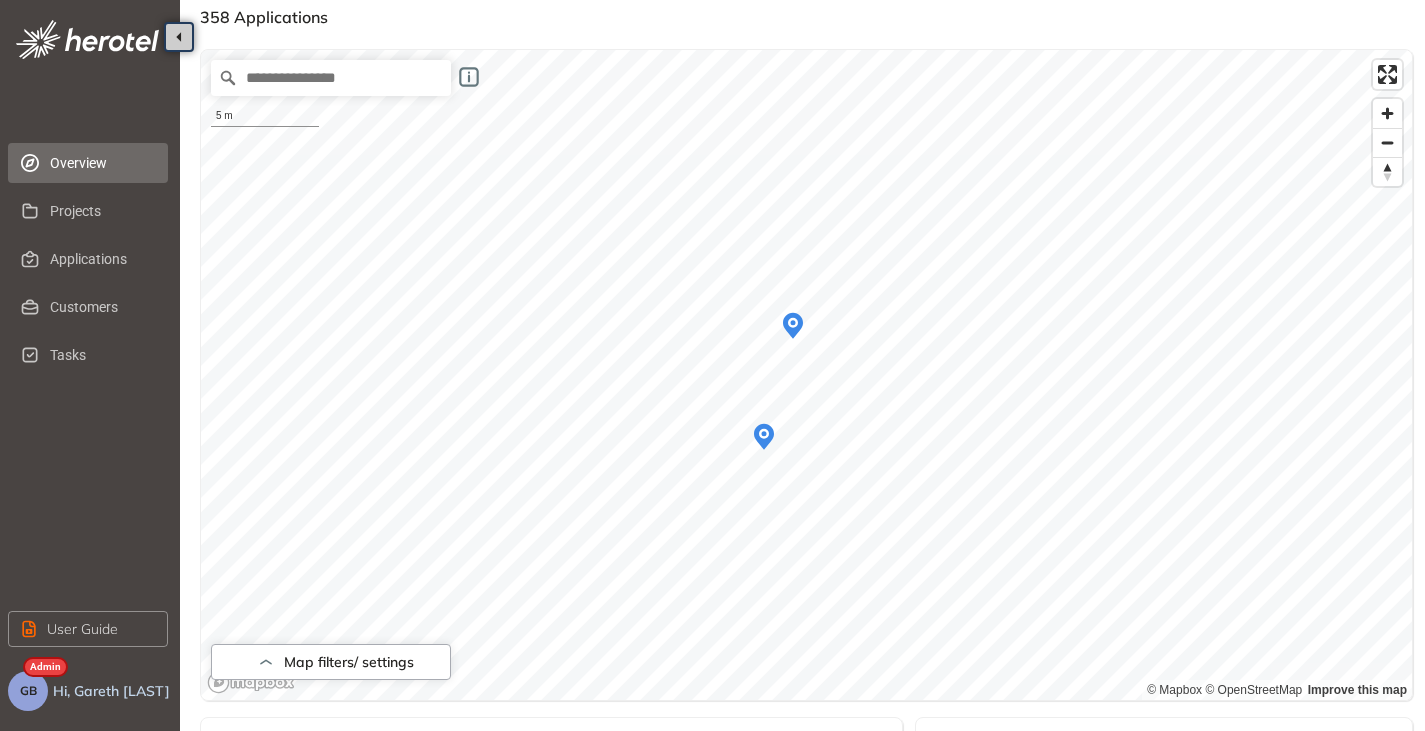 click 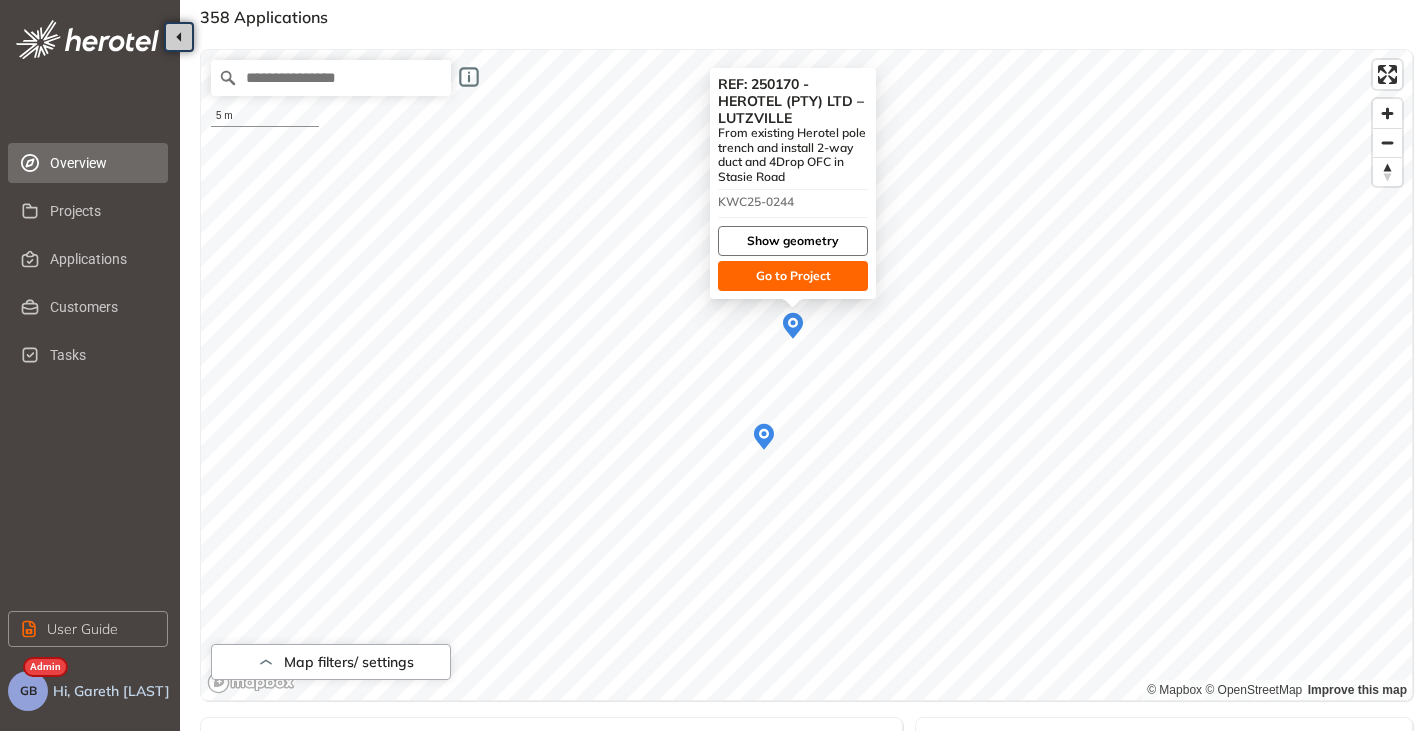 click on "Show geometry" at bounding box center (793, 241) 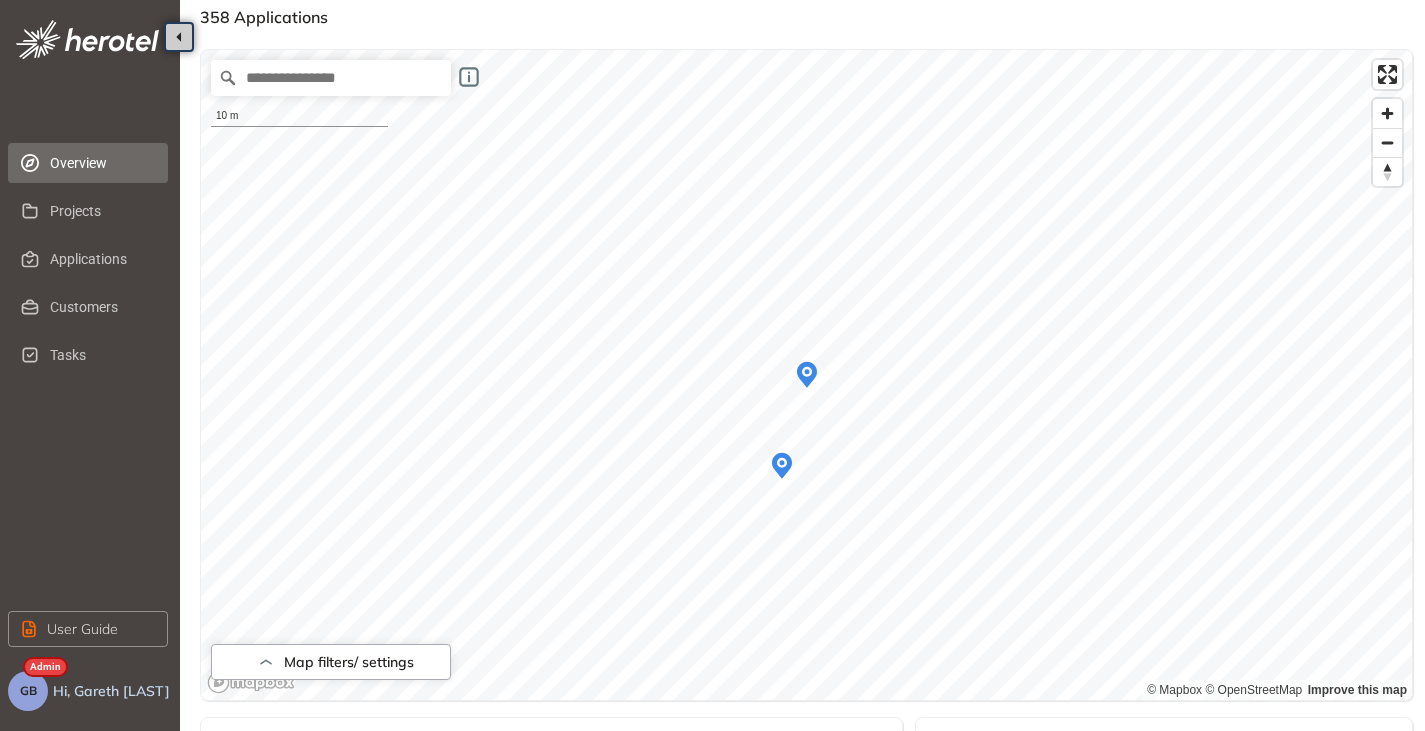 click 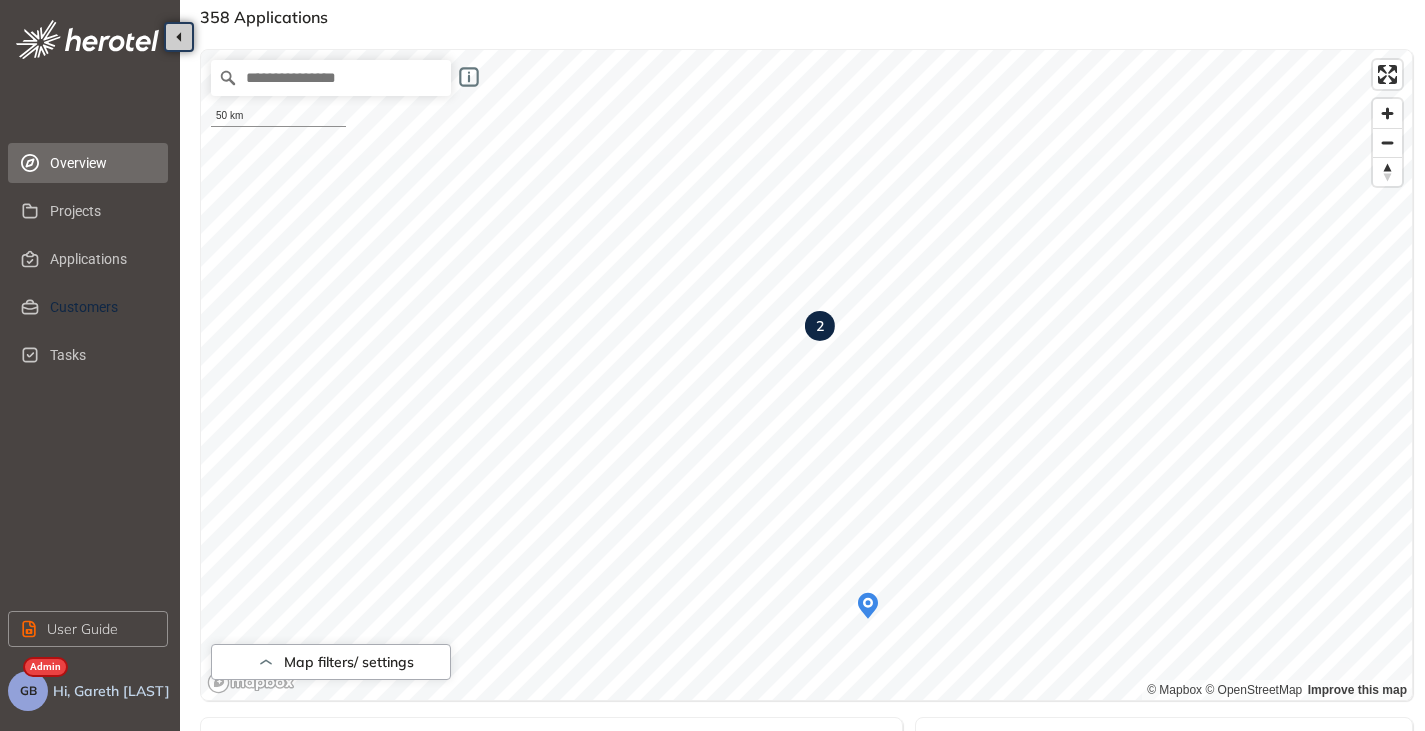 scroll, scrollTop: 300, scrollLeft: 0, axis: vertical 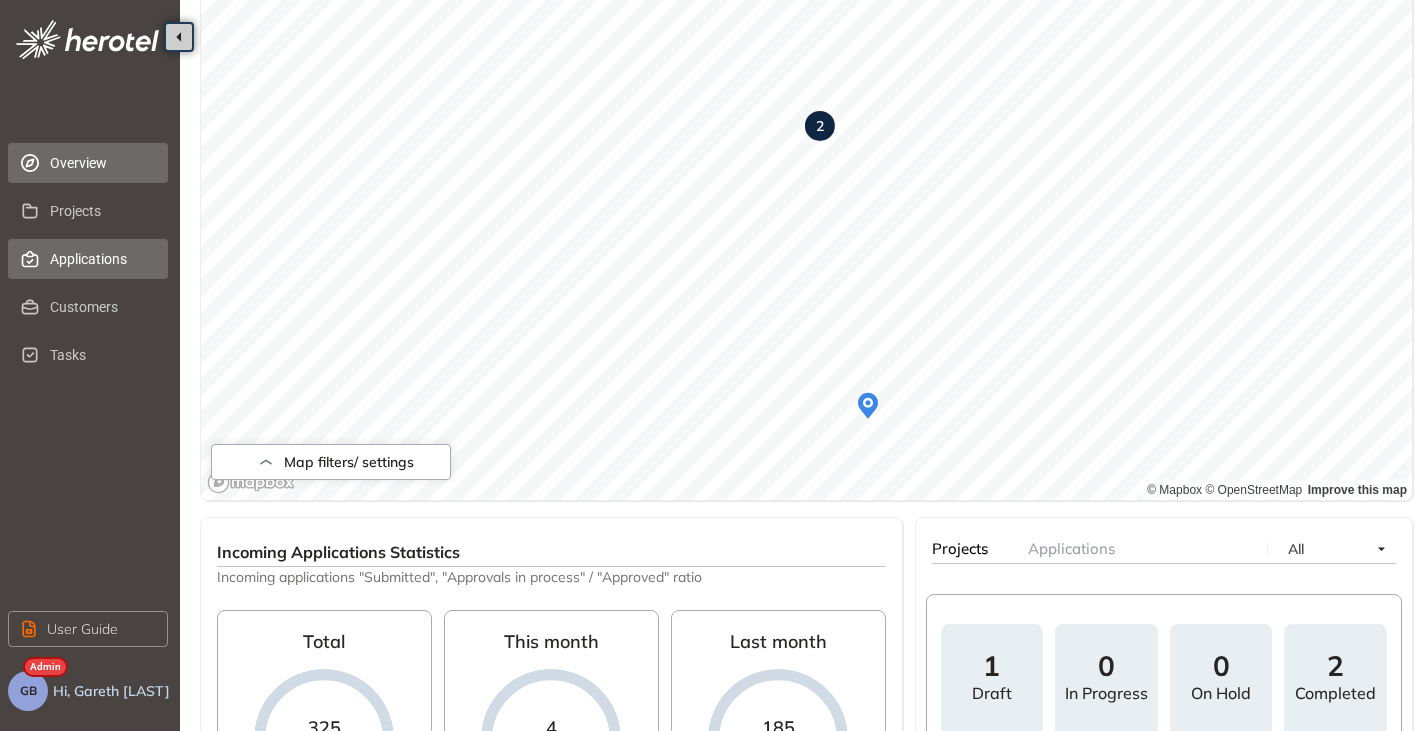 click on "Applications" at bounding box center [101, 259] 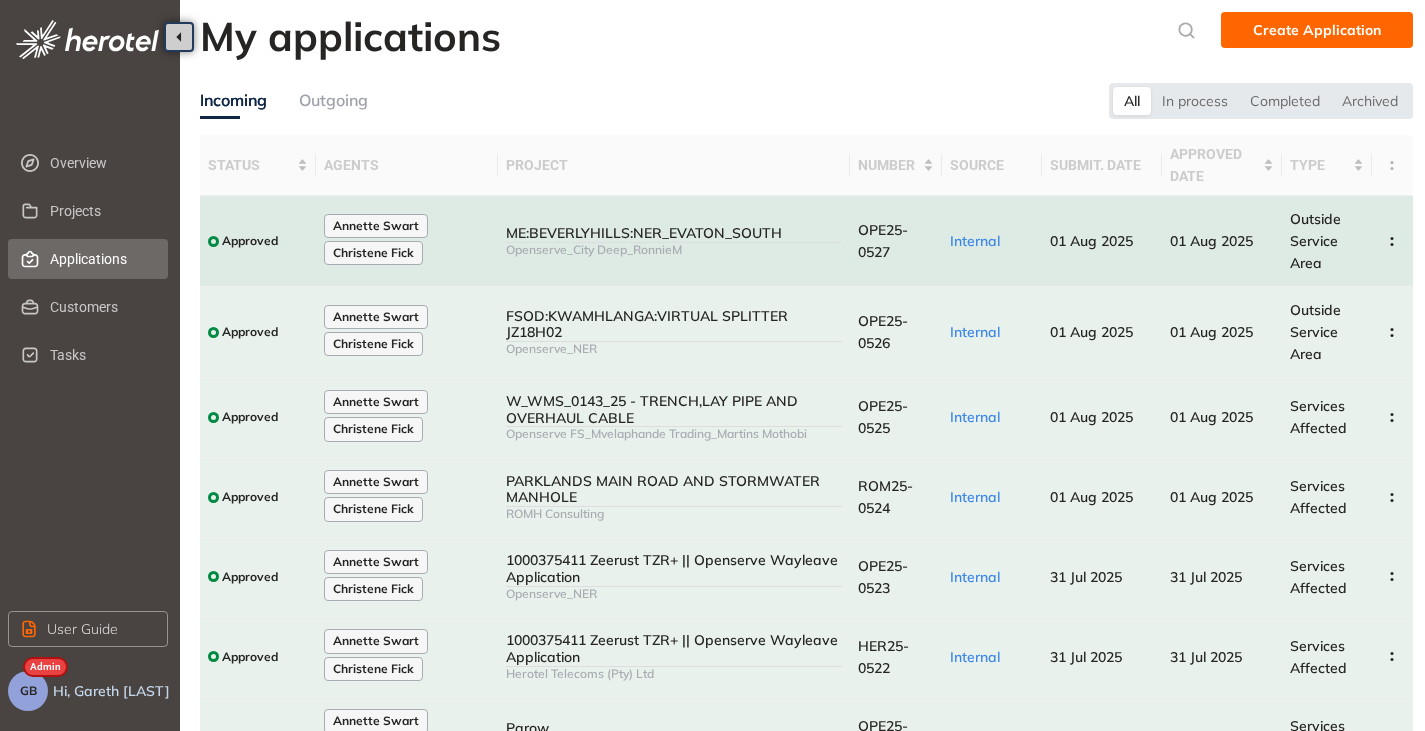 click on "Openserve_City Deep_RonnieM" at bounding box center (674, 250) 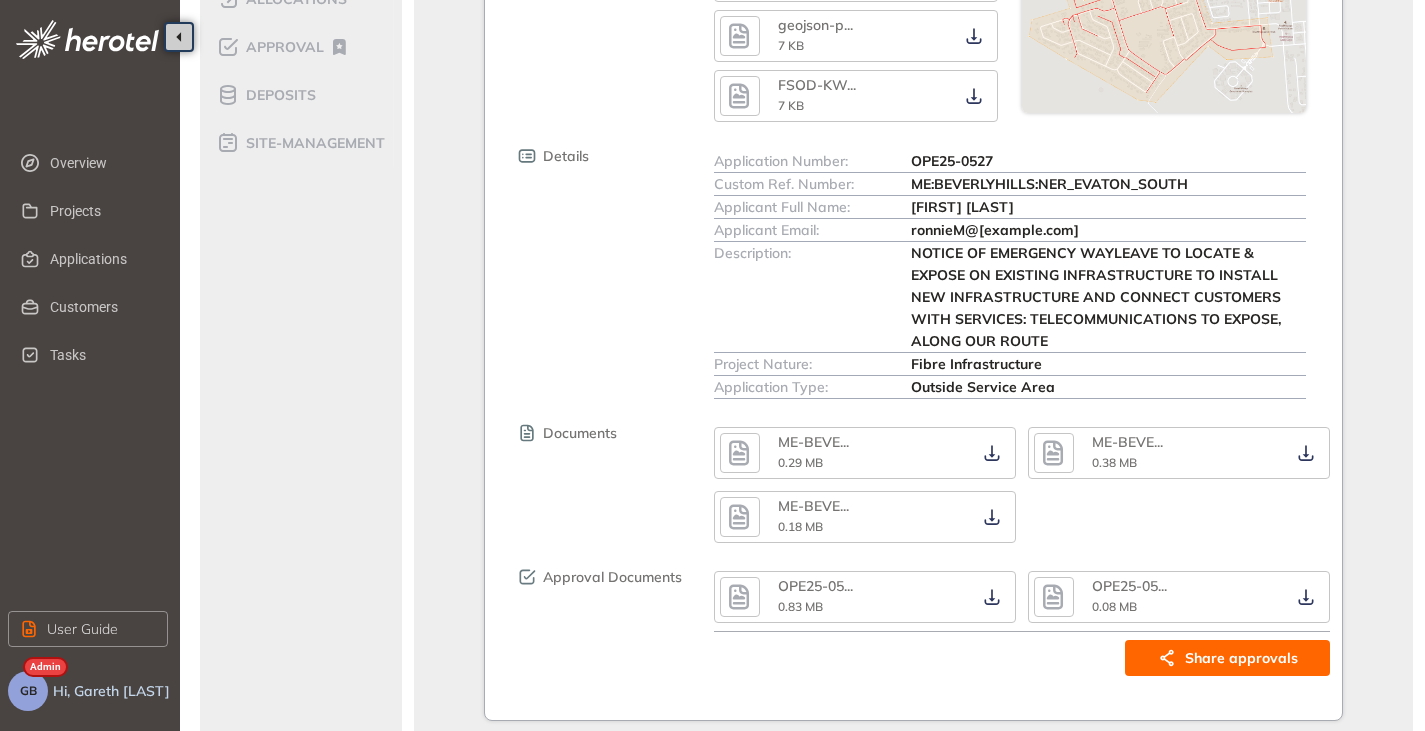 scroll, scrollTop: 500, scrollLeft: 0, axis: vertical 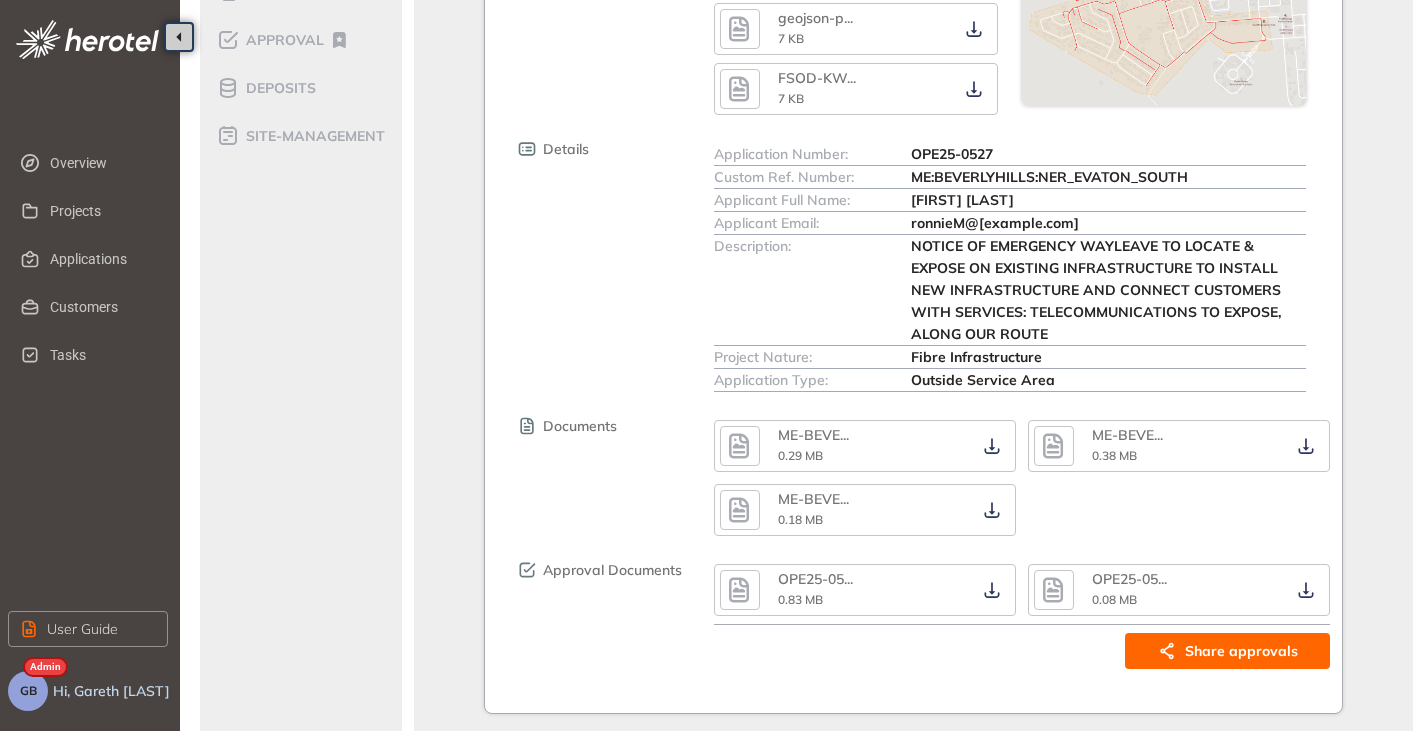 click 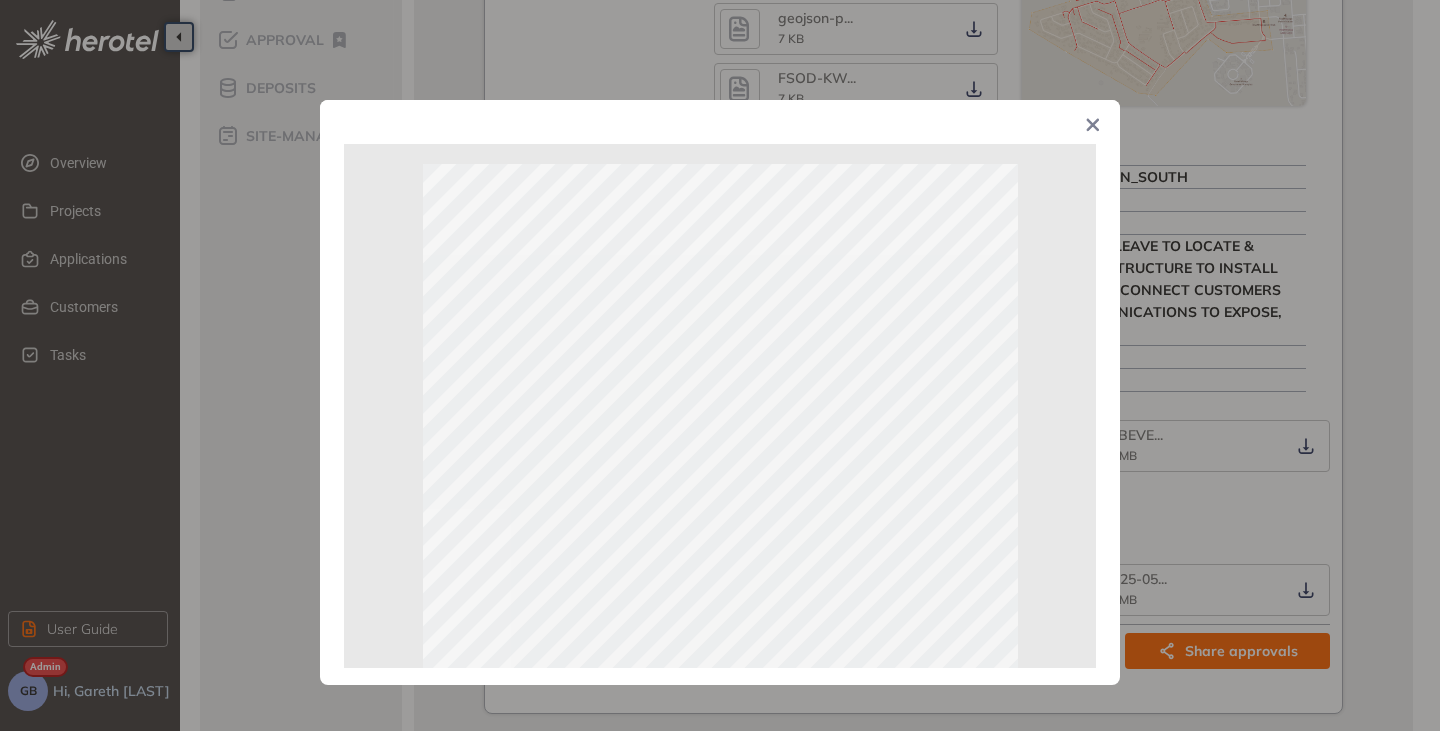 click 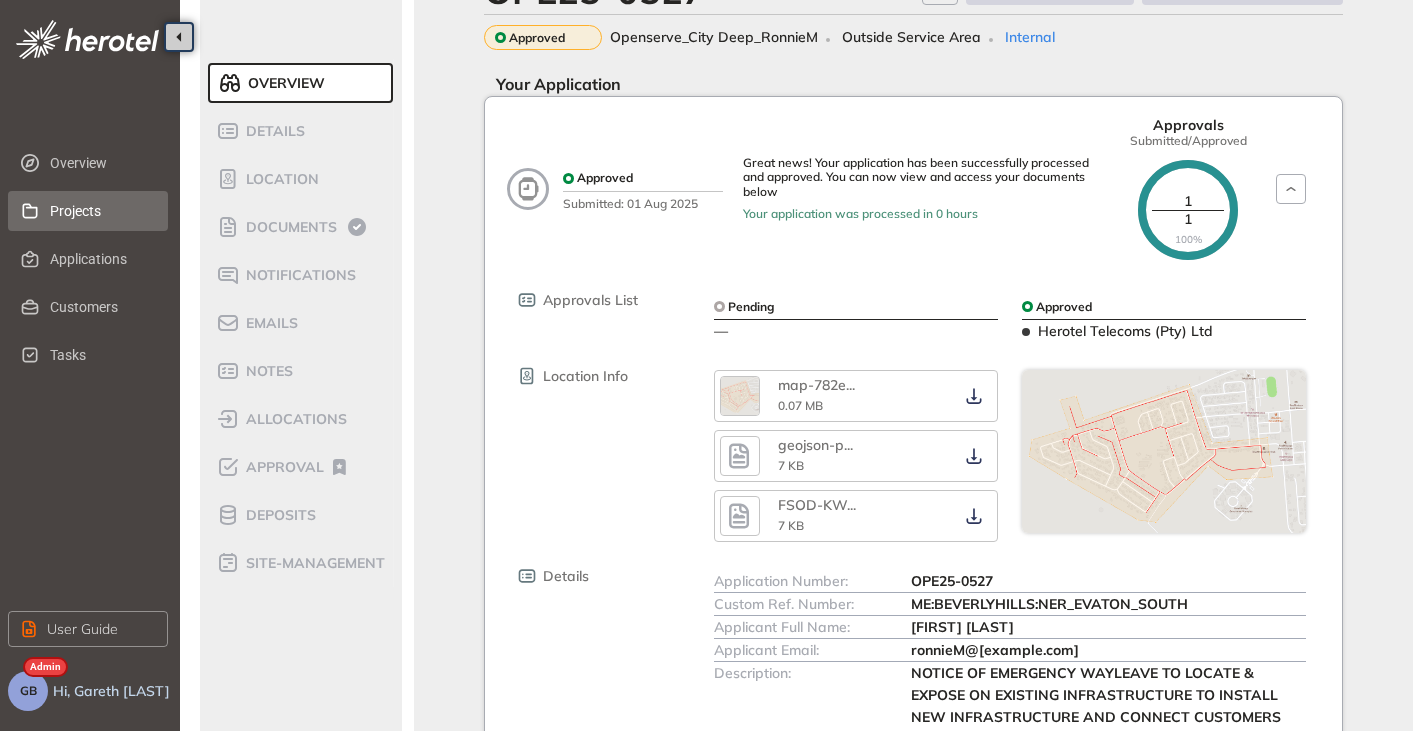 scroll, scrollTop: 0, scrollLeft: 0, axis: both 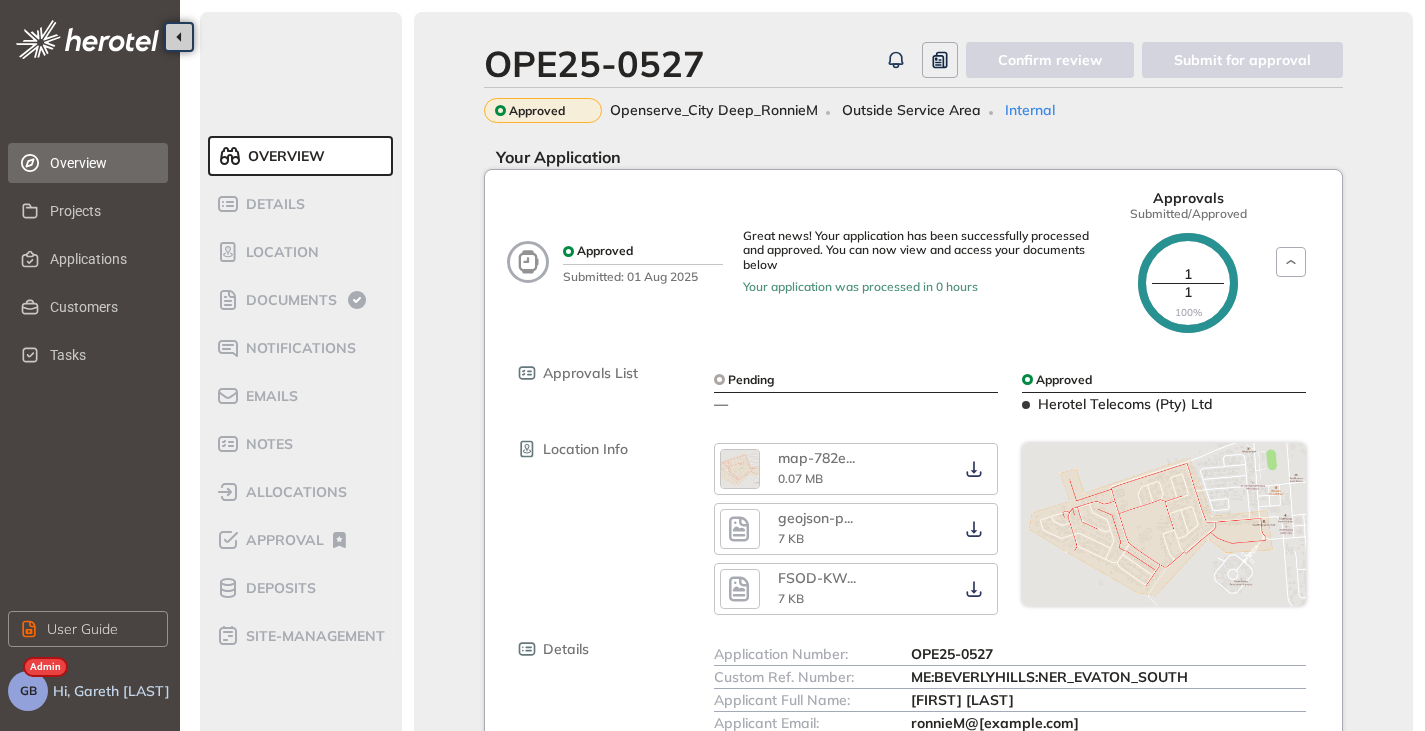 click on "Overview" at bounding box center [101, 163] 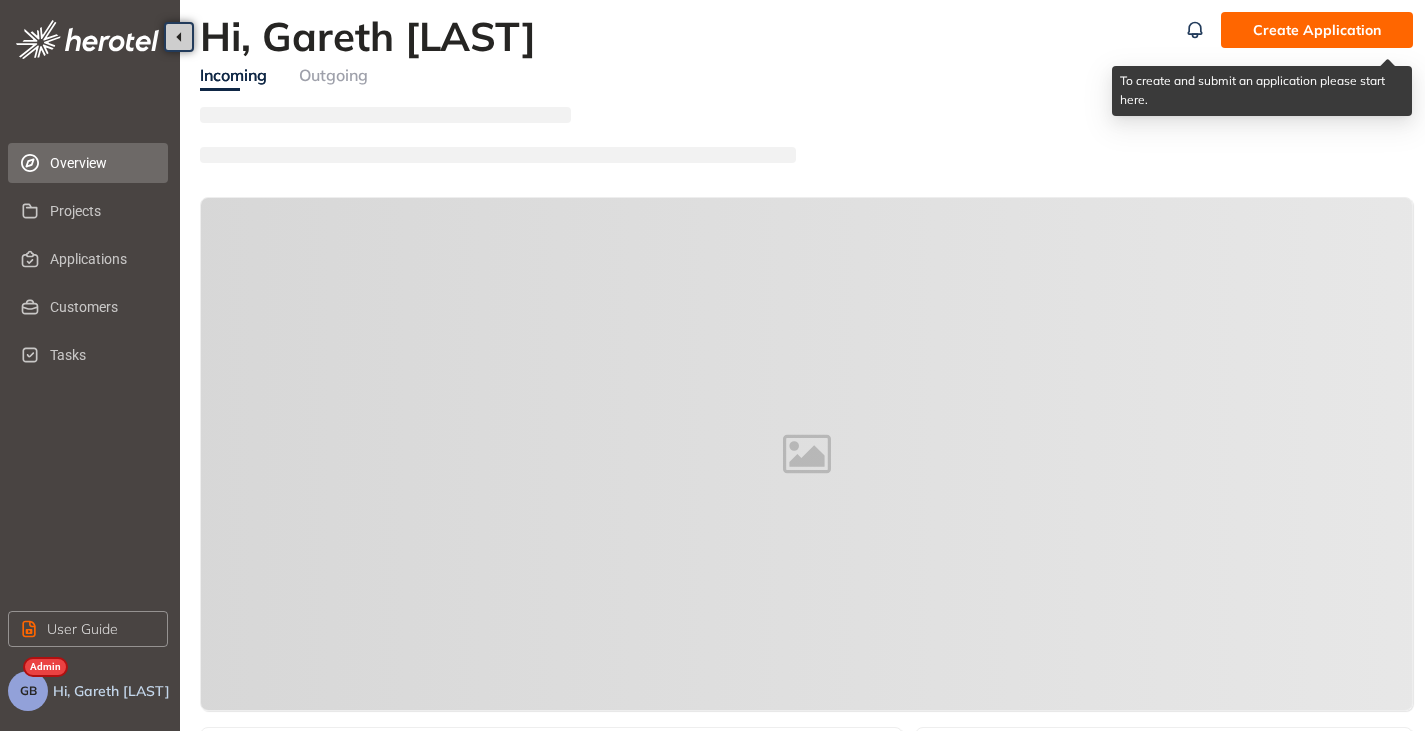 click on "Create Application" at bounding box center [1317, 30] 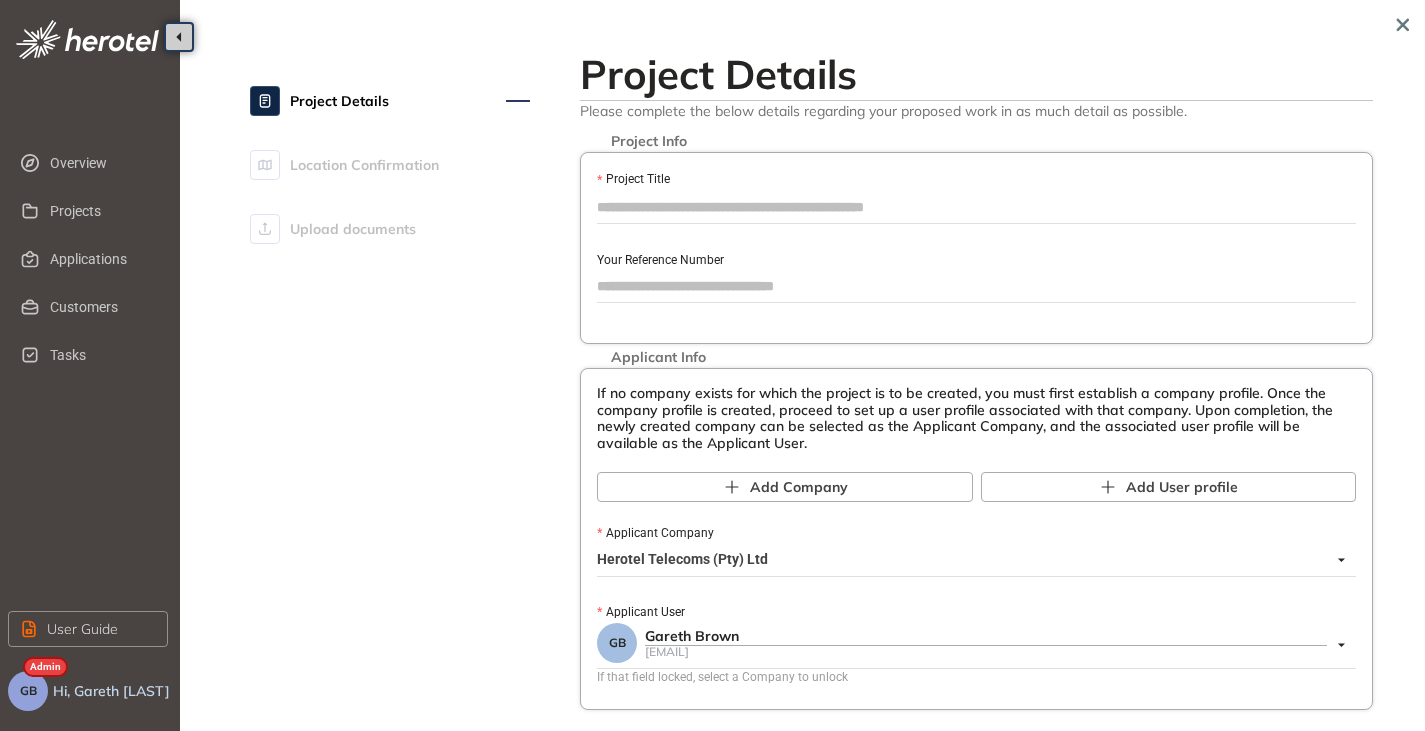 click on "Project Title" at bounding box center [976, 207] 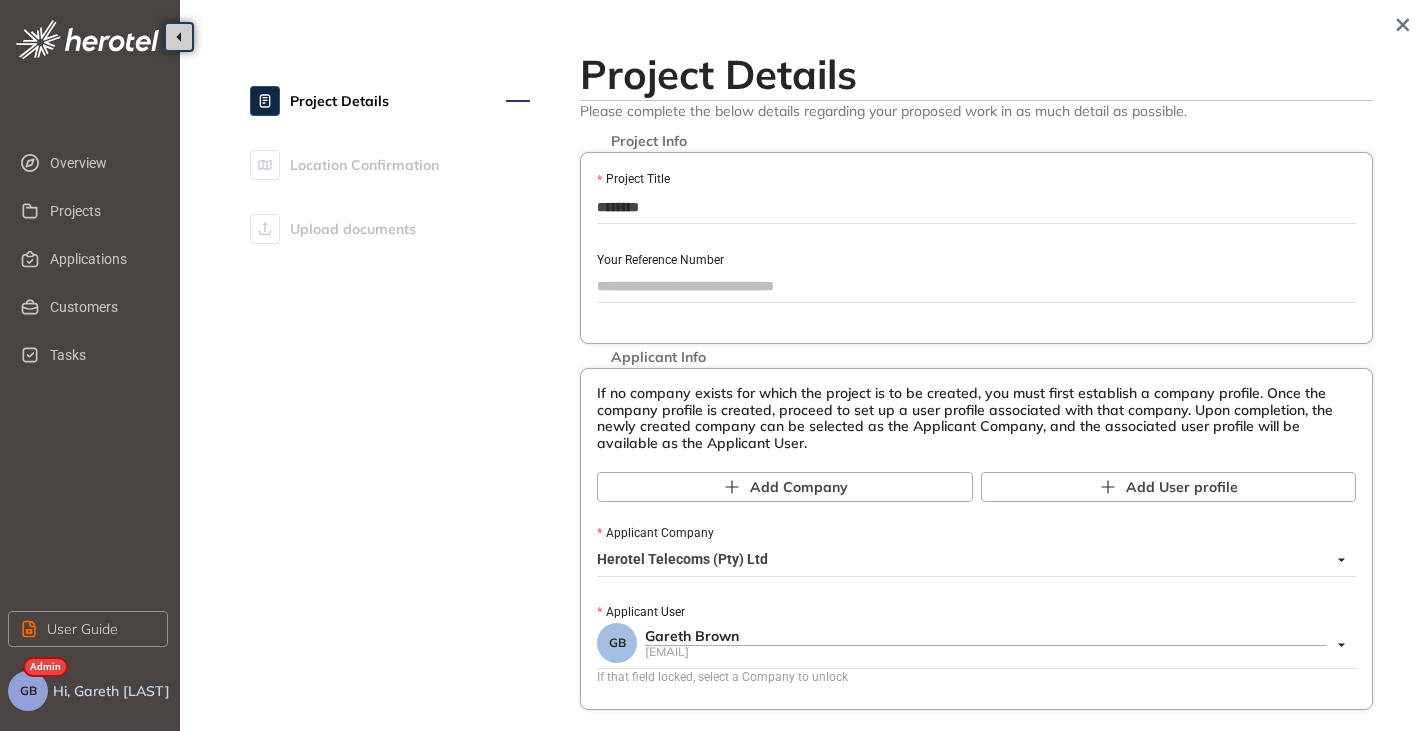 scroll, scrollTop: 100, scrollLeft: 0, axis: vertical 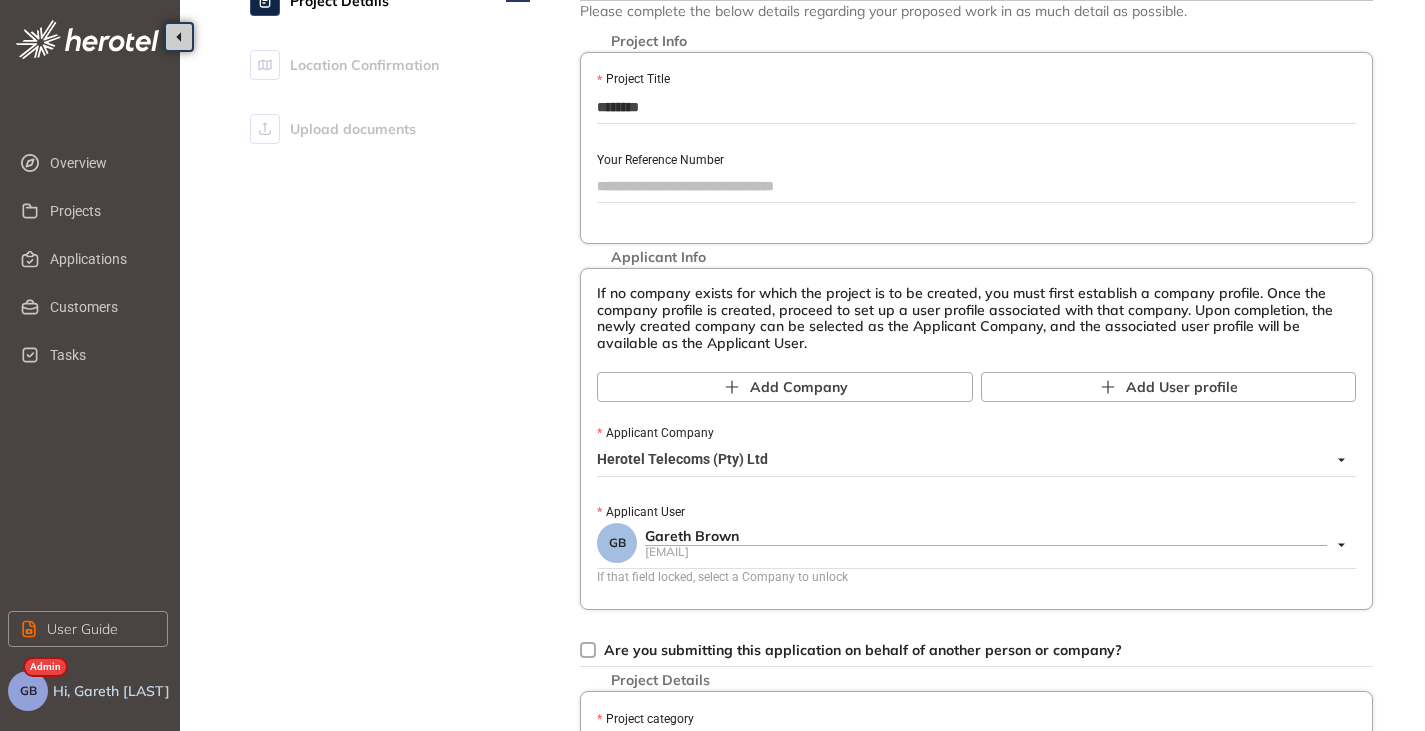 click on "Herotel Telecoms (Pty) Ltd" at bounding box center [971, 460] 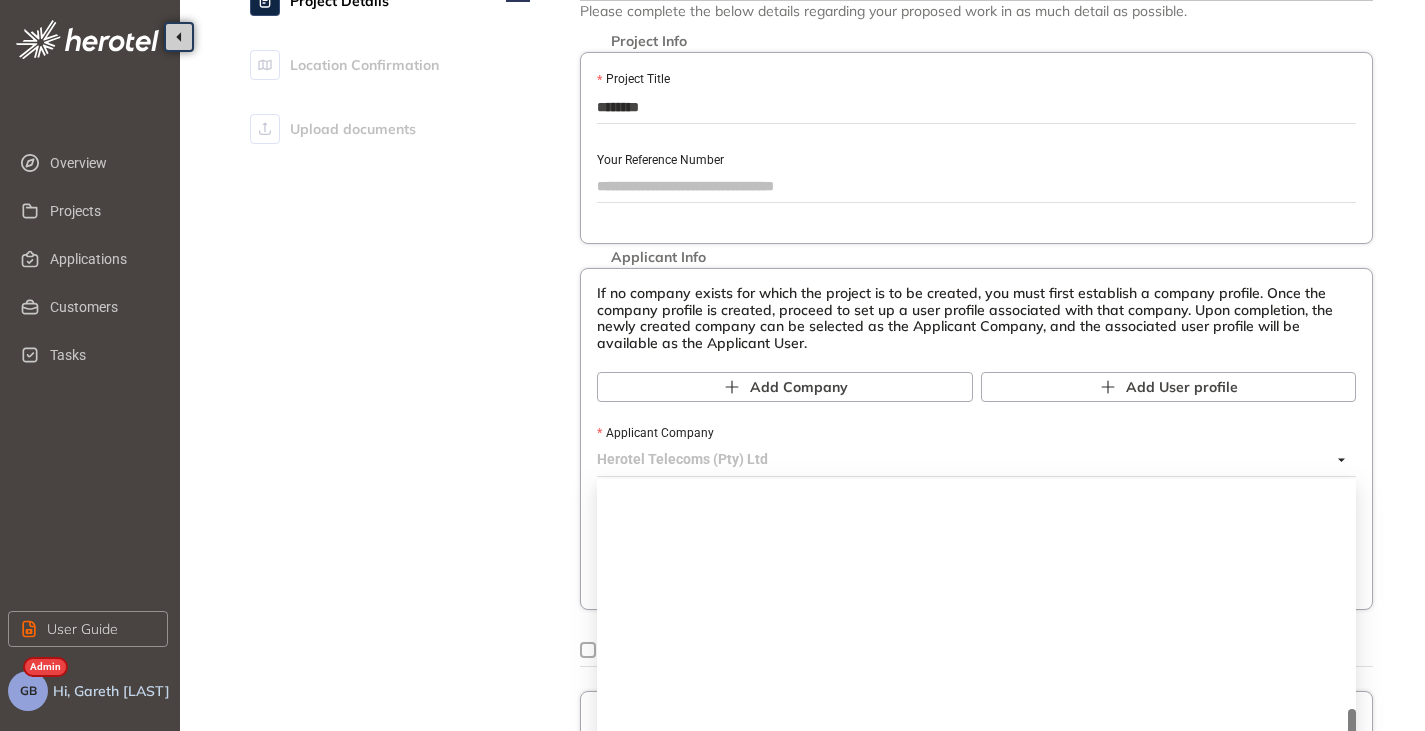 scroll, scrollTop: 1968, scrollLeft: 0, axis: vertical 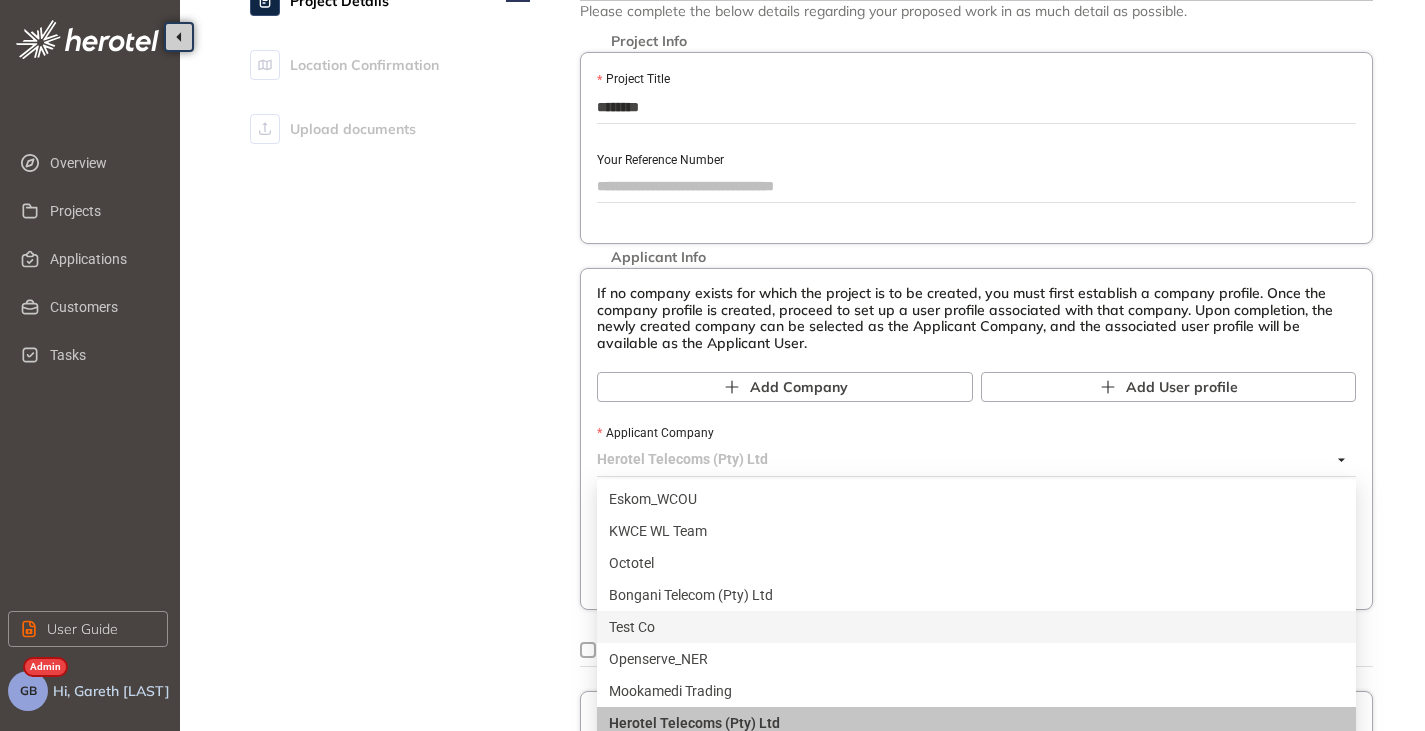 click on "Test Co" at bounding box center (976, 627) 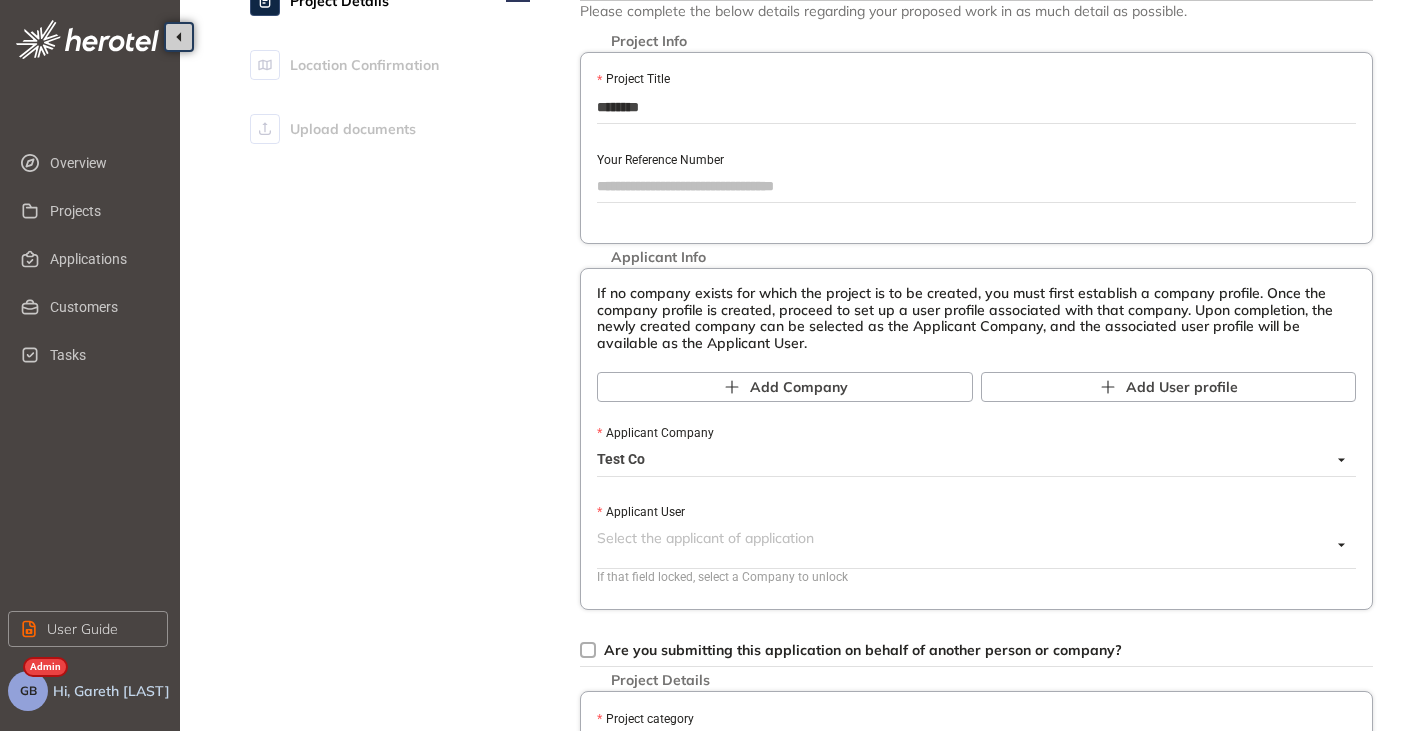 click on "Applicant User" at bounding box center [964, 538] 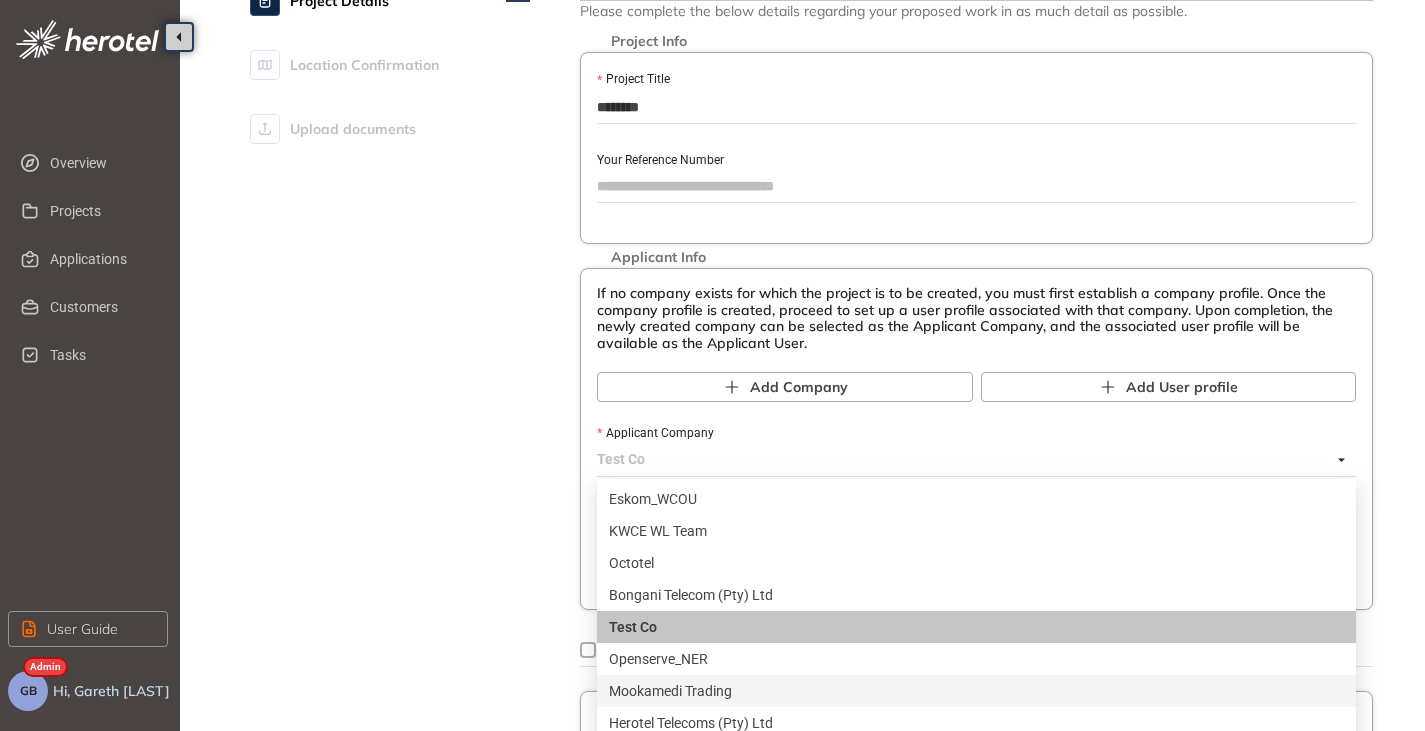click on "Mookamedi Trading" at bounding box center [976, 691] 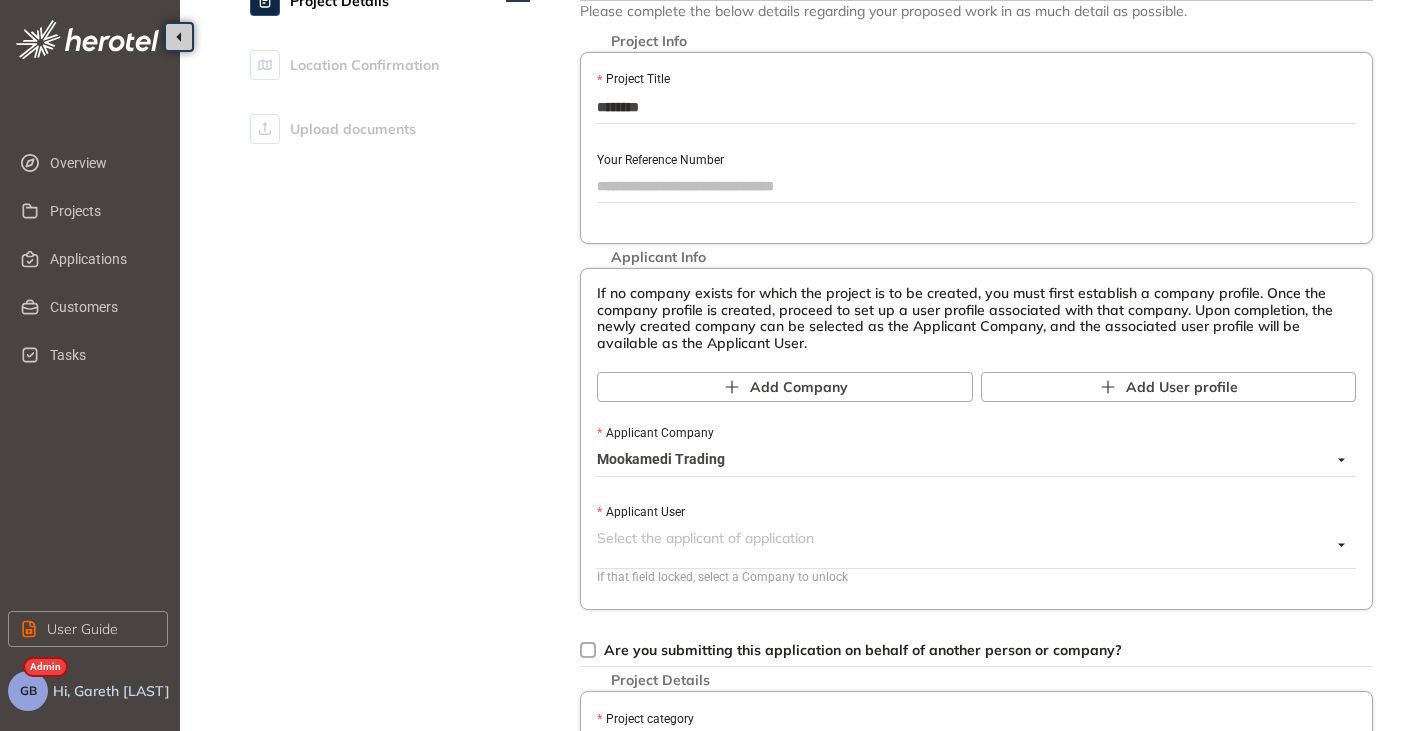 click on "Applicant User" at bounding box center (964, 538) 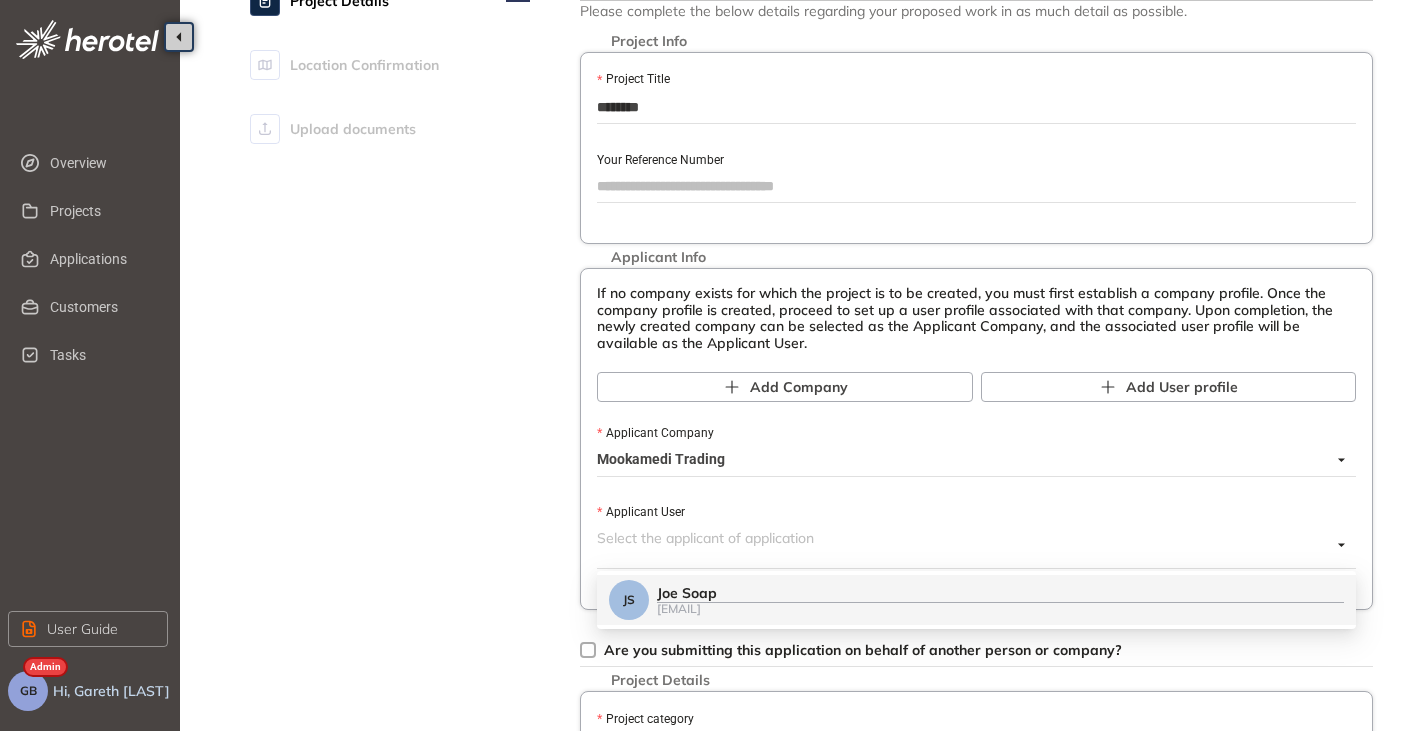 click on "Joe Soap" at bounding box center [1000, 593] 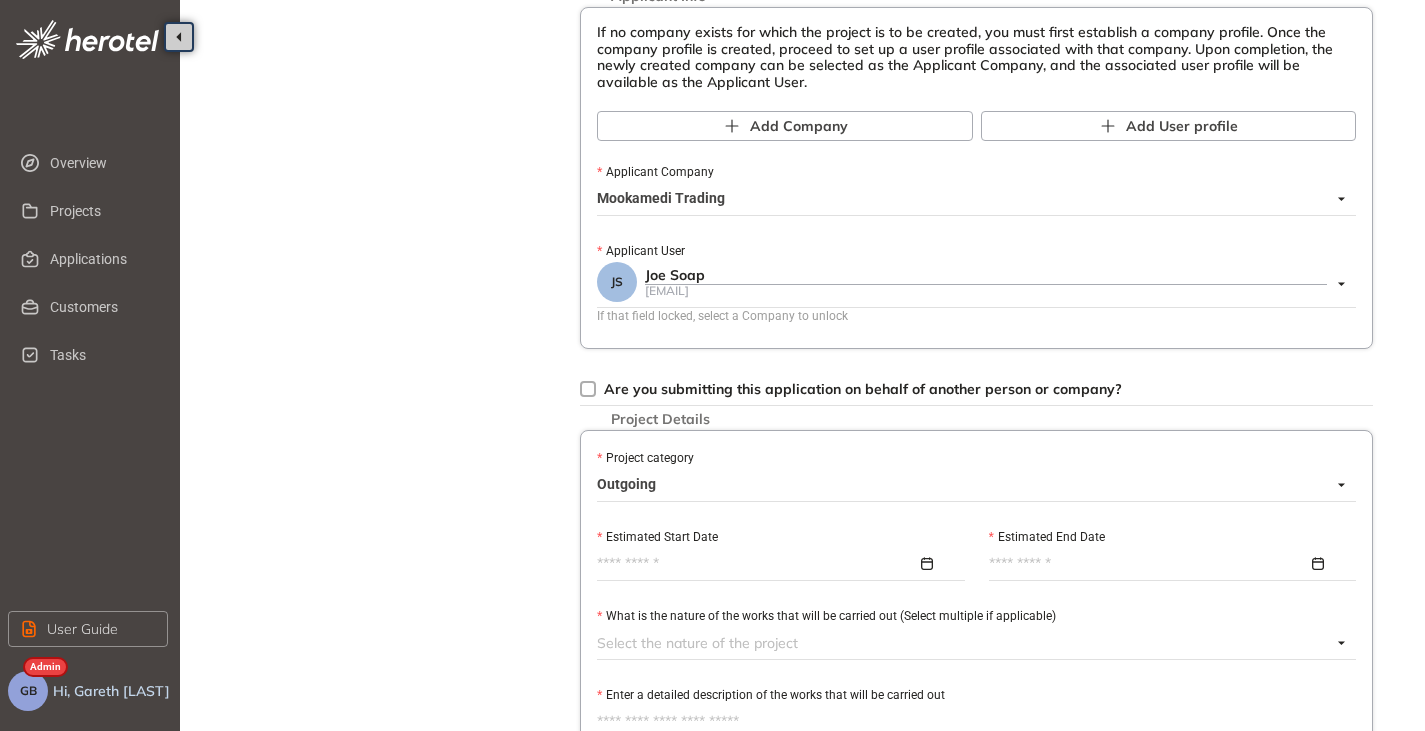 scroll, scrollTop: 400, scrollLeft: 0, axis: vertical 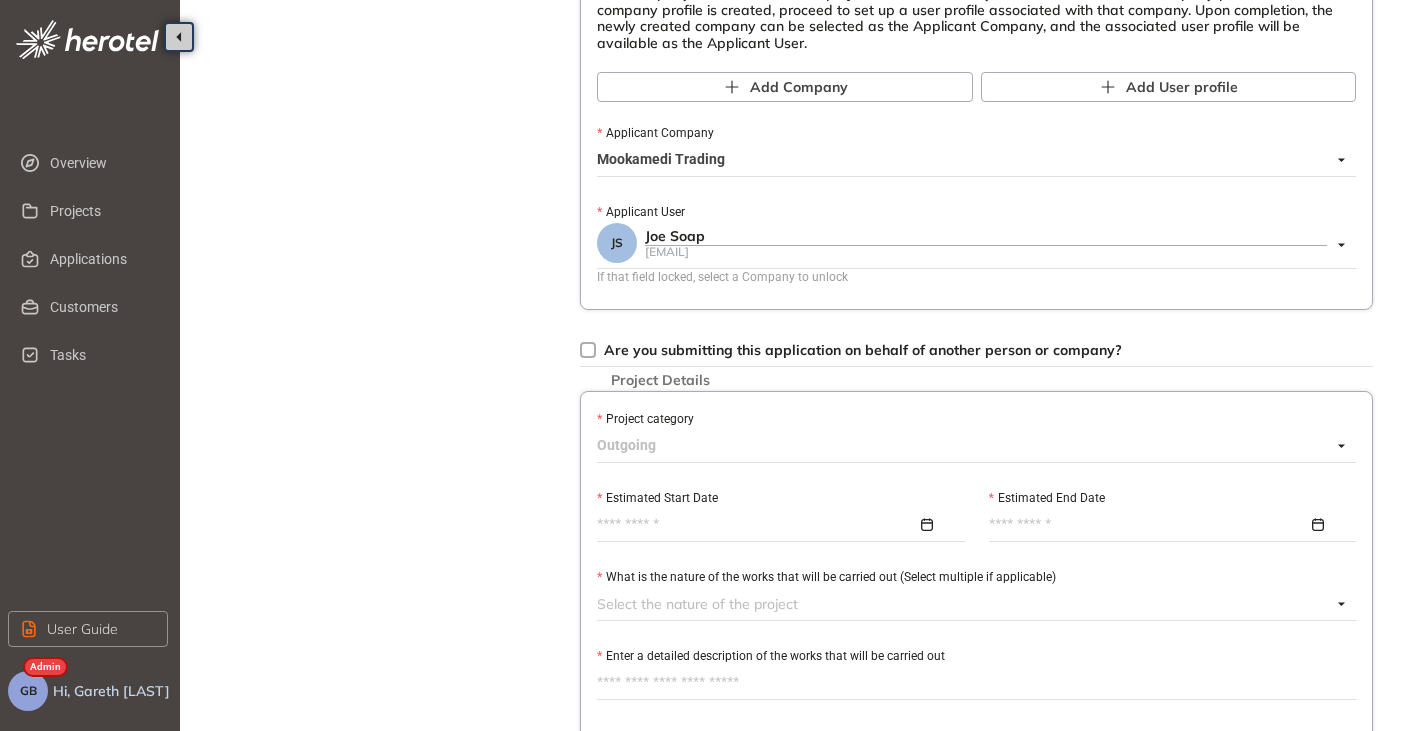 click on "Outgoing" at bounding box center (971, 446) 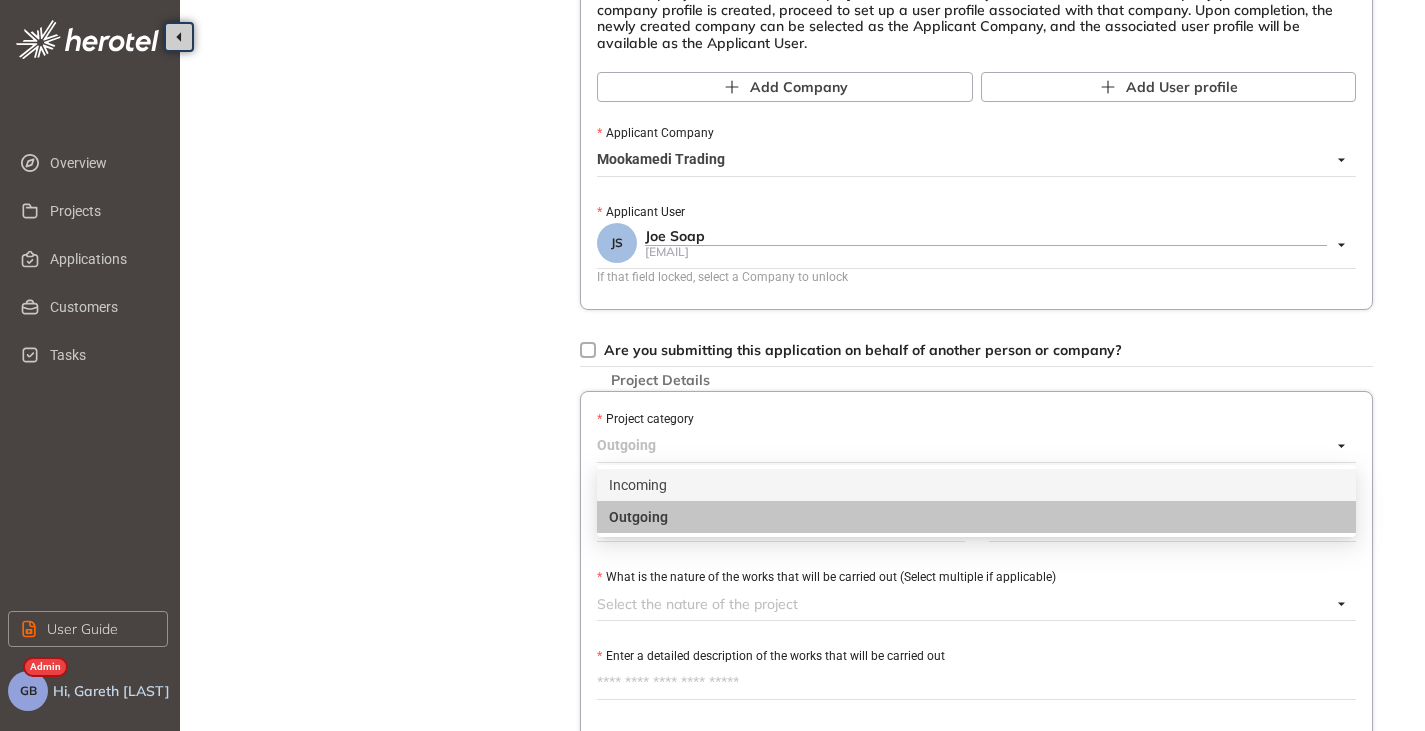 click on "Incoming" at bounding box center (976, 485) 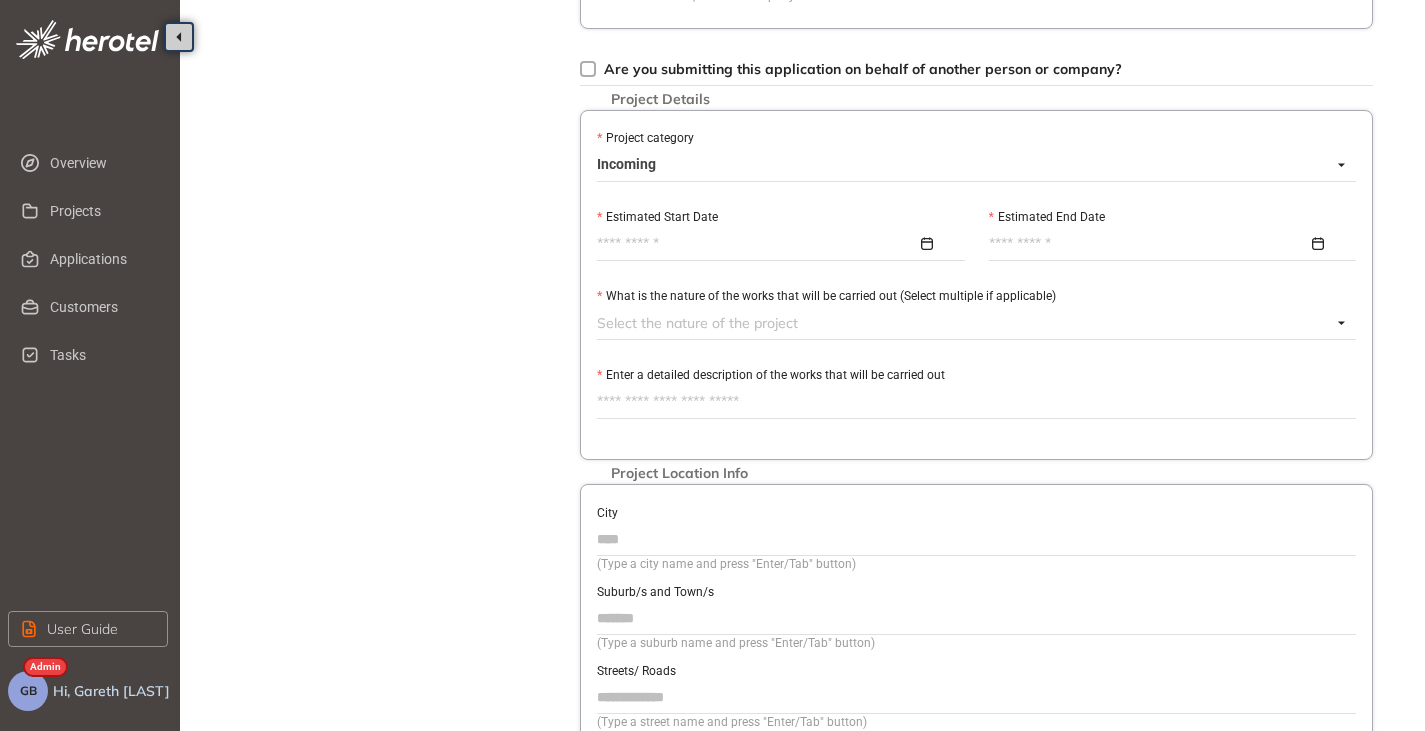 scroll, scrollTop: 700, scrollLeft: 0, axis: vertical 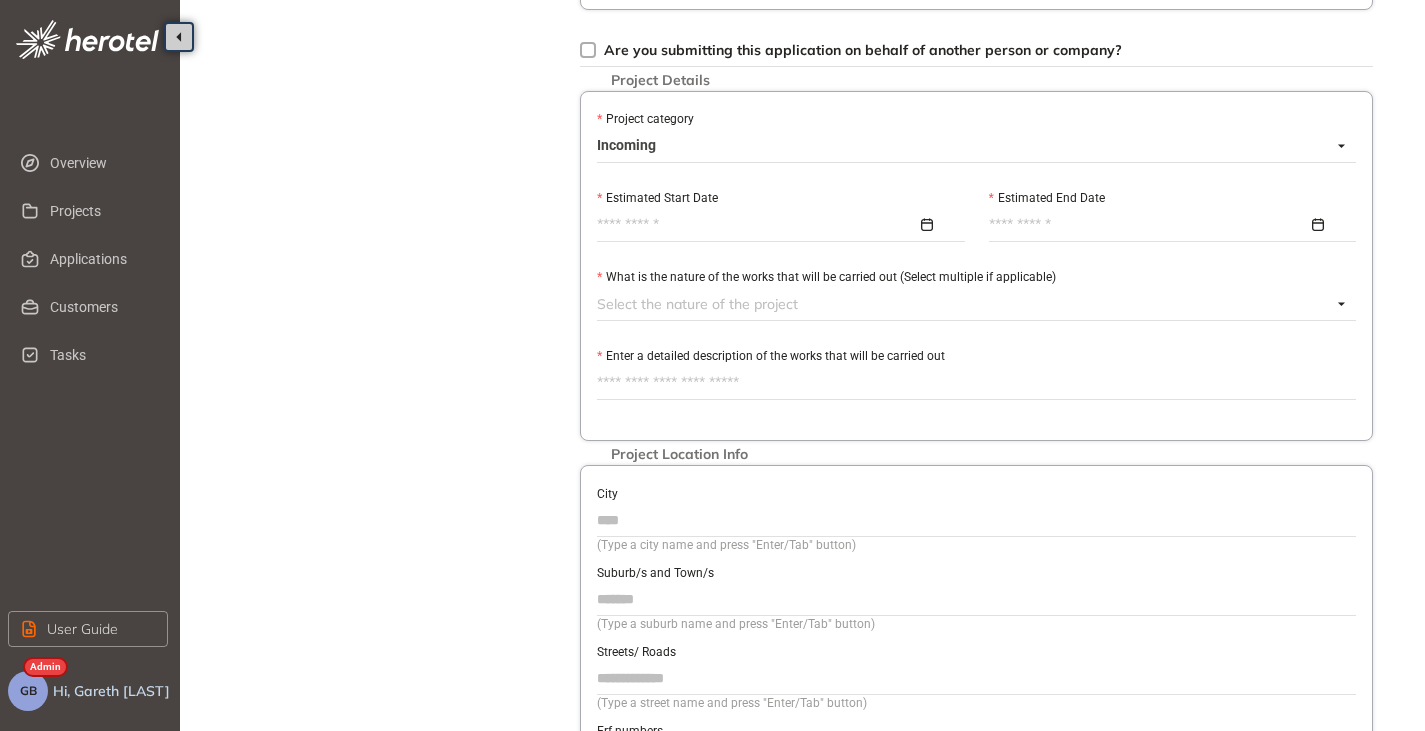 click on "Estimated Start Date" at bounding box center (757, 225) 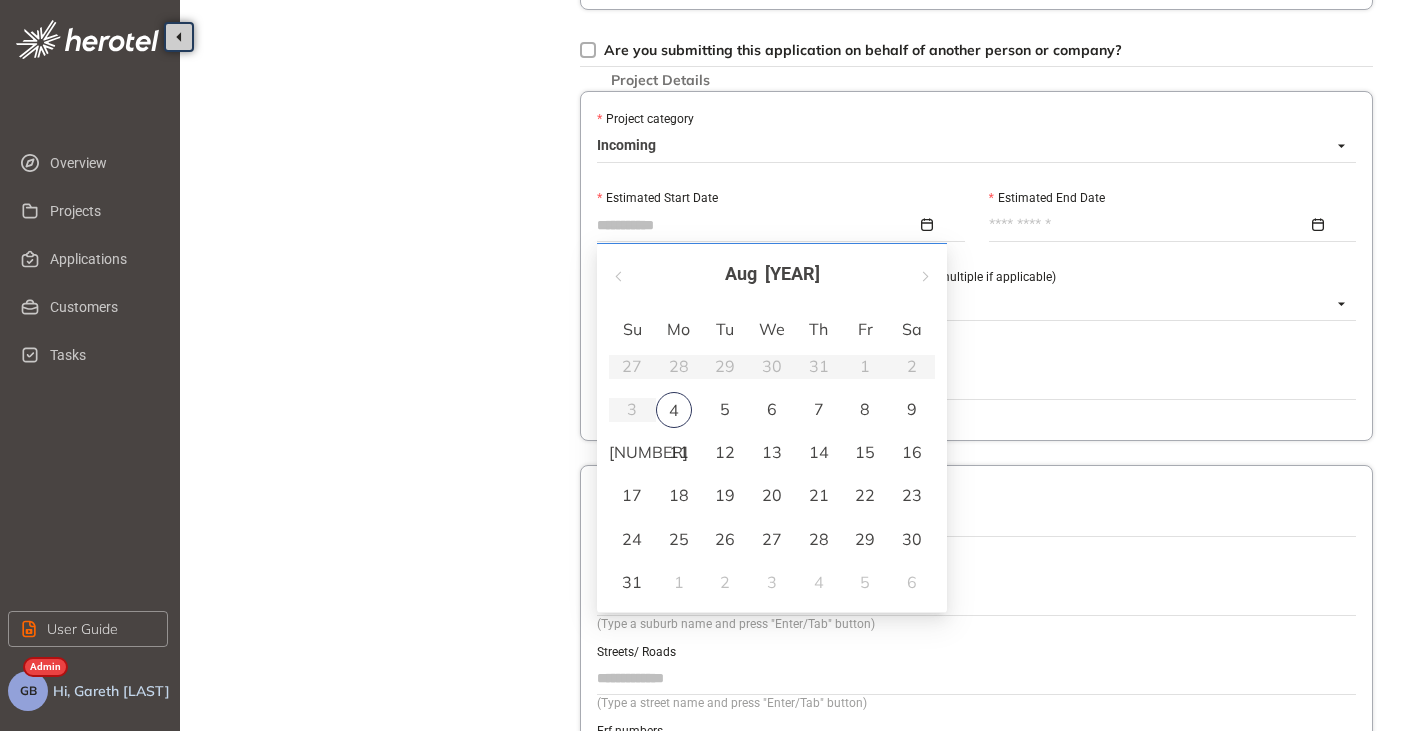 type on "**********" 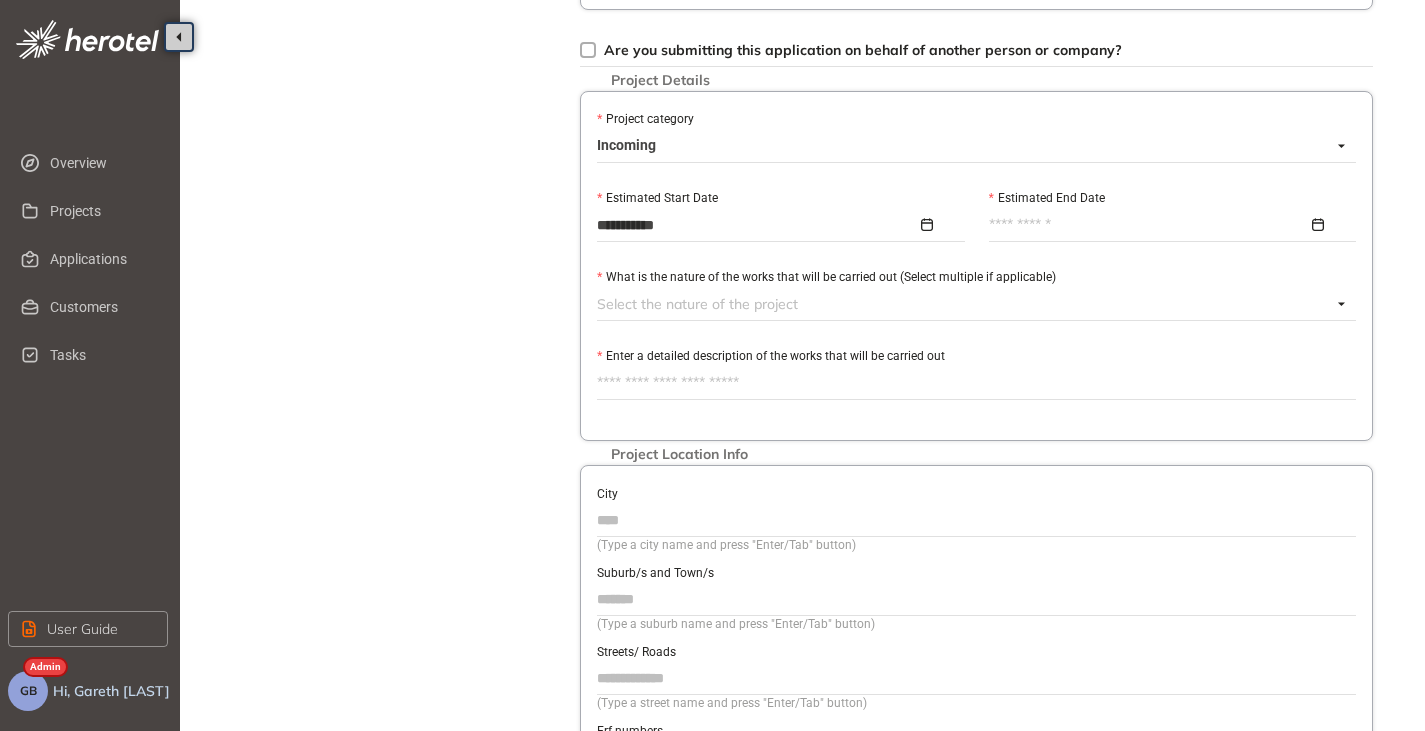 click on "Estimated End Date" at bounding box center (1149, 225) 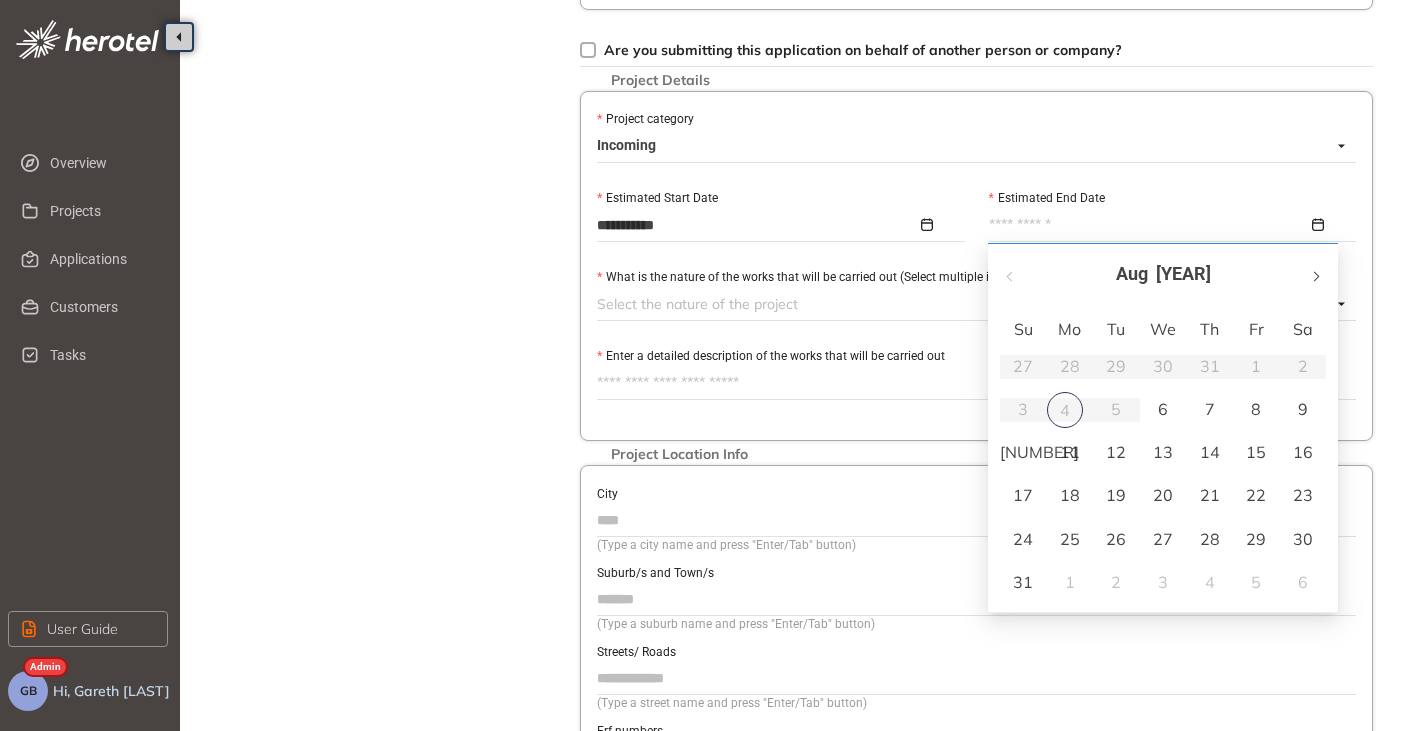 click at bounding box center (1315, 274) 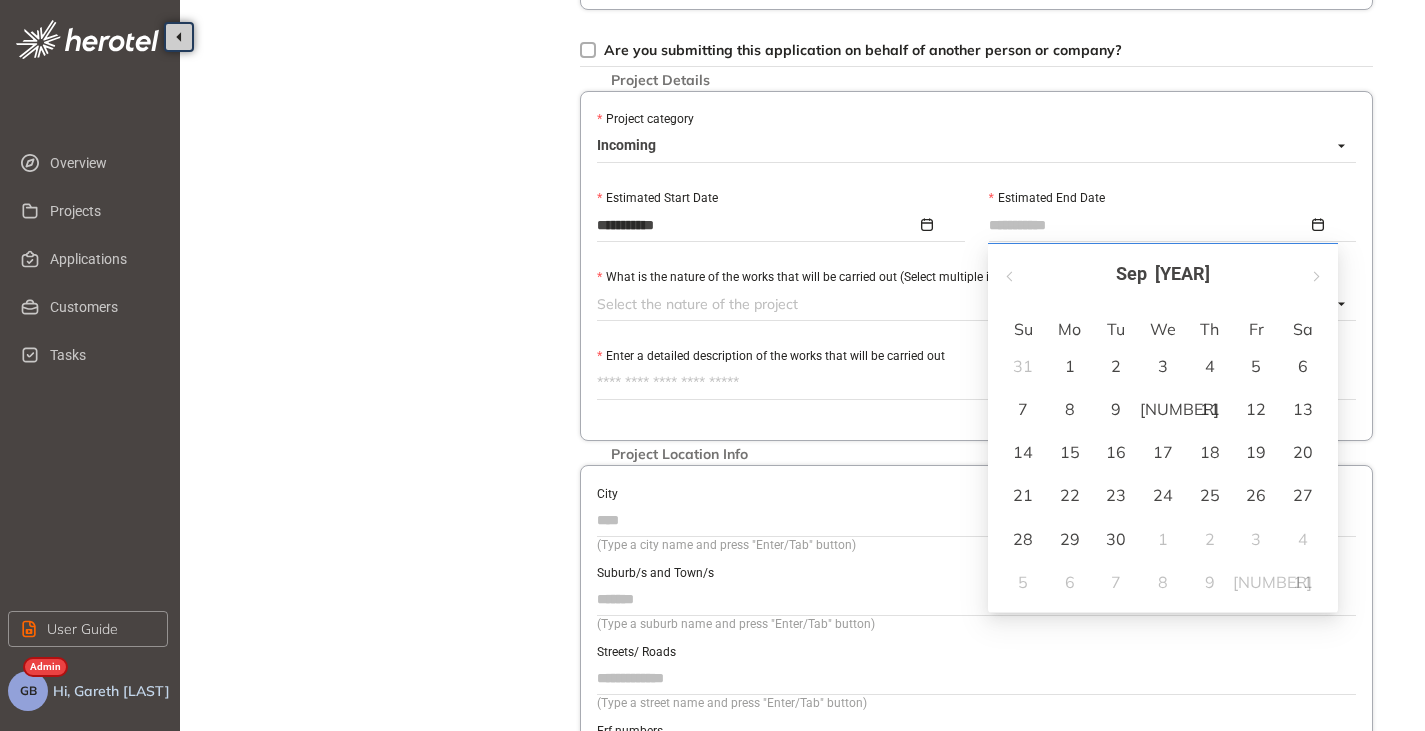 type on "**********" 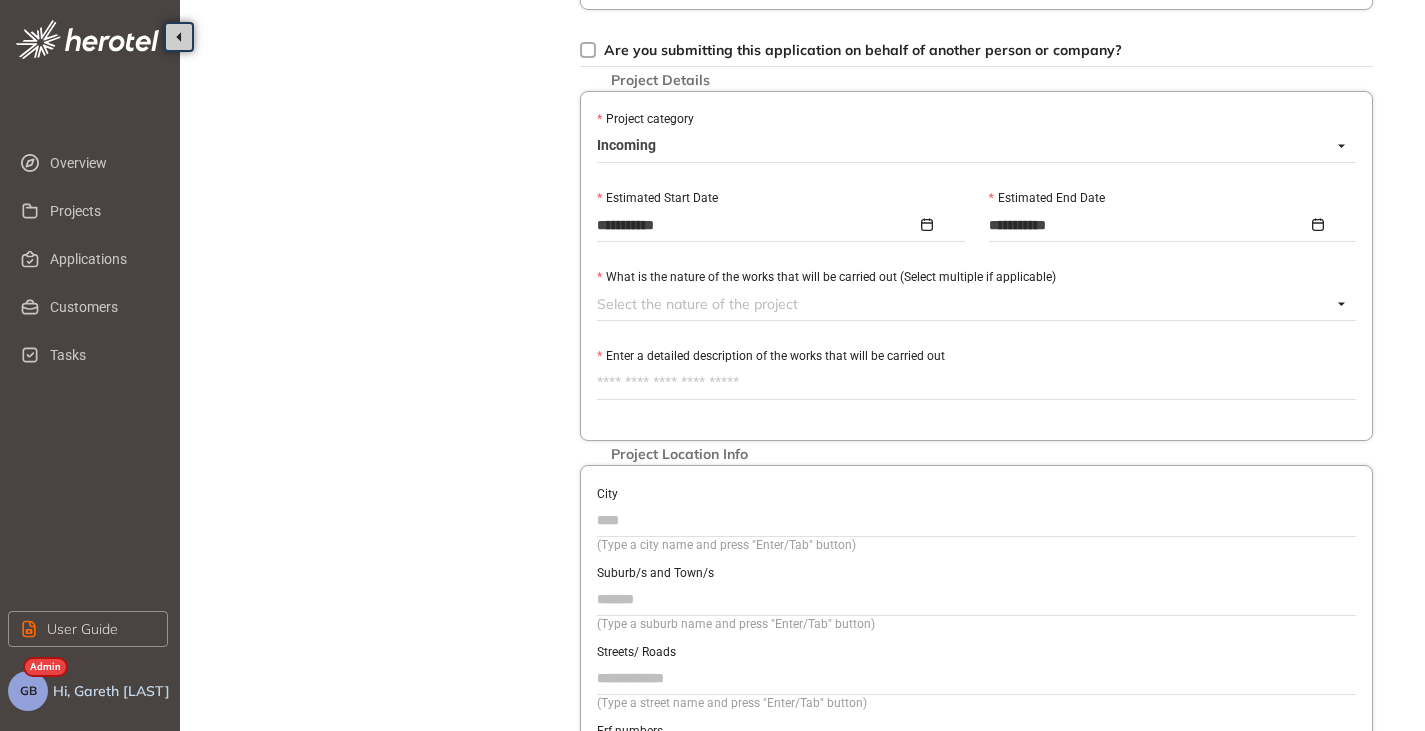 click at bounding box center [964, 304] 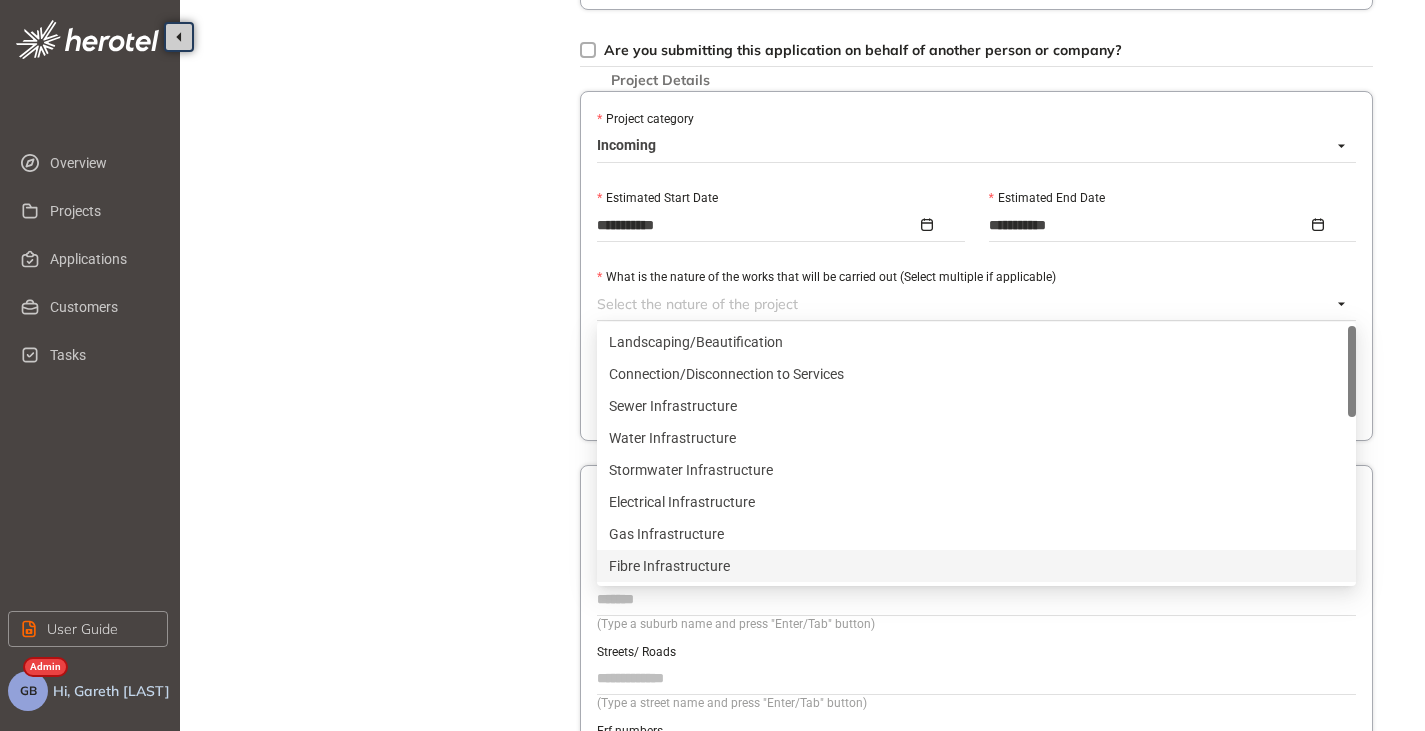 click on "Fibre Infrastructure" at bounding box center [976, 566] 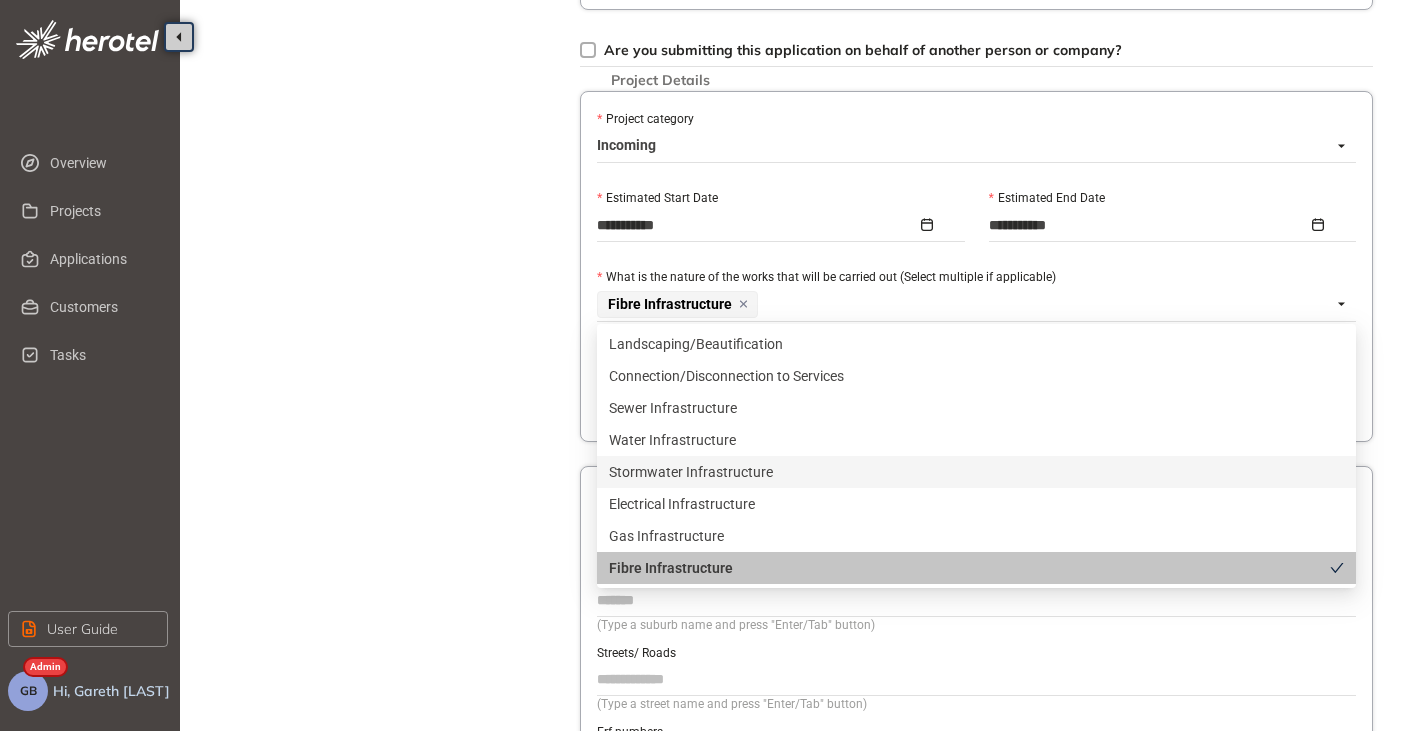 click on "Stormwater Infrastructure" at bounding box center (976, 472) 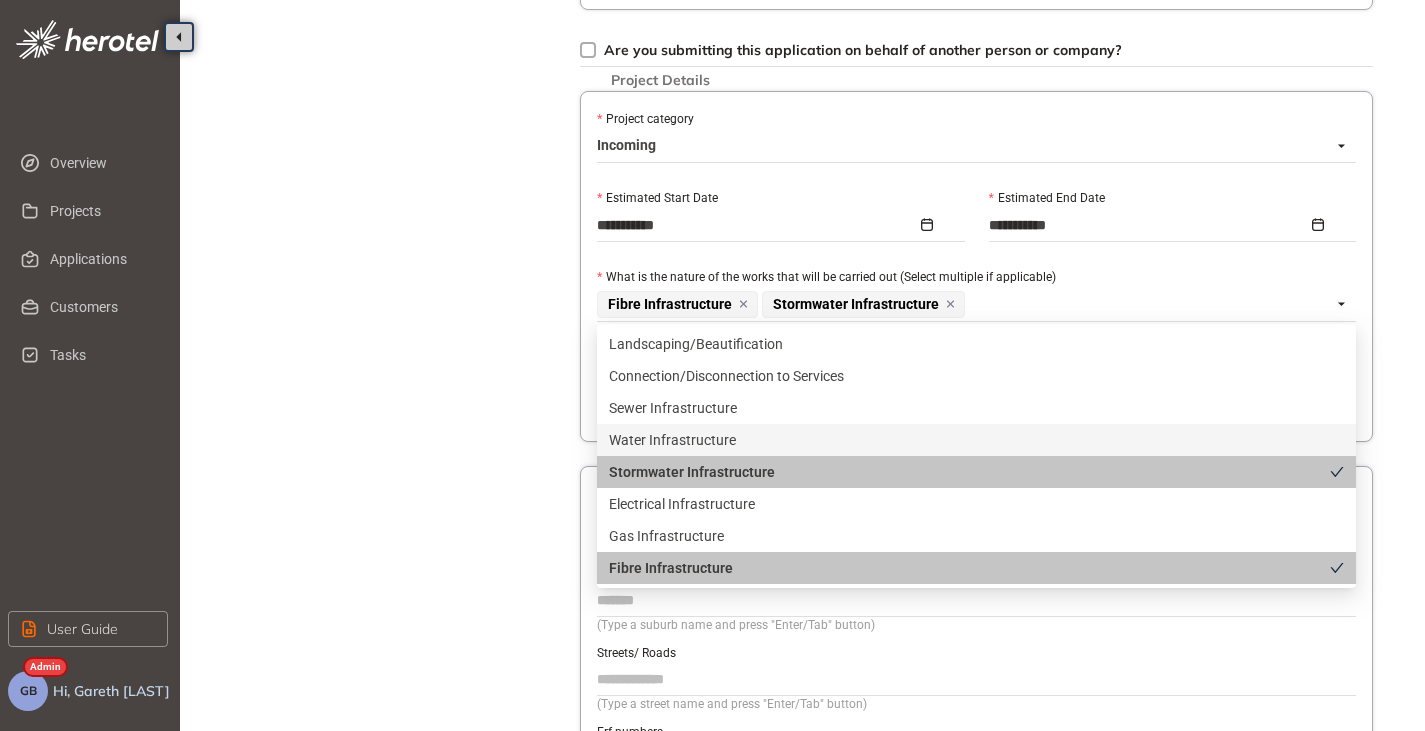 click on "Water Infrastructure" at bounding box center [976, 440] 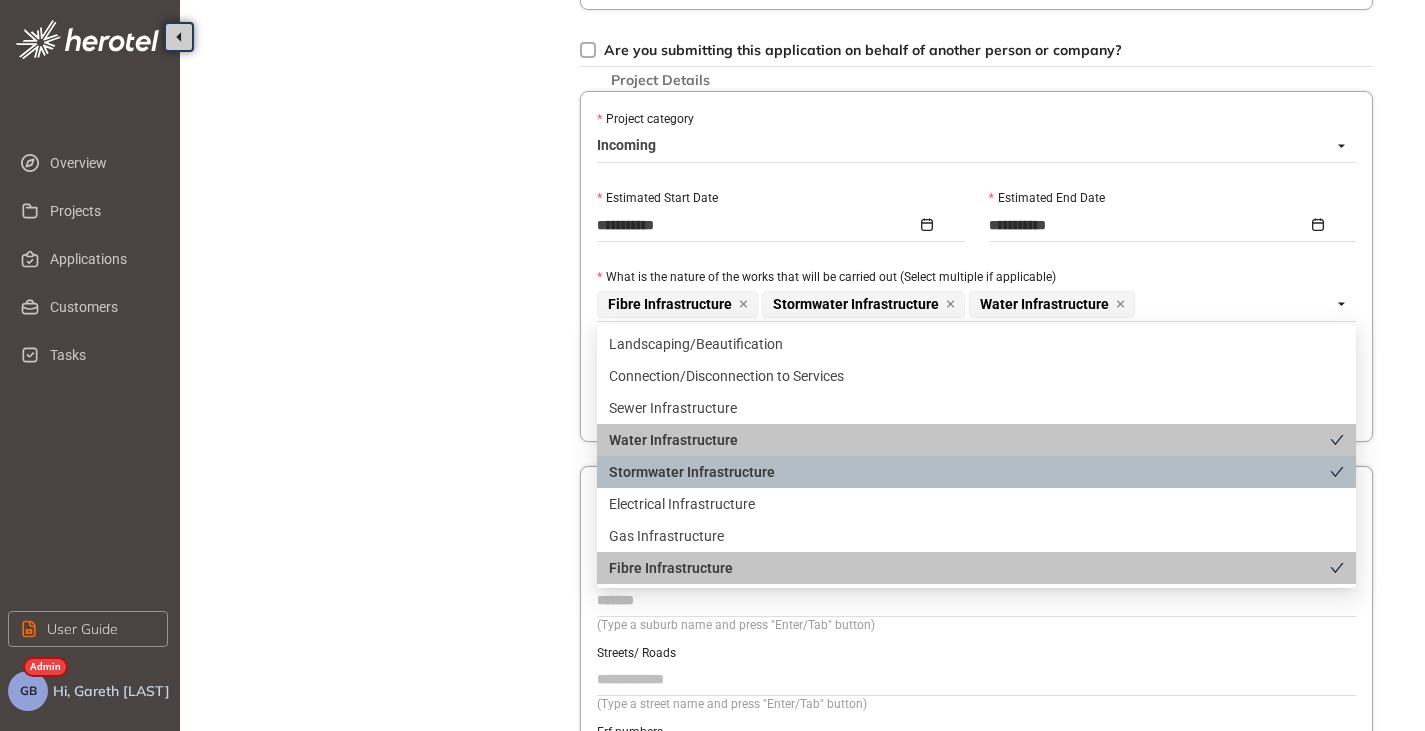 click on "Stormwater Infrastructure" at bounding box center [976, 472] 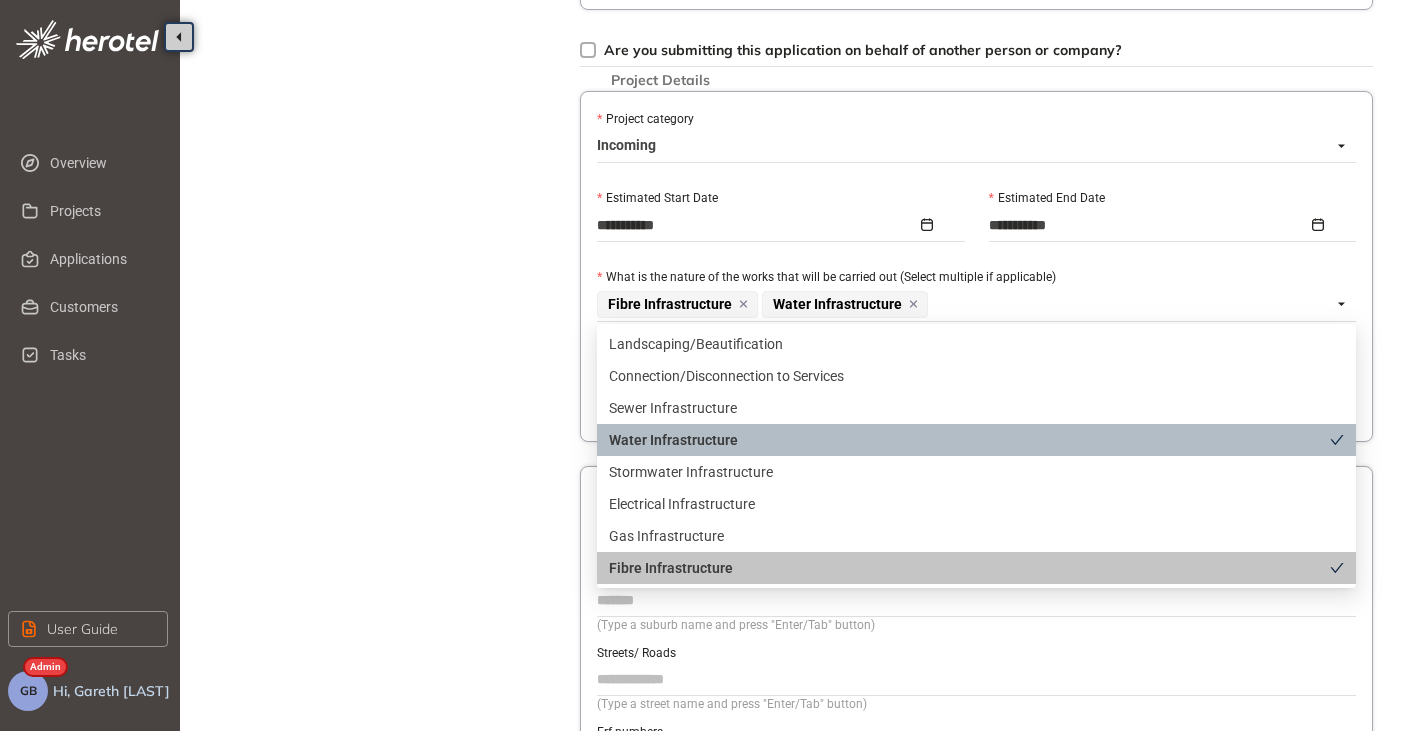 click on "Water Infrastructure" at bounding box center (969, 440) 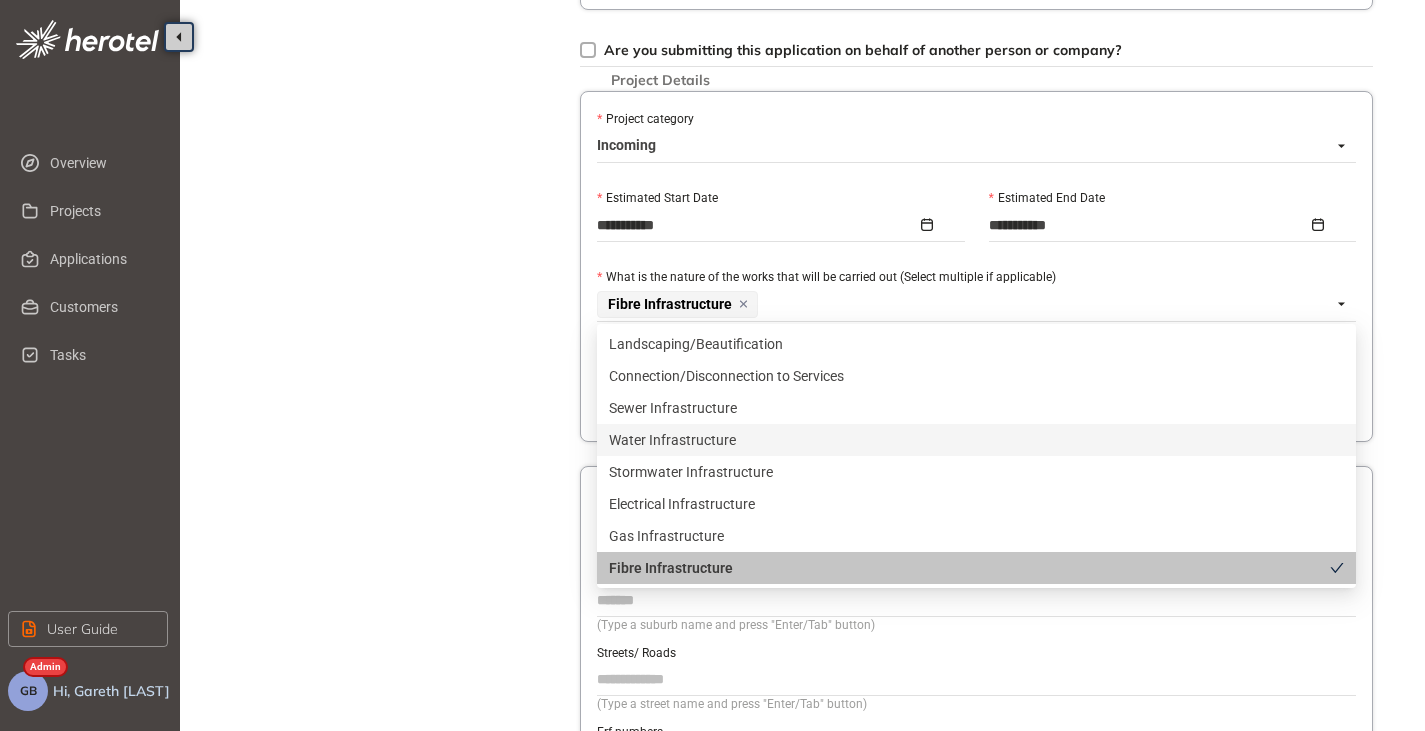 click on "Project Details Location Confirmation Upload documents" at bounding box center [390, 124] 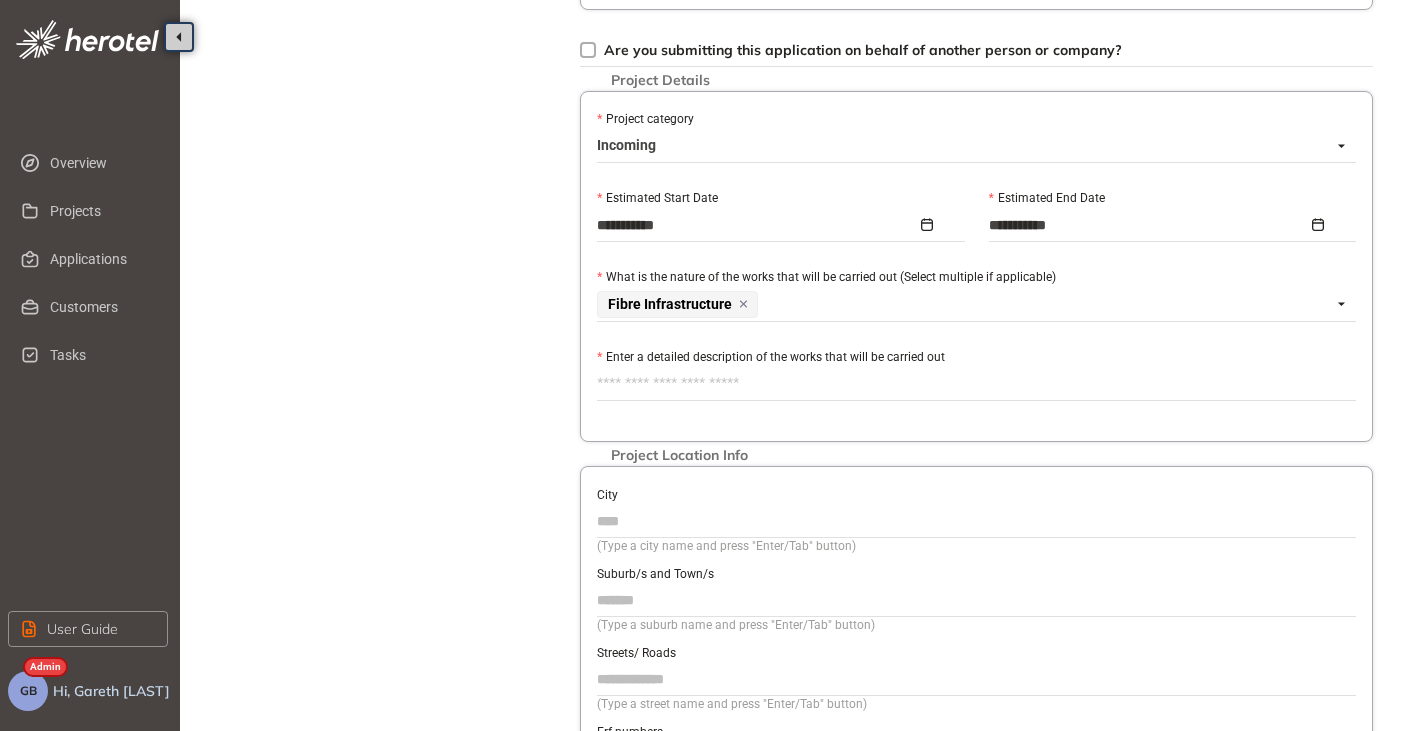 click on "Enter a detailed description of the works that will be carried out" at bounding box center (976, 384) 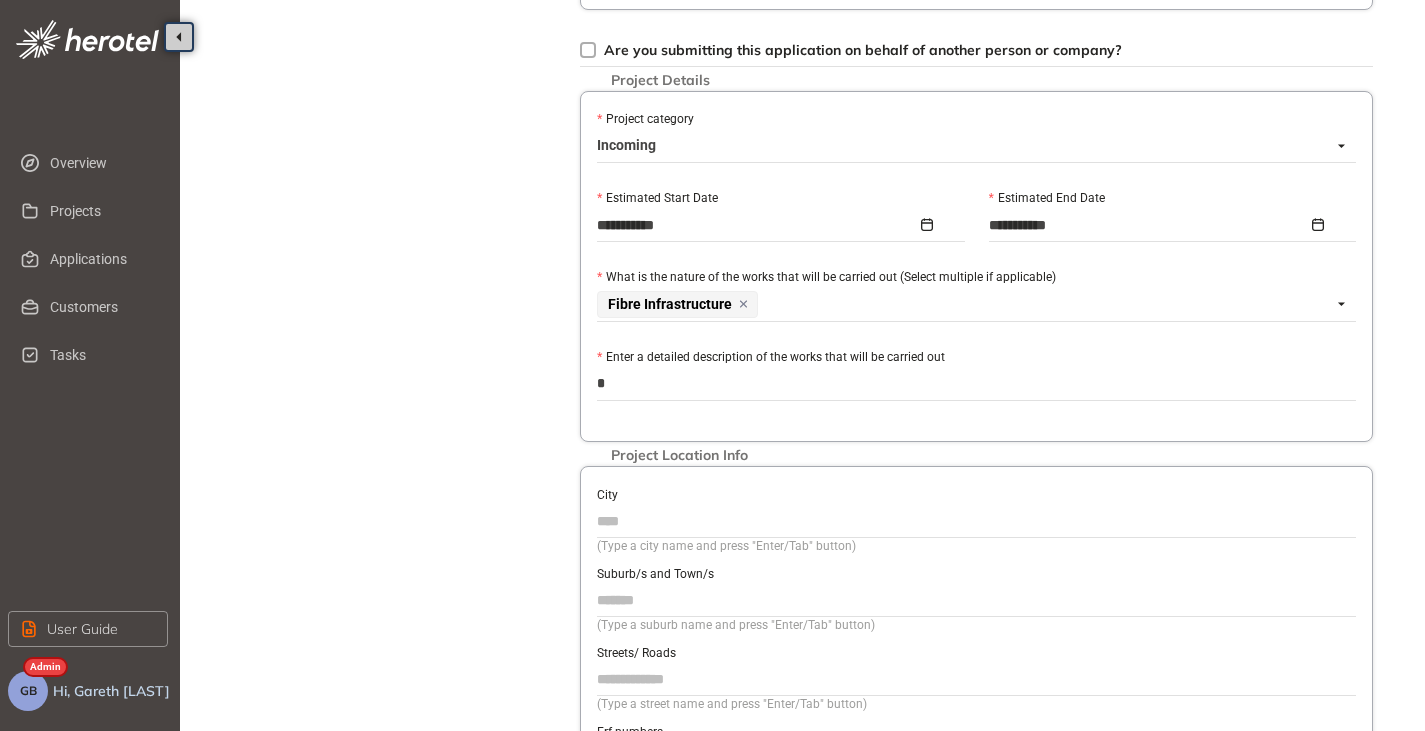 type on "**" 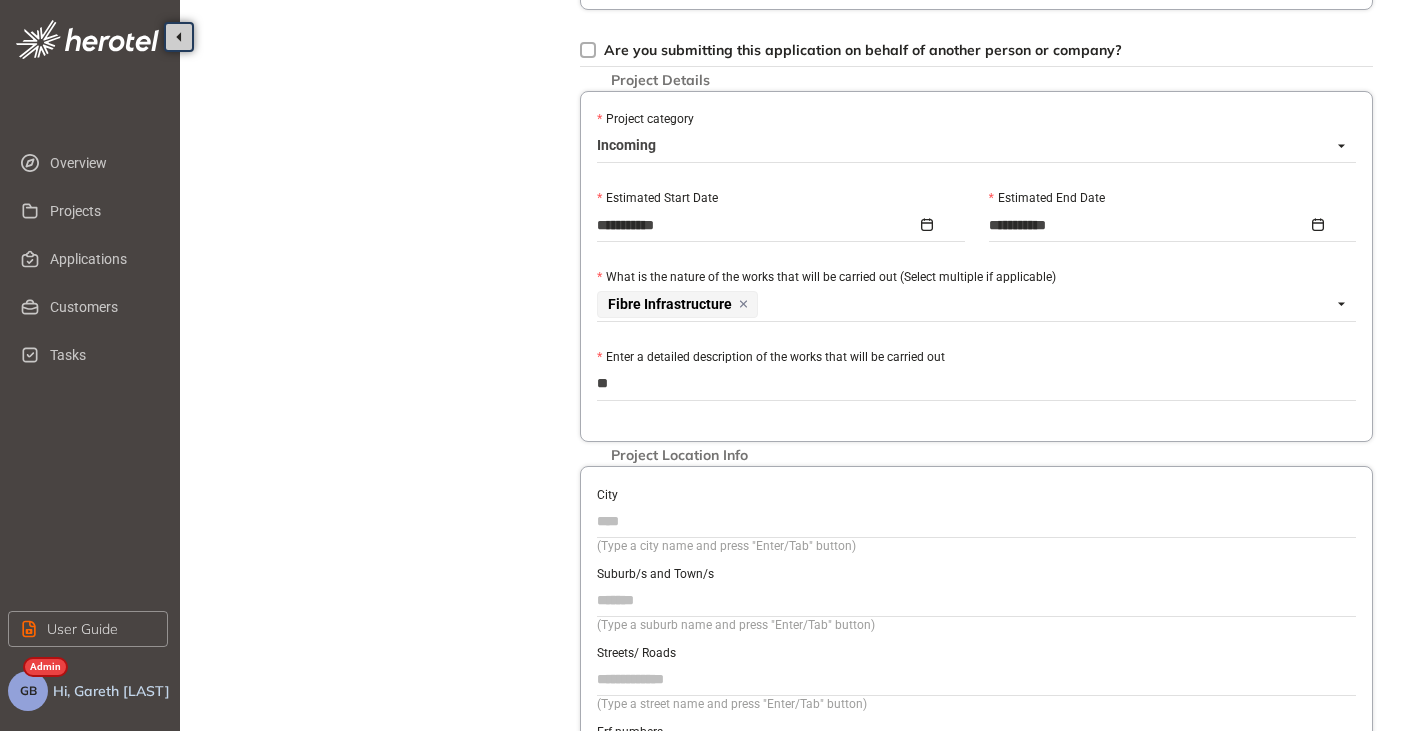 type on "***" 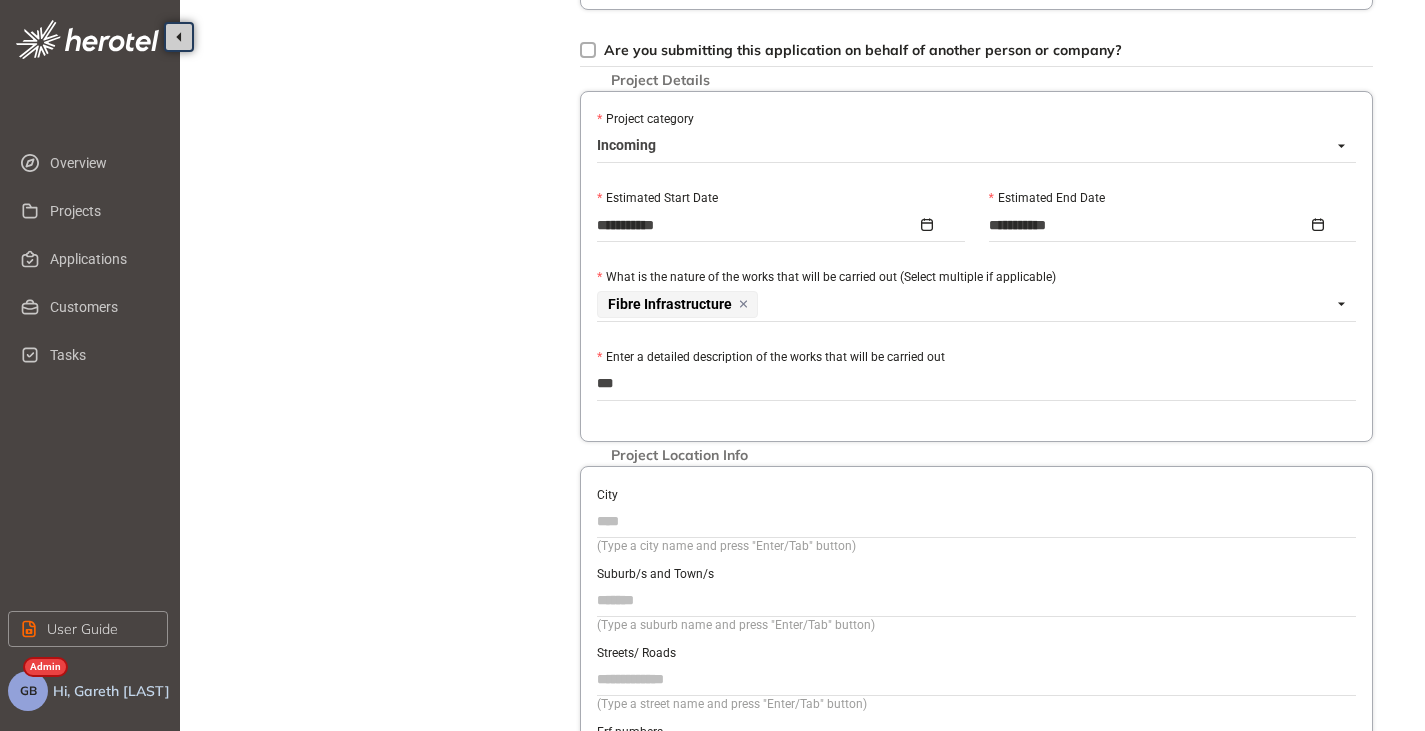 type on "****" 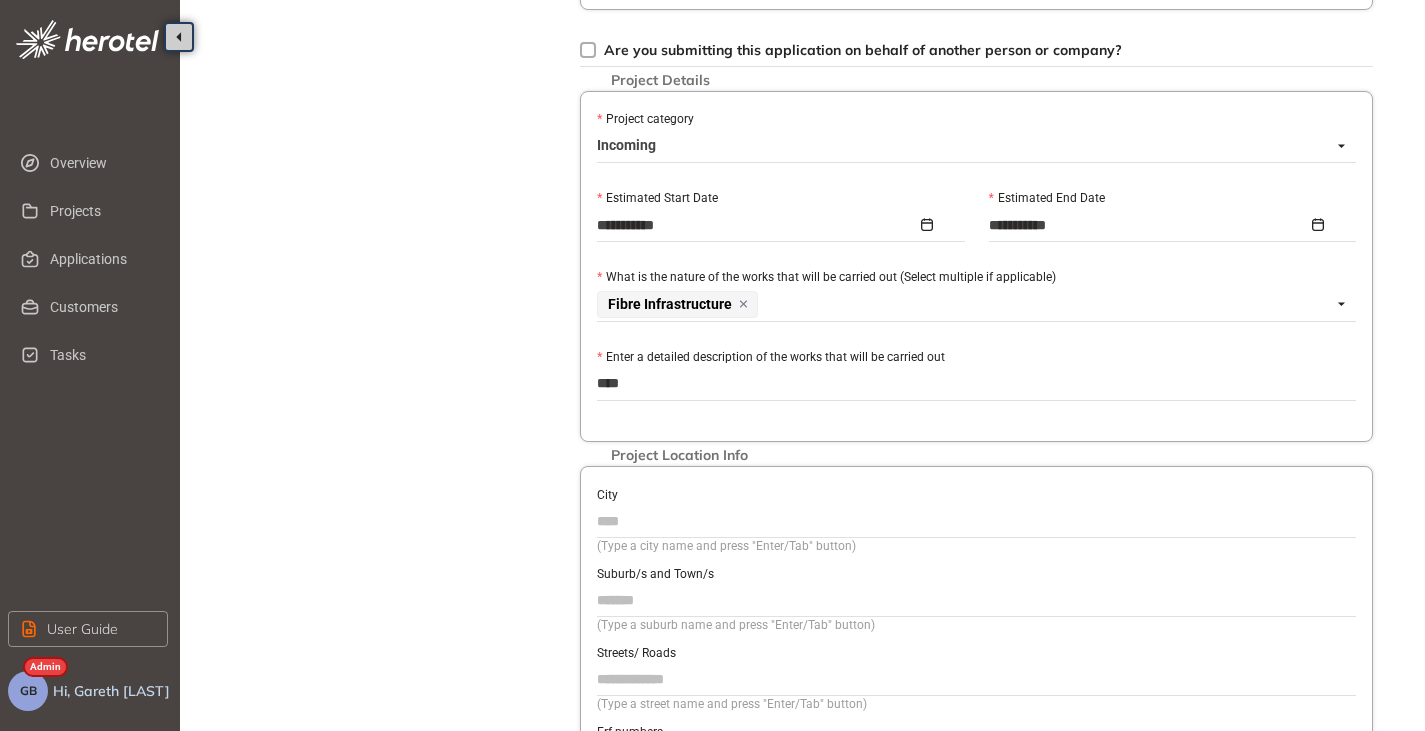 type on "*****" 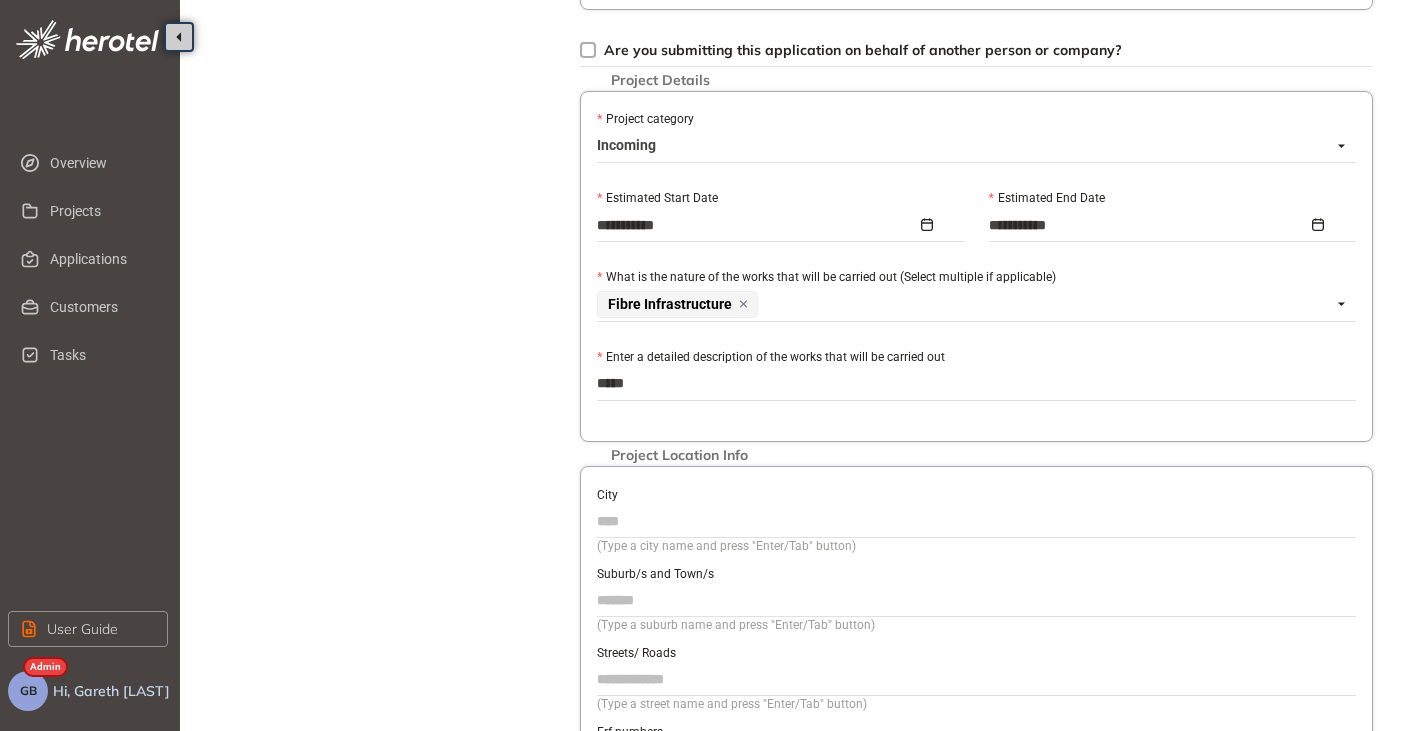 type on "******" 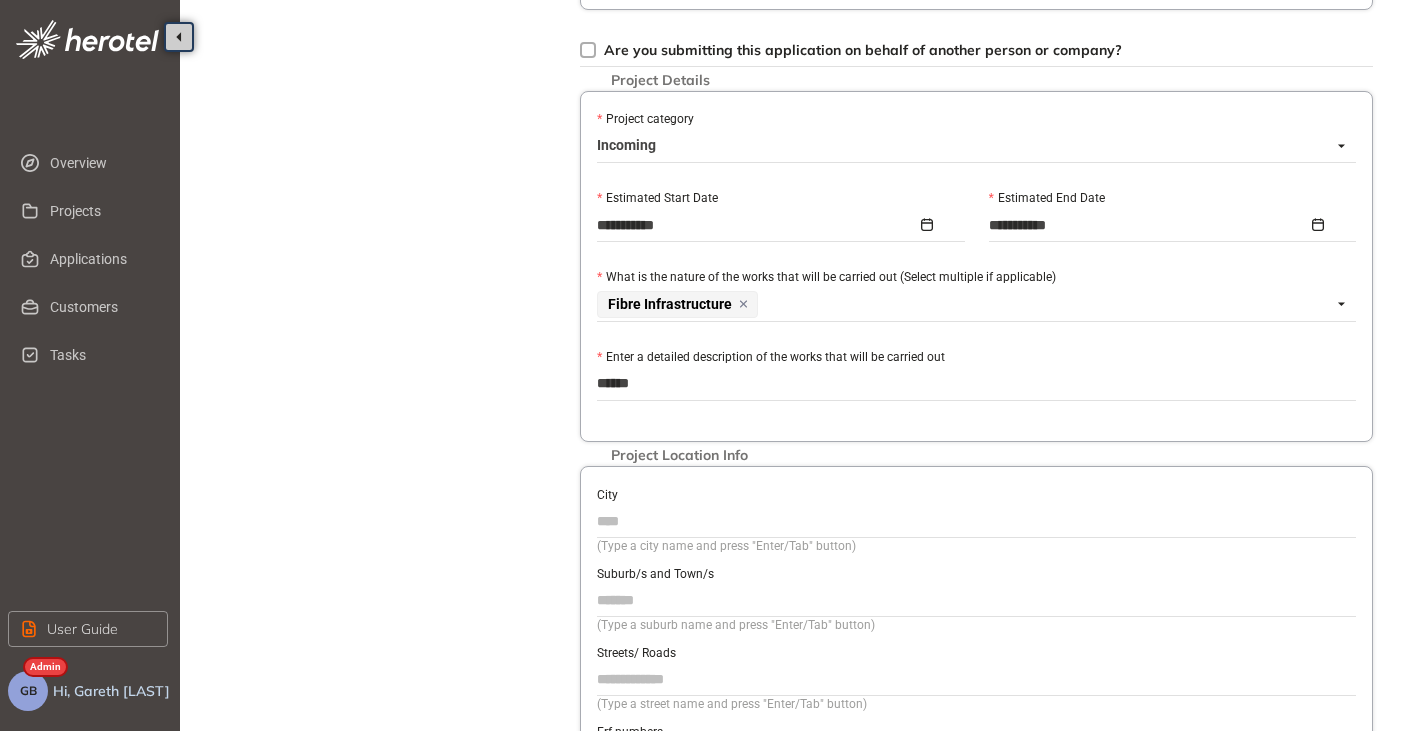 type on "*******" 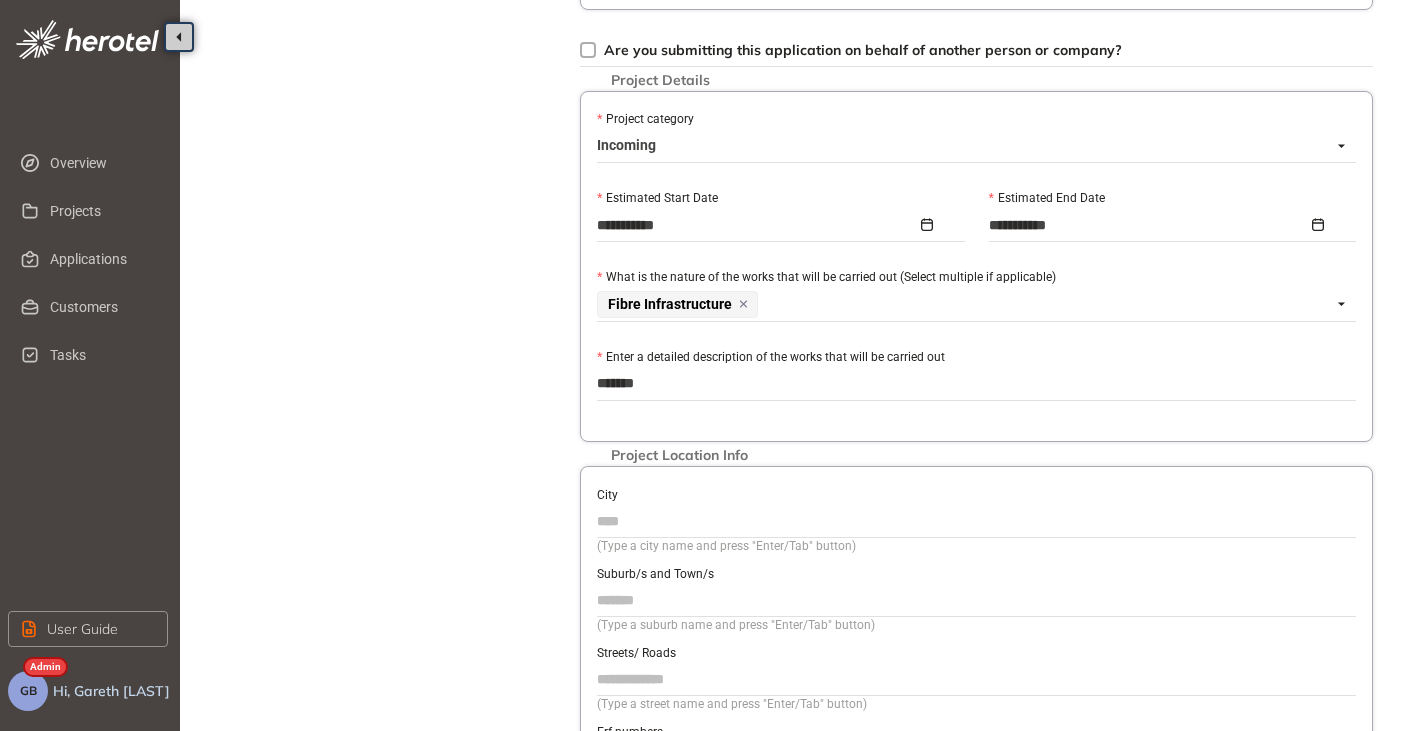 type on "********" 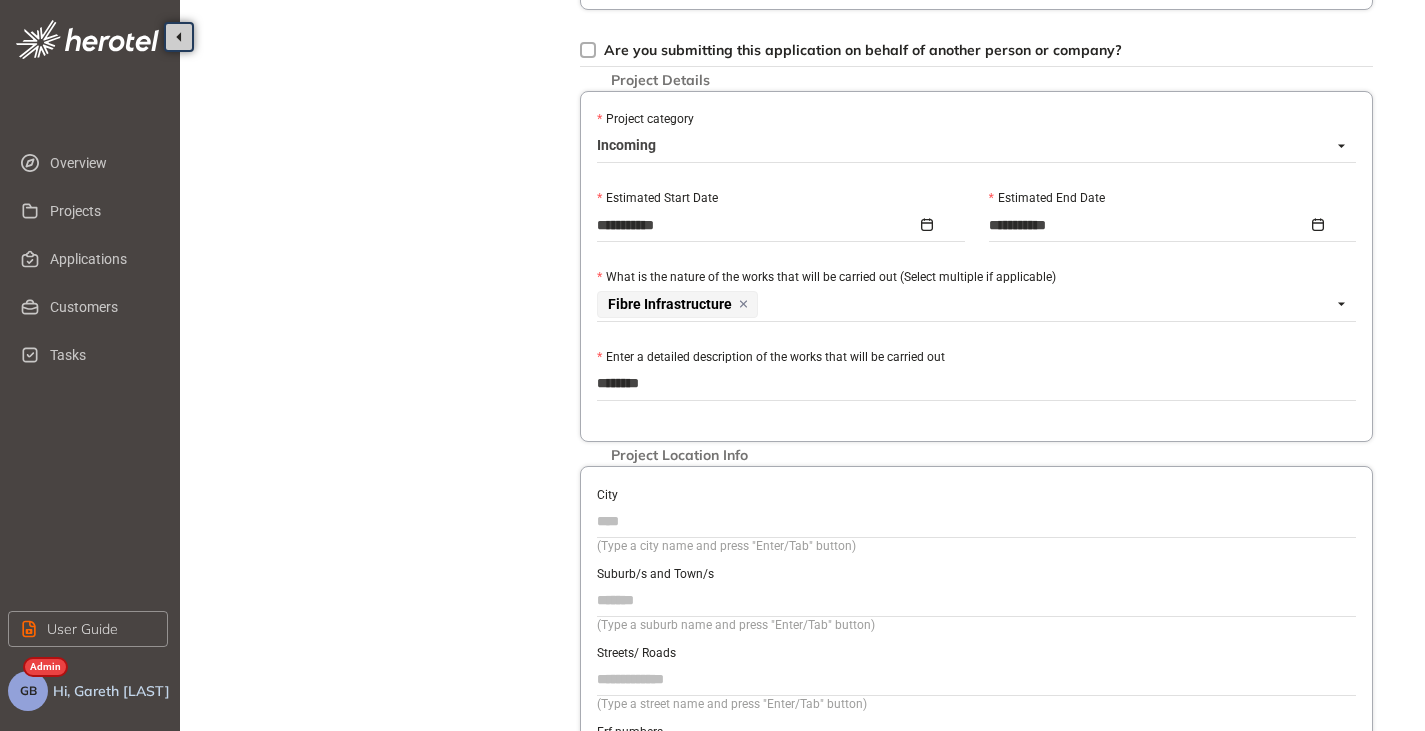type on "*********" 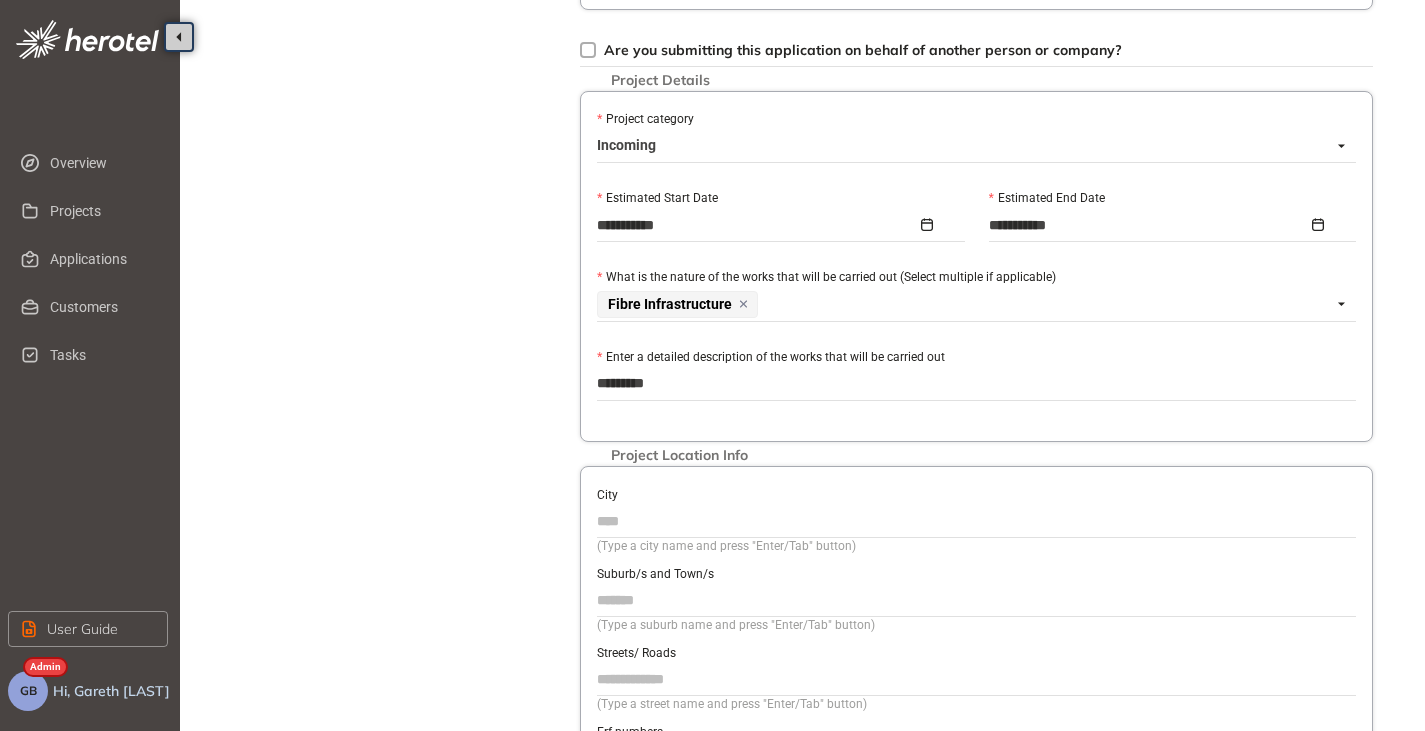 type on "**********" 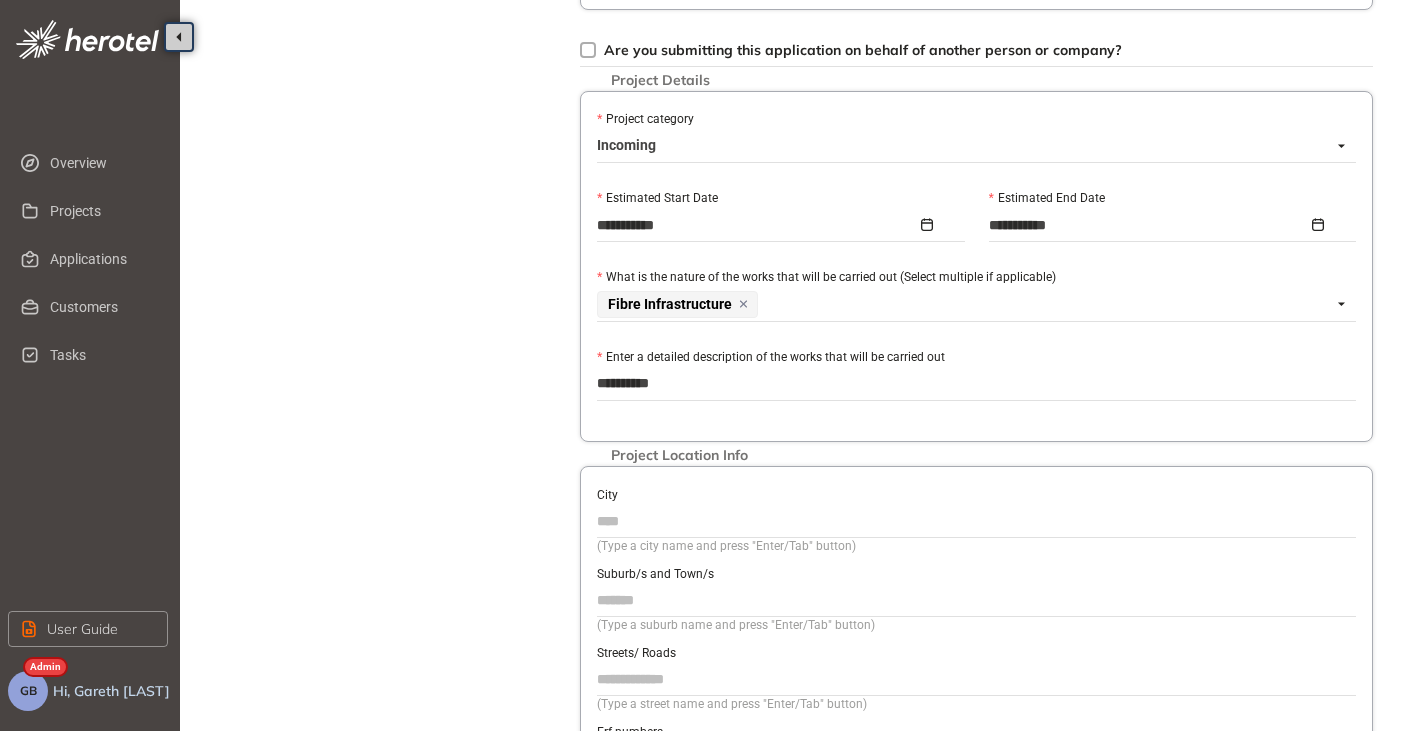 type on "**********" 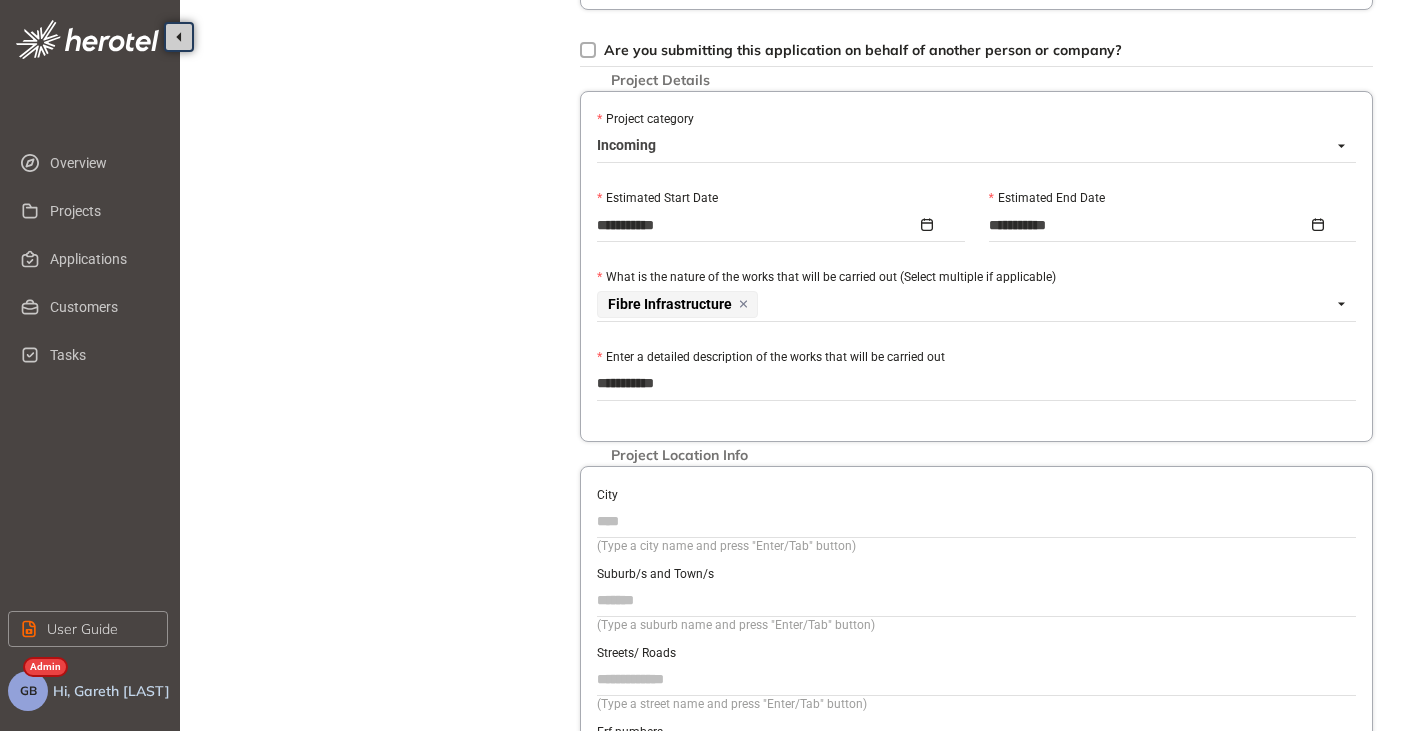 type on "**********" 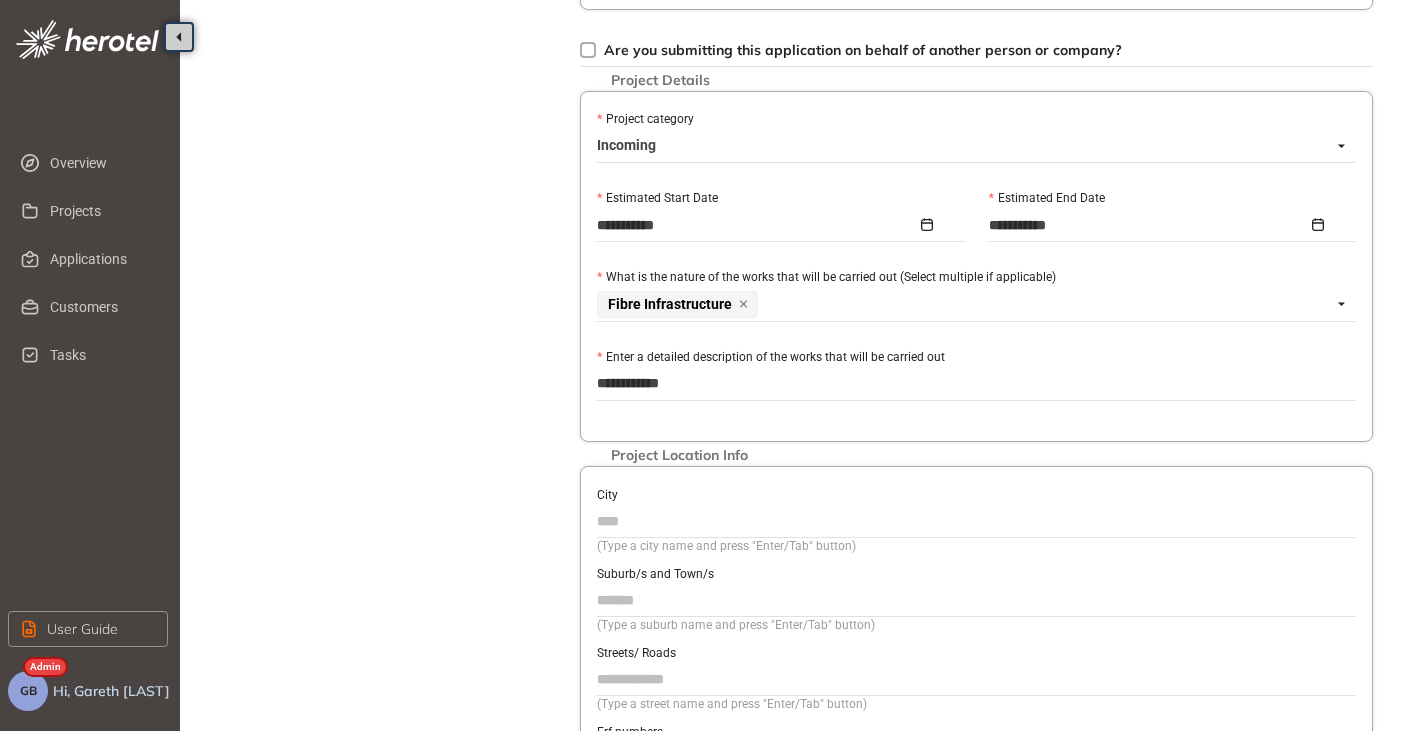 type on "**********" 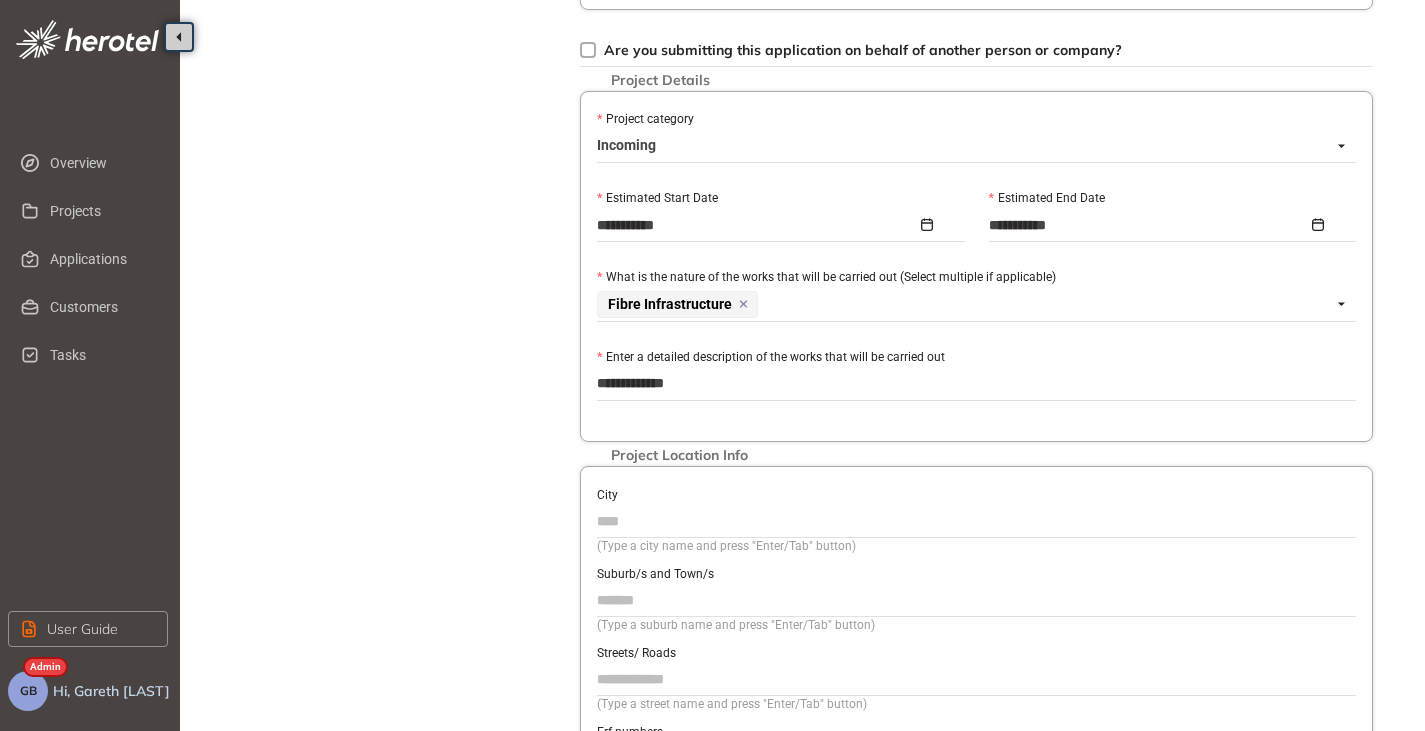 type on "**********" 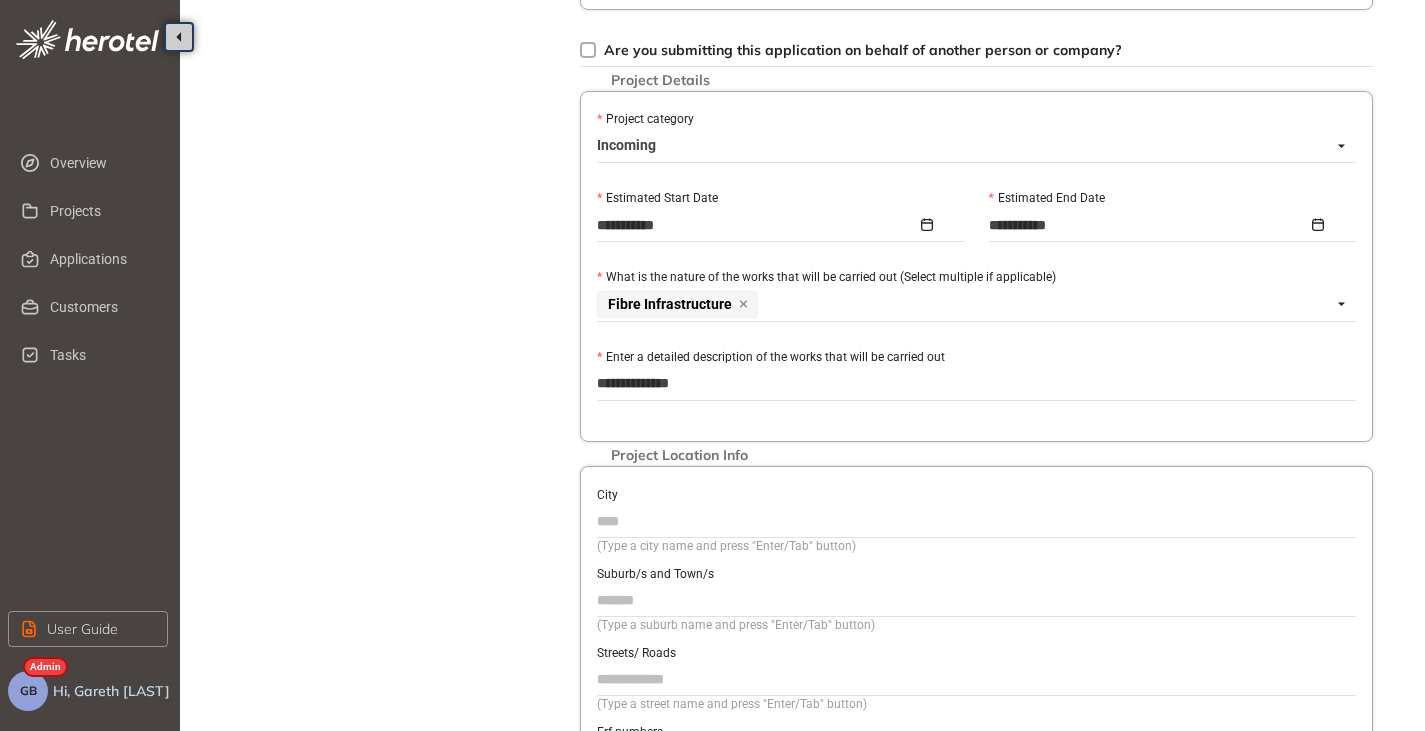 type on "**********" 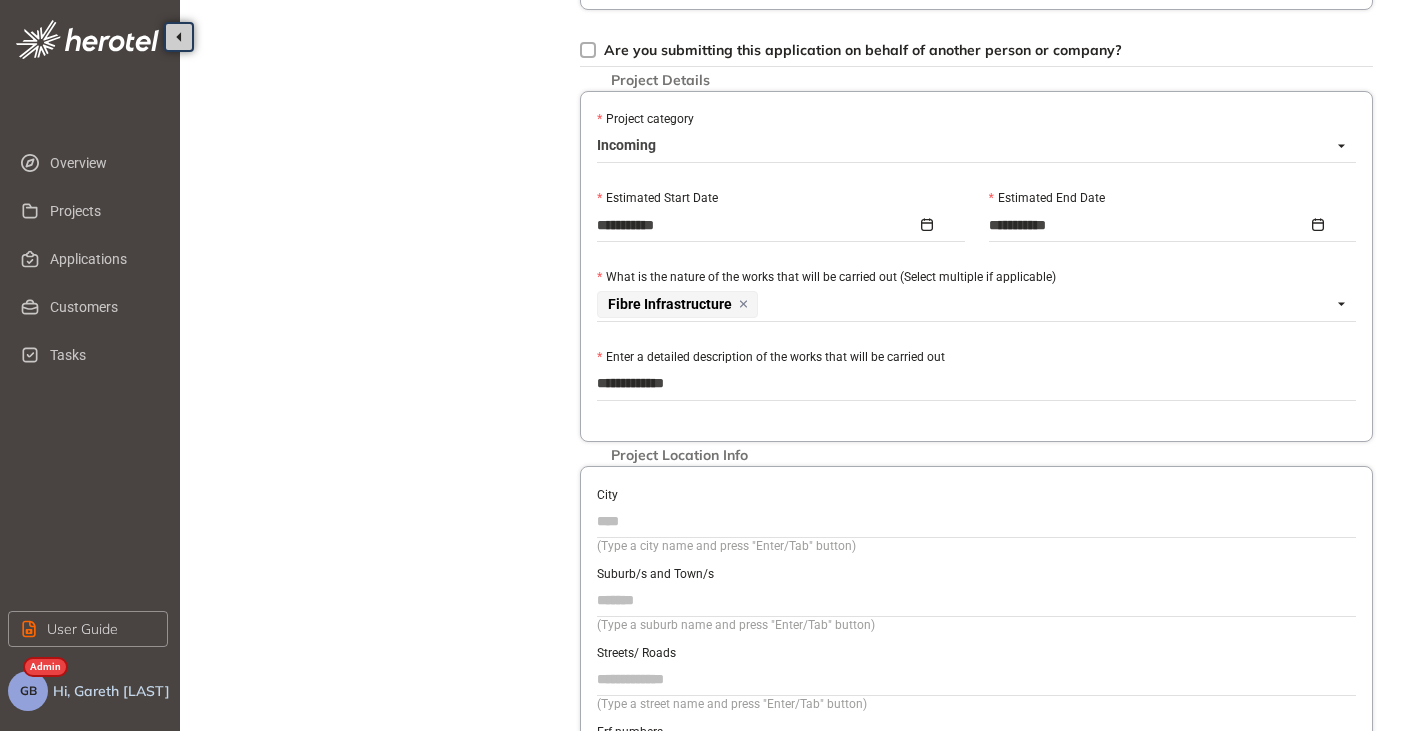 type on "**********" 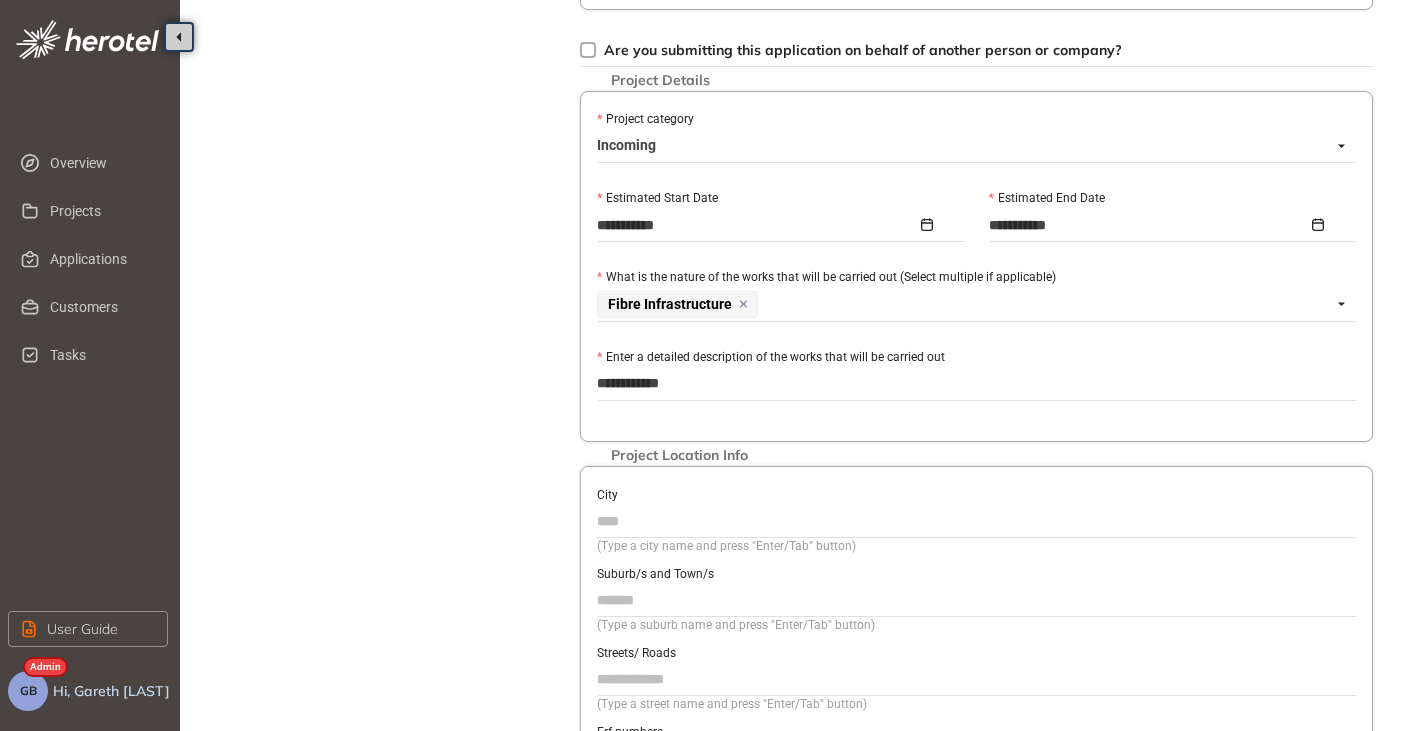 type on "**********" 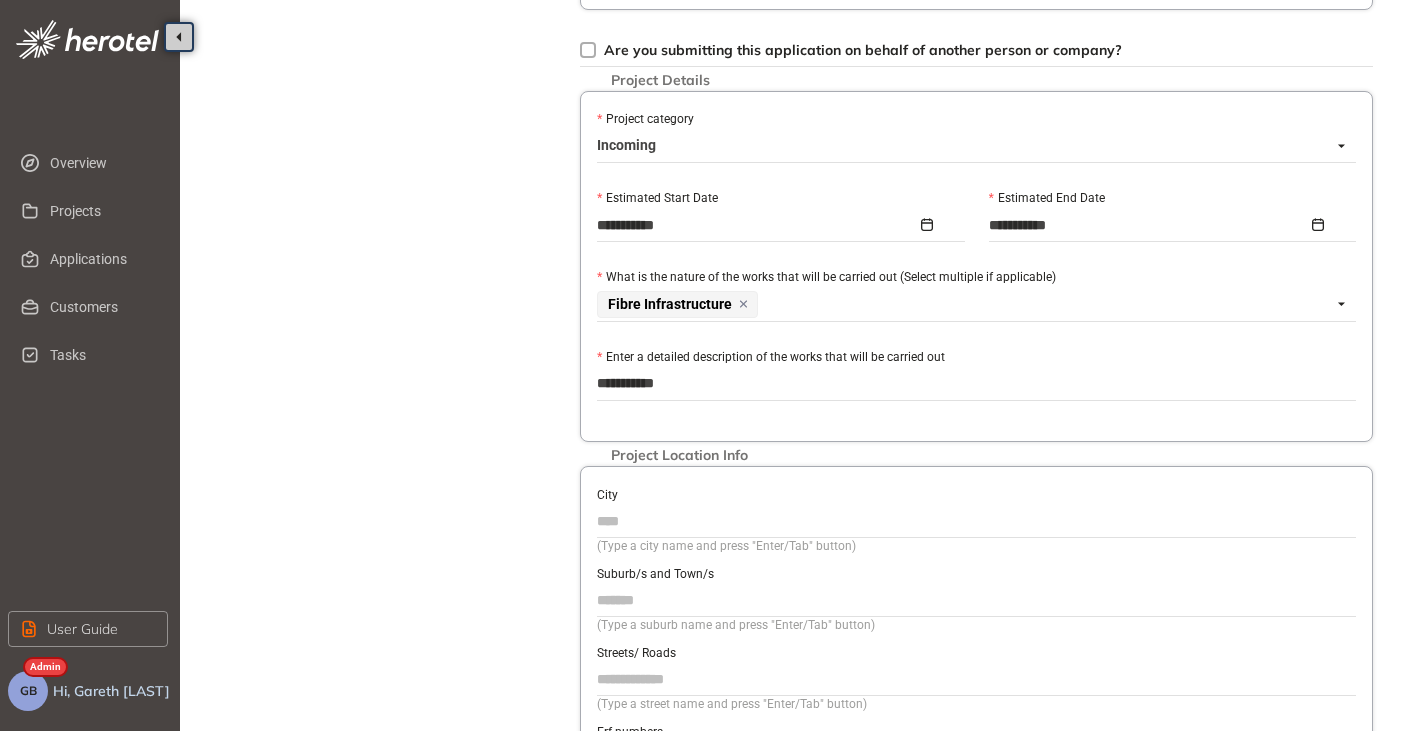 type on "**********" 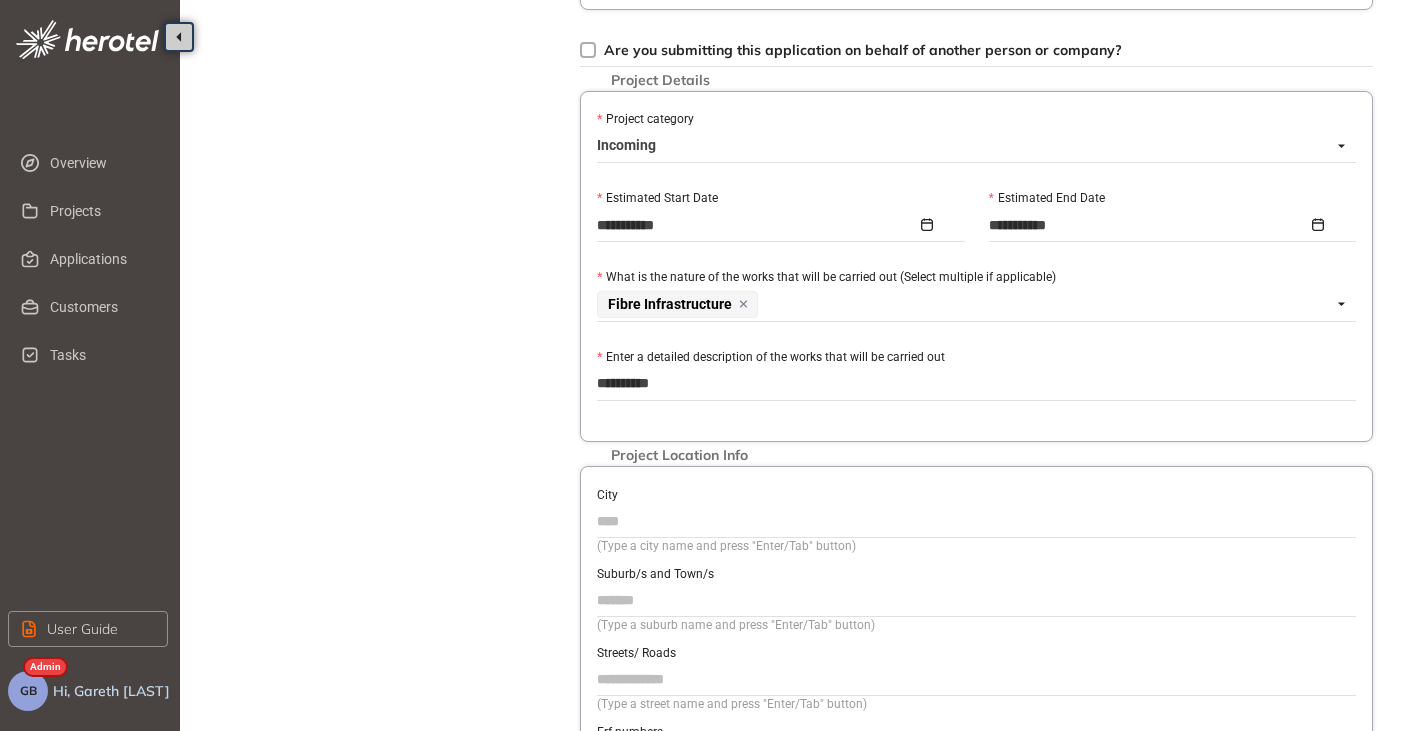 type on "*********" 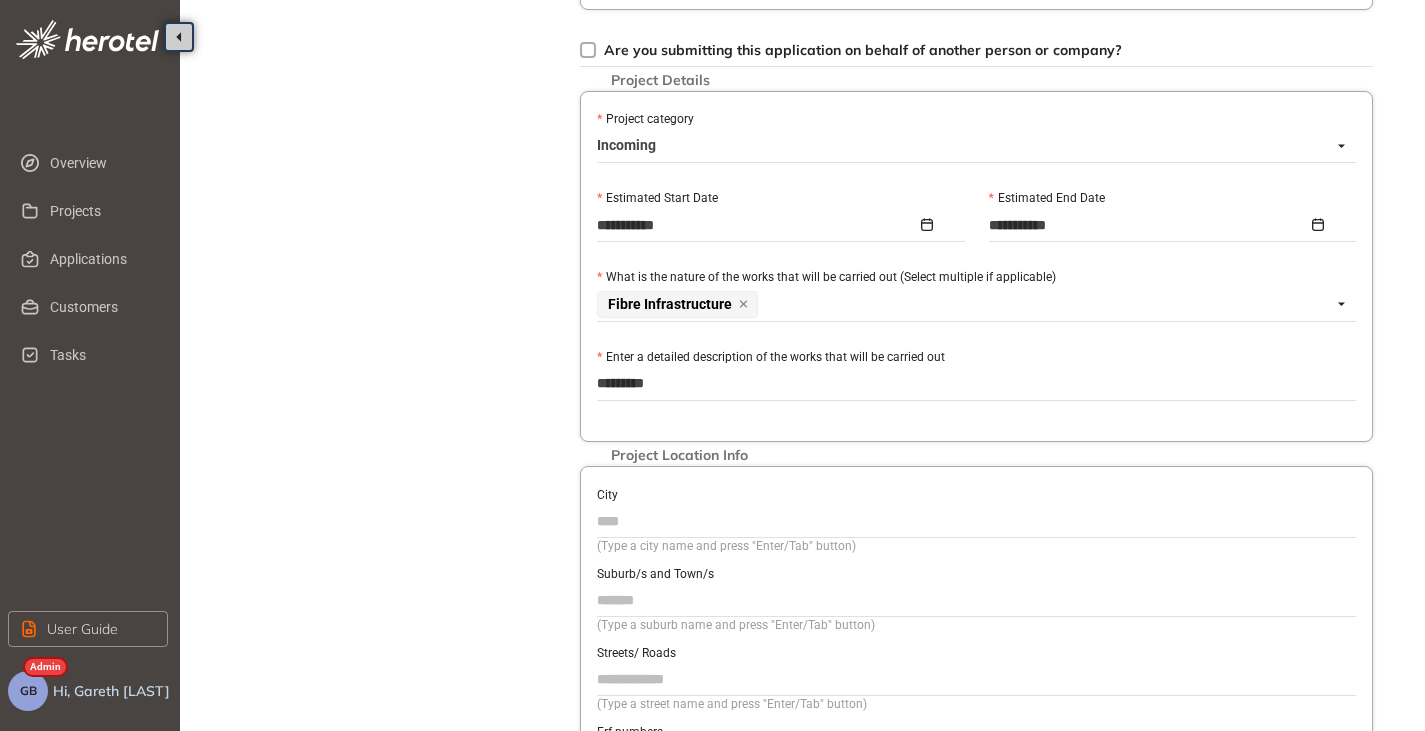 type on "********" 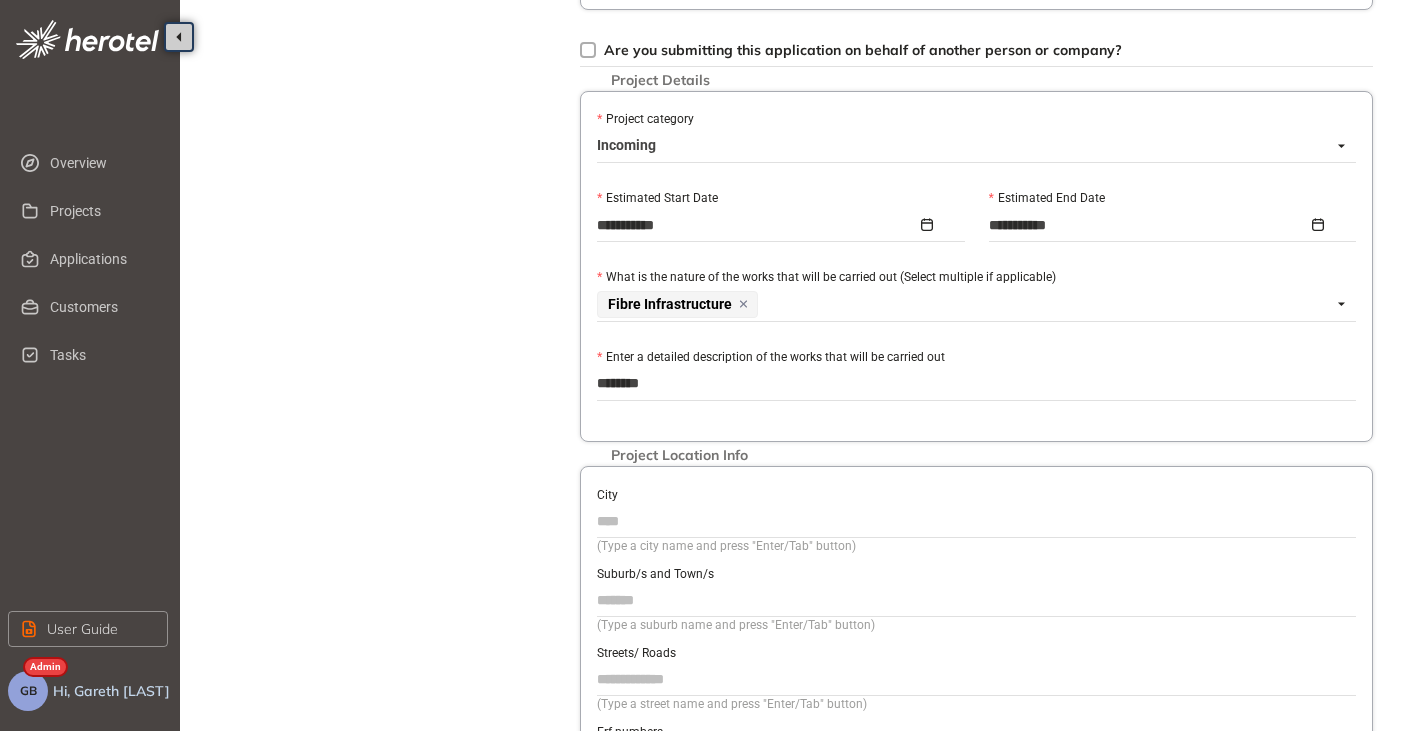 type on "*******" 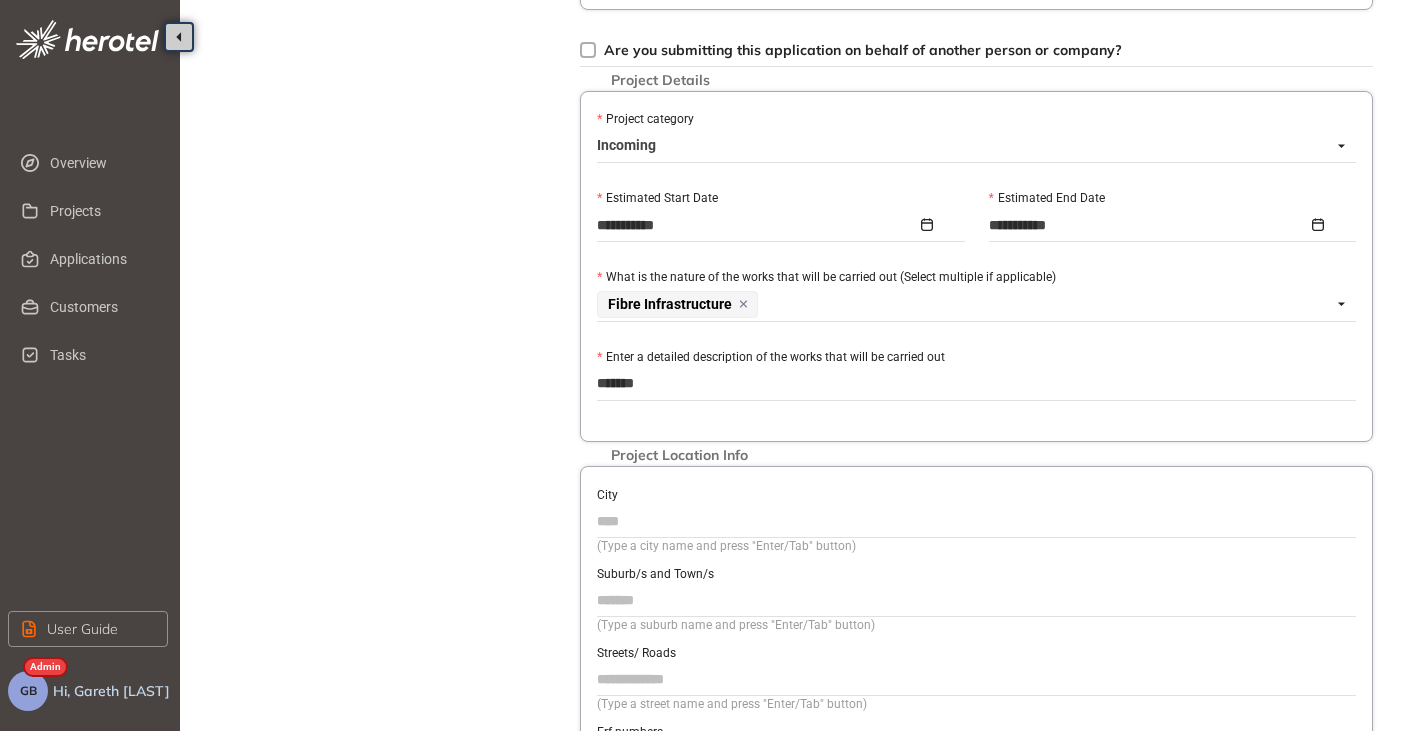 type on "******" 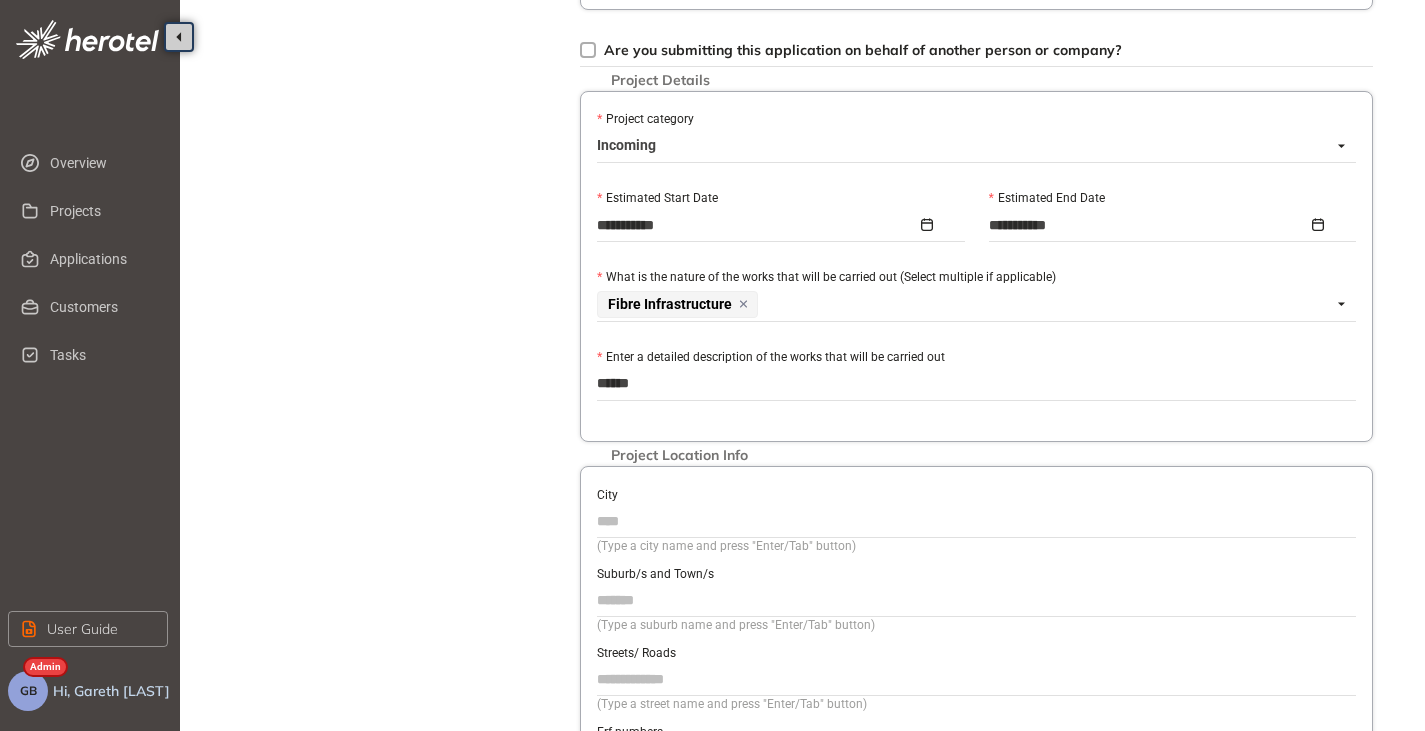 type on "*****" 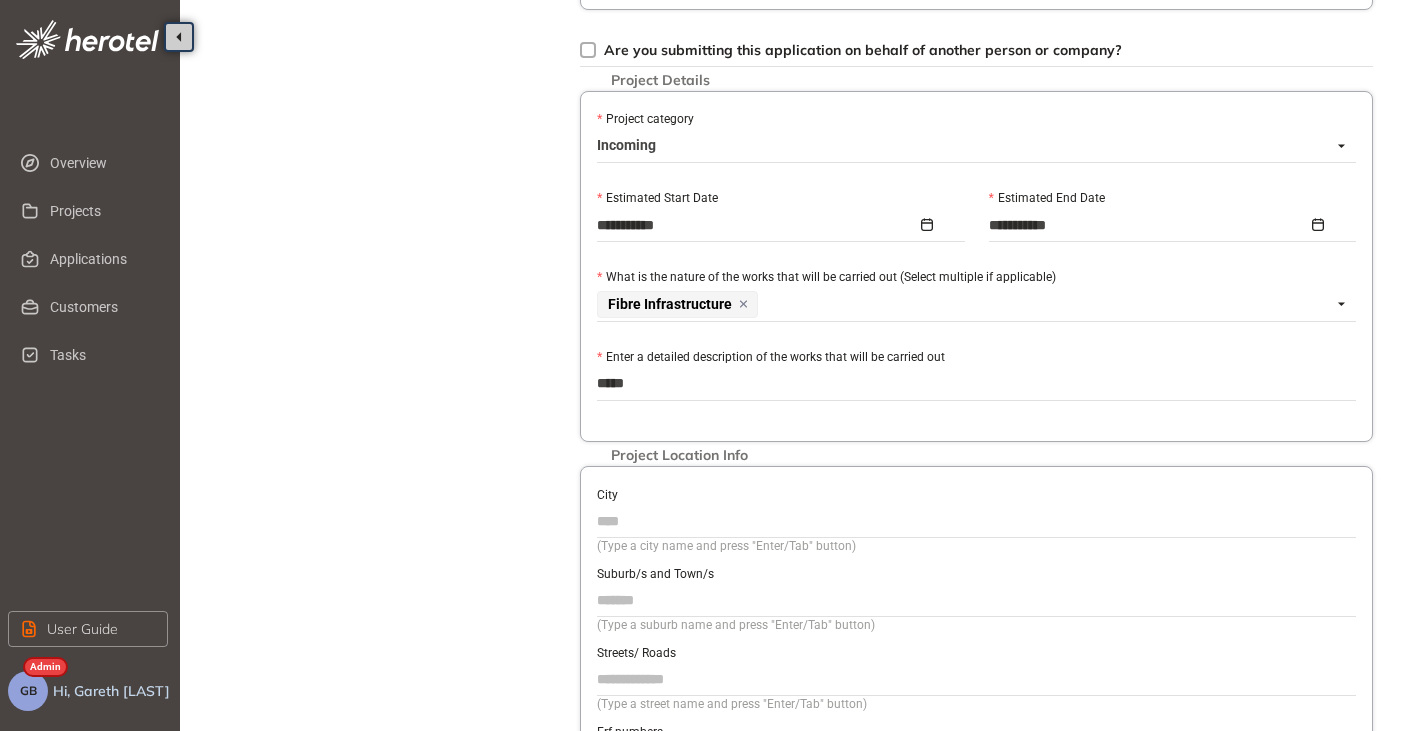 type on "******" 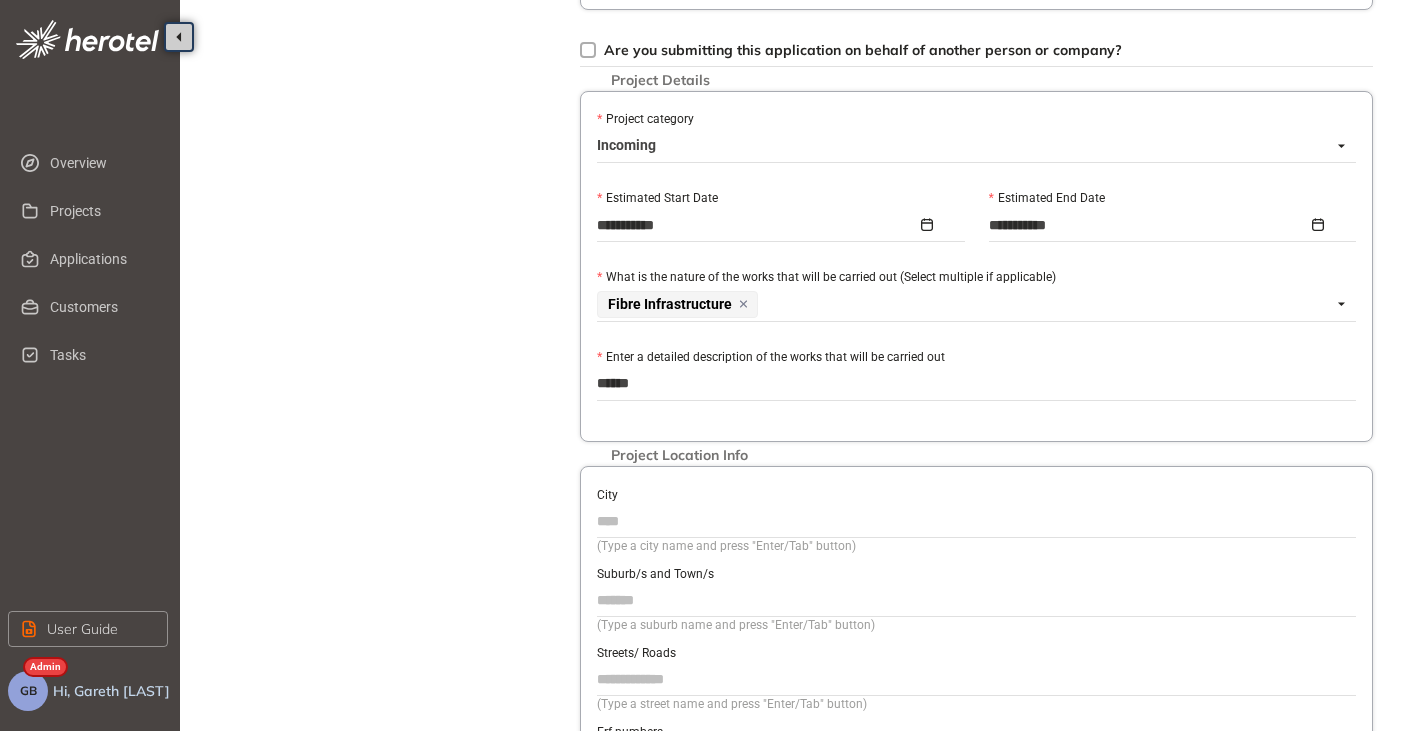 type on "*******" 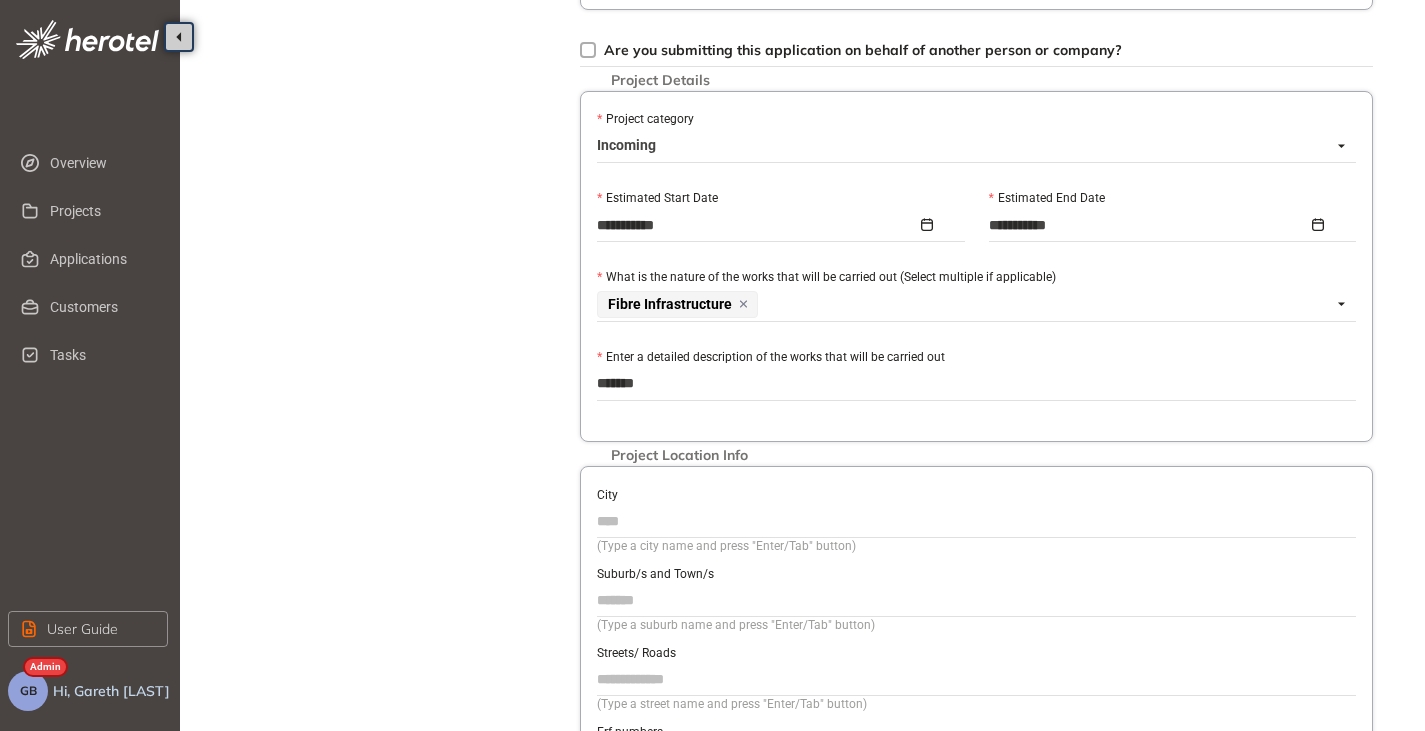 type on "********" 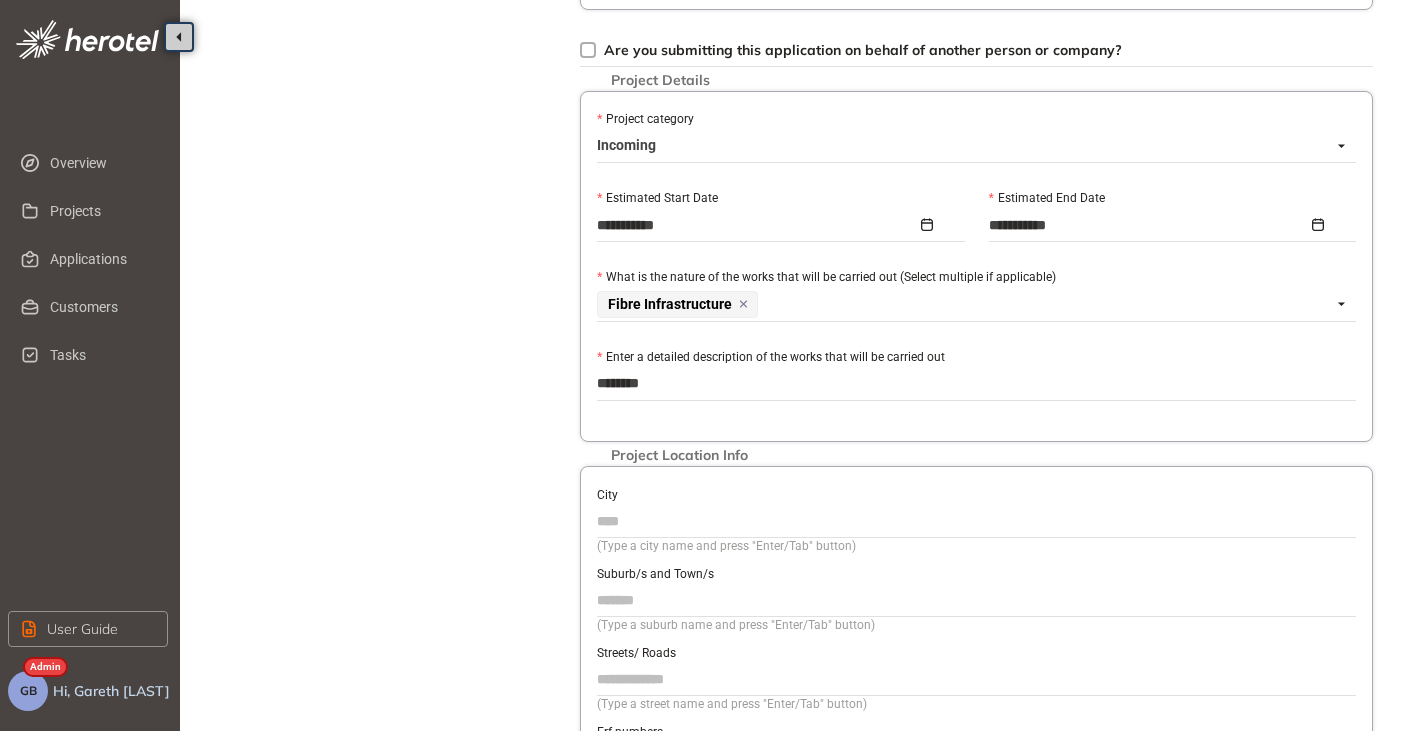 type on "*********" 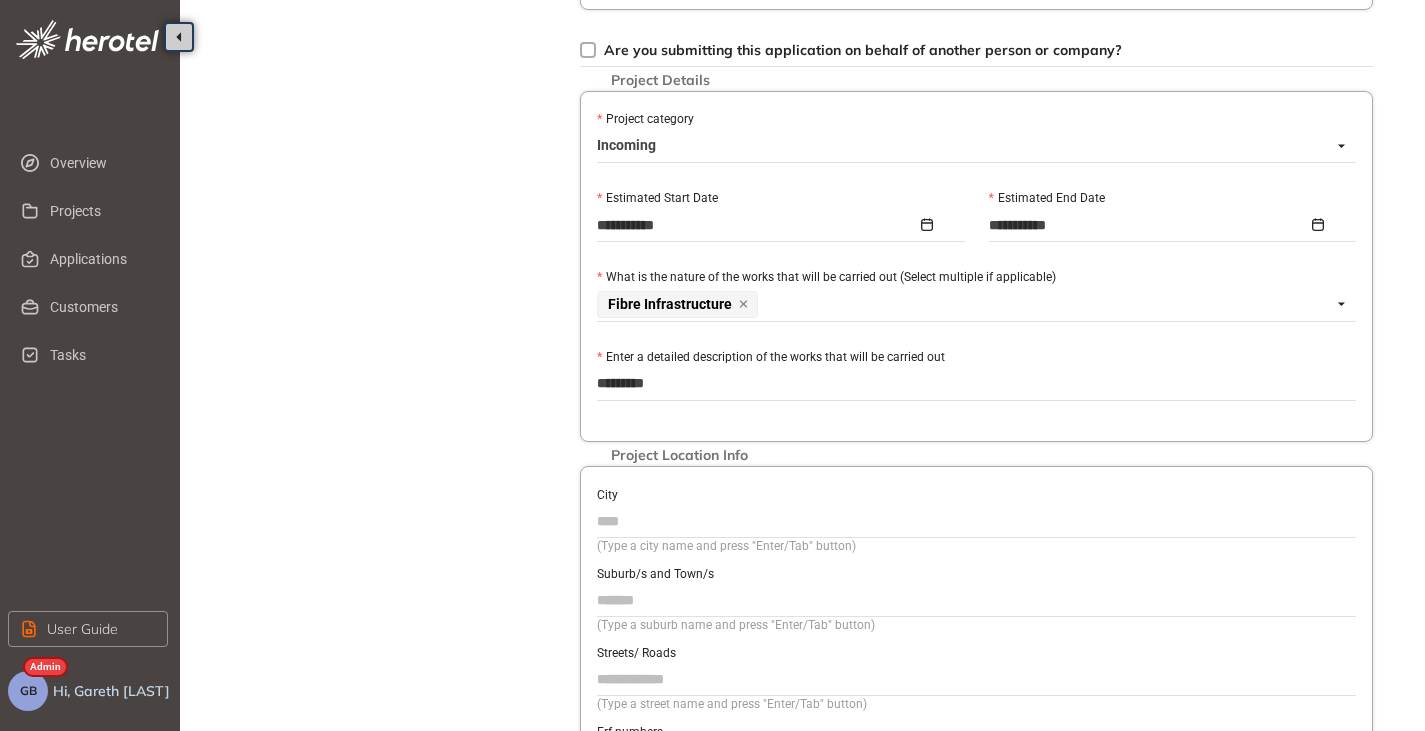 type on "**********" 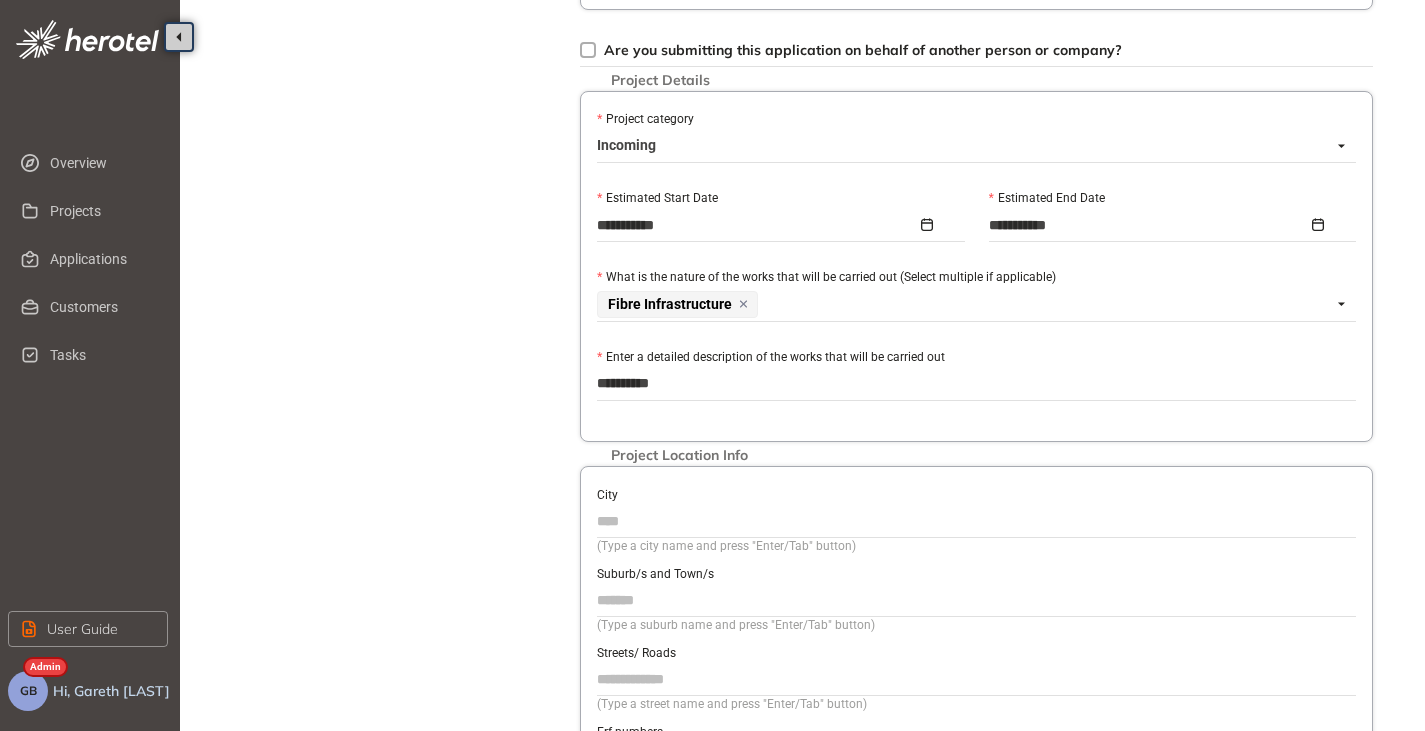 type on "**********" 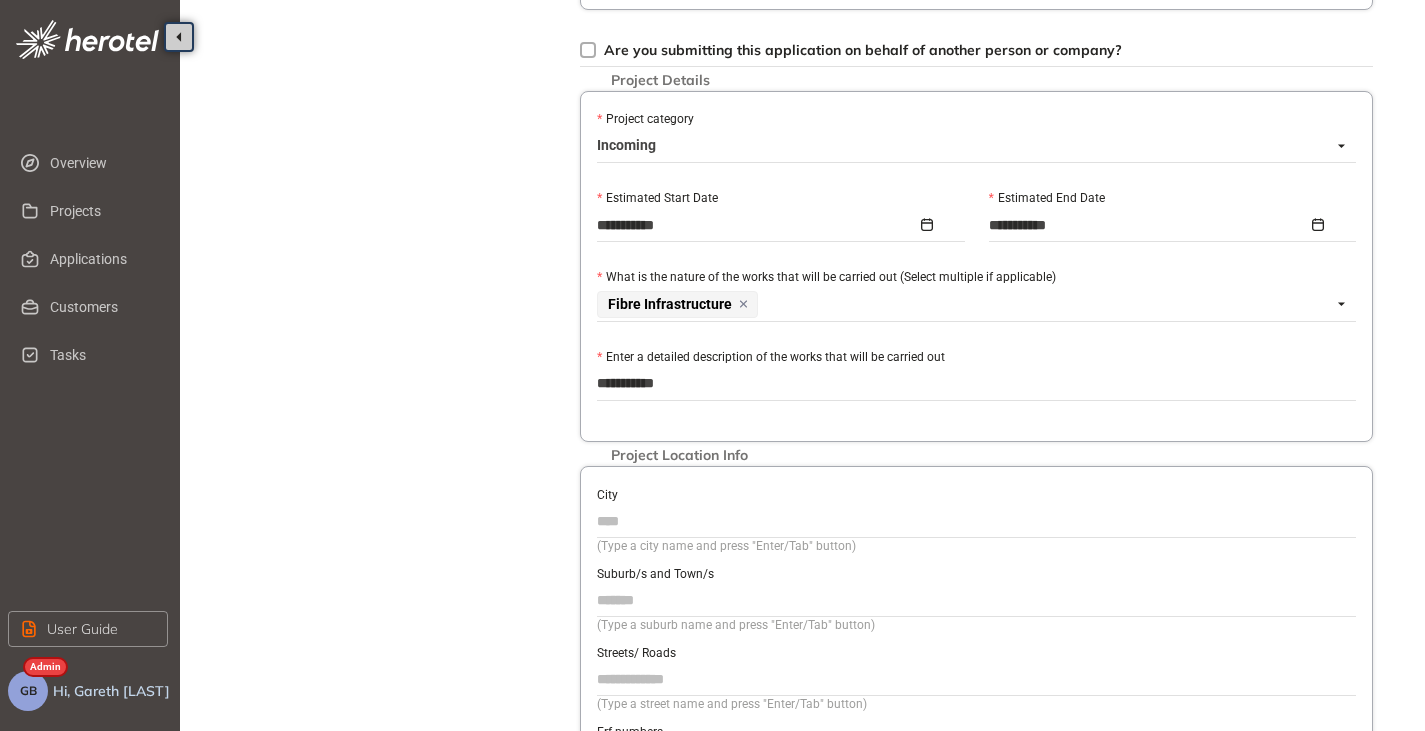 type on "**********" 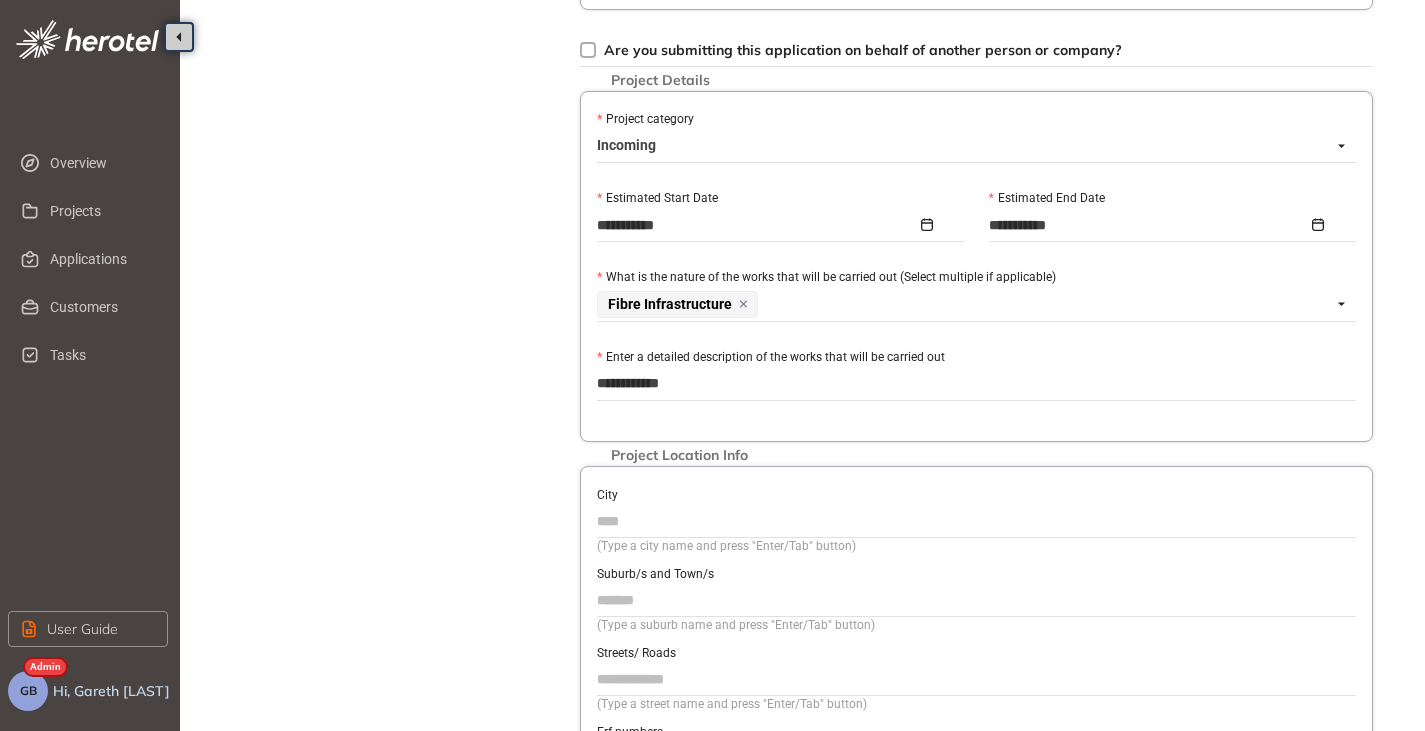 type on "**********" 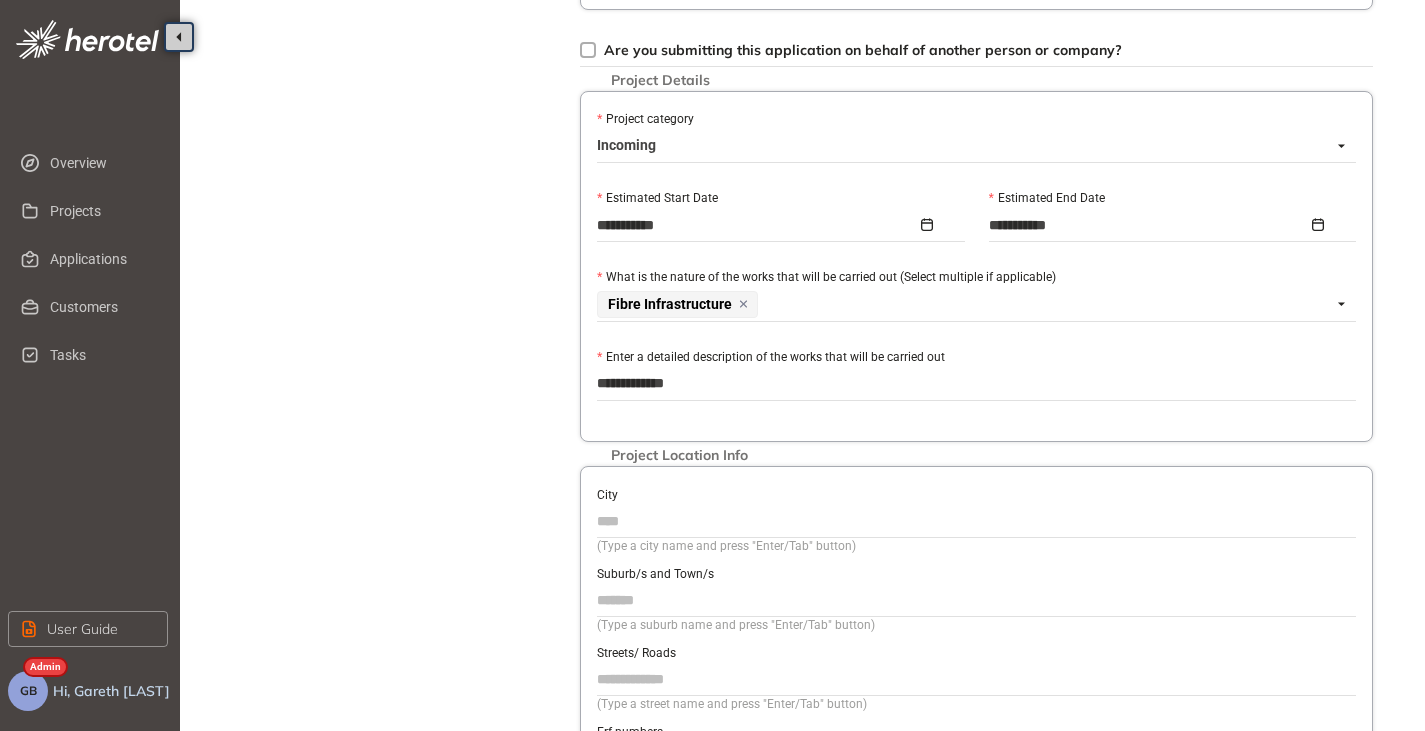 type on "**********" 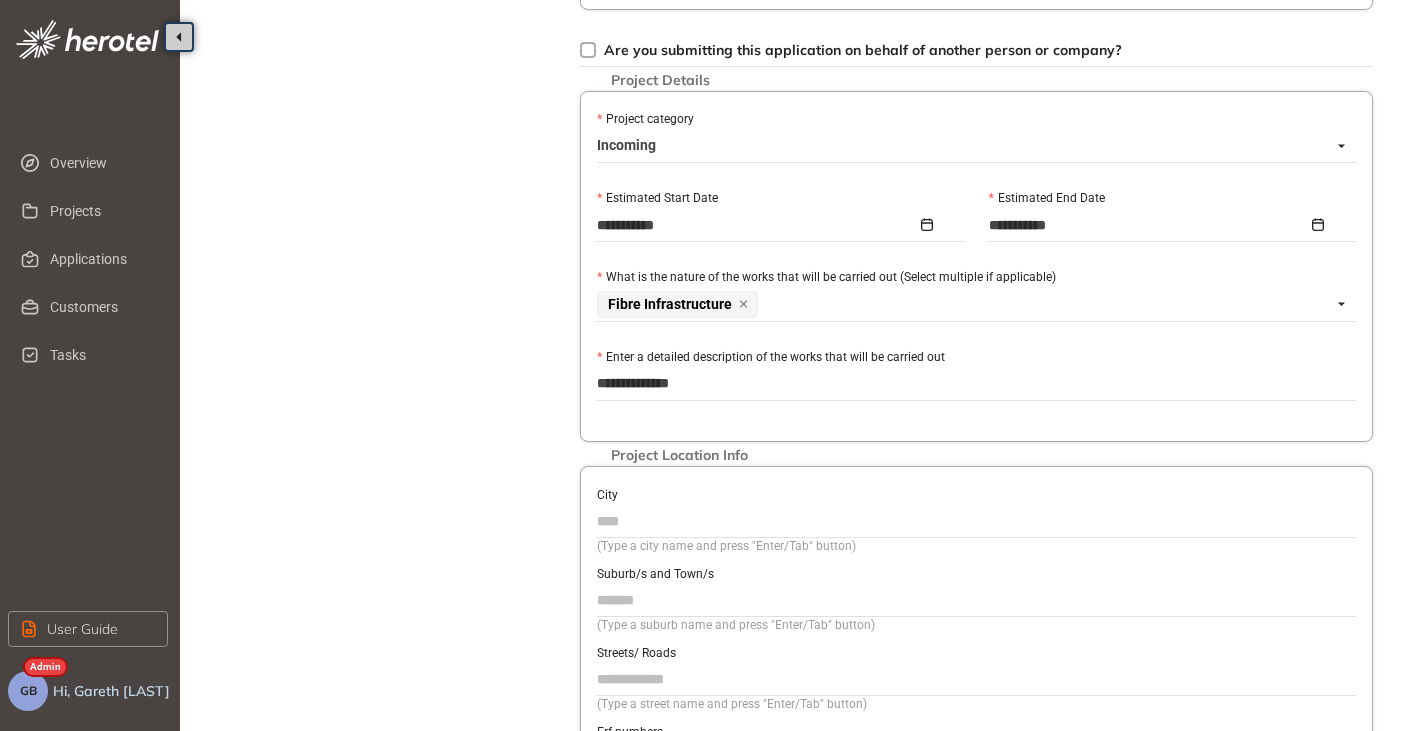 type on "**********" 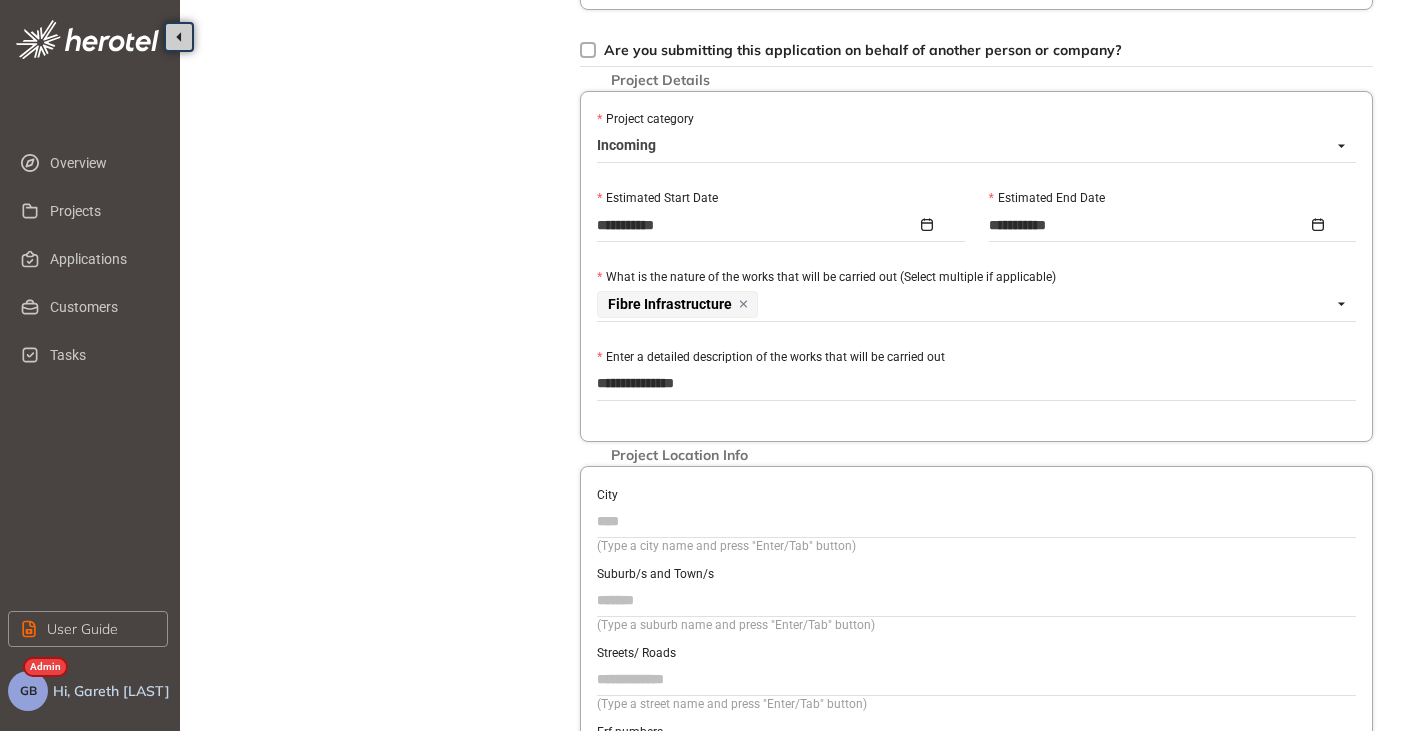 type on "**********" 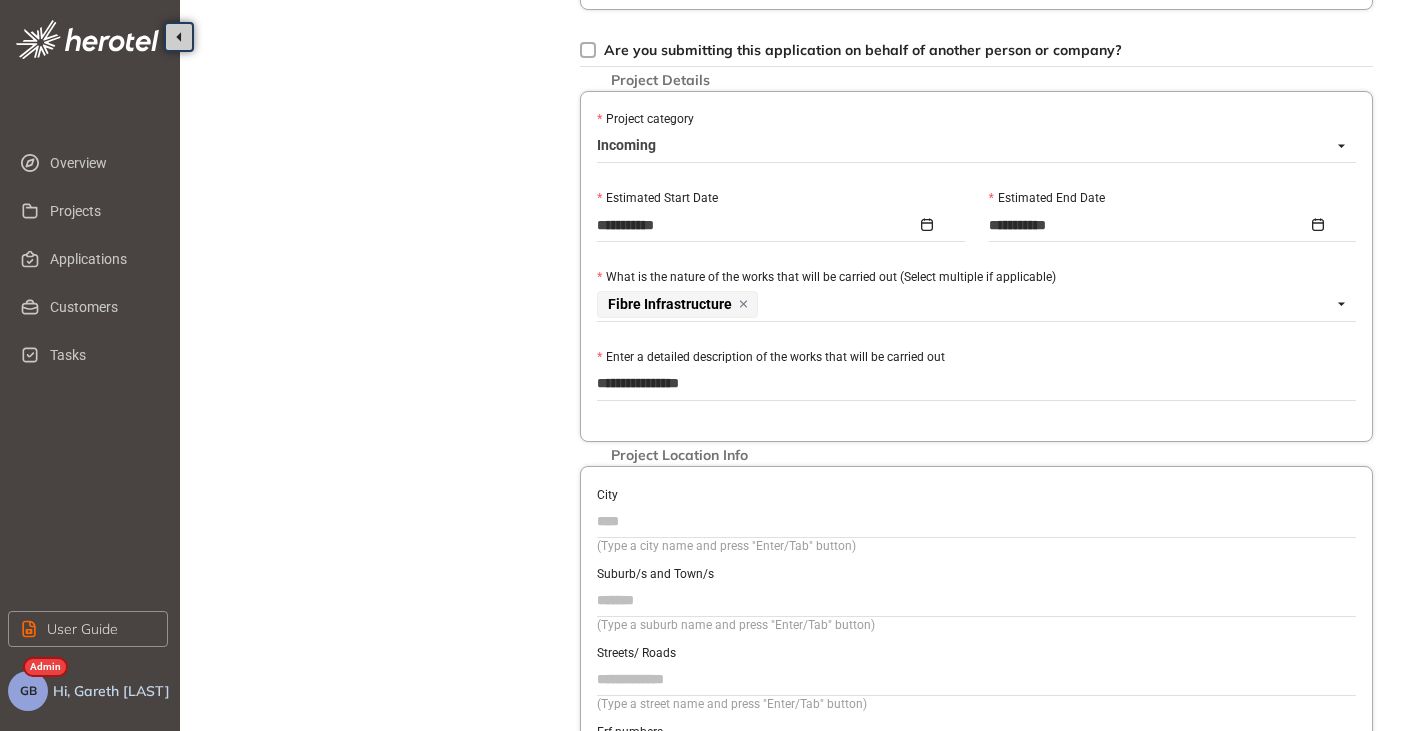 type on "**********" 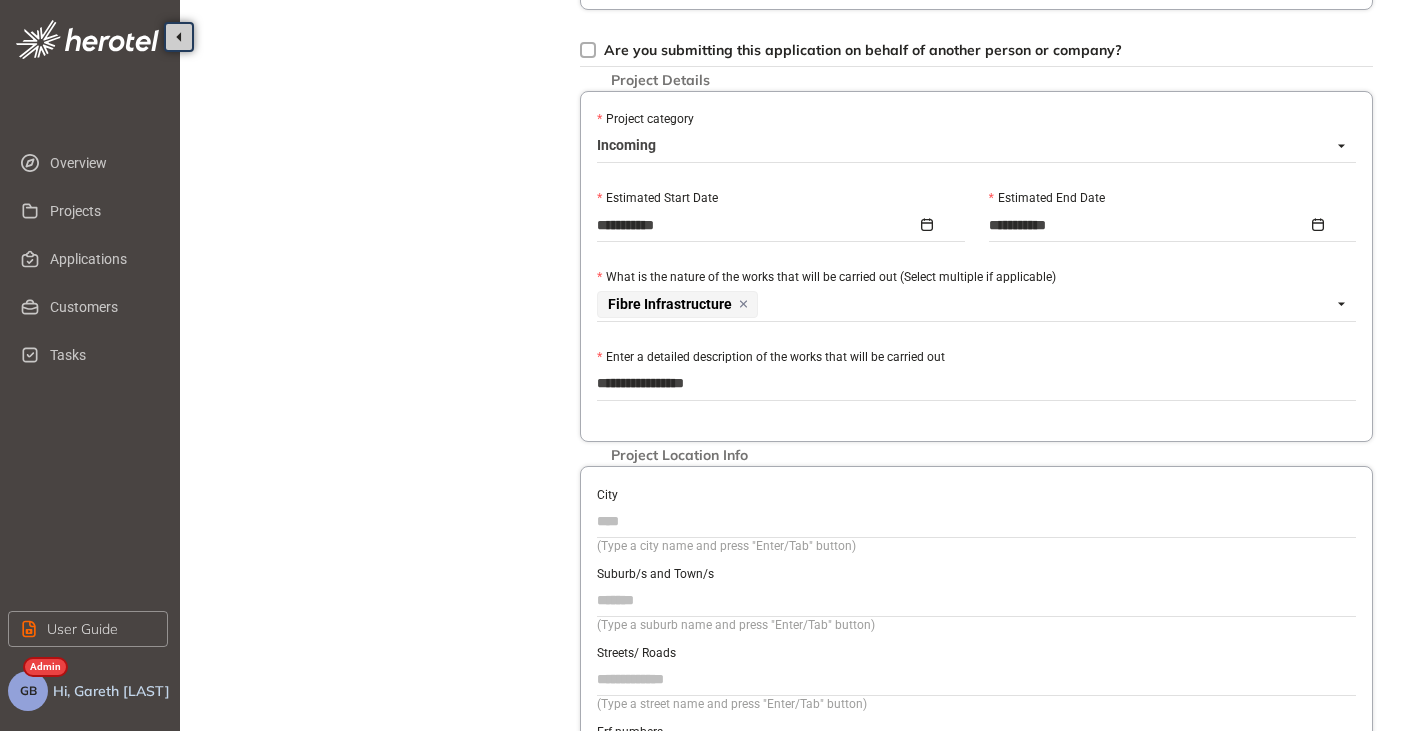 type on "**********" 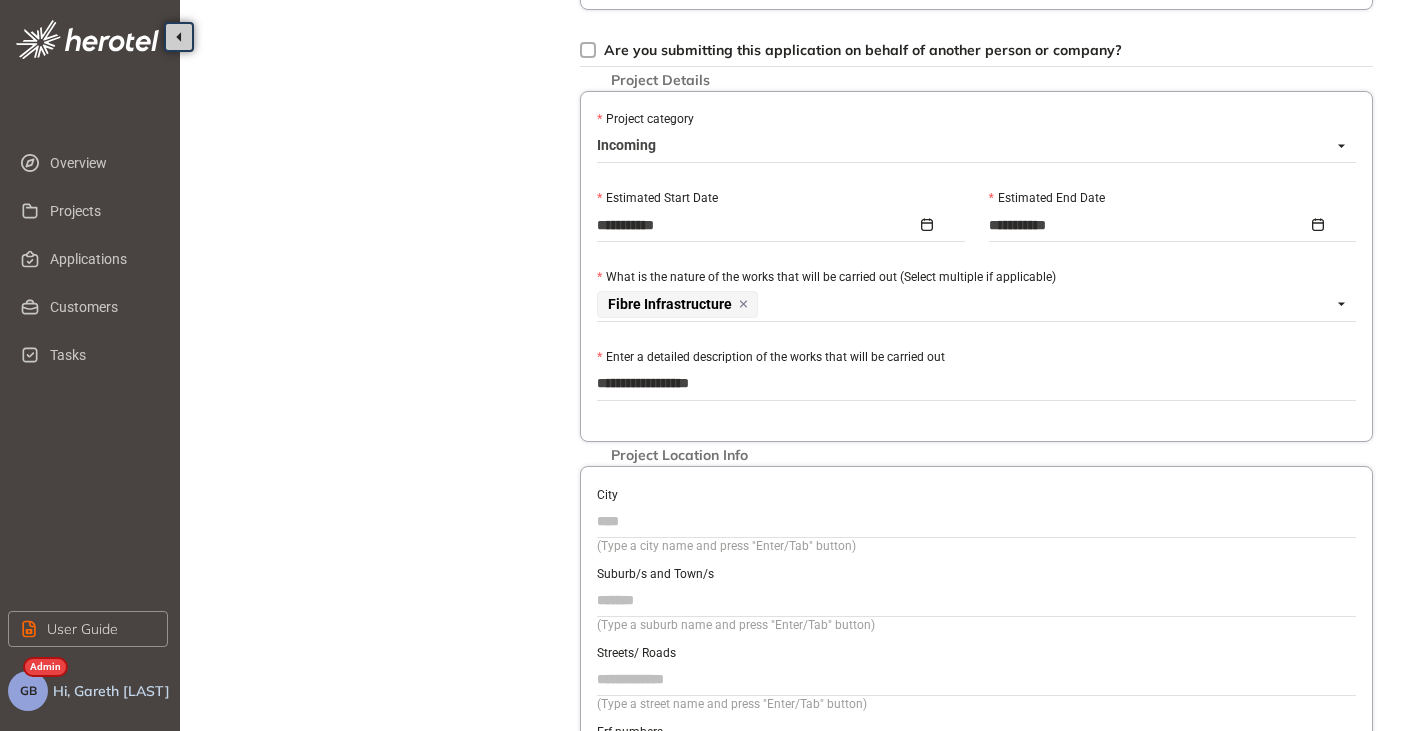 type on "**********" 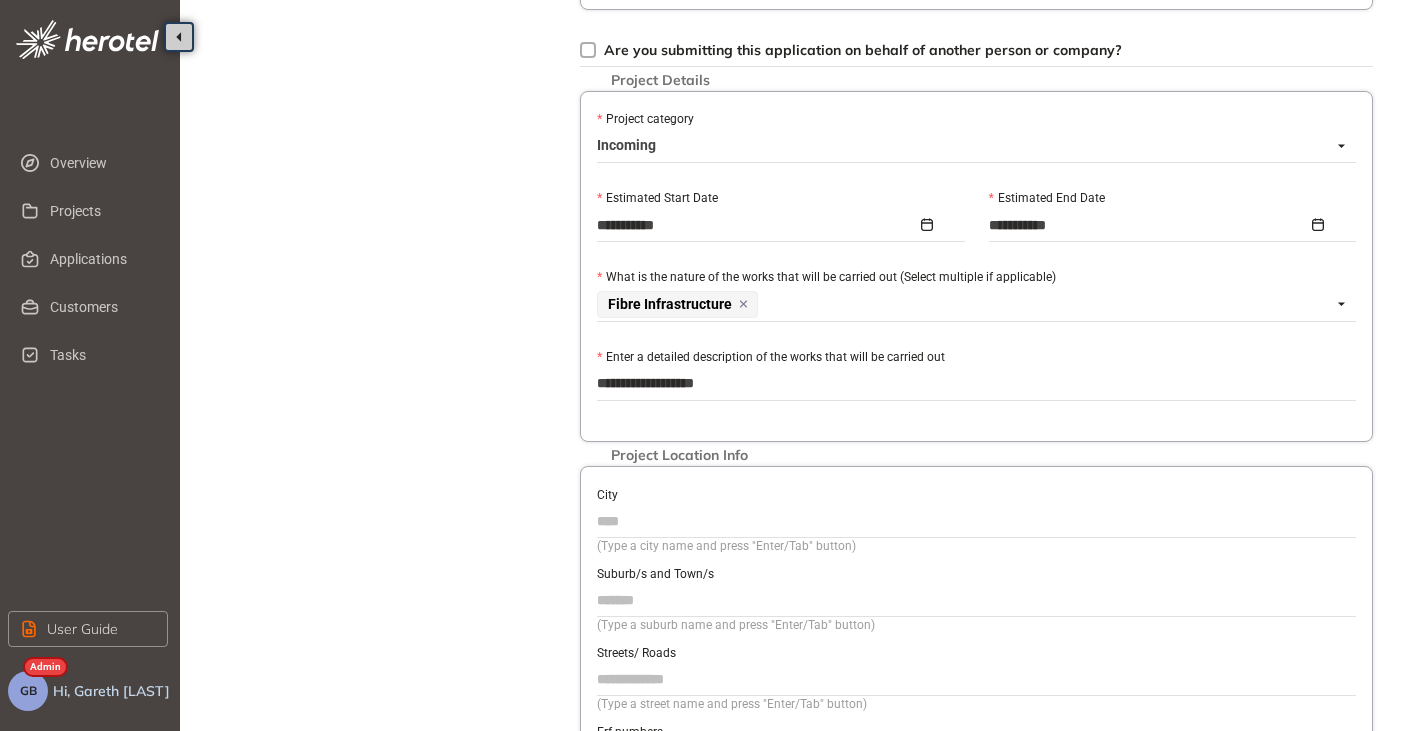 type on "**********" 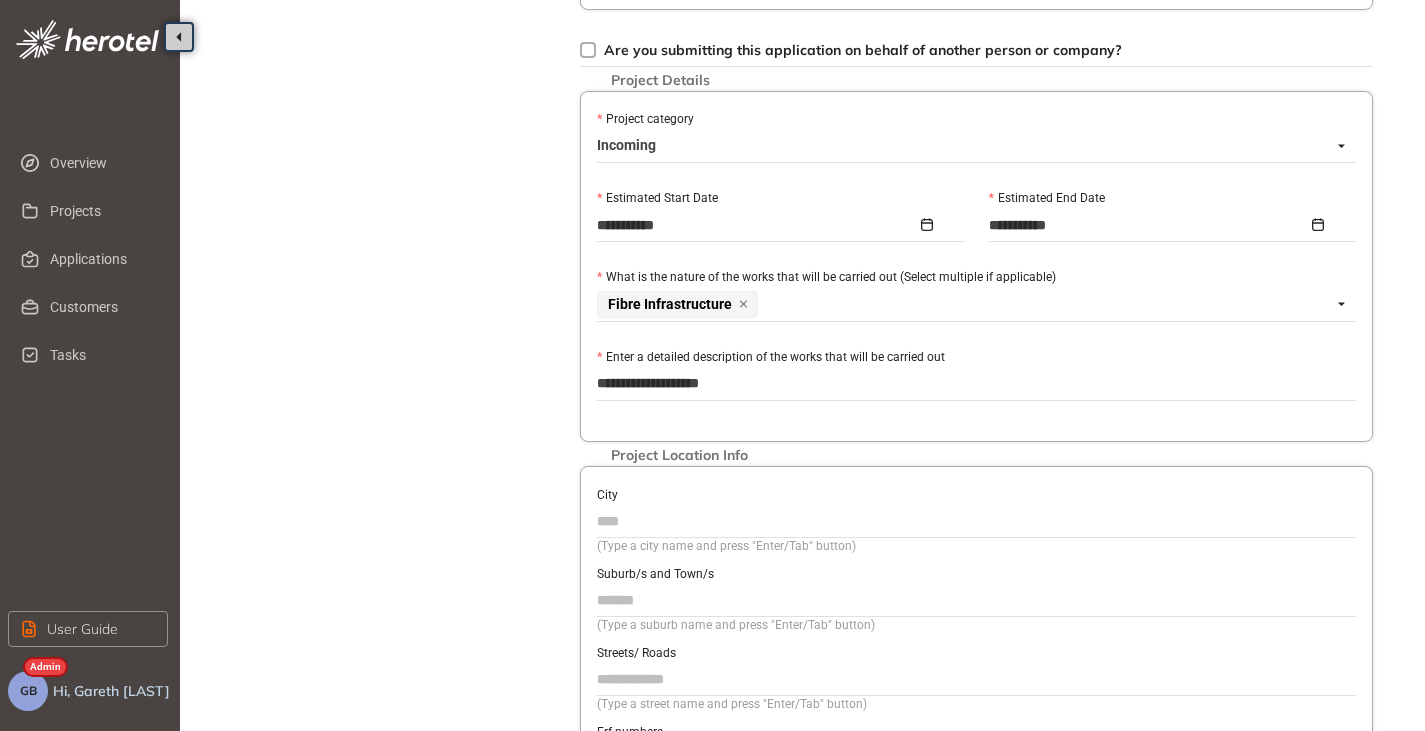 type on "**********" 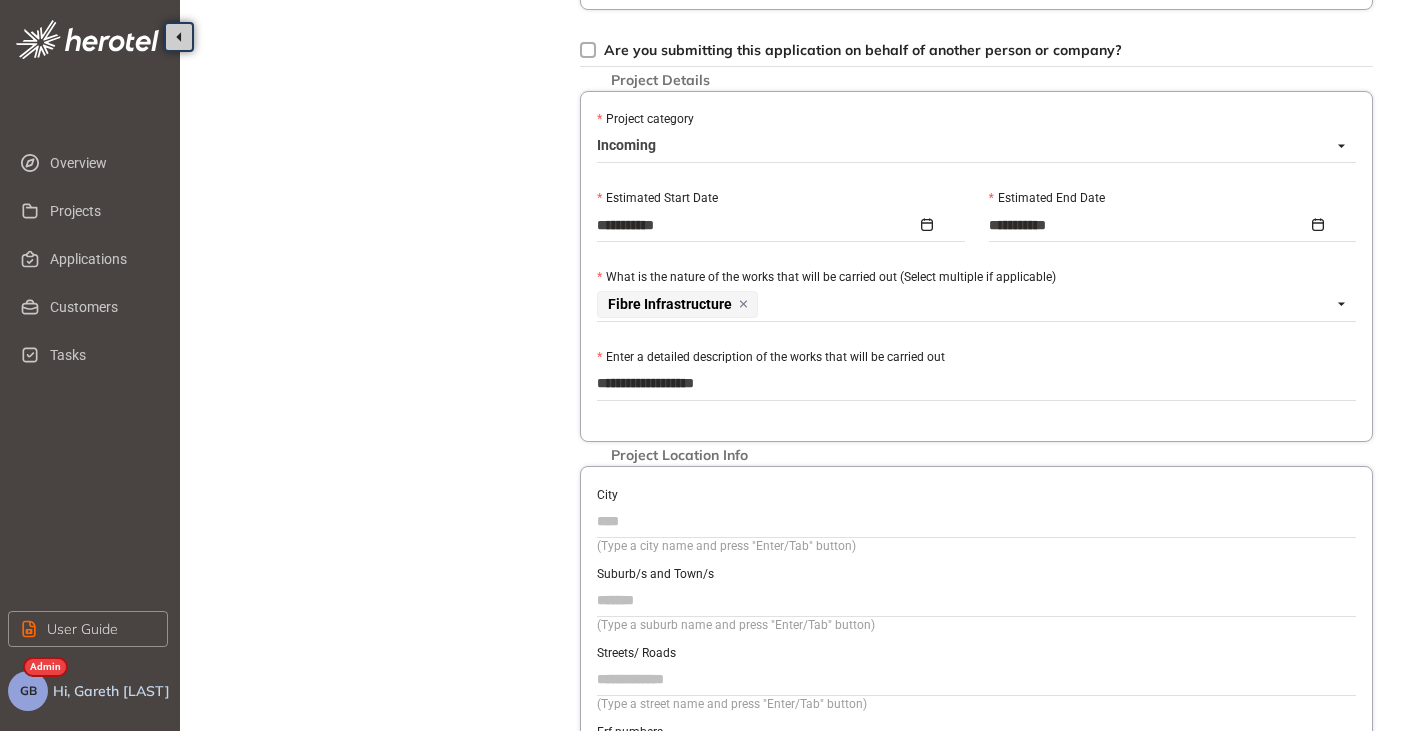 type on "**********" 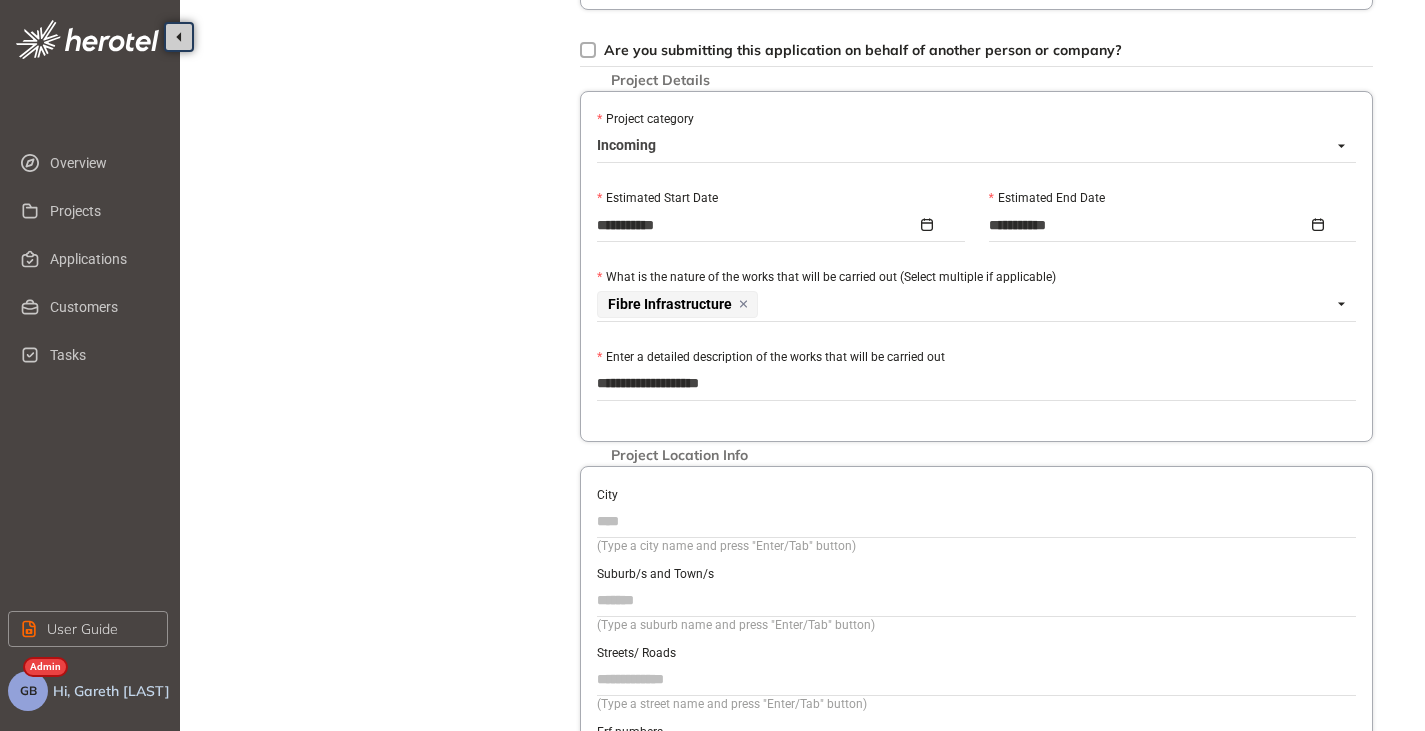 type on "**********" 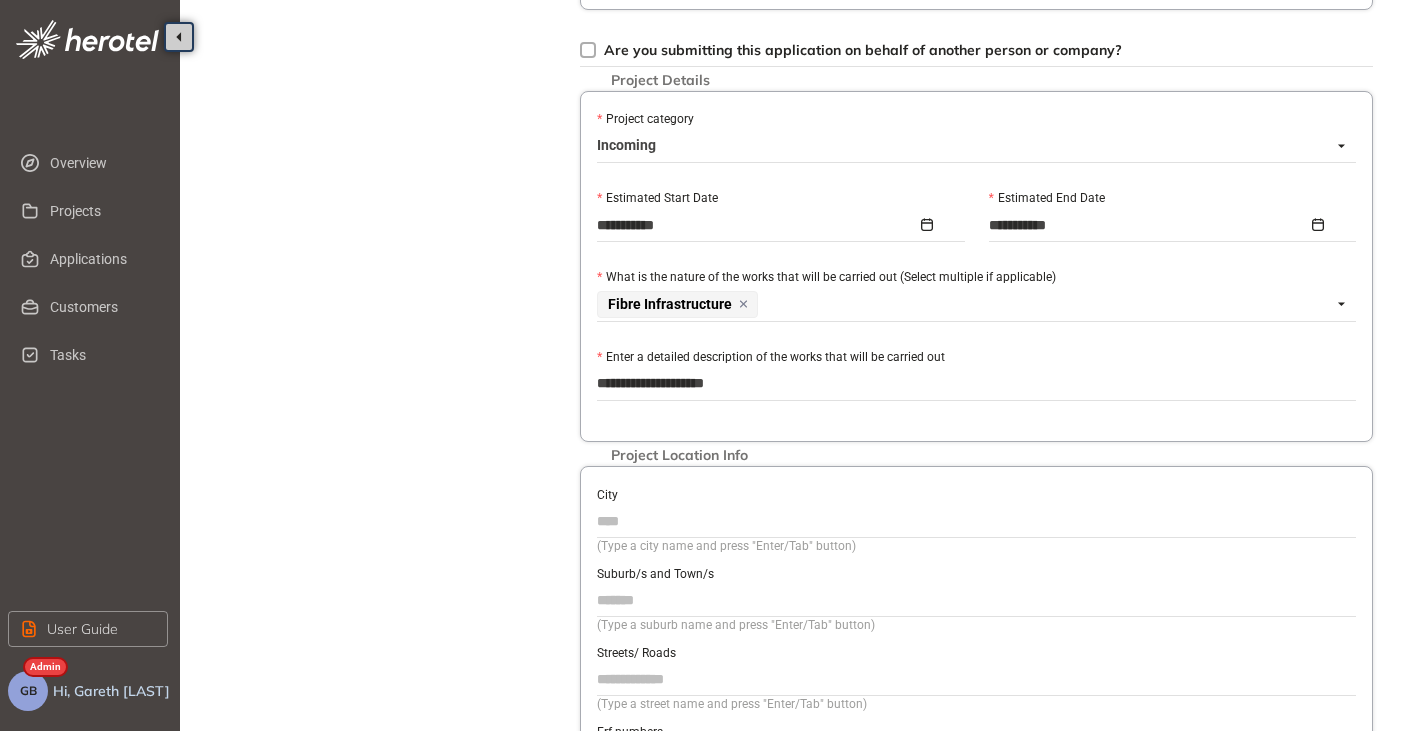 type on "**********" 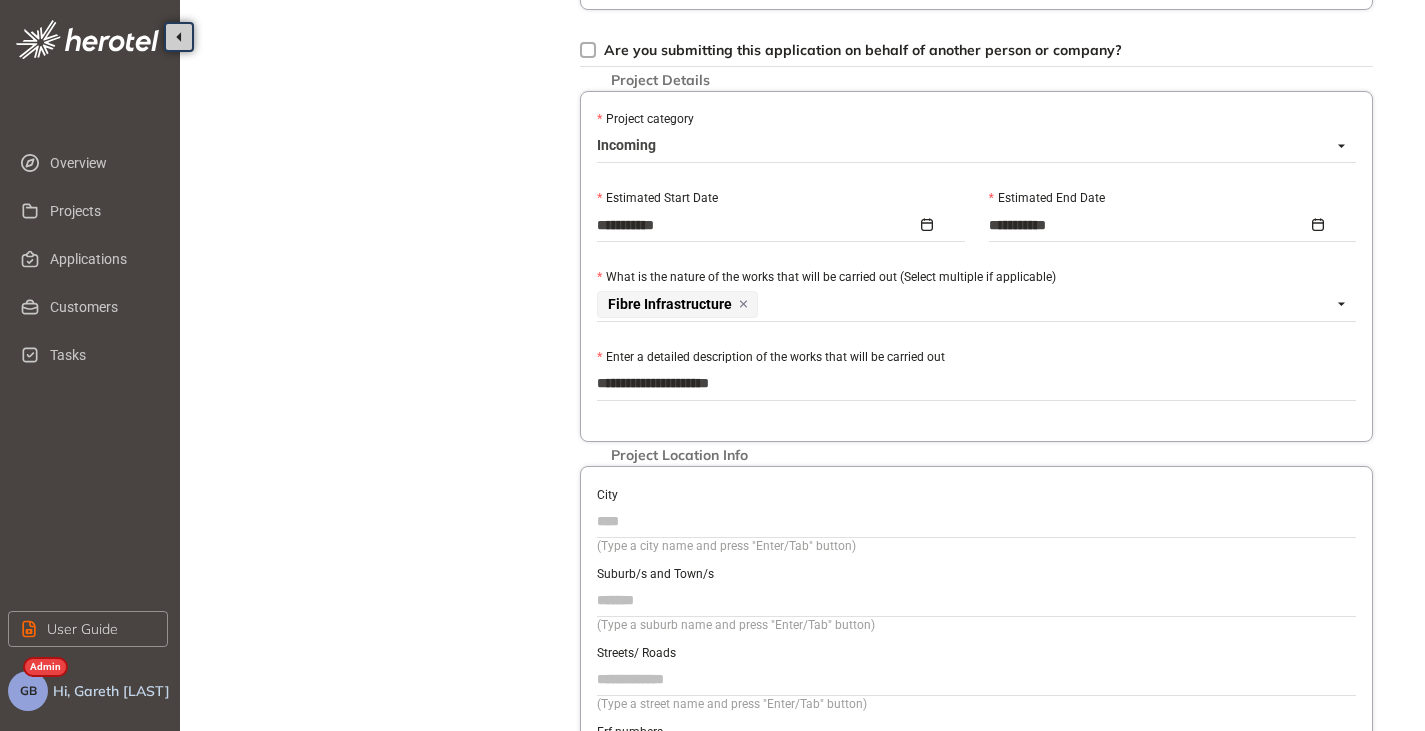 type on "**********" 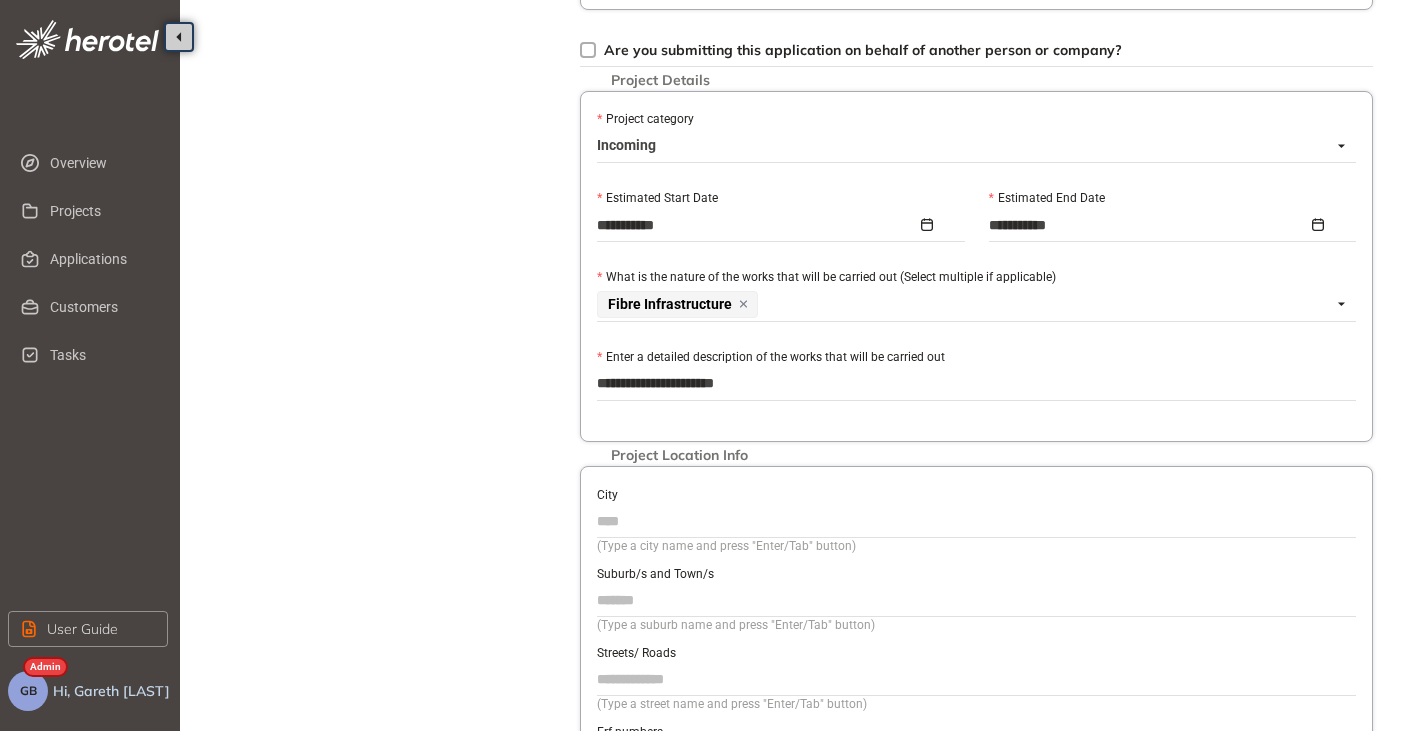 type on "**********" 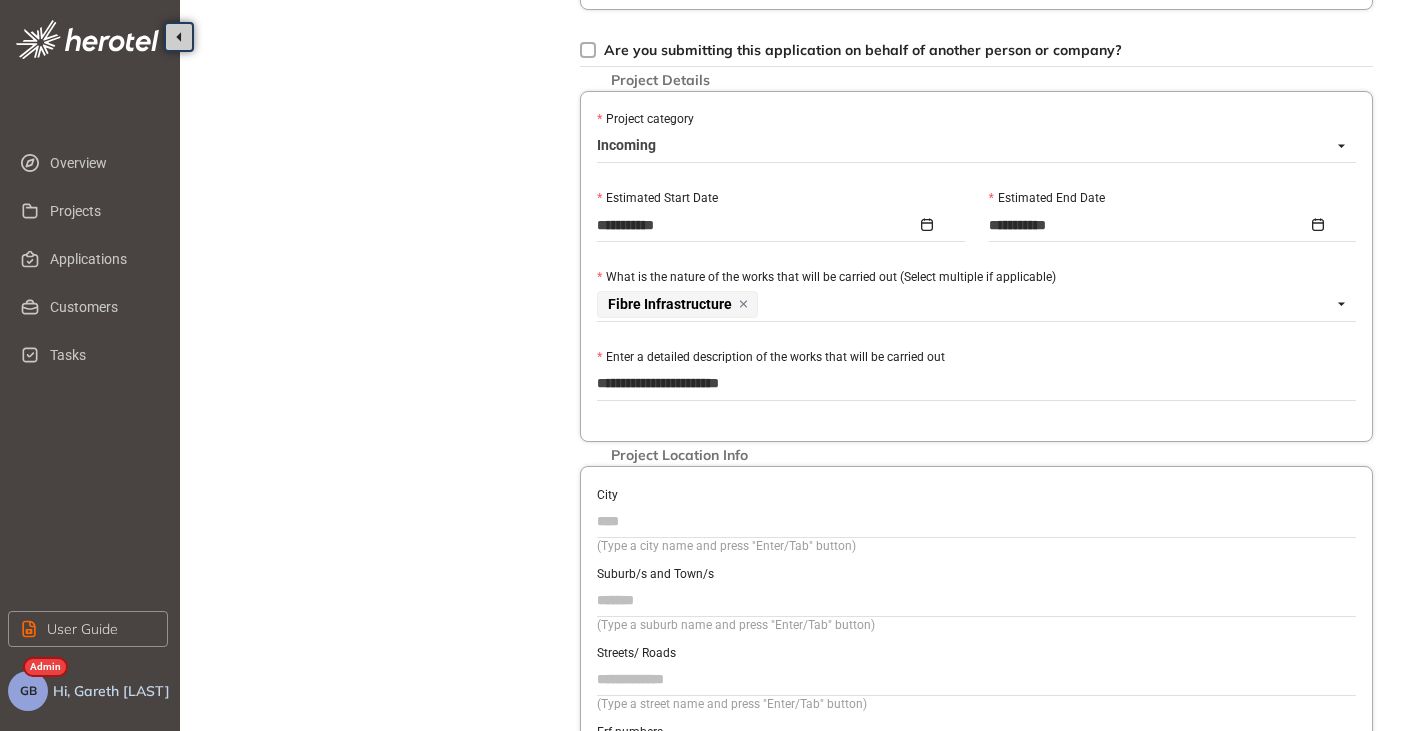 type on "**********" 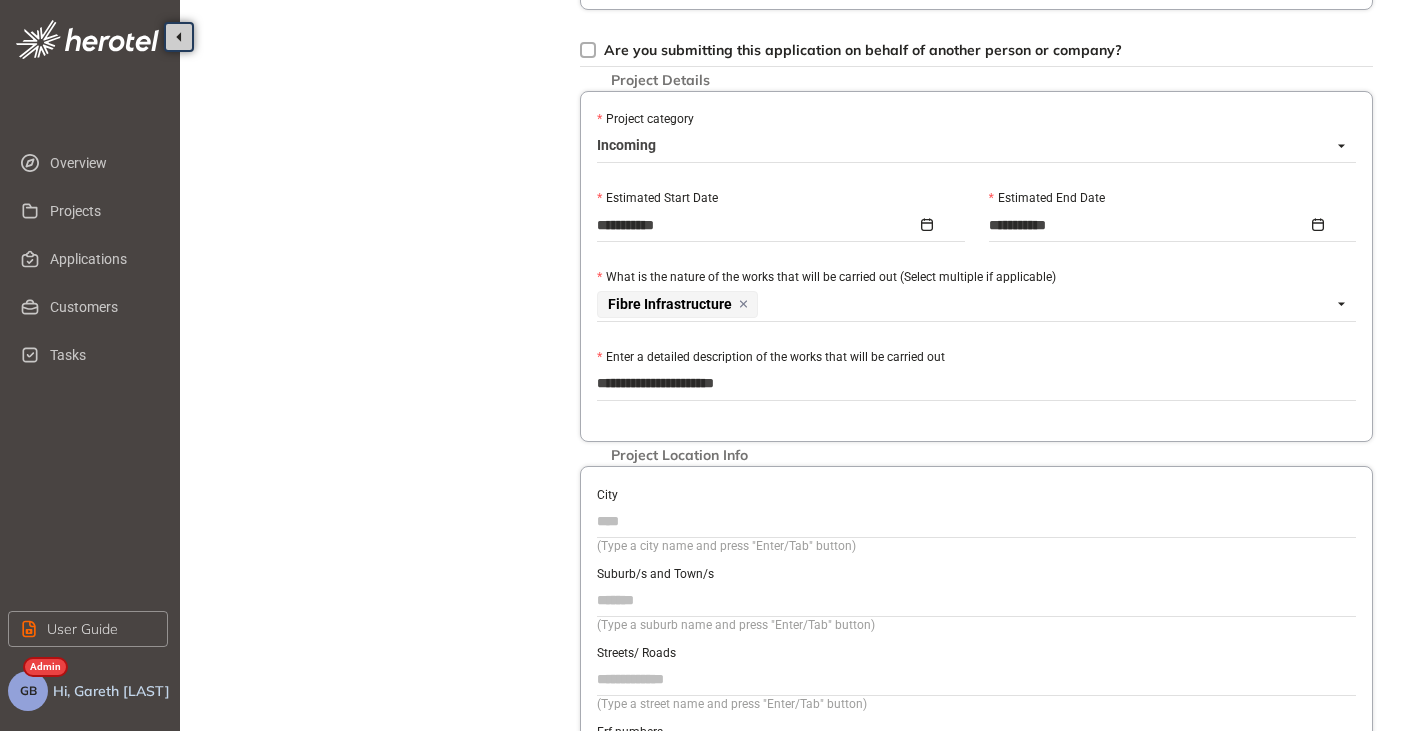 type on "**********" 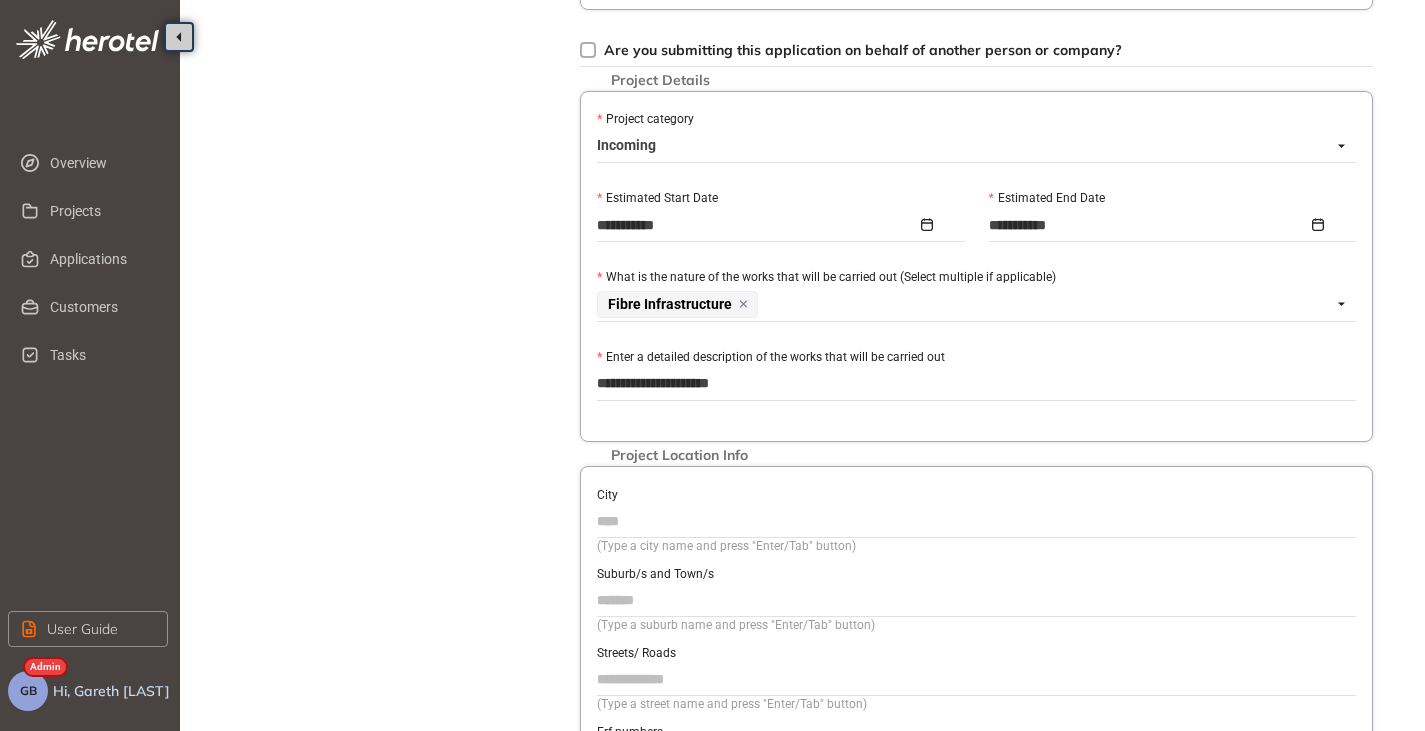 type on "**********" 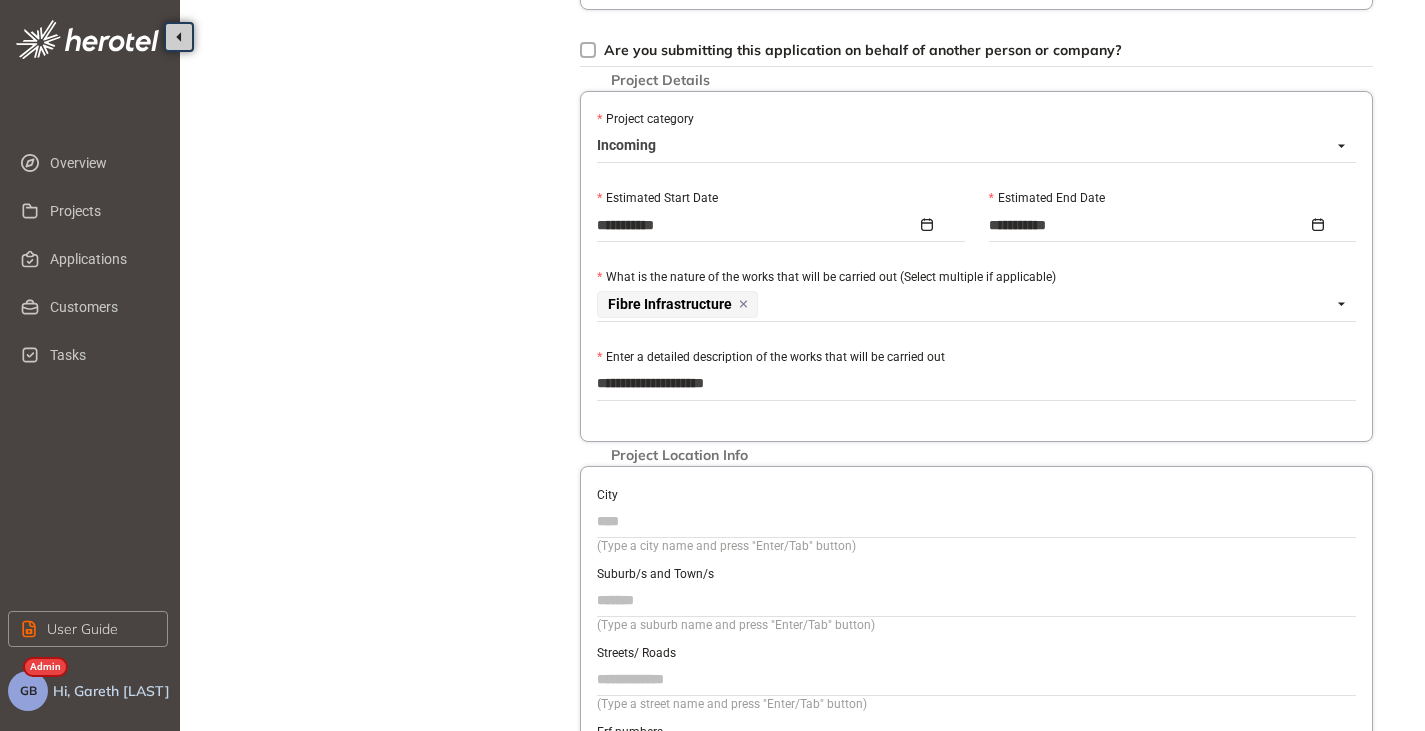 type on "**********" 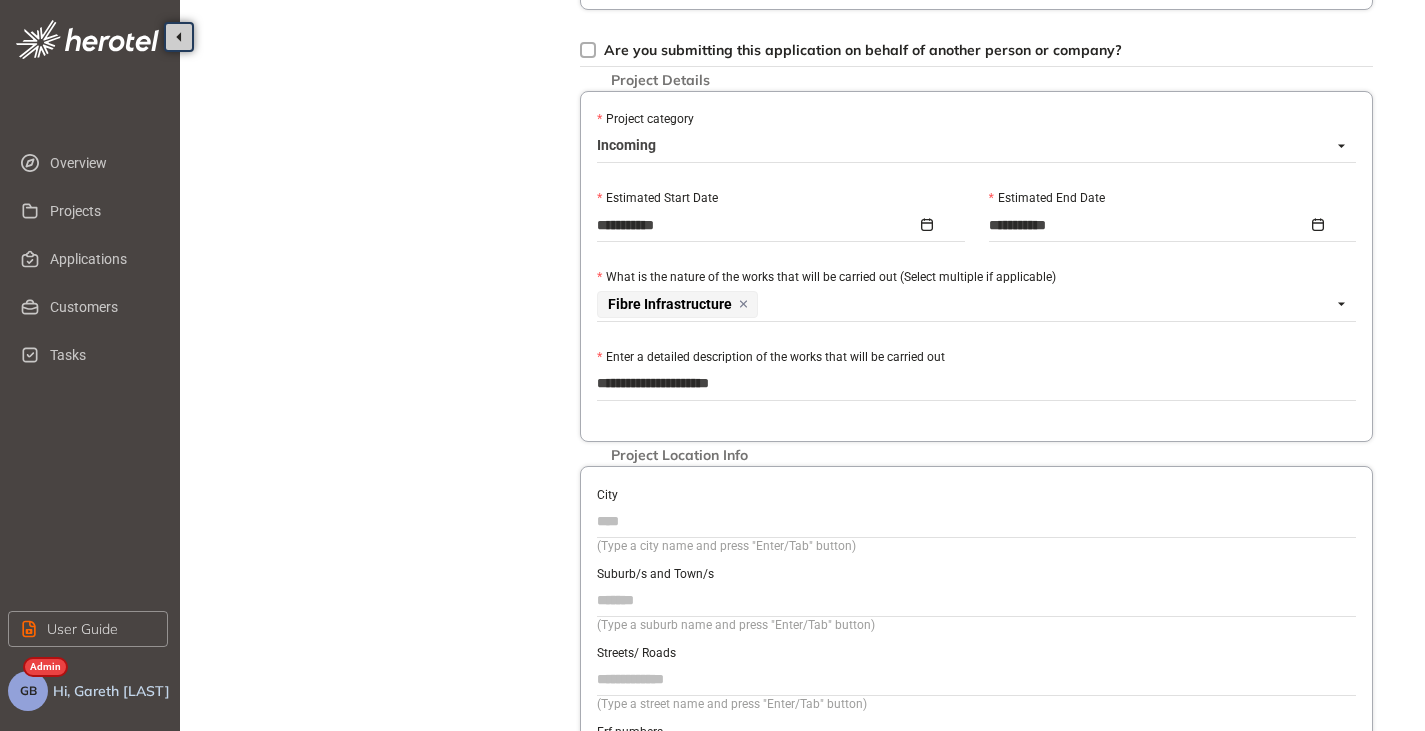 type on "**********" 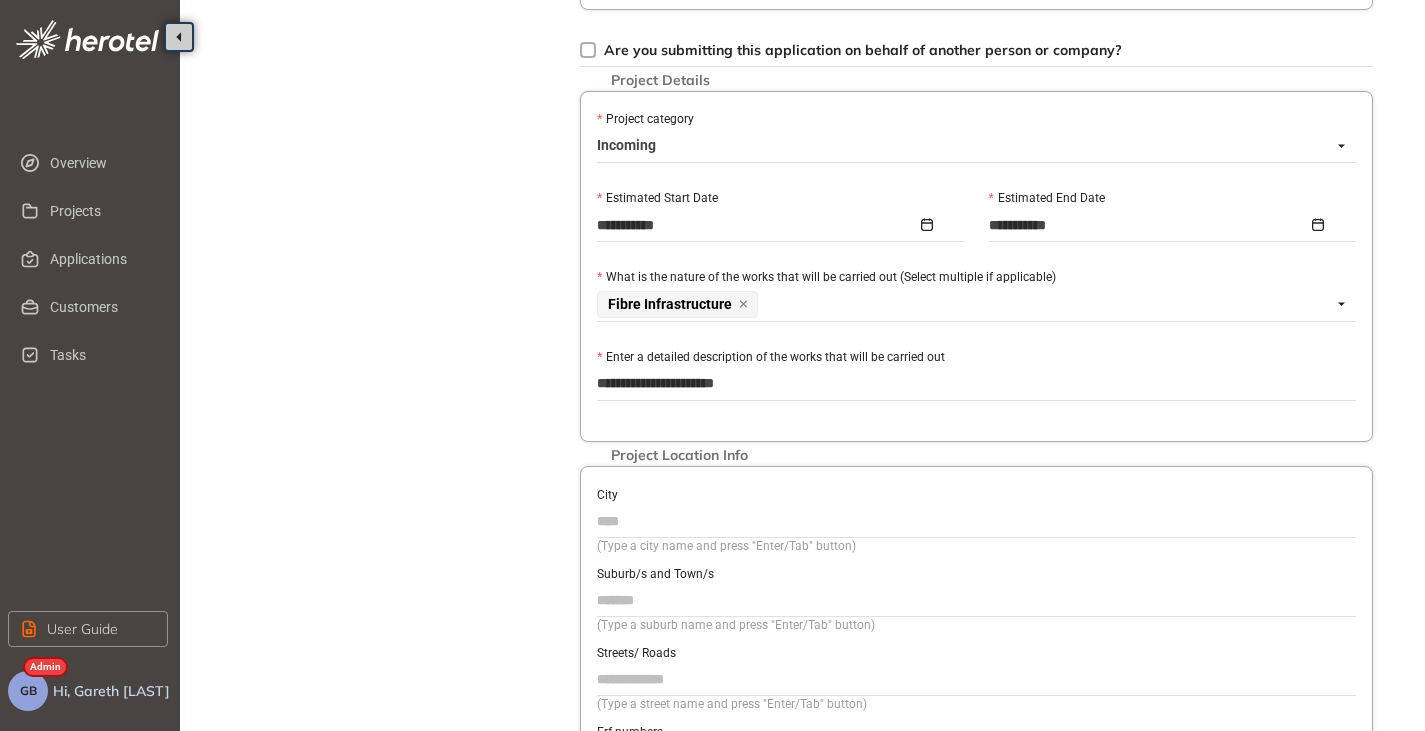 type on "**********" 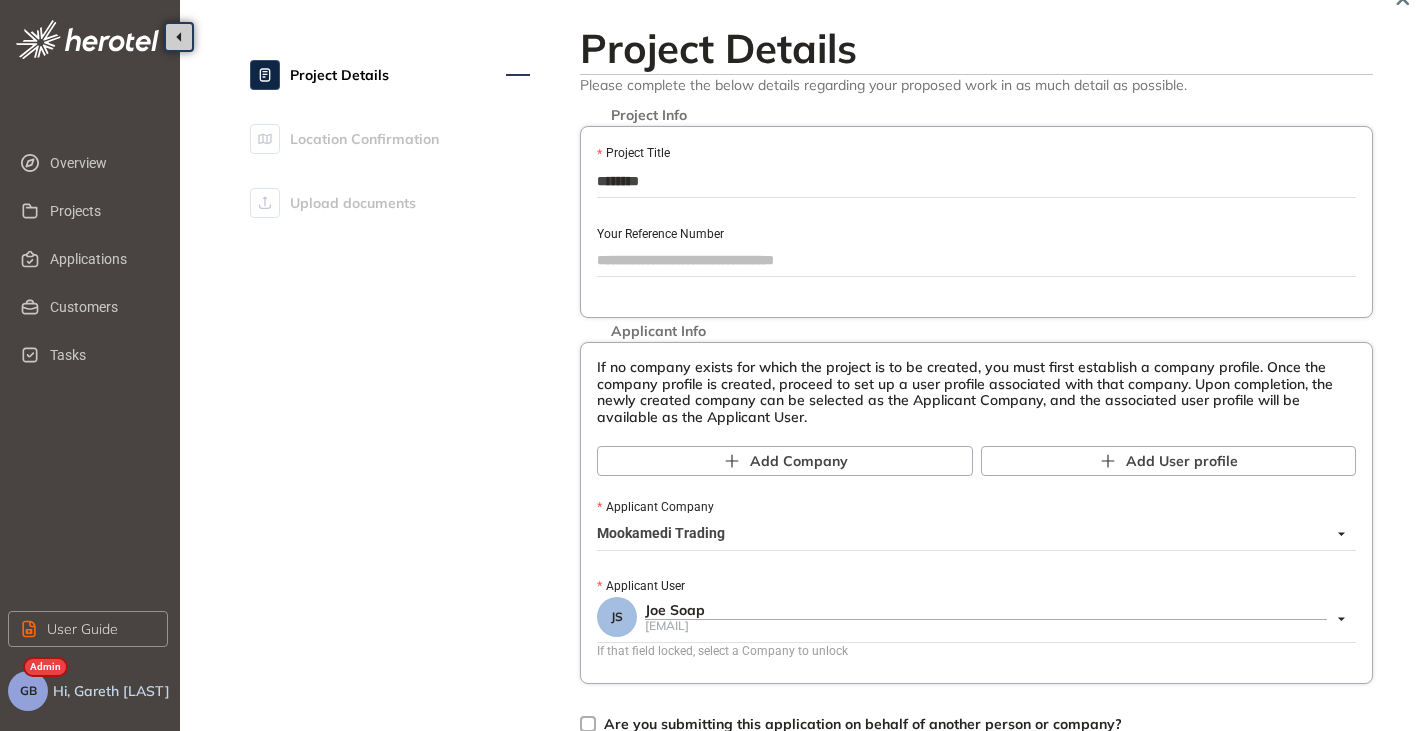 scroll, scrollTop: 0, scrollLeft: 0, axis: both 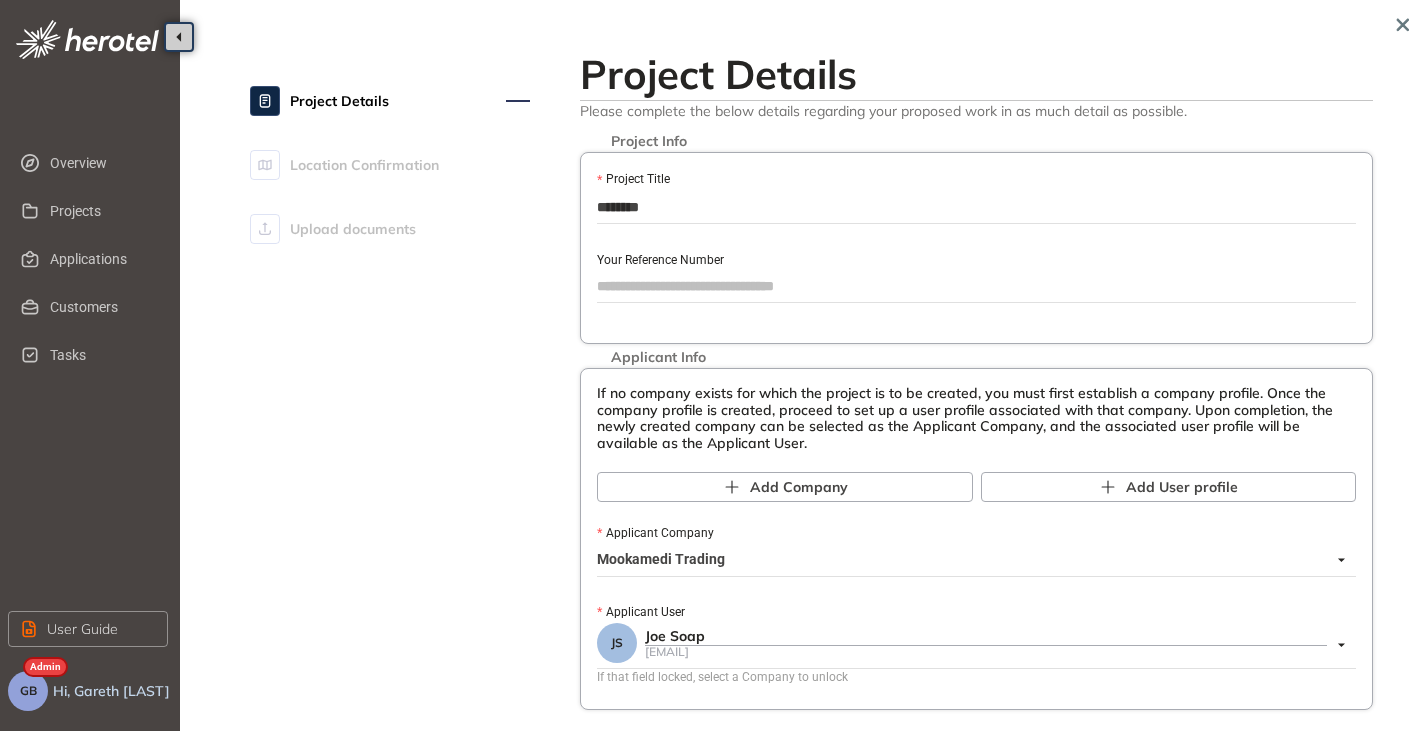 type on "**********" 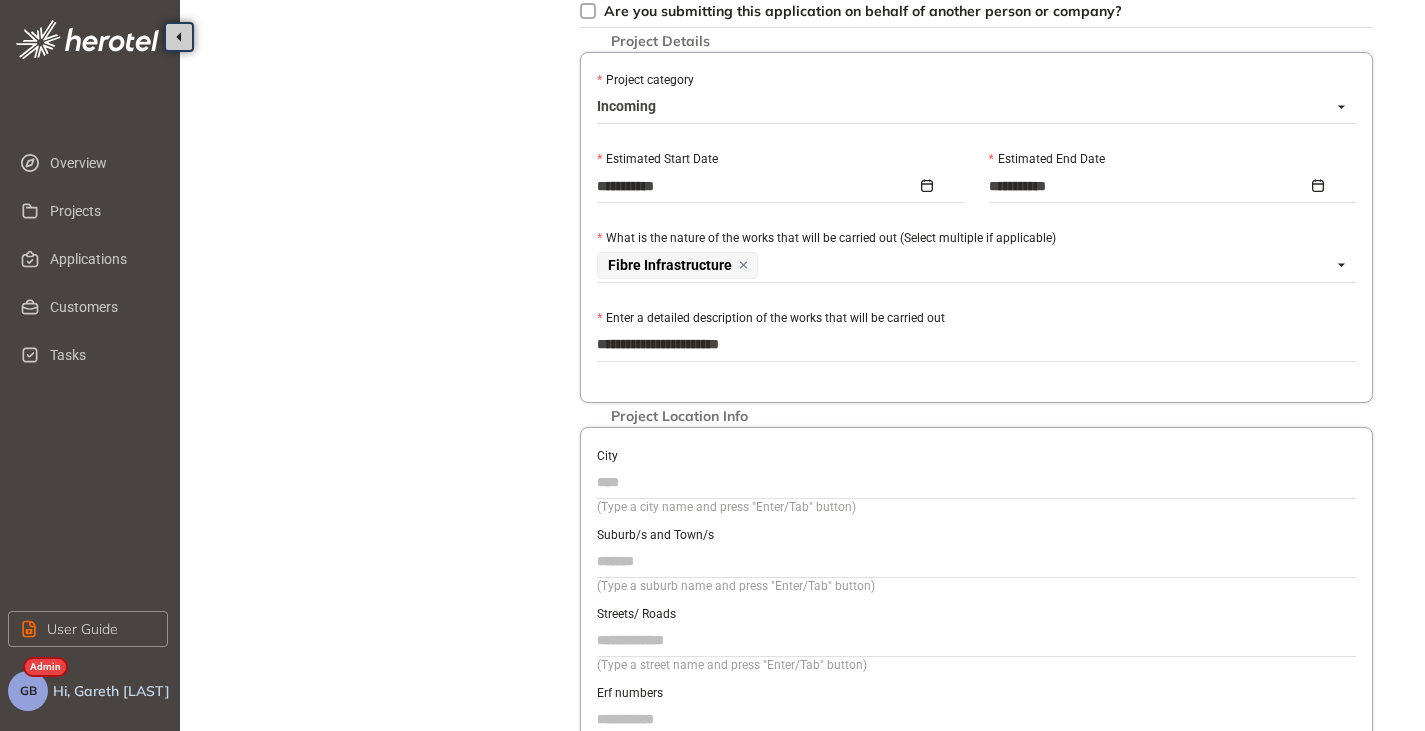 scroll, scrollTop: 800, scrollLeft: 0, axis: vertical 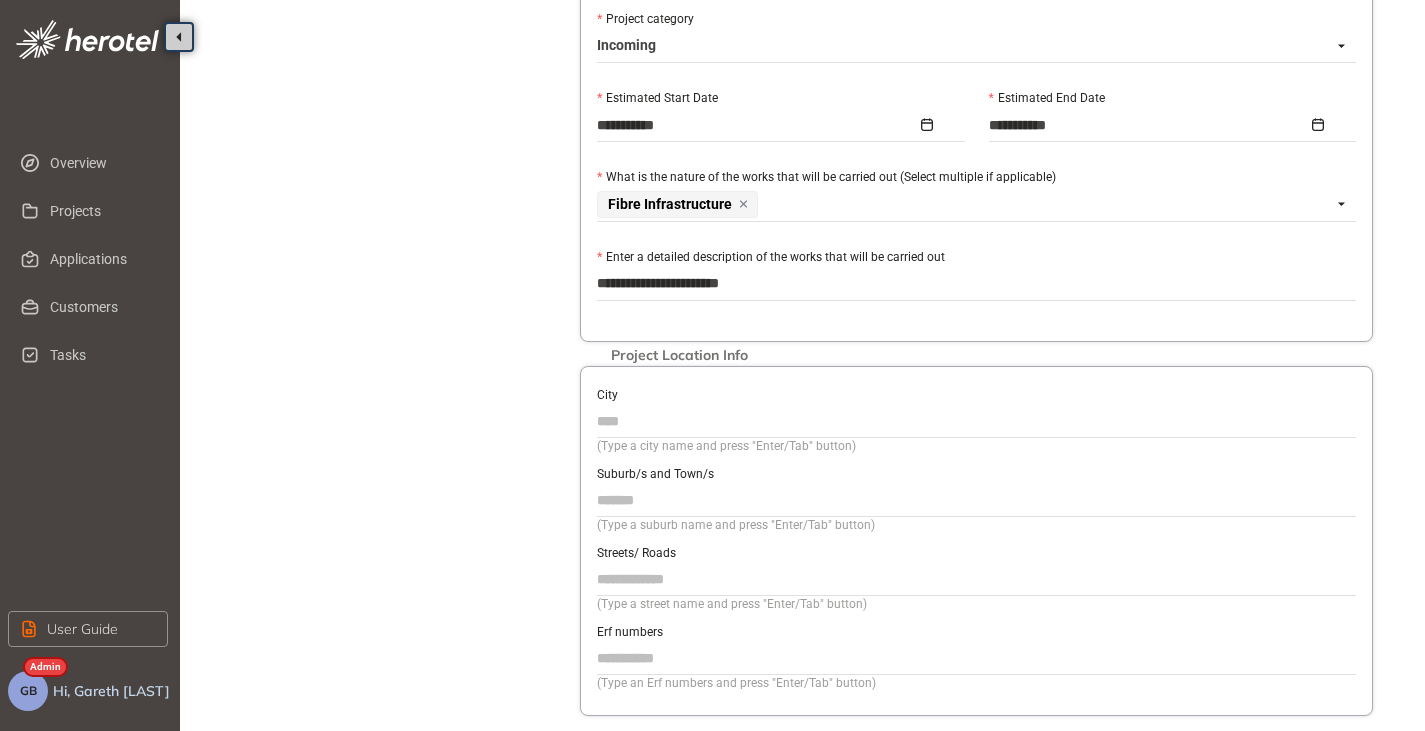 click on "City" at bounding box center (976, 421) 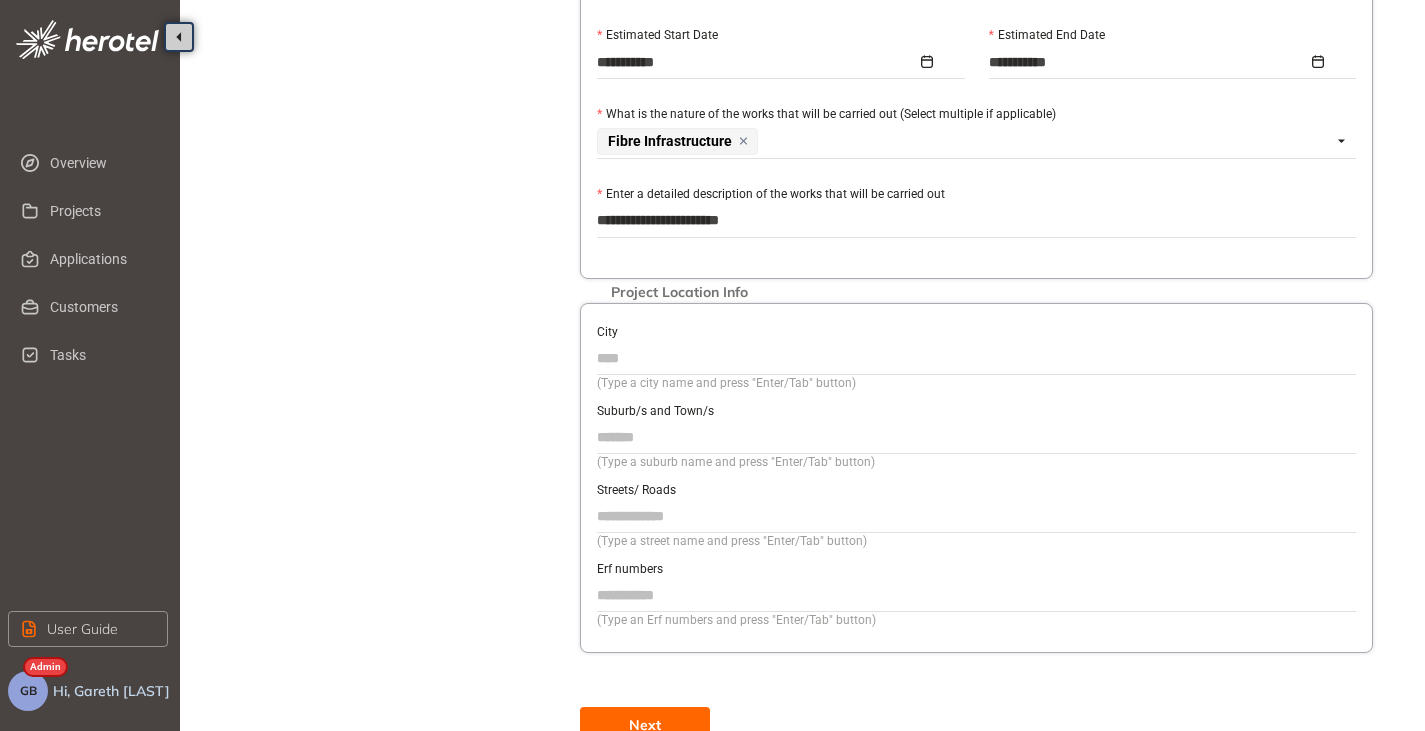 scroll, scrollTop: 900, scrollLeft: 0, axis: vertical 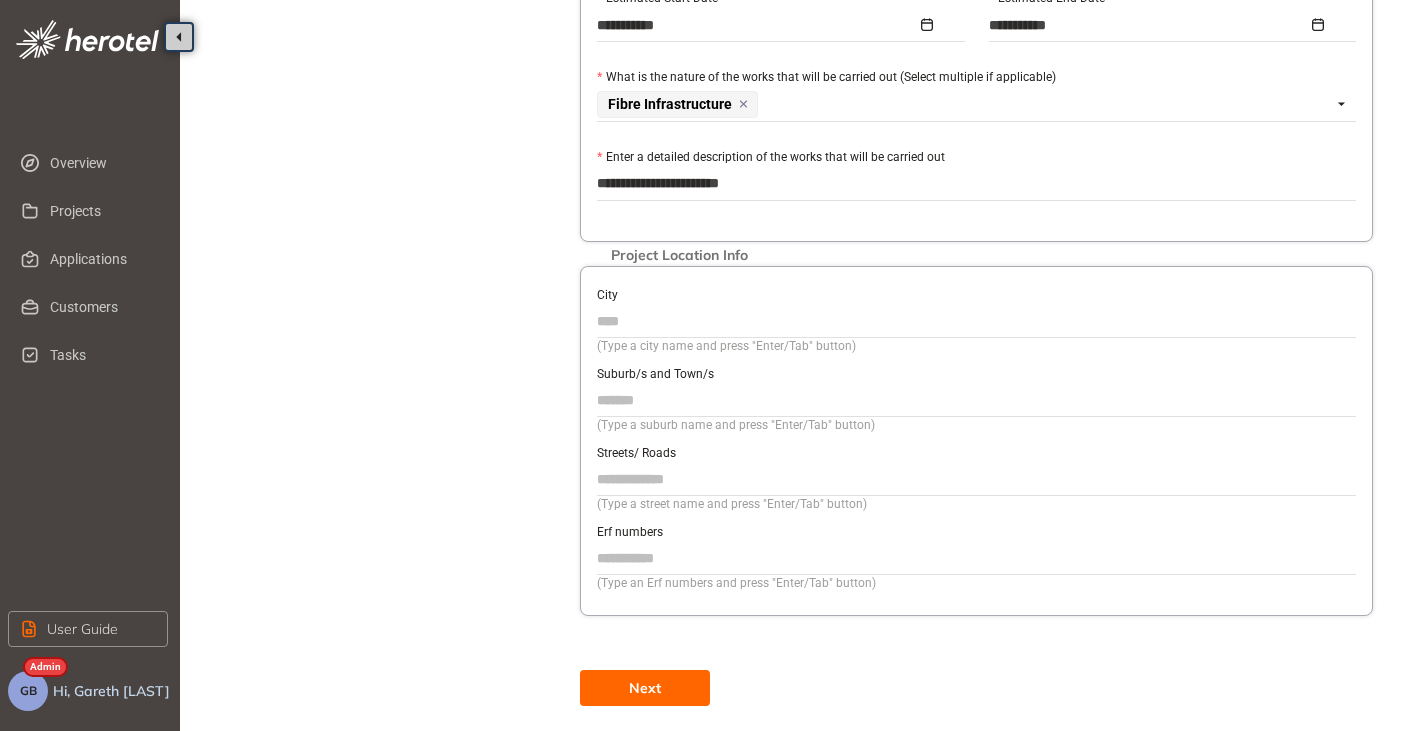 click on "City" at bounding box center (976, 321) 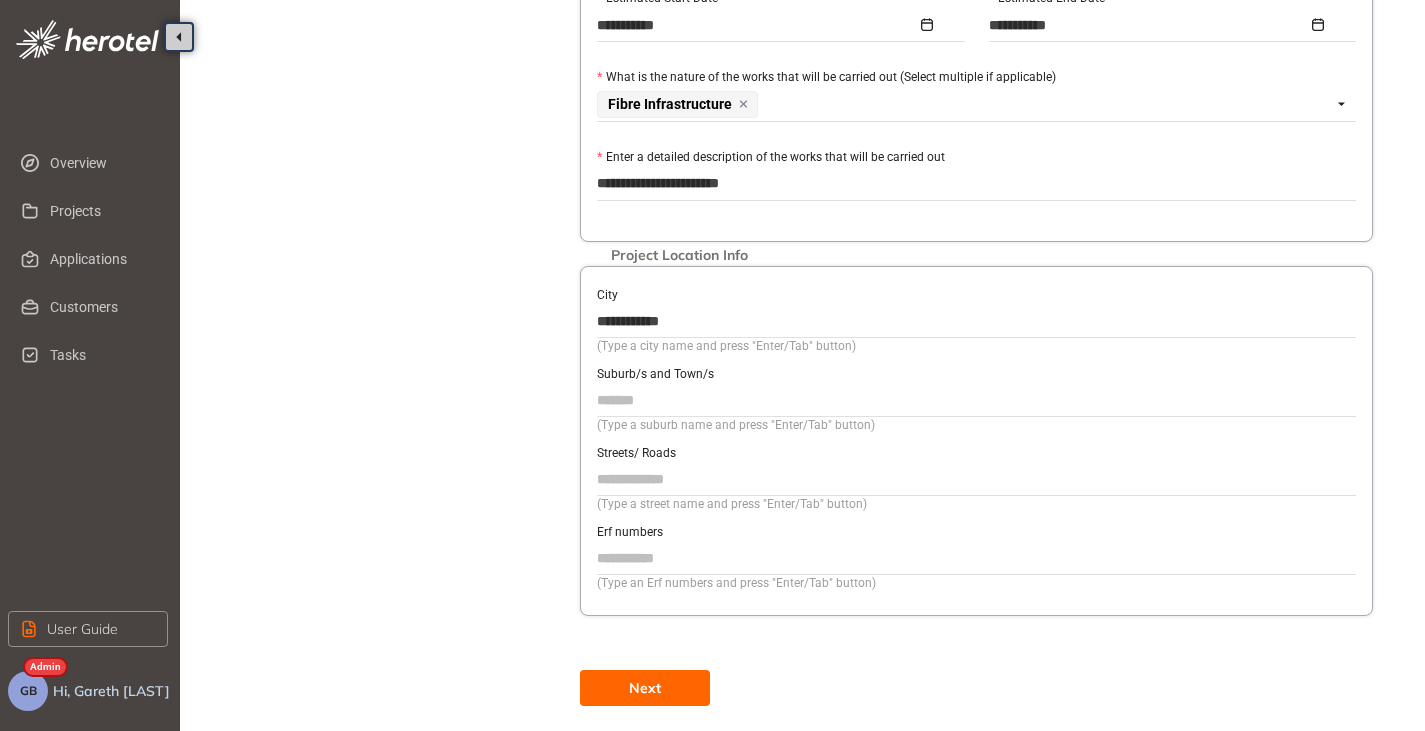 click on "Suburb/s and Town/s" at bounding box center [976, 400] 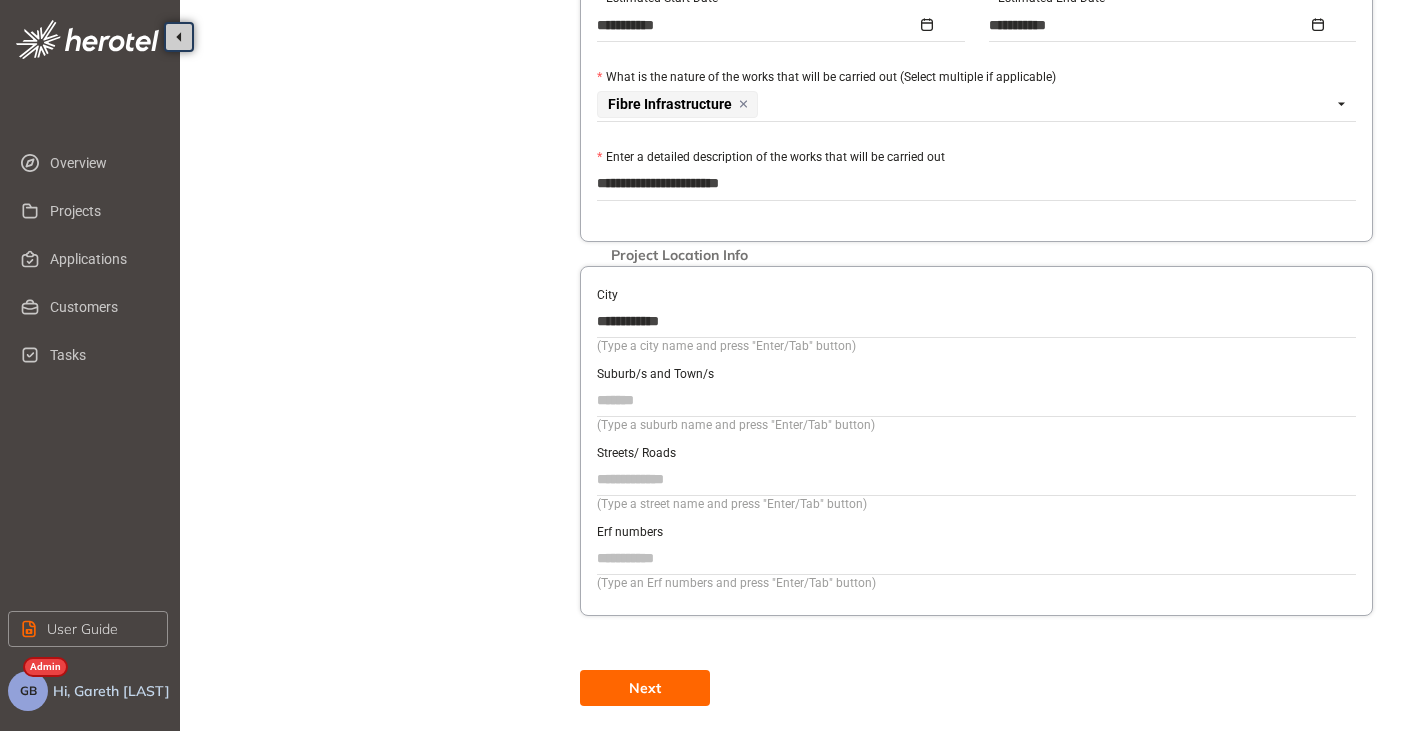 type on "*******" 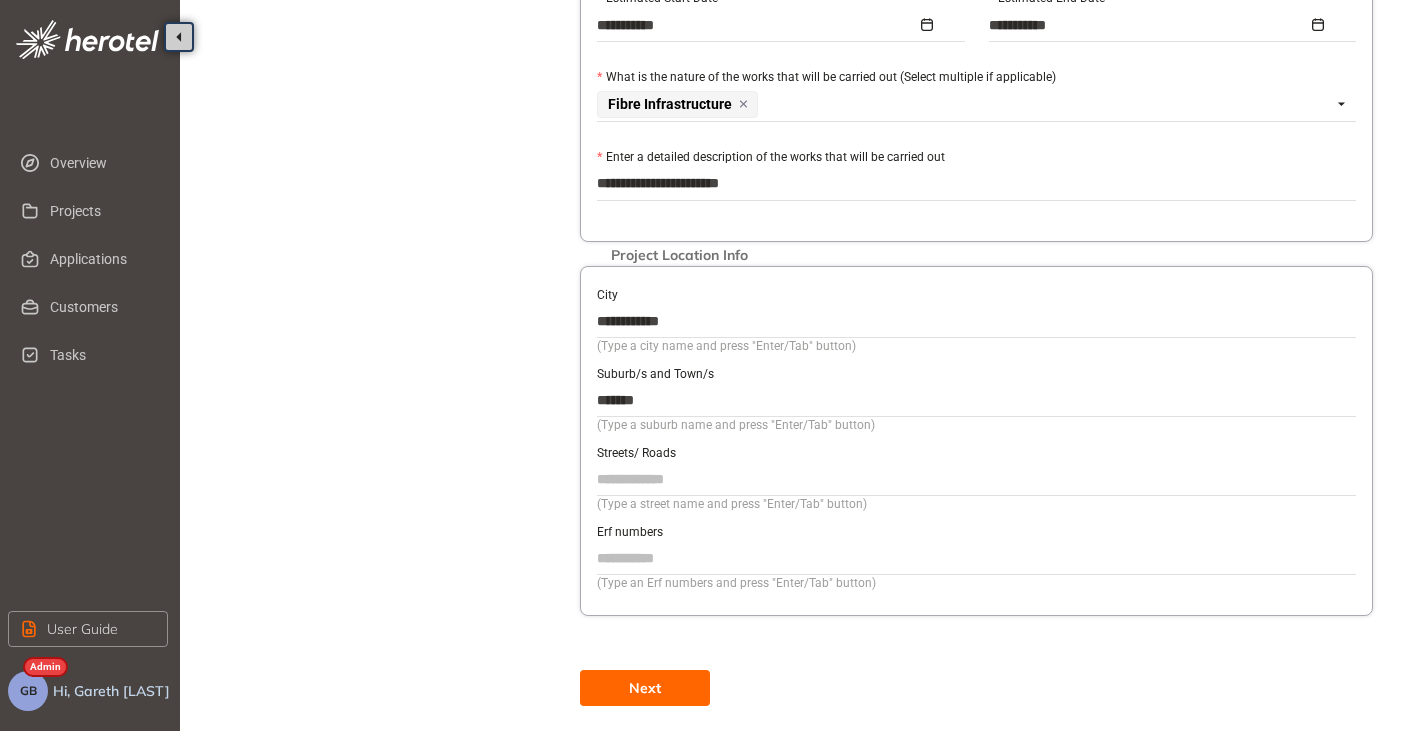 click on "Streets/ Roads" at bounding box center [976, 479] 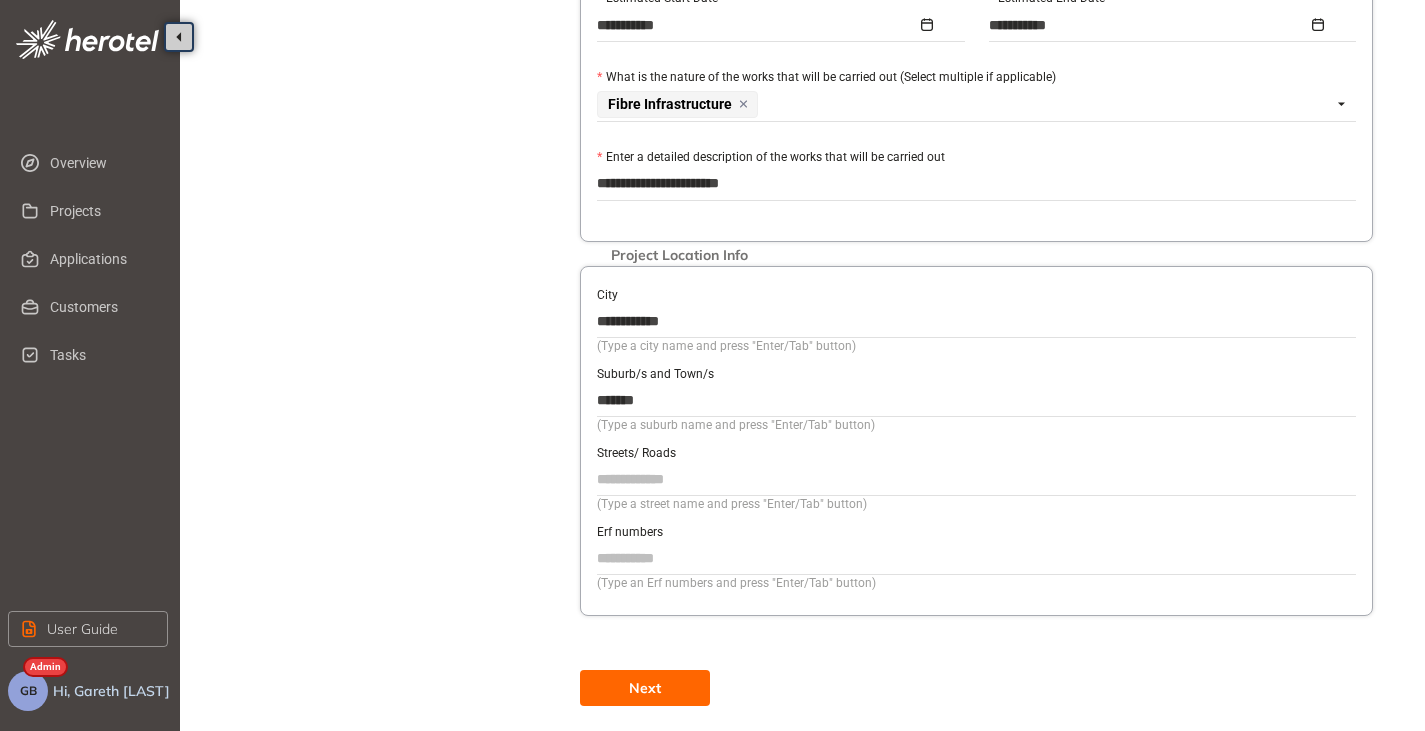 type on "**********" 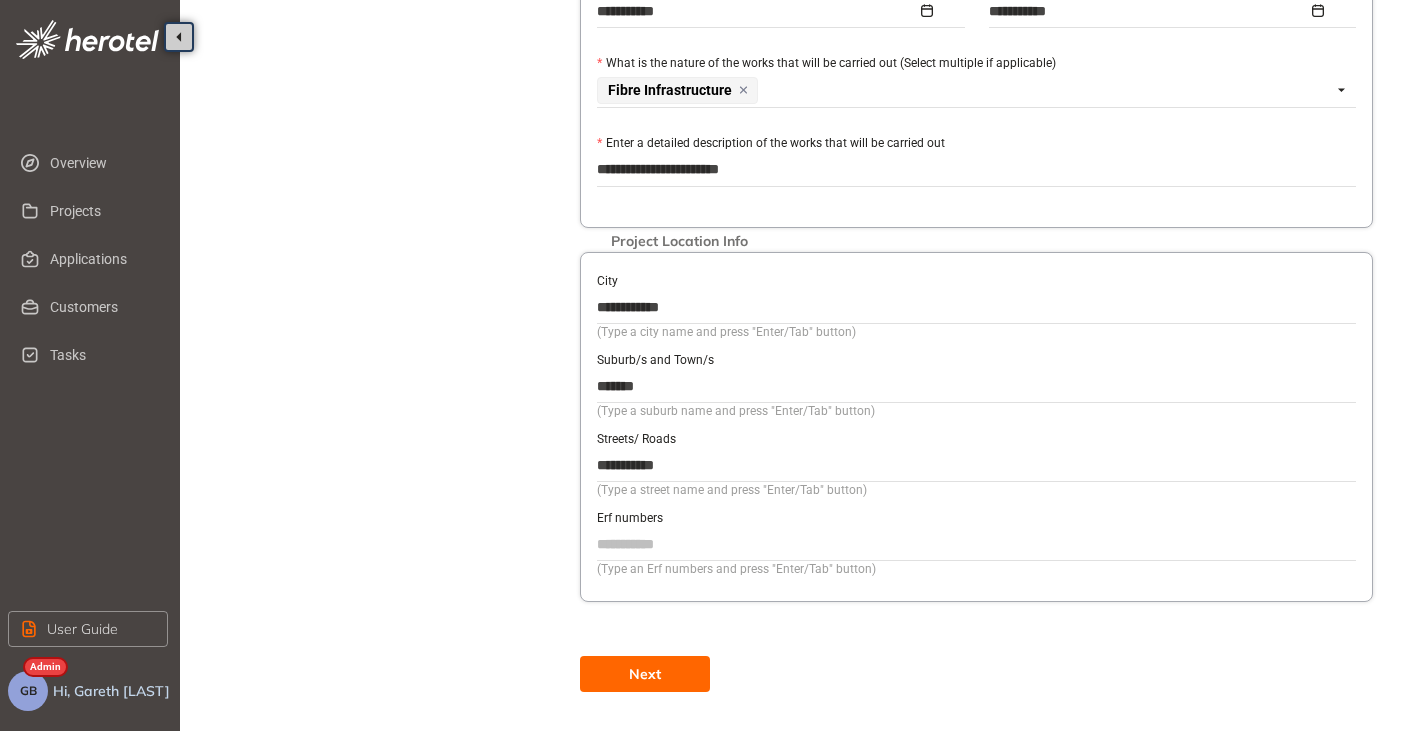 scroll, scrollTop: 925, scrollLeft: 0, axis: vertical 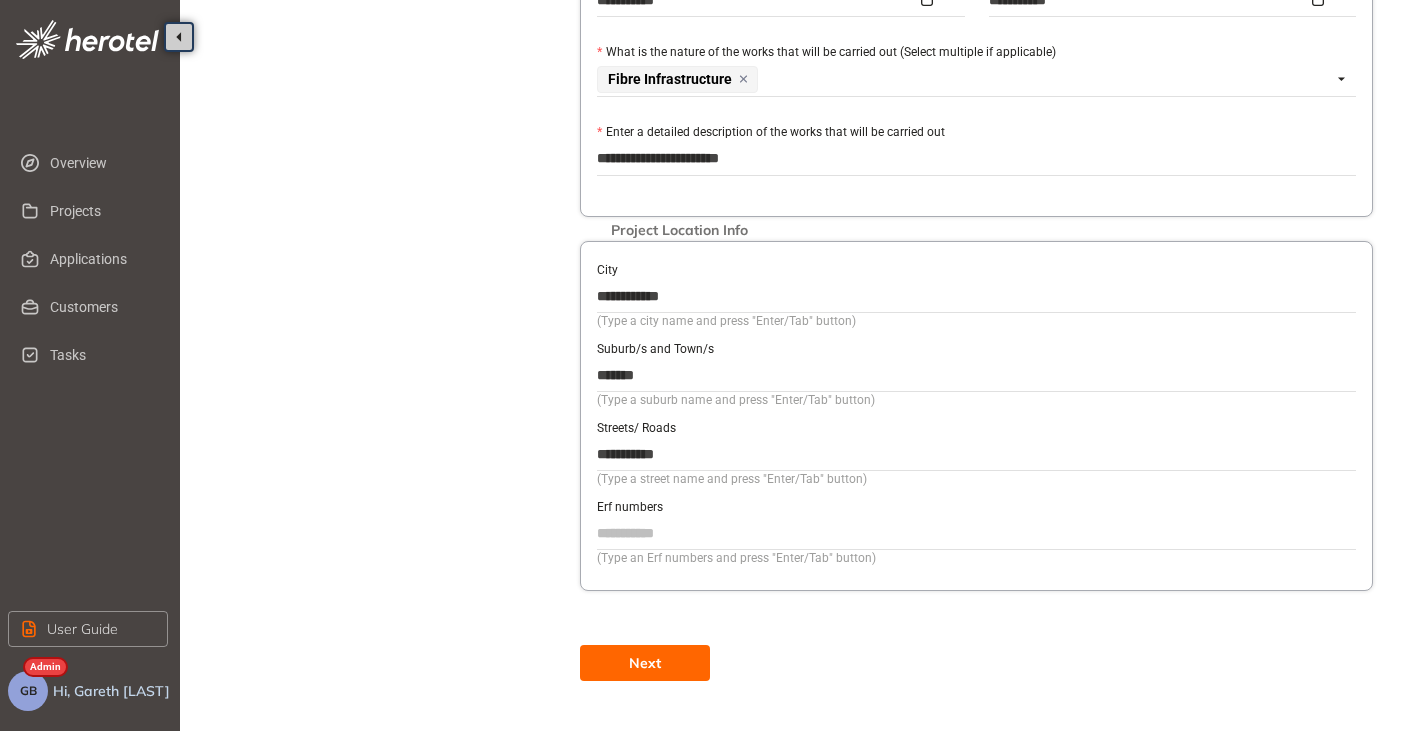 click on "Next" at bounding box center (645, 663) 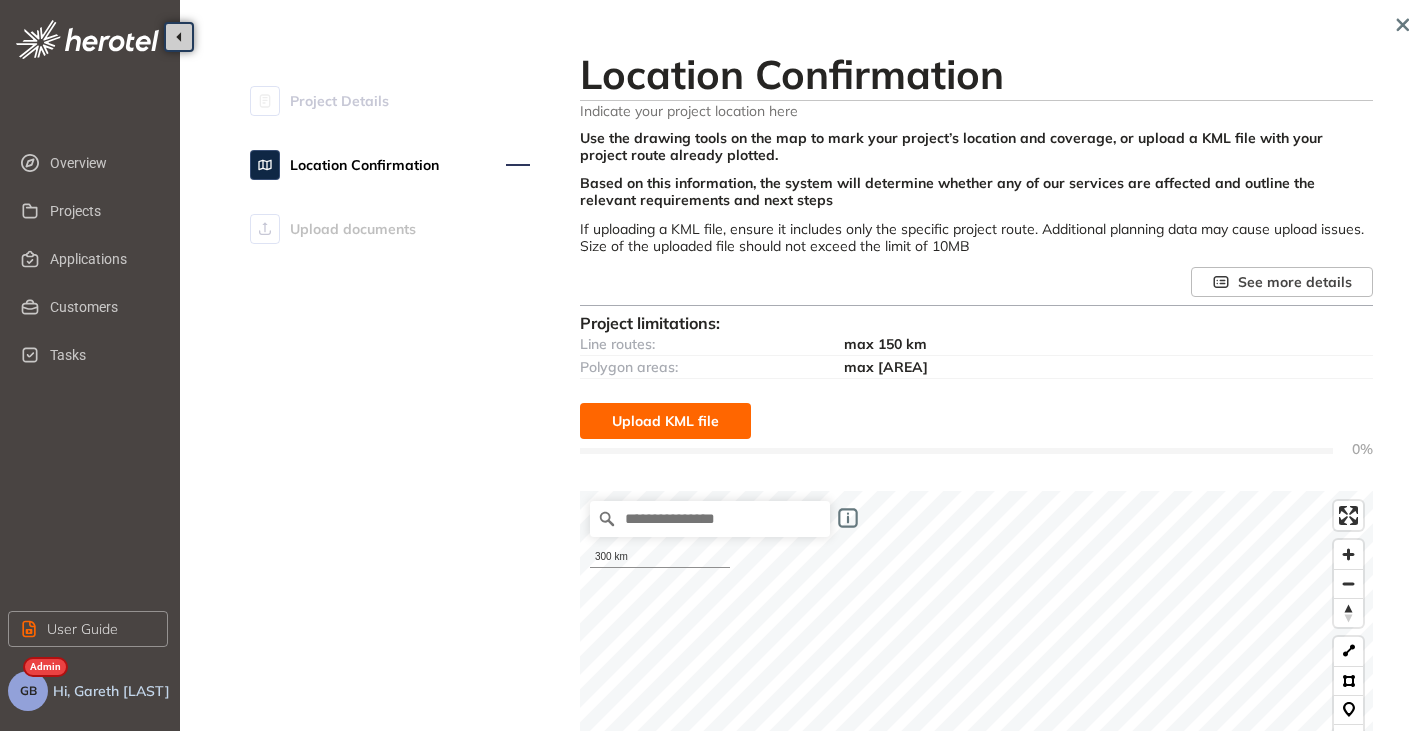 scroll, scrollTop: 100, scrollLeft: 0, axis: vertical 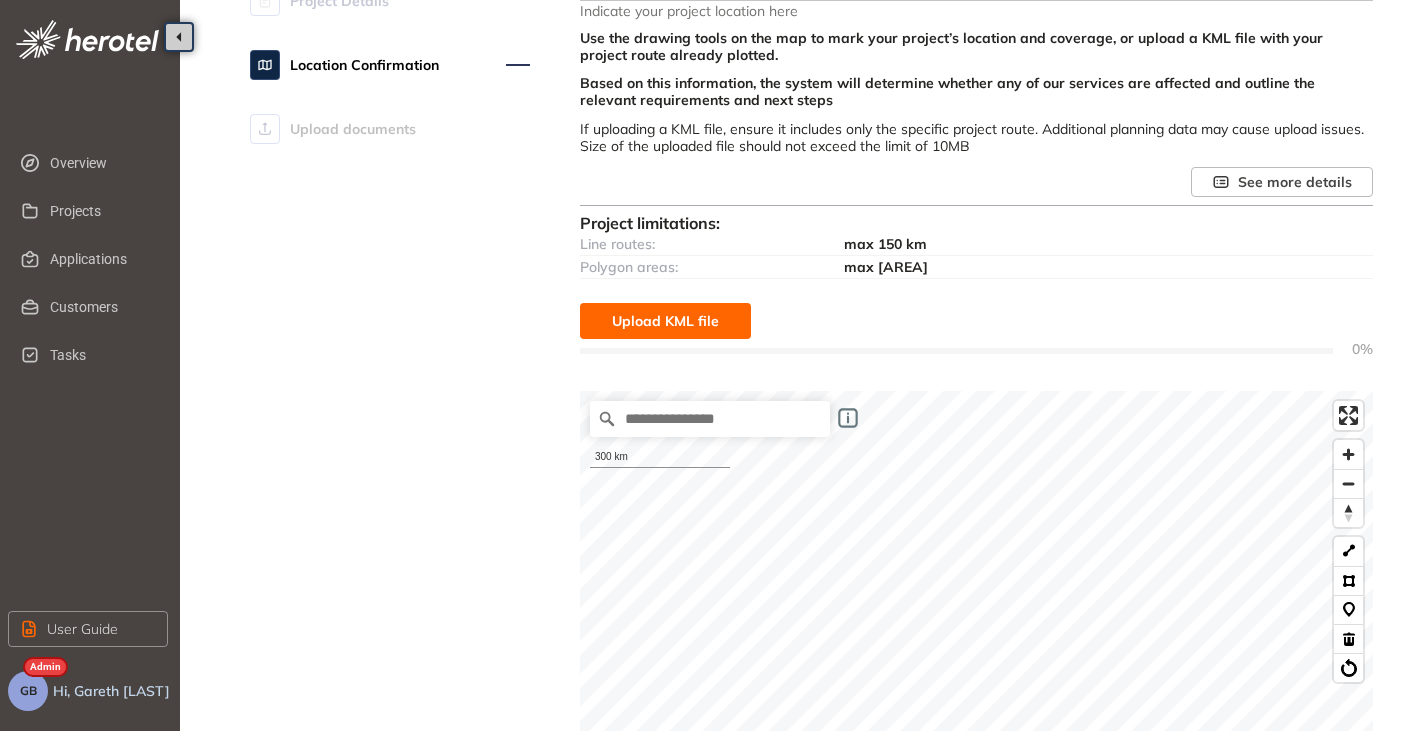 click on "Upload KML file" at bounding box center (665, 321) 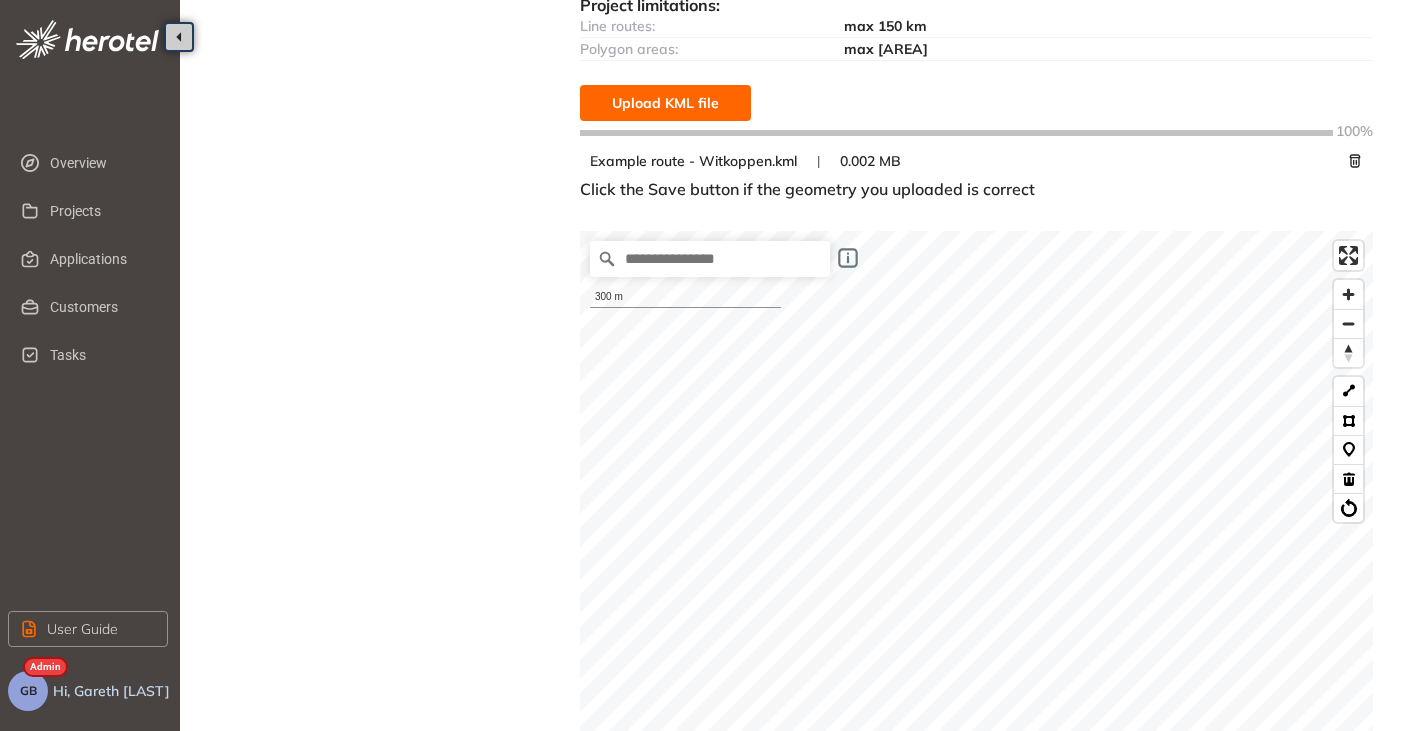 scroll, scrollTop: 200, scrollLeft: 0, axis: vertical 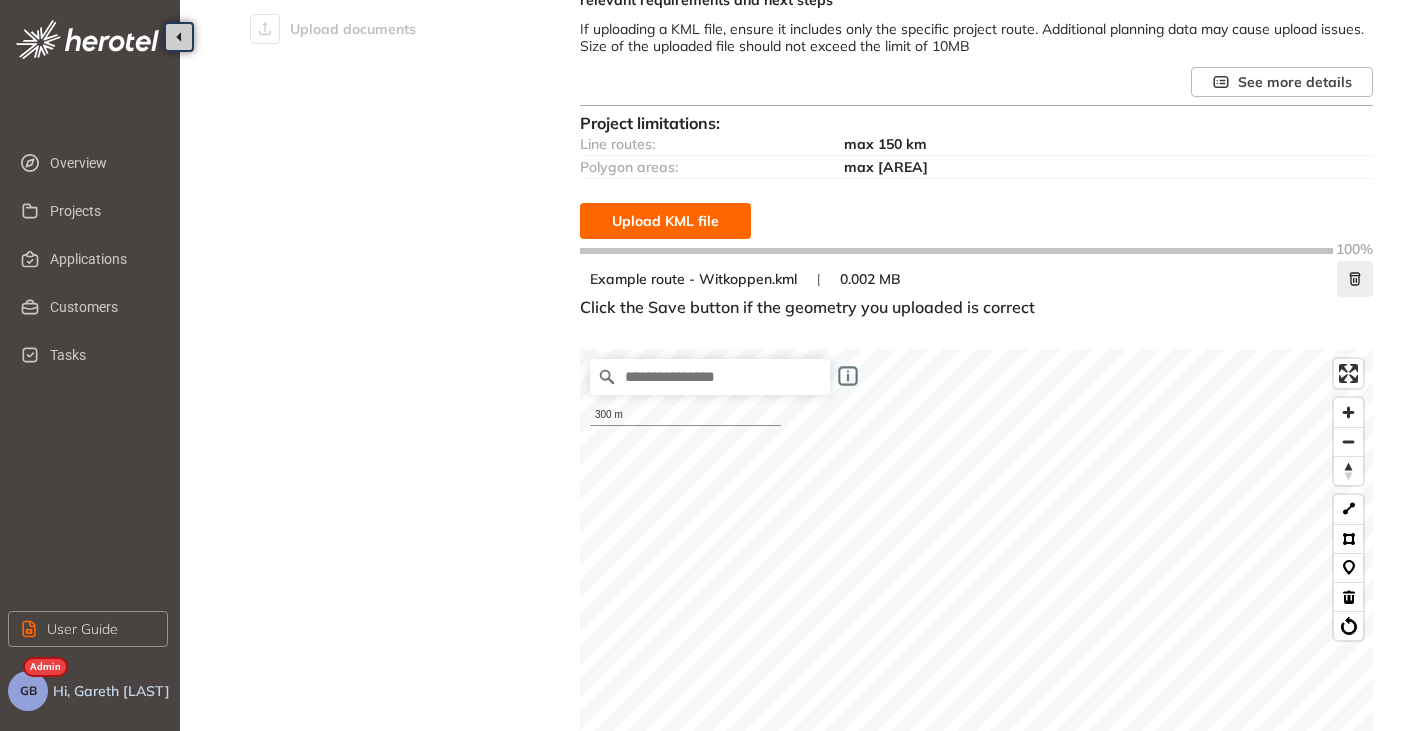 click at bounding box center (1355, 279) 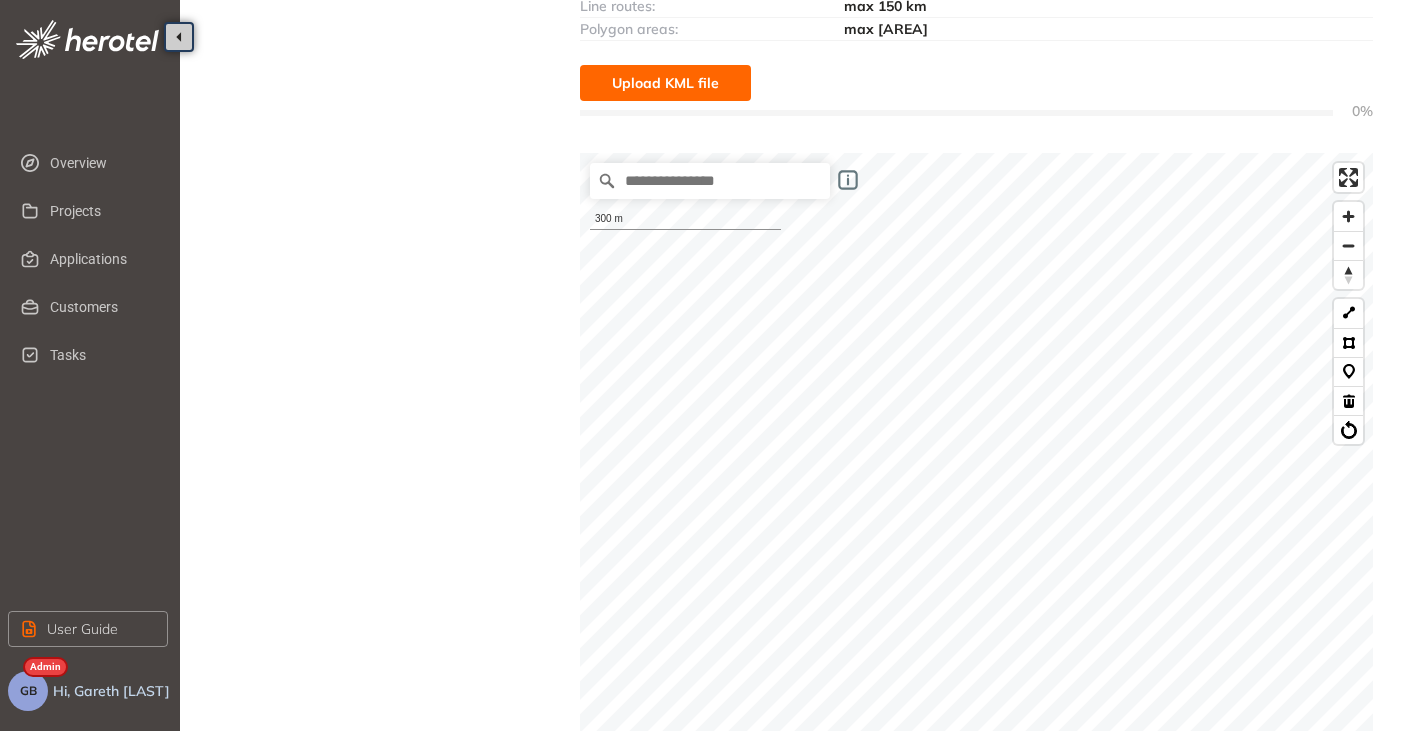 scroll, scrollTop: 300, scrollLeft: 0, axis: vertical 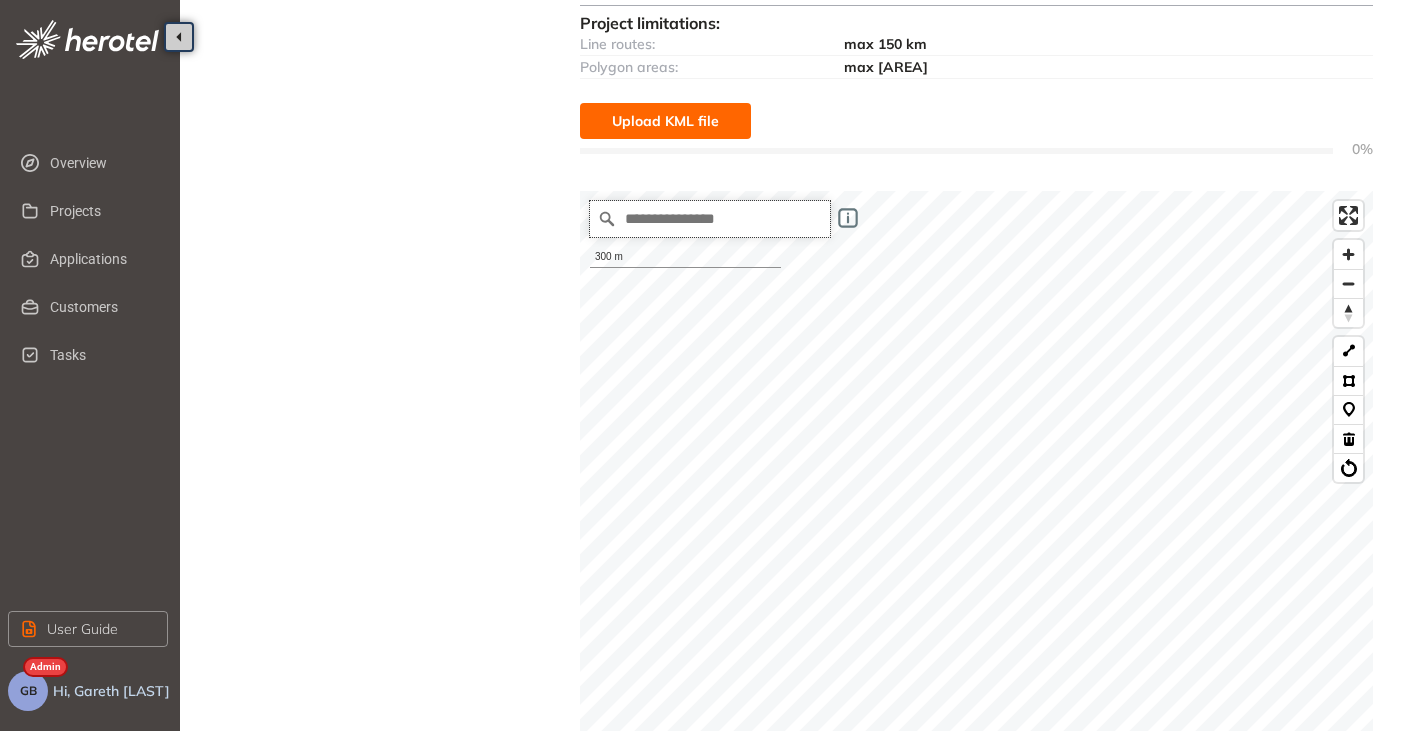 click at bounding box center (710, 219) 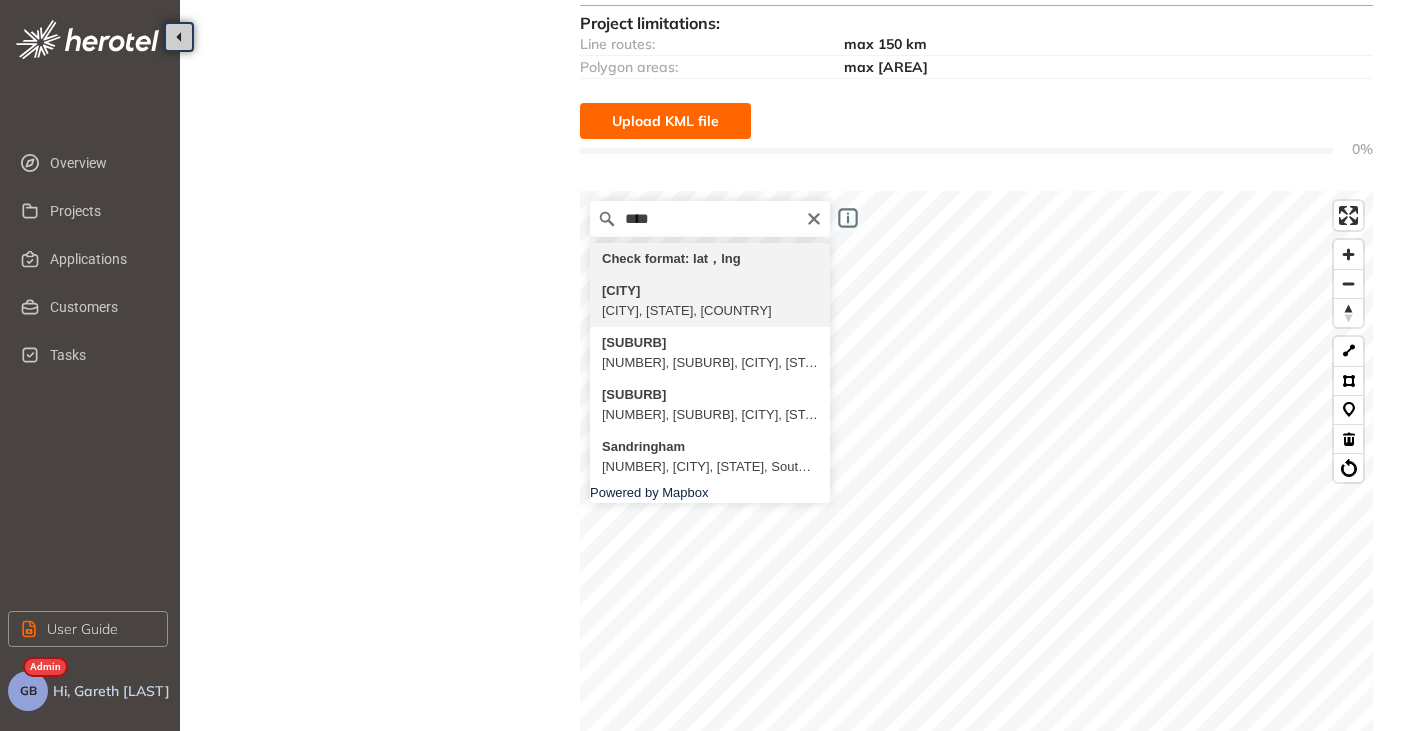 type on "**********" 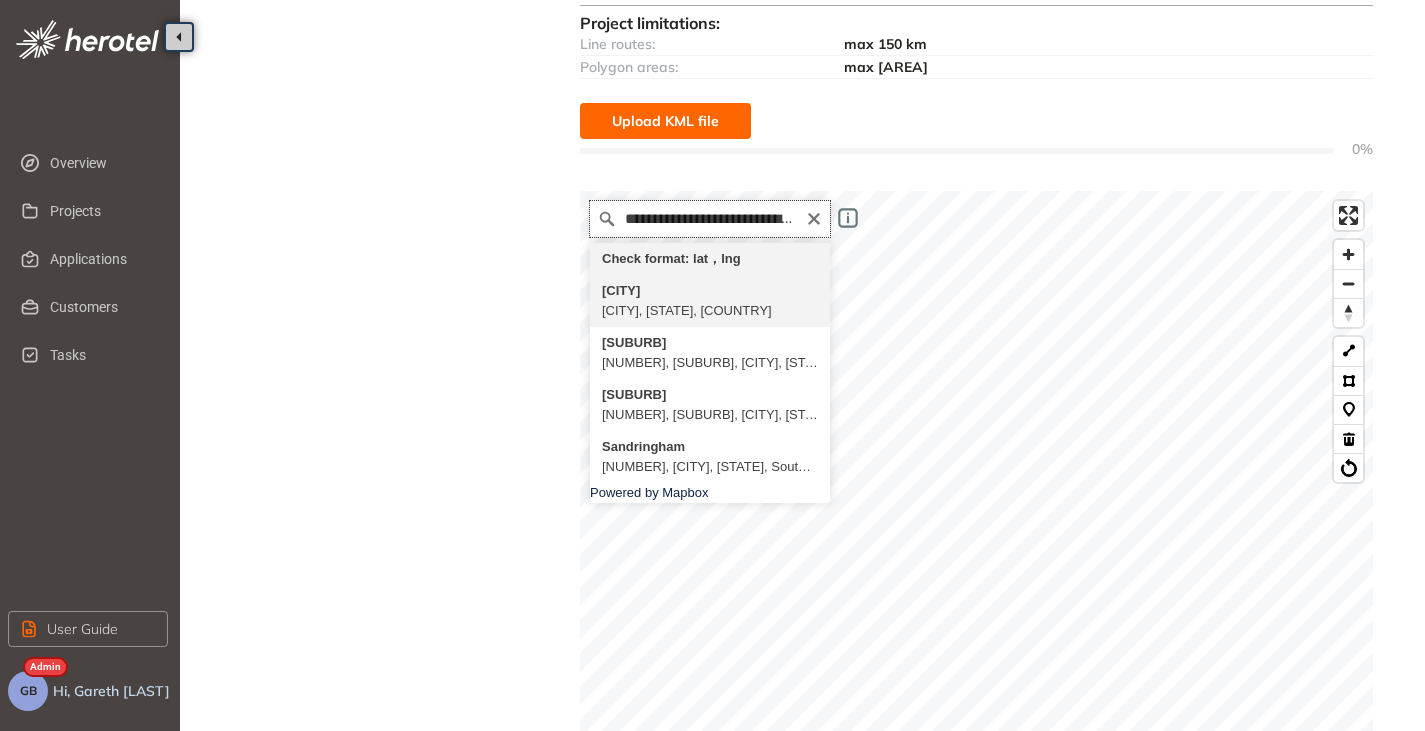 scroll, scrollTop: 0, scrollLeft: 0, axis: both 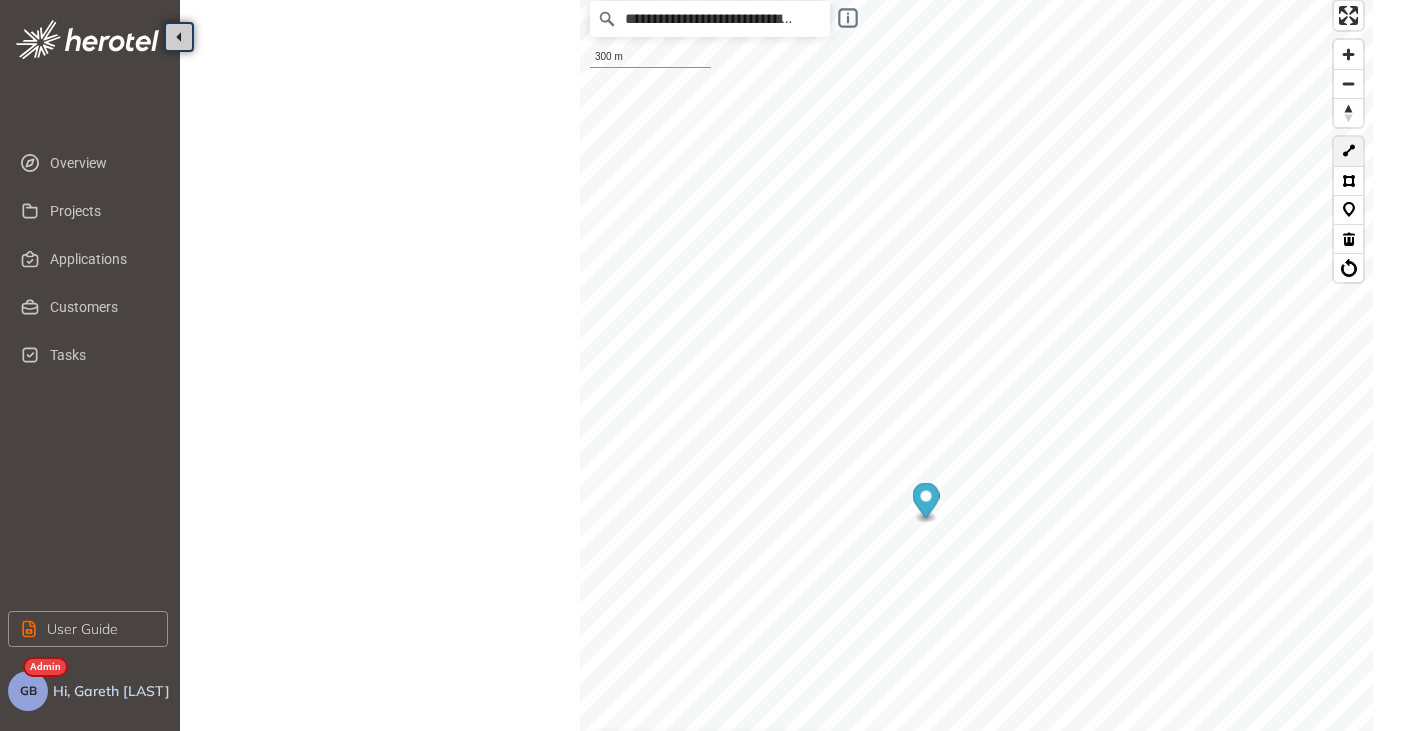 click at bounding box center [1348, 151] 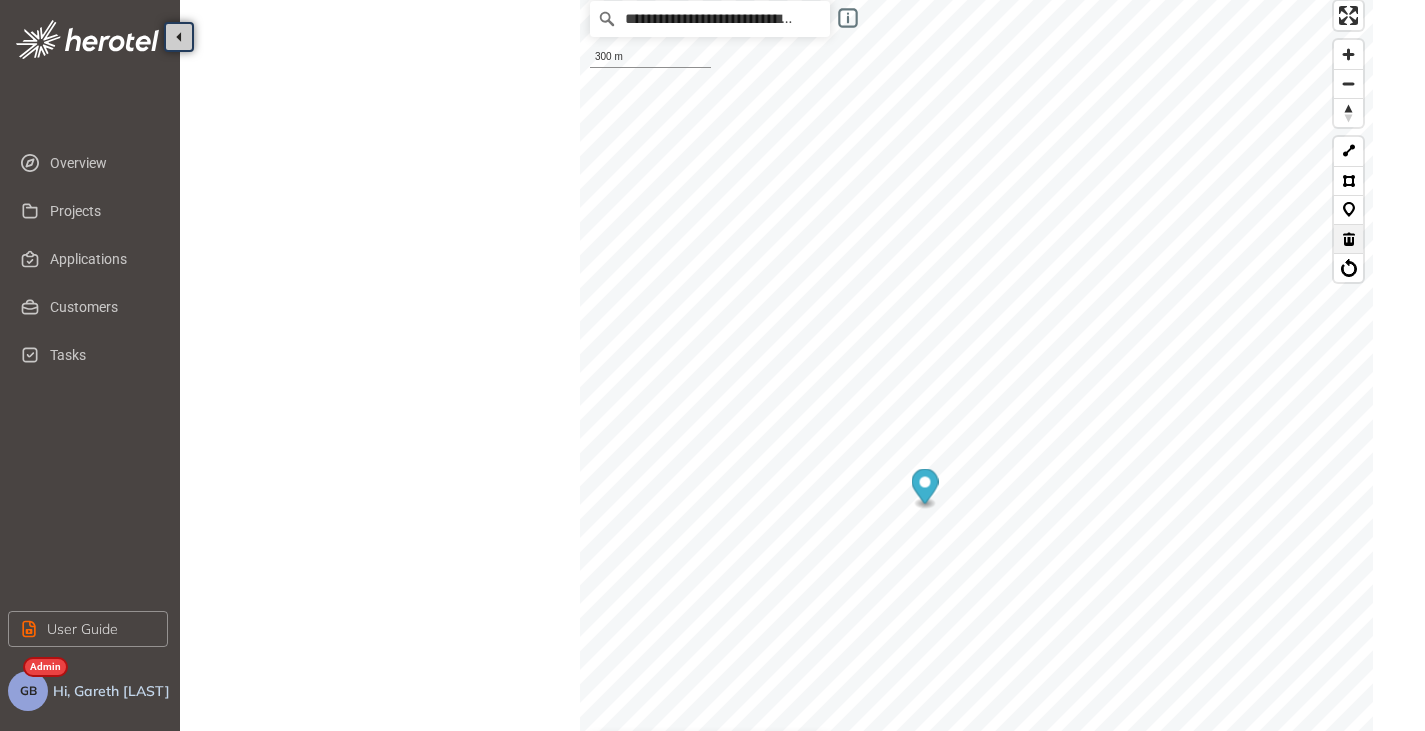 click at bounding box center [1348, 238] 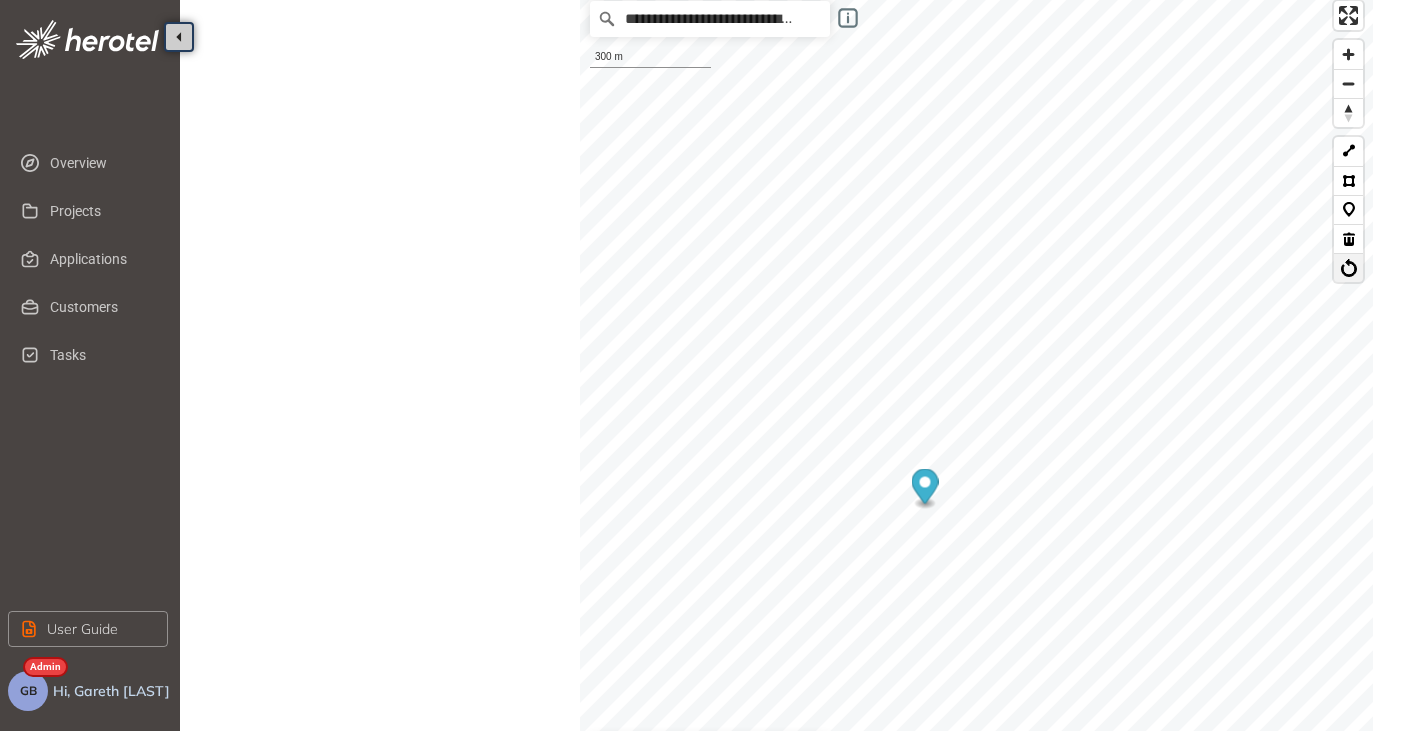 click at bounding box center [1348, 267] 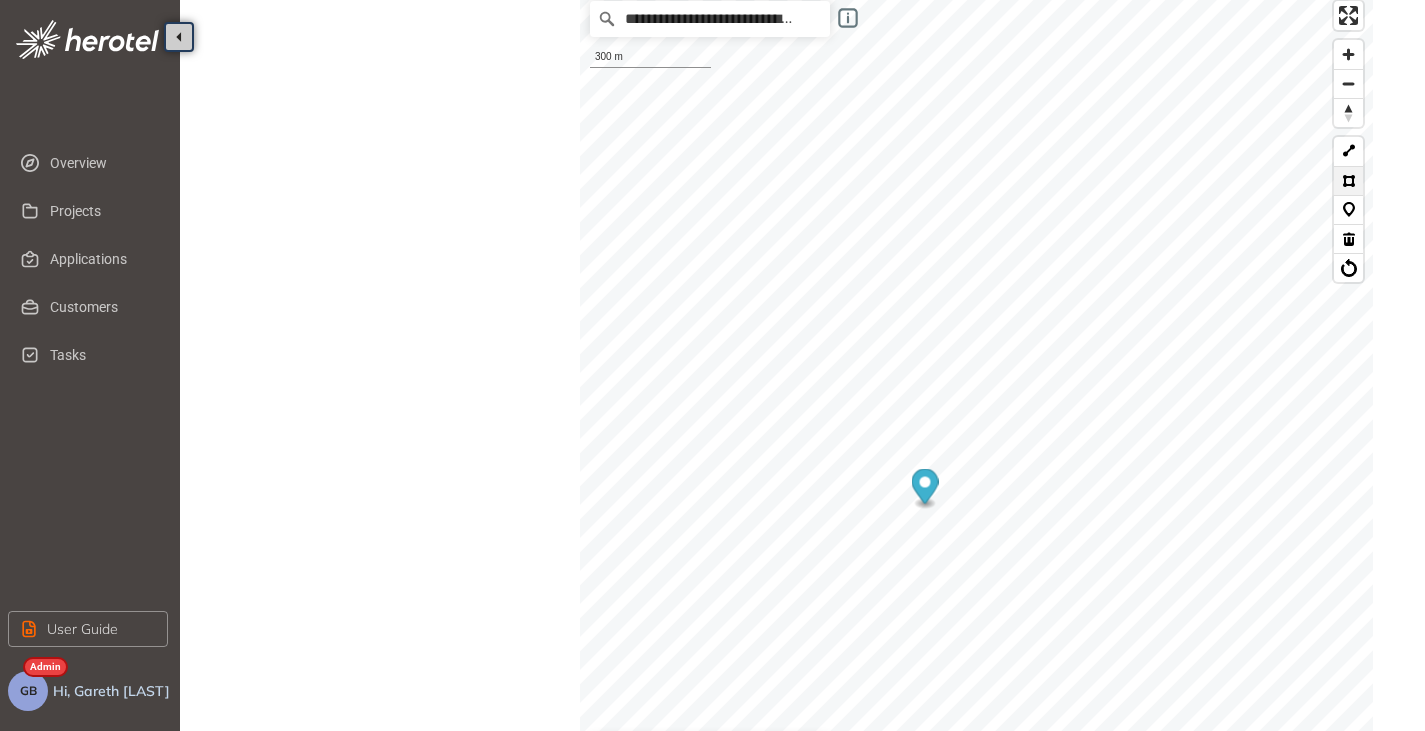 click at bounding box center (1348, 180) 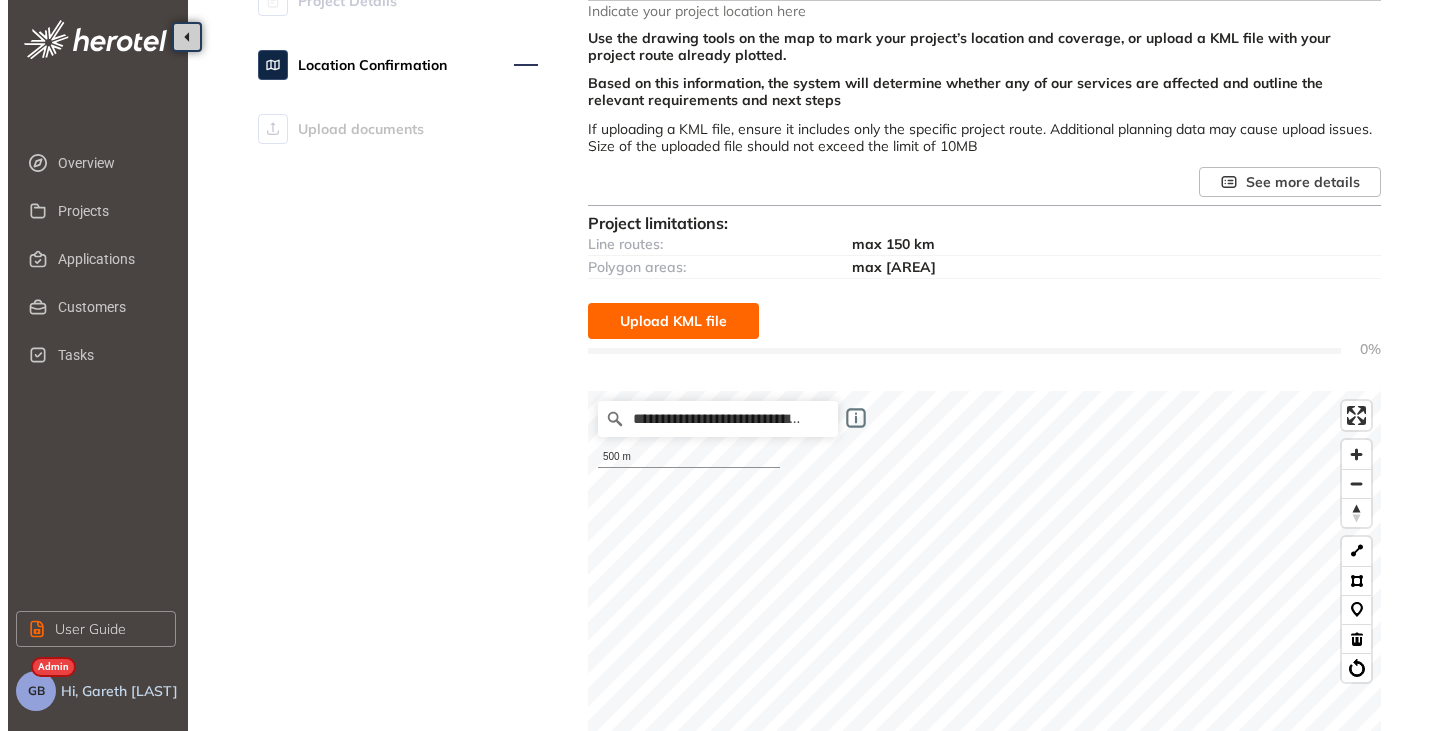 scroll, scrollTop: 0, scrollLeft: 0, axis: both 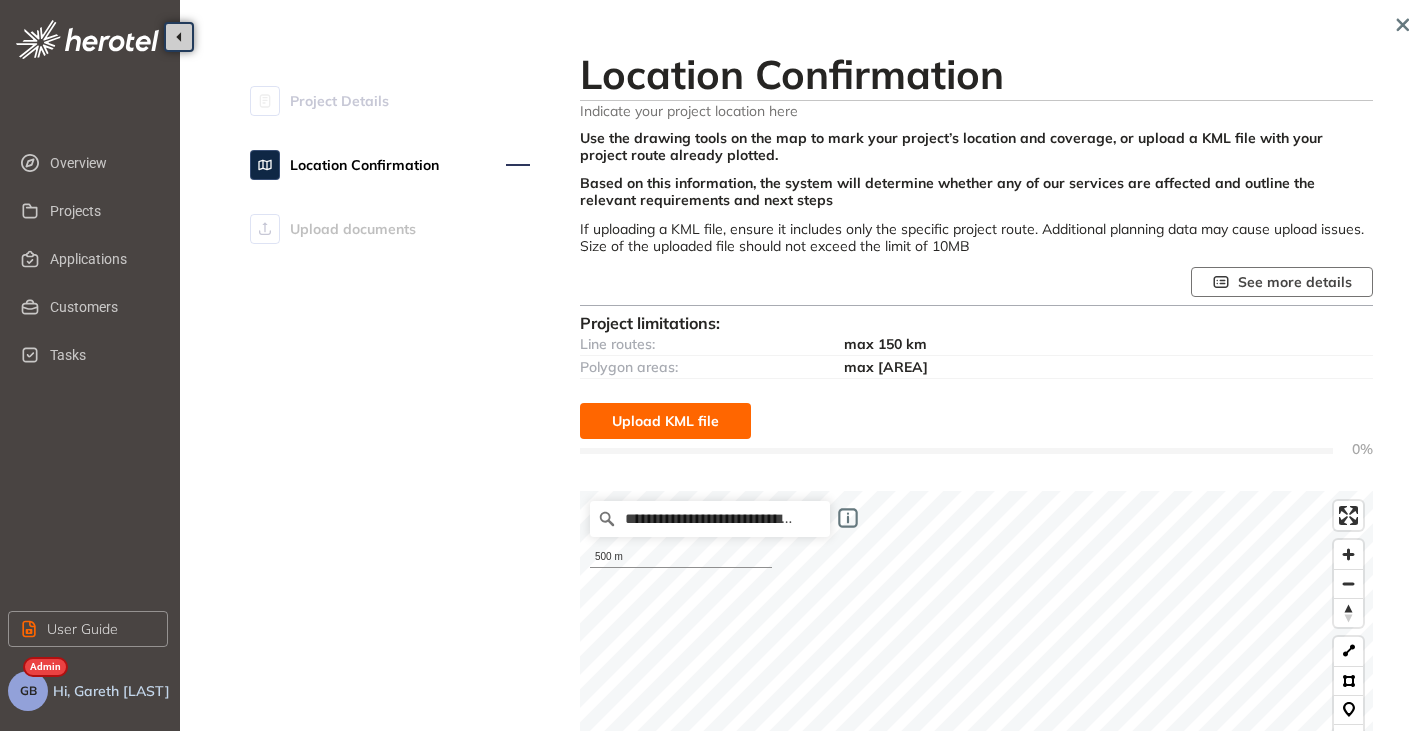 click on "See more details" at bounding box center [1295, 282] 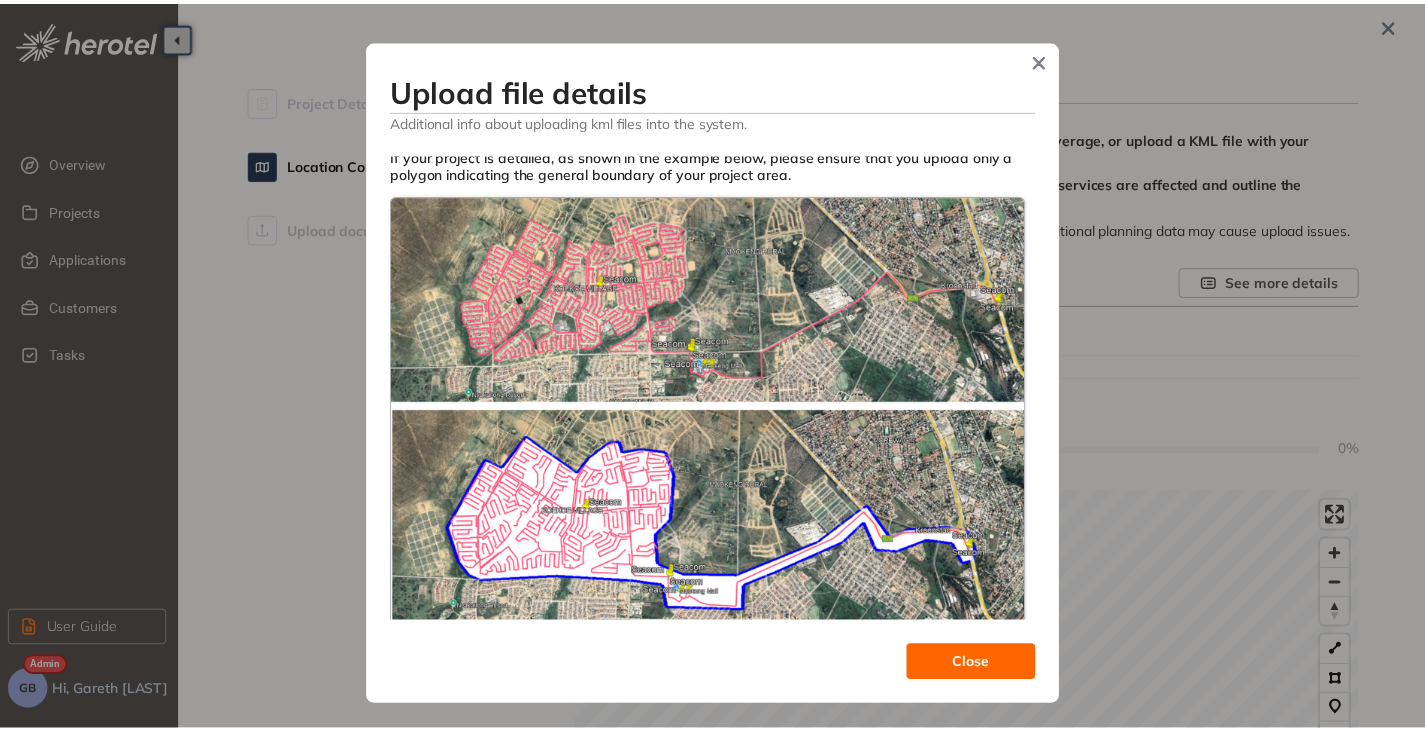 scroll, scrollTop: 0, scrollLeft: 0, axis: both 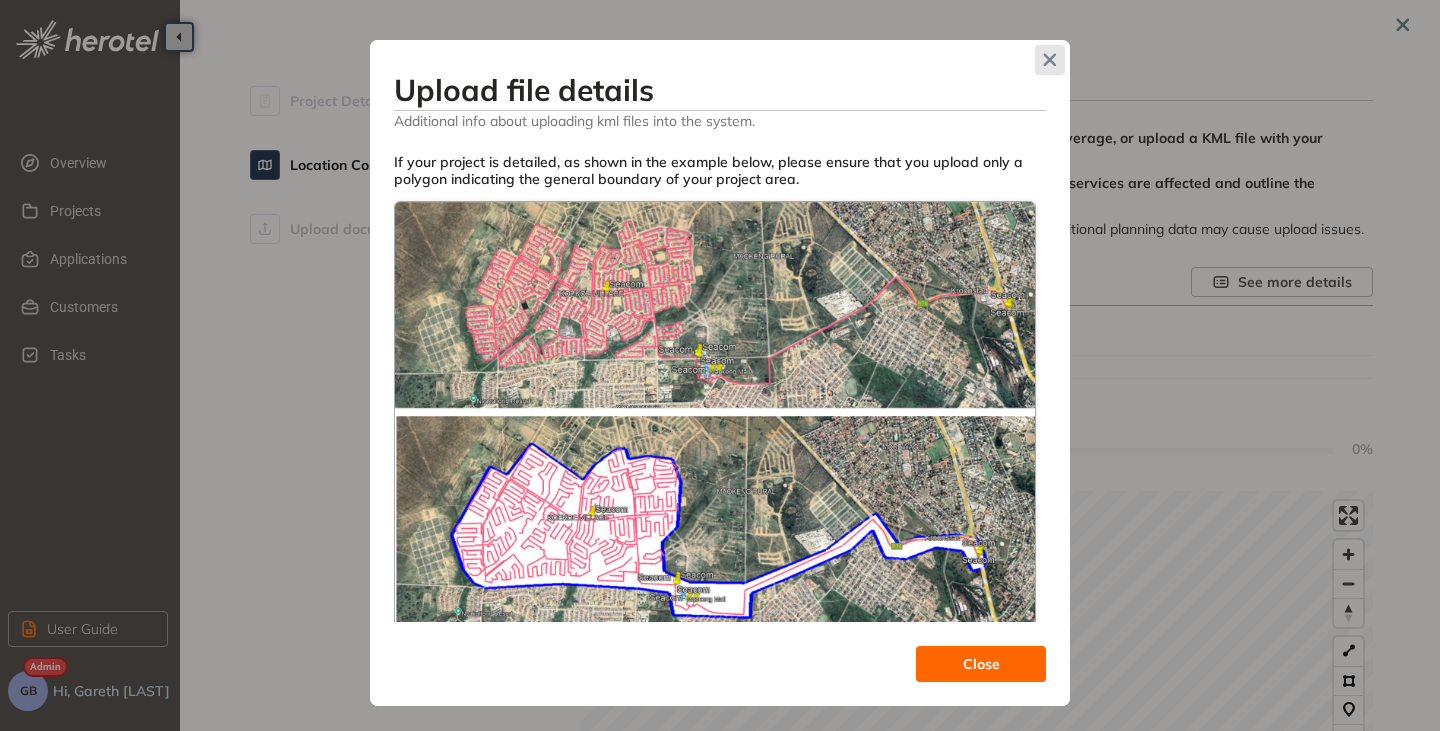 click at bounding box center [1050, 60] 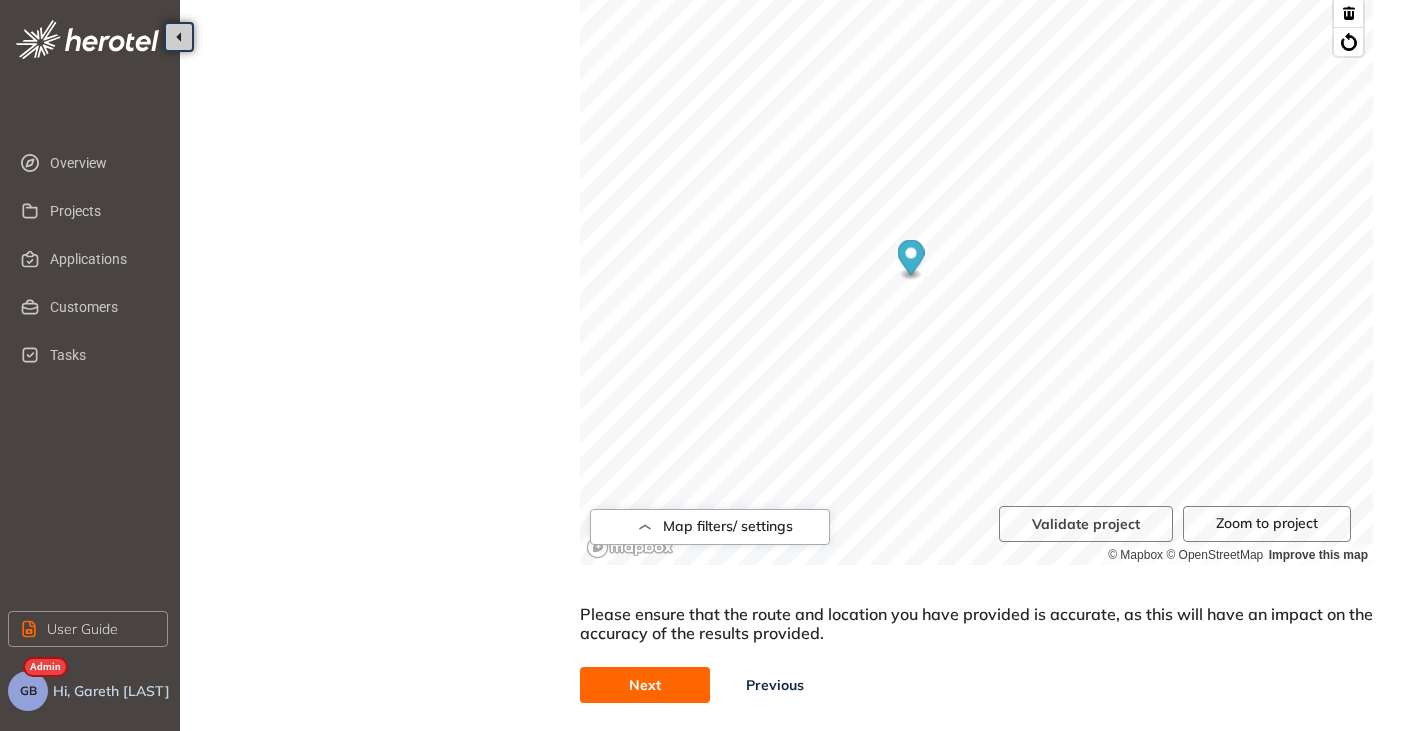 scroll, scrollTop: 748, scrollLeft: 0, axis: vertical 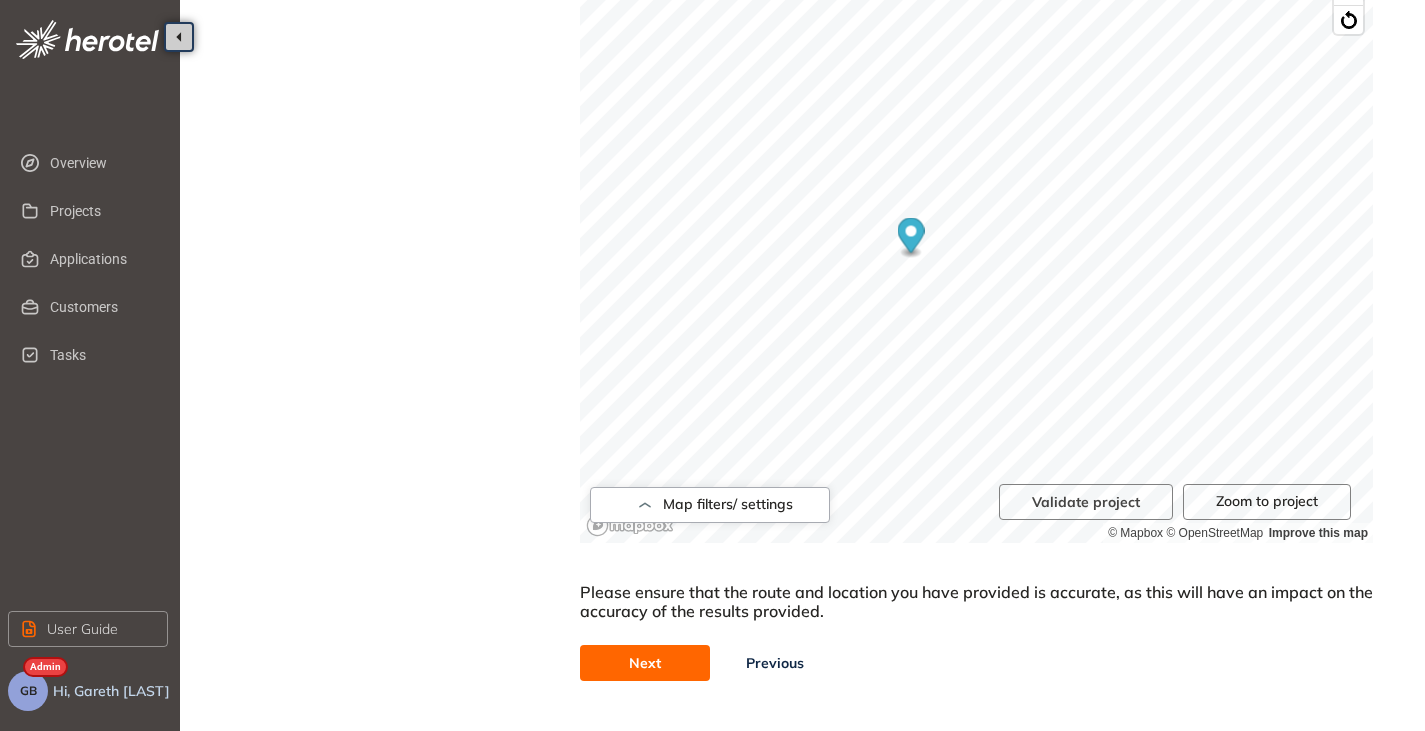 click on "Next" at bounding box center [645, 663] 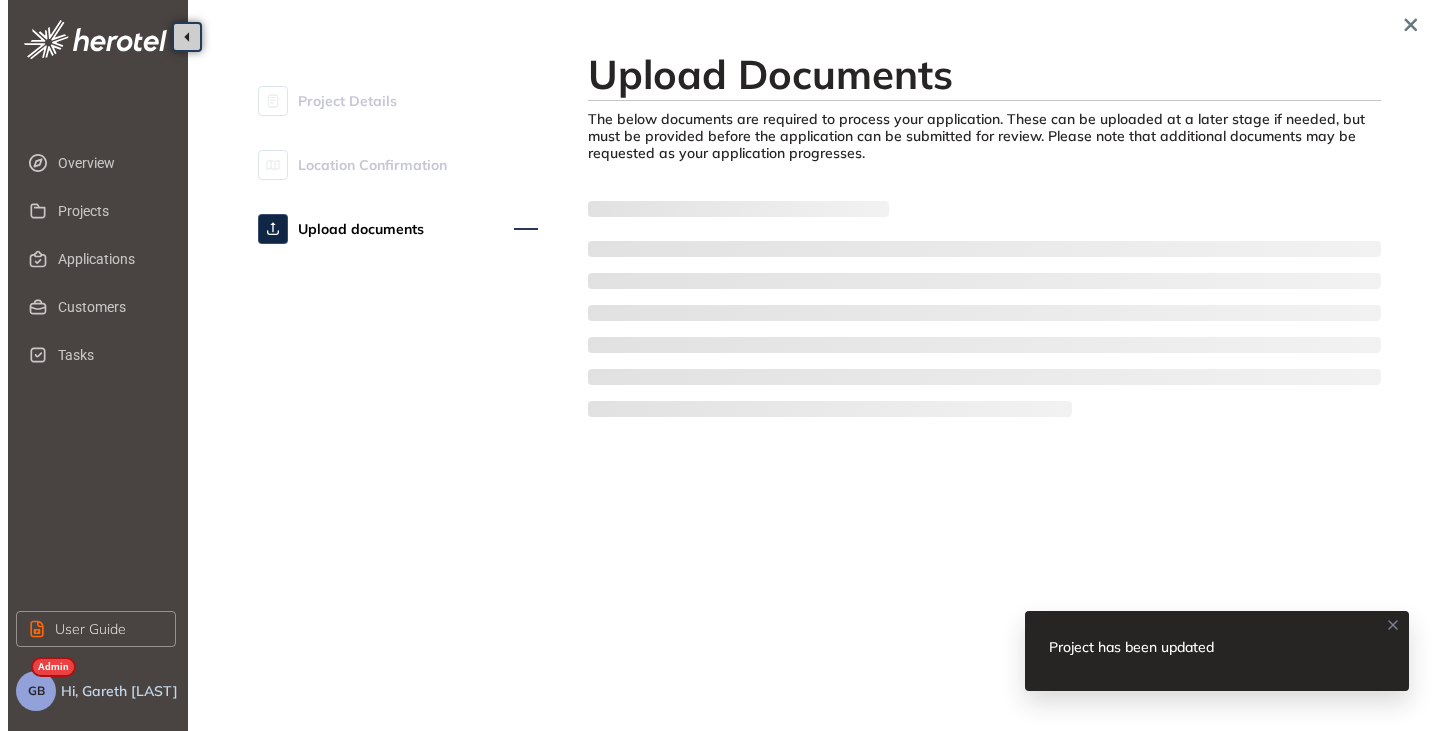 scroll, scrollTop: 0, scrollLeft: 0, axis: both 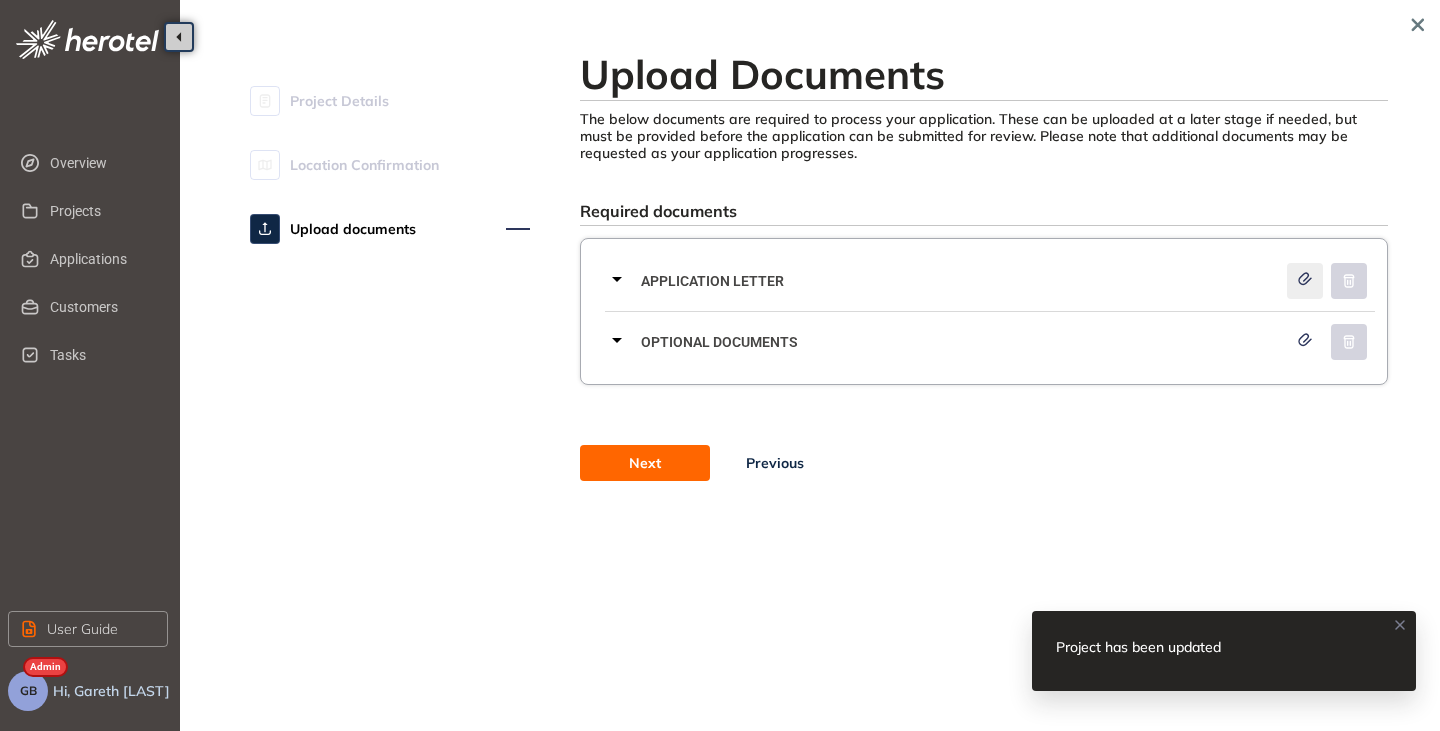 click 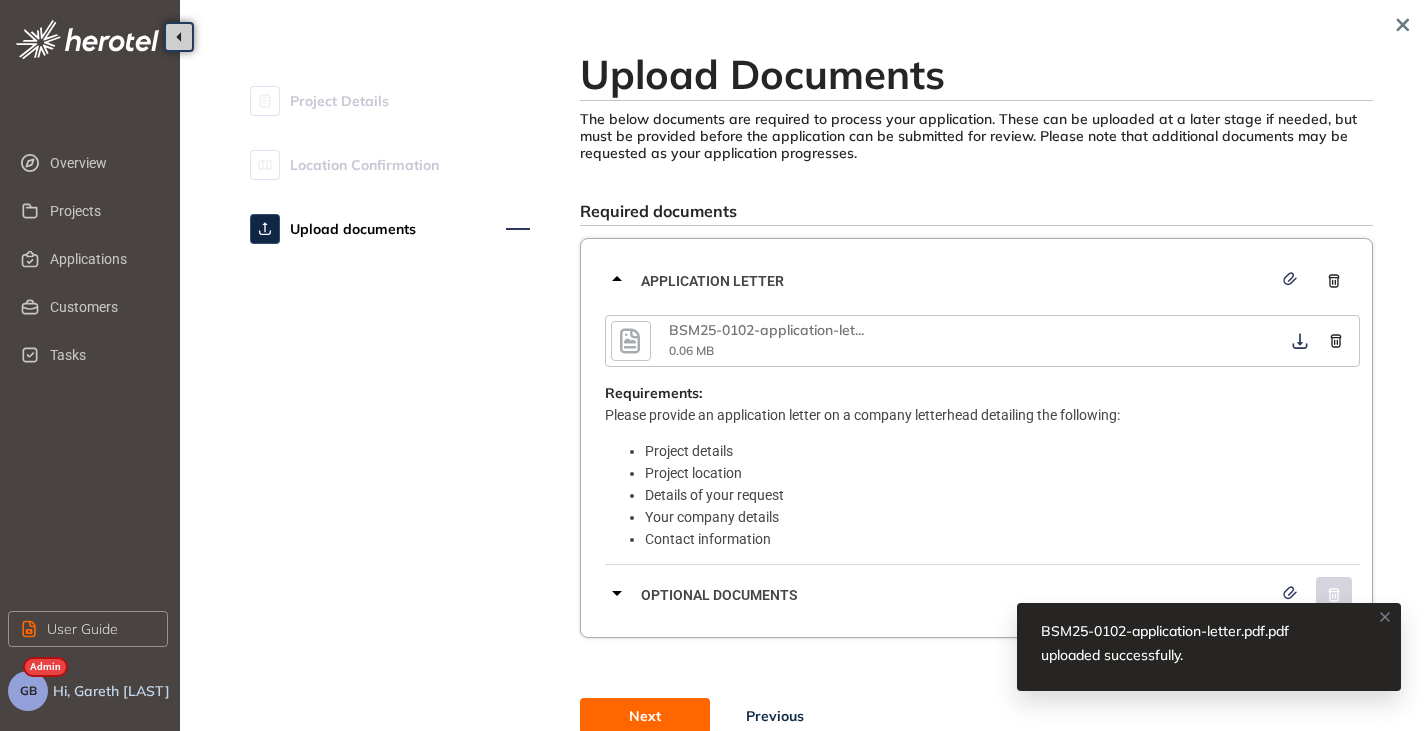 click 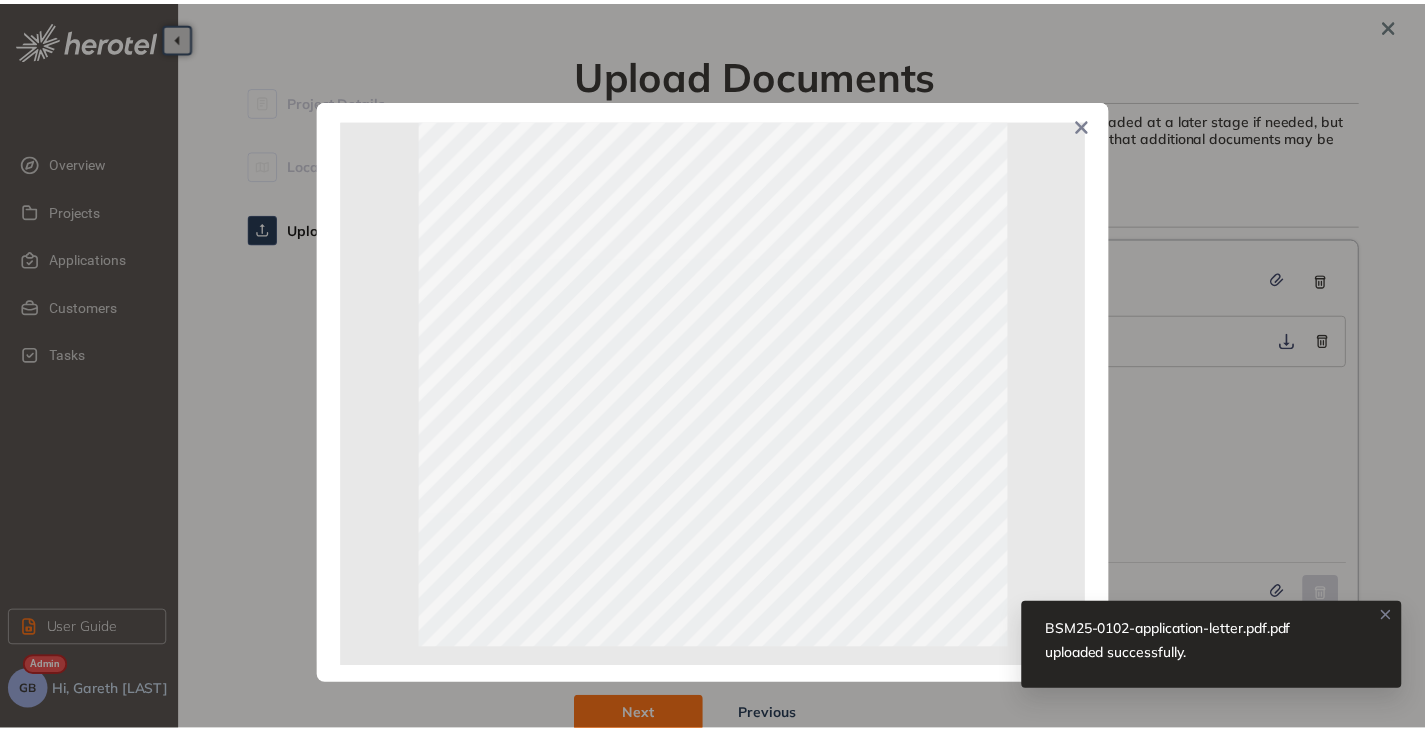 scroll, scrollTop: 0, scrollLeft: 0, axis: both 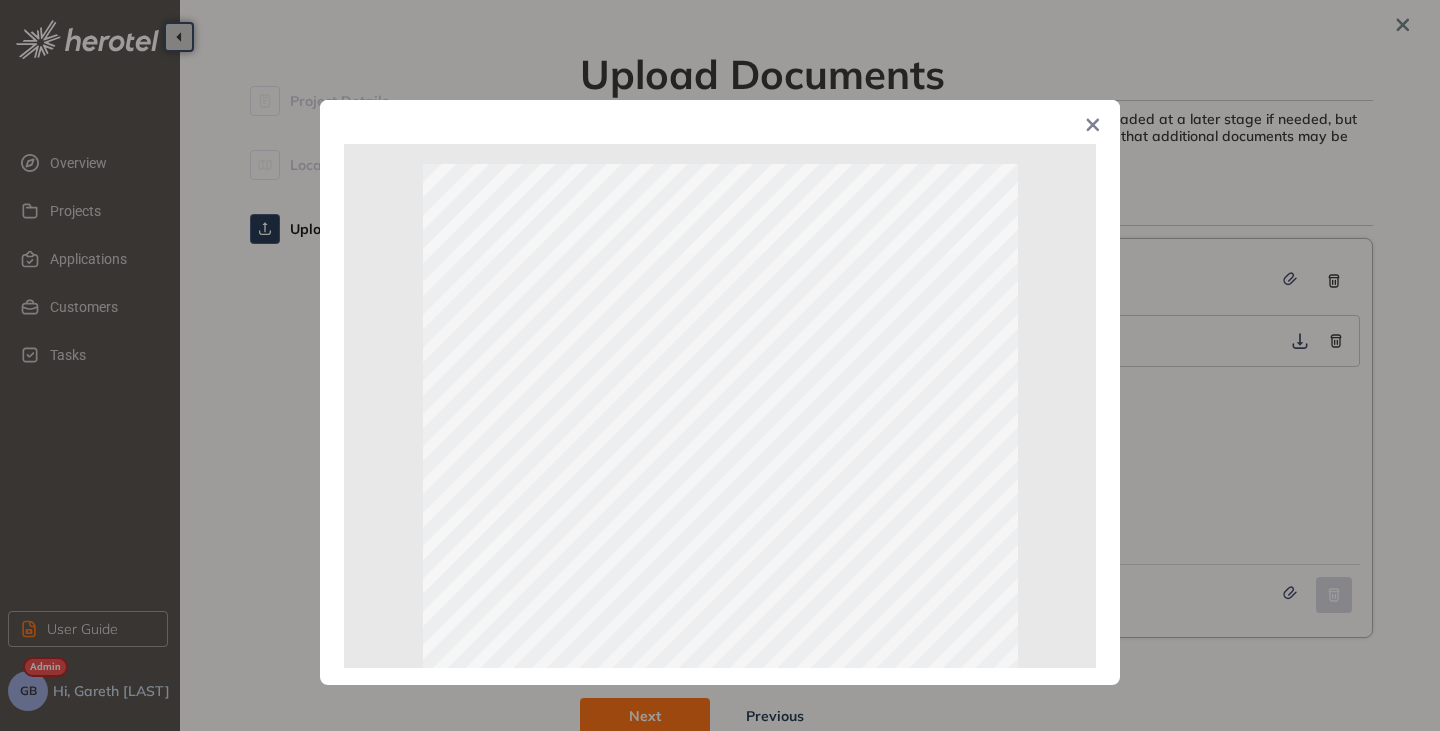 click 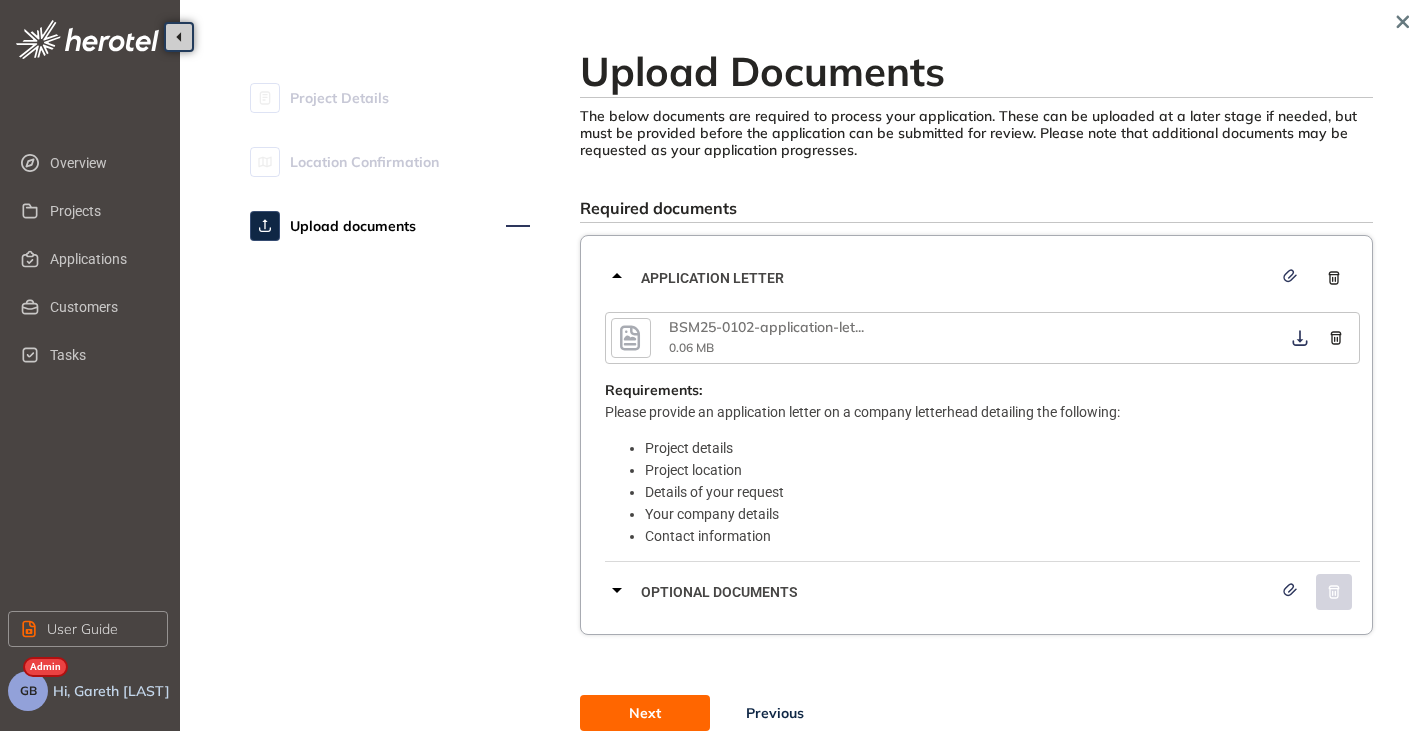scroll, scrollTop: 93, scrollLeft: 0, axis: vertical 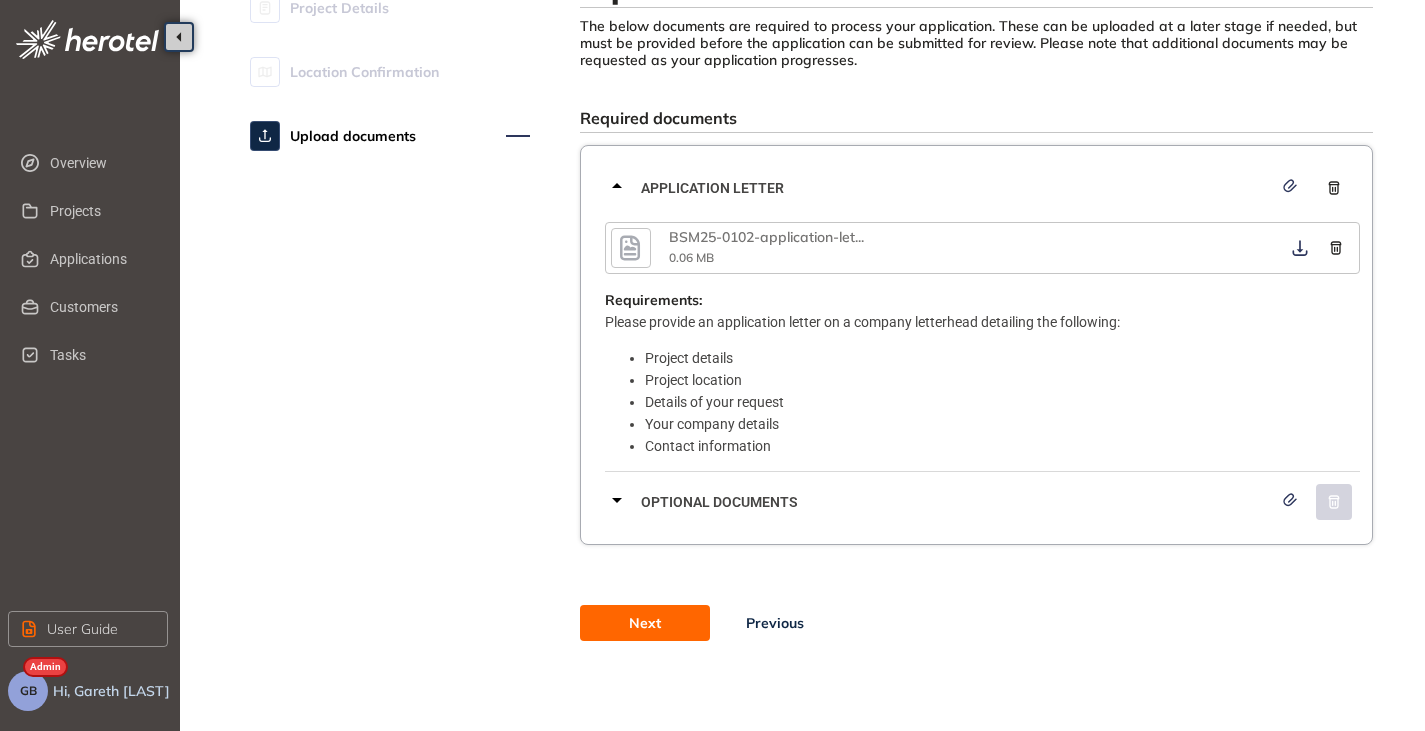 click 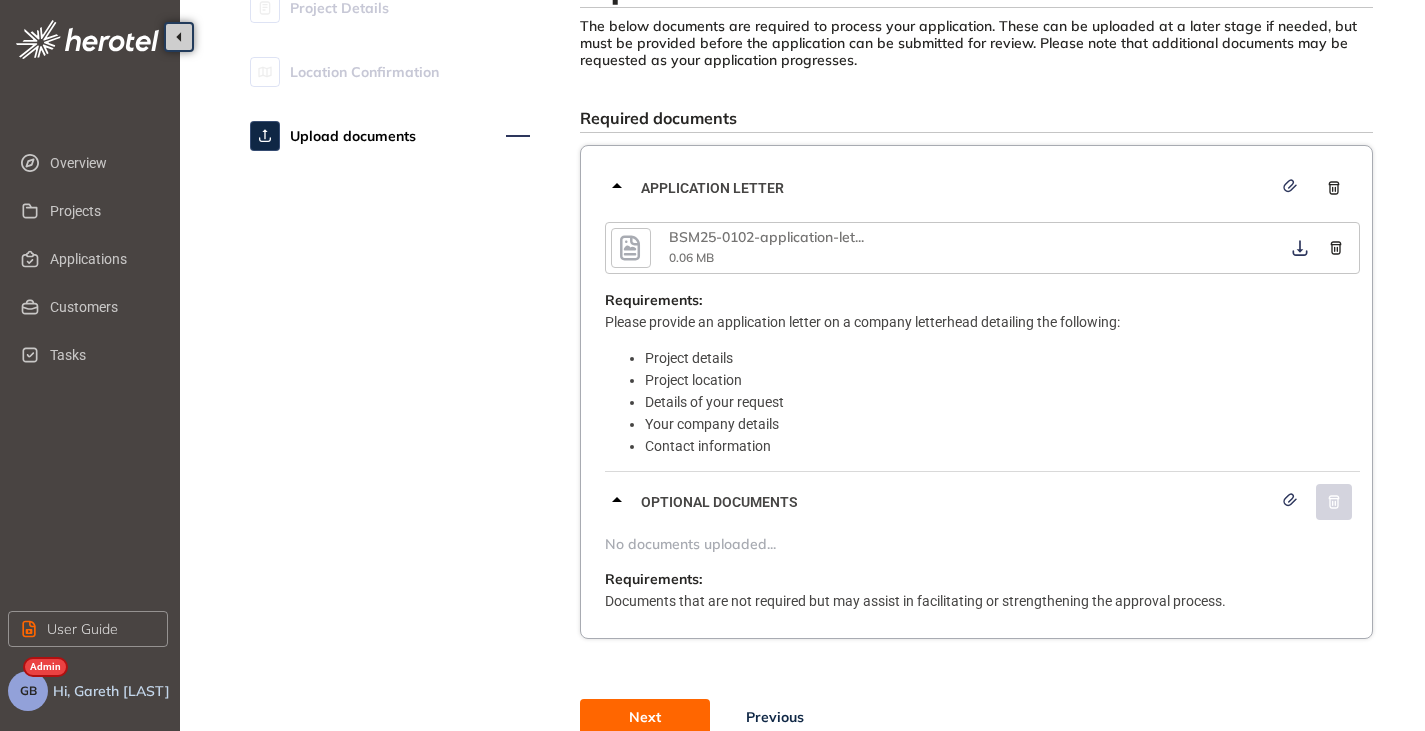 click 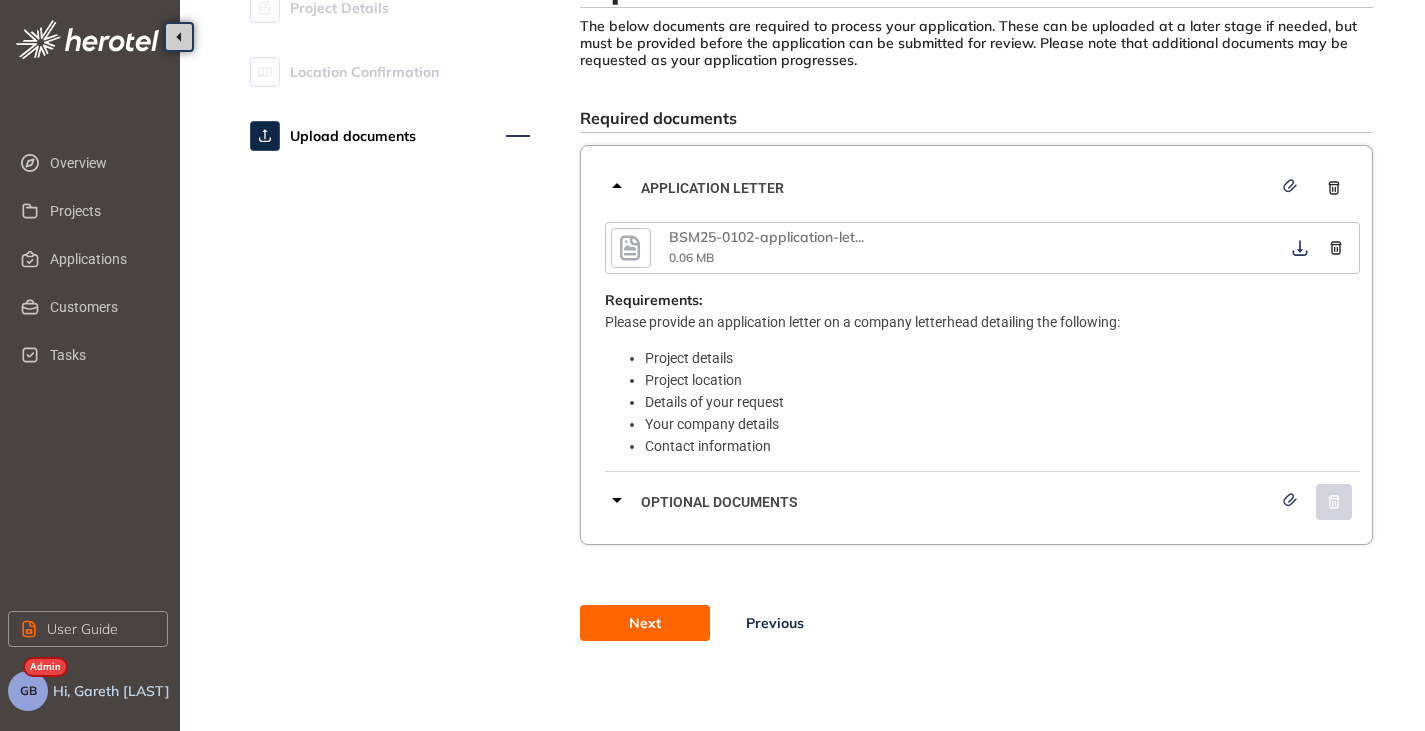 click on "Next" at bounding box center (645, 623) 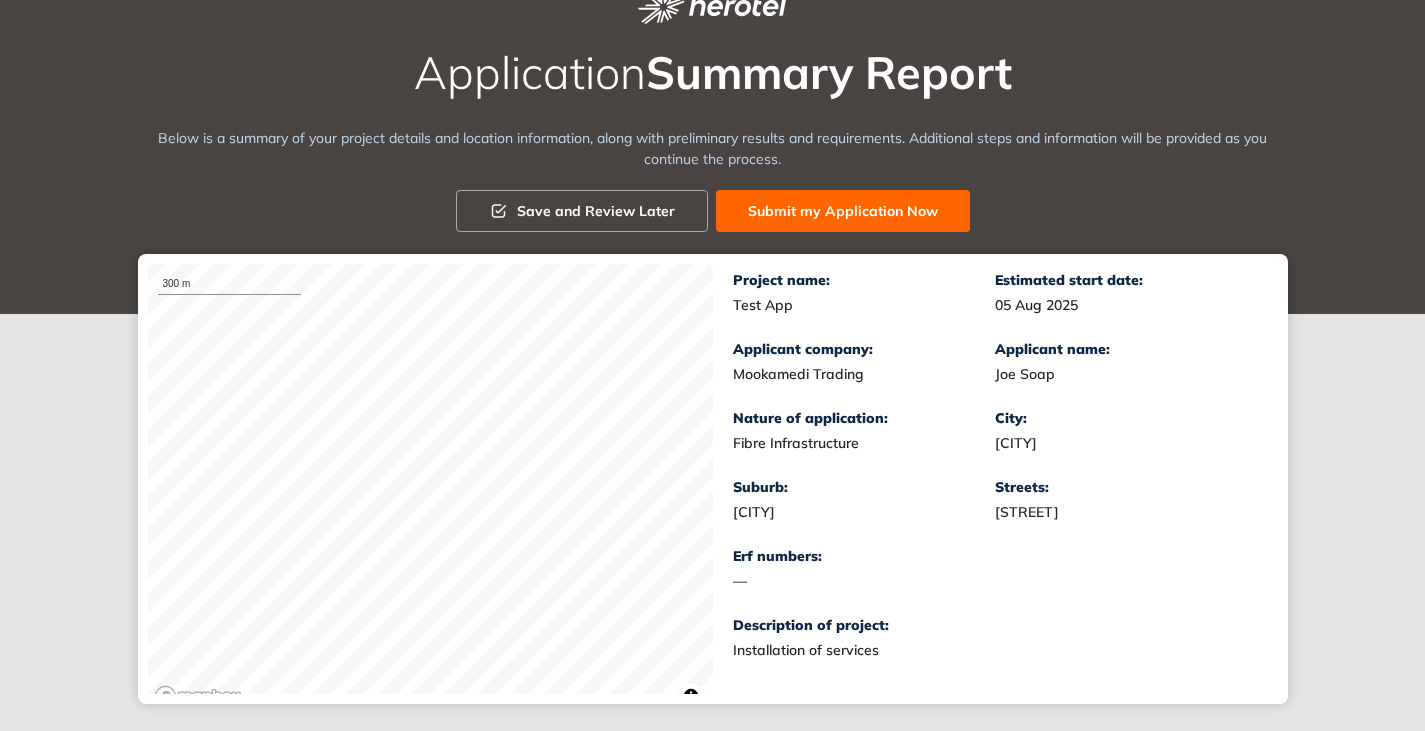 scroll, scrollTop: 46, scrollLeft: 0, axis: vertical 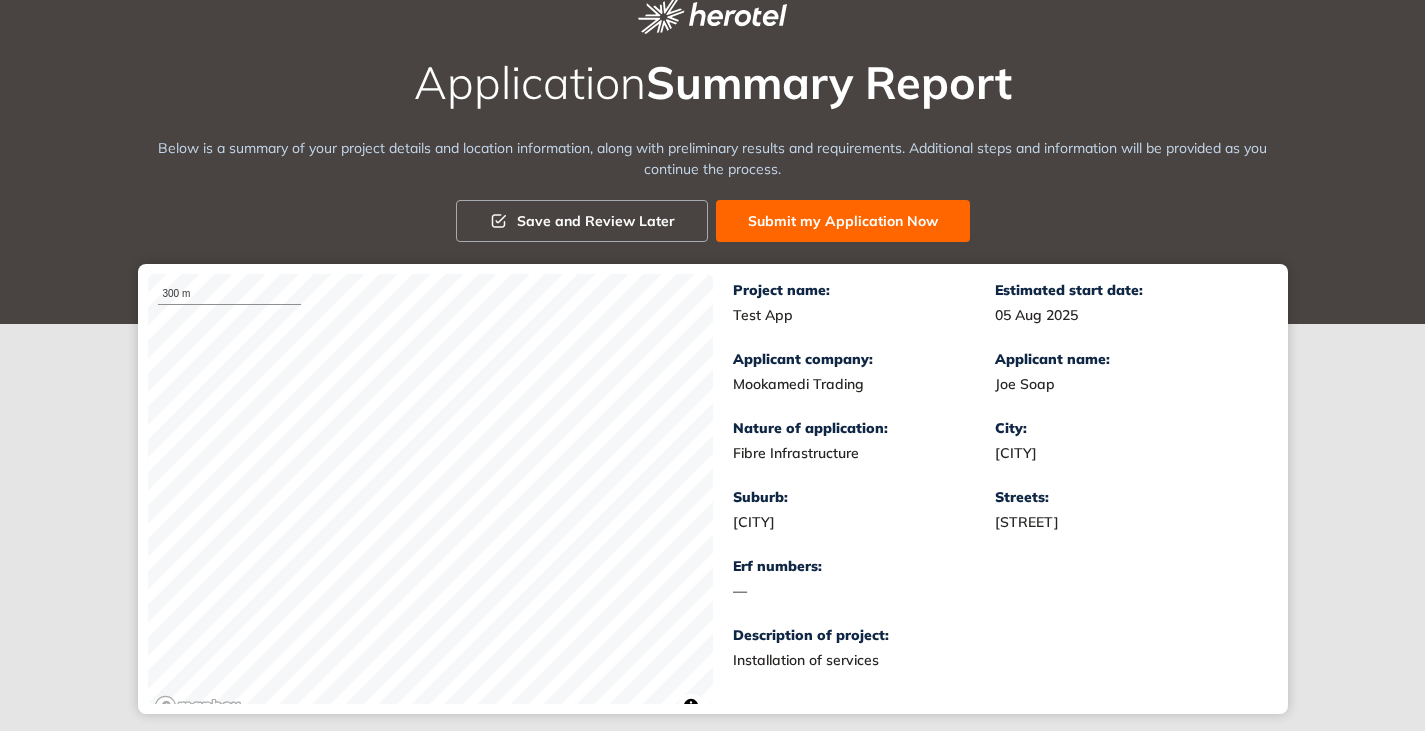 click on "Submit my Application Now" at bounding box center [843, 221] 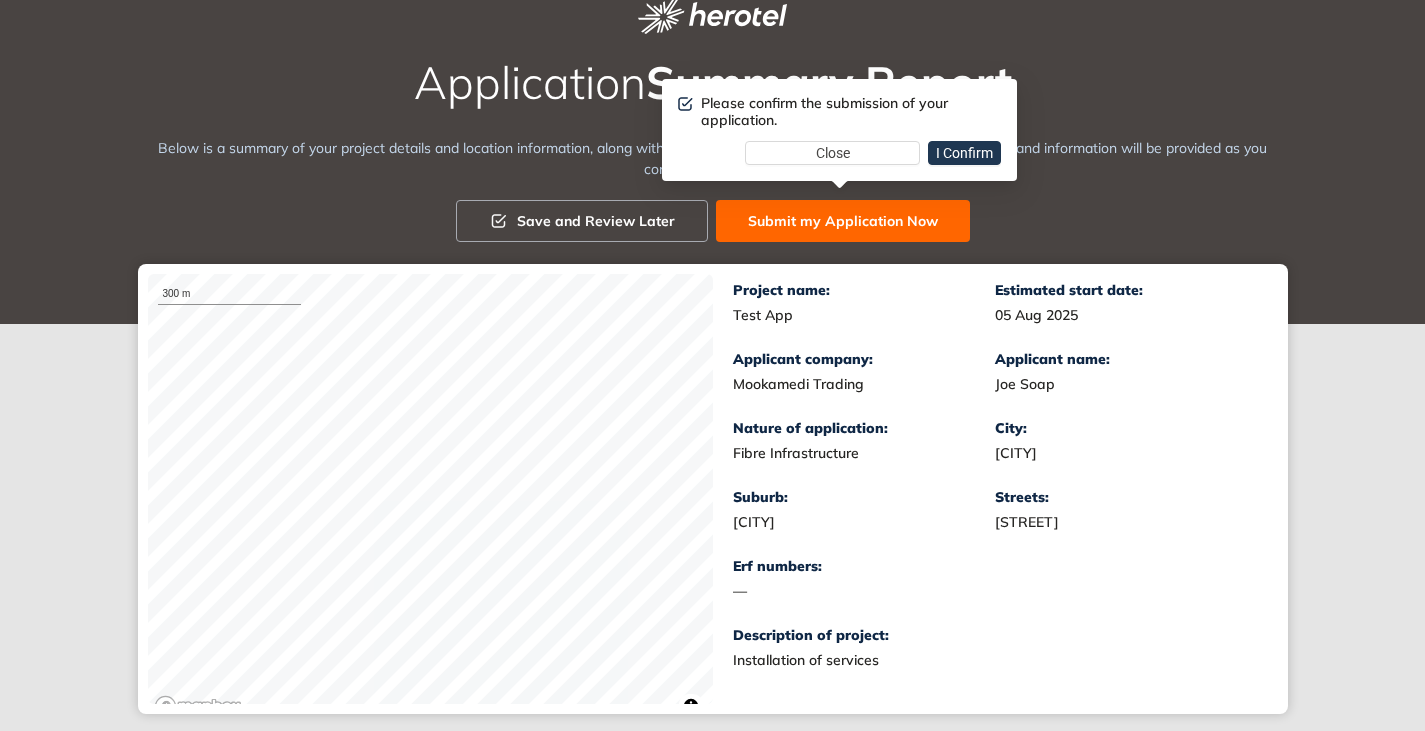 click on "I Confirm" at bounding box center [964, 153] 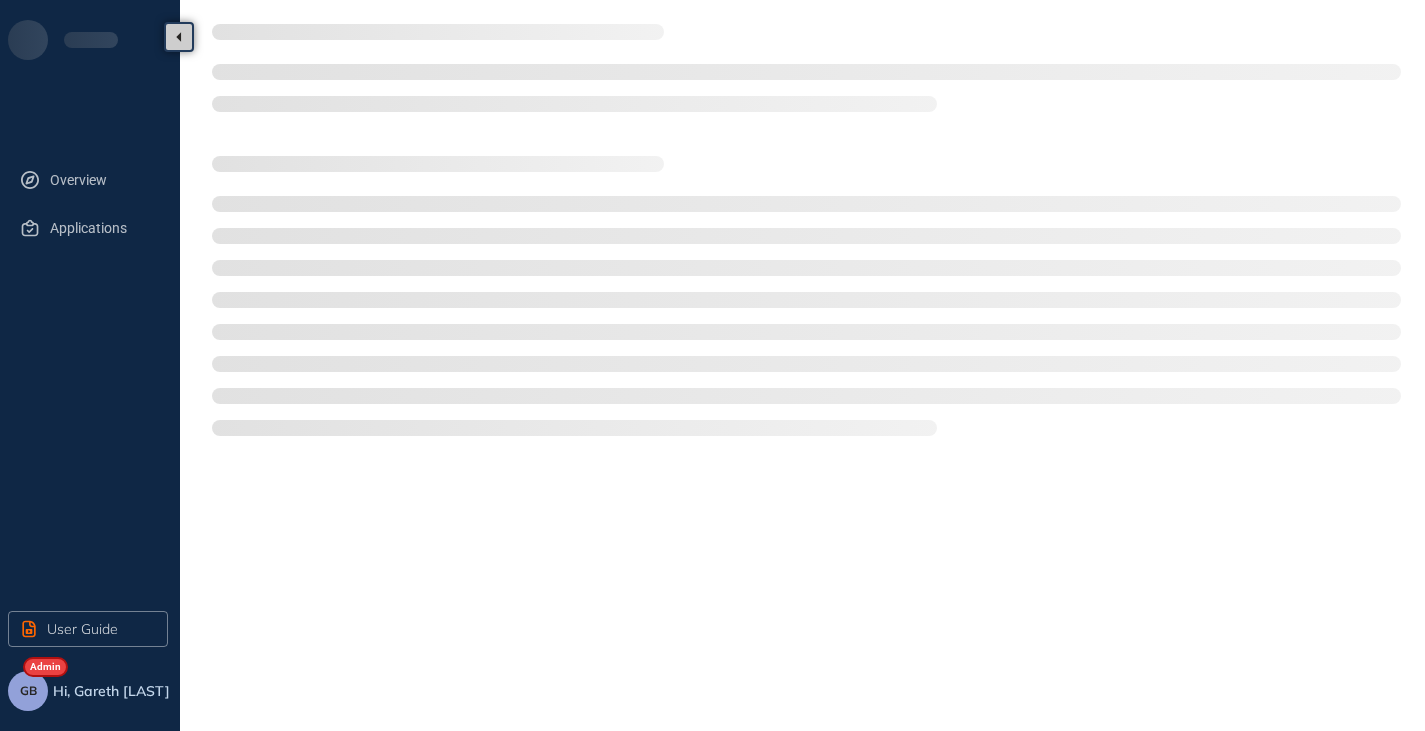 scroll, scrollTop: 0, scrollLeft: 0, axis: both 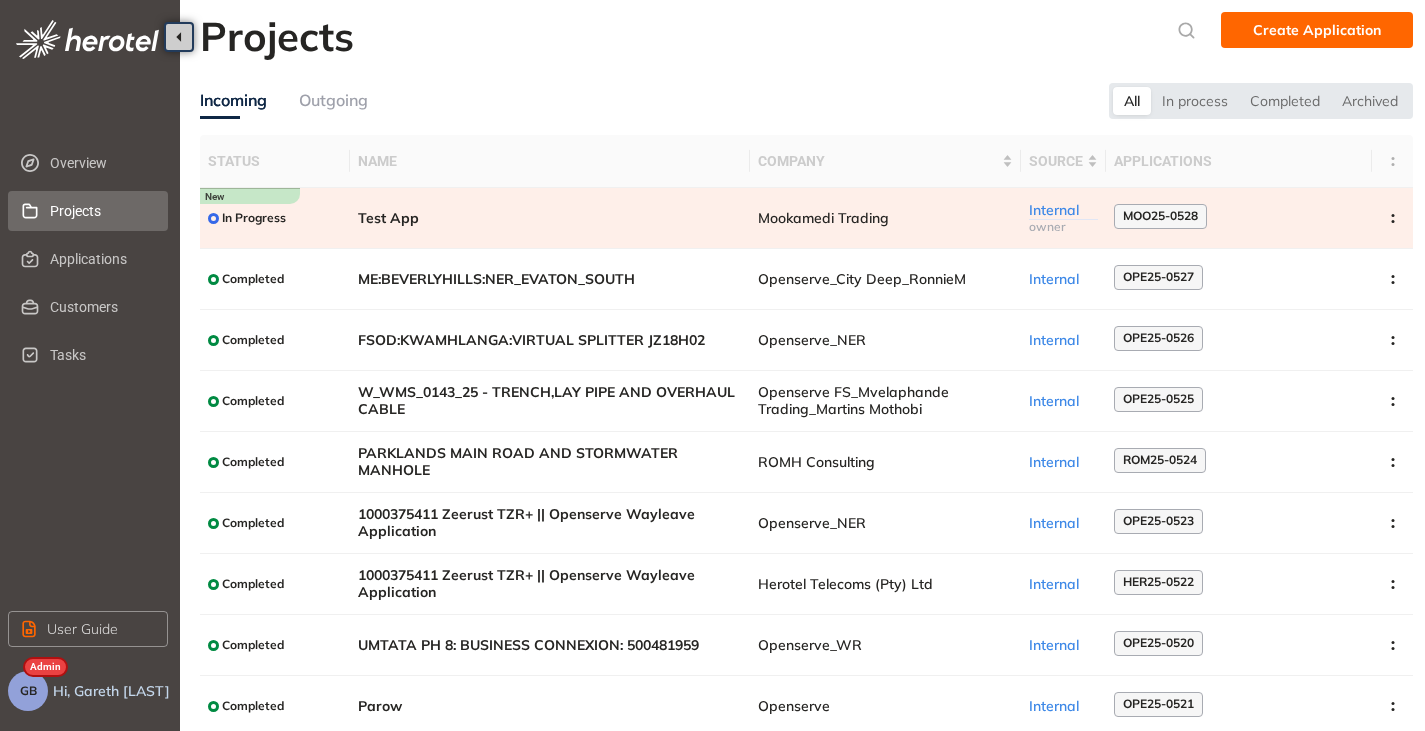 click on "Test App" at bounding box center [550, 218] 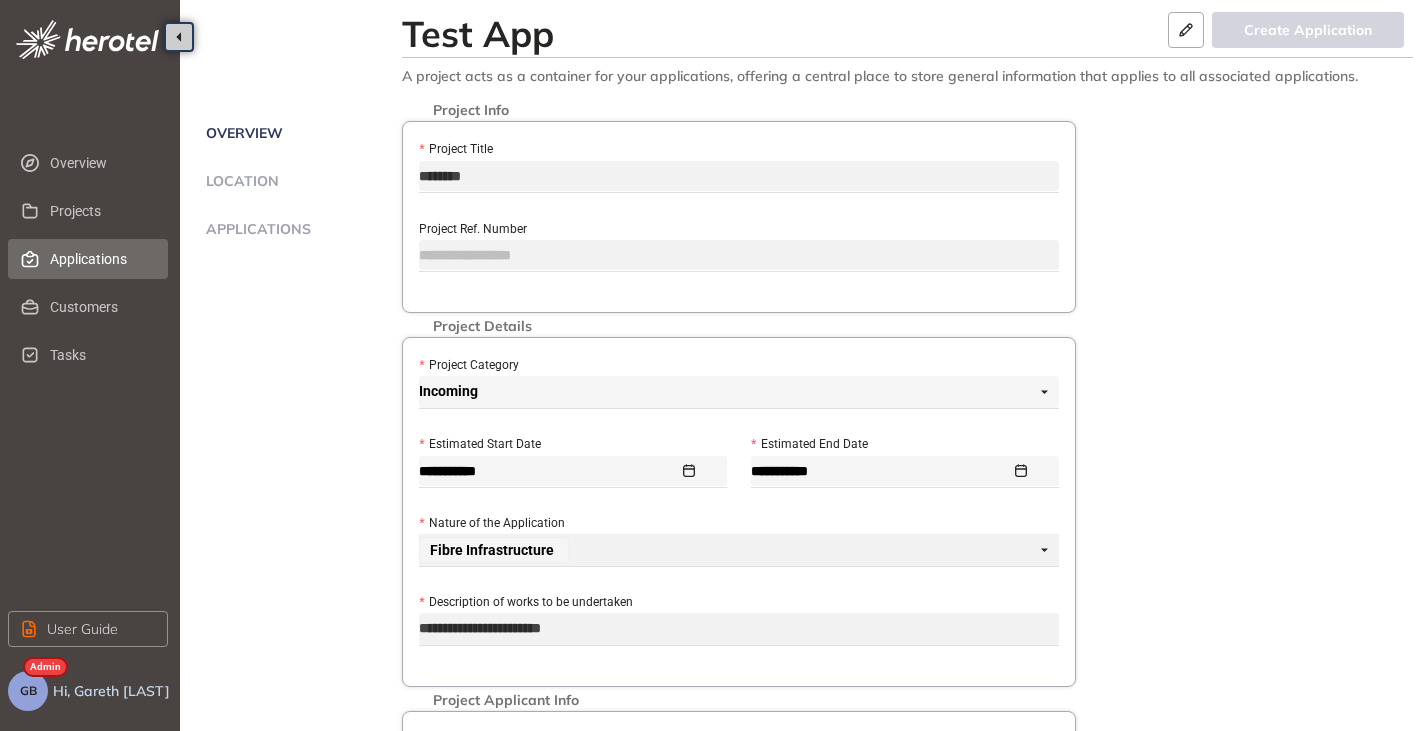 click on "Applications" at bounding box center [101, 259] 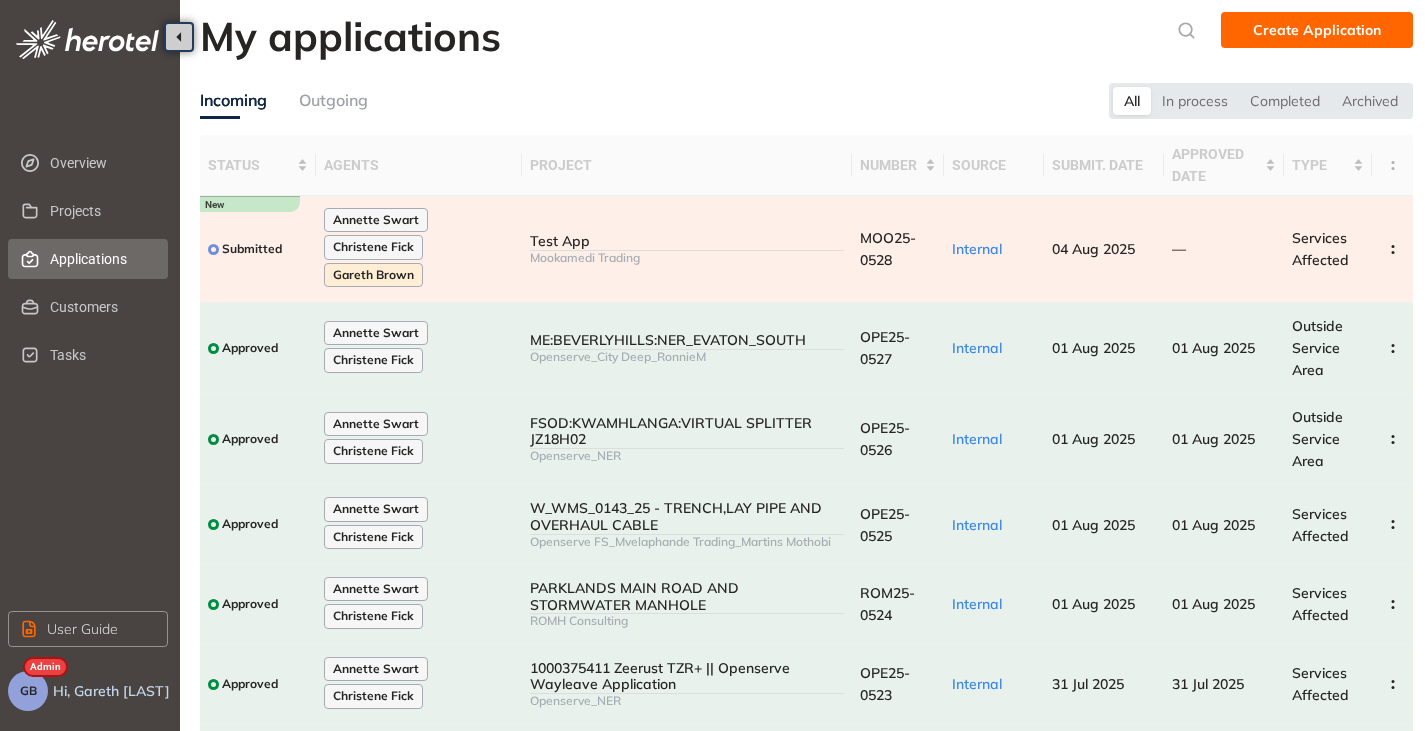 click on "Mookamedi Trading" at bounding box center (687, 258) 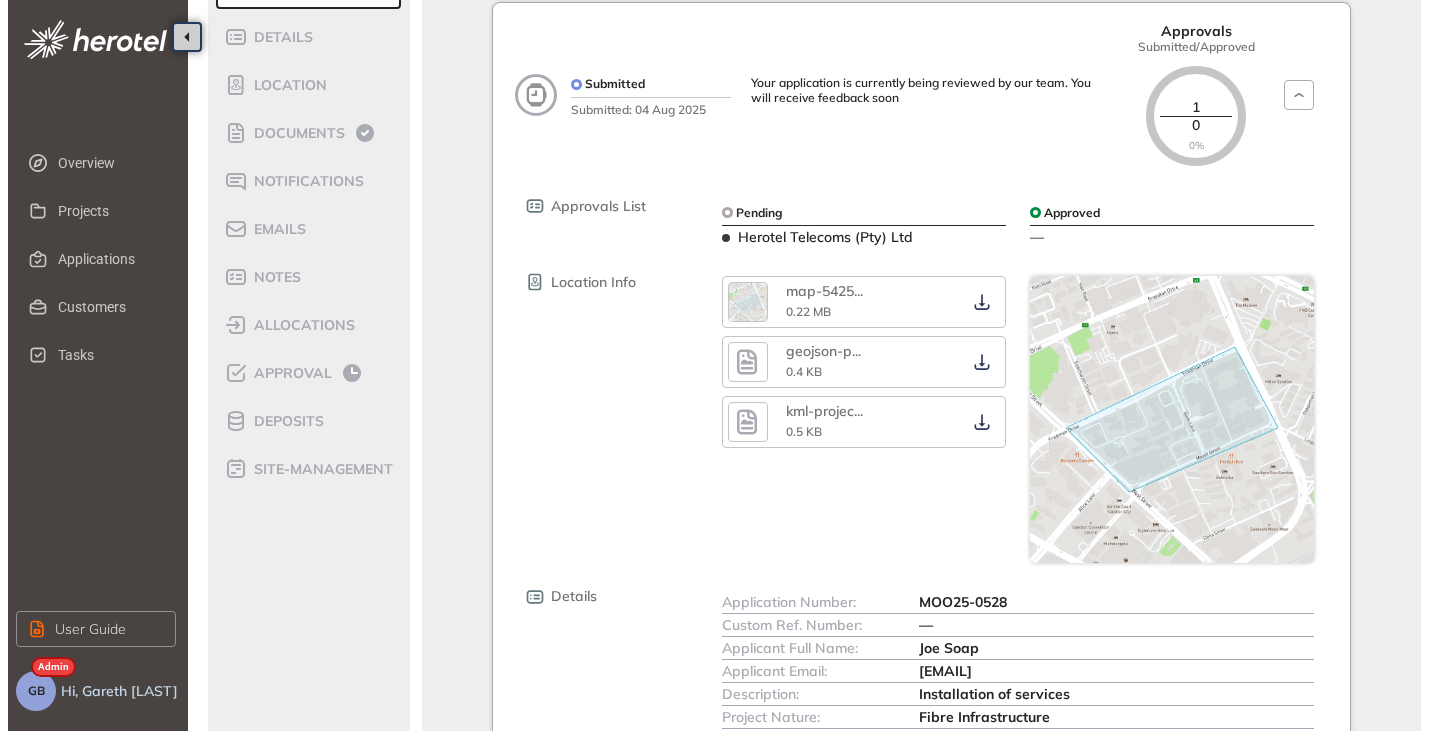 scroll, scrollTop: 0, scrollLeft: 0, axis: both 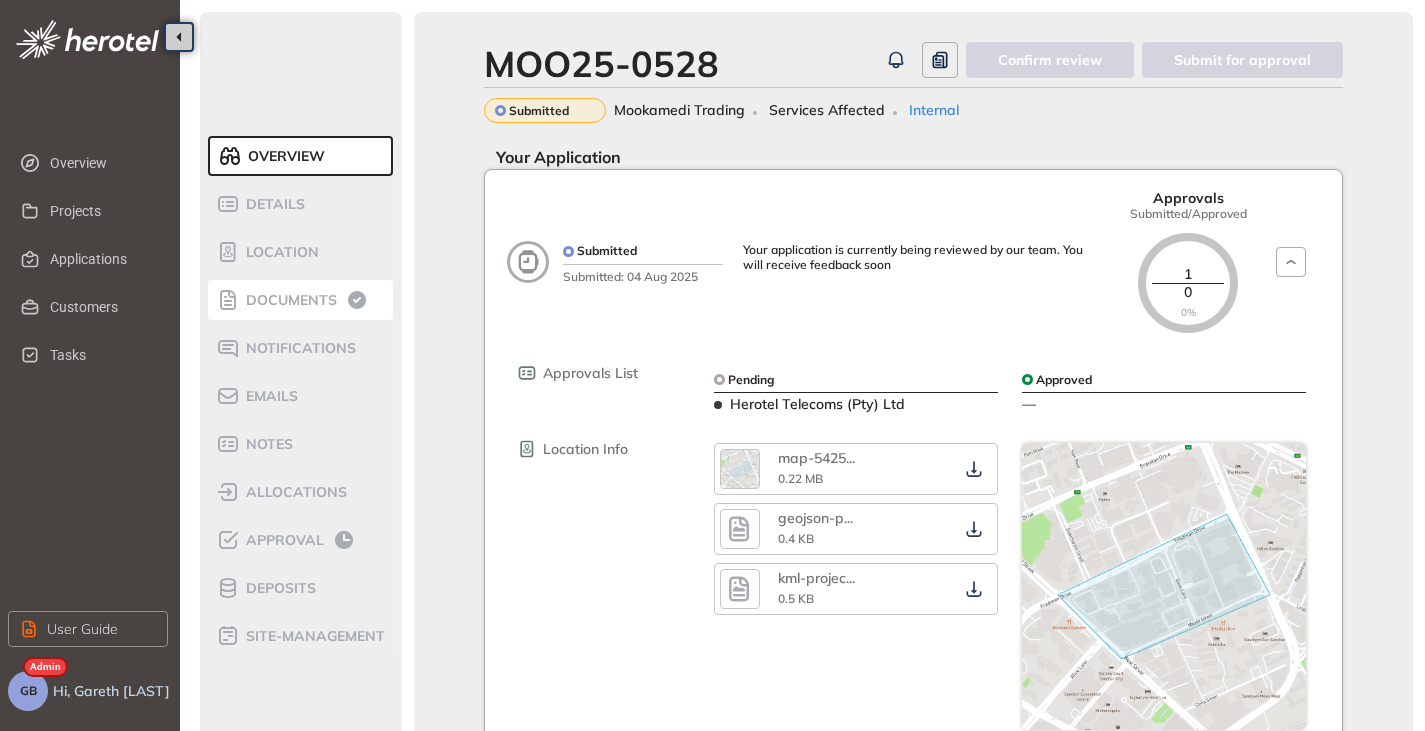 click on "Documents" at bounding box center [288, 300] 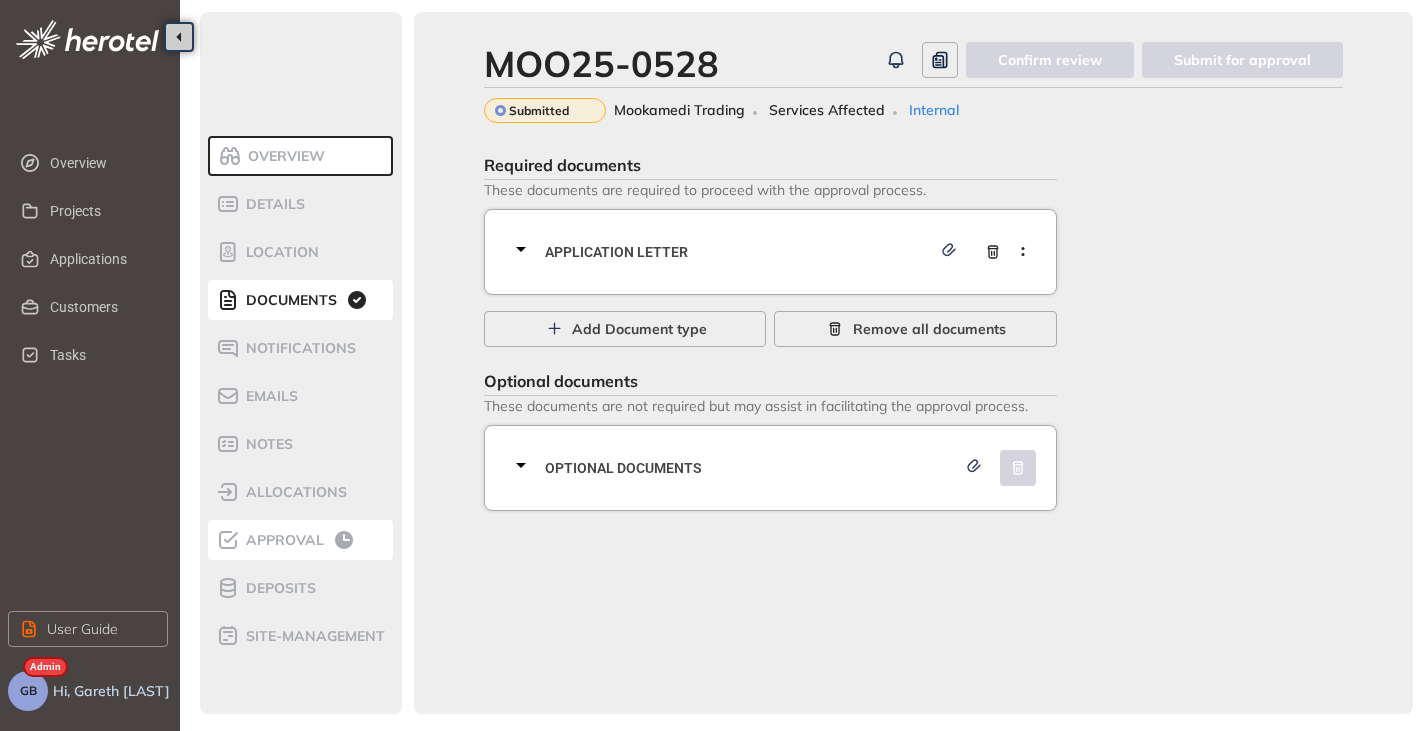 click on "Approval" at bounding box center [282, 540] 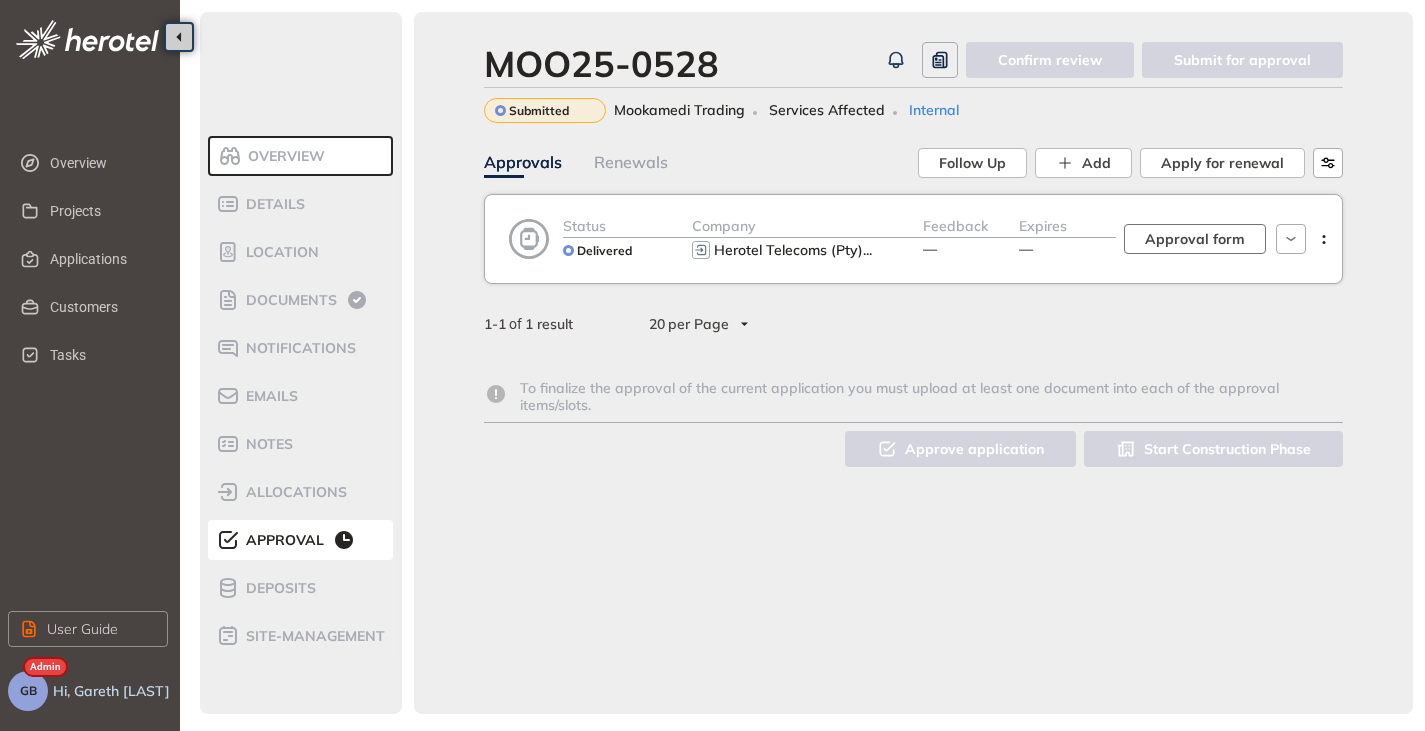click on "Approval form" at bounding box center (1195, 239) 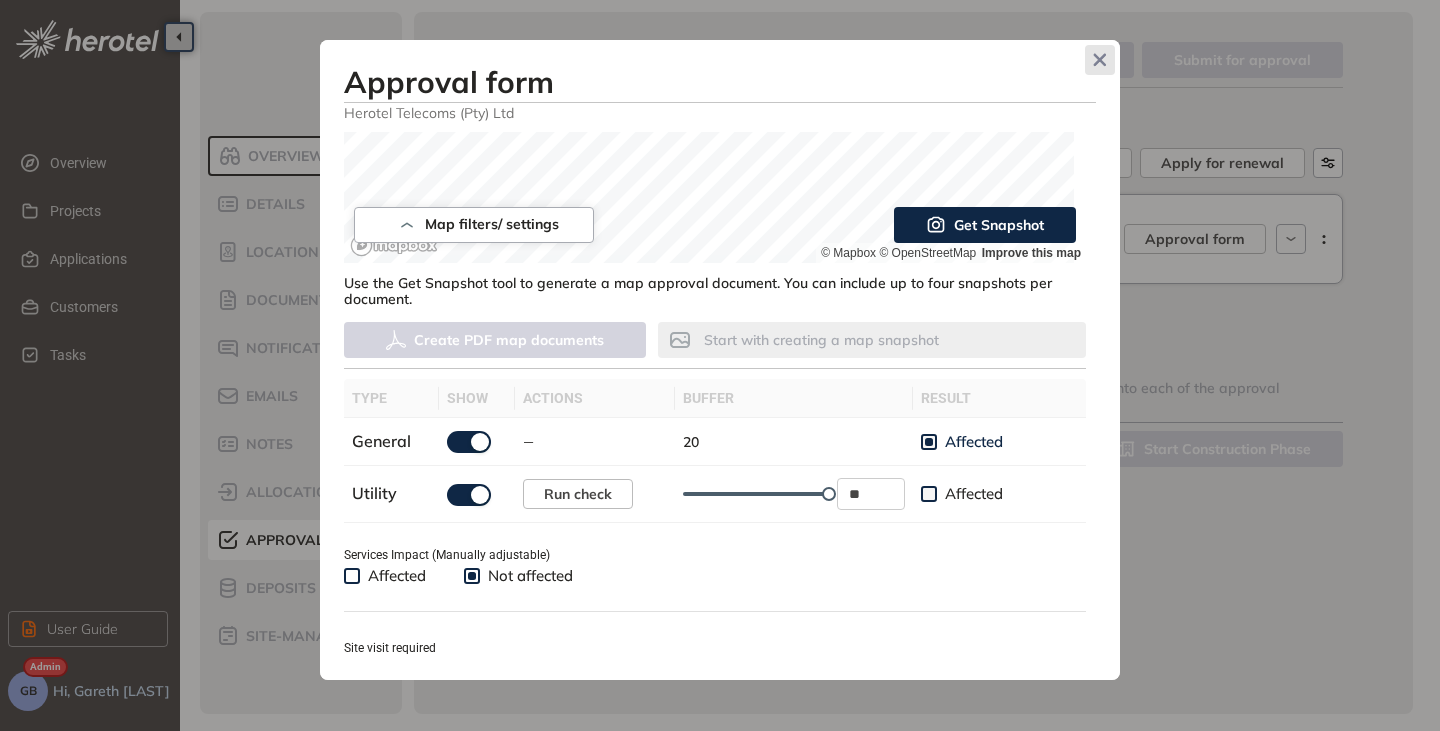 click at bounding box center [1100, 60] 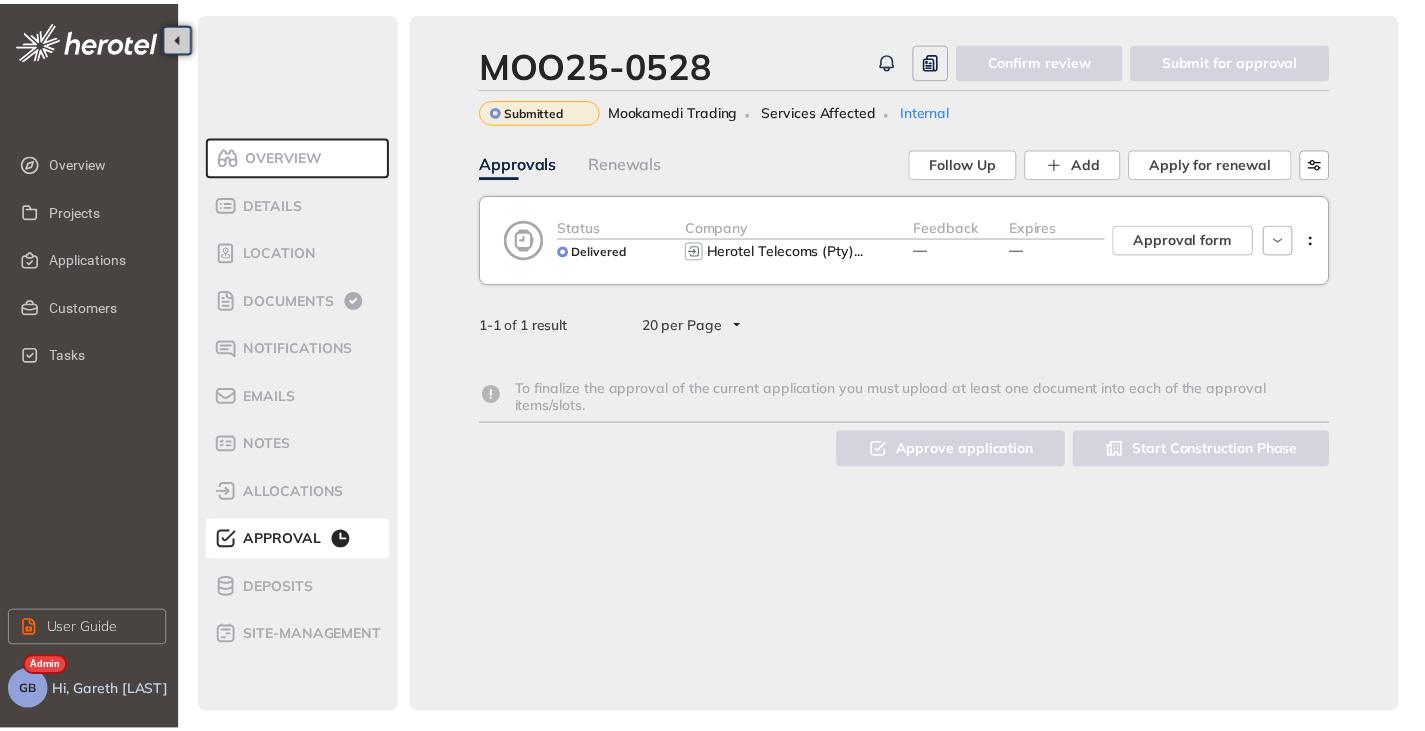 scroll, scrollTop: 416, scrollLeft: 0, axis: vertical 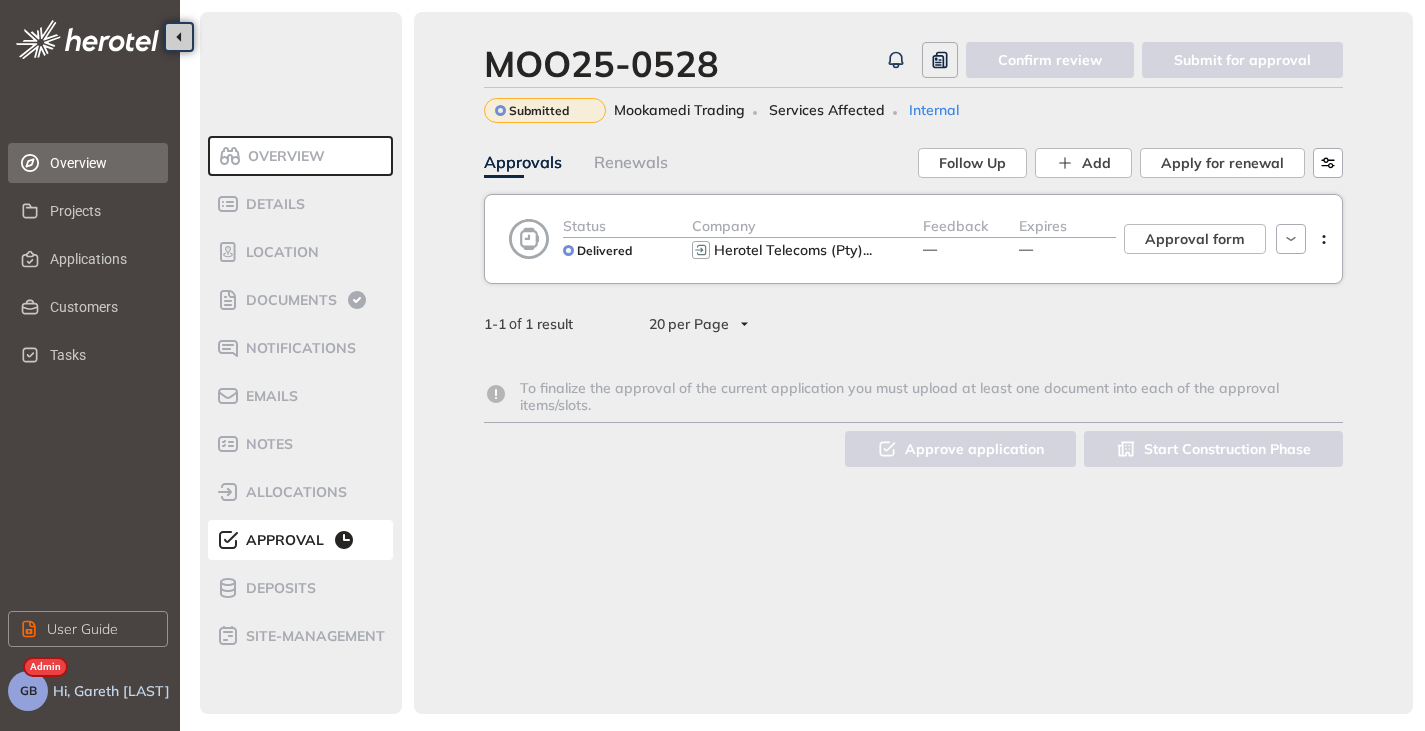 click on "Overview" at bounding box center (101, 163) 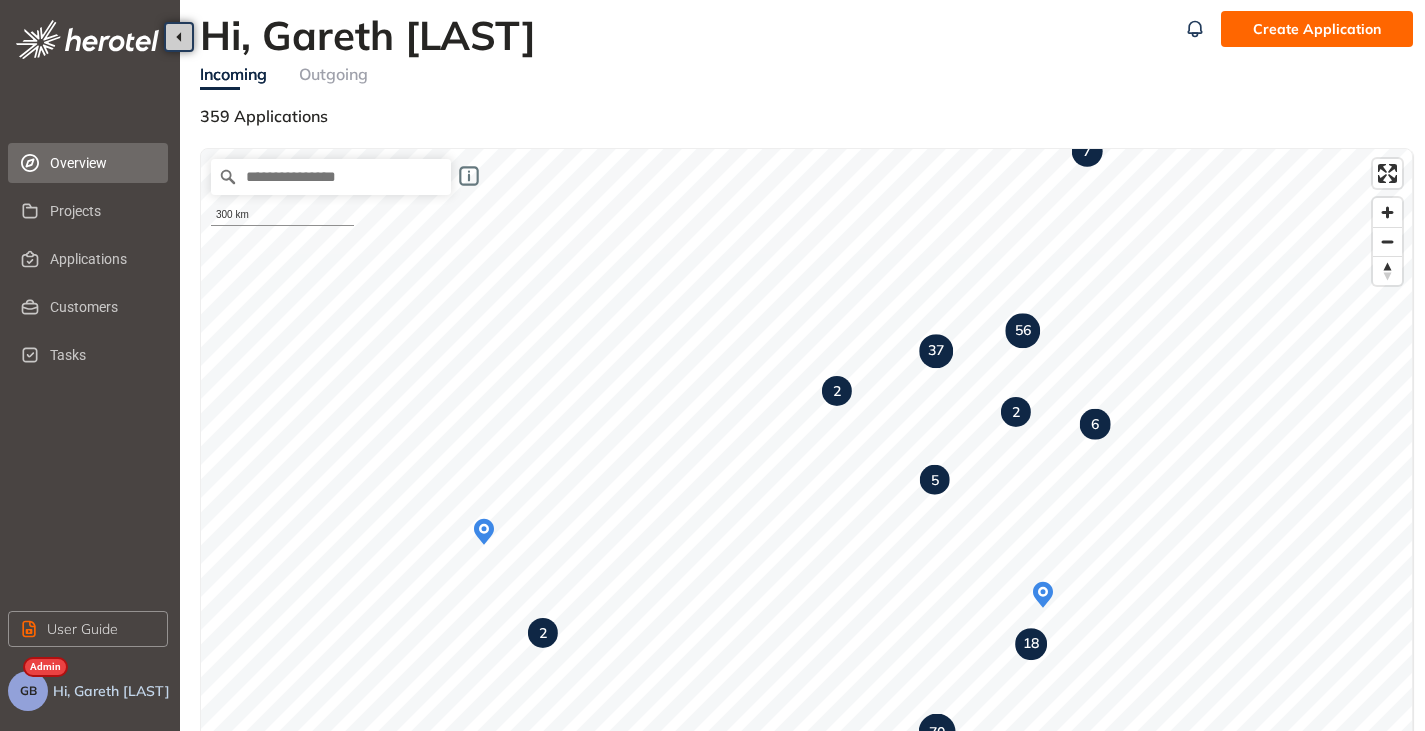 scroll, scrollTop: 0, scrollLeft: 0, axis: both 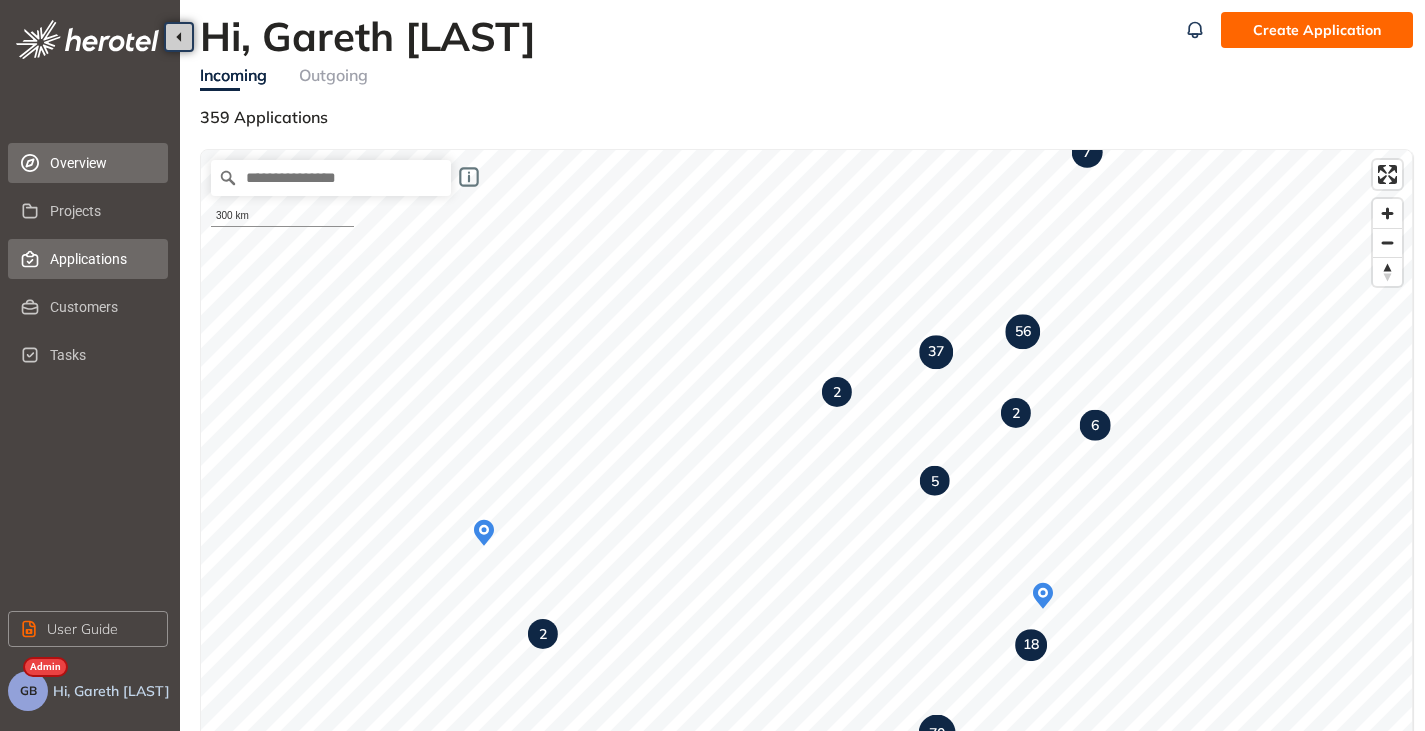 click on "Applications" at bounding box center [88, 259] 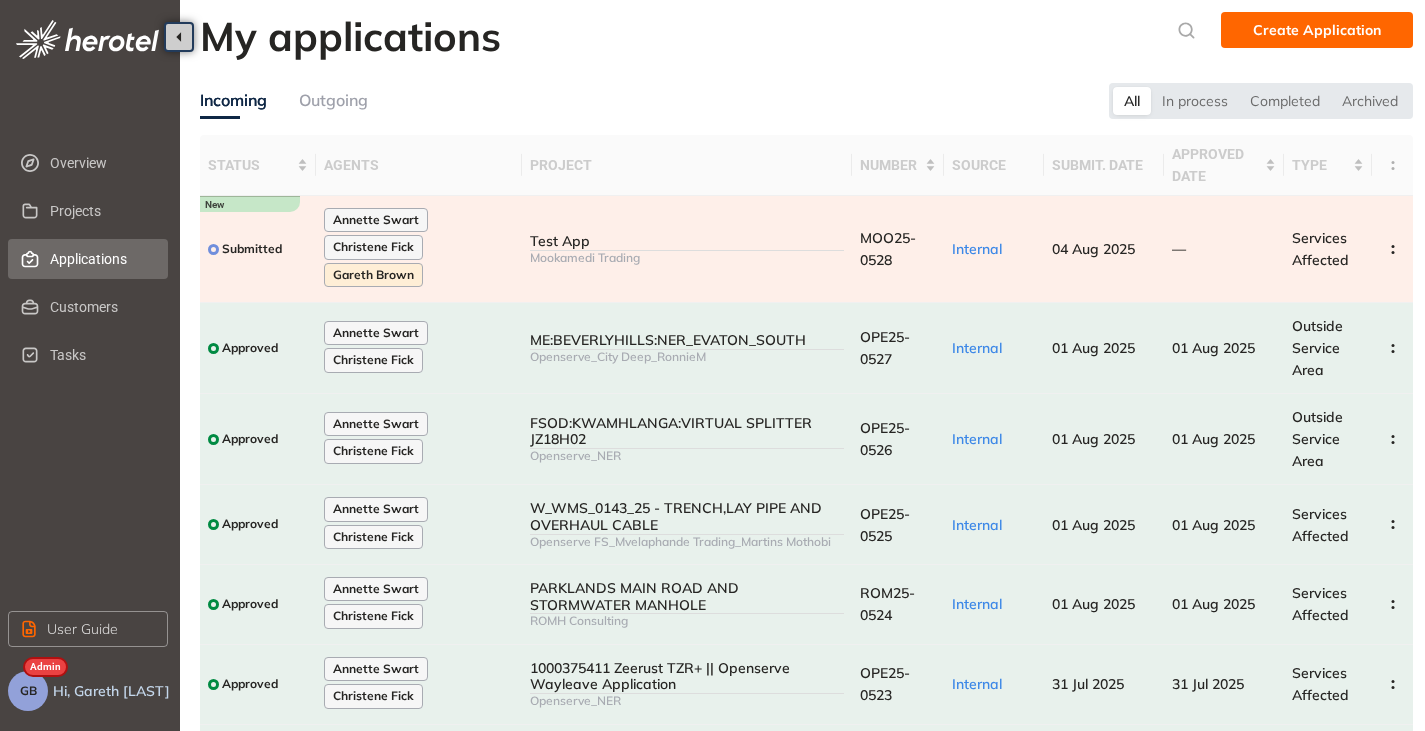 click on "Mookamedi Trading" at bounding box center [687, 258] 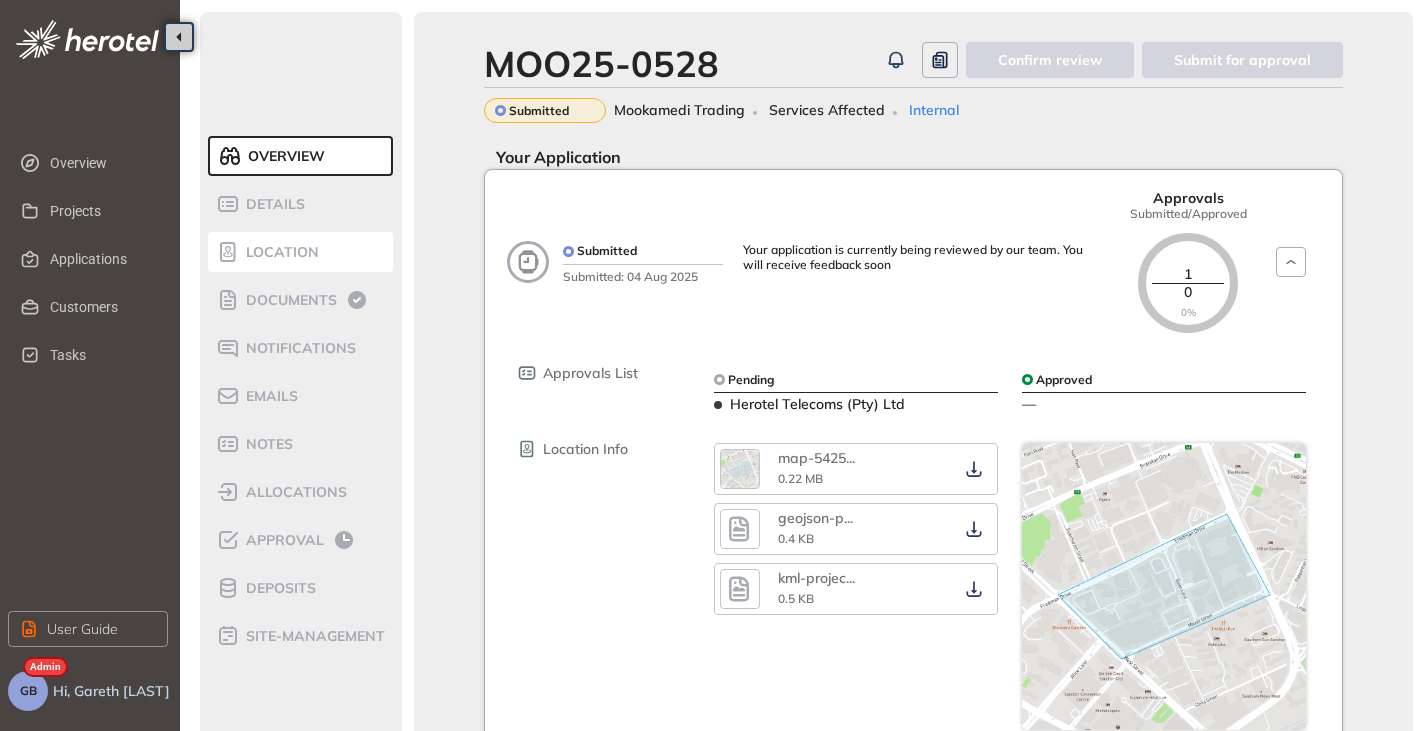 click on "Location" at bounding box center (279, 252) 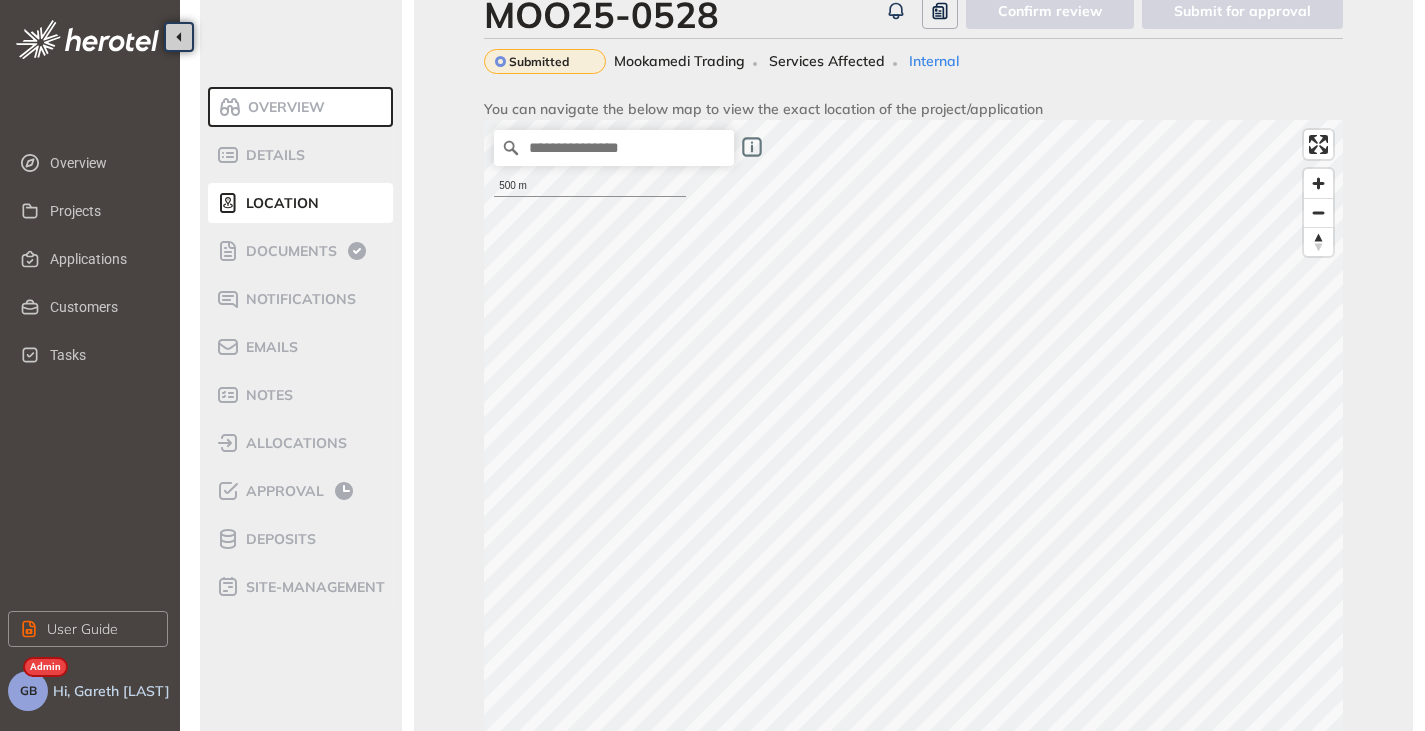 scroll, scrollTop: 0, scrollLeft: 0, axis: both 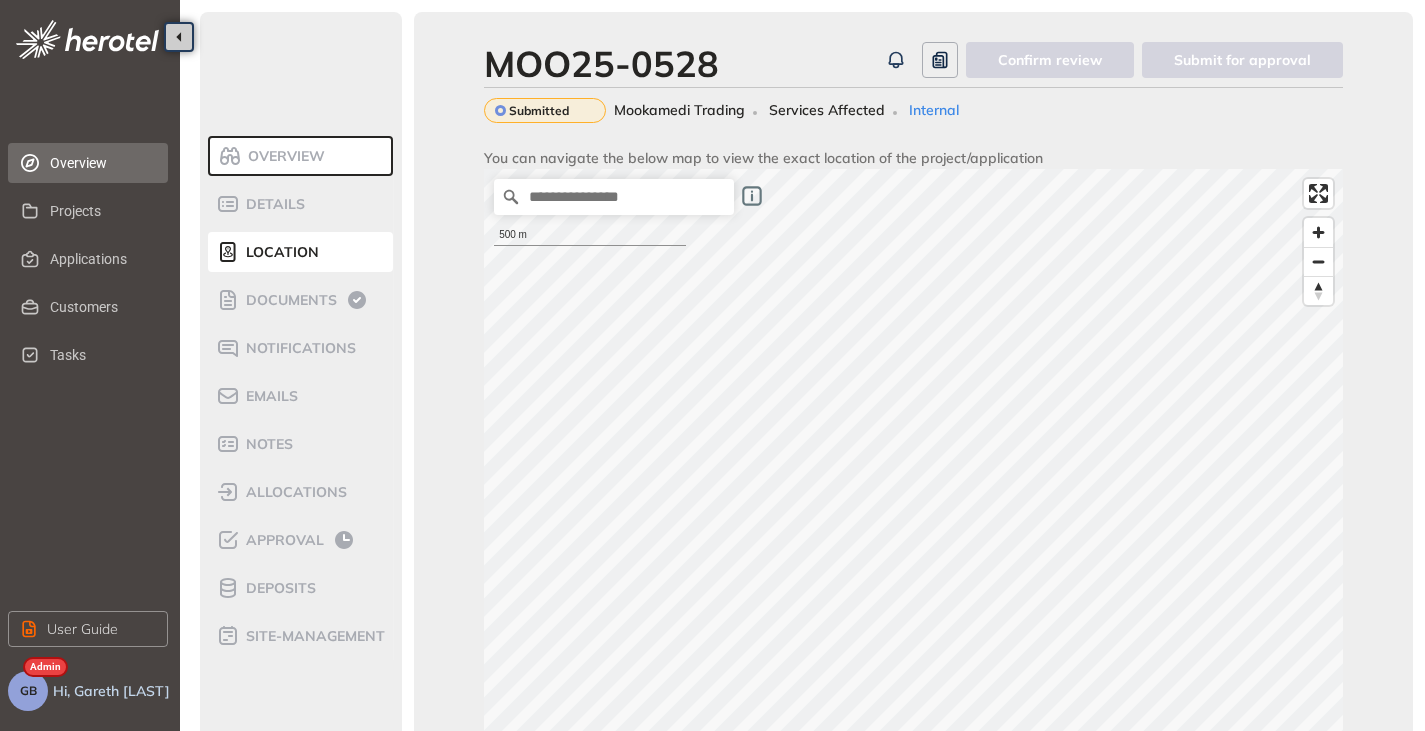 click on "Overview" at bounding box center [101, 163] 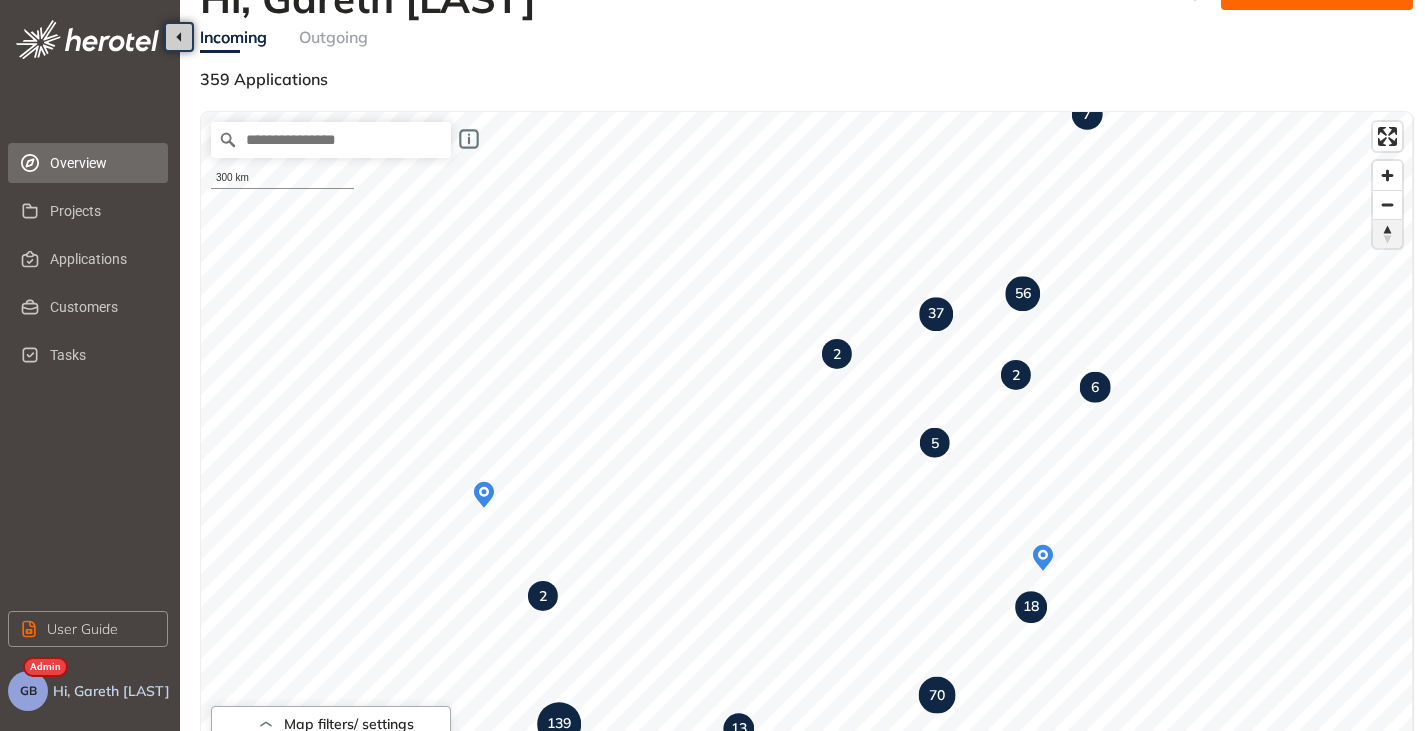scroll, scrollTop: 0, scrollLeft: 0, axis: both 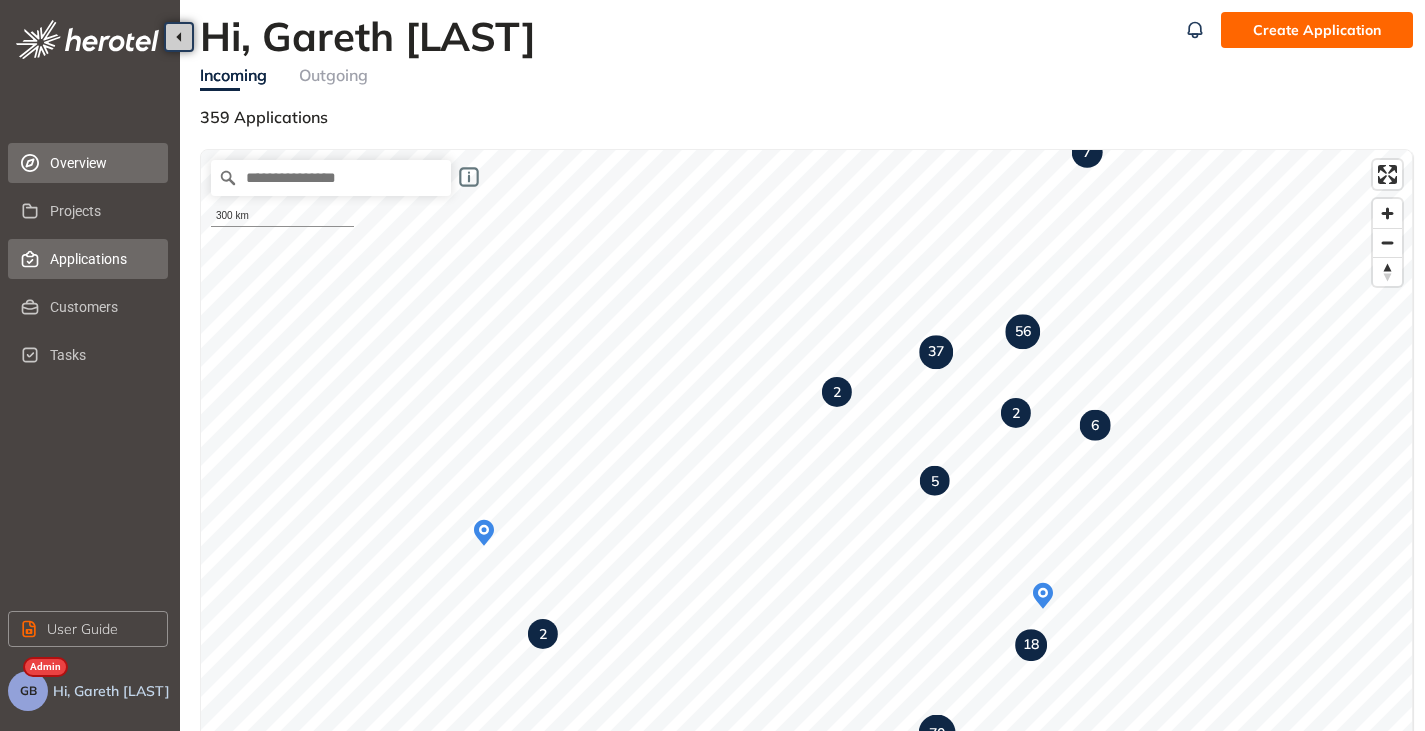 click on "Applications" at bounding box center [101, 259] 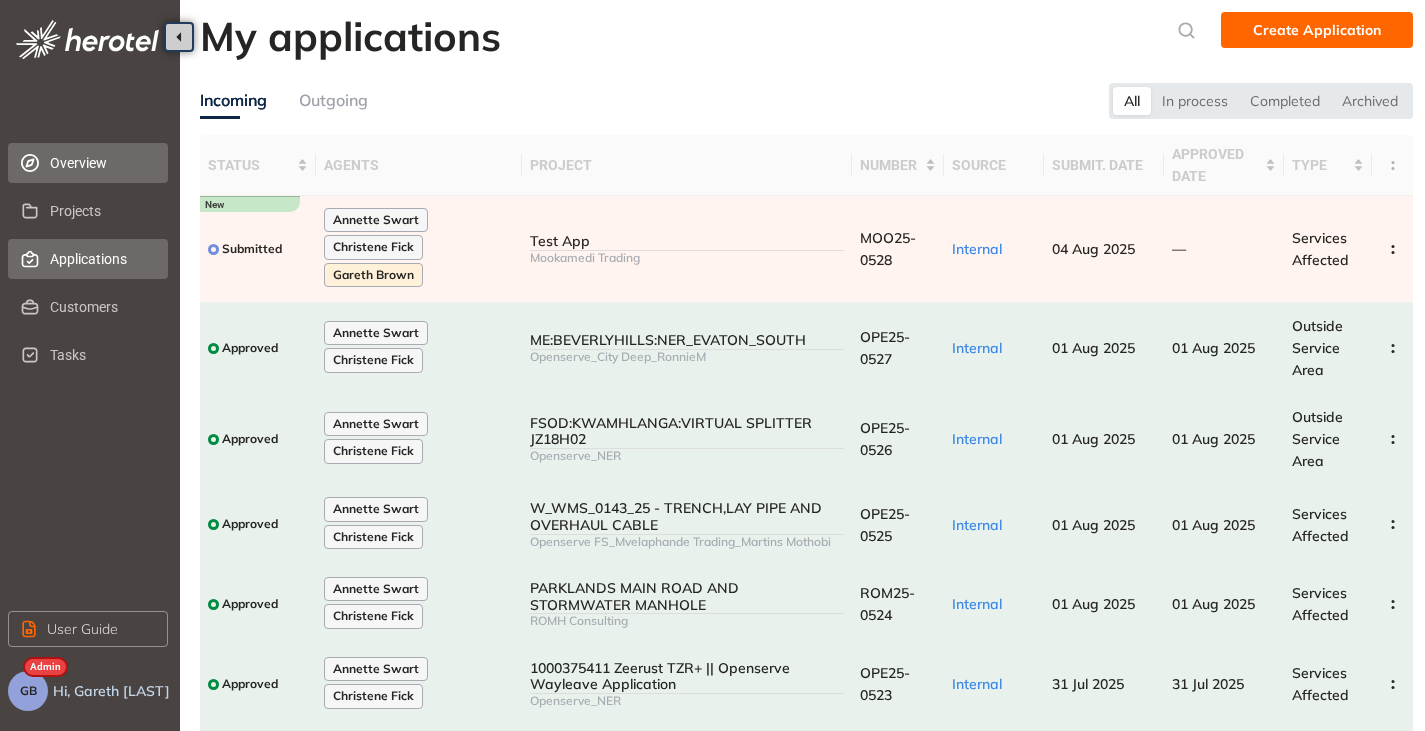 click on "Overview" at bounding box center (101, 163) 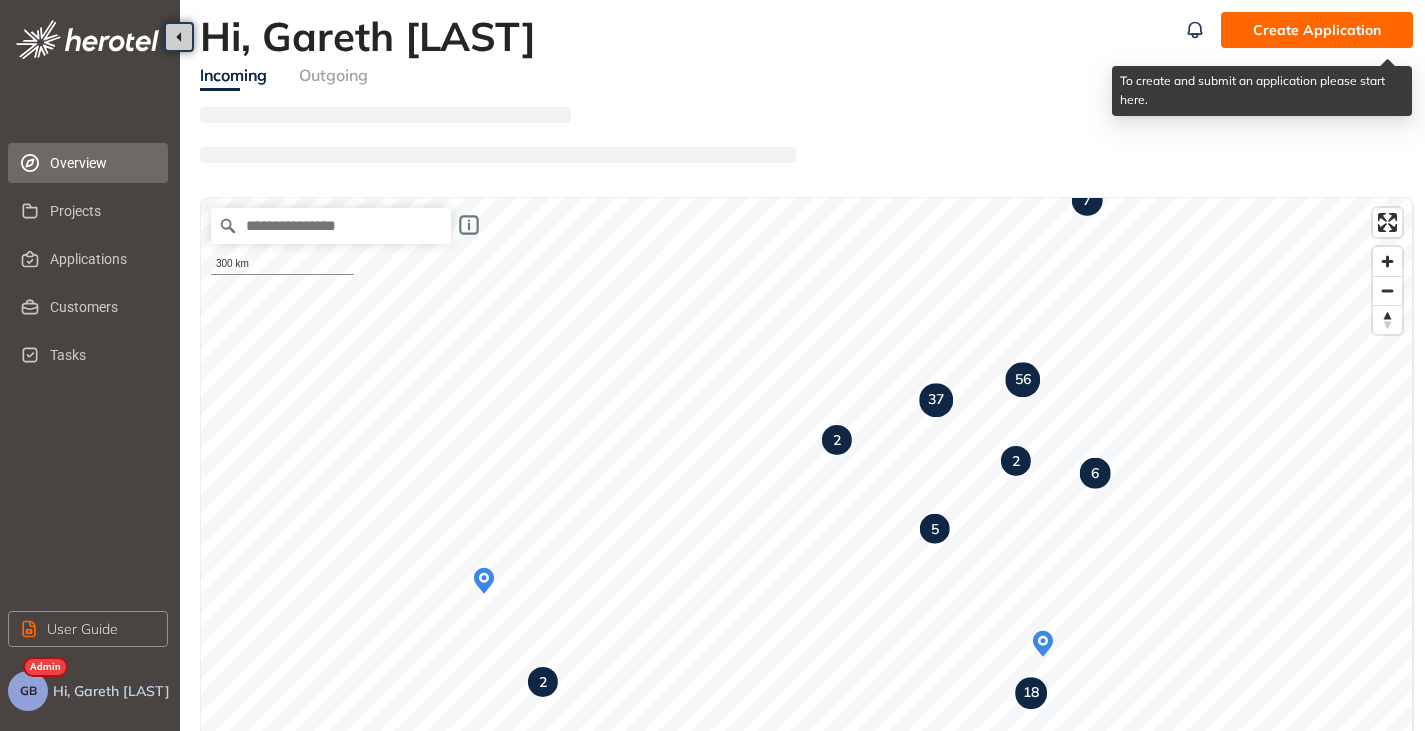 click on "Create Application" at bounding box center [1317, 30] 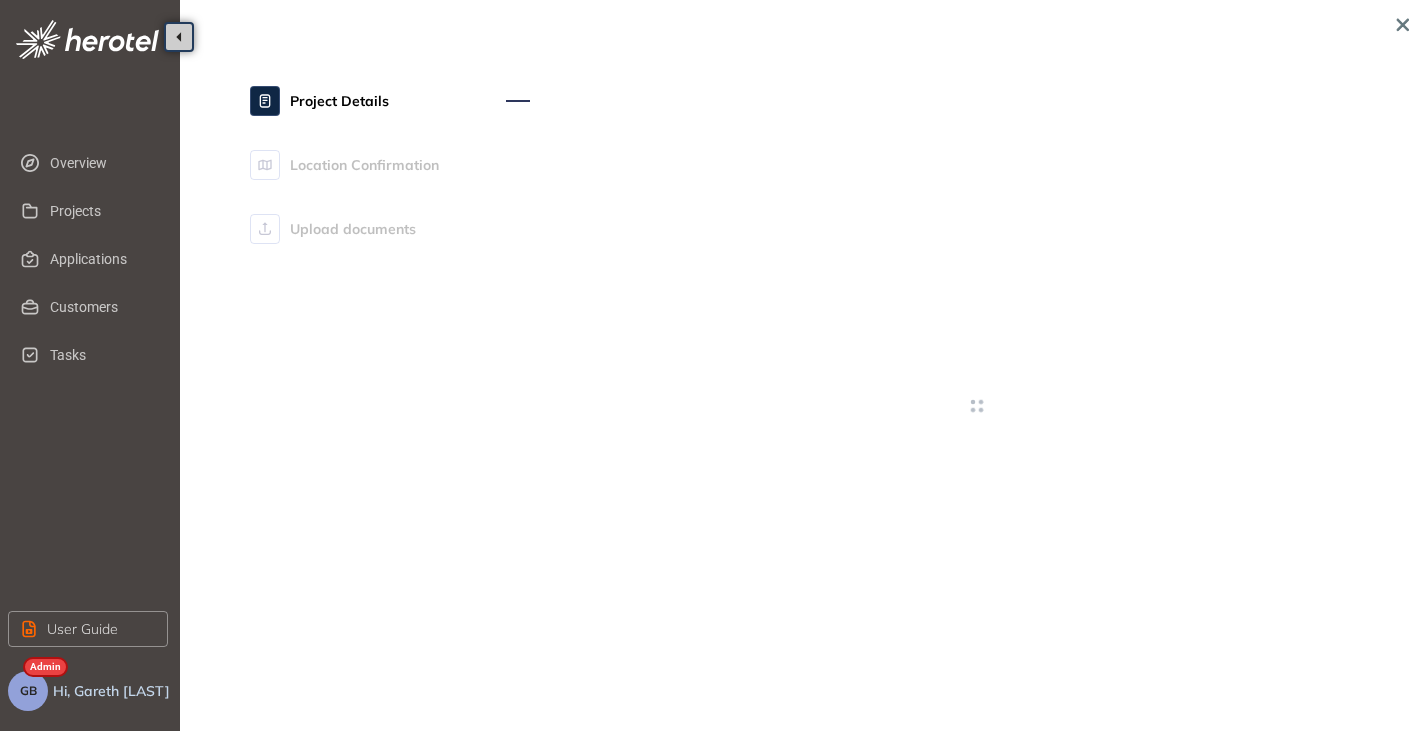 type on "**********" 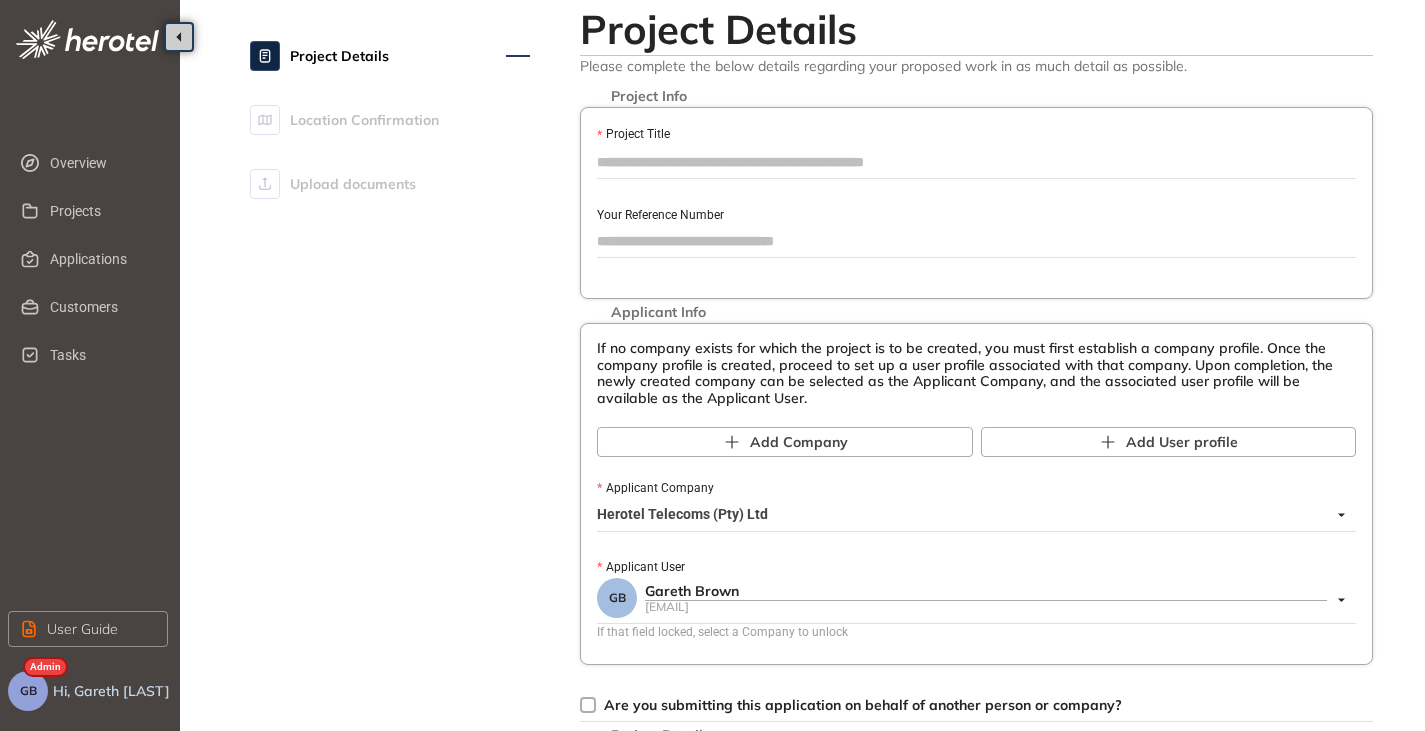scroll, scrollTop: 0, scrollLeft: 0, axis: both 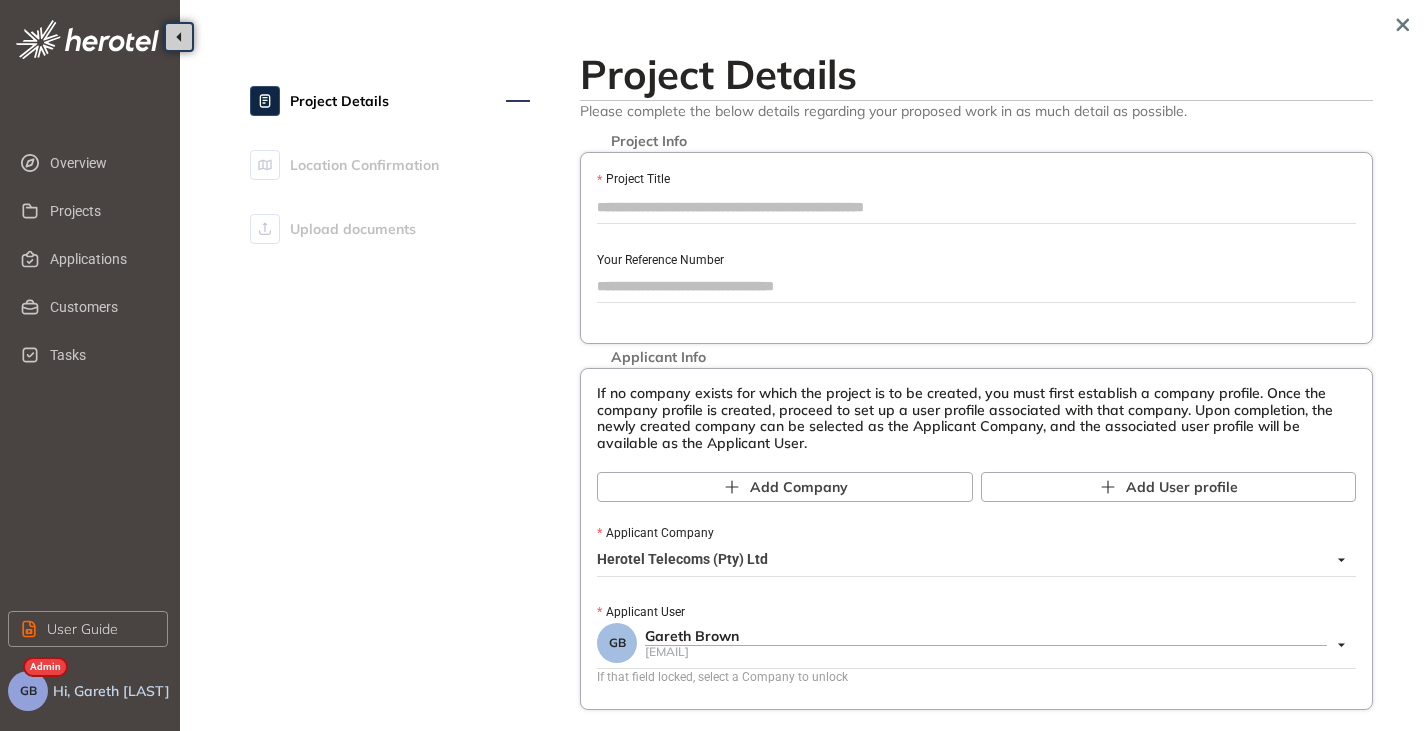 click on "Project Title" at bounding box center (976, 207) 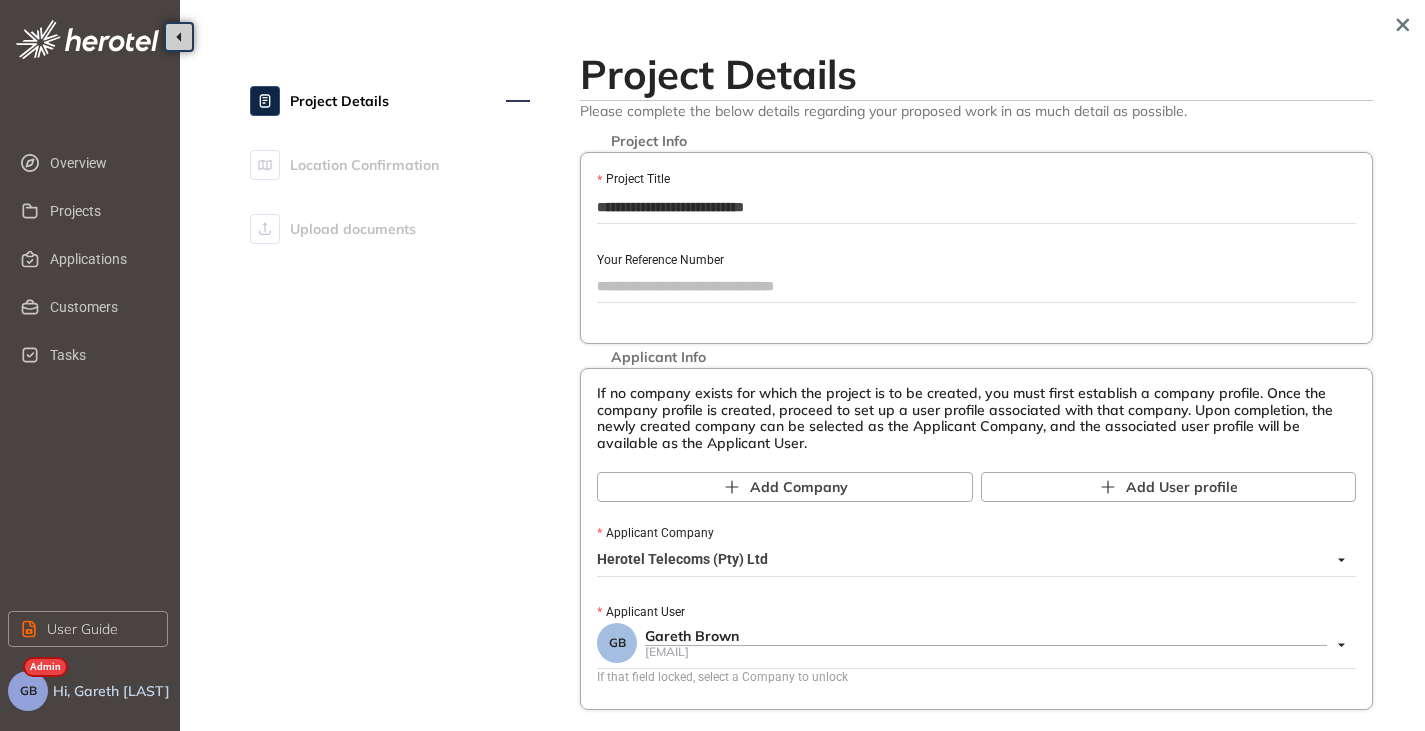 scroll, scrollTop: 100, scrollLeft: 0, axis: vertical 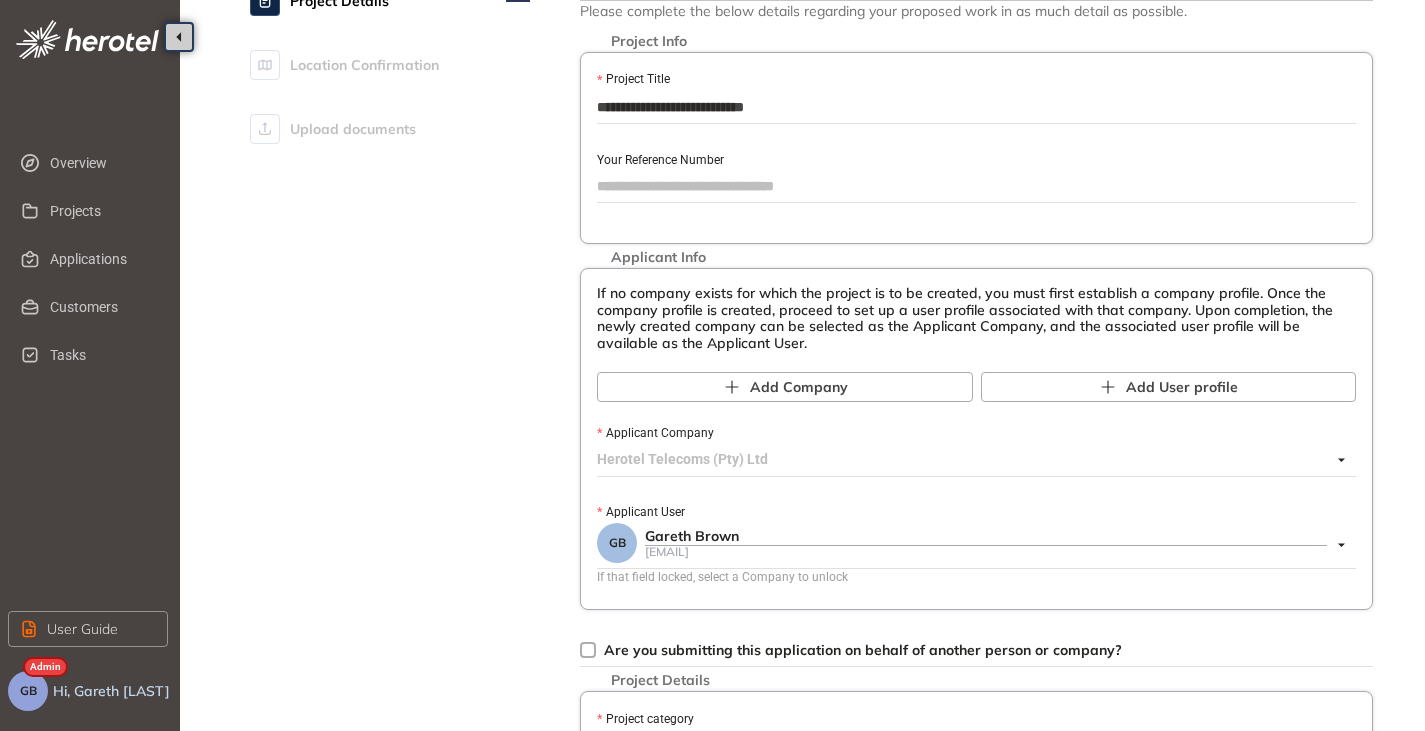 click on "Herotel Telecoms (Pty) Ltd" at bounding box center (971, 460) 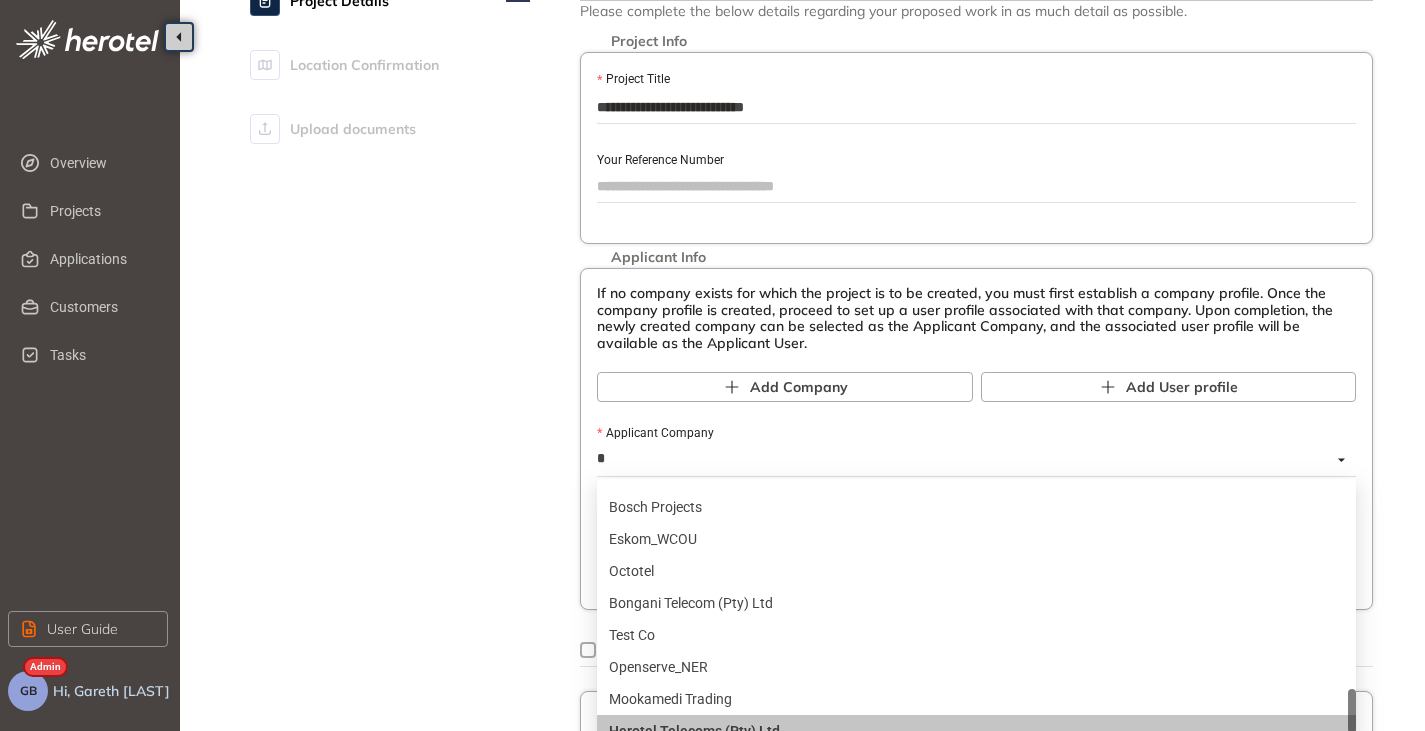 scroll, scrollTop: 144, scrollLeft: 0, axis: vertical 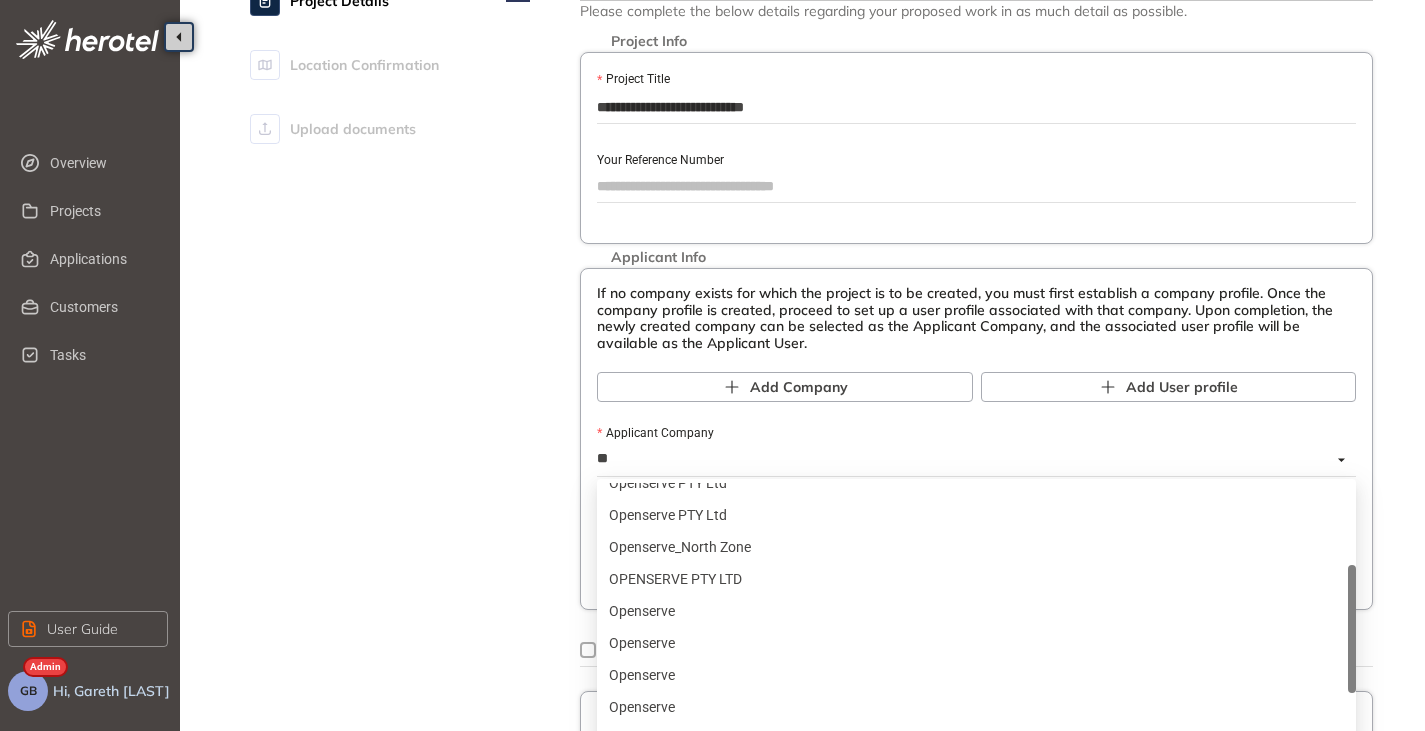 type on "***" 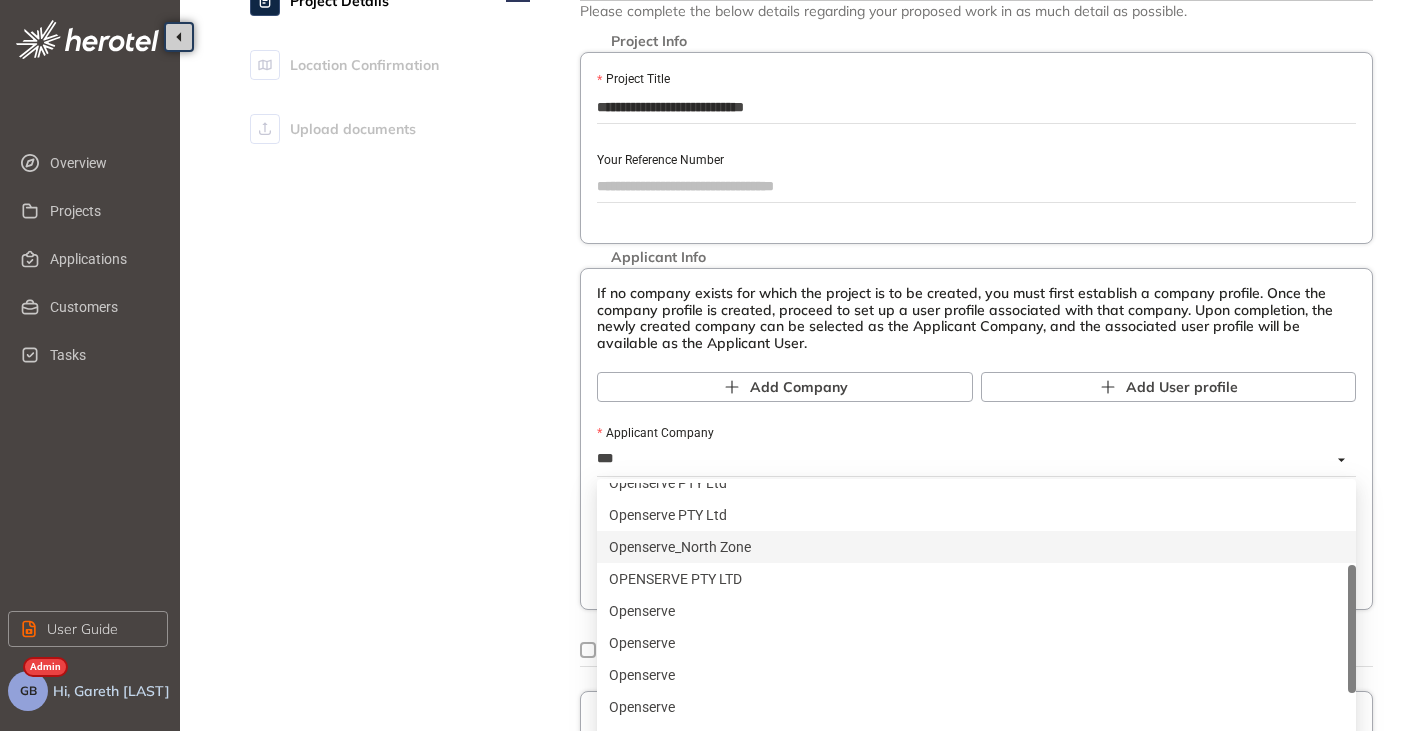 scroll, scrollTop: 200, scrollLeft: 0, axis: vertical 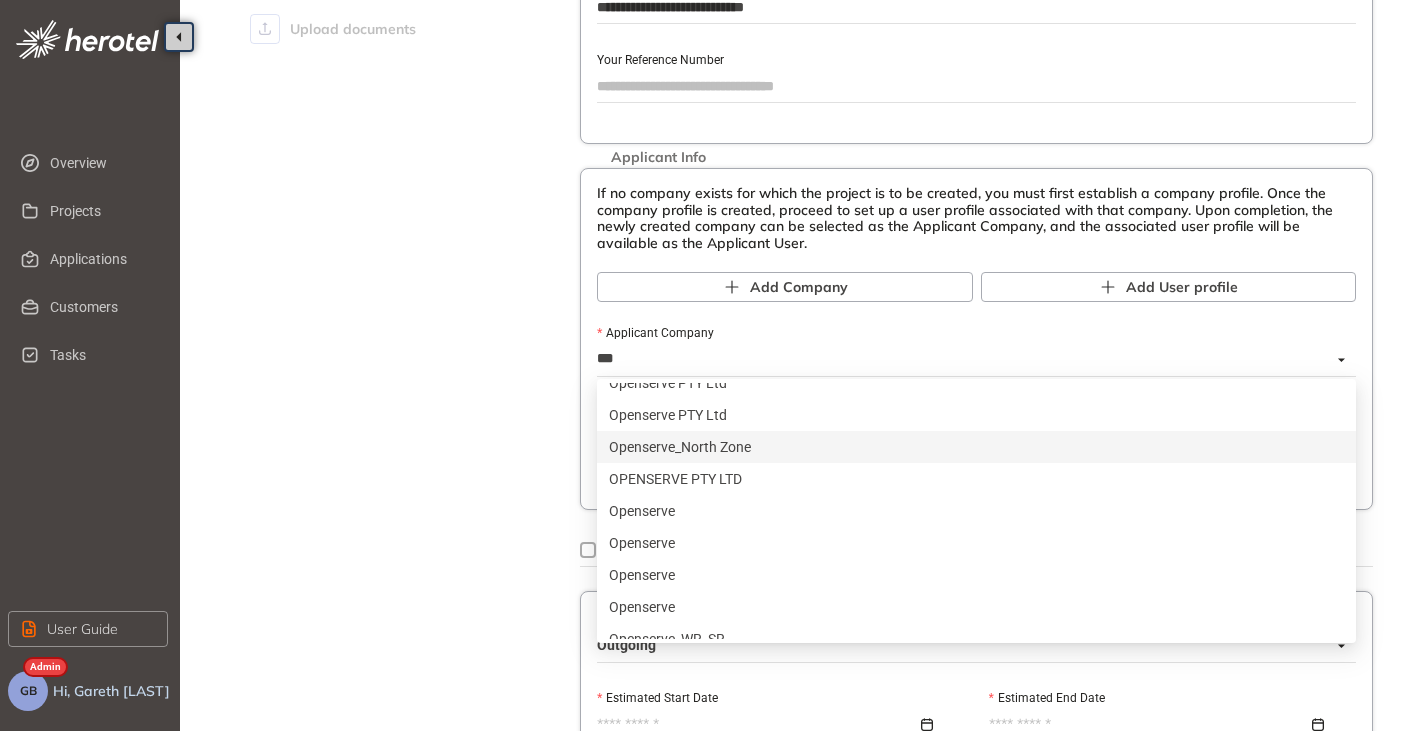 click on "Openserve_North Zone" at bounding box center [976, 447] 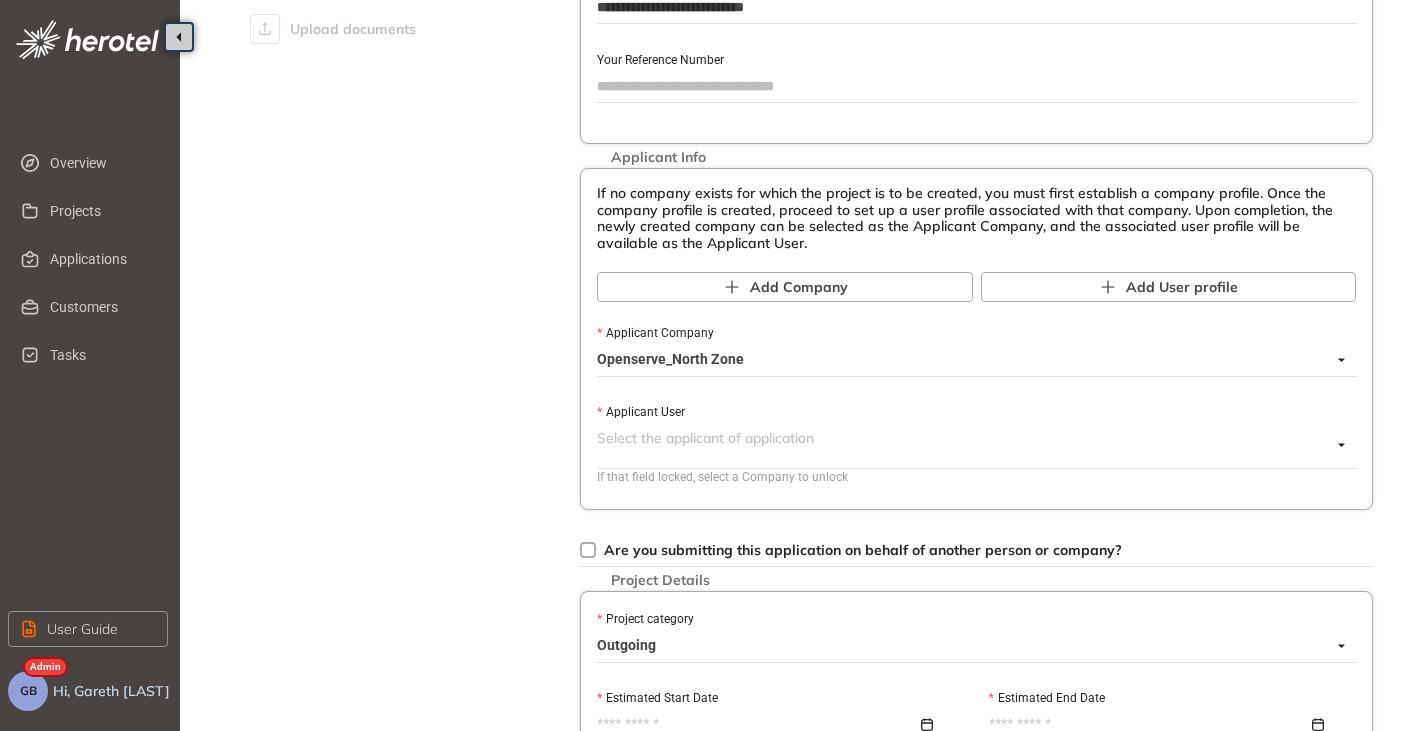 click at bounding box center (964, 445) 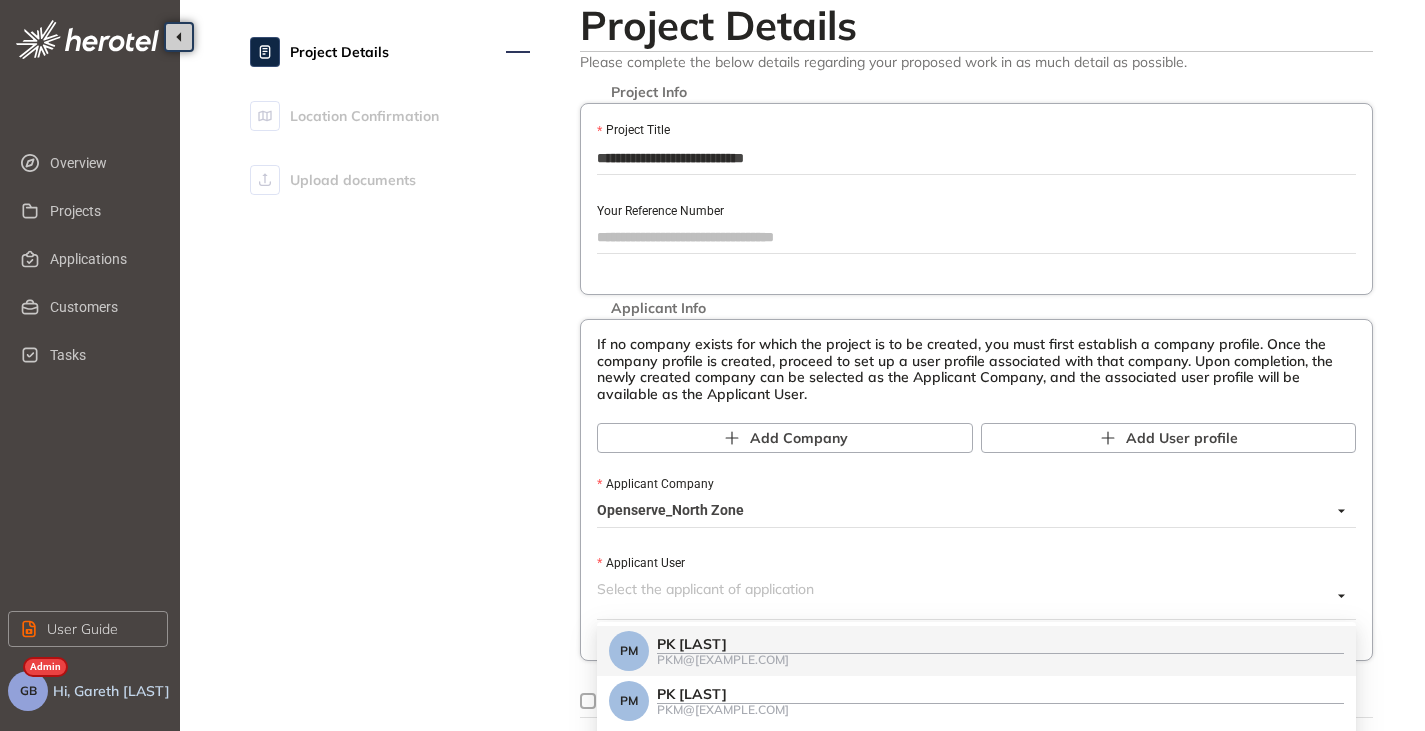 scroll, scrollTop: 0, scrollLeft: 0, axis: both 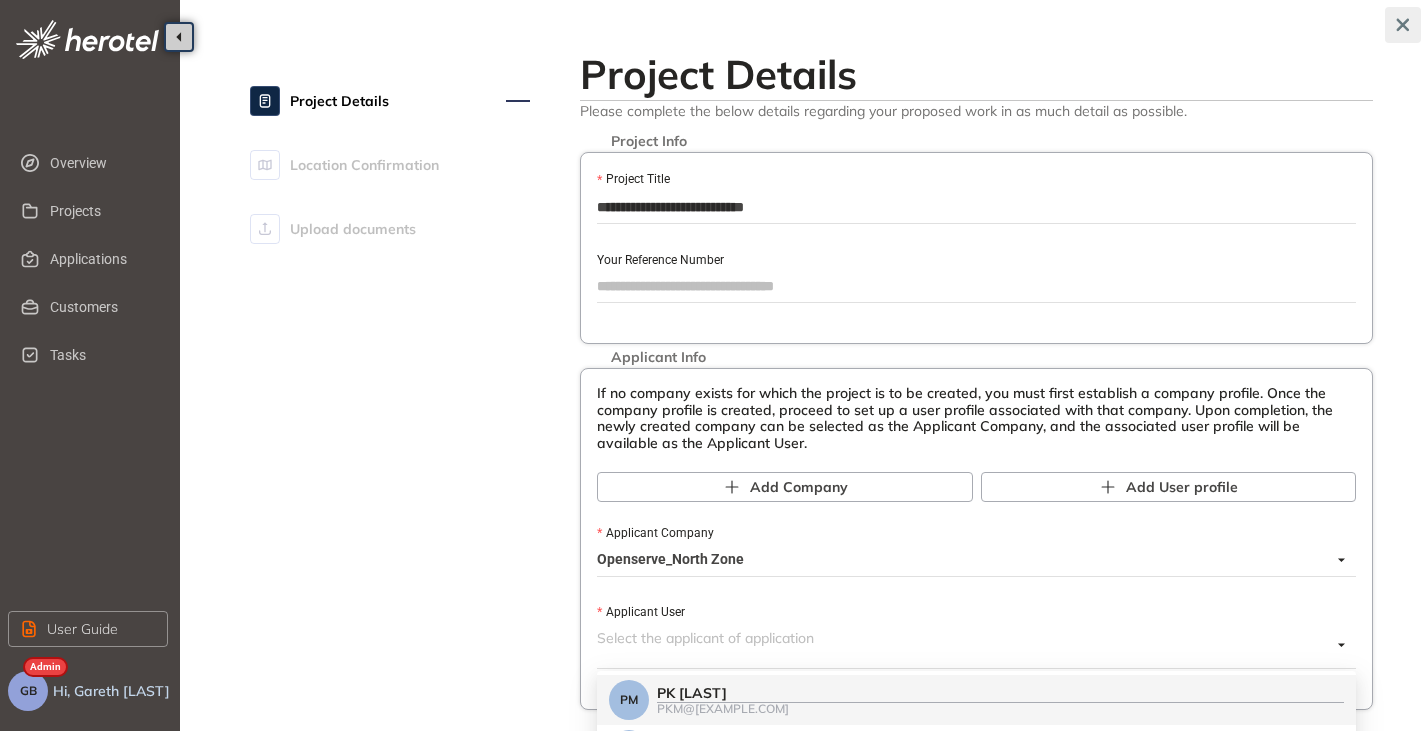 click 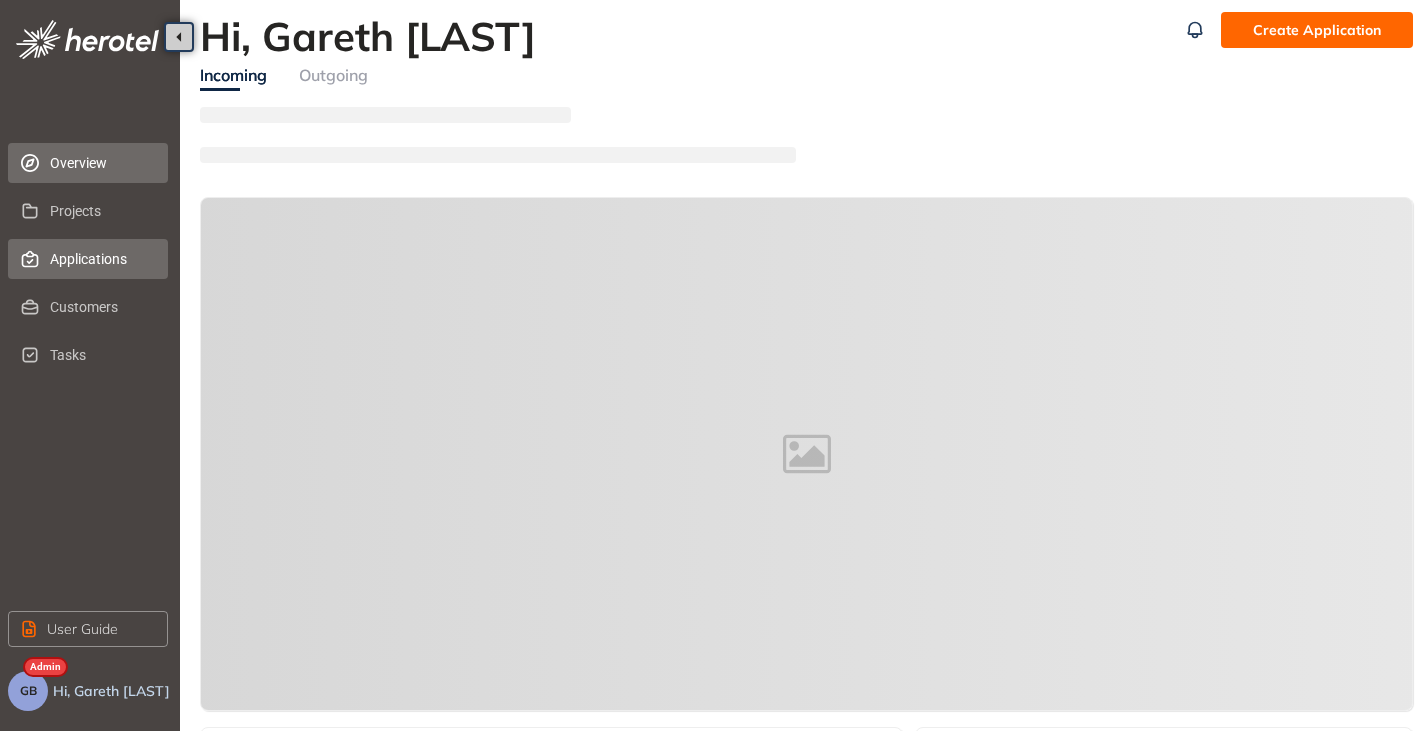 click on "Applications" at bounding box center (101, 259) 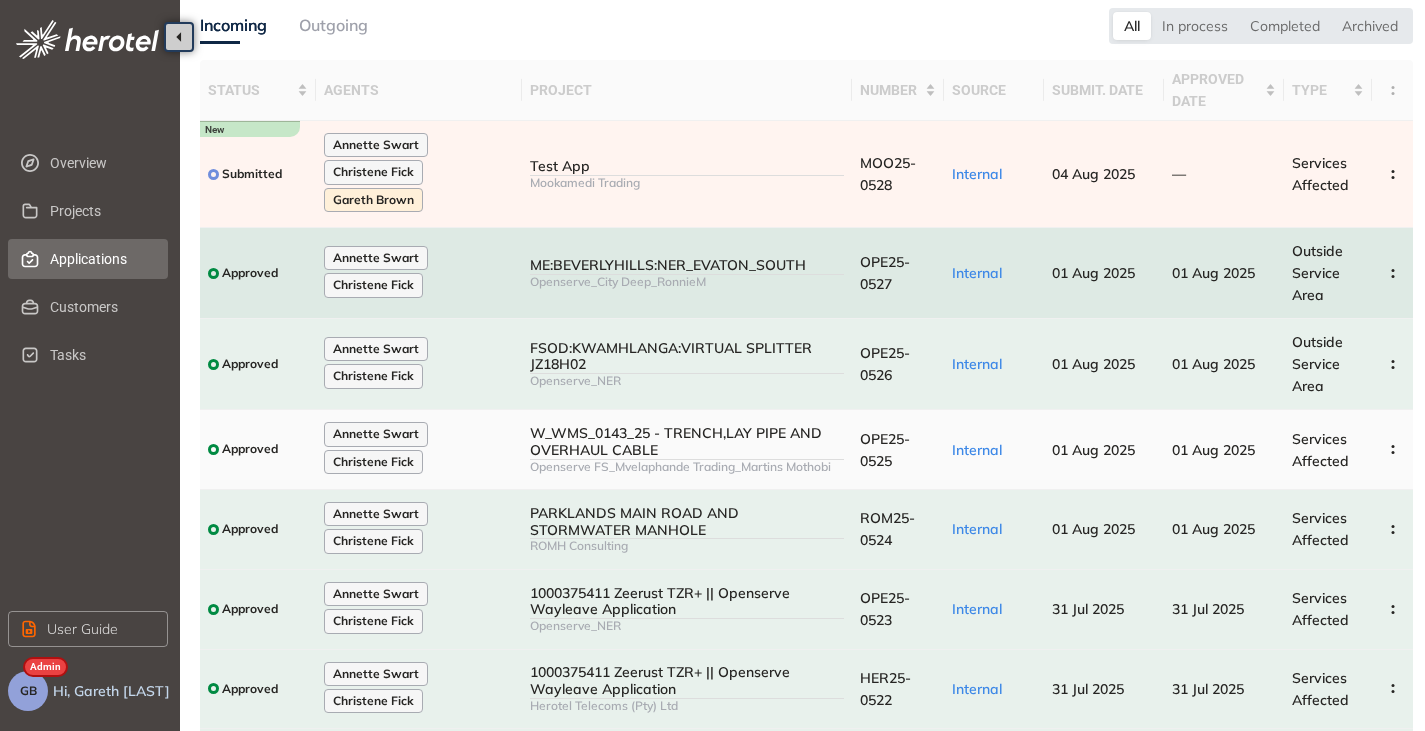 scroll, scrollTop: 200, scrollLeft: 0, axis: vertical 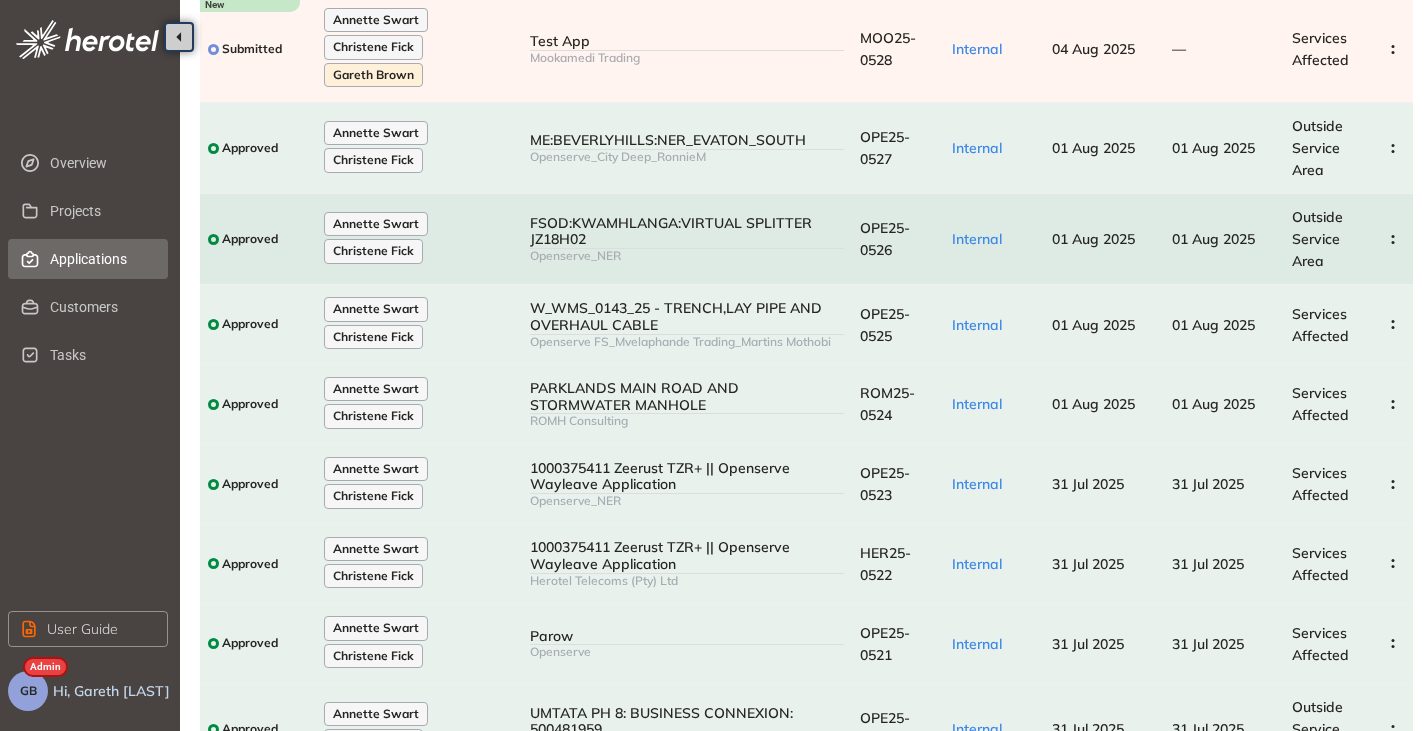 click on "FSOD:KWAMHLANGA:VIRTUAL SPLITTER JZ18H02" at bounding box center [687, 232] 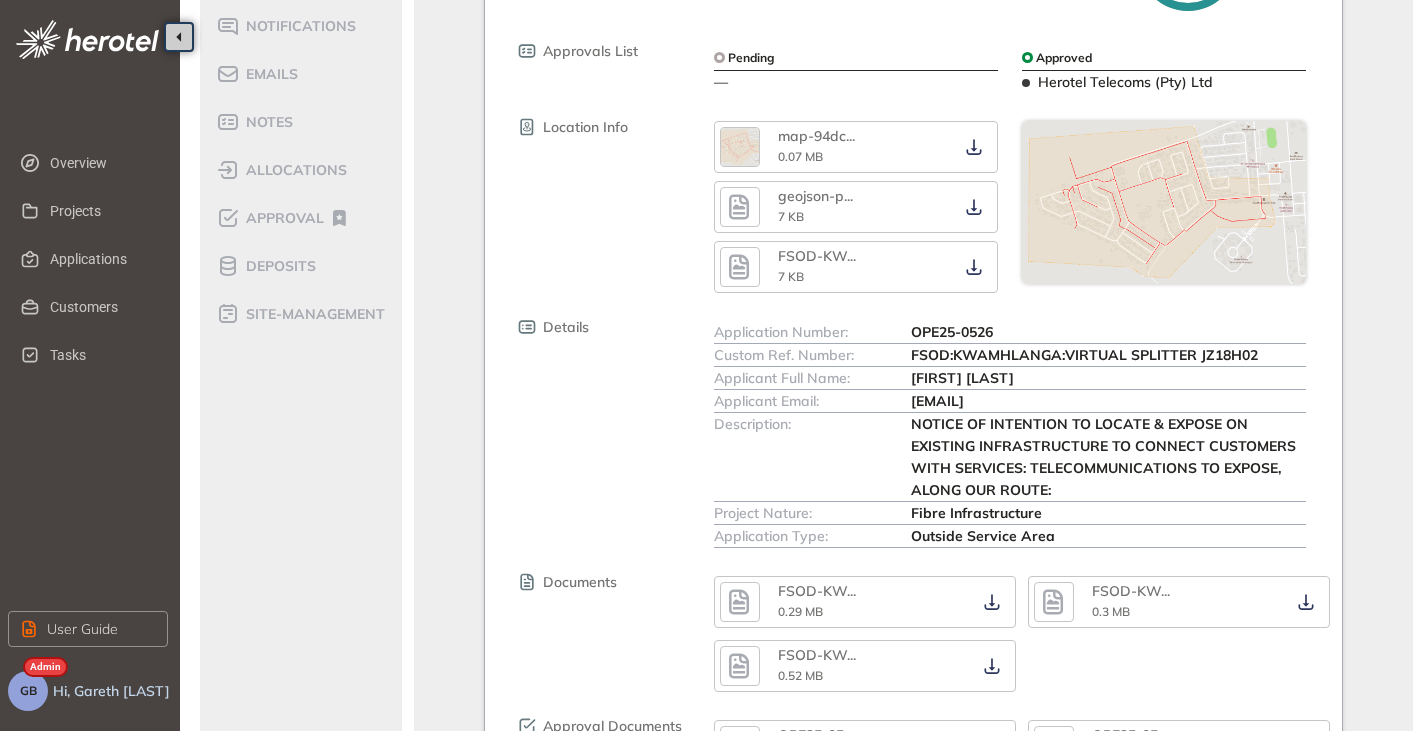 scroll, scrollTop: 500, scrollLeft: 0, axis: vertical 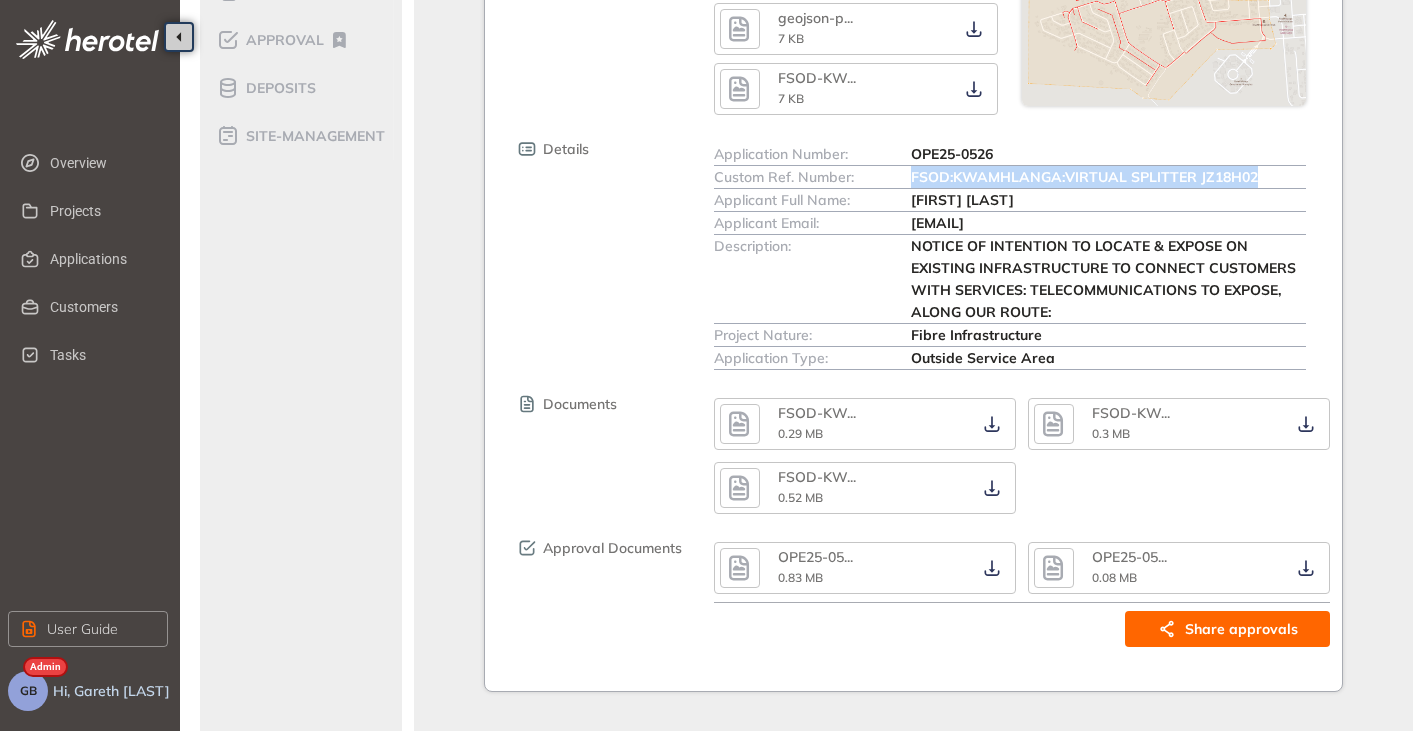 drag, startPoint x: 1263, startPoint y: 176, endPoint x: 897, endPoint y: 176, distance: 366 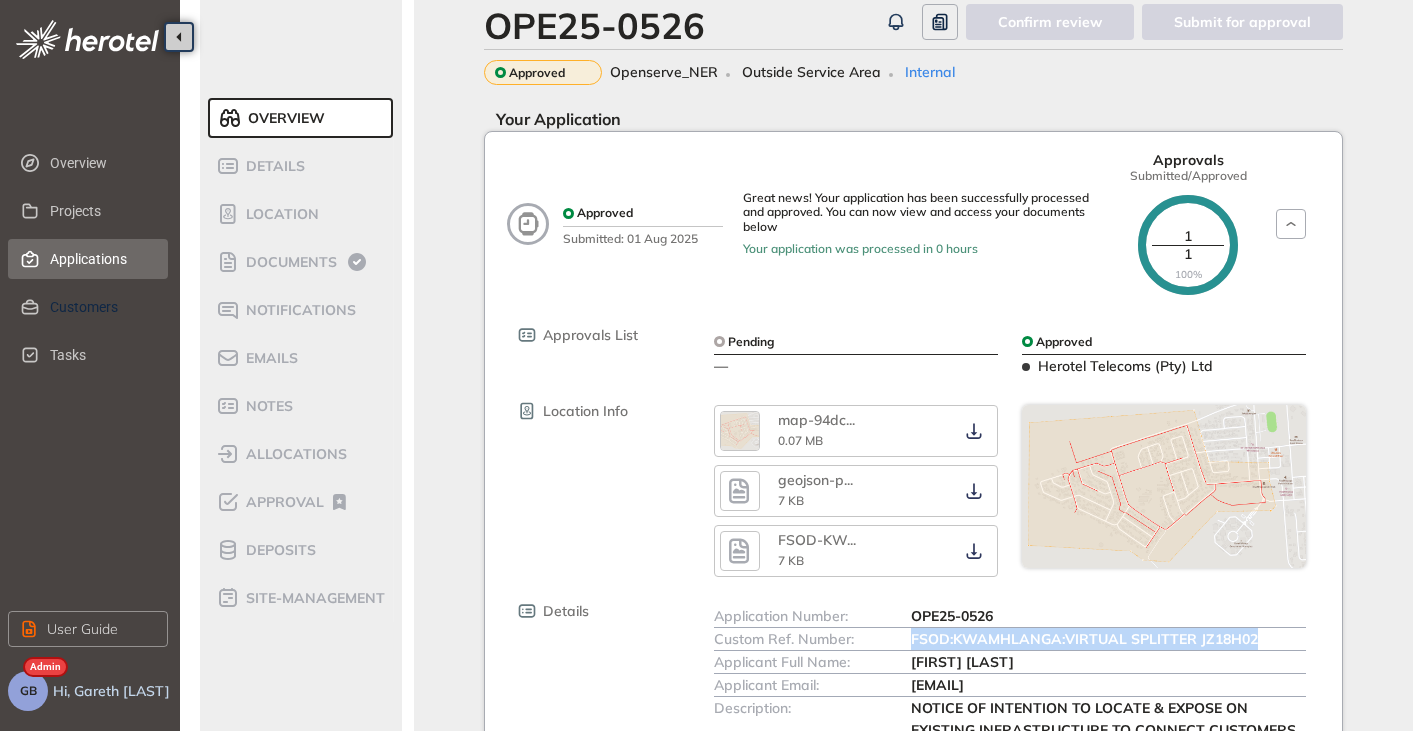 scroll, scrollTop: 0, scrollLeft: 0, axis: both 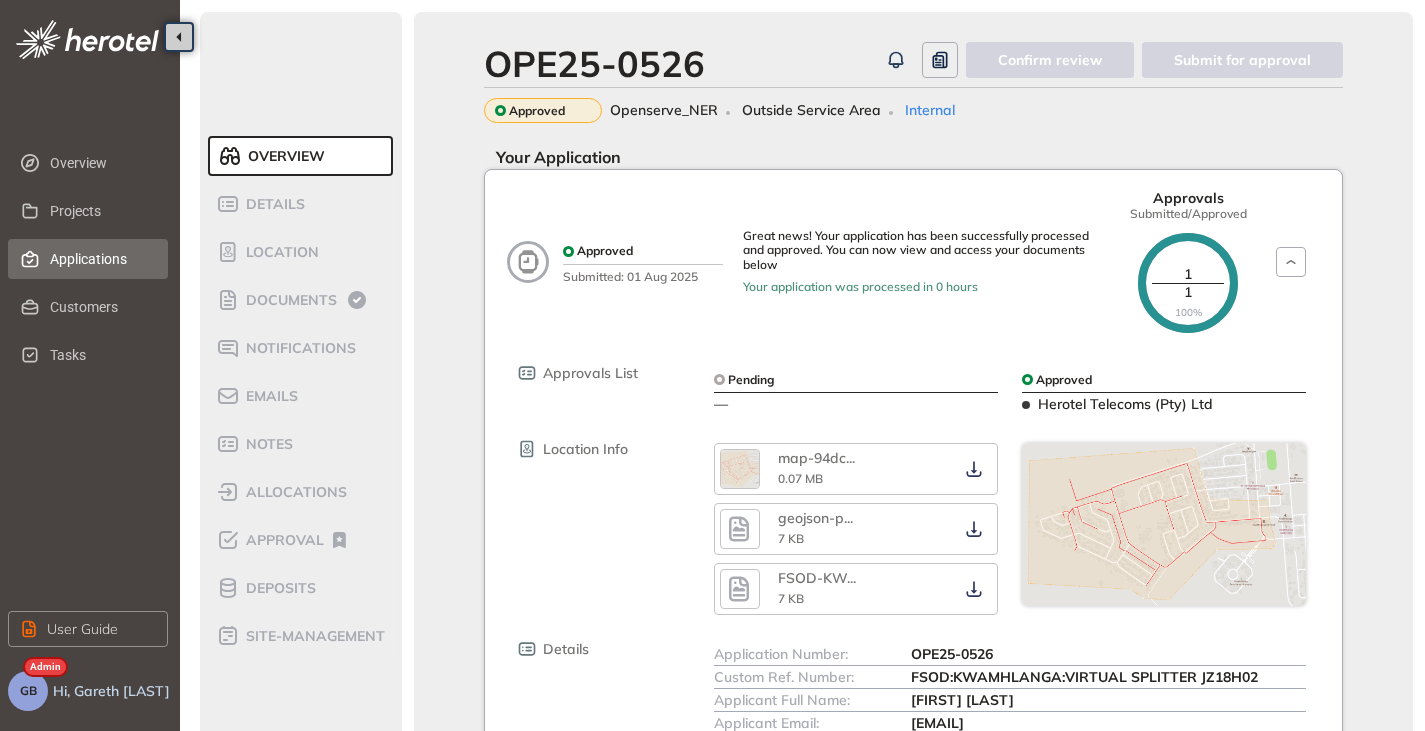 click on "Applications" at bounding box center [101, 259] 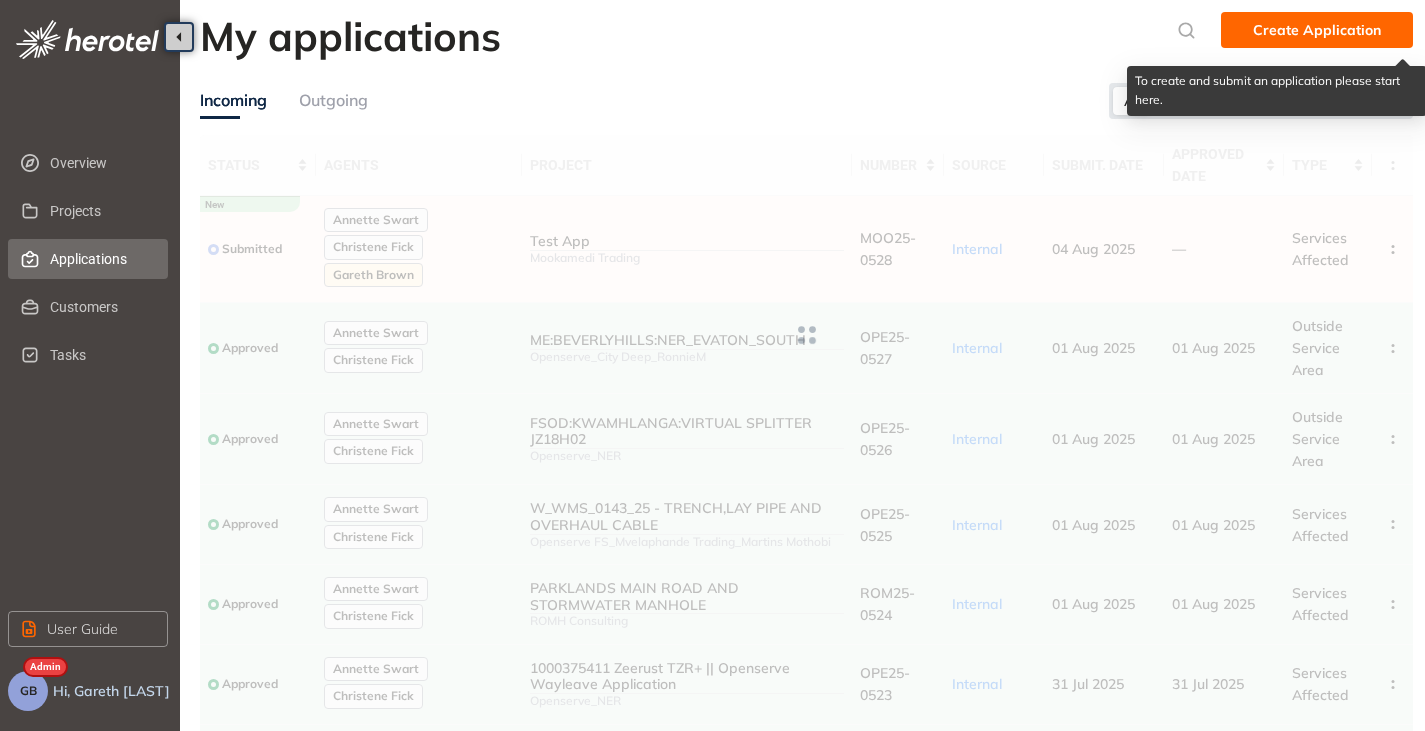 click on "Create Application" at bounding box center (1317, 30) 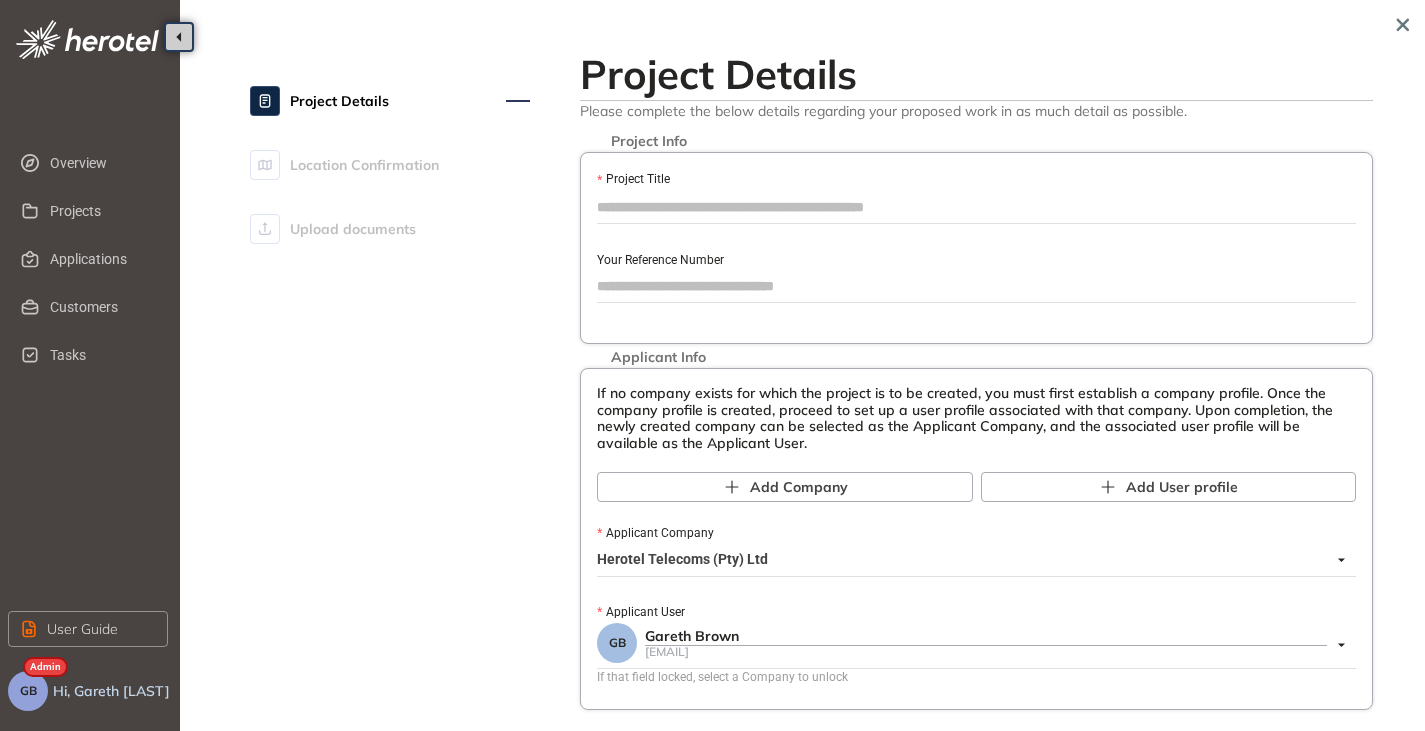 paste on "**********" 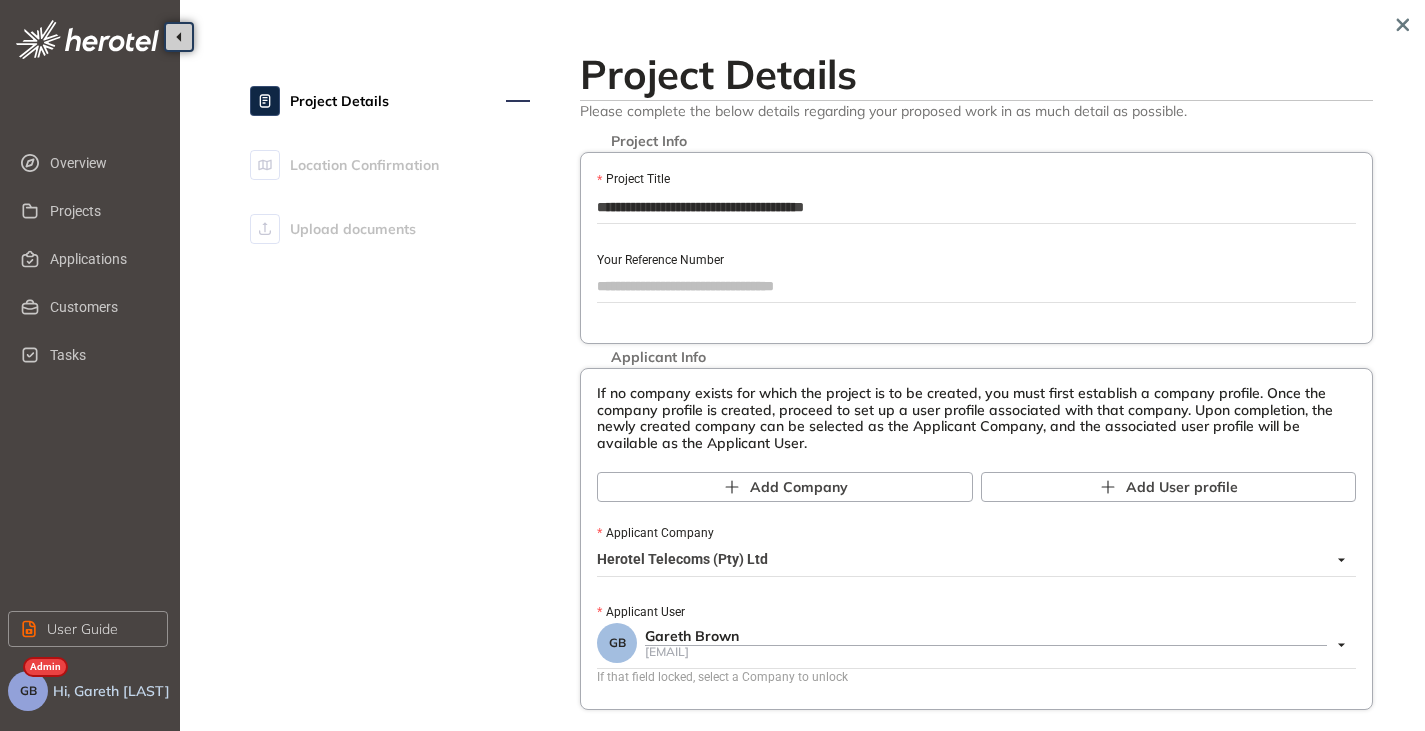 click on "**********" at bounding box center [976, 207] 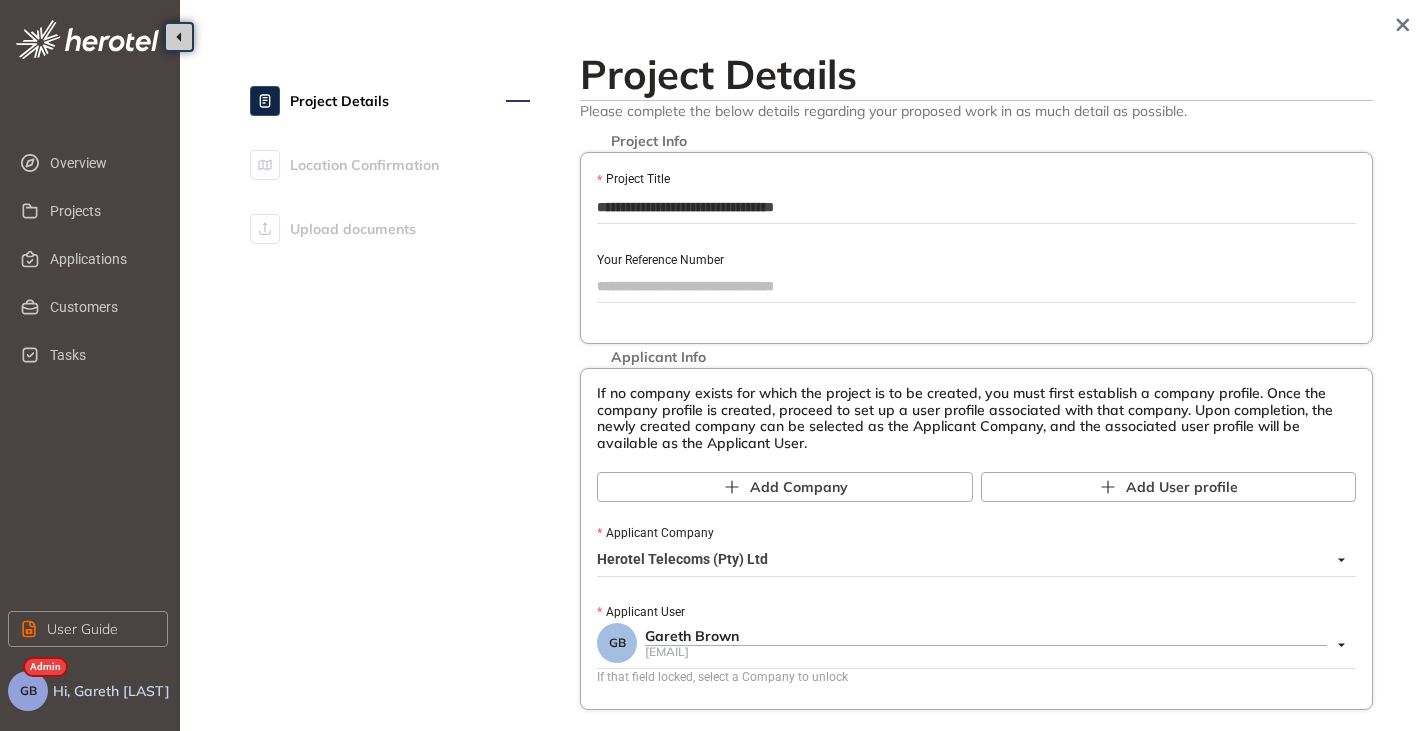 click on "**********" at bounding box center [976, 207] 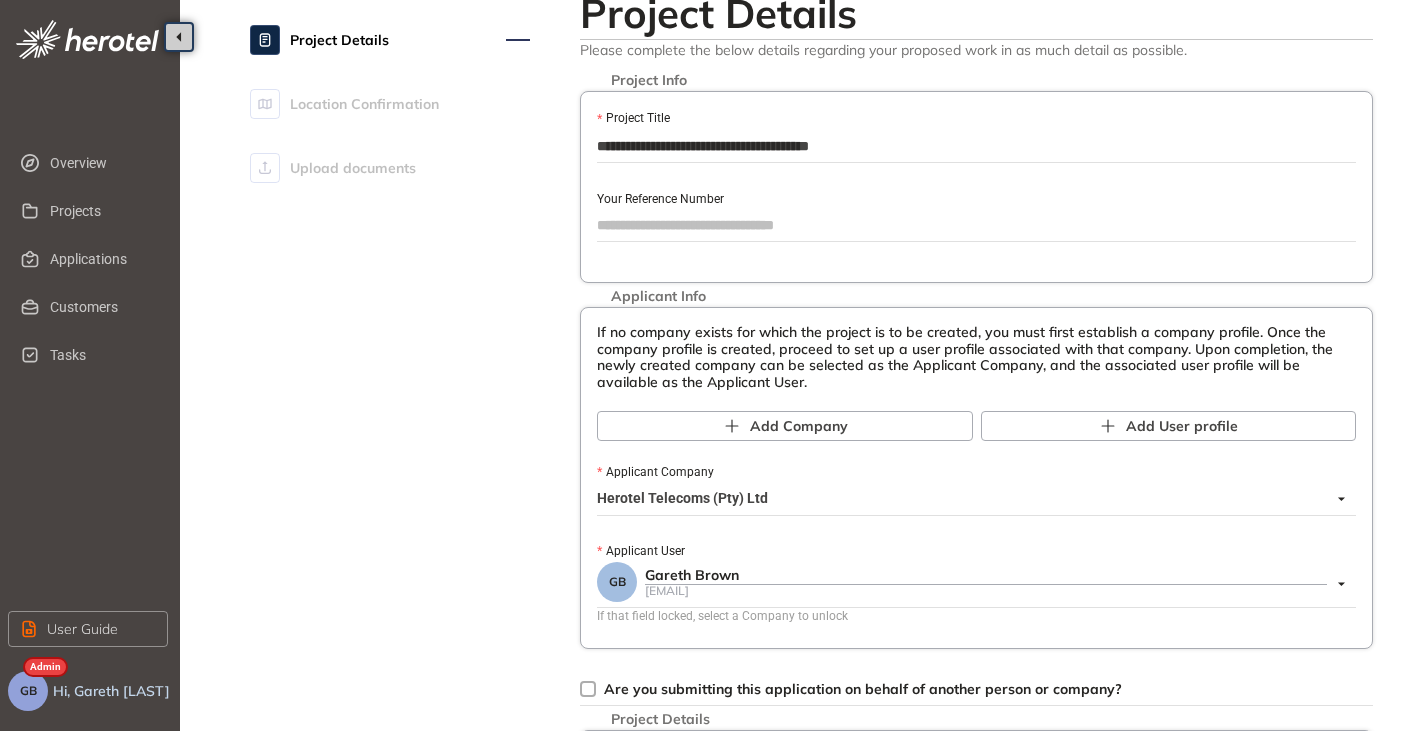 scroll, scrollTop: 100, scrollLeft: 0, axis: vertical 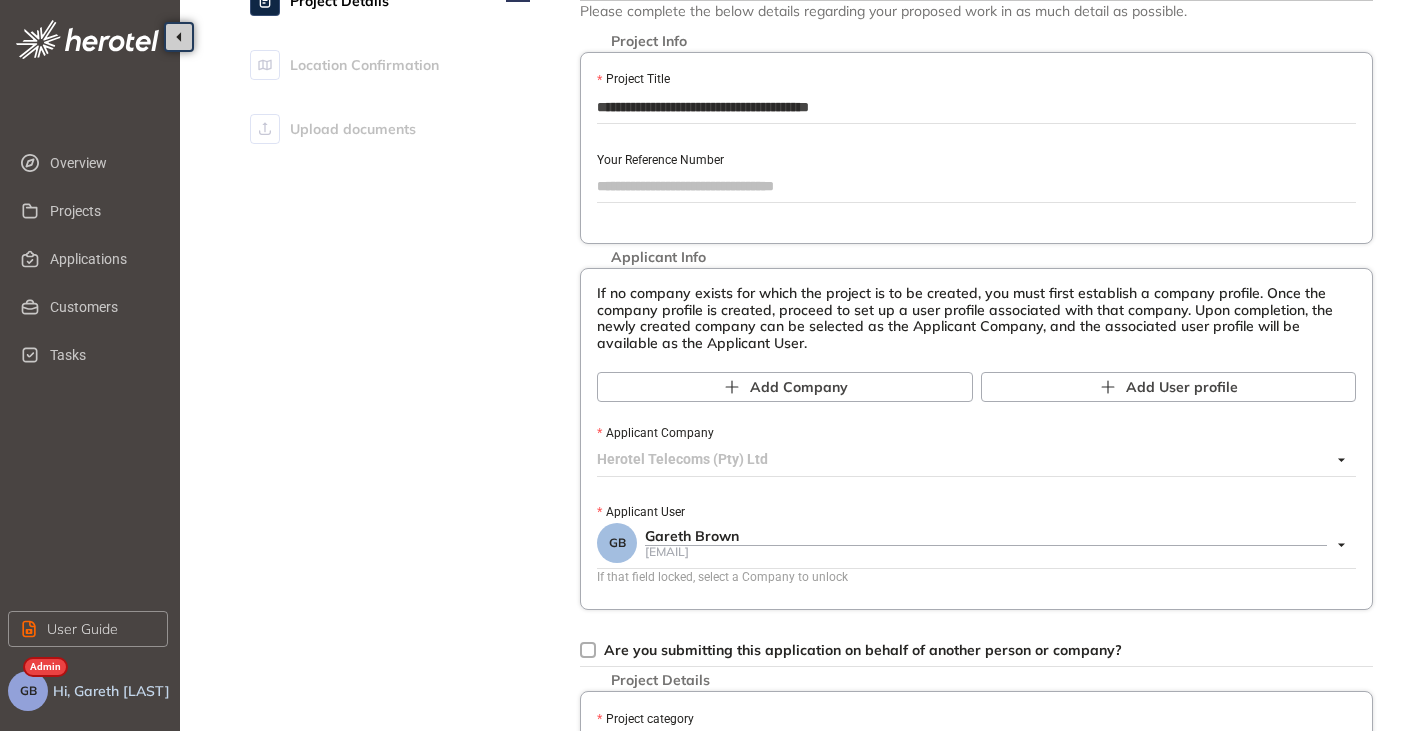 click on "Herotel Telecoms (Pty) Ltd" at bounding box center (971, 460) 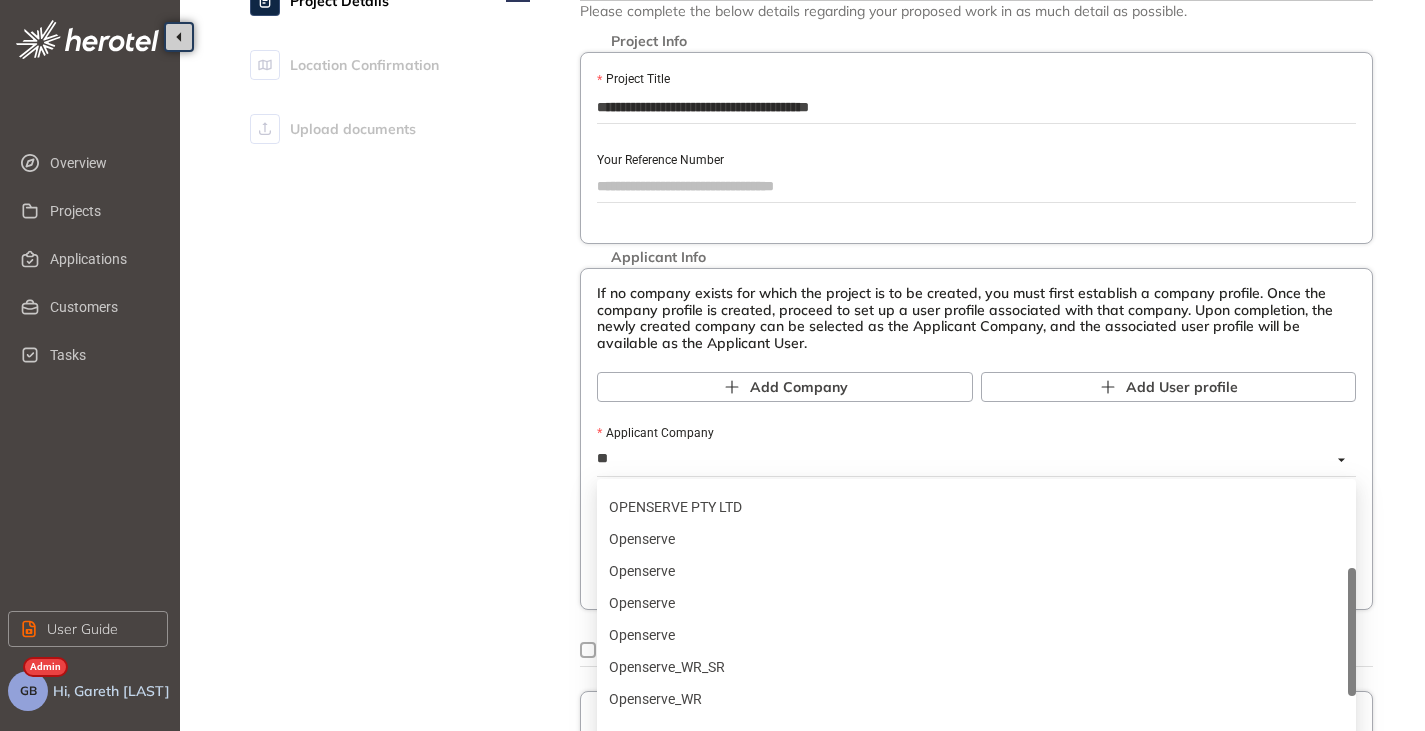 scroll, scrollTop: 144, scrollLeft: 0, axis: vertical 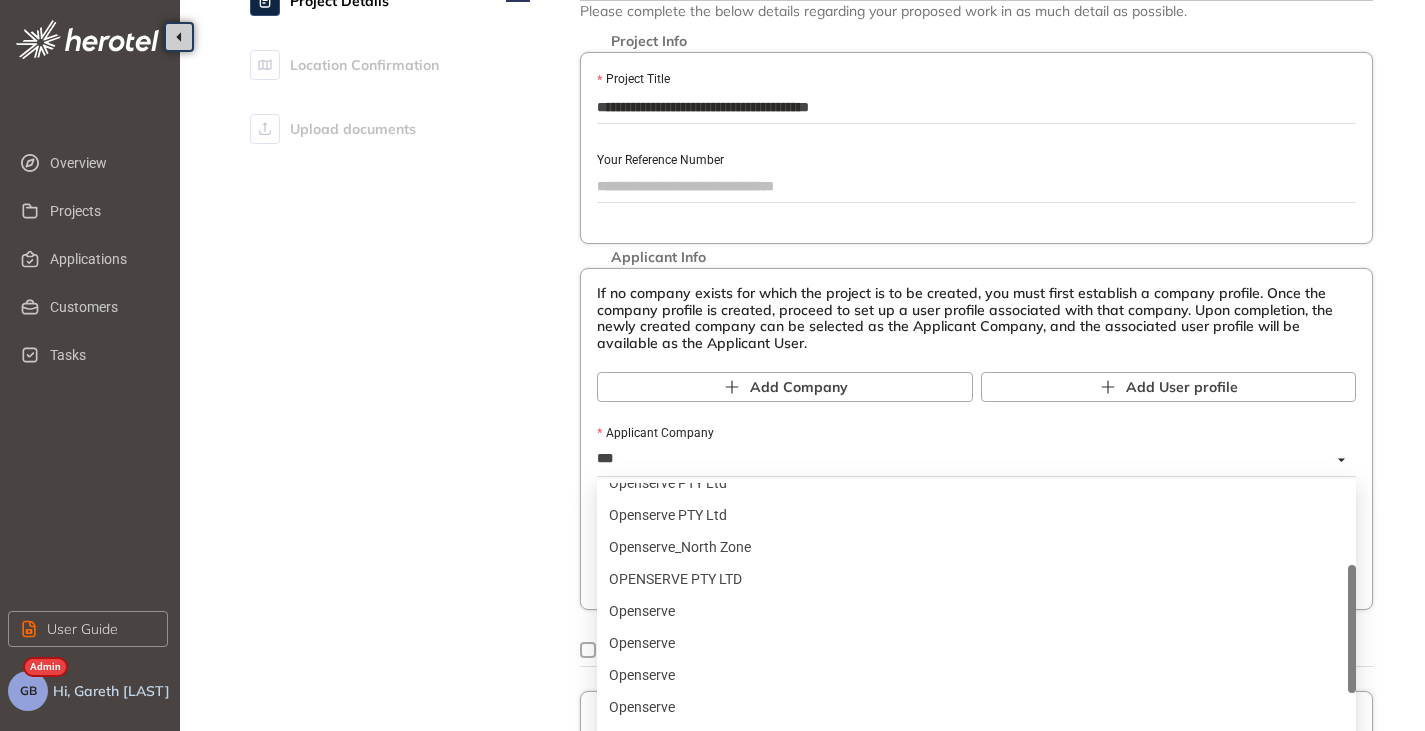 type on "****" 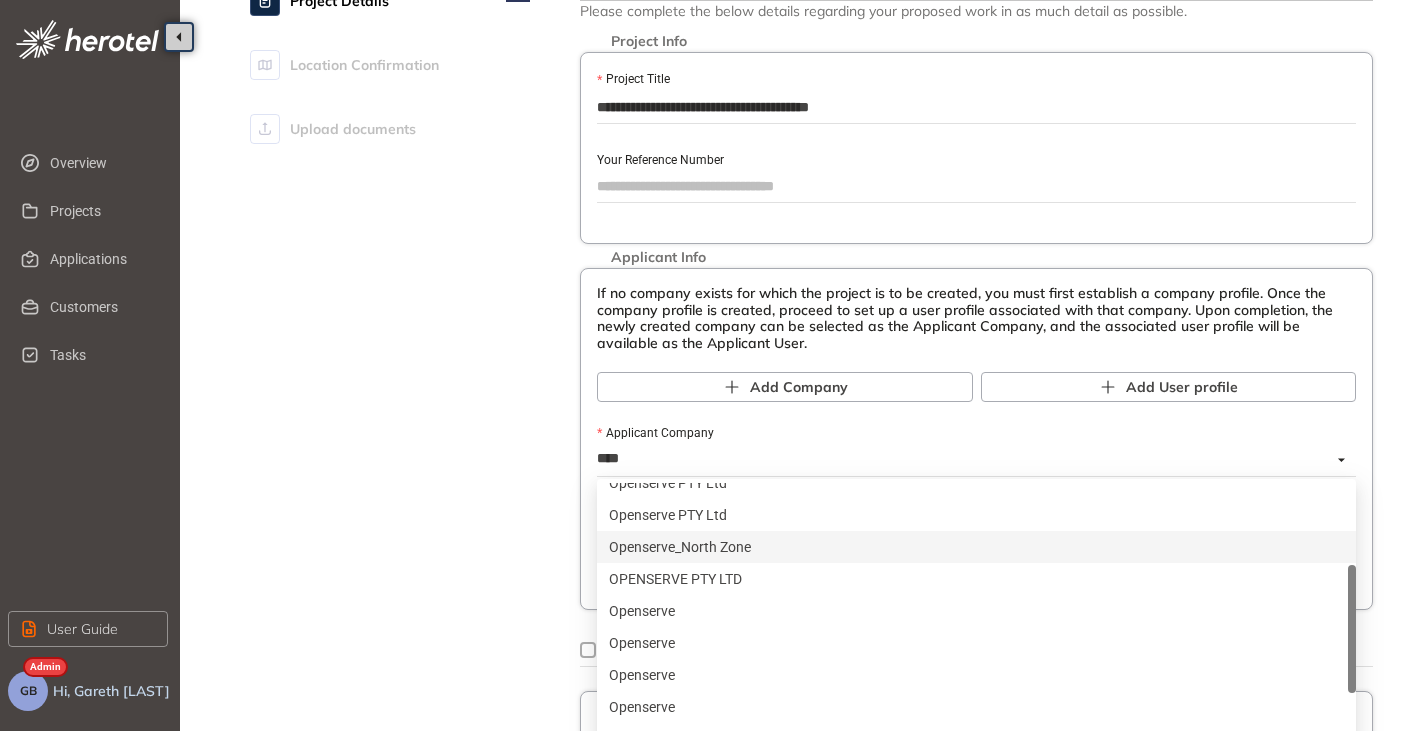 click on "Openserve_North Zone" at bounding box center [976, 547] 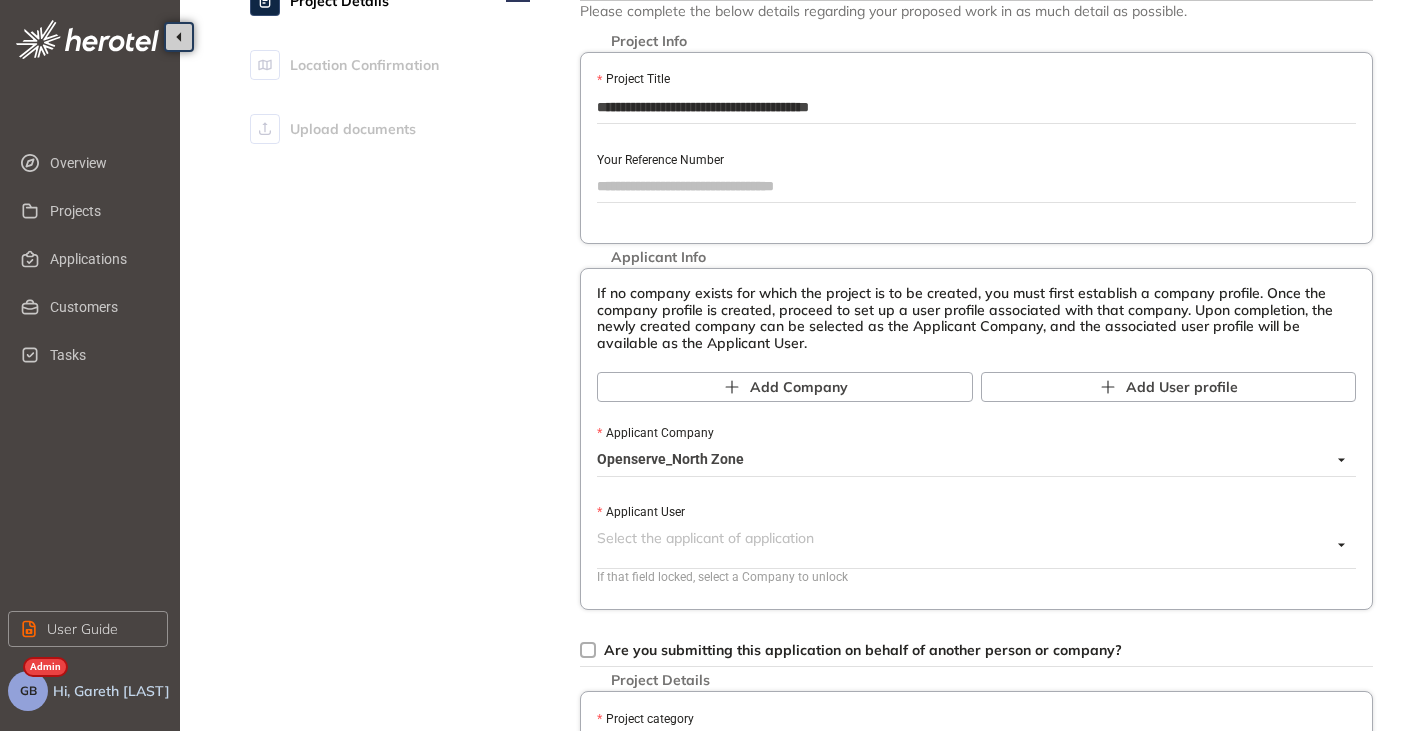 click on "Applicant User" at bounding box center (964, 538) 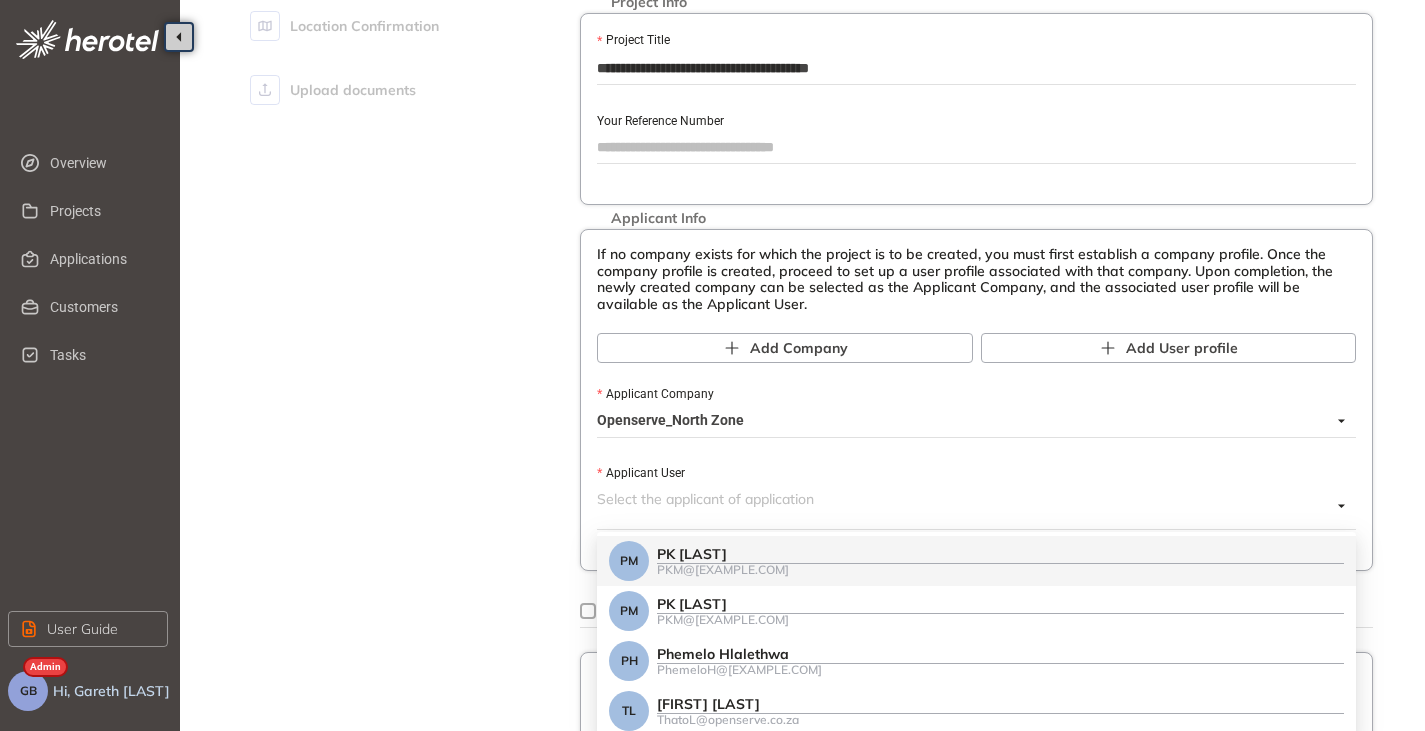 scroll, scrollTop: 100, scrollLeft: 0, axis: vertical 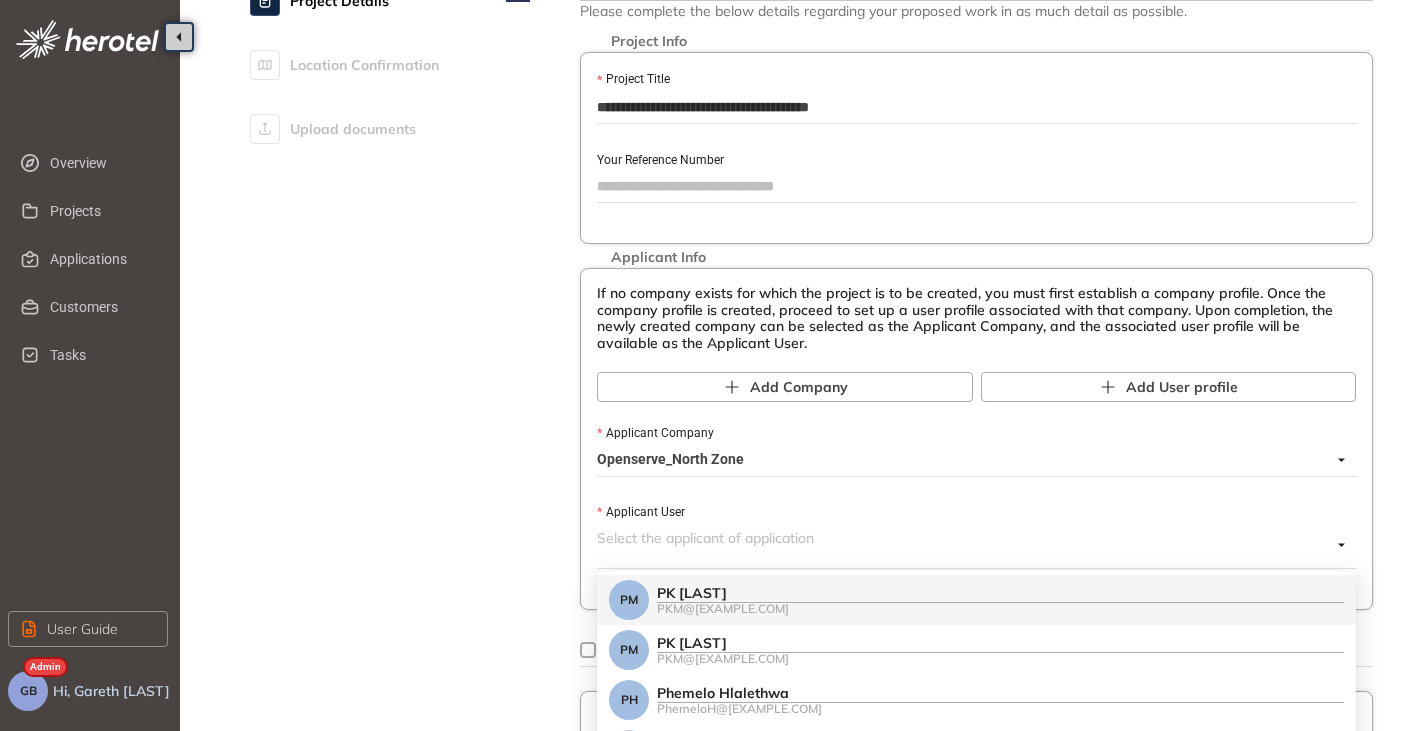 click on "PK [LAST]" at bounding box center [1000, 593] 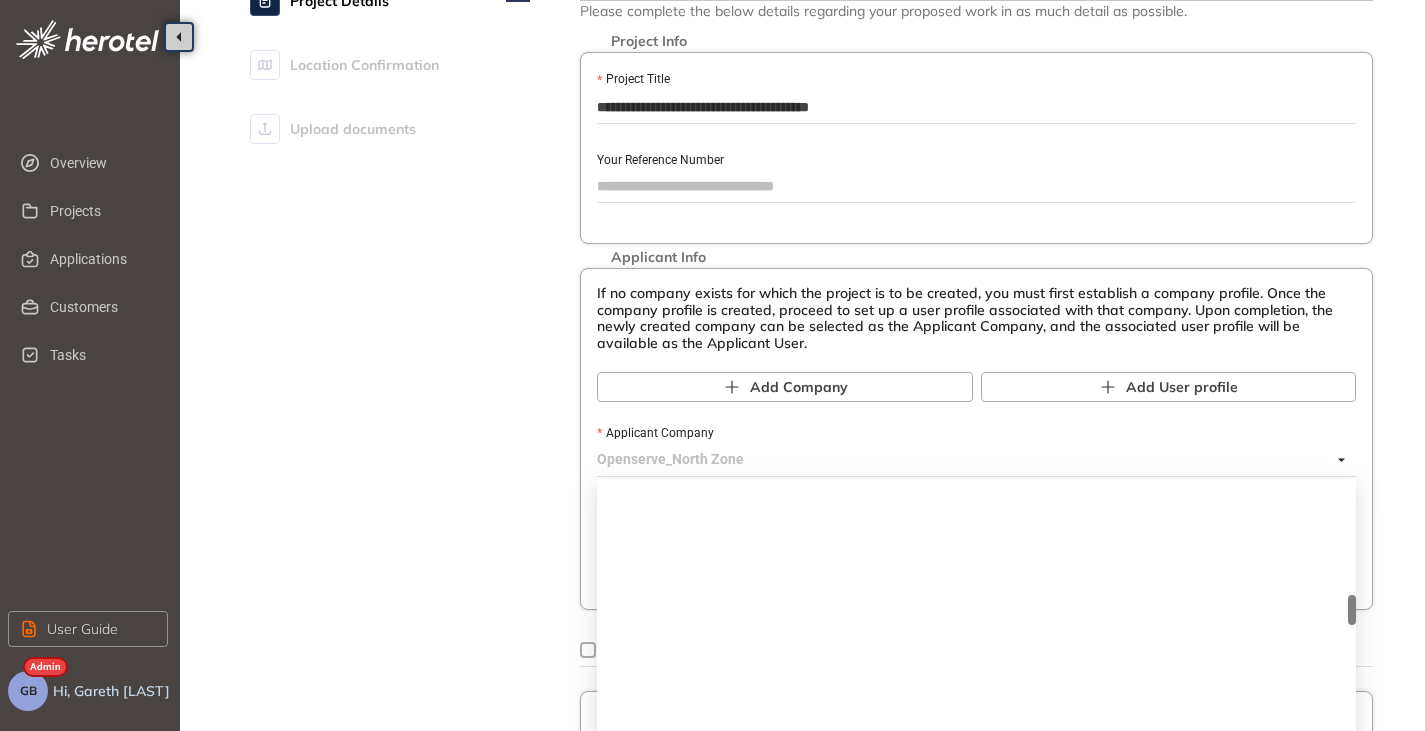 click on "Openserve_North Zone" at bounding box center [971, 460] 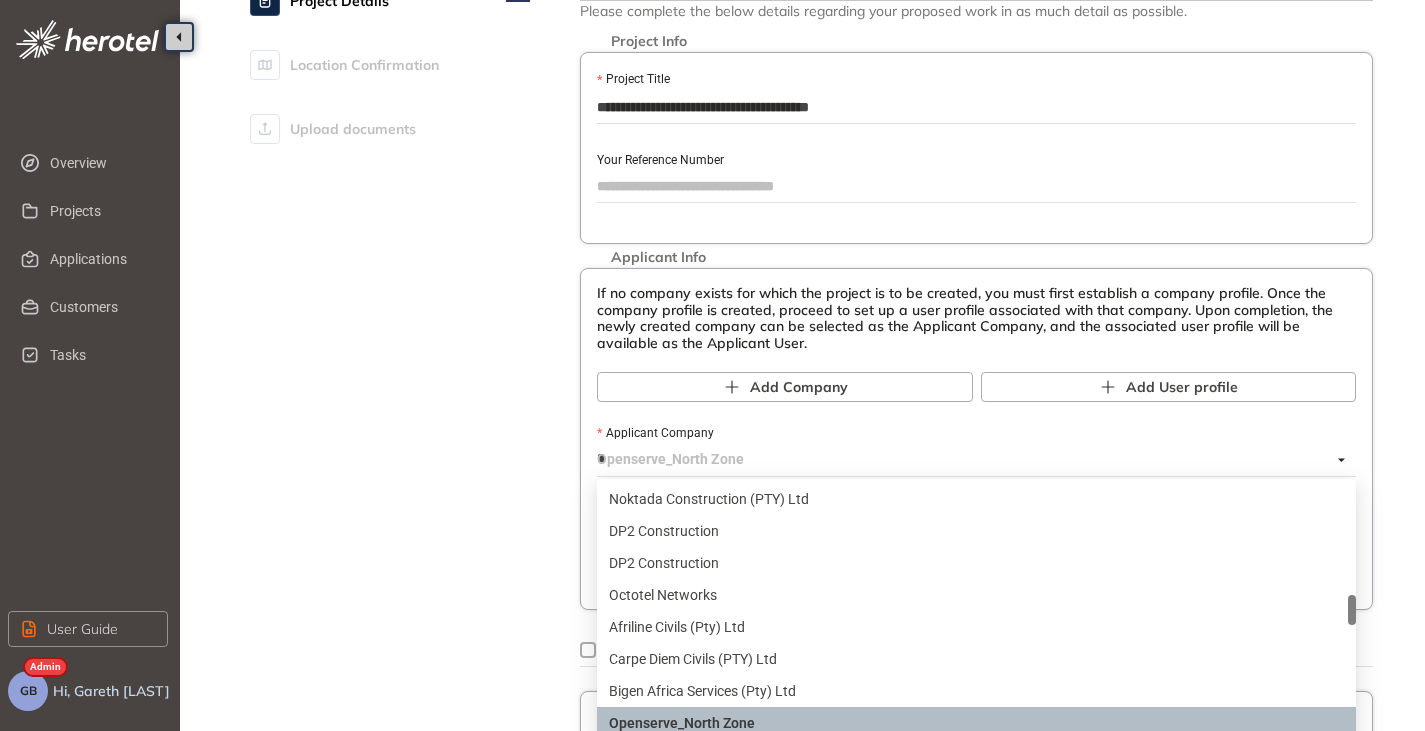scroll, scrollTop: 0, scrollLeft: 0, axis: both 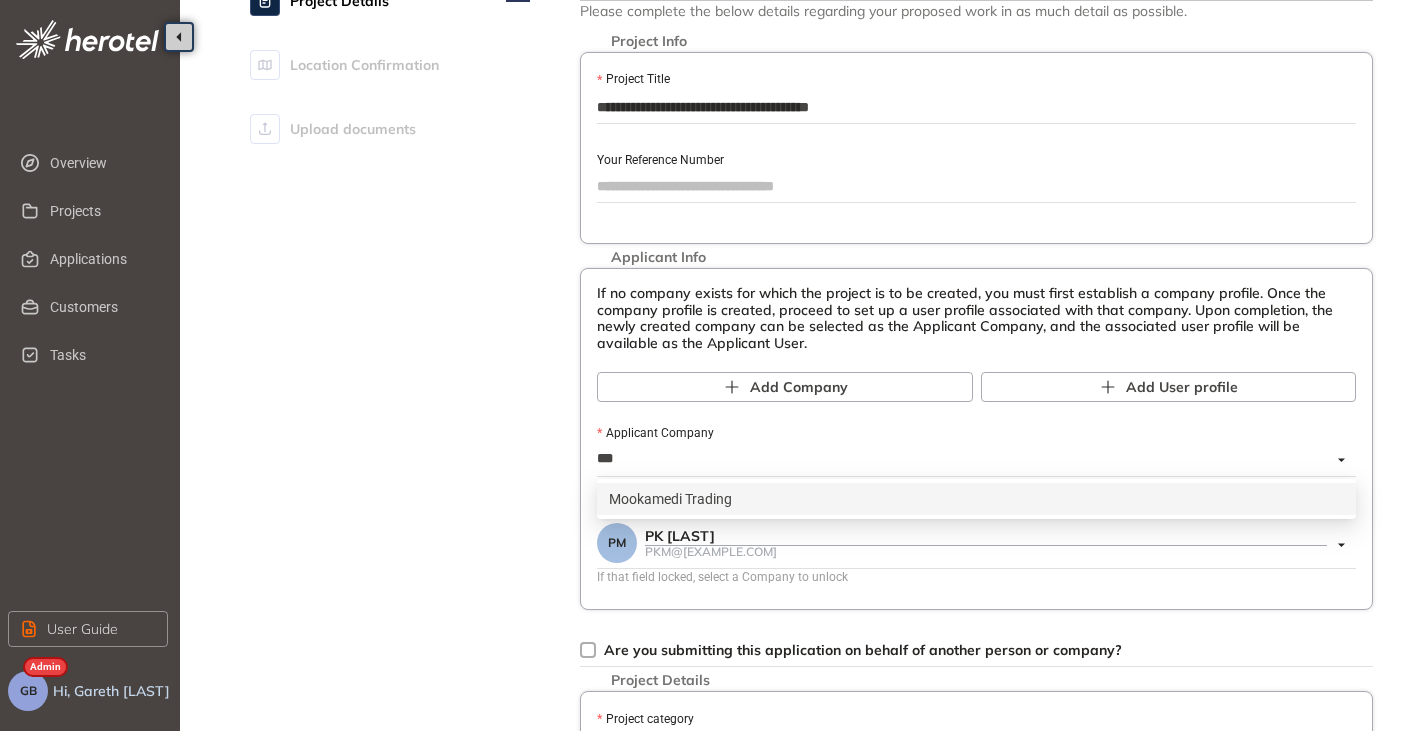 type on "****" 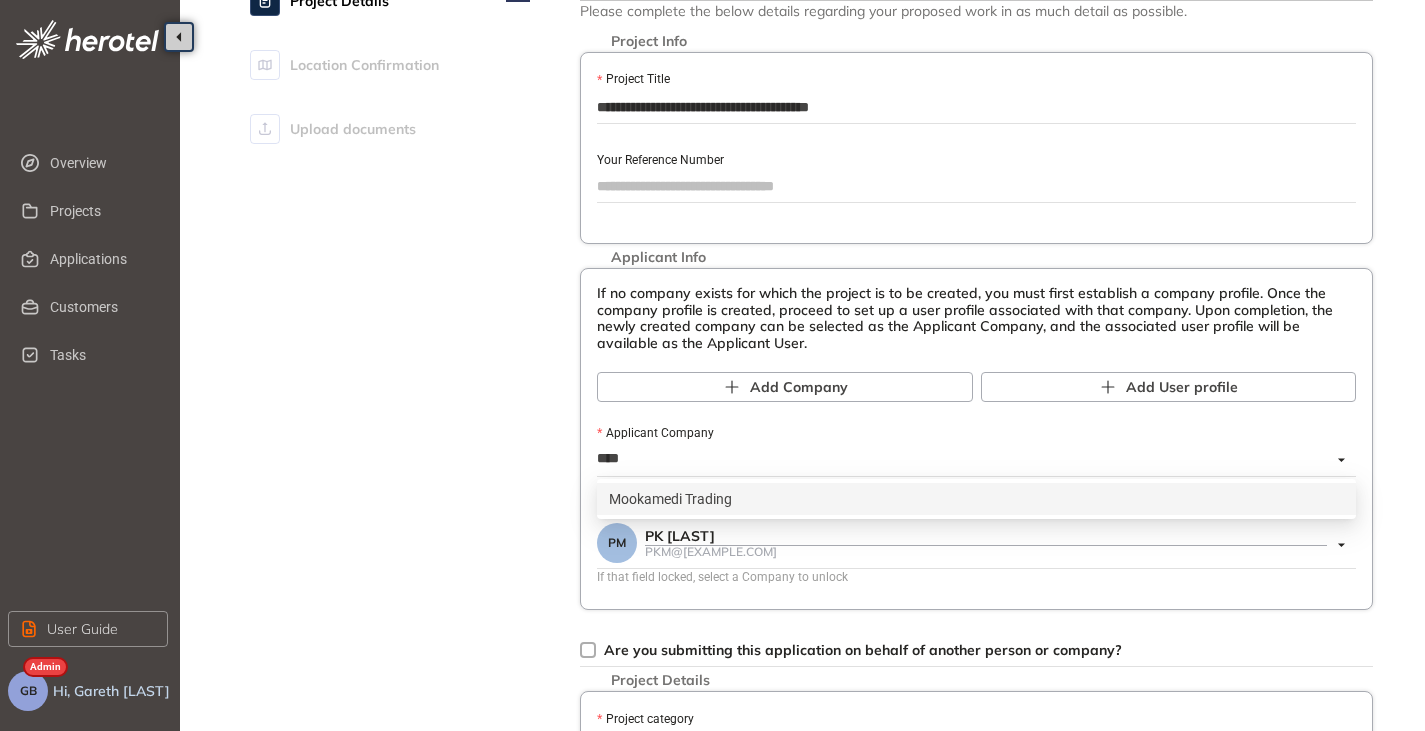 click on "Mookamedi Trading" at bounding box center [976, 499] 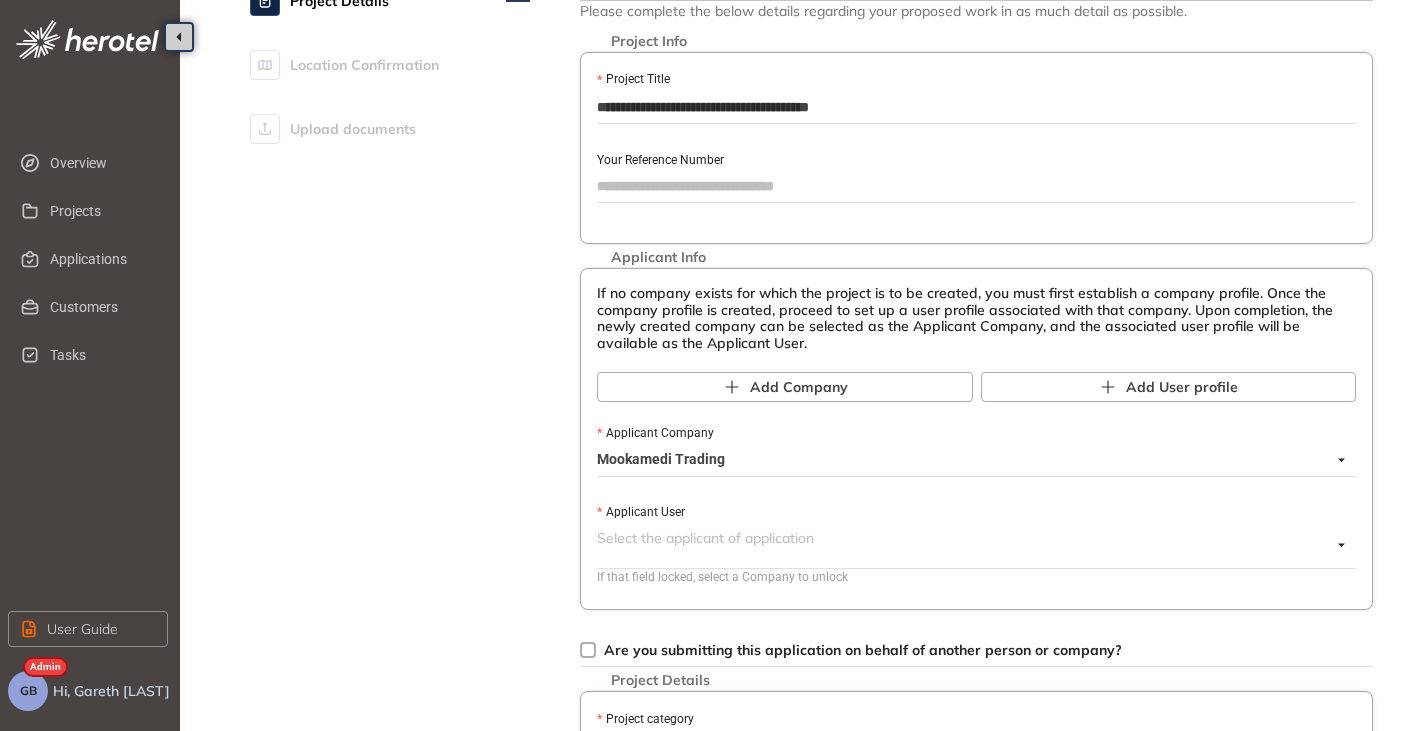 click on "Applicant User" at bounding box center [964, 538] 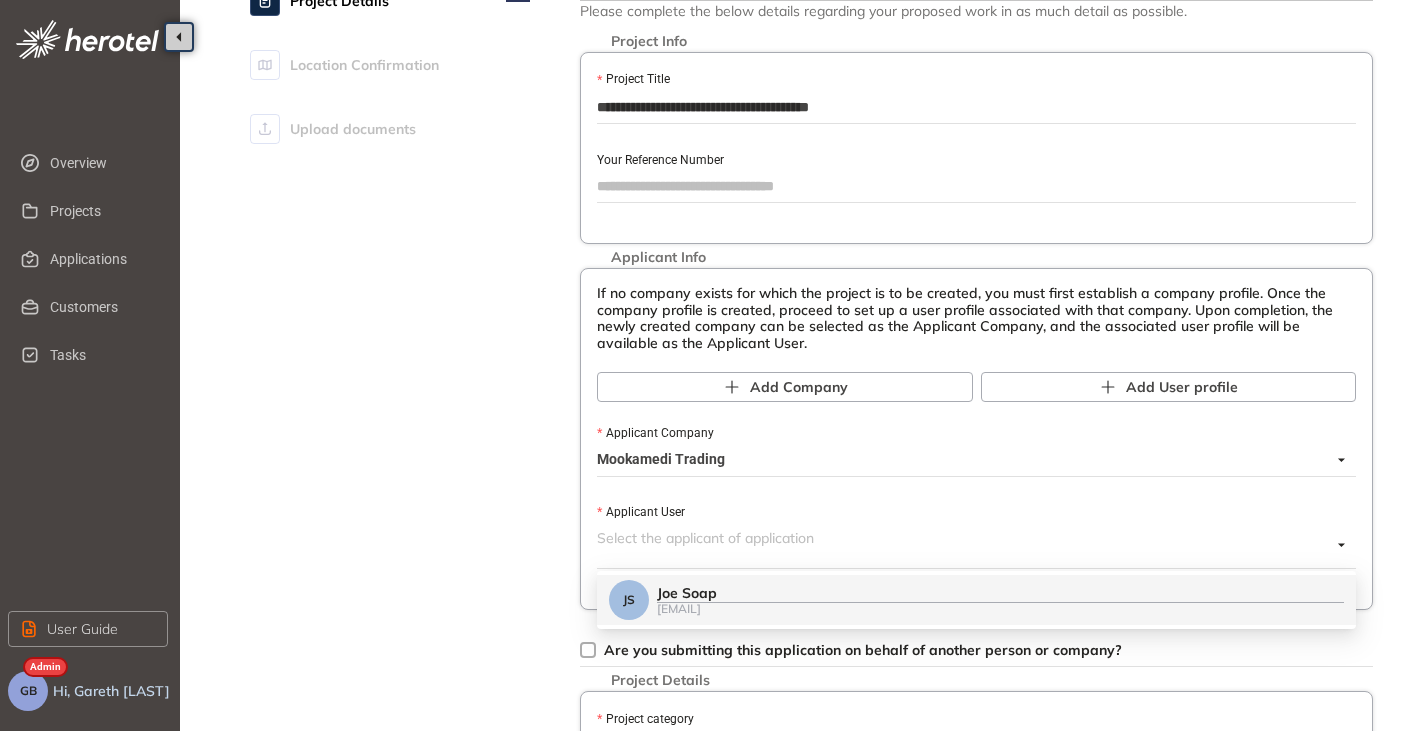 click on "[EMAIL]" at bounding box center (1000, 608) 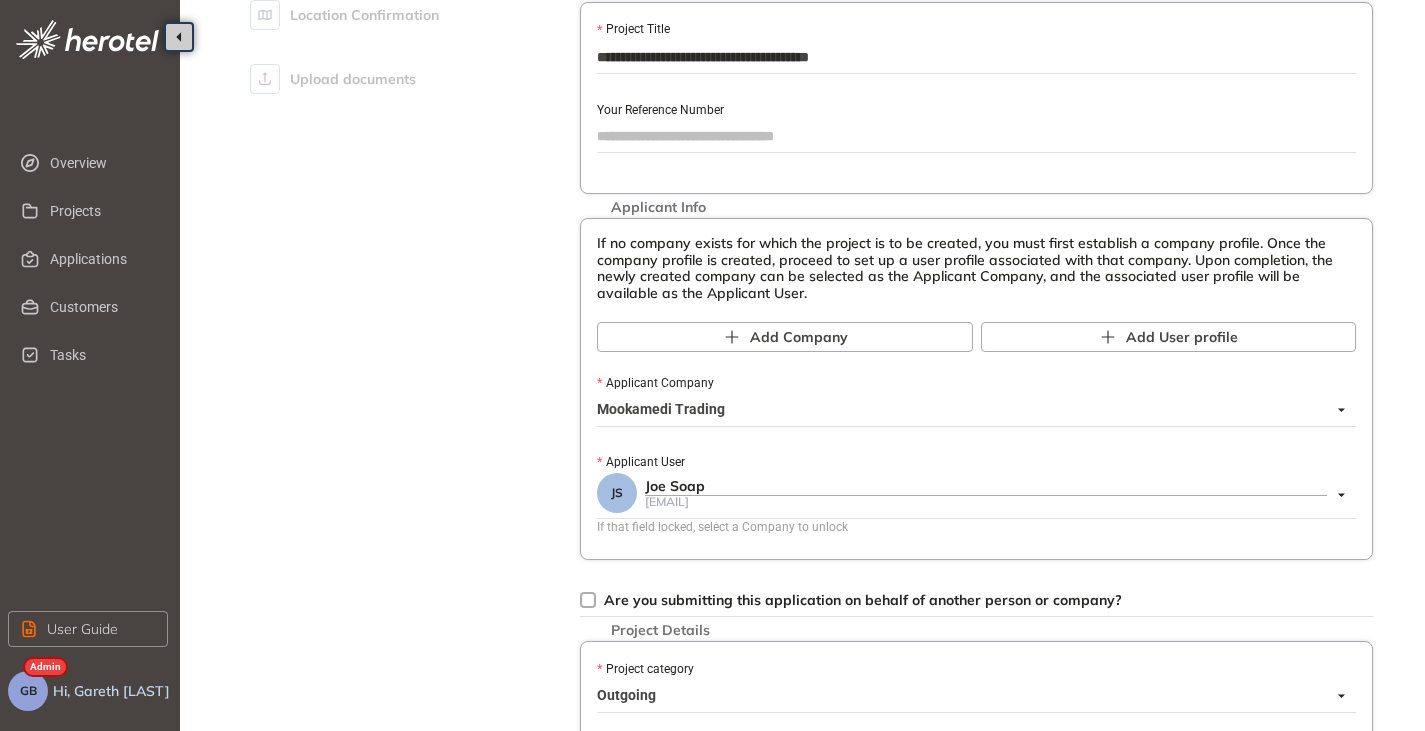 scroll, scrollTop: 200, scrollLeft: 0, axis: vertical 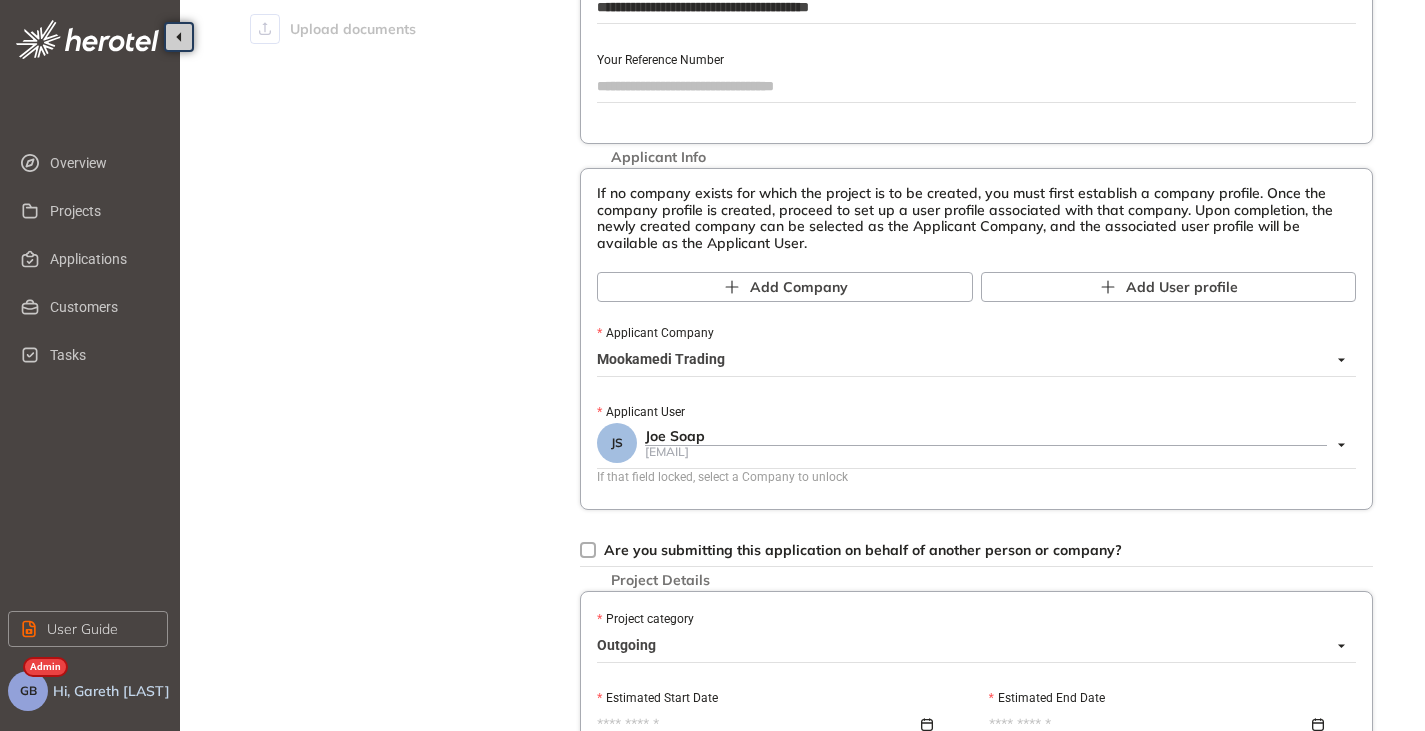 click on "Outgoing" at bounding box center (971, 646) 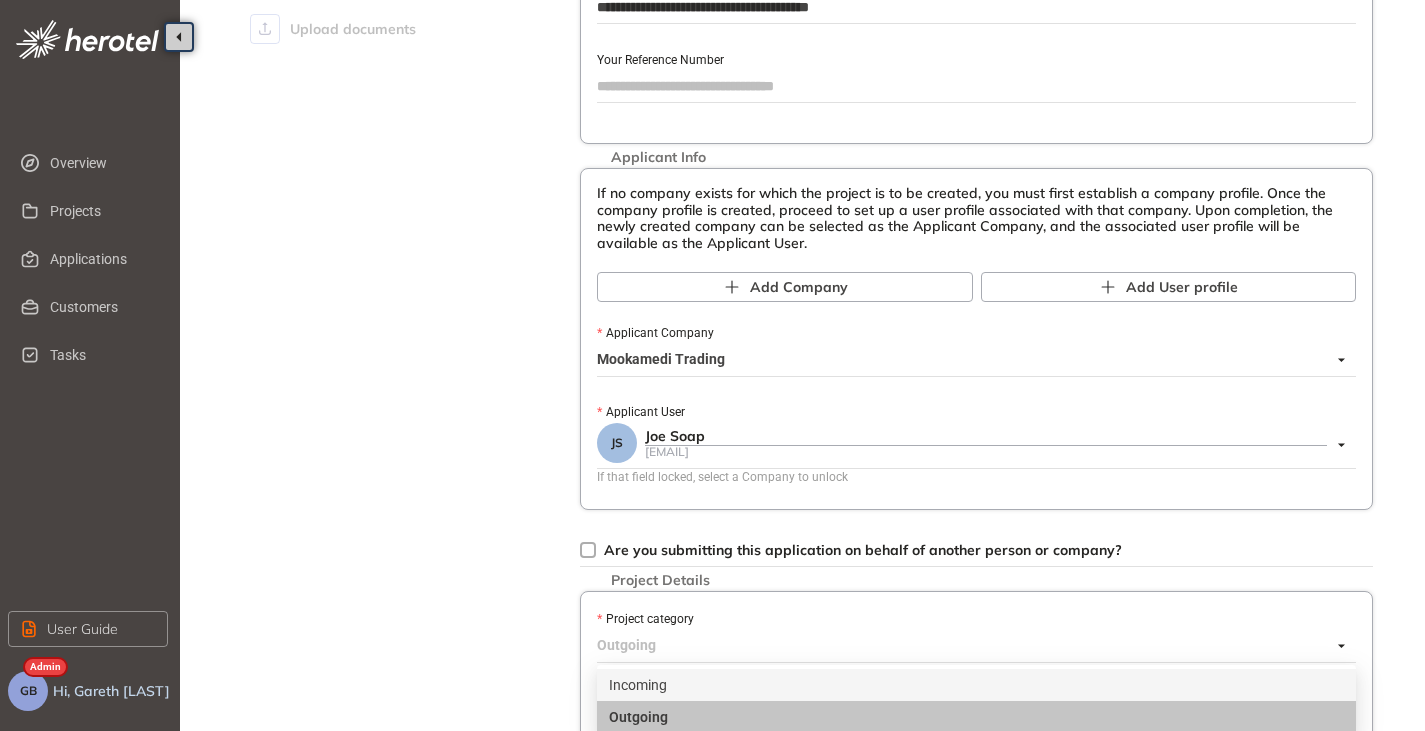 click on "Incoming" at bounding box center (976, 685) 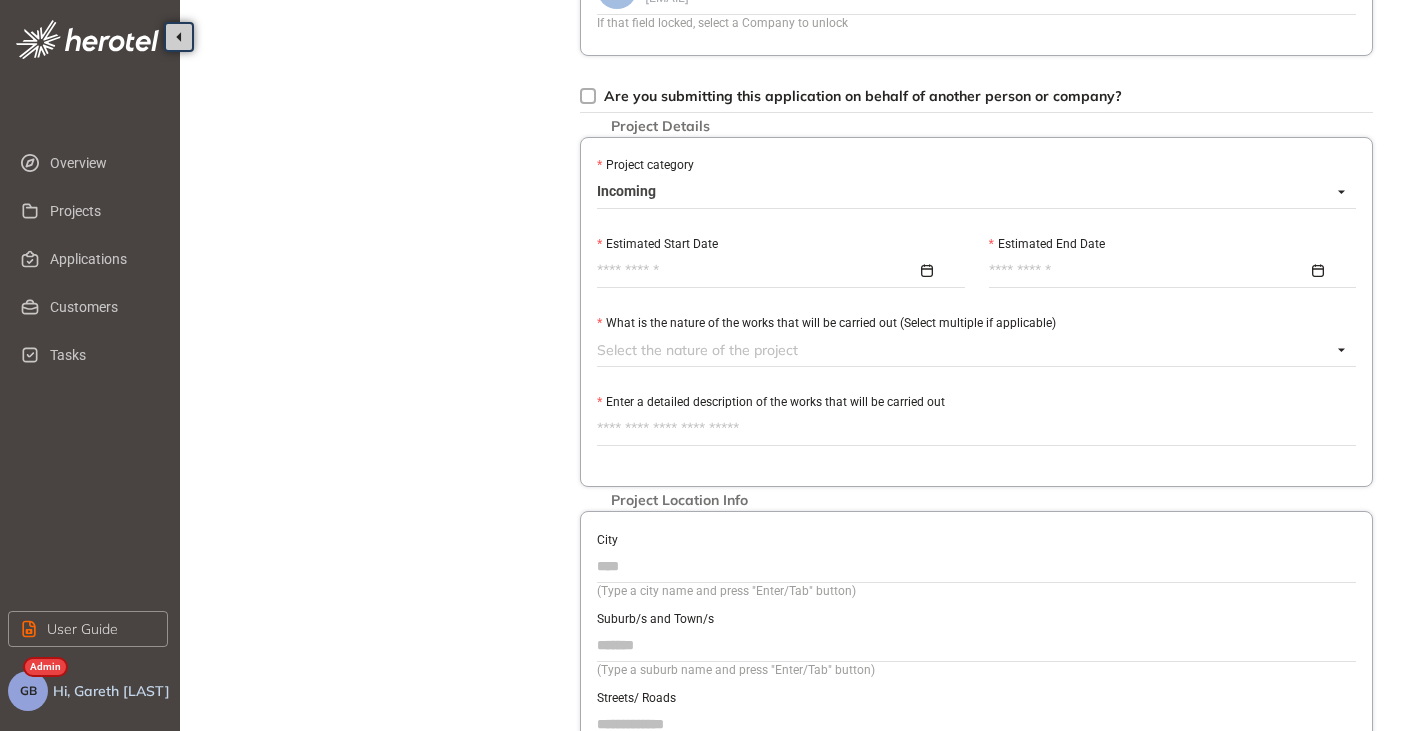 scroll, scrollTop: 700, scrollLeft: 0, axis: vertical 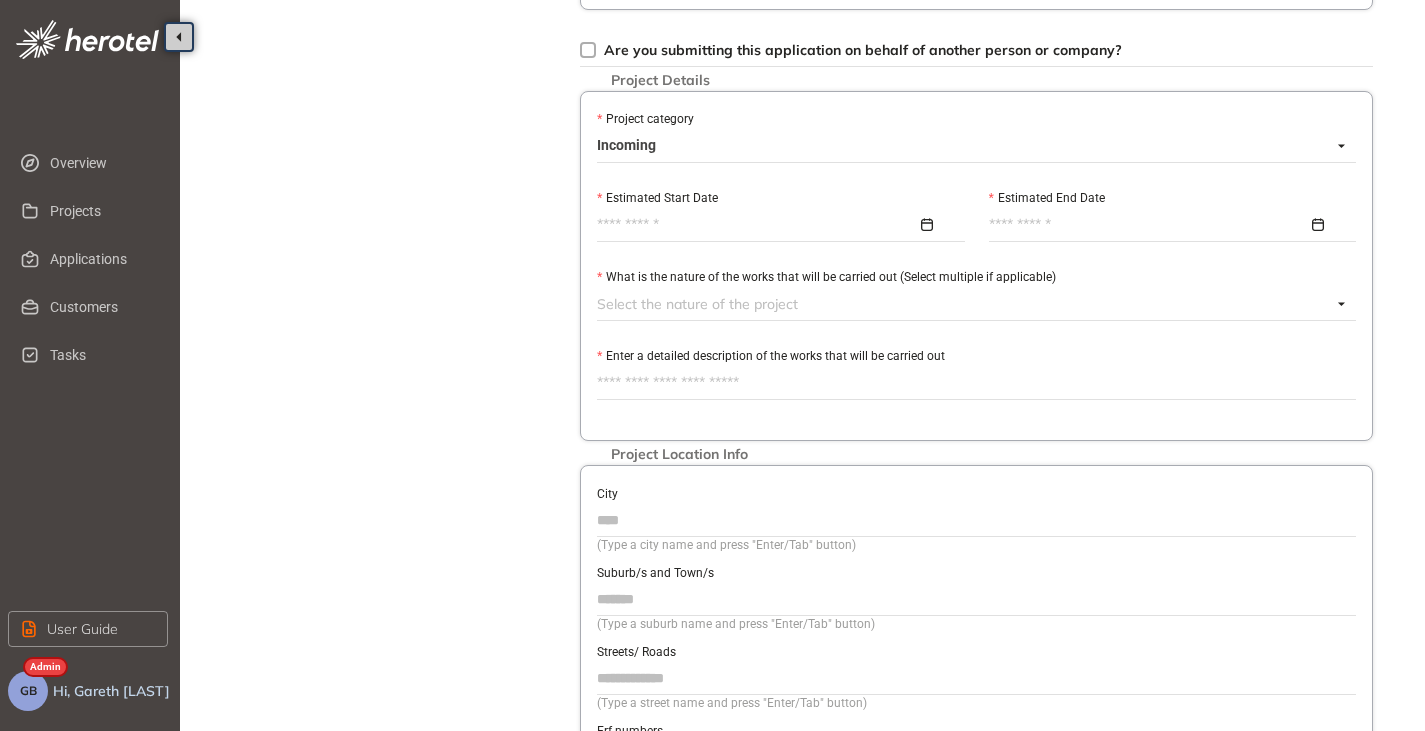 click on "Estimated Start Date" at bounding box center [757, 225] 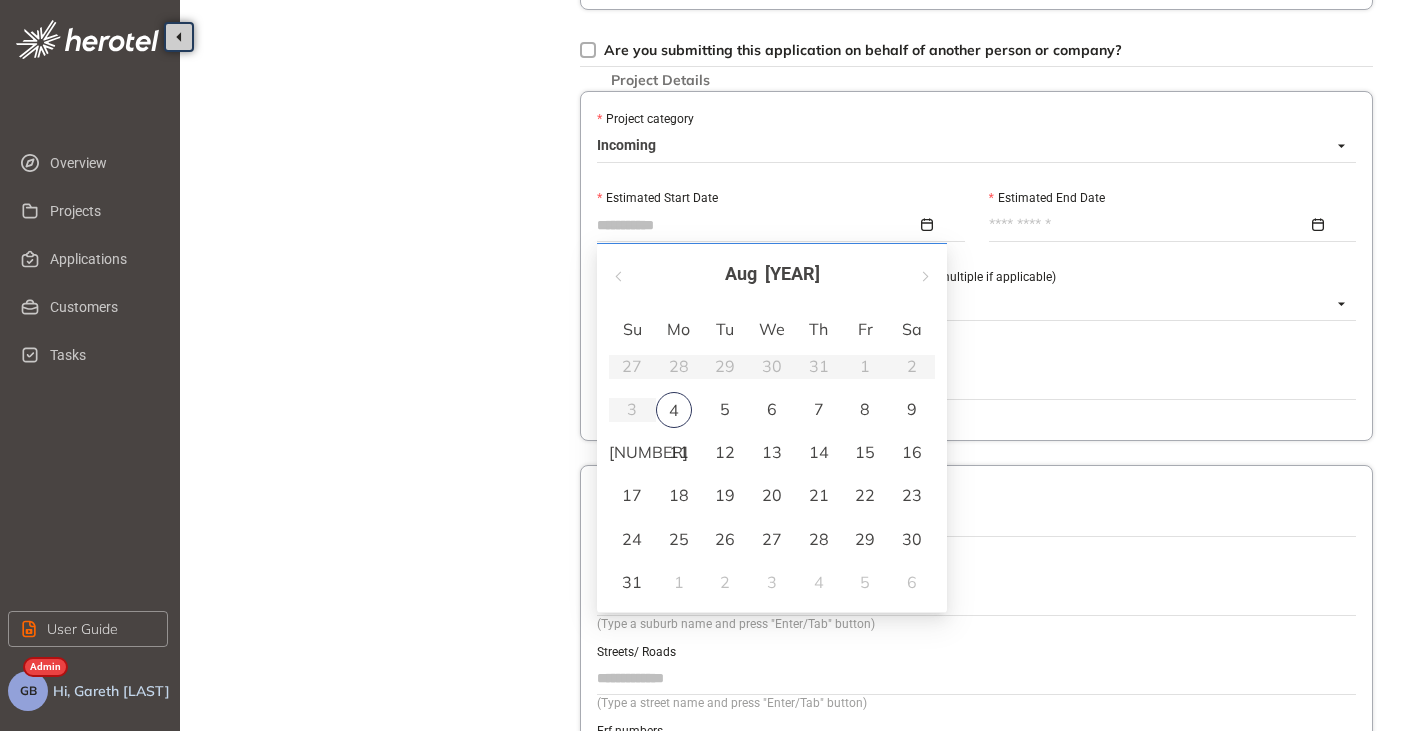 type on "**********" 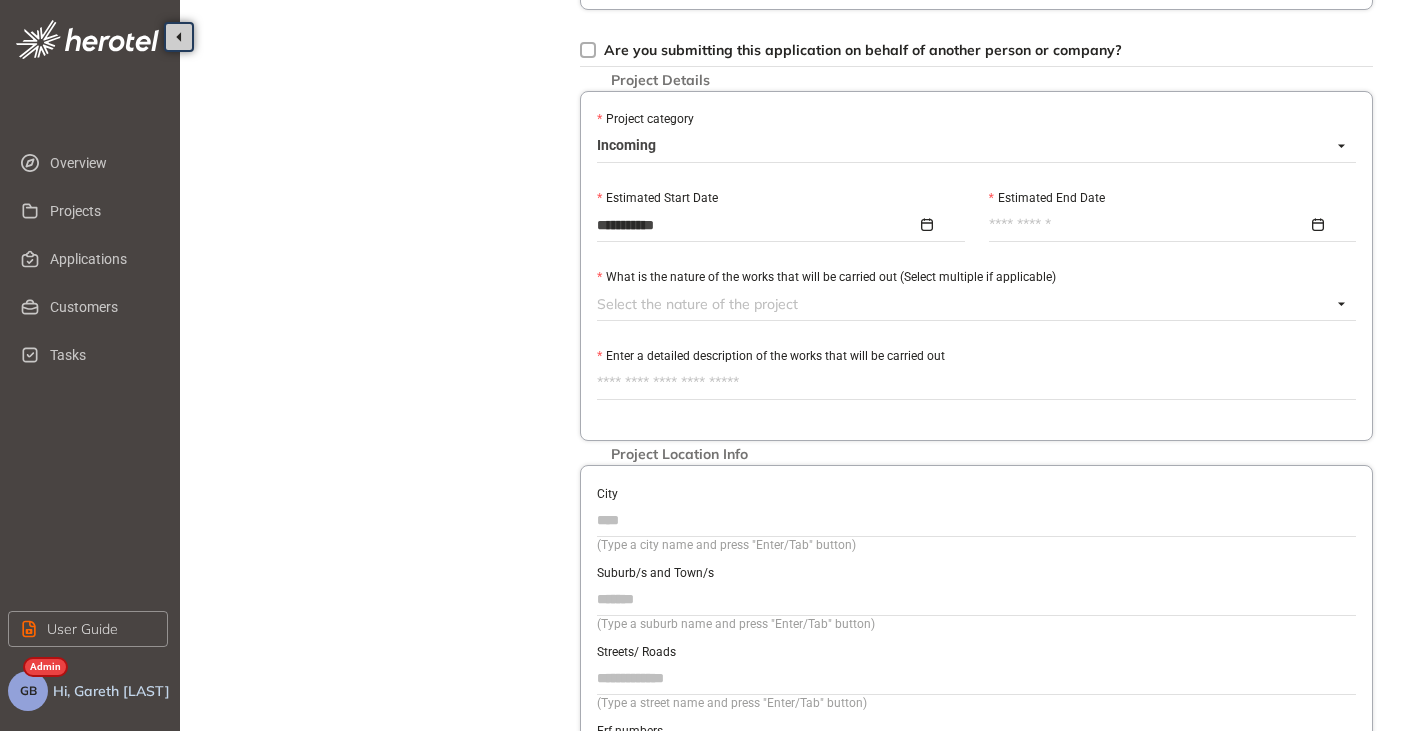click on "Estimated End Date" at bounding box center [1149, 225] 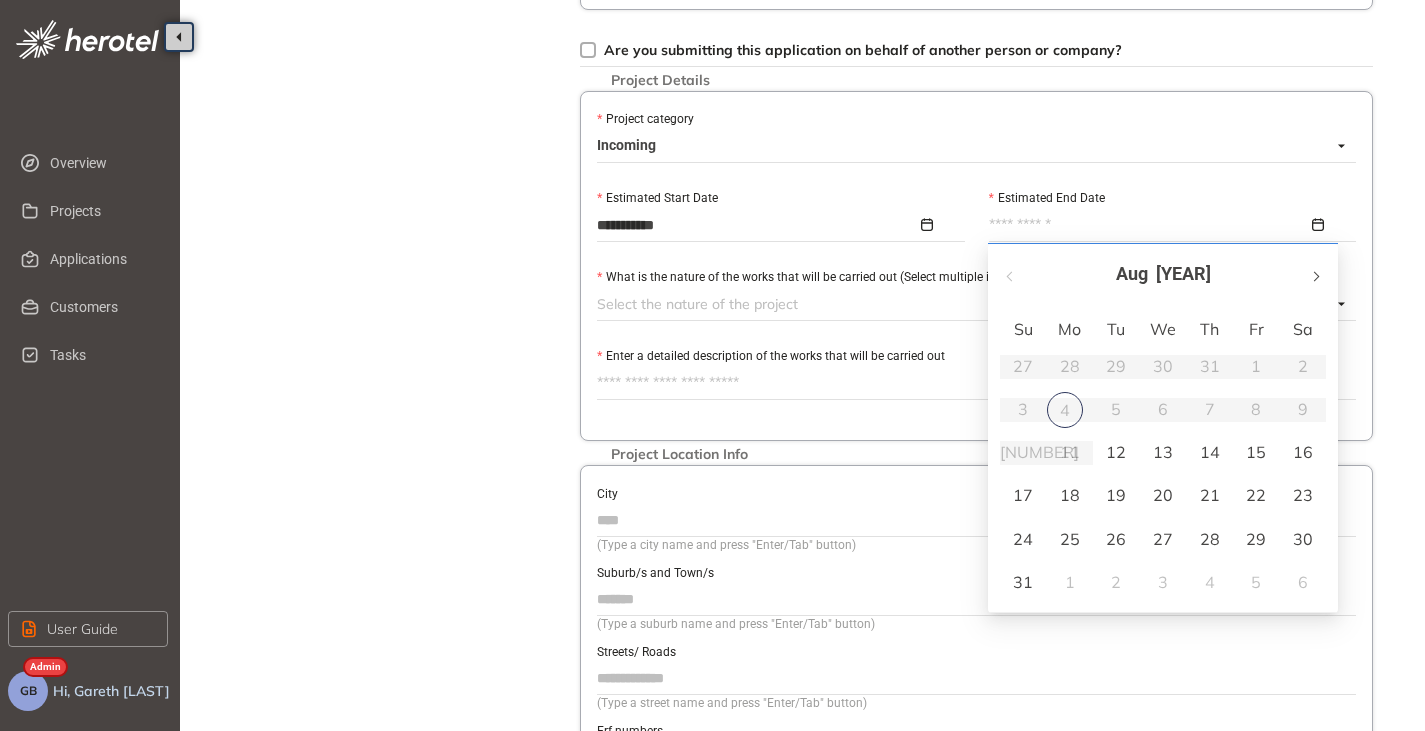 click at bounding box center [1315, 274] 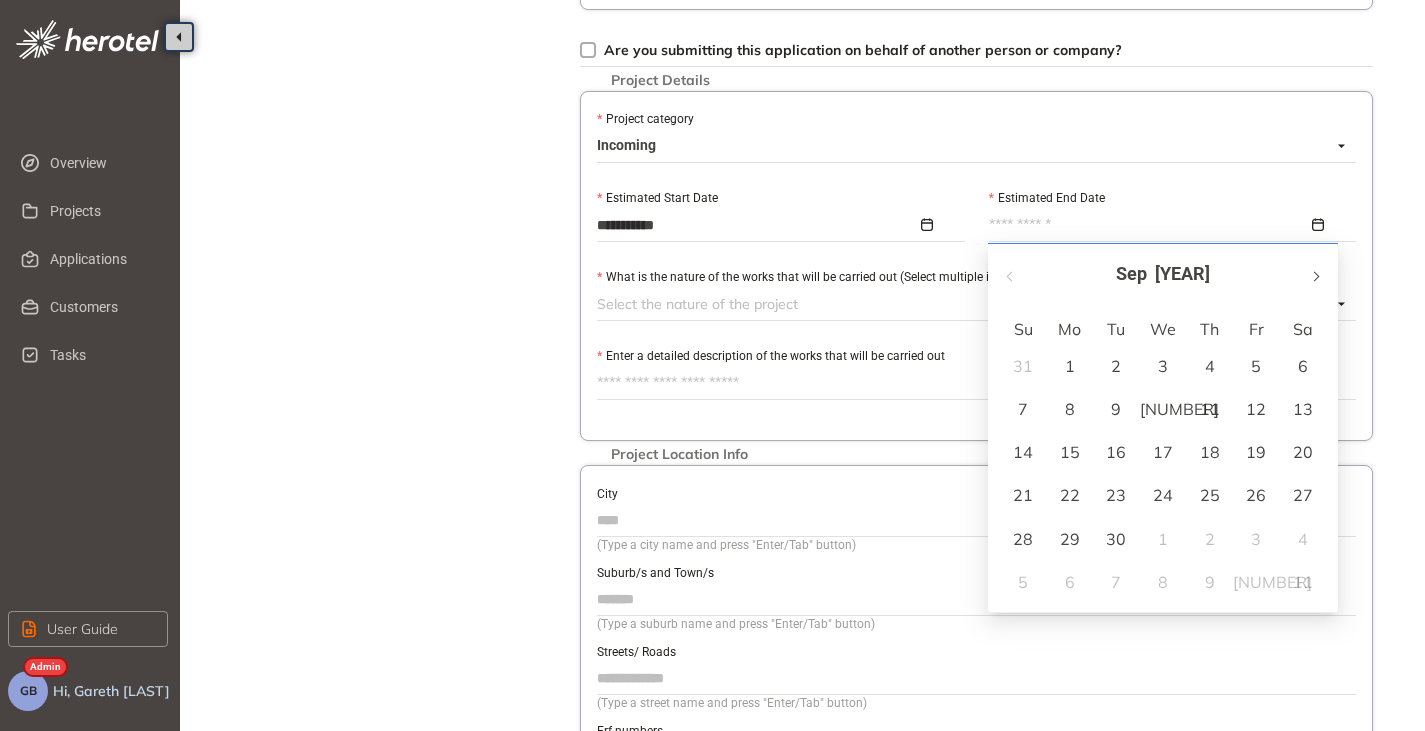 click at bounding box center (1315, 274) 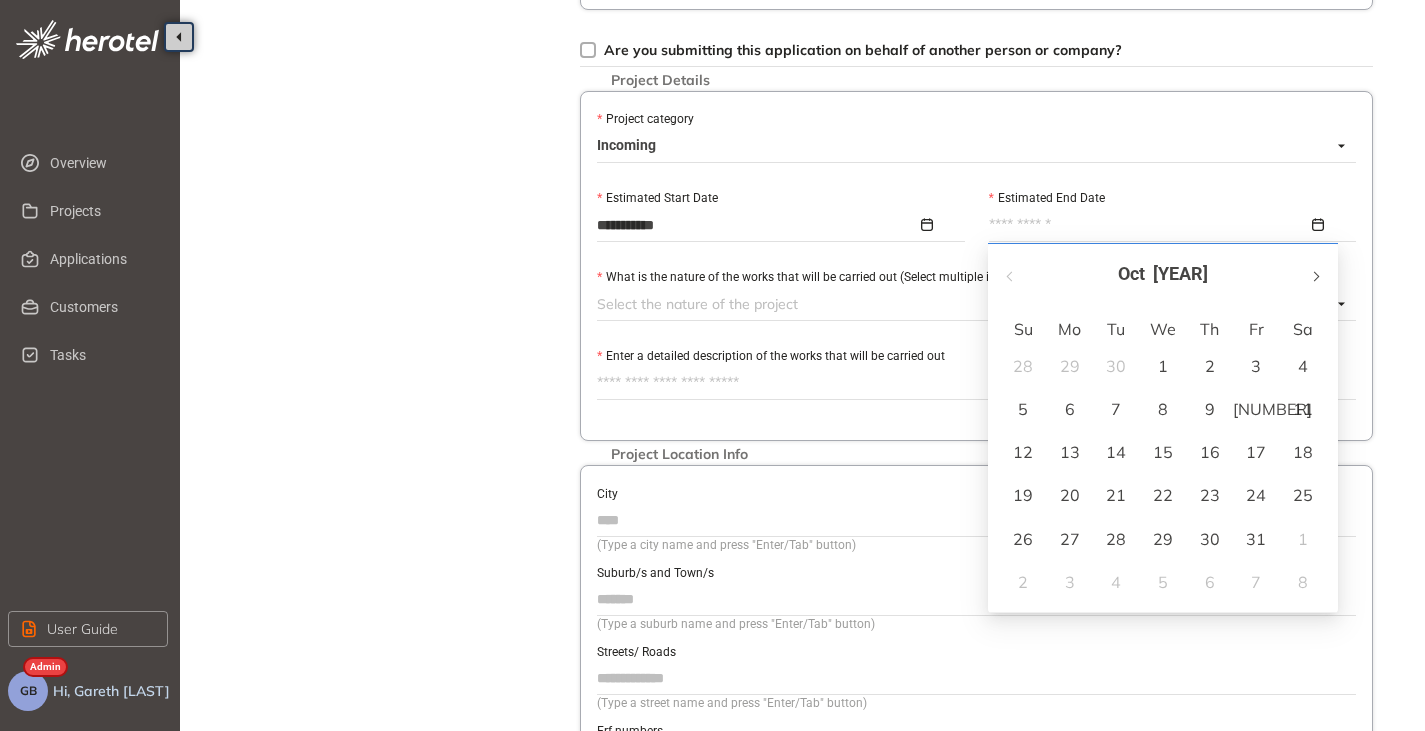 click at bounding box center [1315, 274] 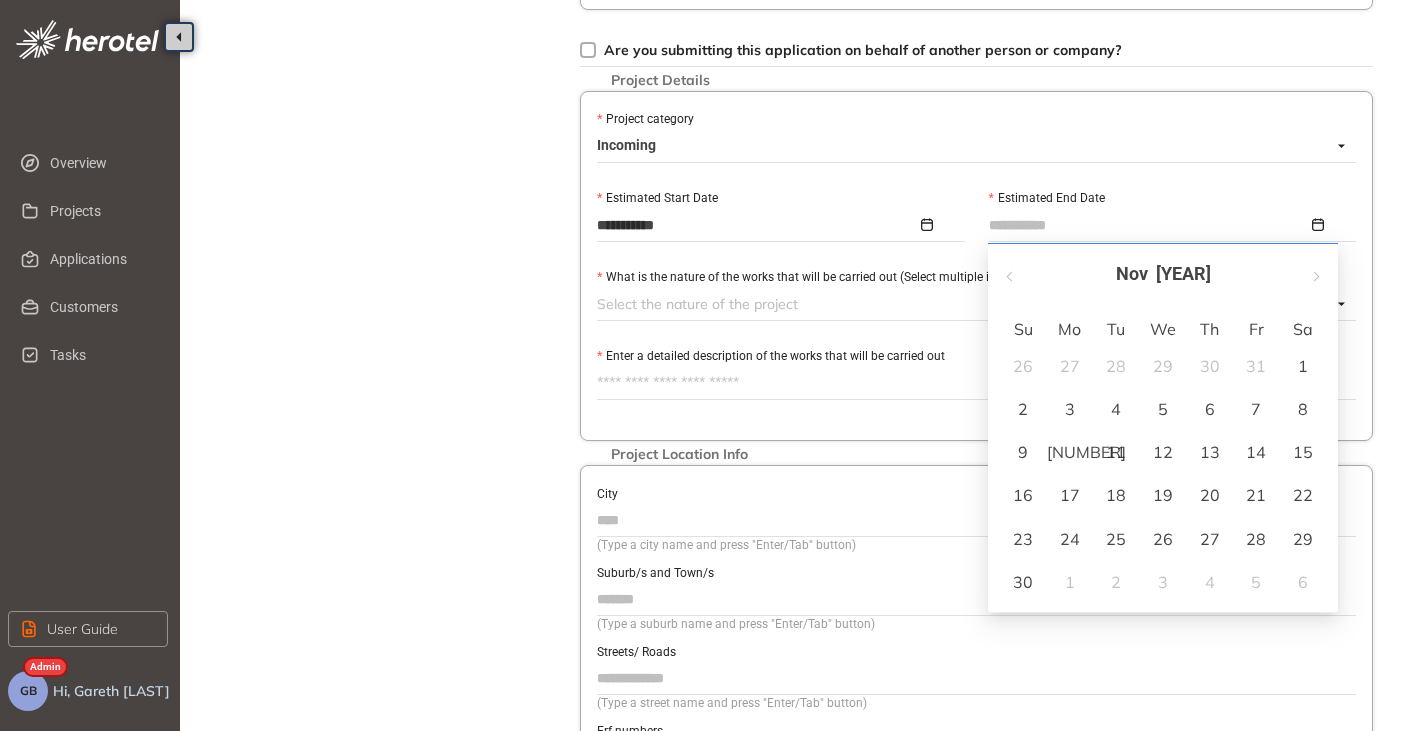 type on "**********" 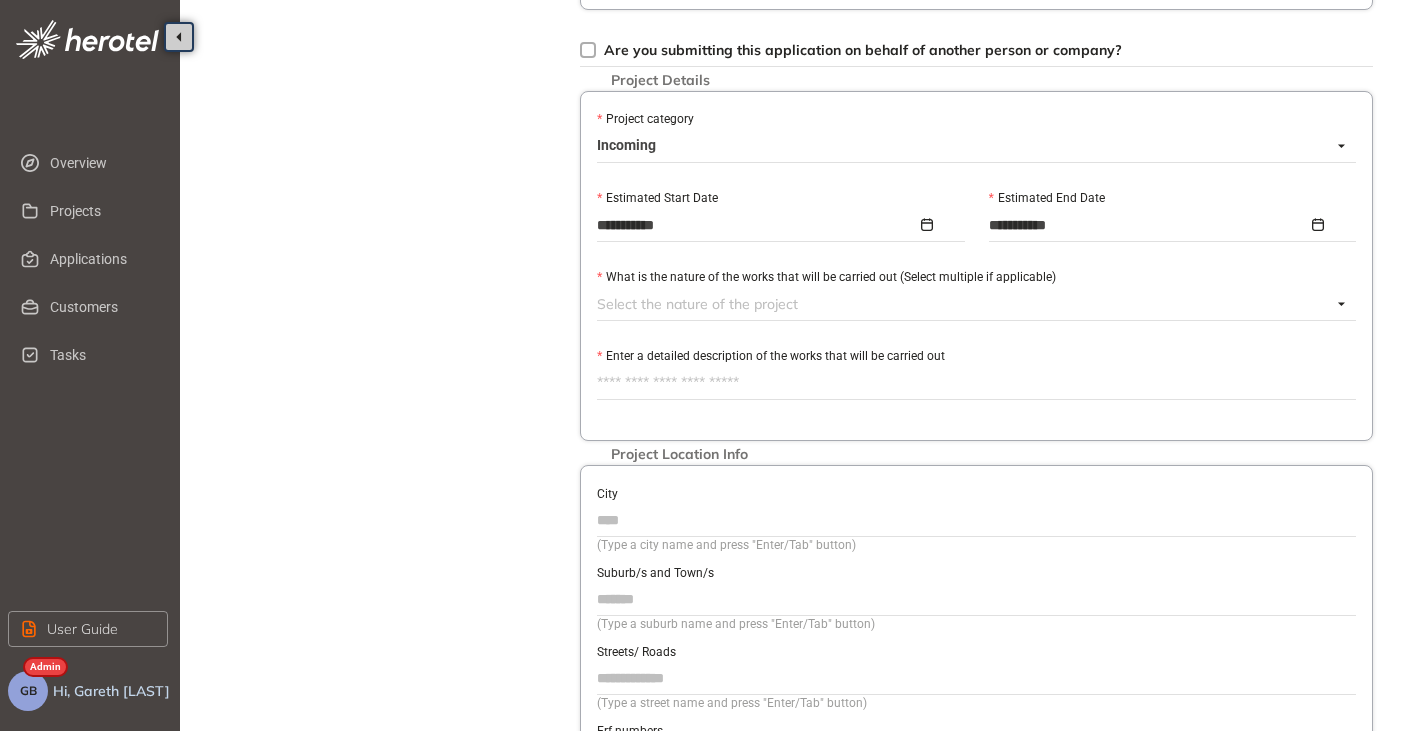 click at bounding box center (964, 304) 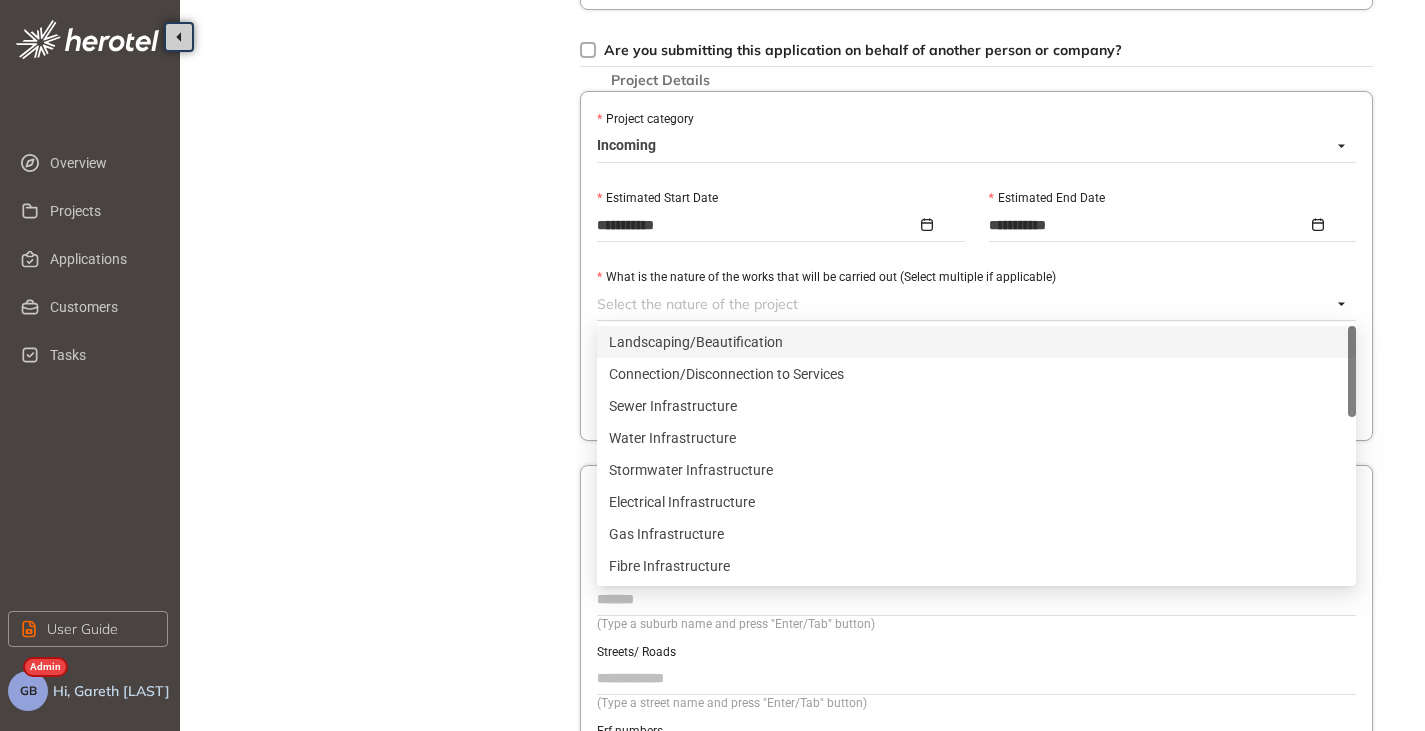 click at bounding box center [964, 304] 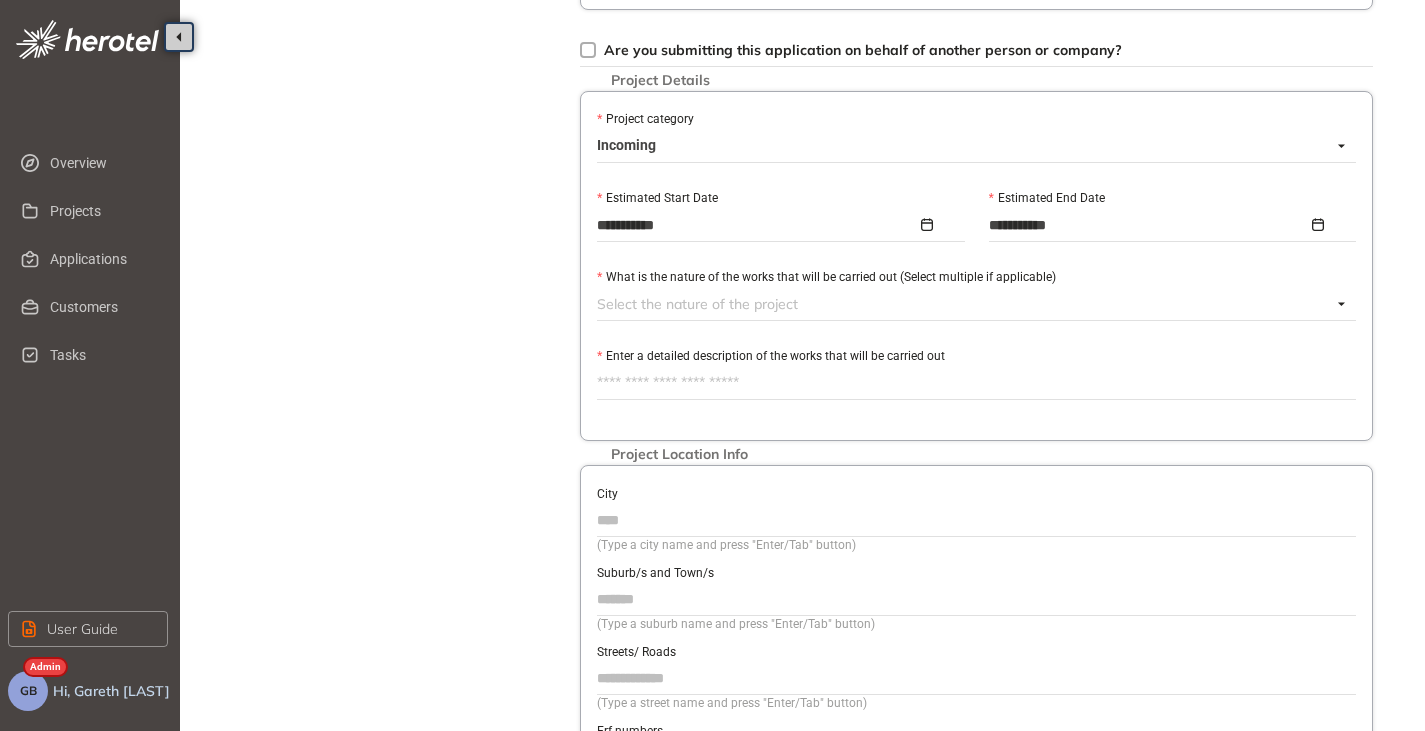 click at bounding box center (964, 304) 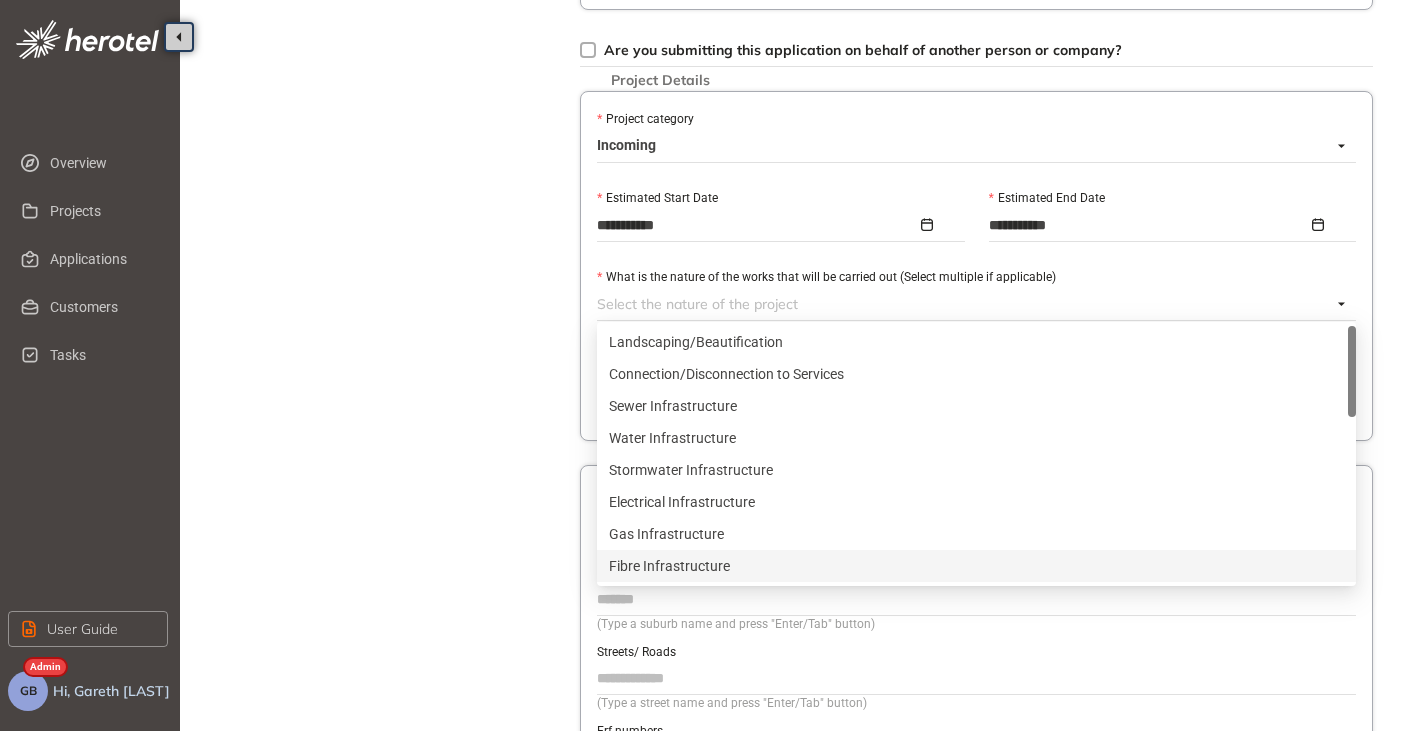 click on "Fibre Infrastructure" at bounding box center [976, 566] 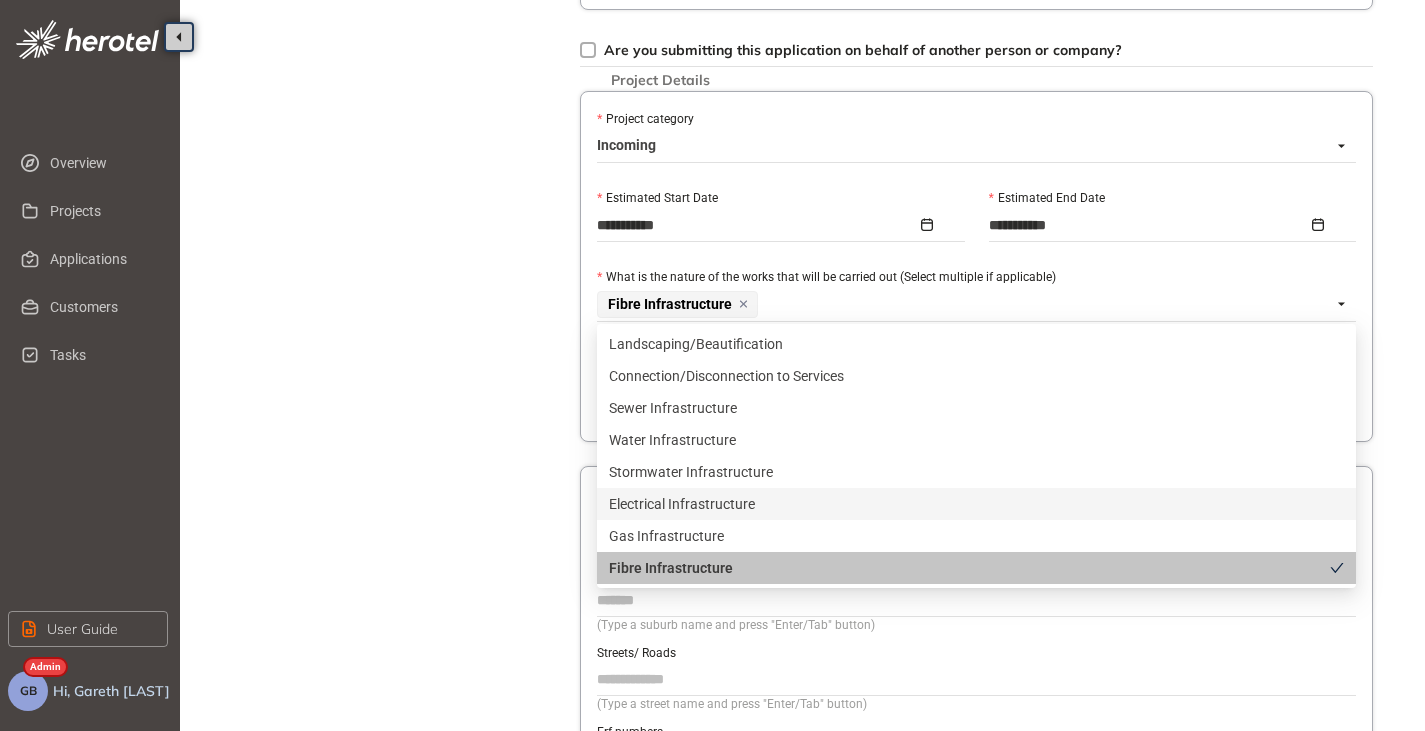 click on "Electrical Infrastructure" at bounding box center (976, 504) 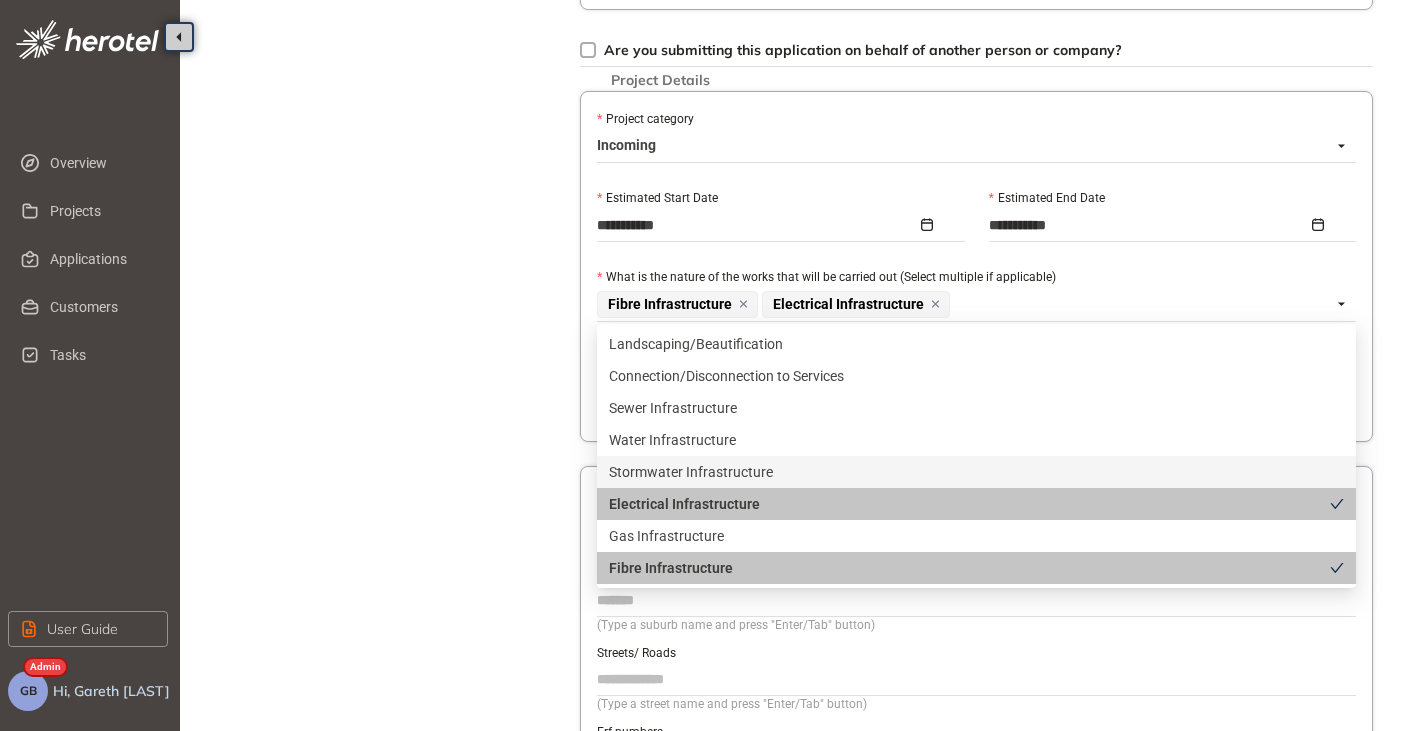 click on "Stormwater Infrastructure" at bounding box center [976, 472] 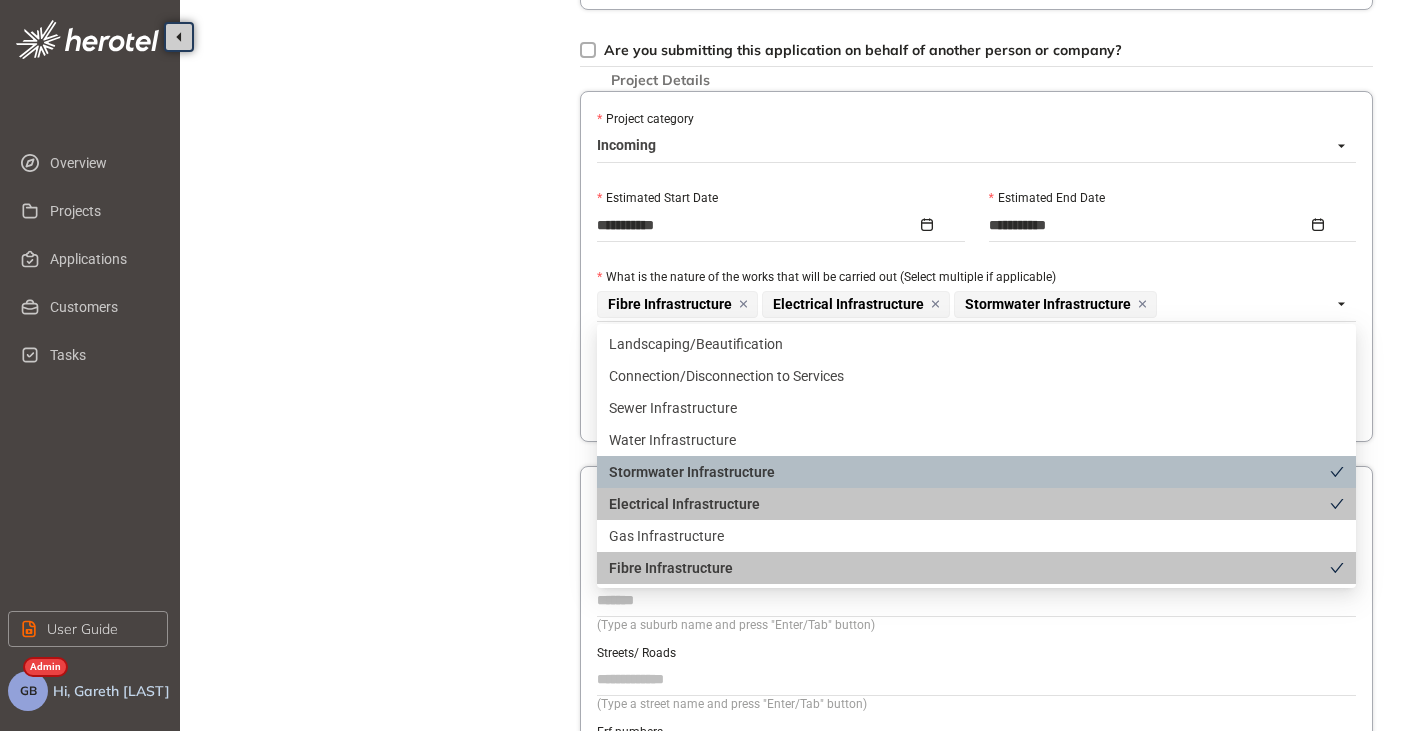 click on "Stormwater Infrastructure" at bounding box center [969, 472] 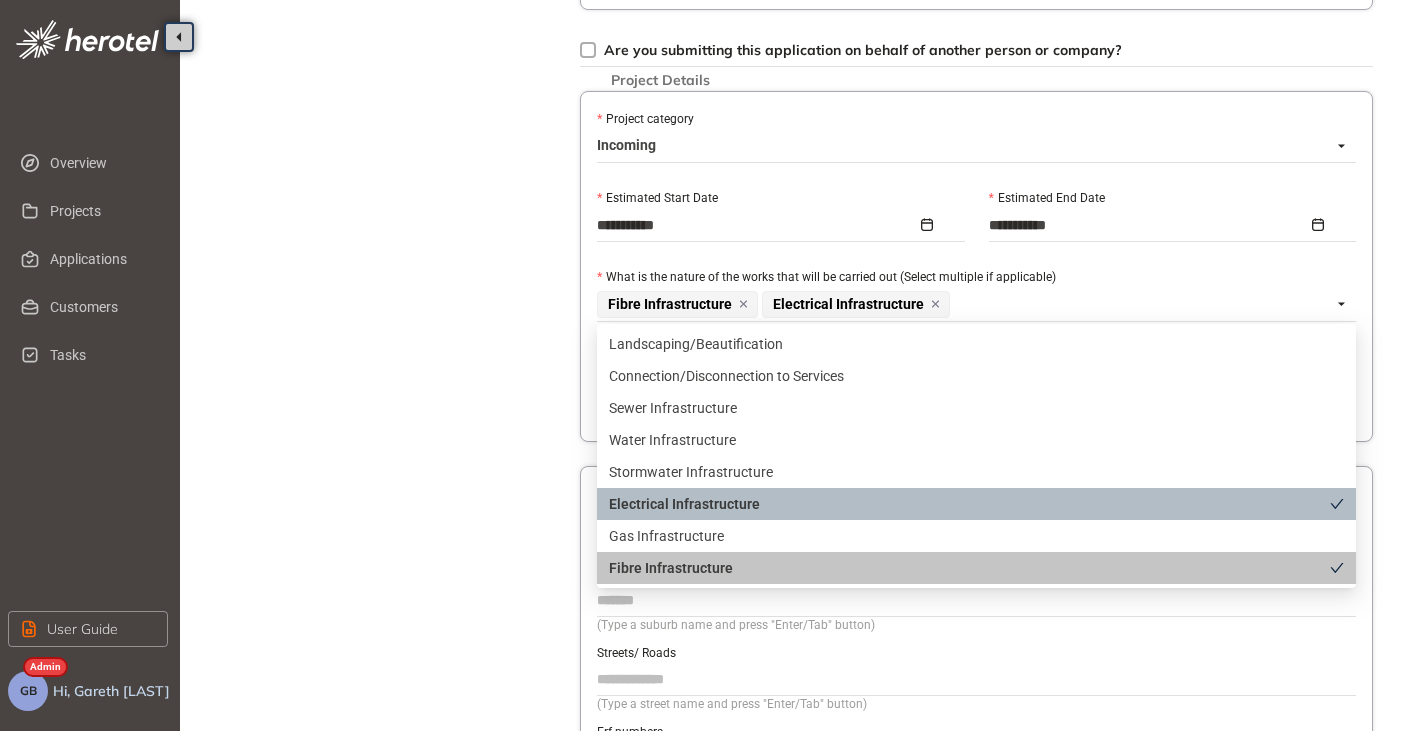 click on "Electrical Infrastructure" at bounding box center [969, 504] 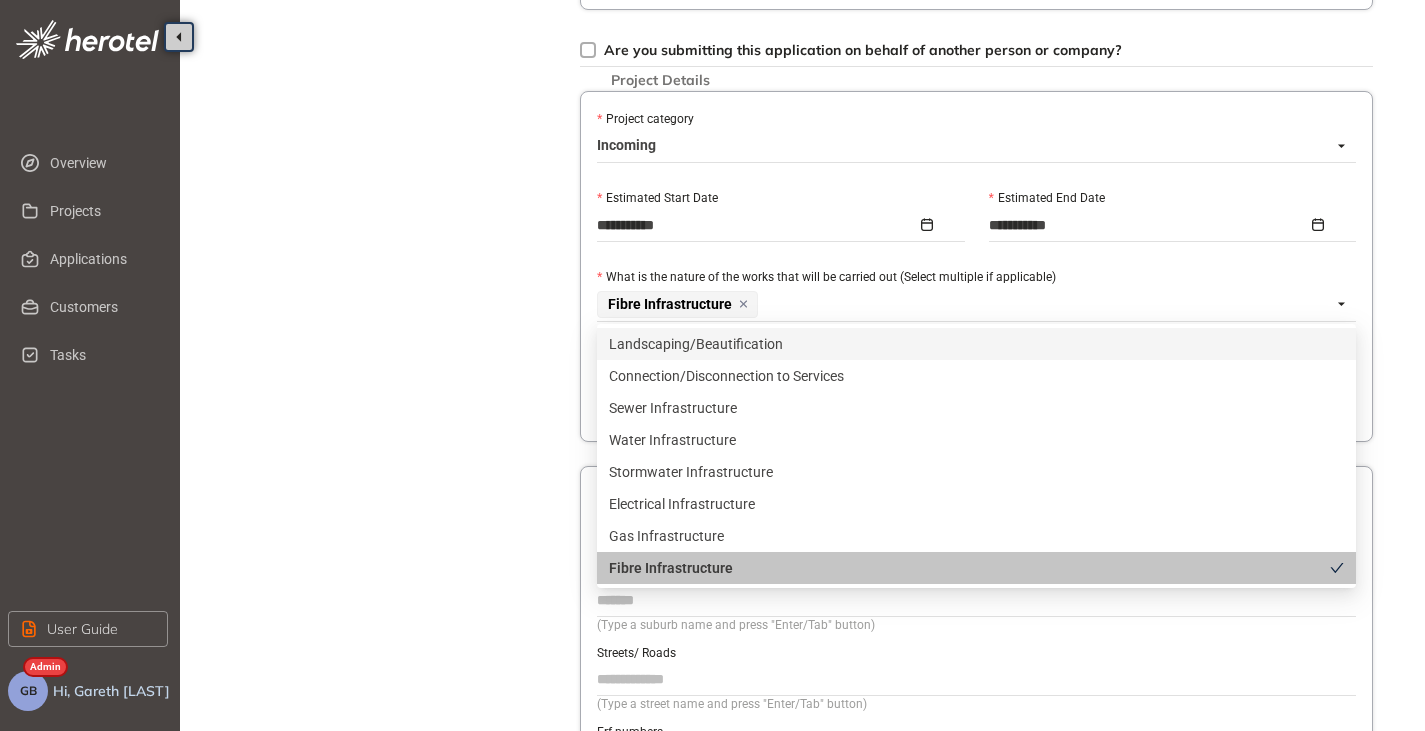 click on "Project Details Location Confirmation Upload documents" at bounding box center (390, 124) 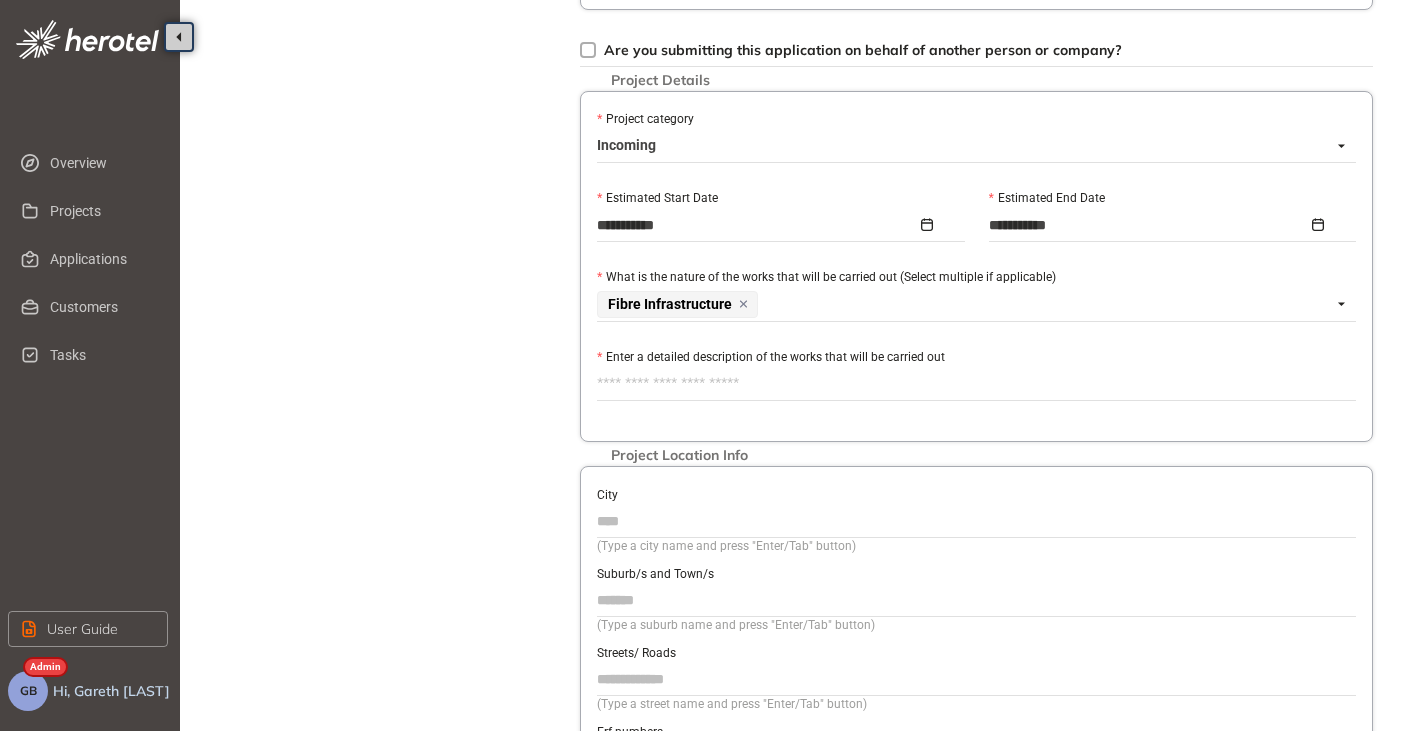 scroll, scrollTop: 800, scrollLeft: 0, axis: vertical 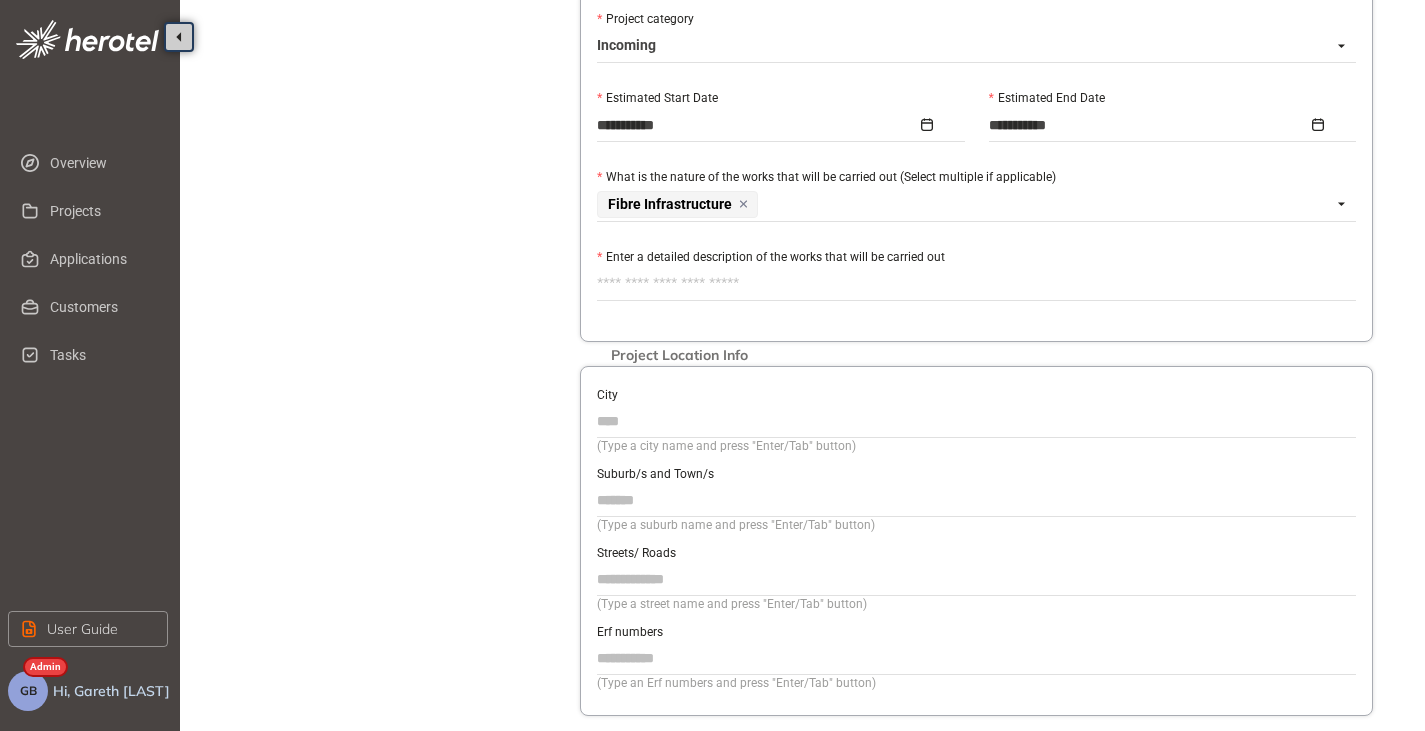 click on "Enter a detailed description of the works that will be carried out" at bounding box center (976, 284) 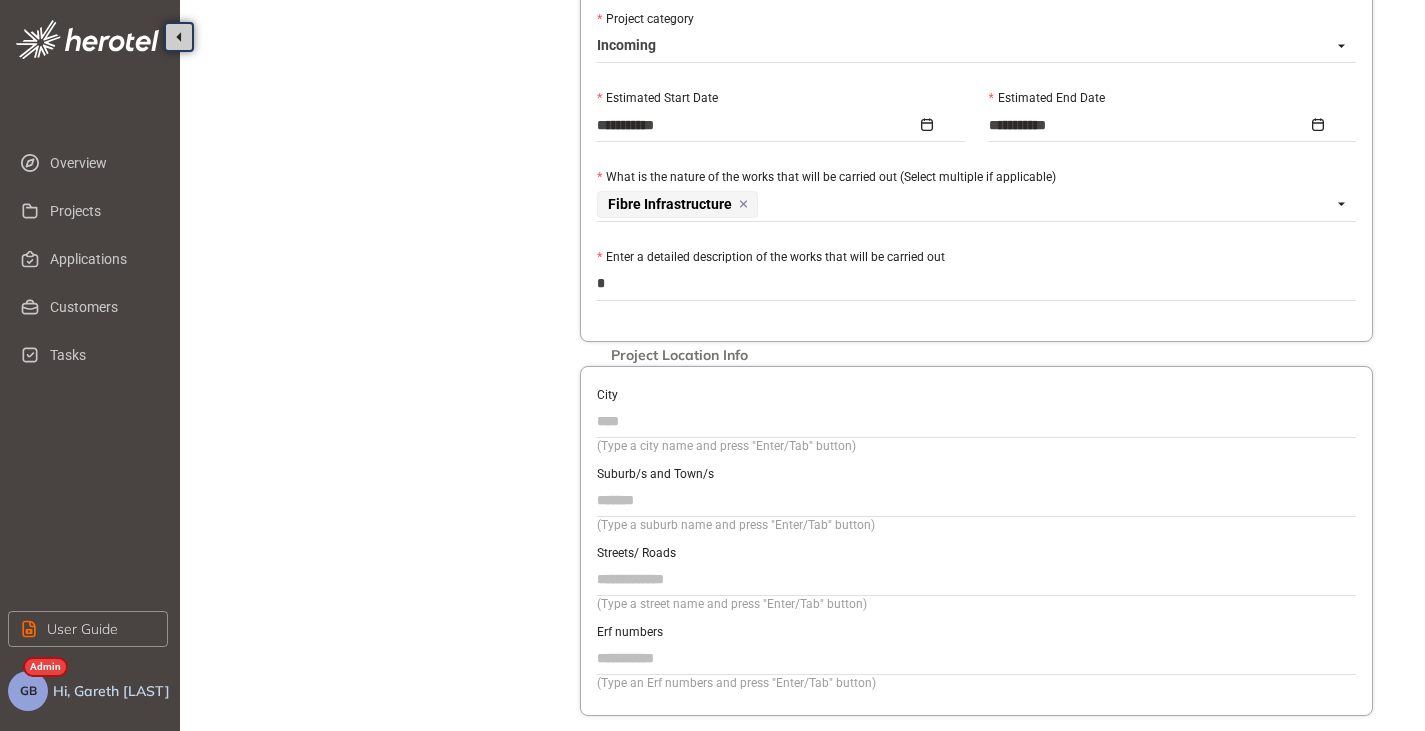 type on "**" 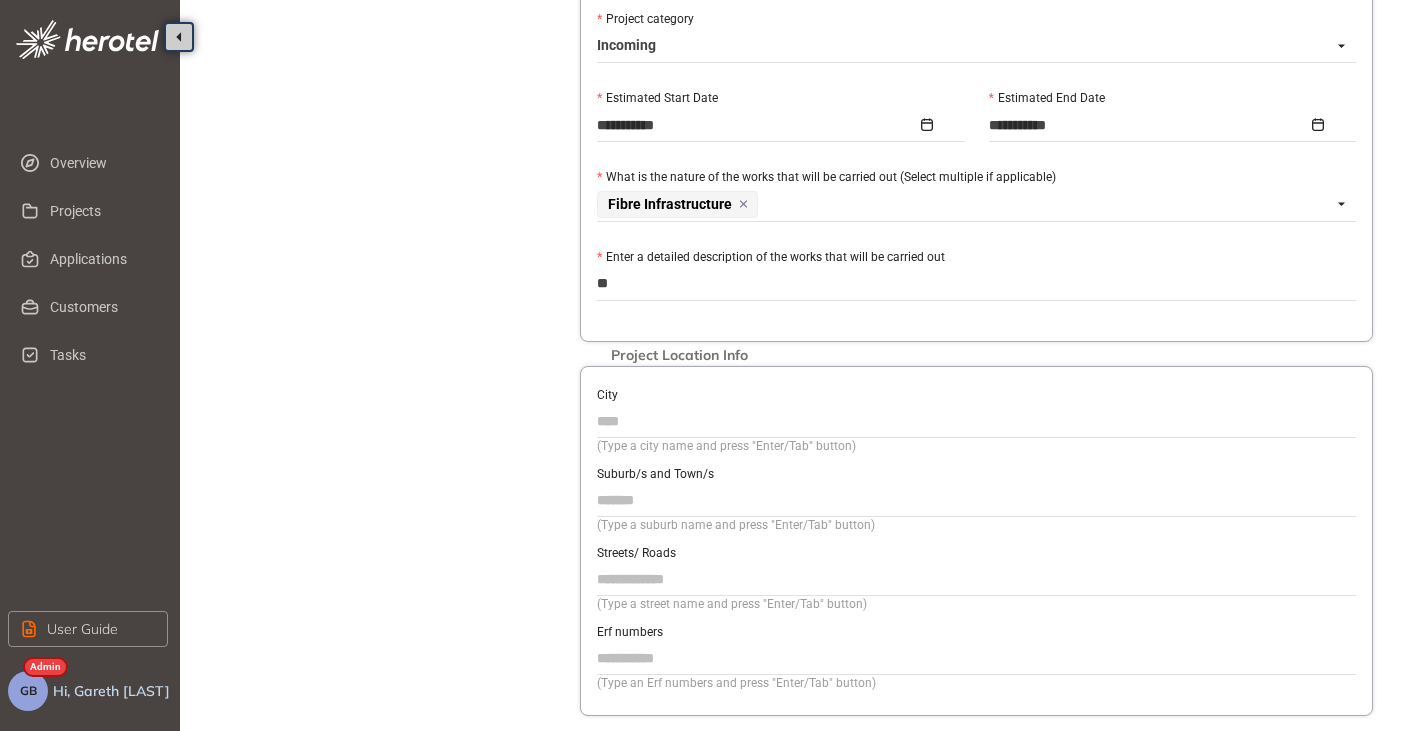 type on "***" 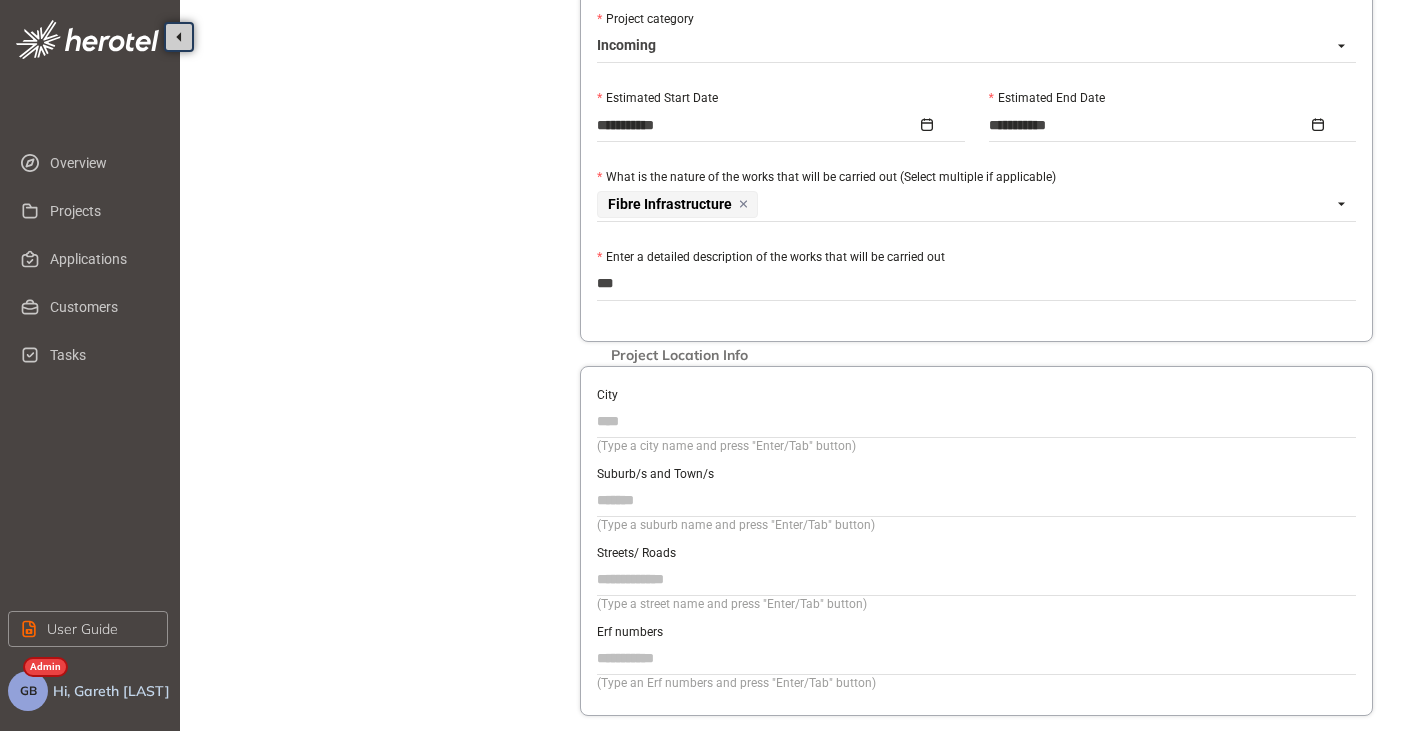 type on "****" 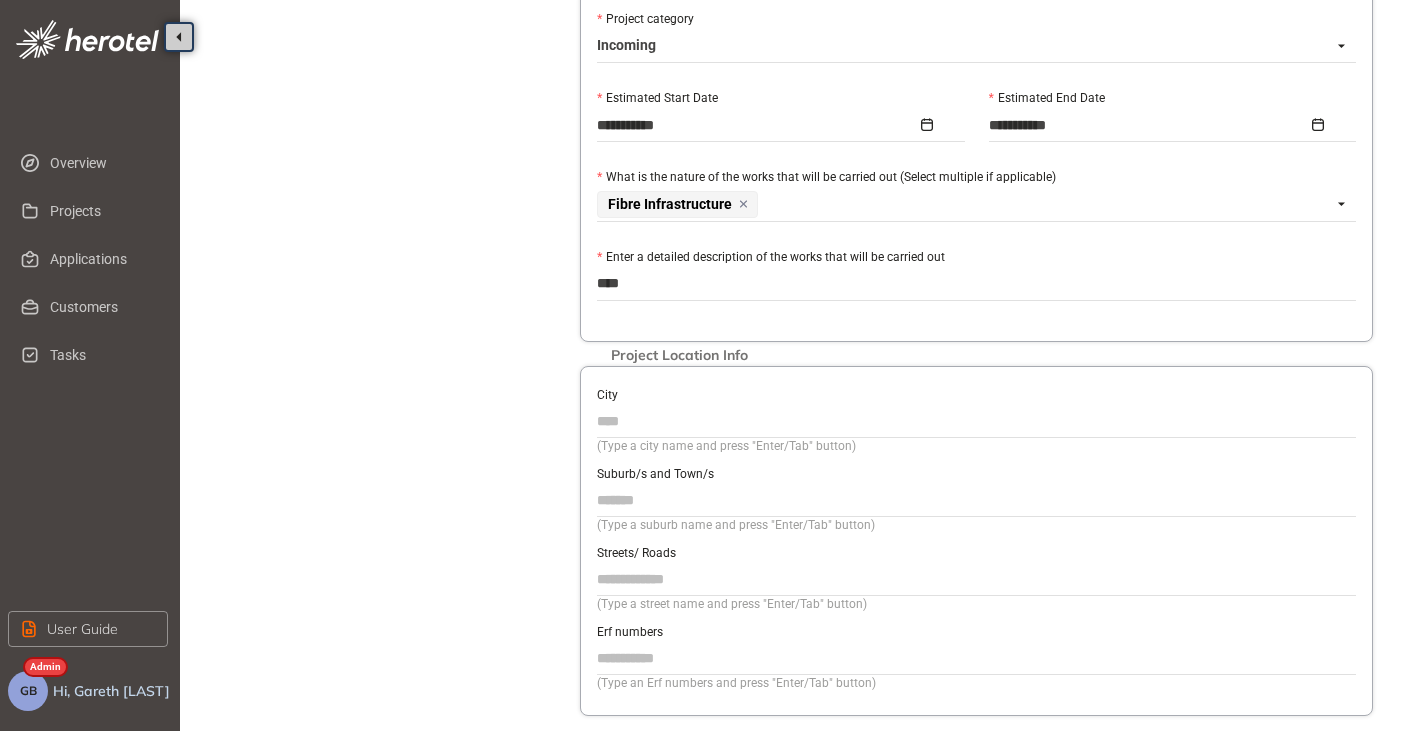 type on "*****" 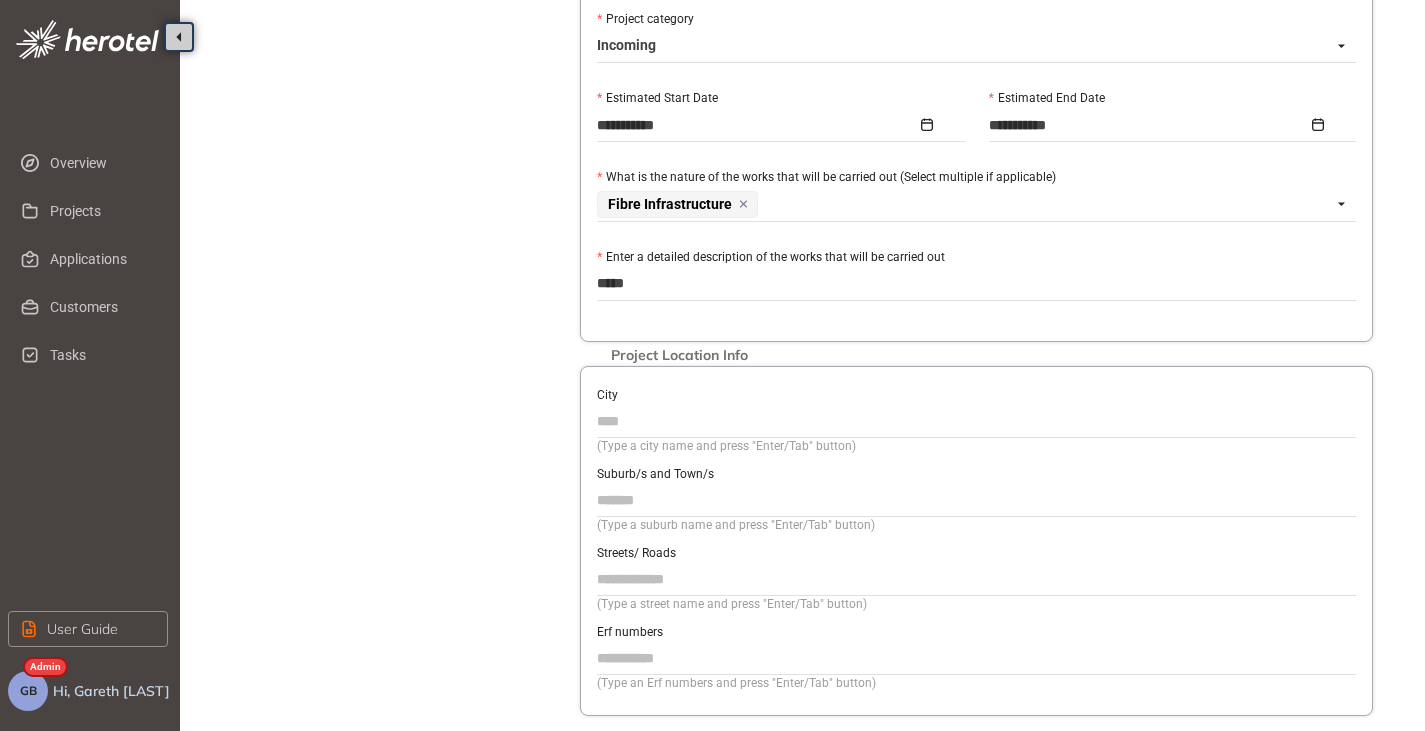type on "******" 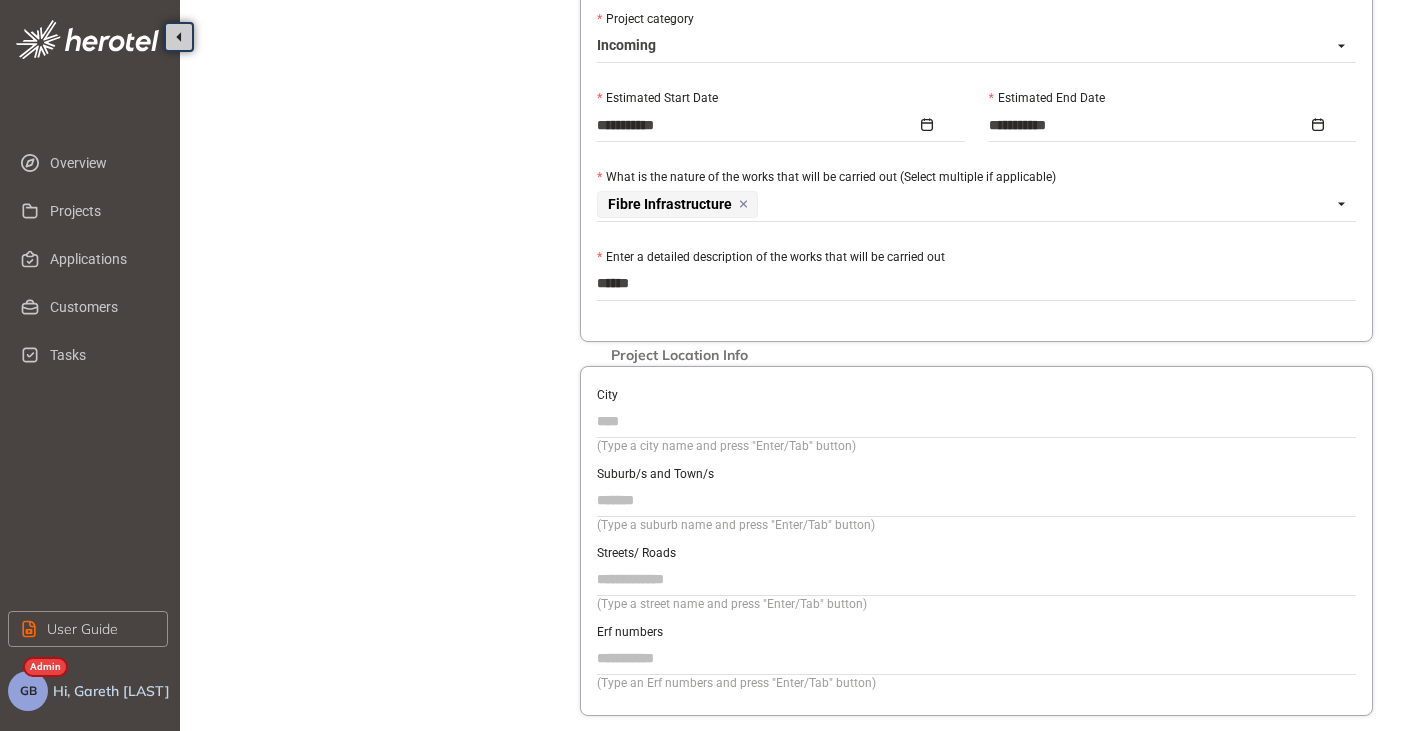 type on "*******" 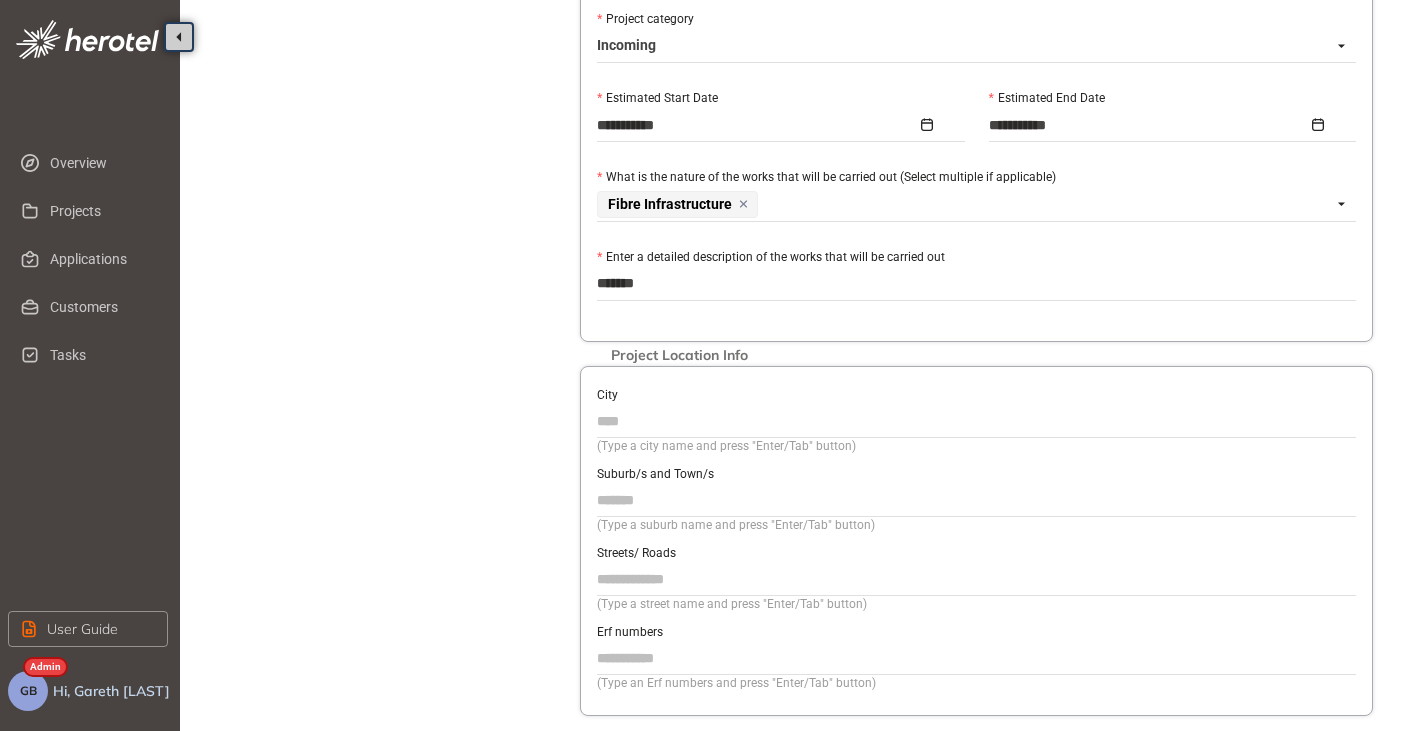 type on "********" 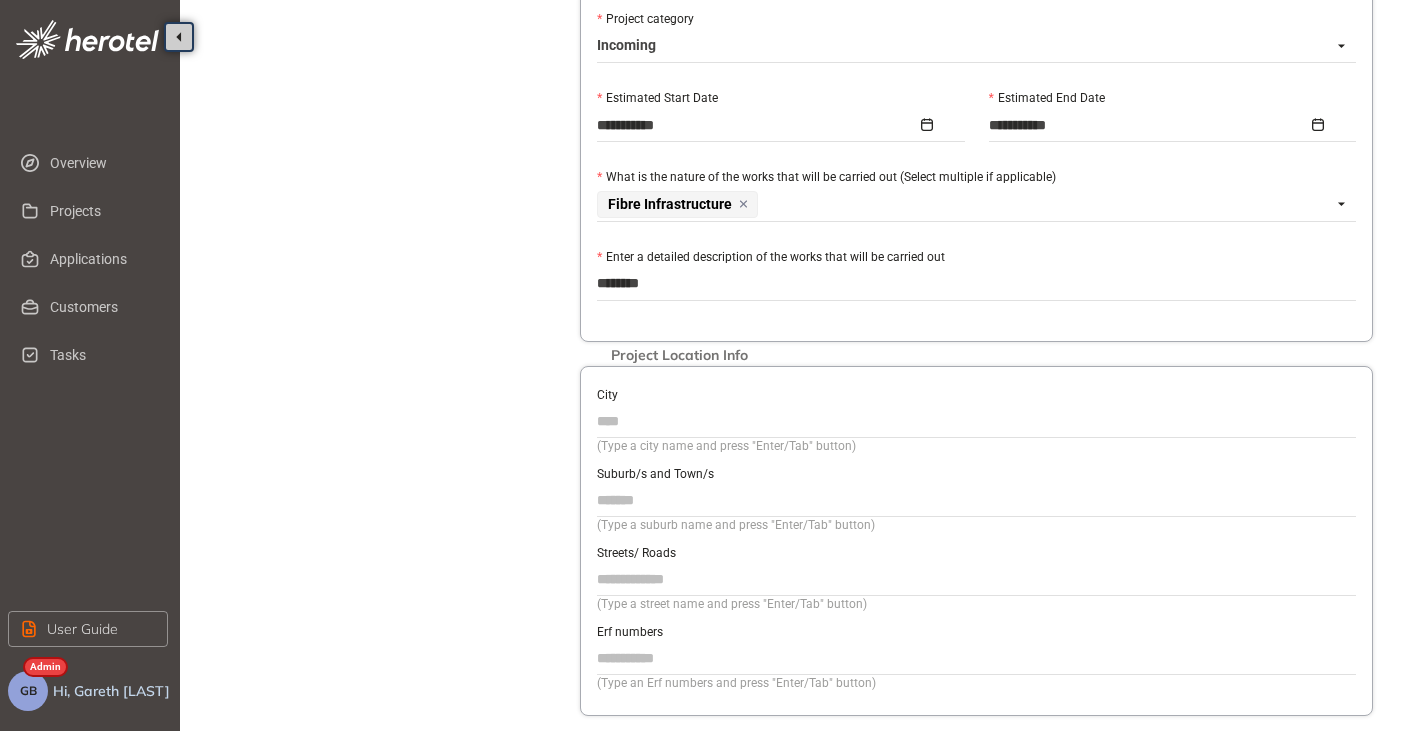 type on "*********" 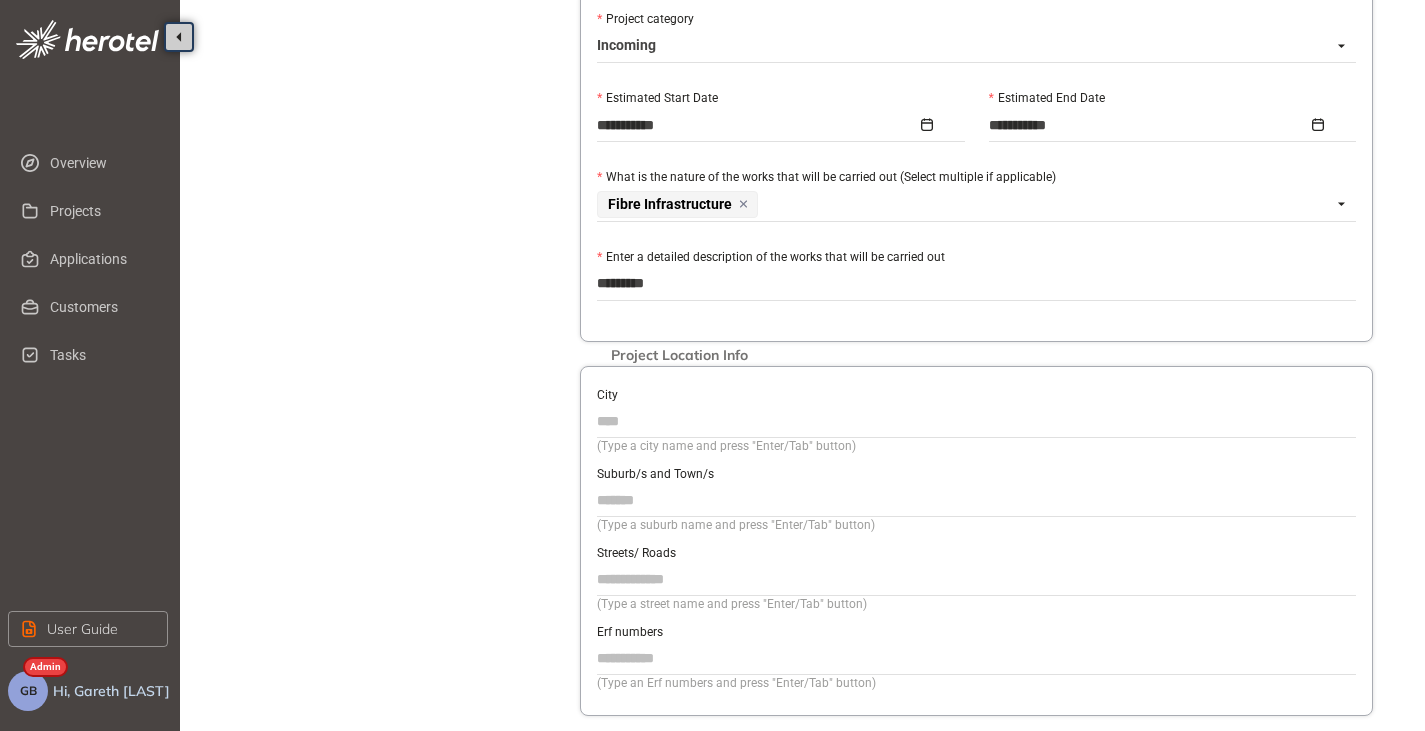 type on "**********" 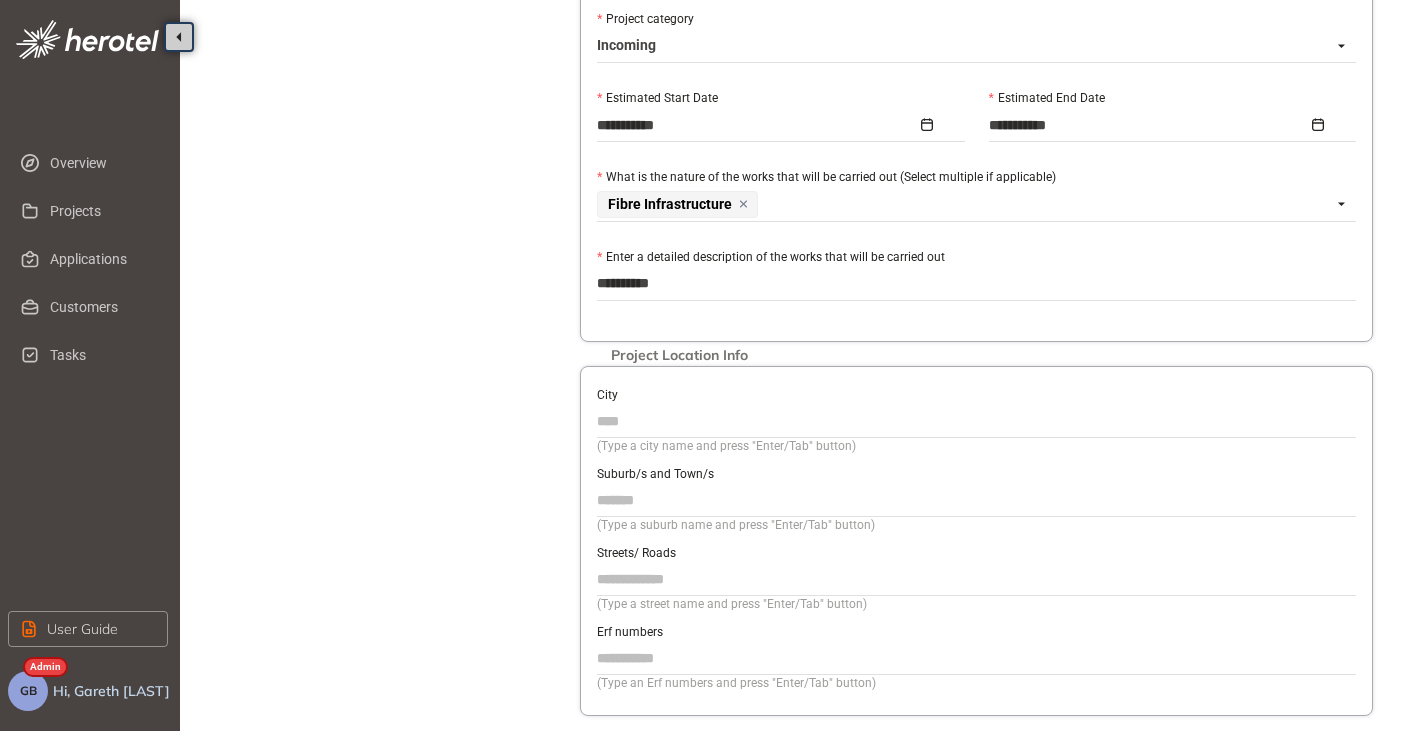 type on "**********" 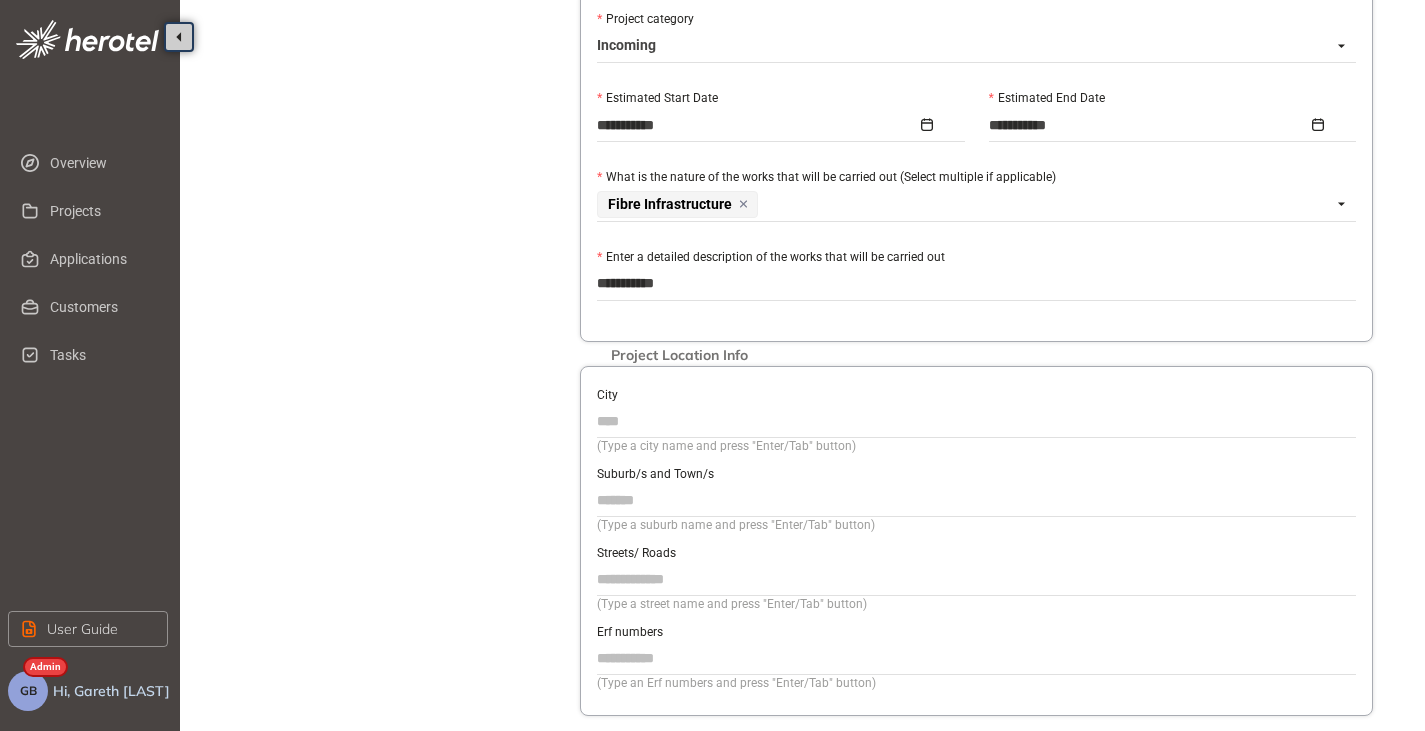 type on "**********" 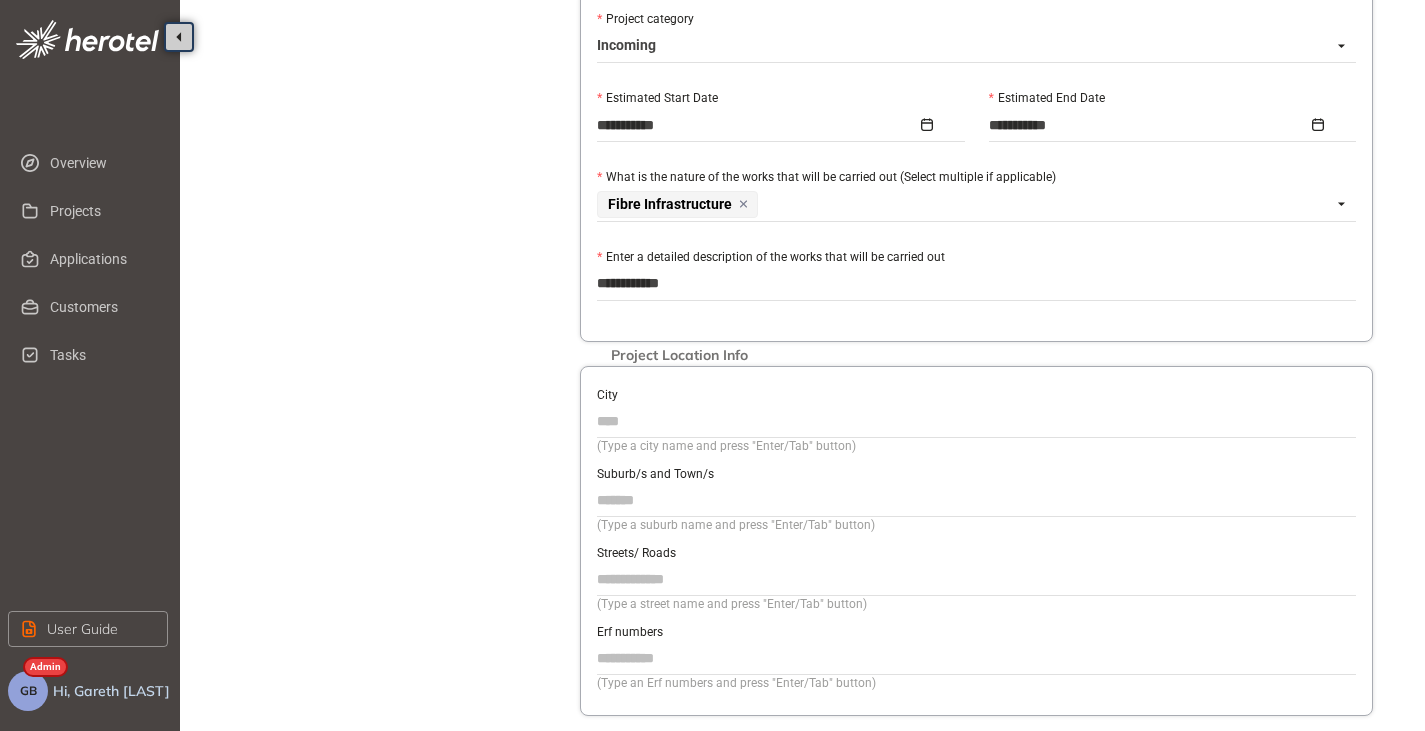 type on "**********" 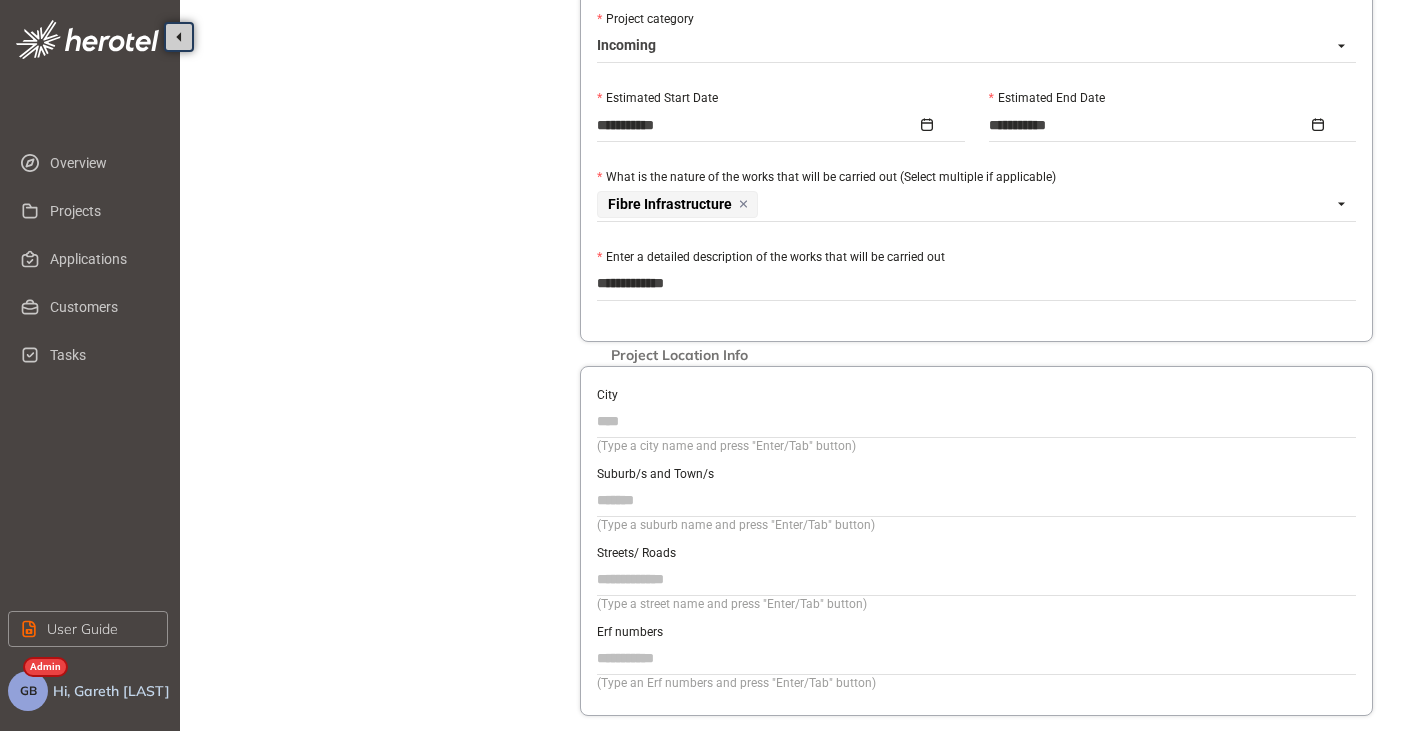 type on "**********" 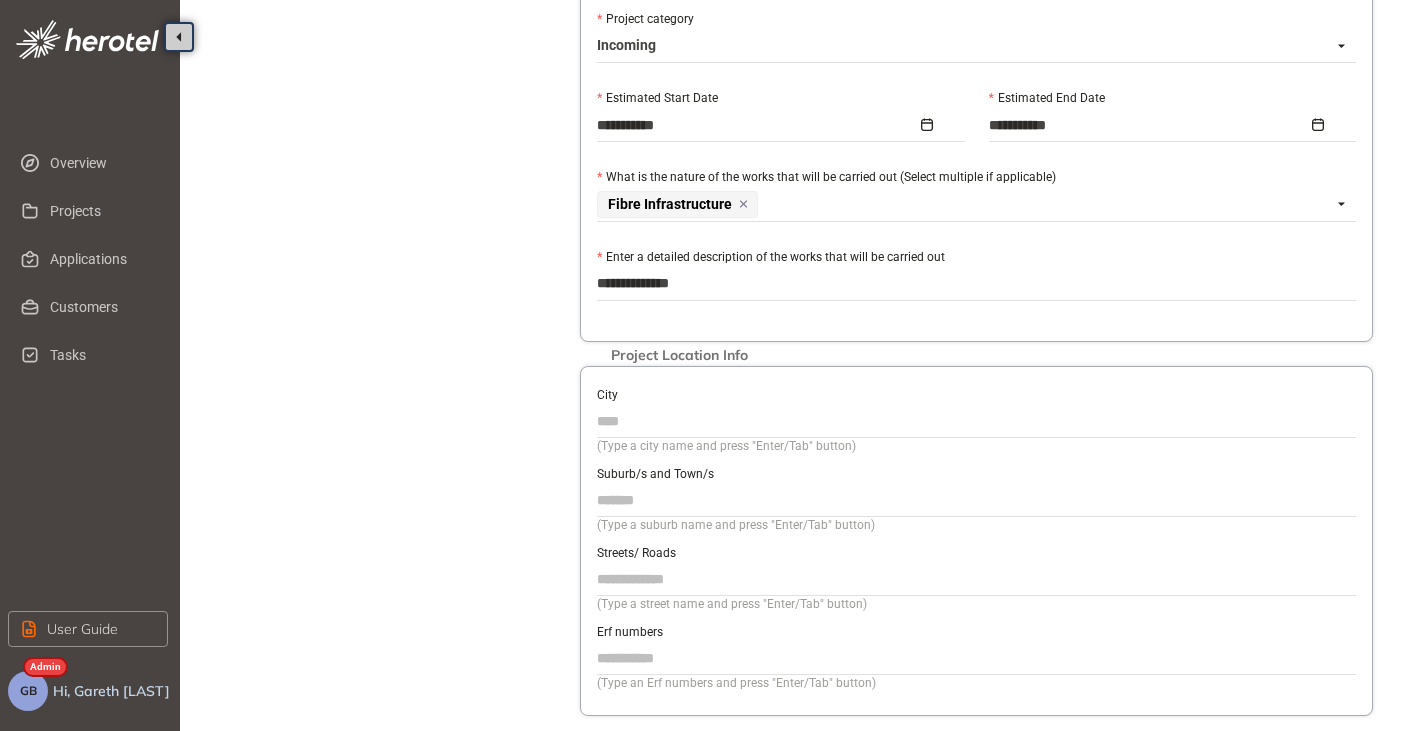 type on "**********" 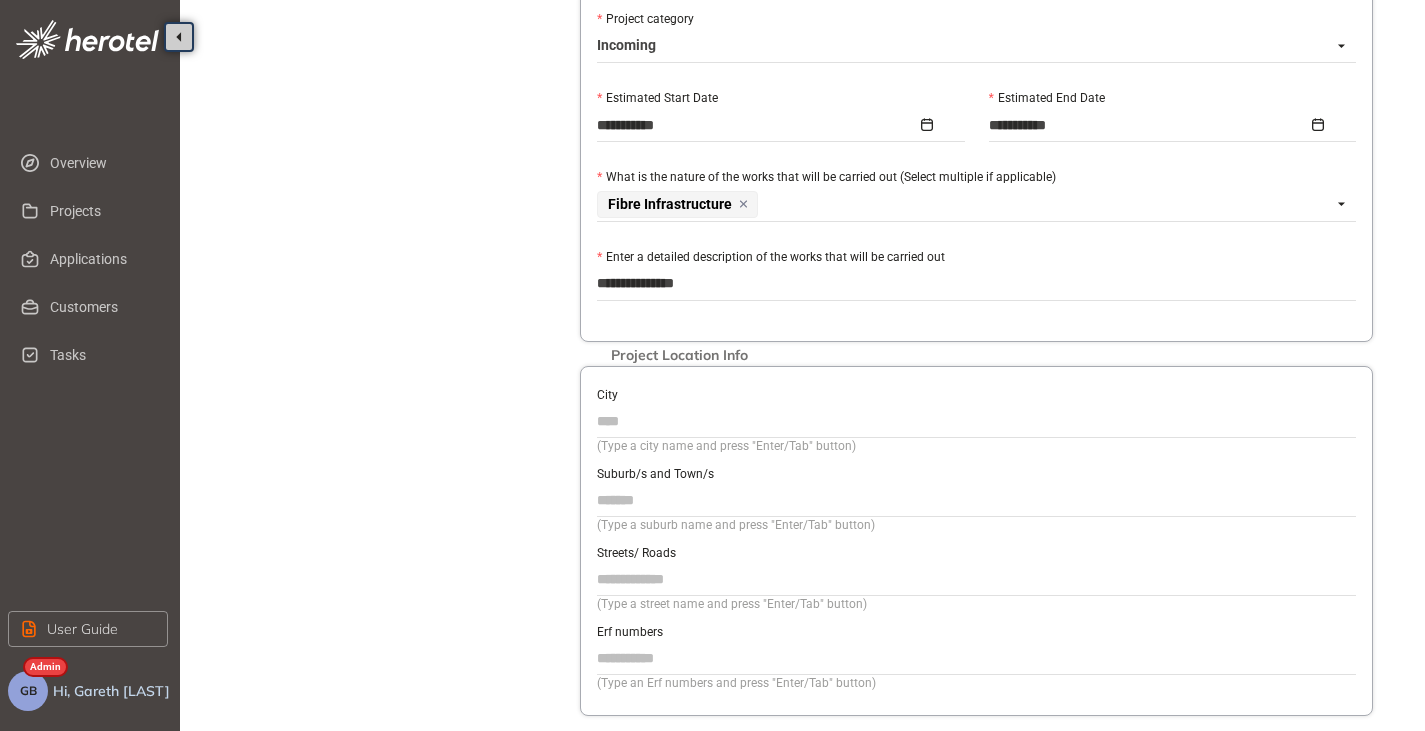type on "**********" 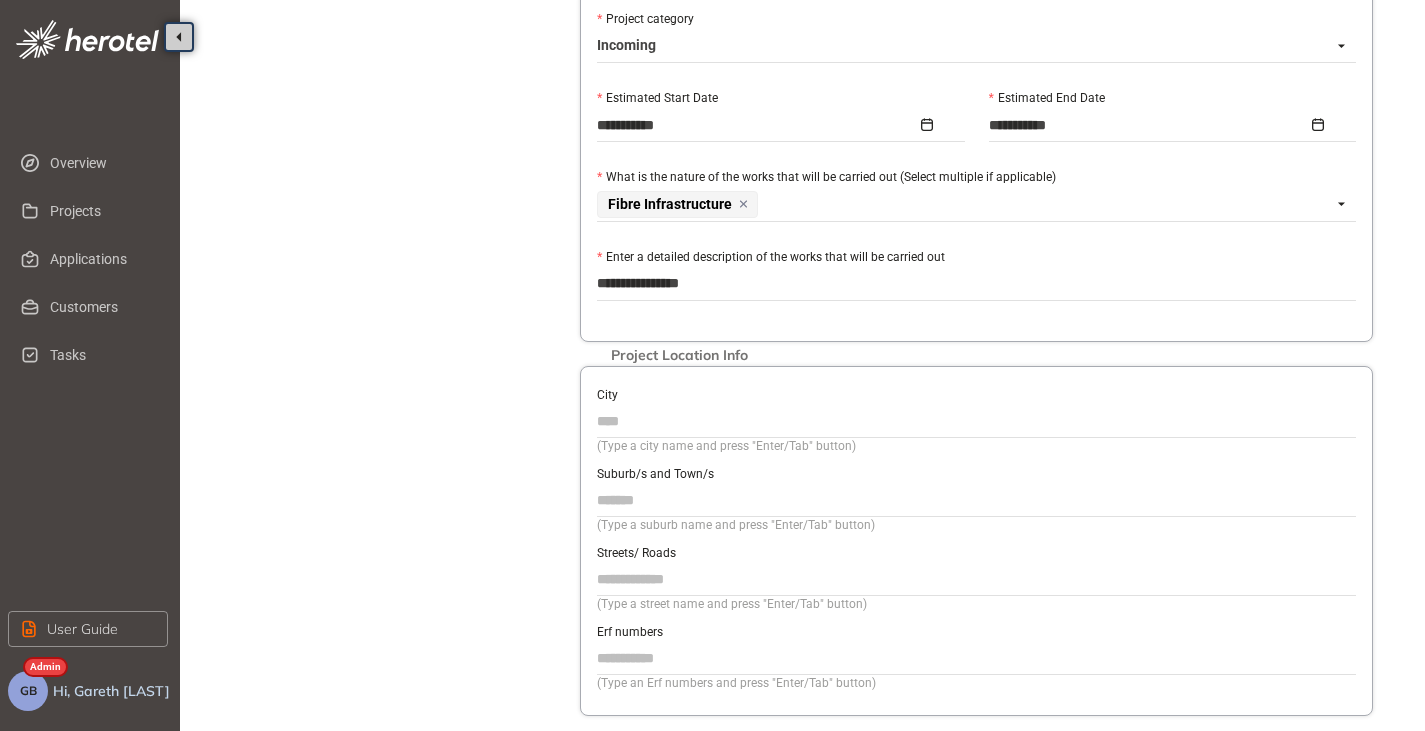 type on "**********" 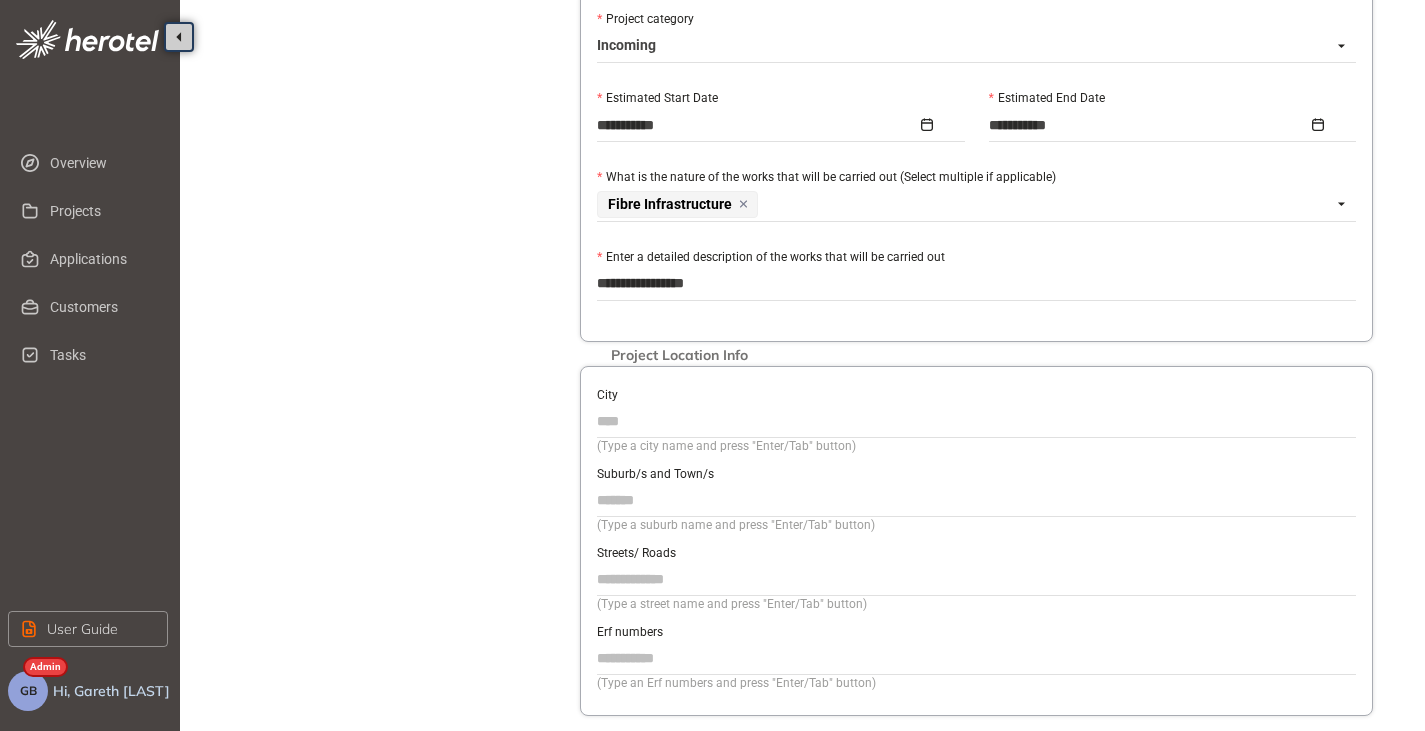 type on "**********" 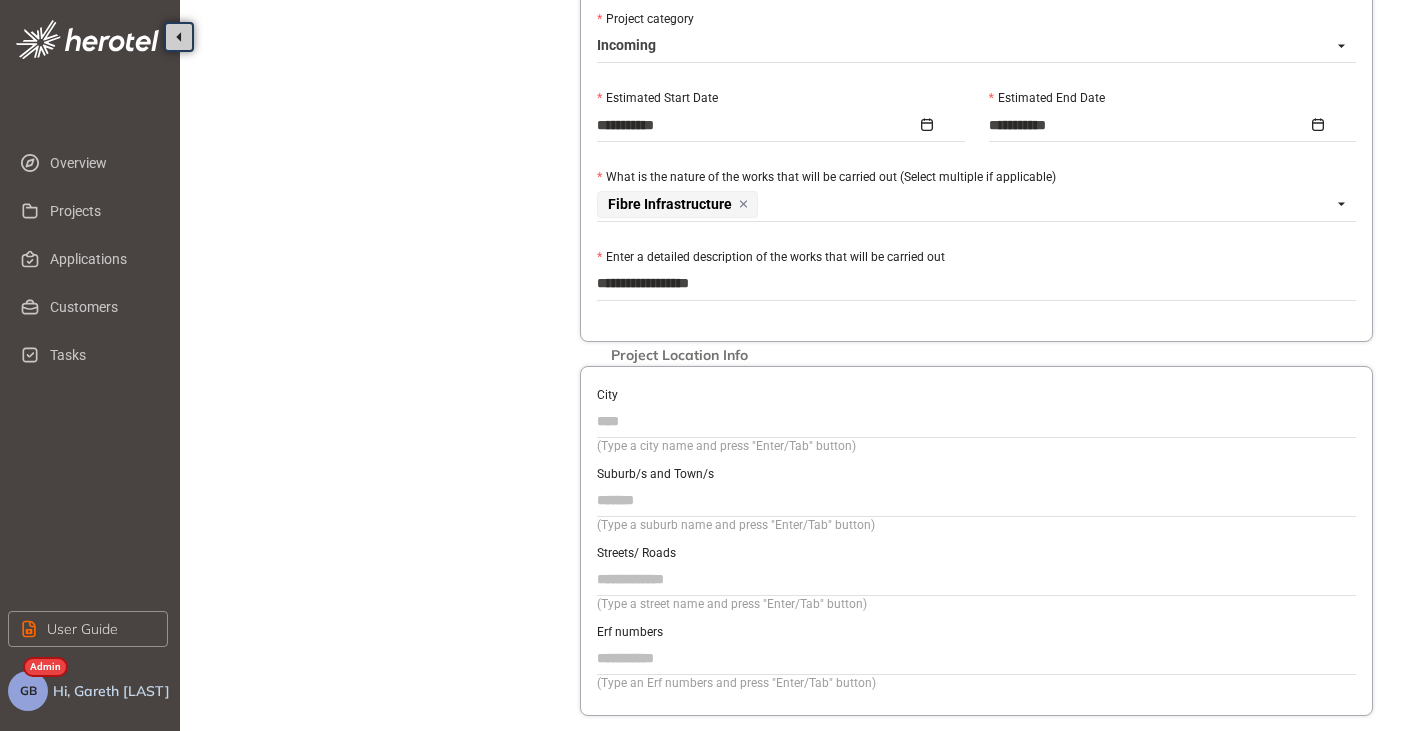 type on "**********" 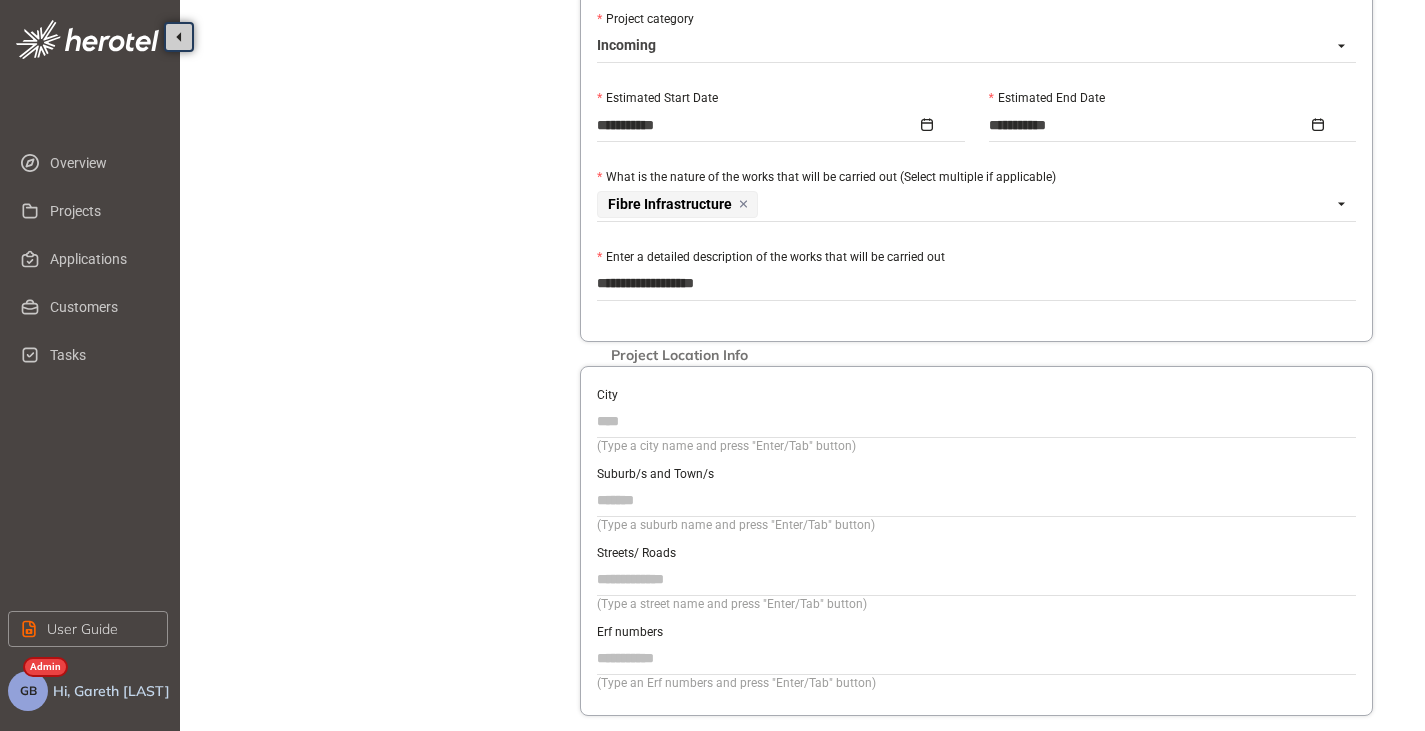 type on "**********" 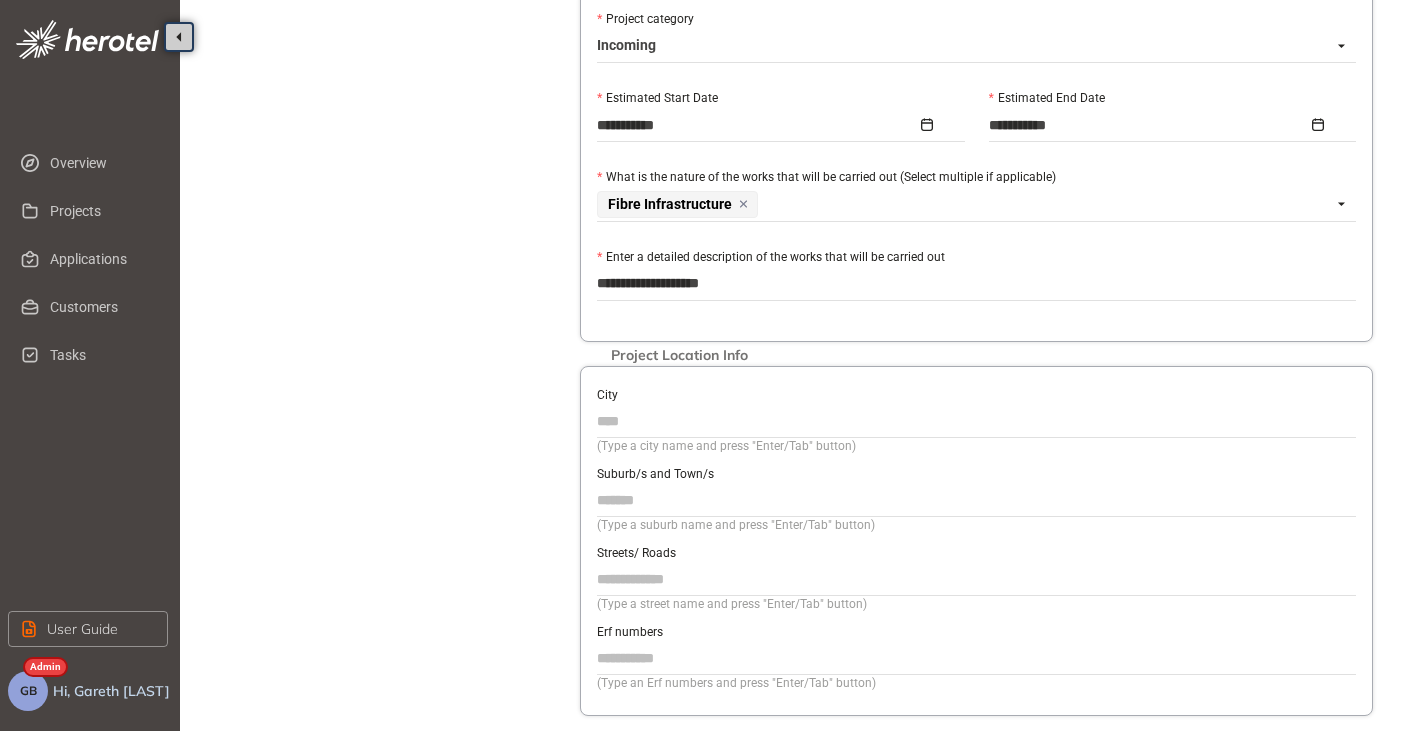 type on "**********" 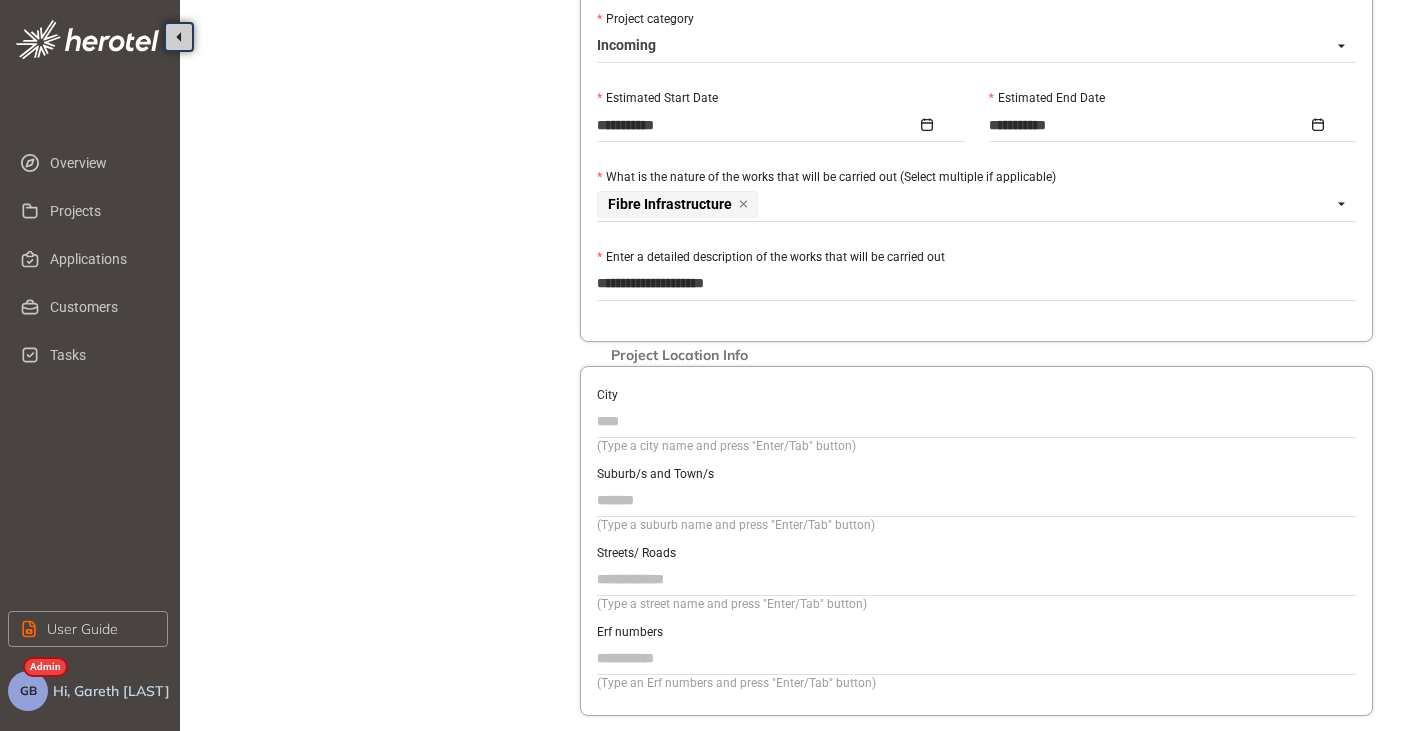 type on "**********" 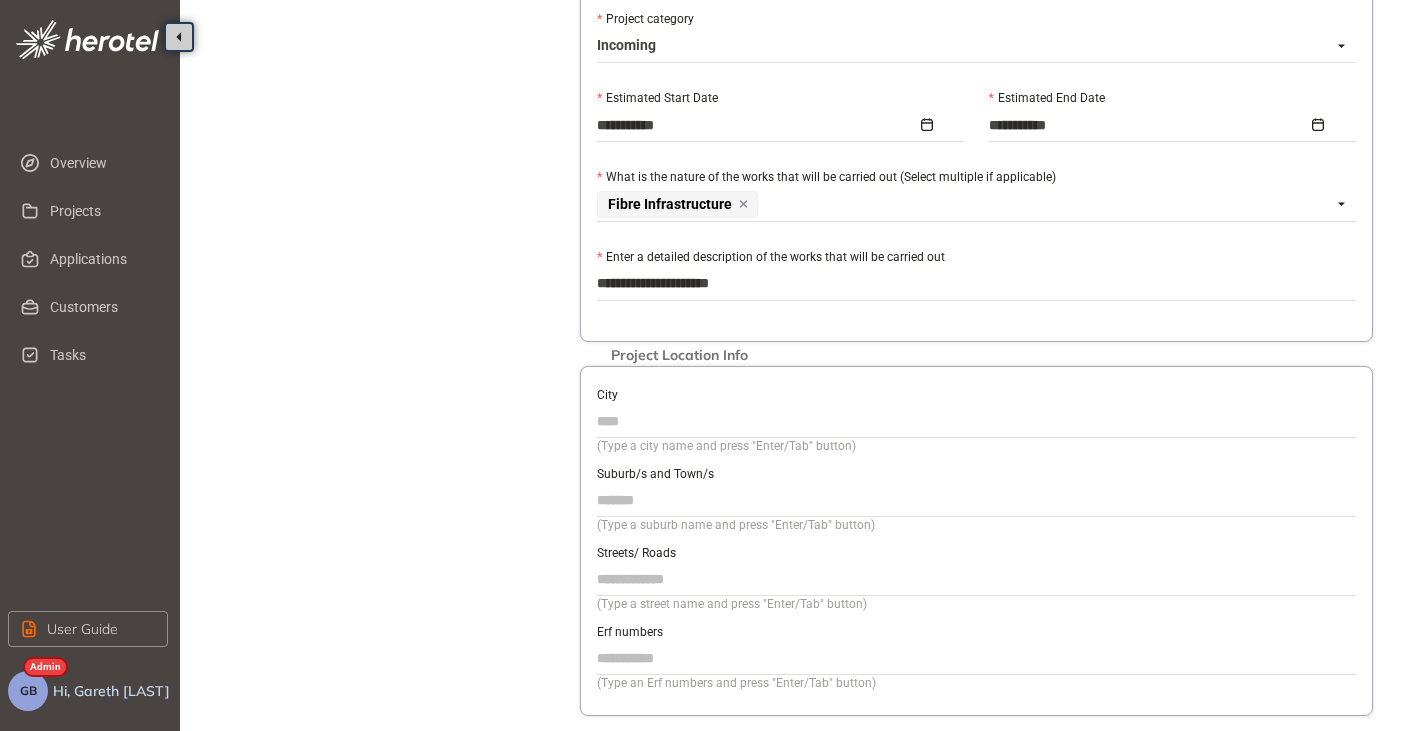 type on "**********" 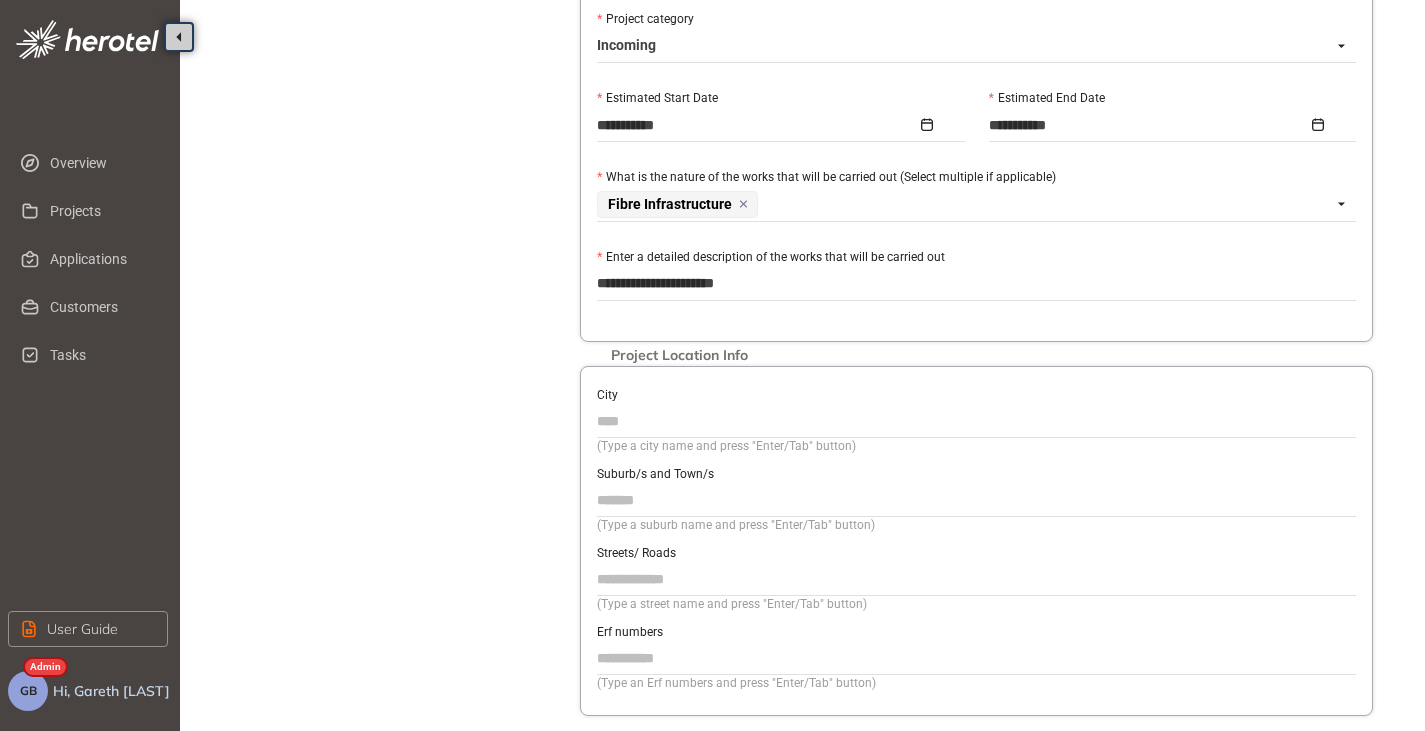 type on "**********" 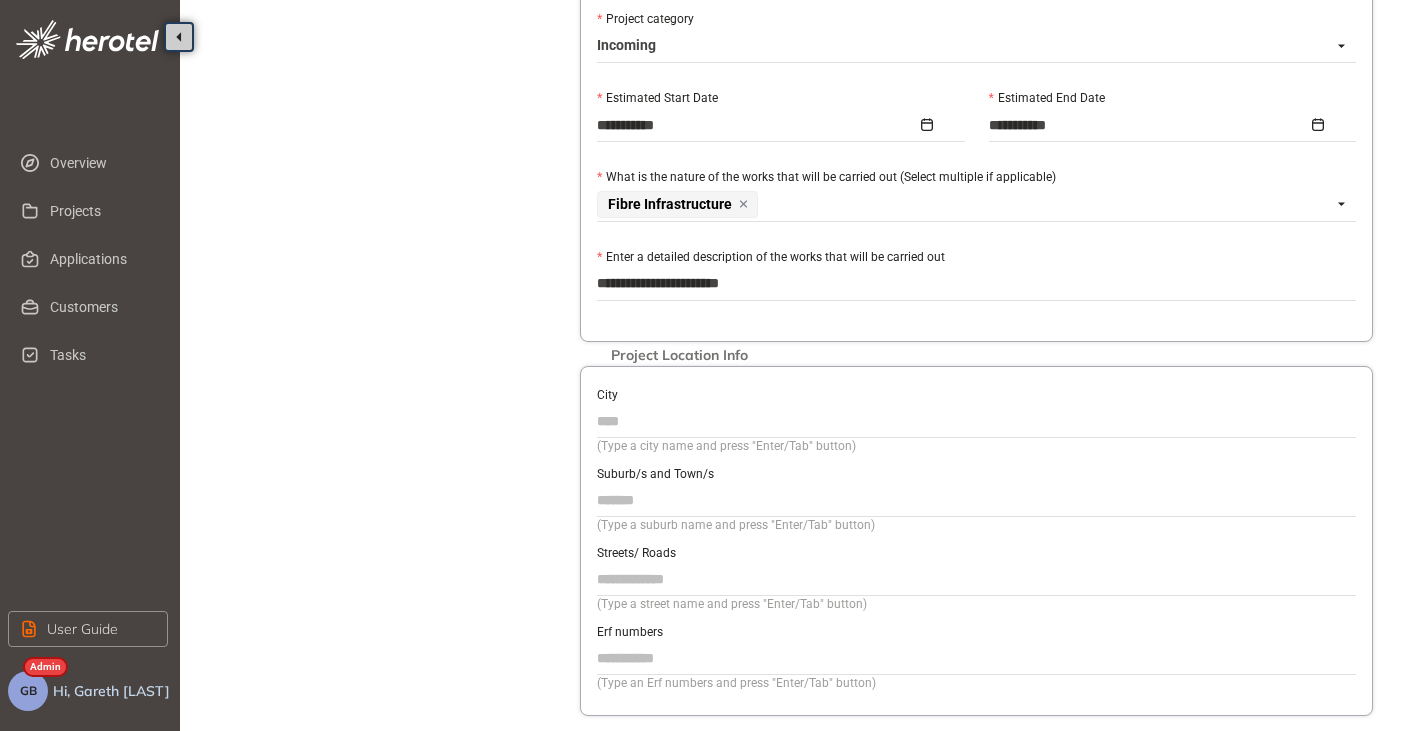 type on "**********" 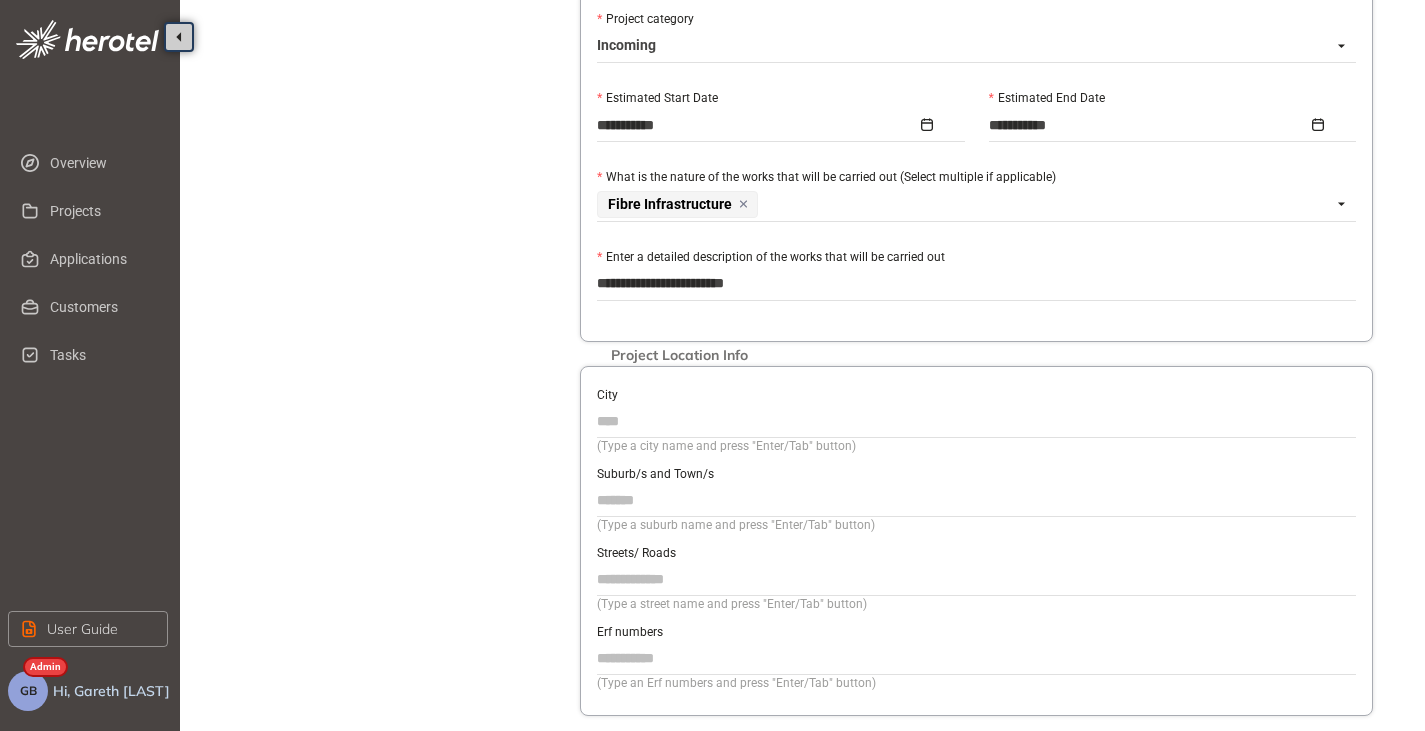 type on "**********" 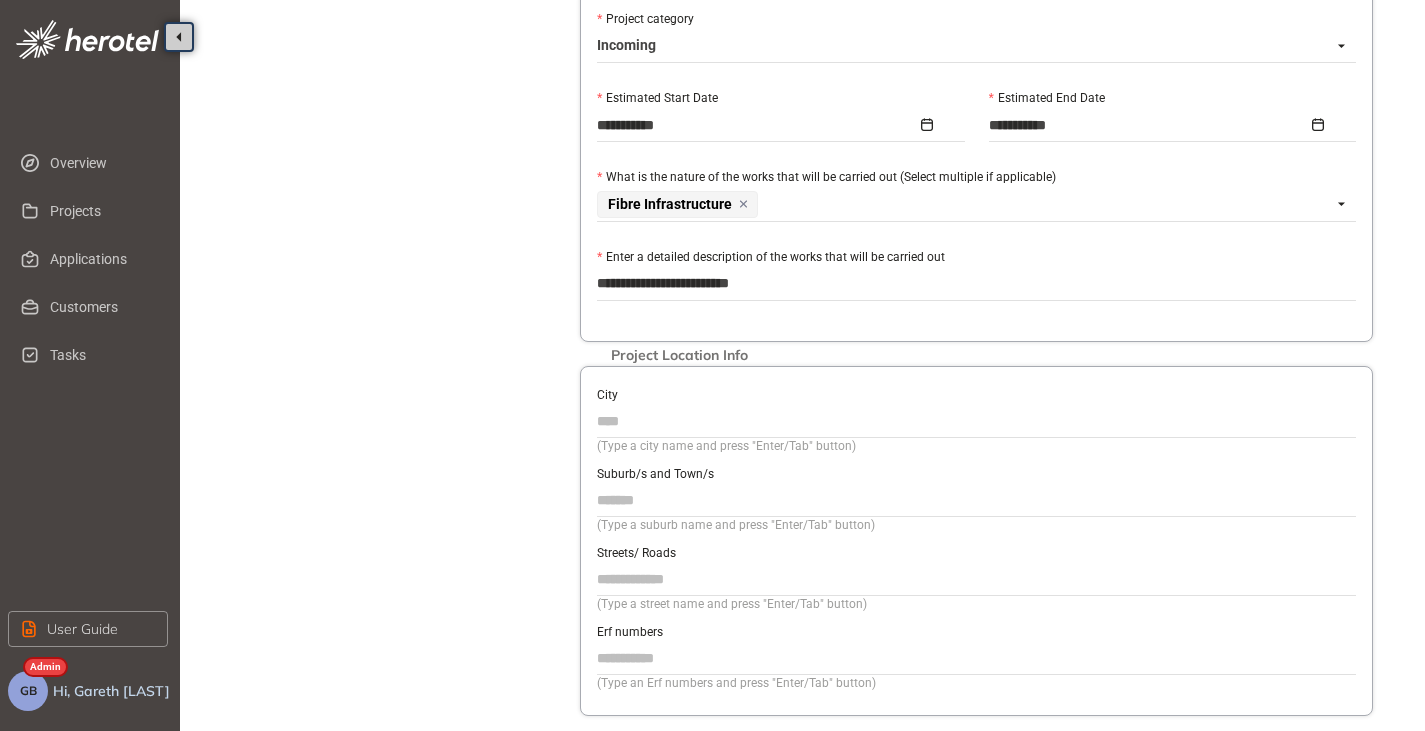 type on "**********" 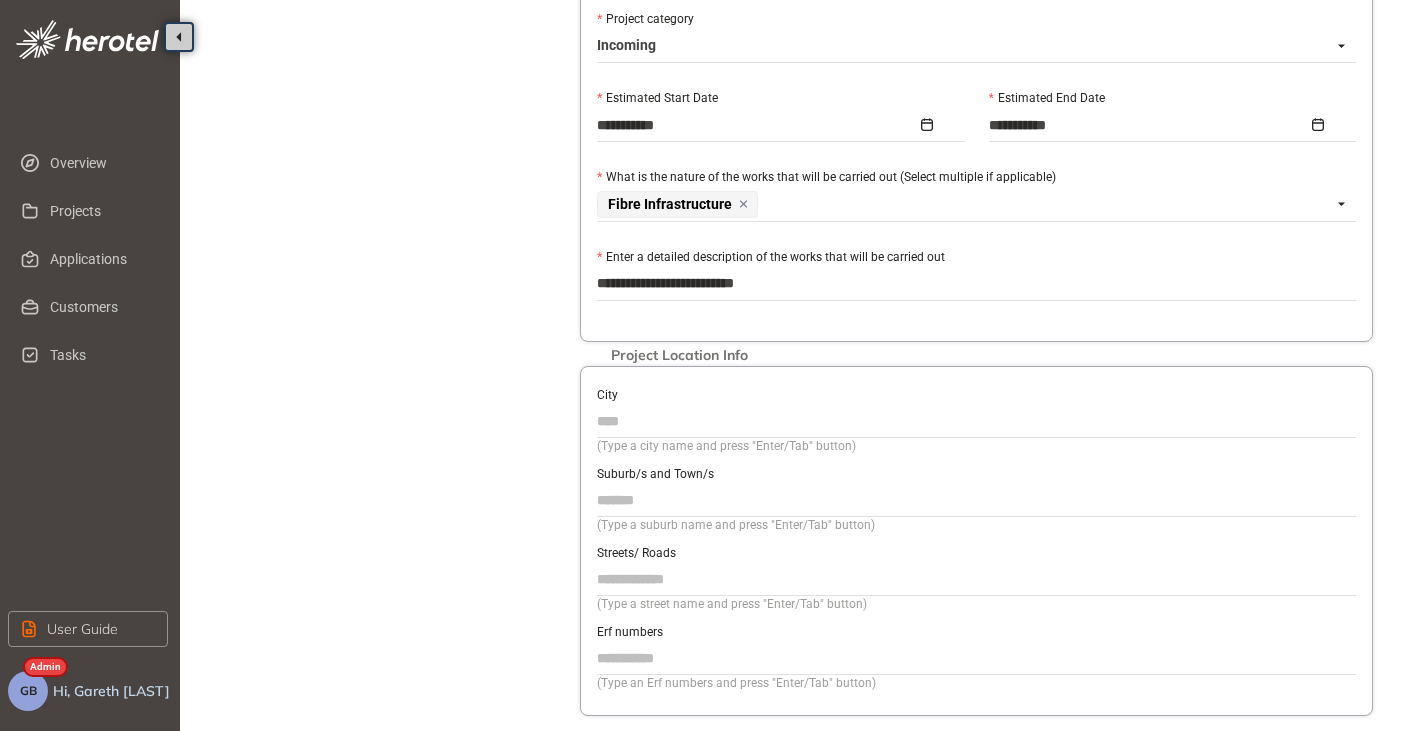 type on "**********" 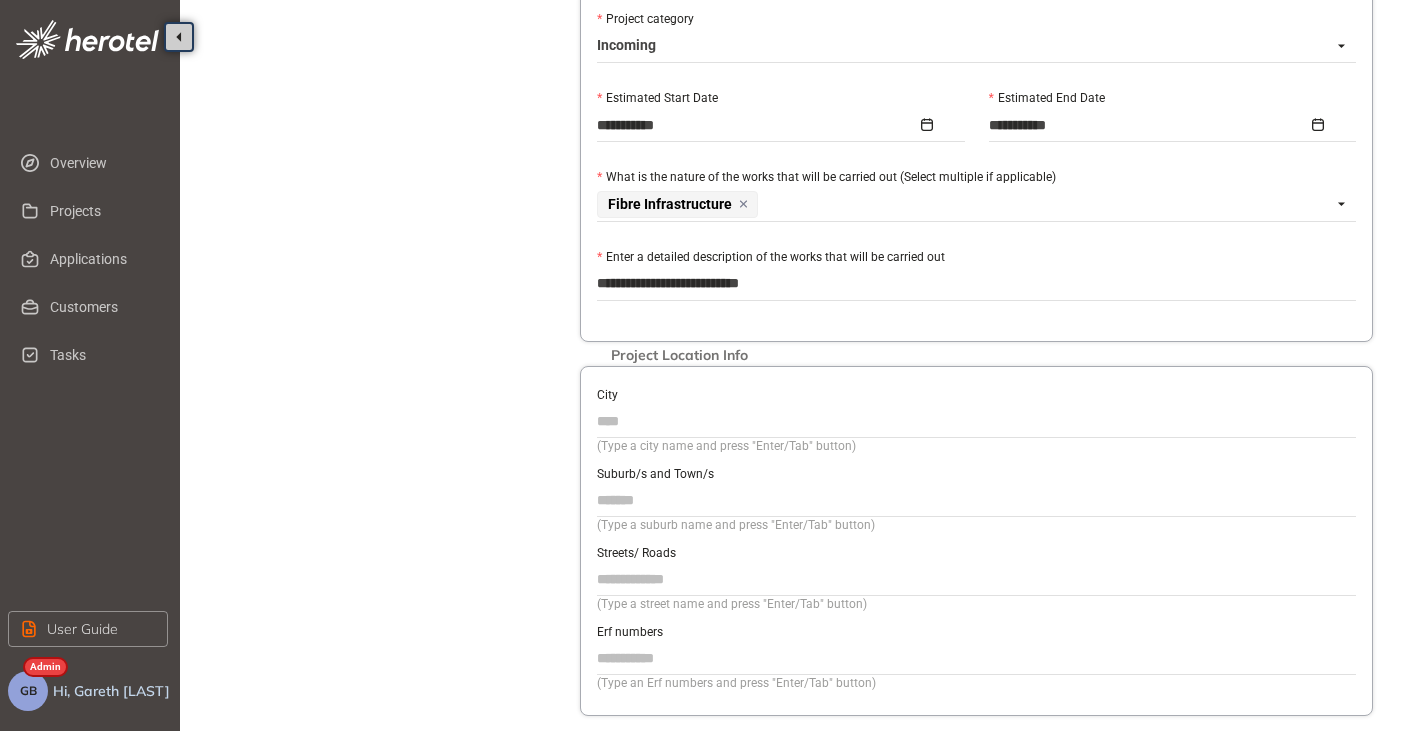 type on "**********" 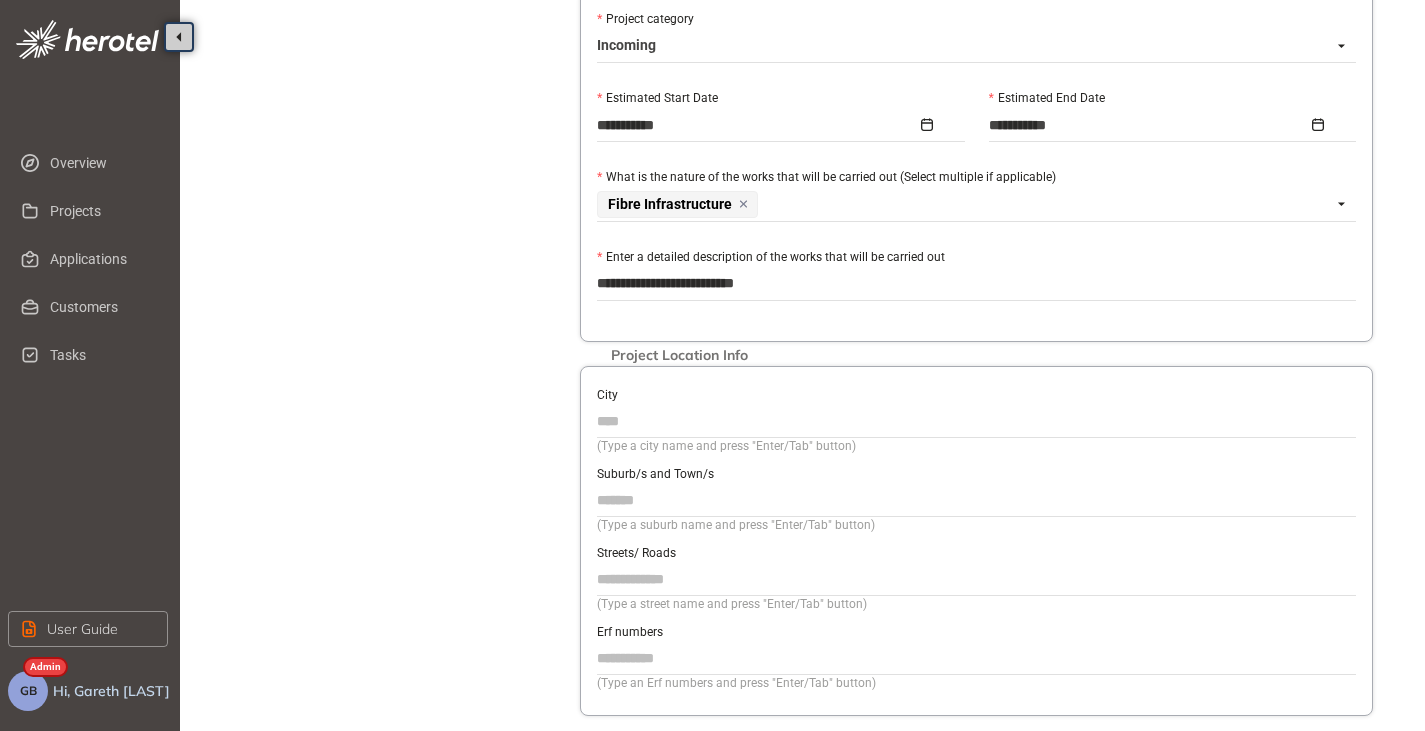 type on "**********" 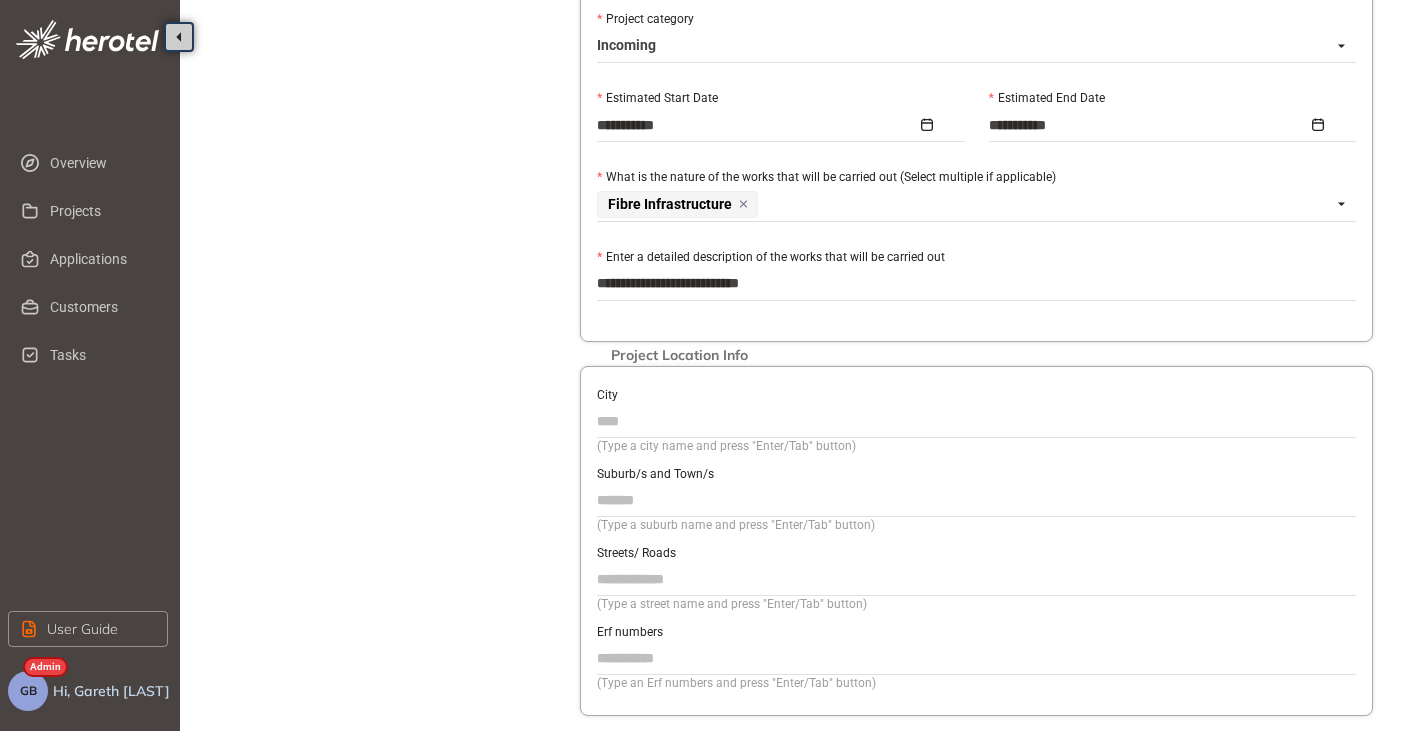 type on "**********" 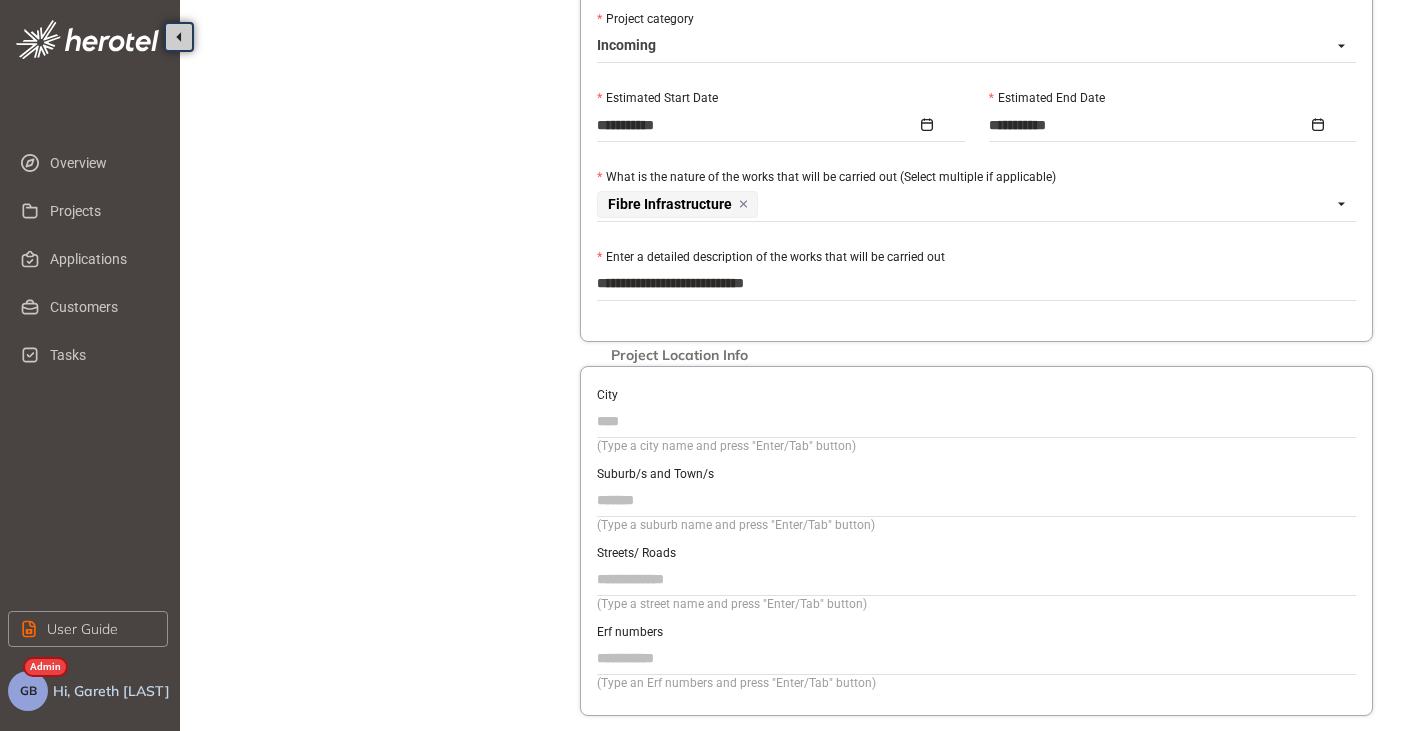 type on "**********" 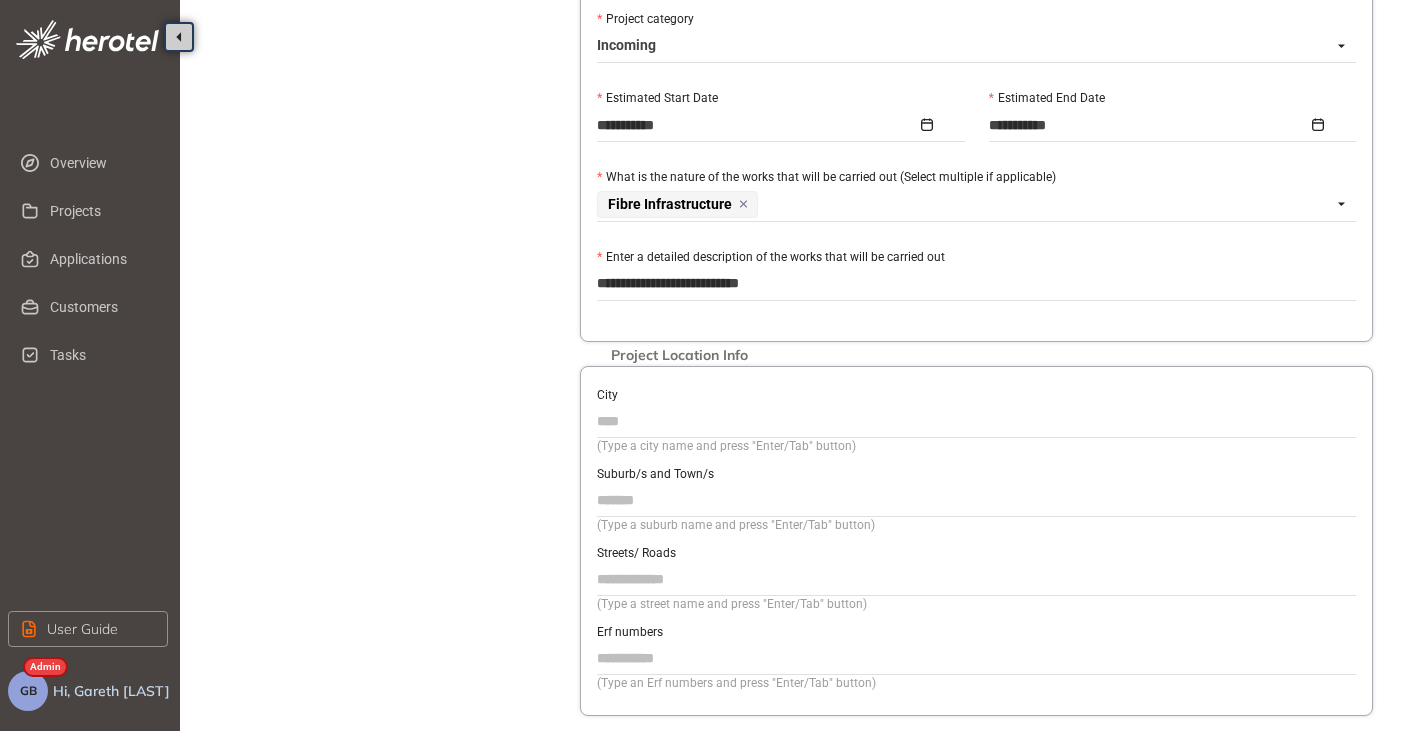 type on "**********" 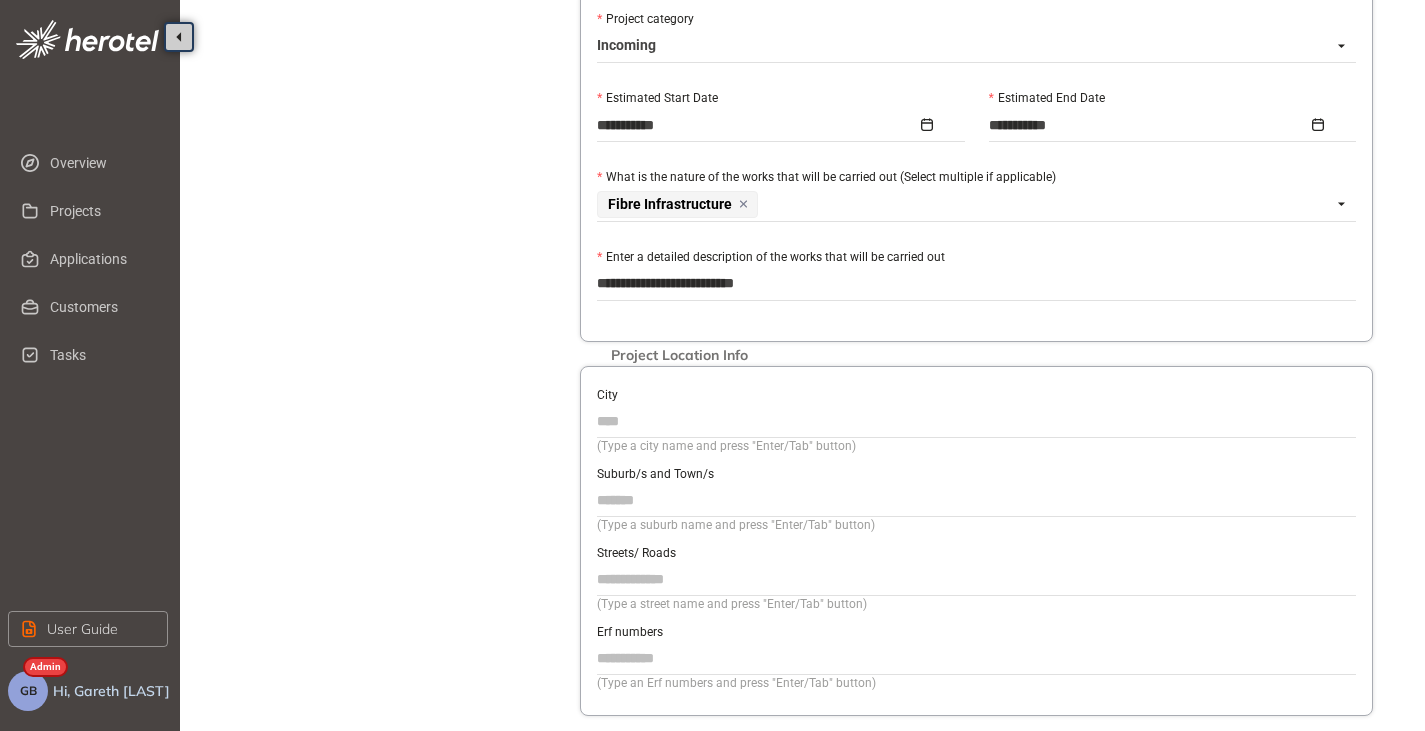 type on "**********" 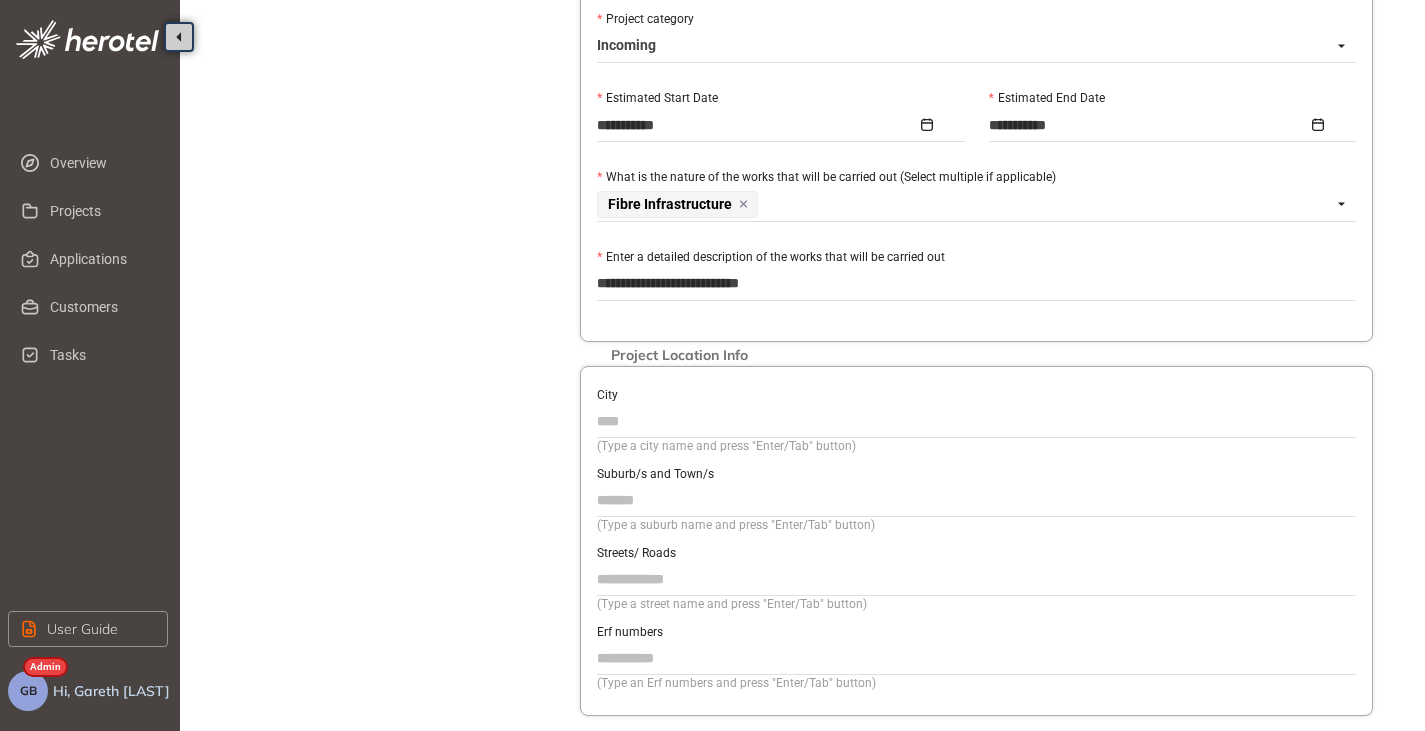 type on "**********" 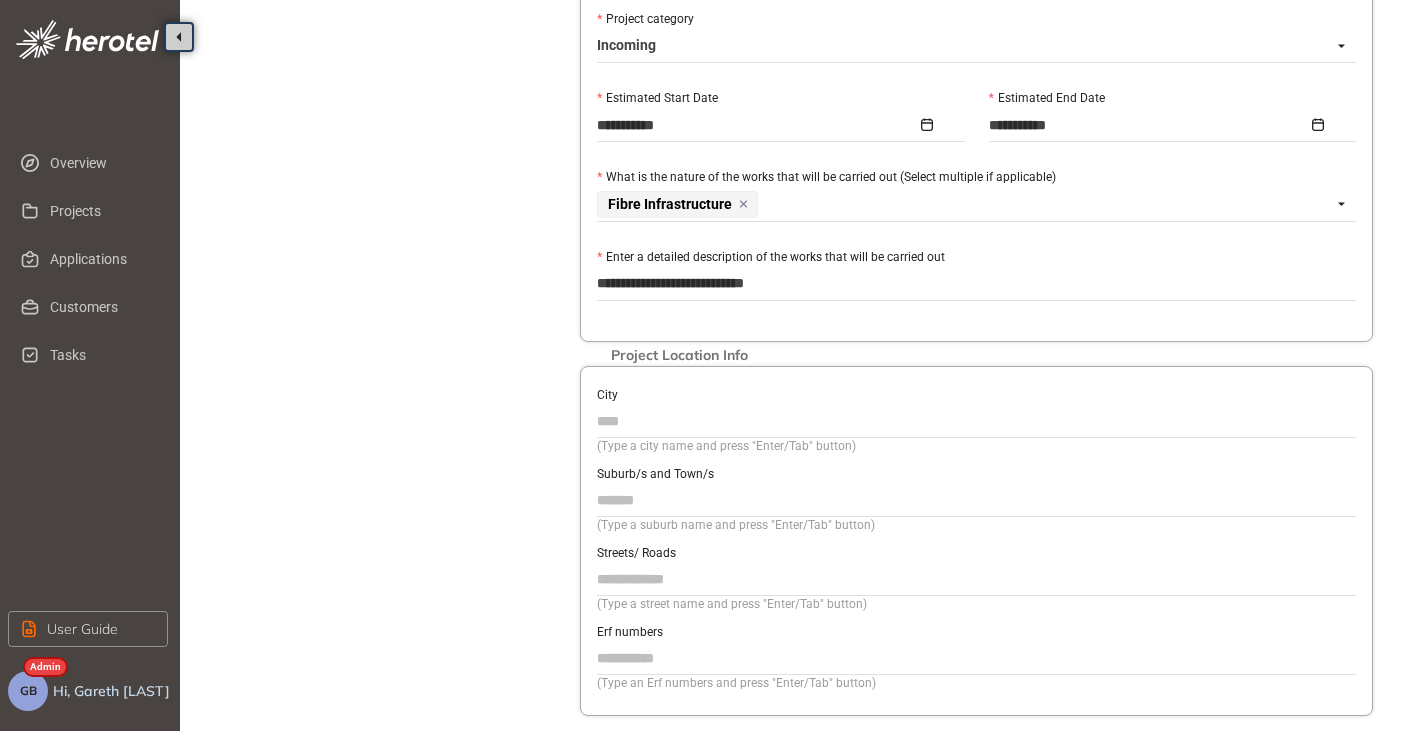 type on "**********" 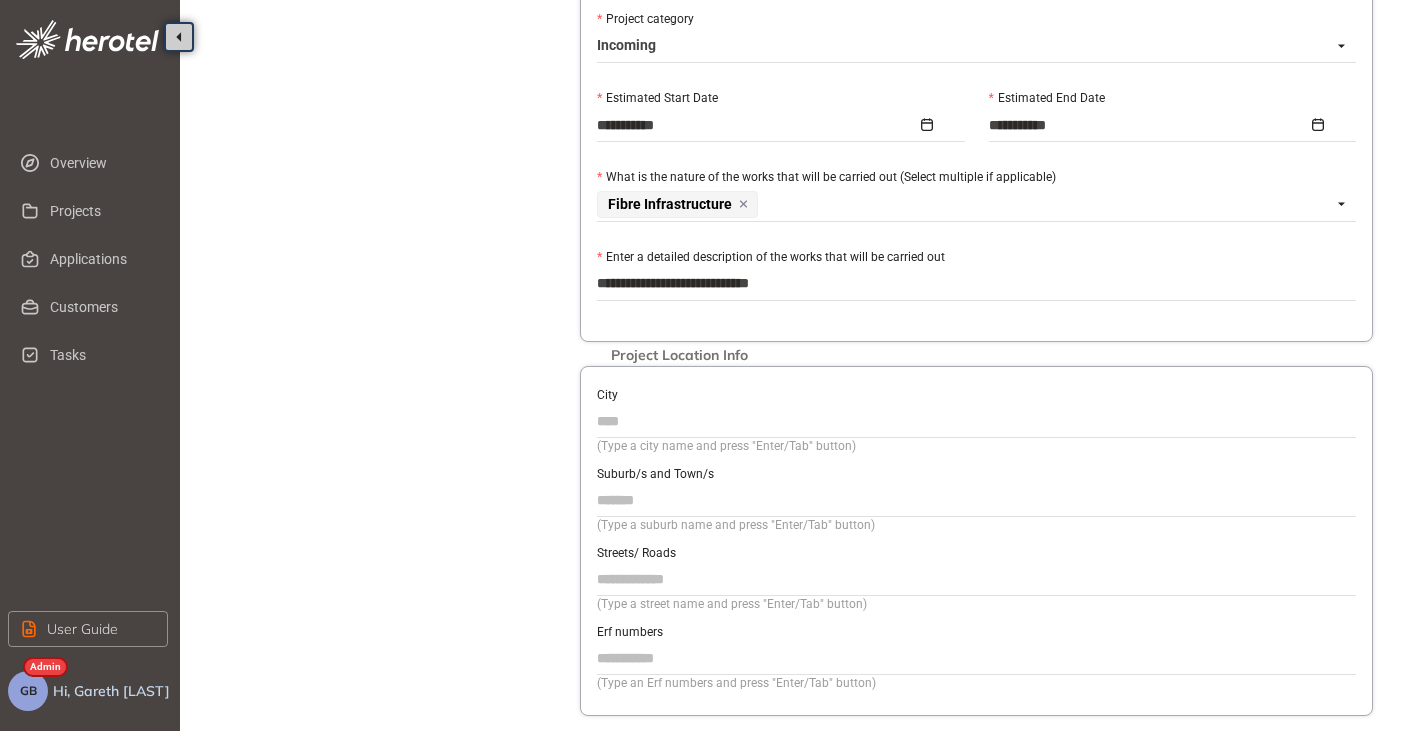 type on "**********" 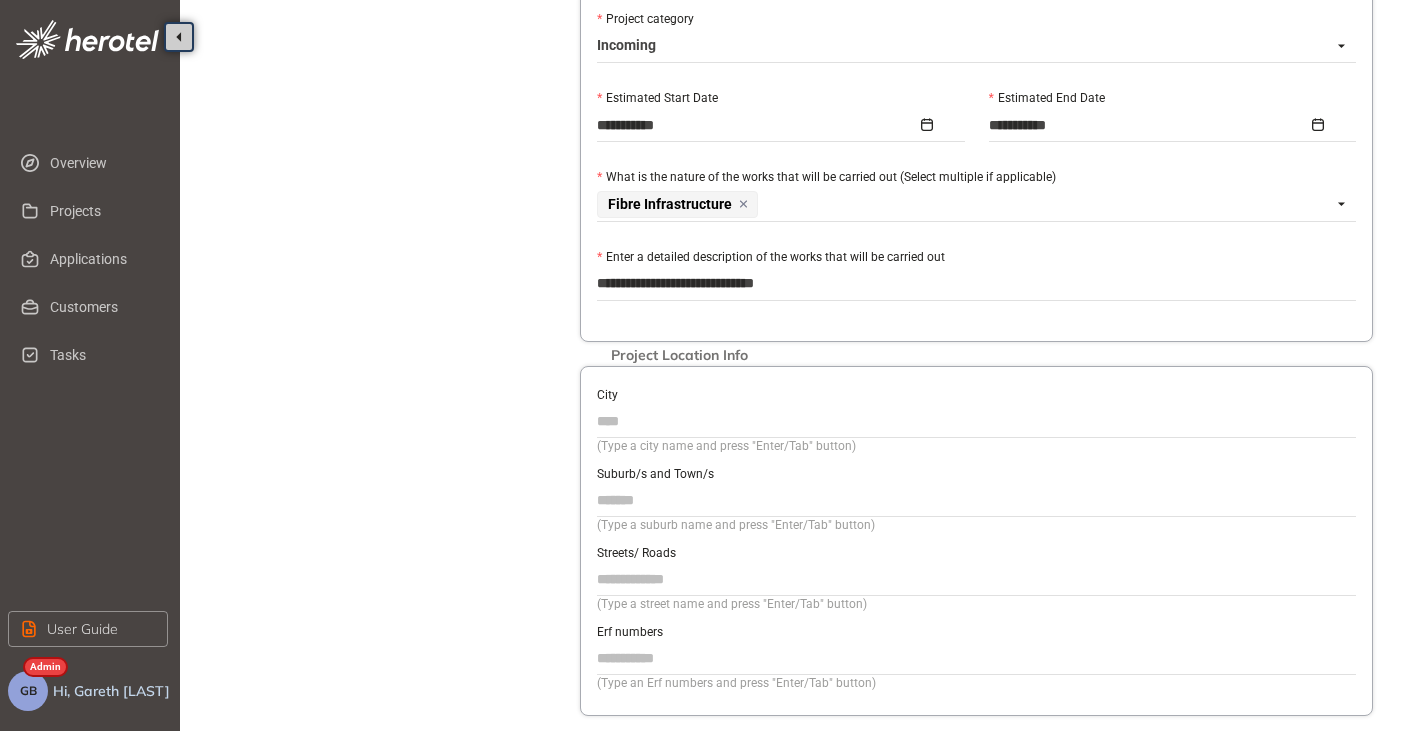 type on "**********" 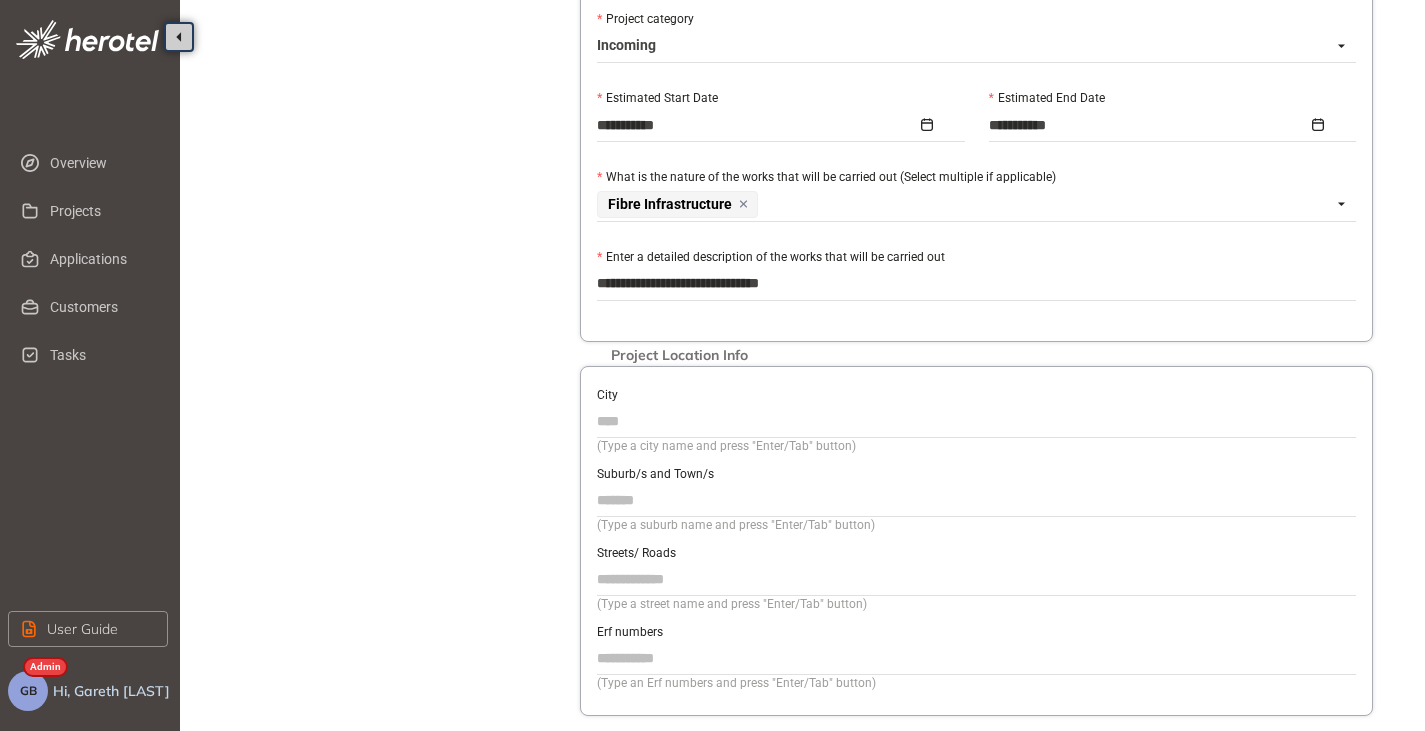 type on "**********" 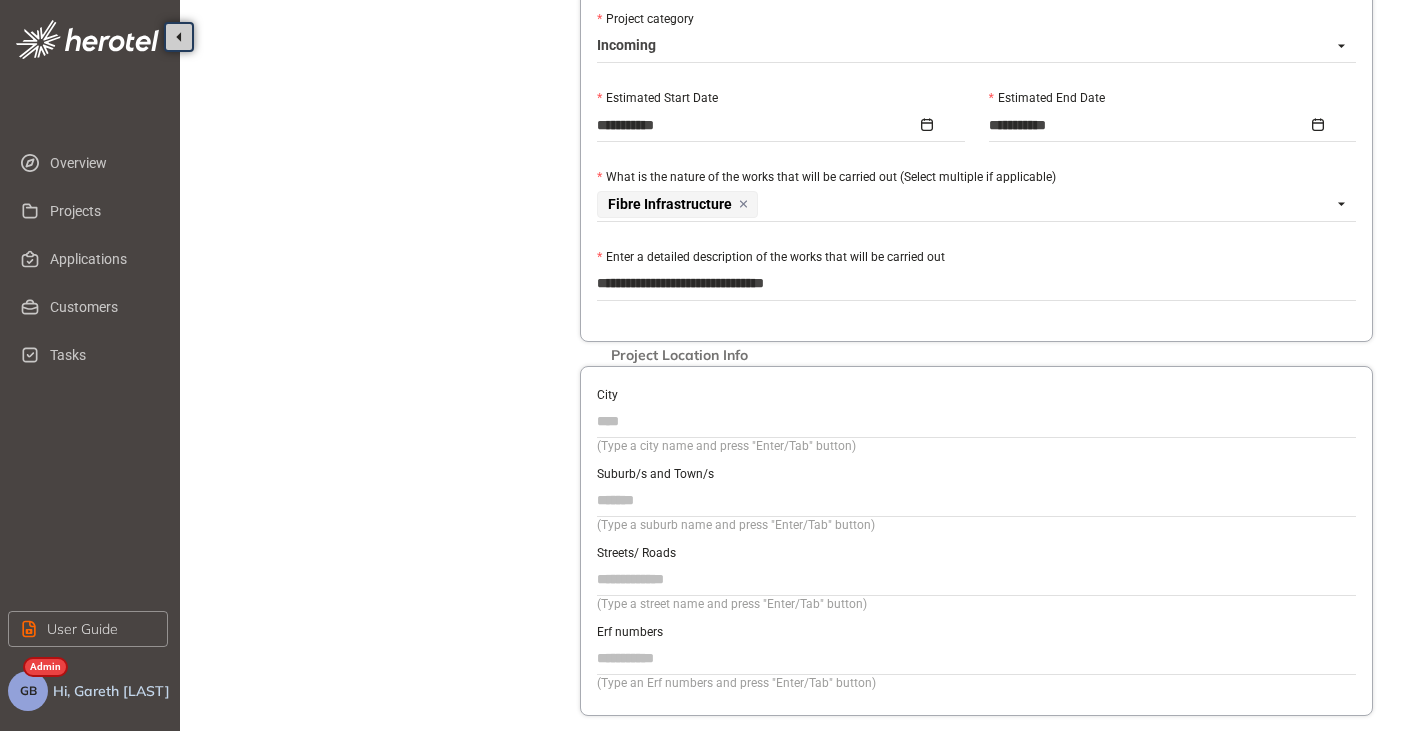 type on "**********" 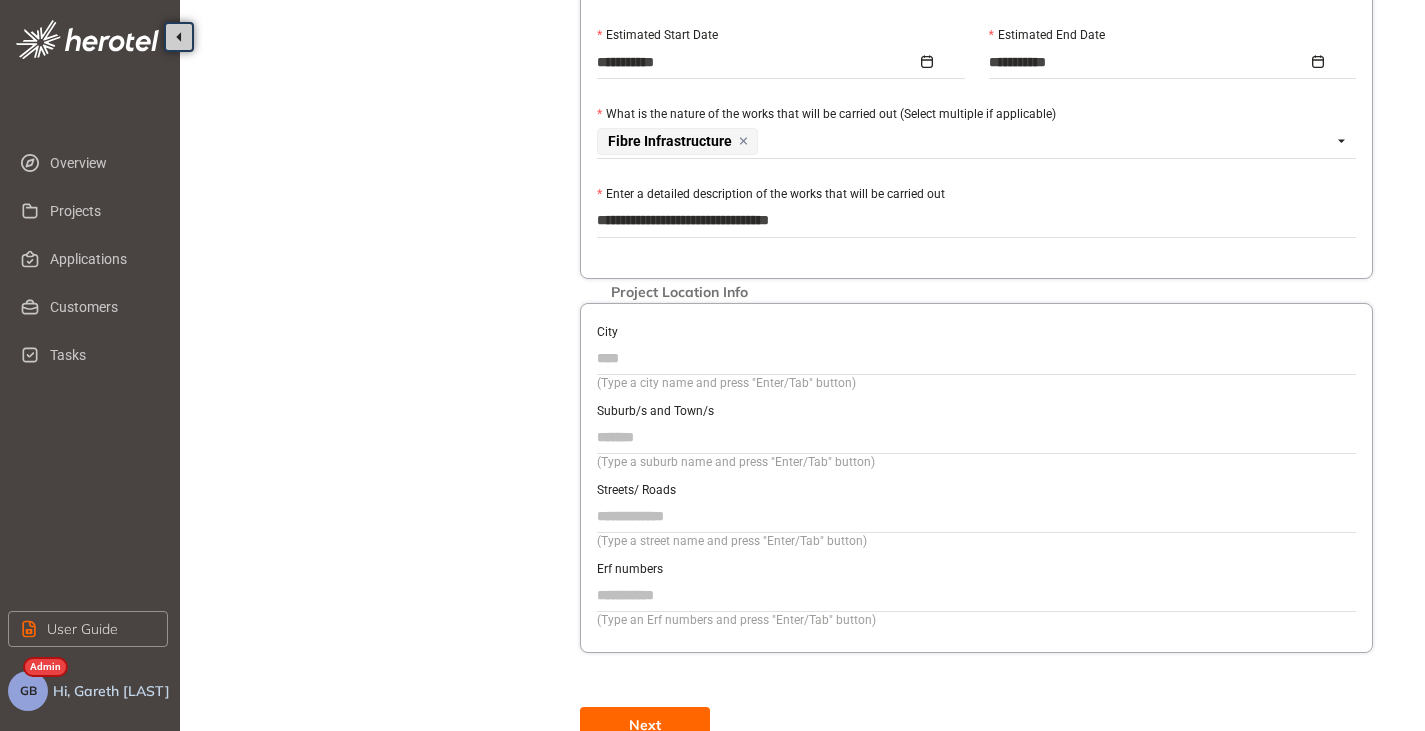 scroll, scrollTop: 900, scrollLeft: 0, axis: vertical 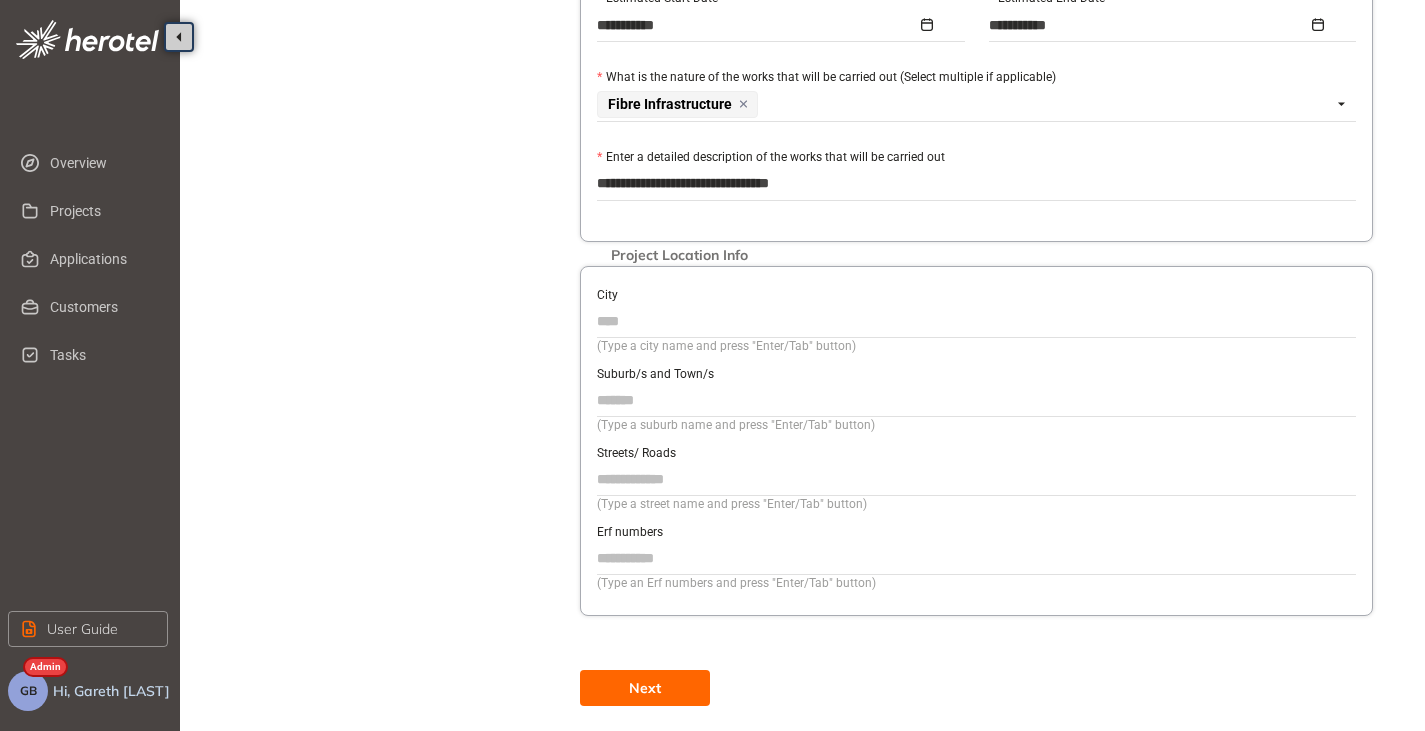 type on "**********" 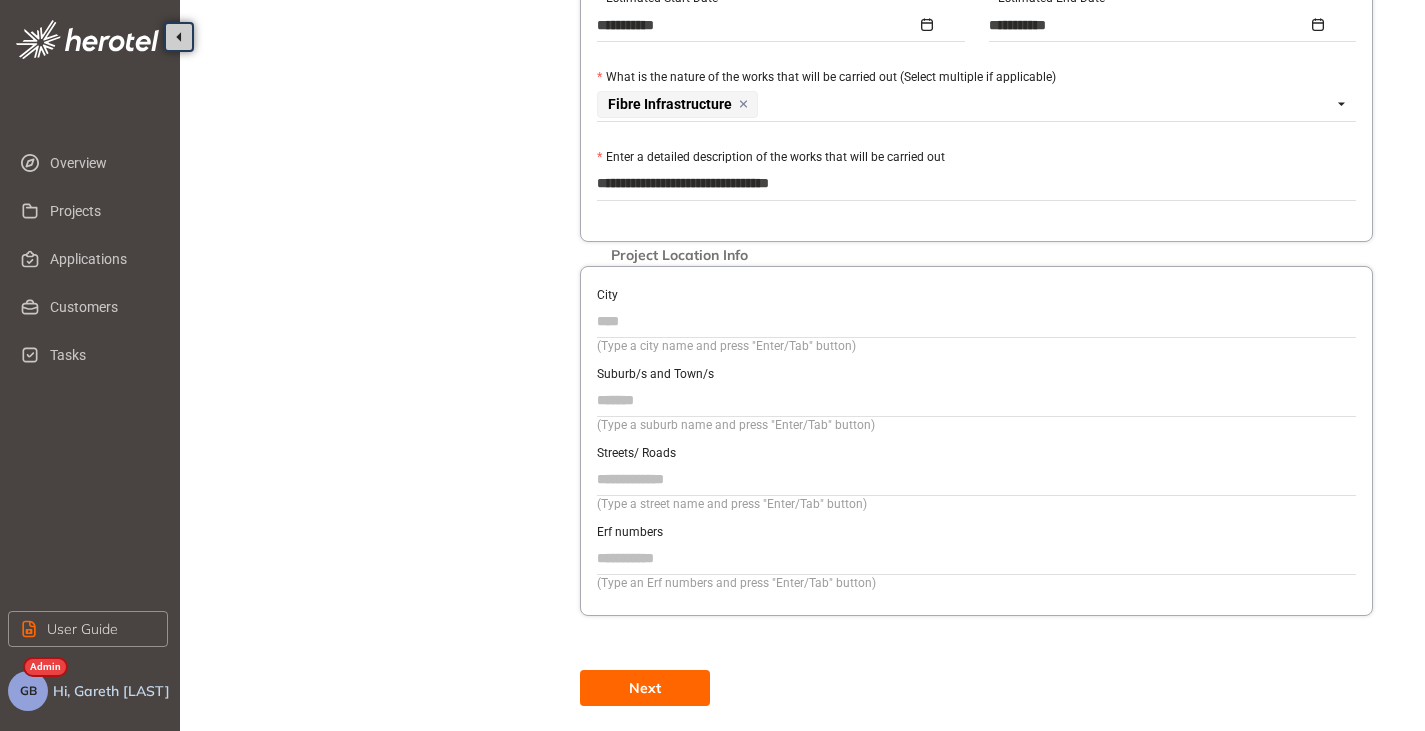 type on "**********" 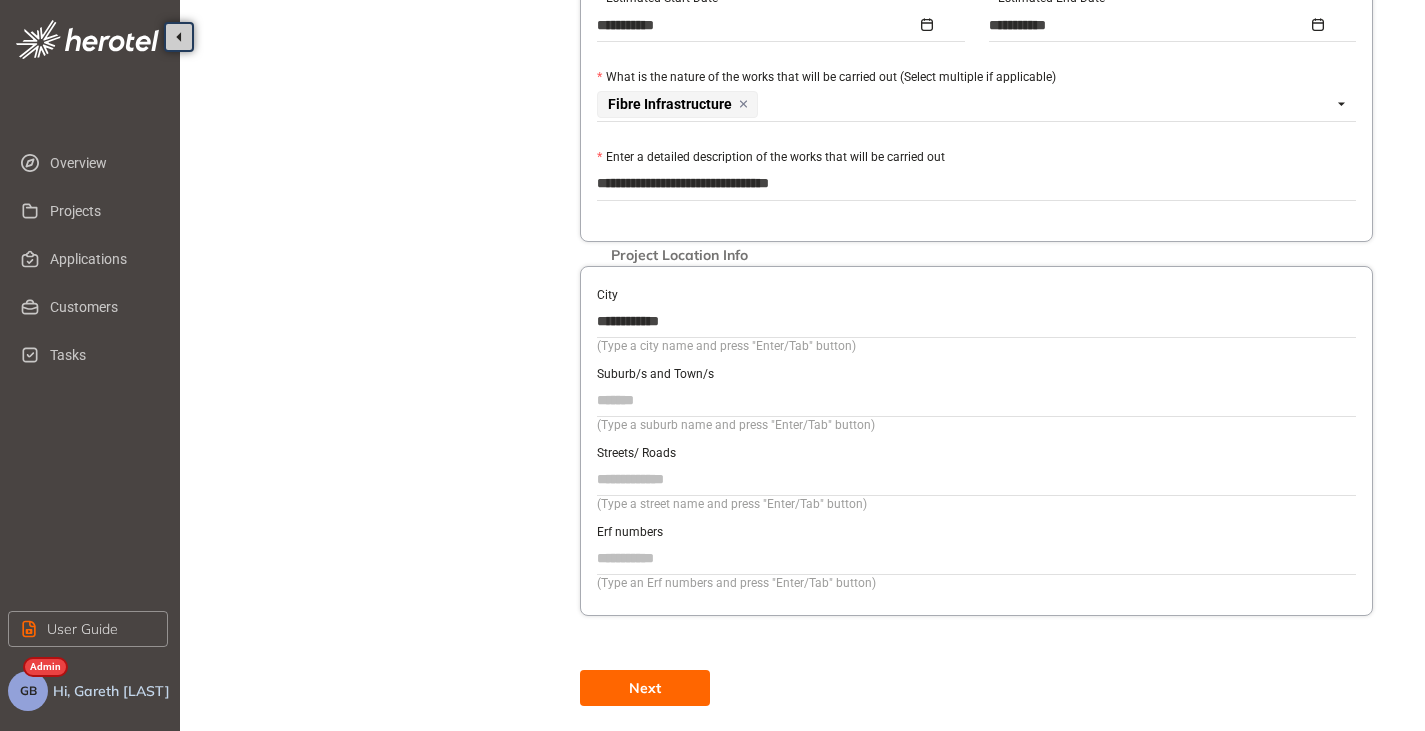 click on "Suburb/s and Town/s" at bounding box center [976, 400] 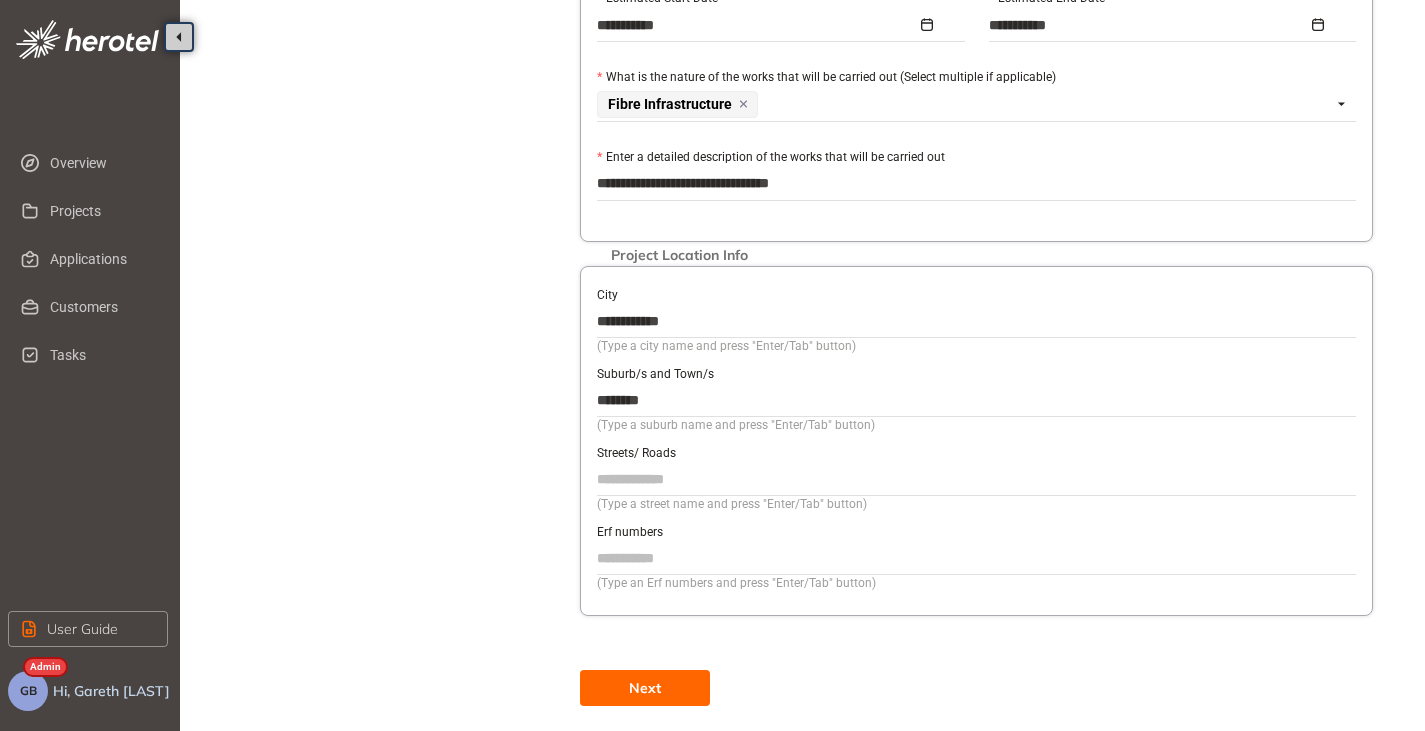 click on "Streets/ Roads" at bounding box center [976, 479] 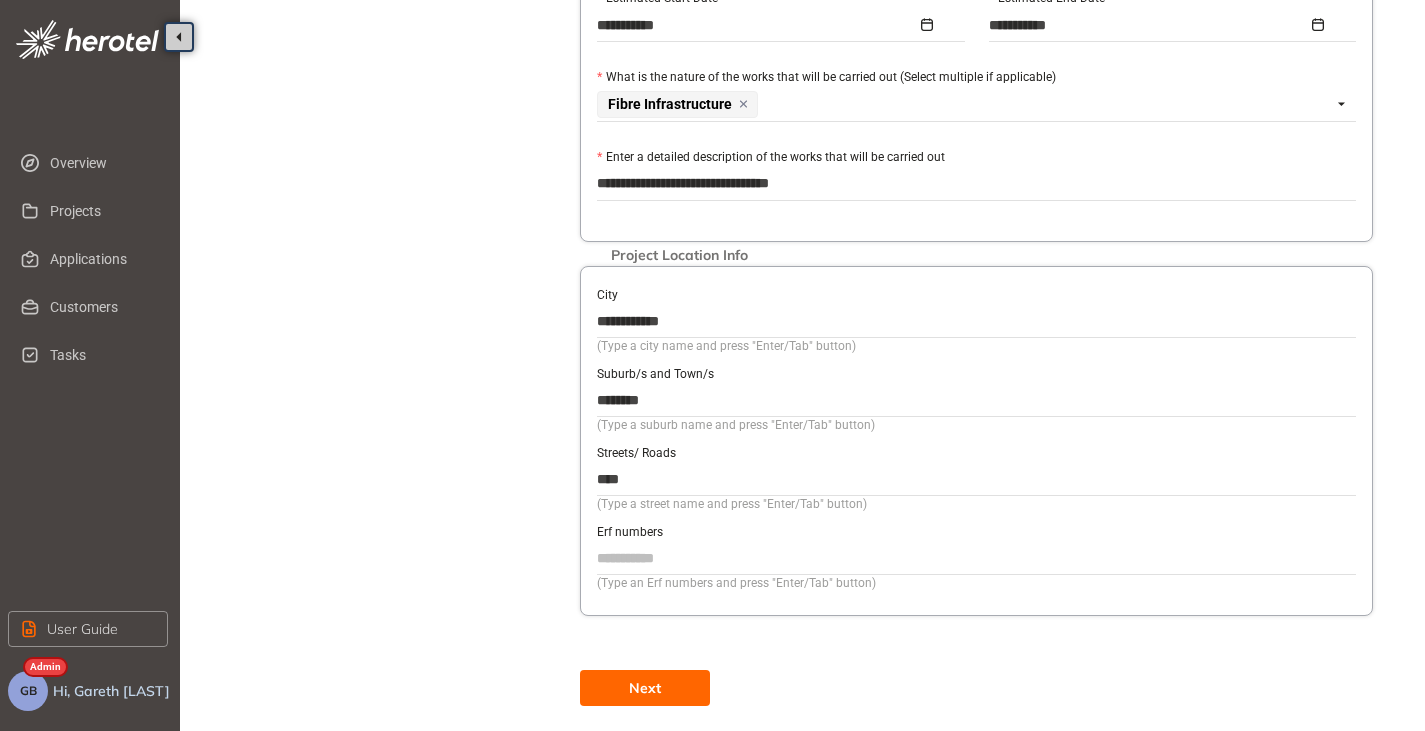 type 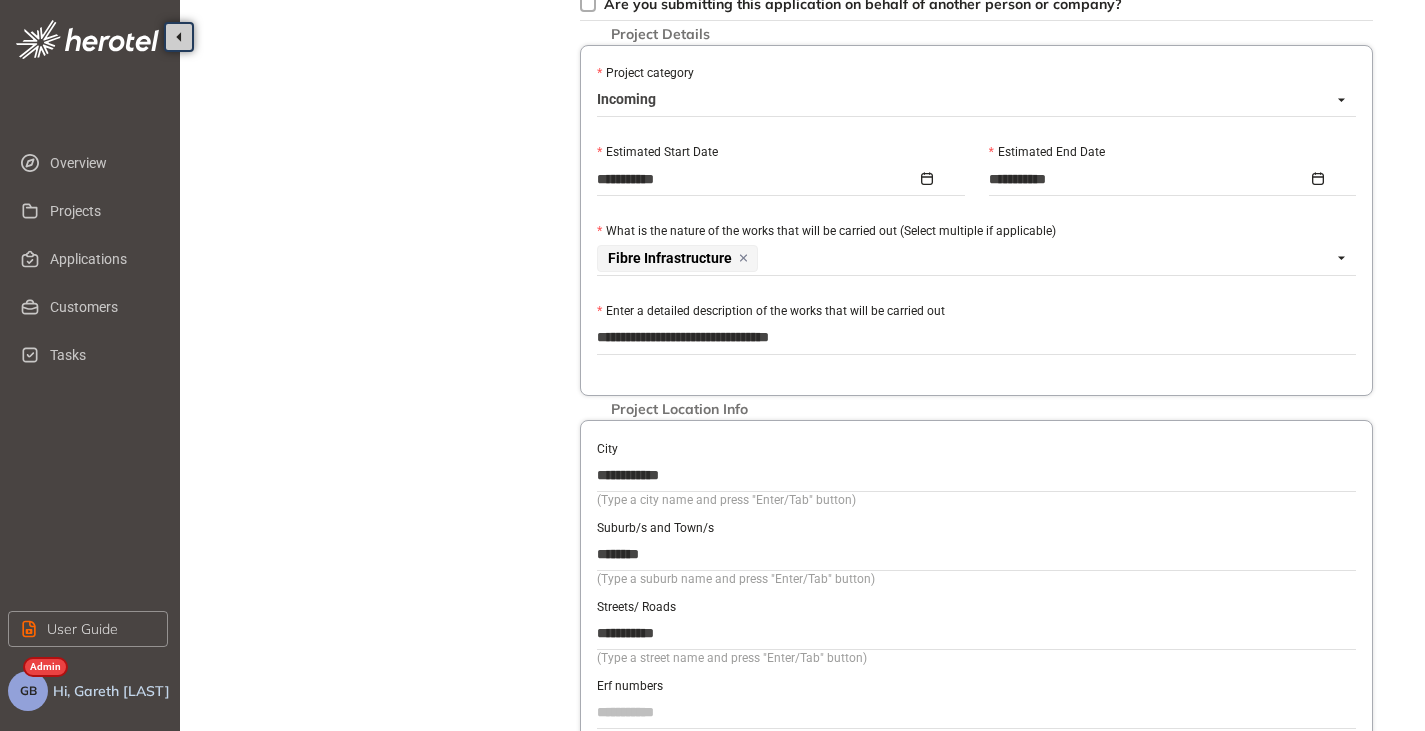 scroll, scrollTop: 925, scrollLeft: 0, axis: vertical 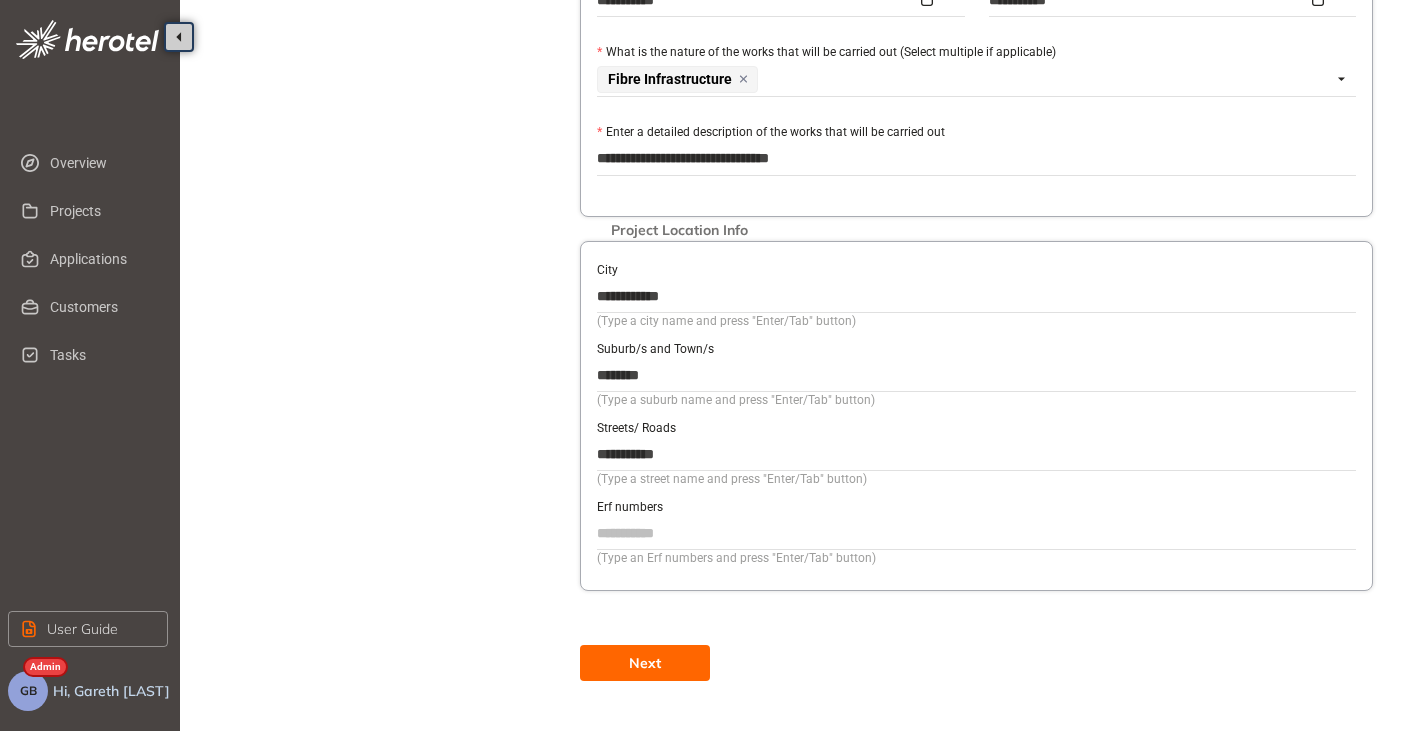 click on "Next" at bounding box center (645, 663) 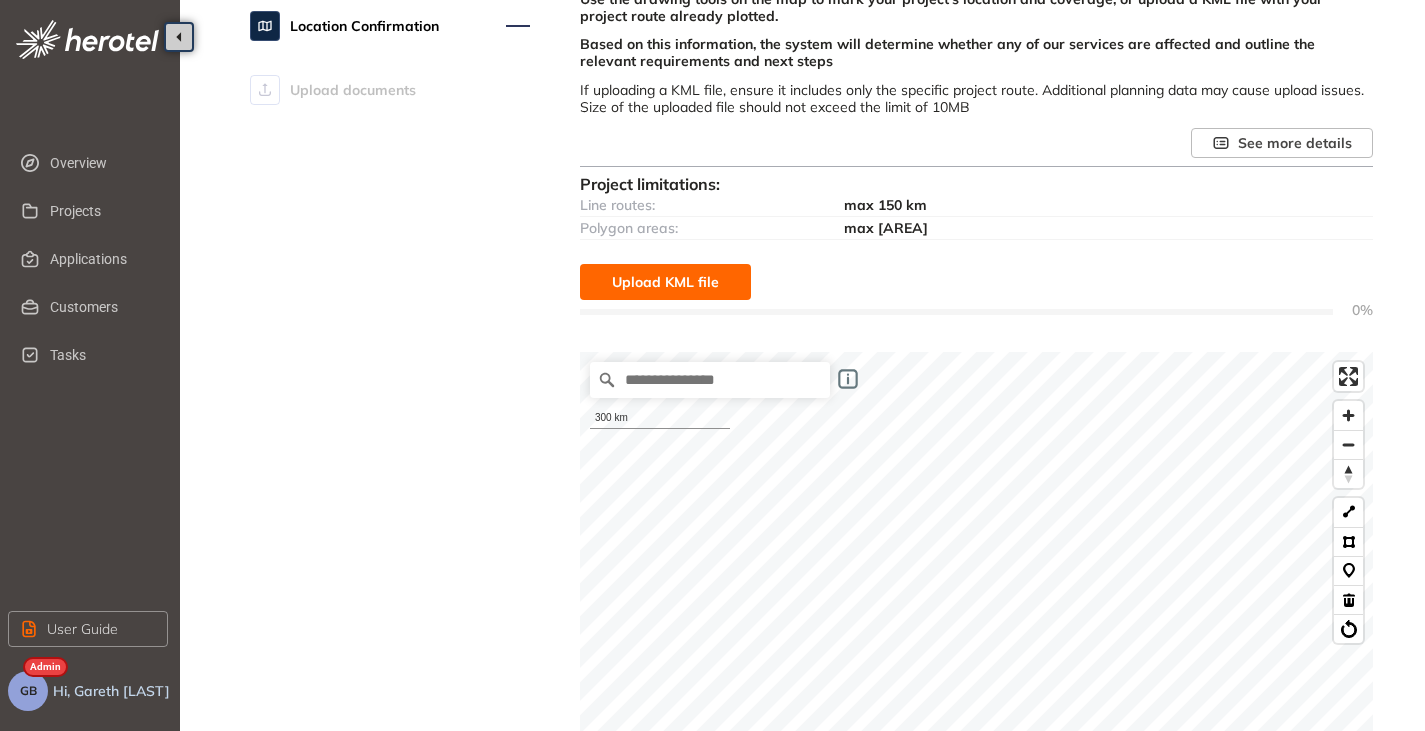 scroll, scrollTop: 100, scrollLeft: 0, axis: vertical 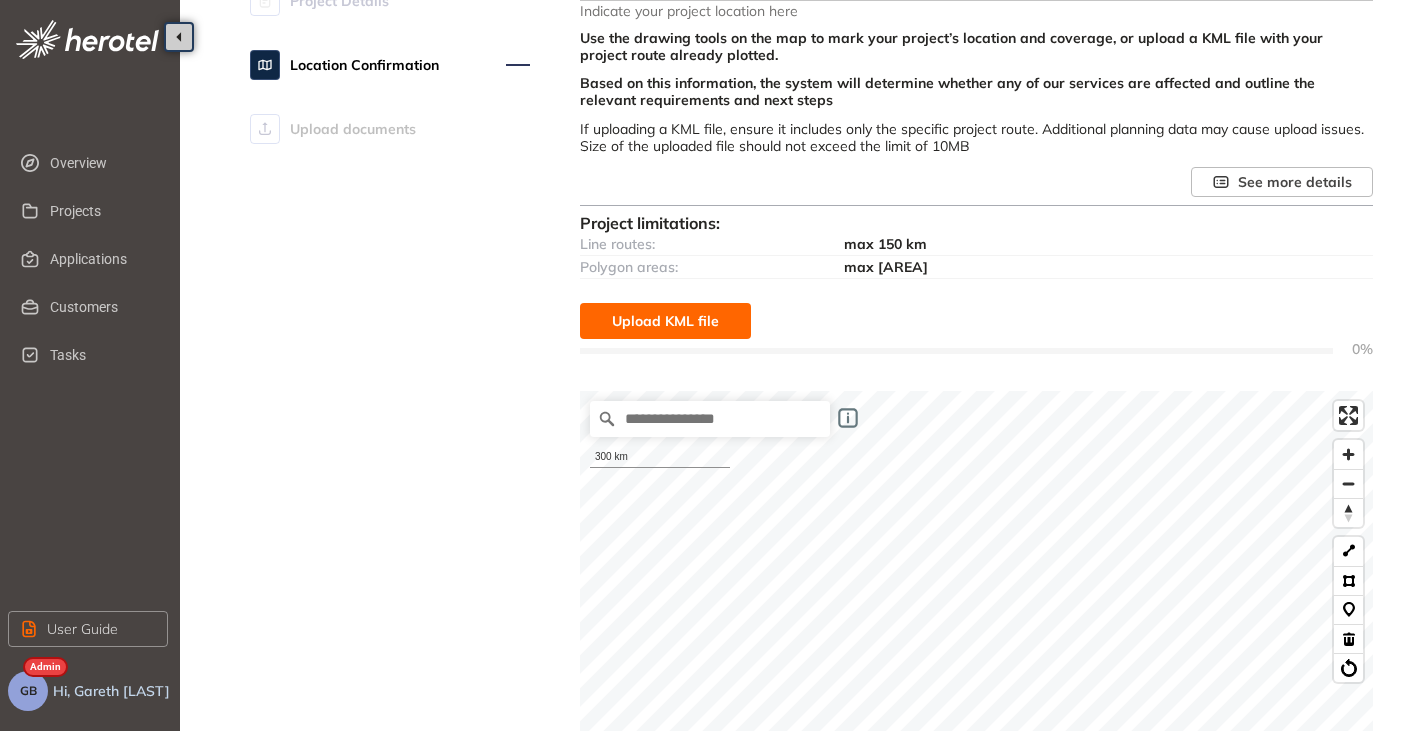 click on "Upload KML file" at bounding box center (665, 321) 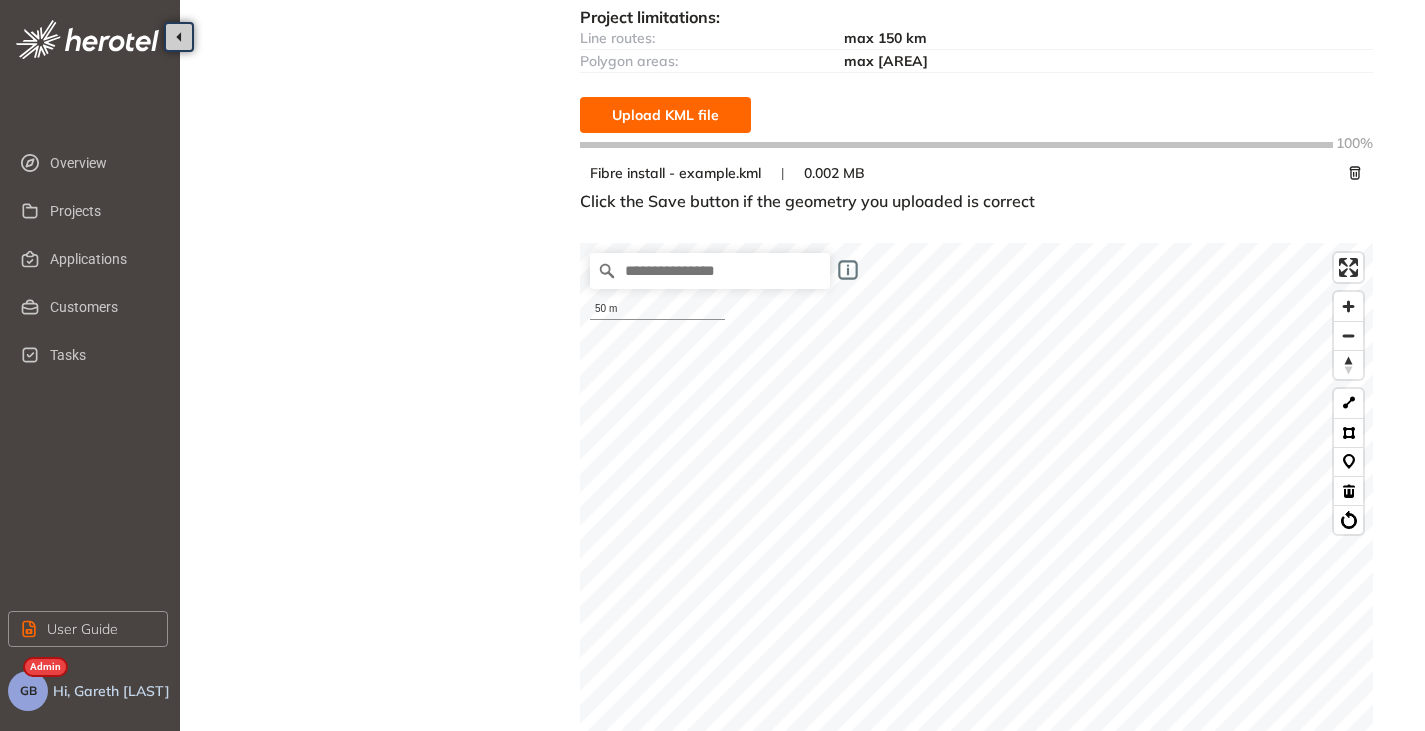 scroll, scrollTop: 106, scrollLeft: 0, axis: vertical 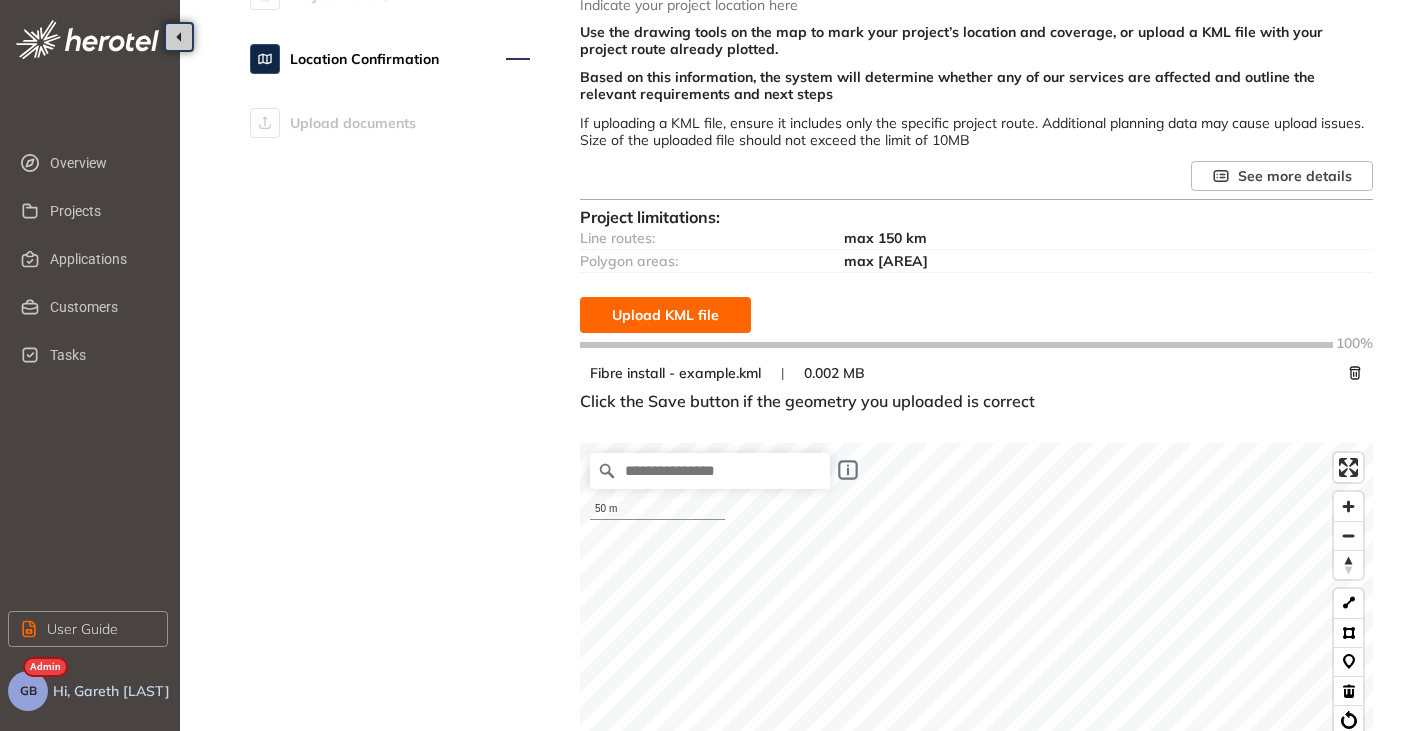 click 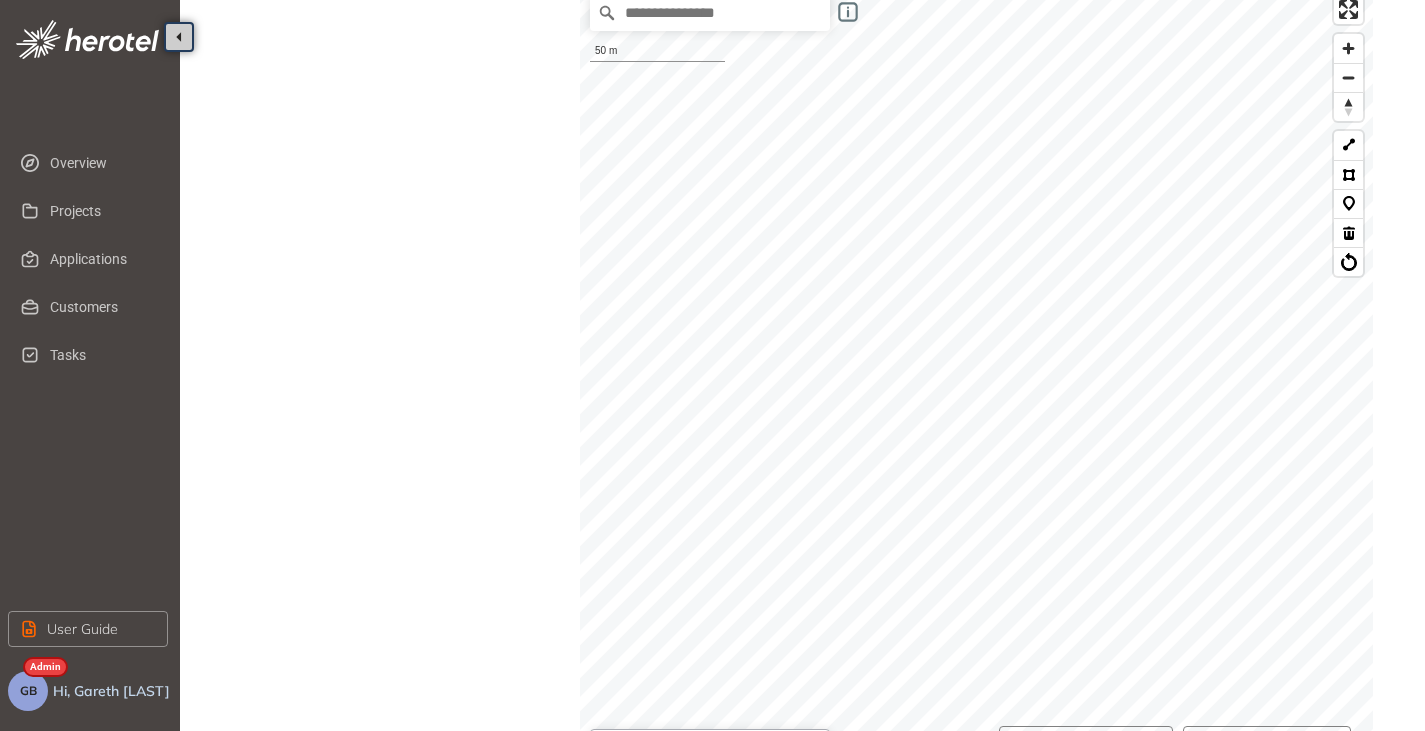 scroll, scrollTop: 306, scrollLeft: 0, axis: vertical 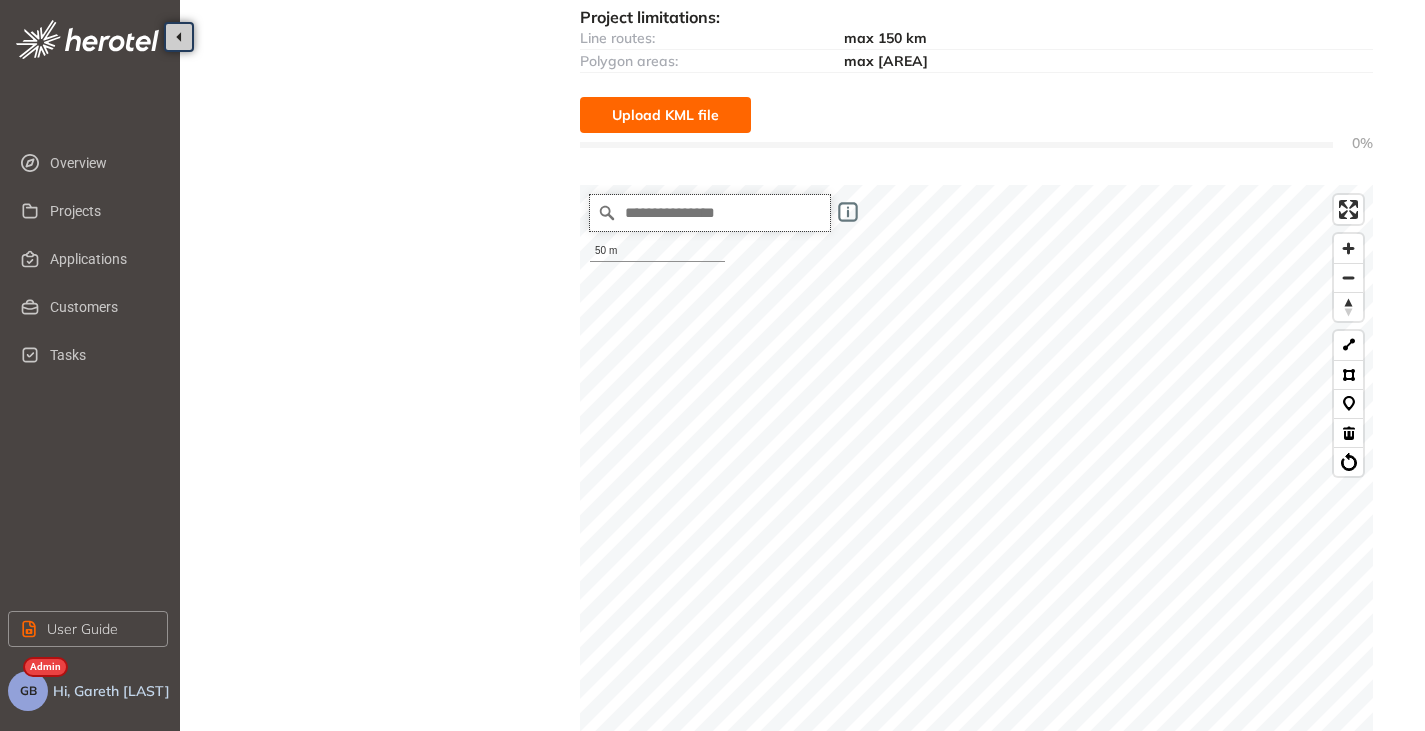 click at bounding box center [710, 213] 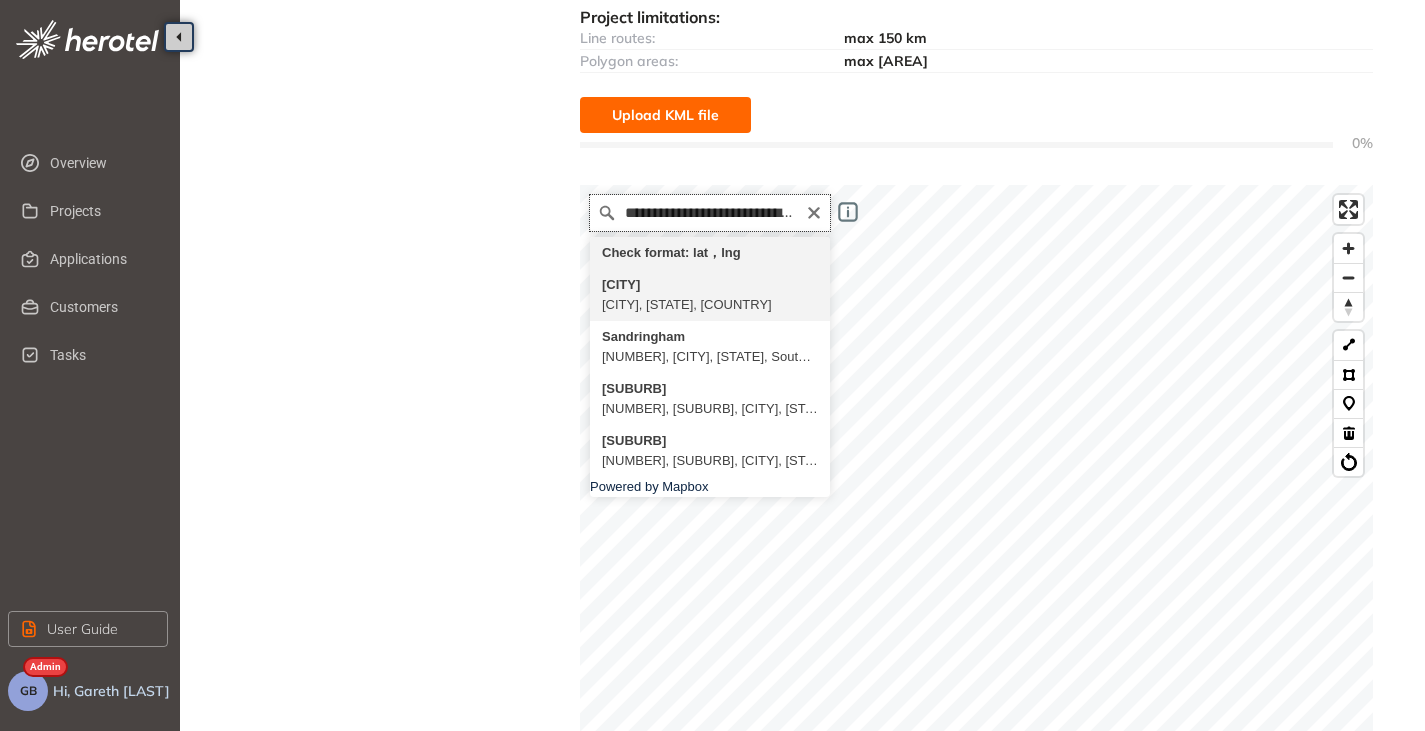 scroll, scrollTop: 0, scrollLeft: 0, axis: both 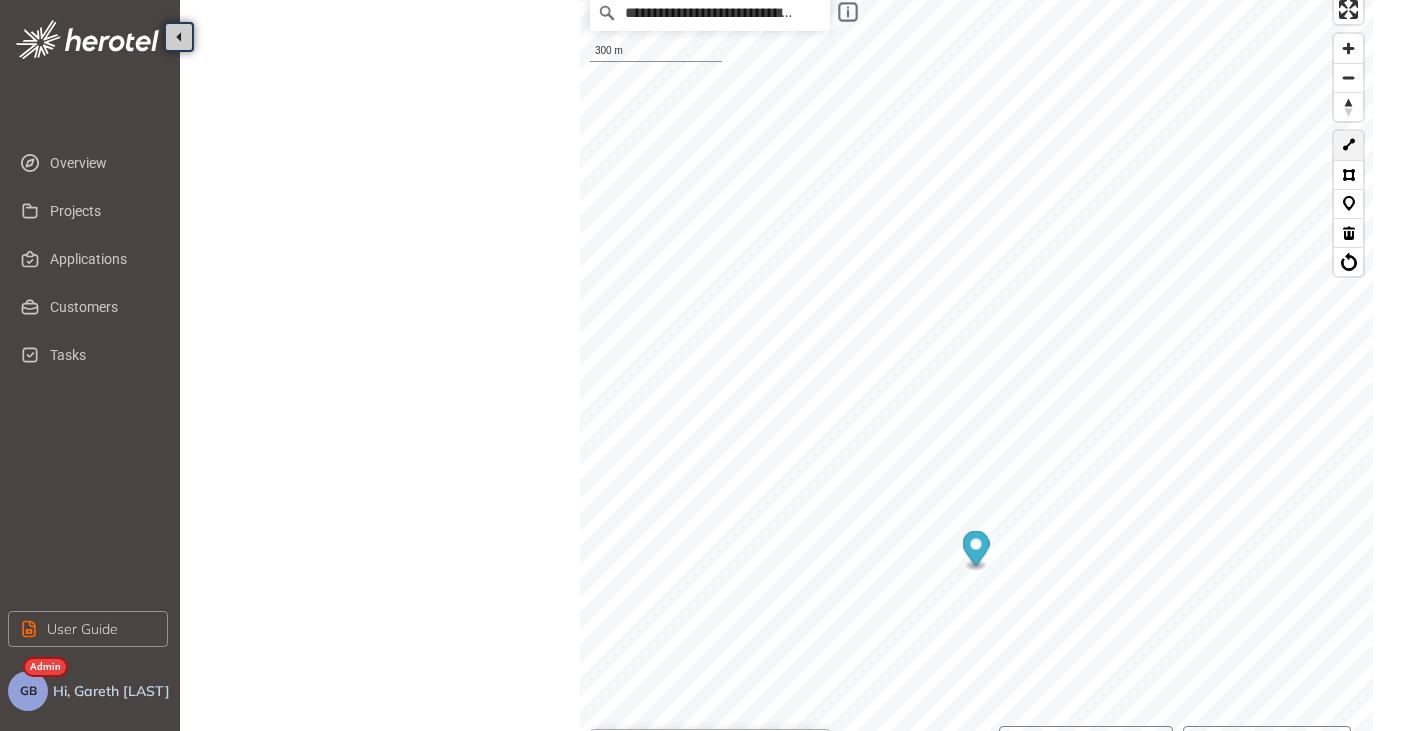 click at bounding box center [1348, 145] 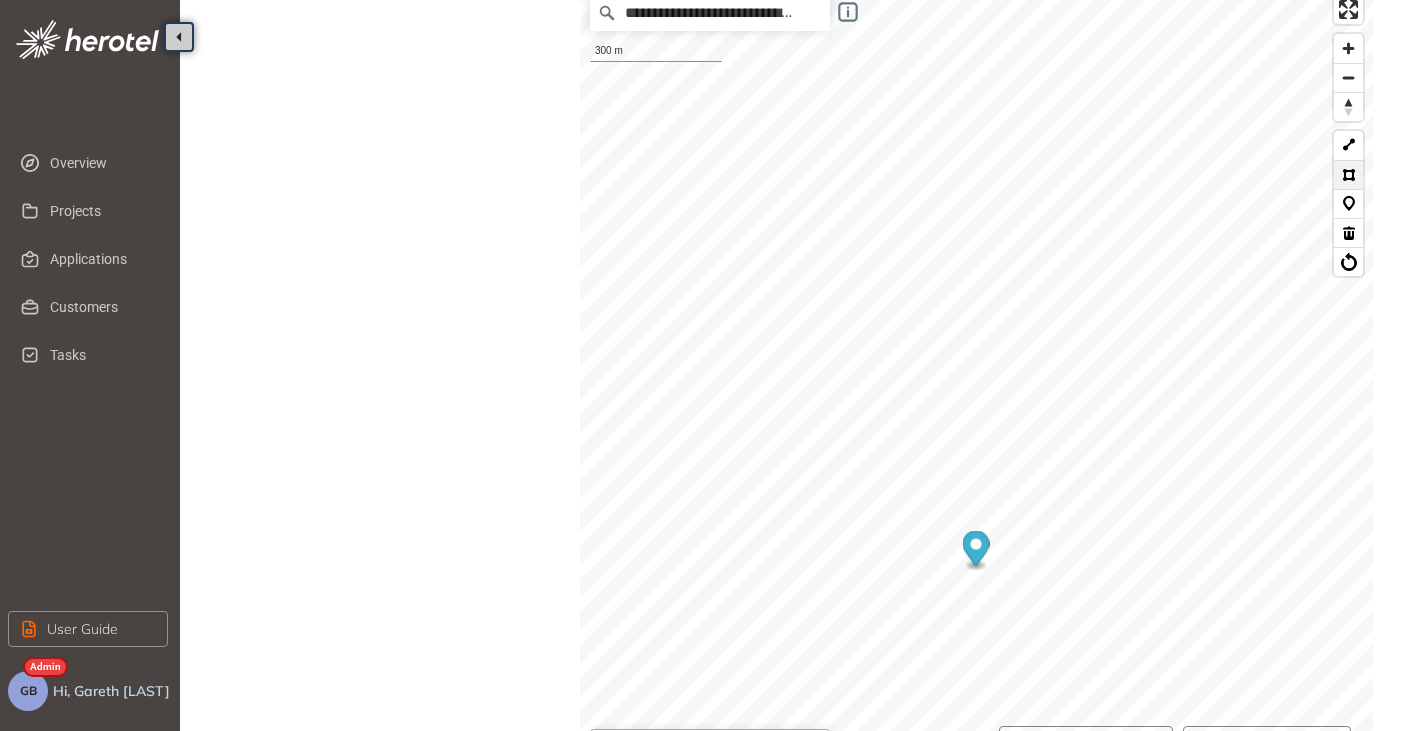 click at bounding box center [1348, 174] 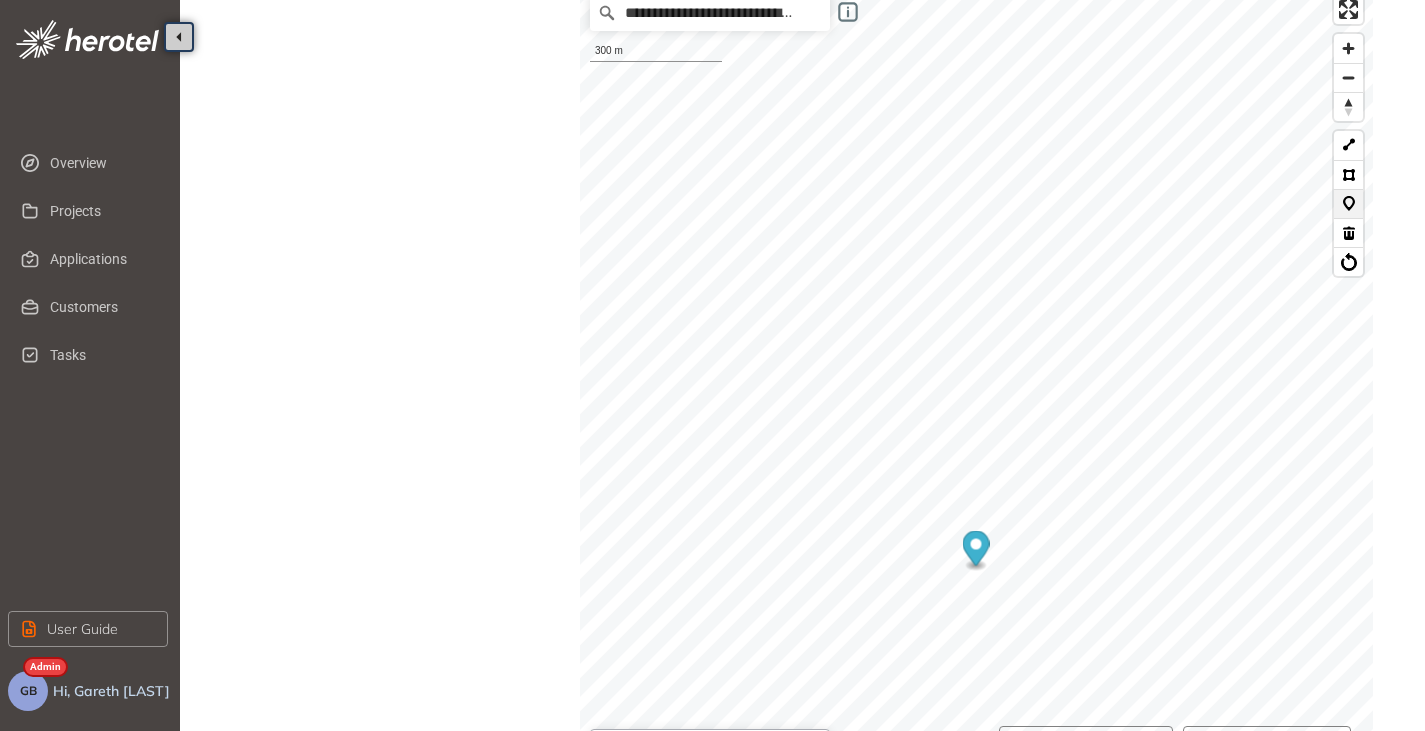 click at bounding box center (1348, 203) 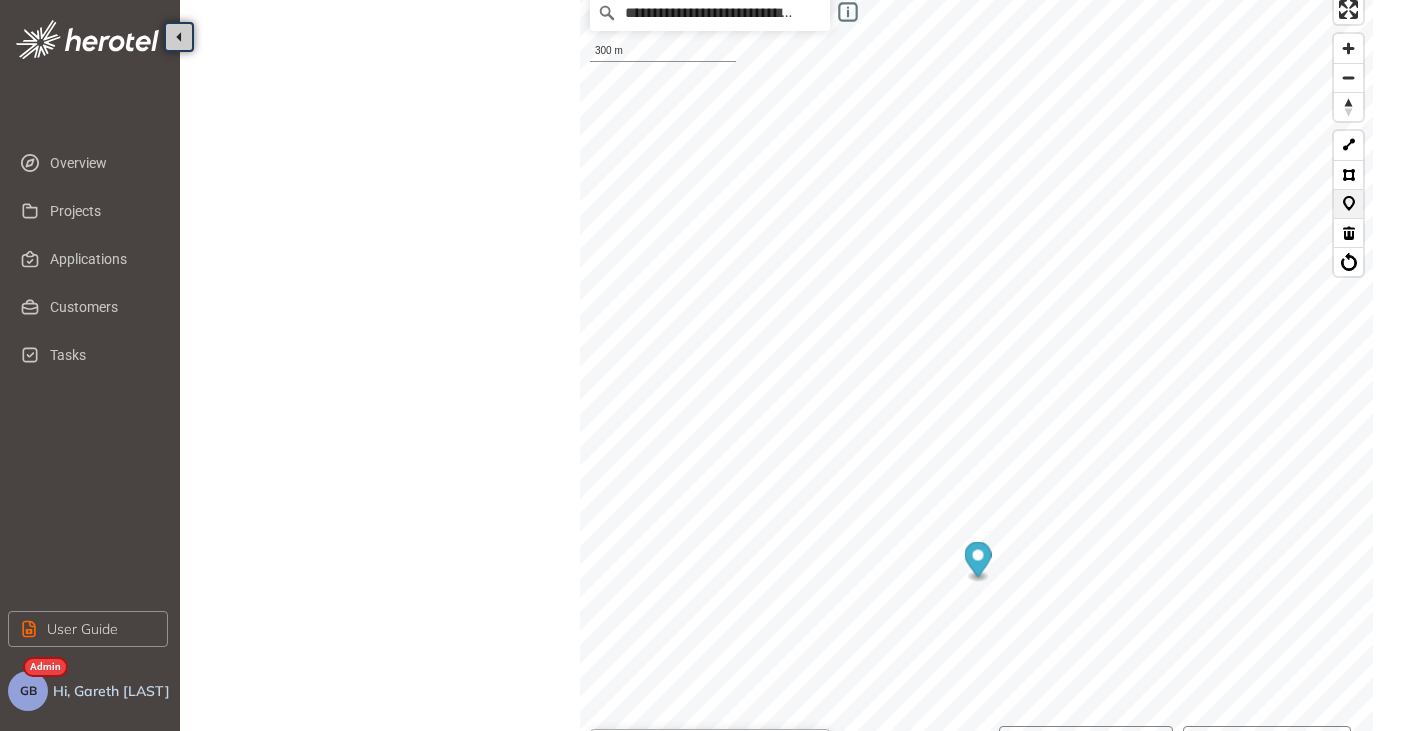 click at bounding box center [1348, 203] 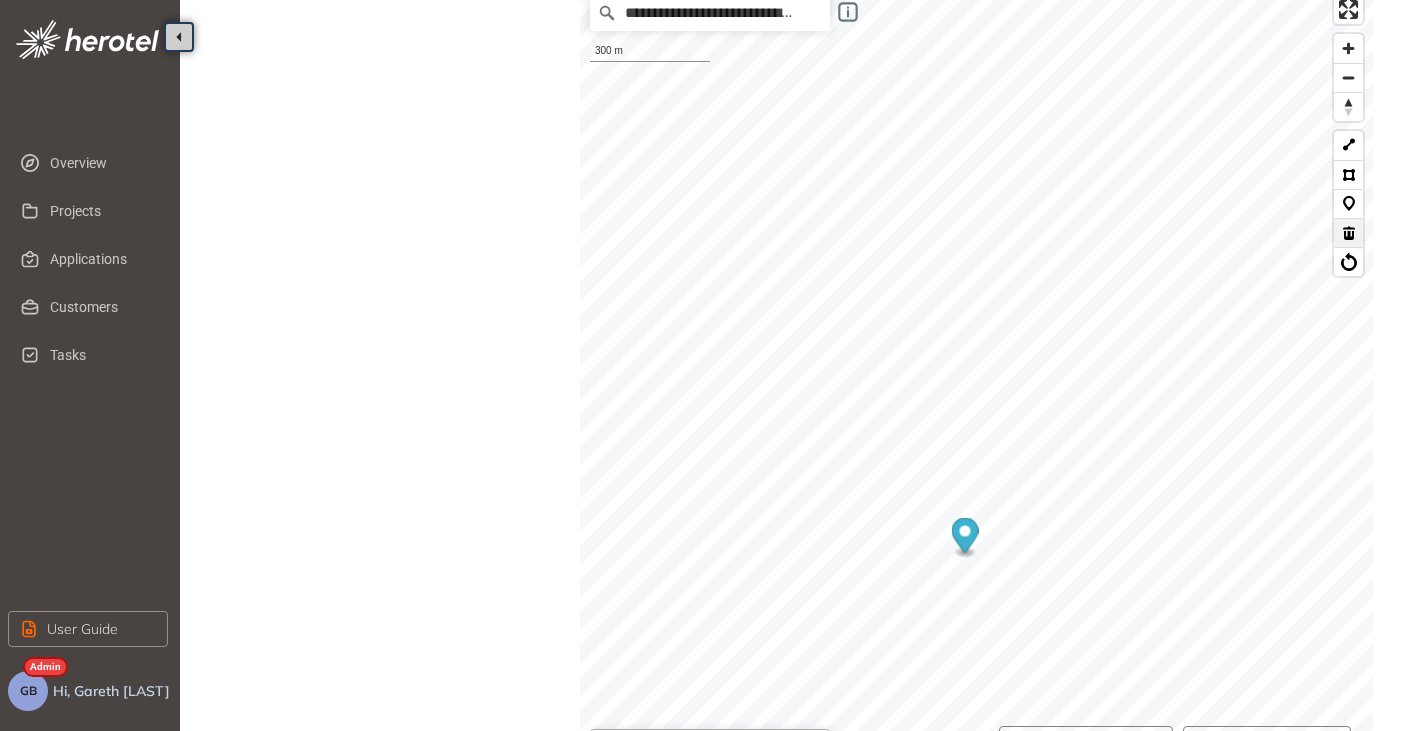 click at bounding box center (1348, 232) 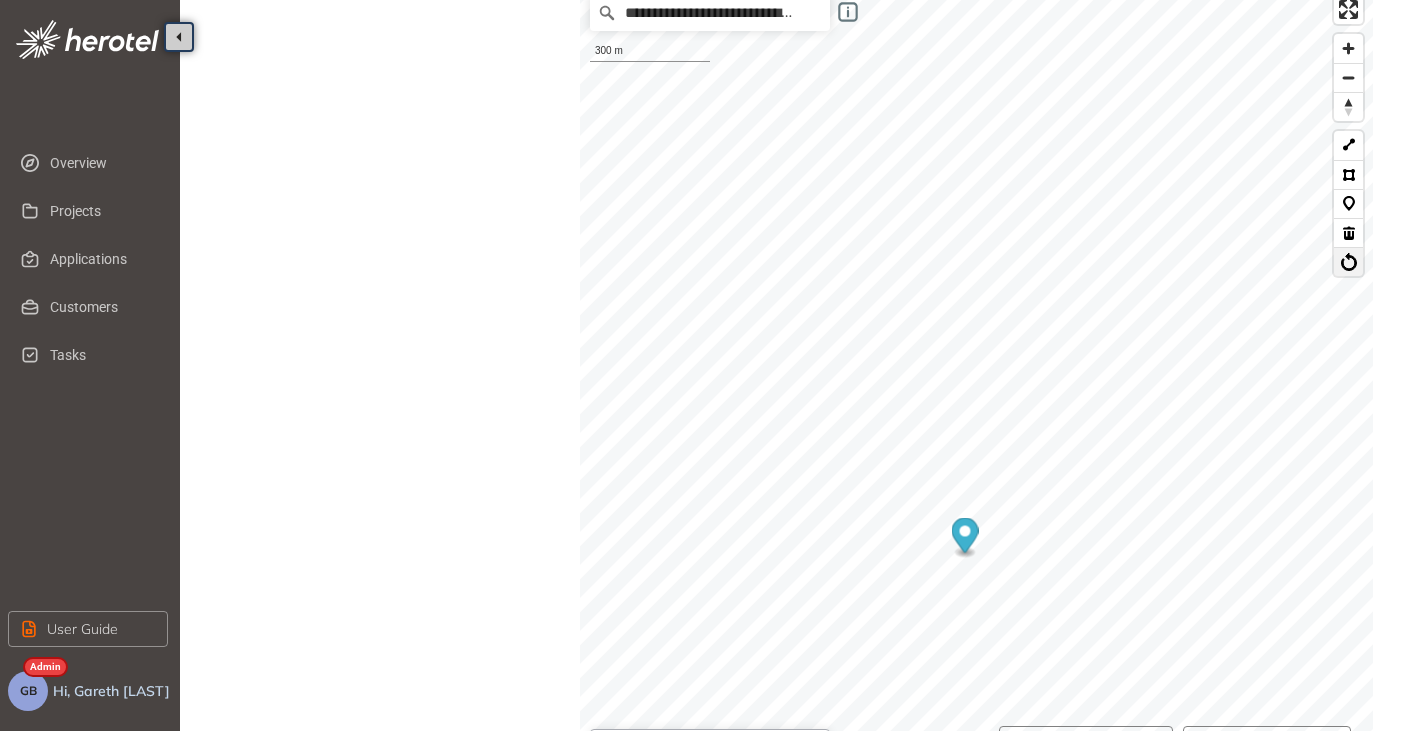 click at bounding box center [1348, 261] 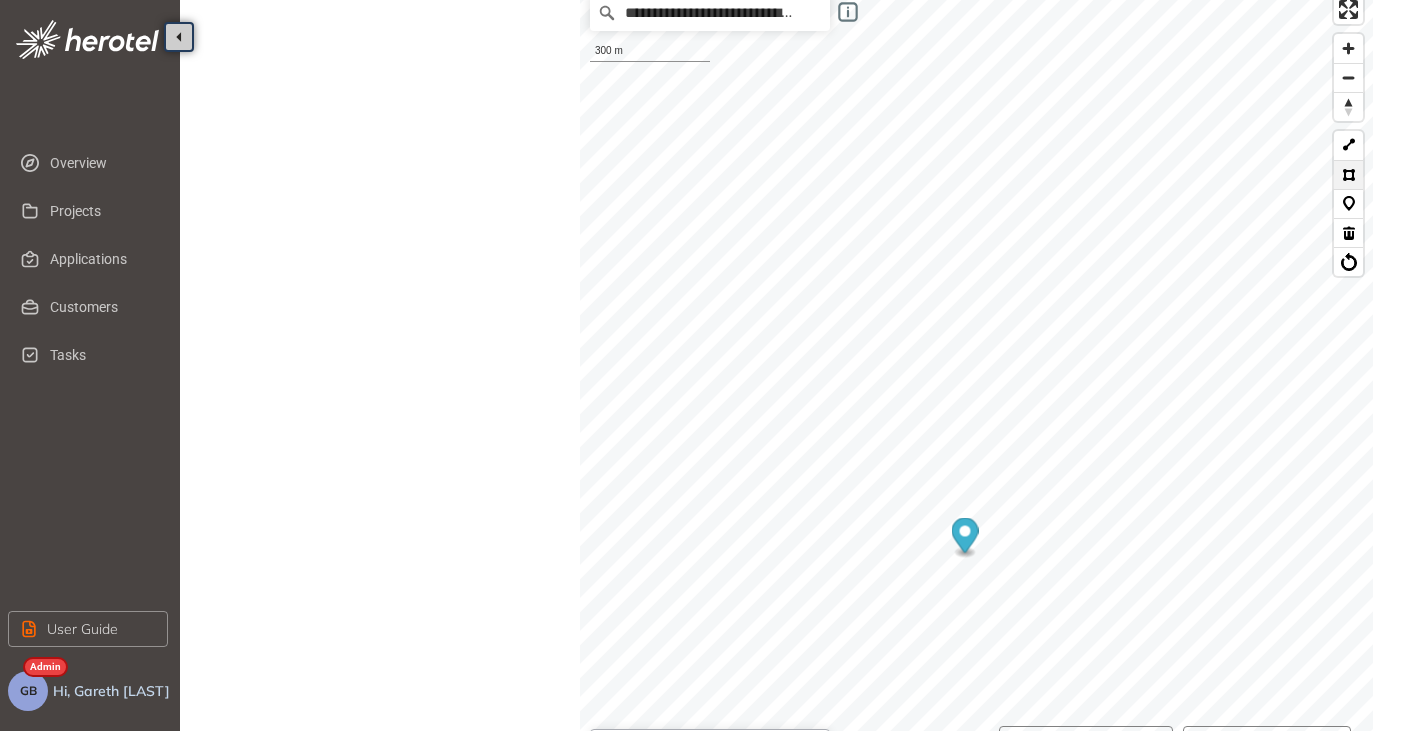 click at bounding box center [1348, 174] 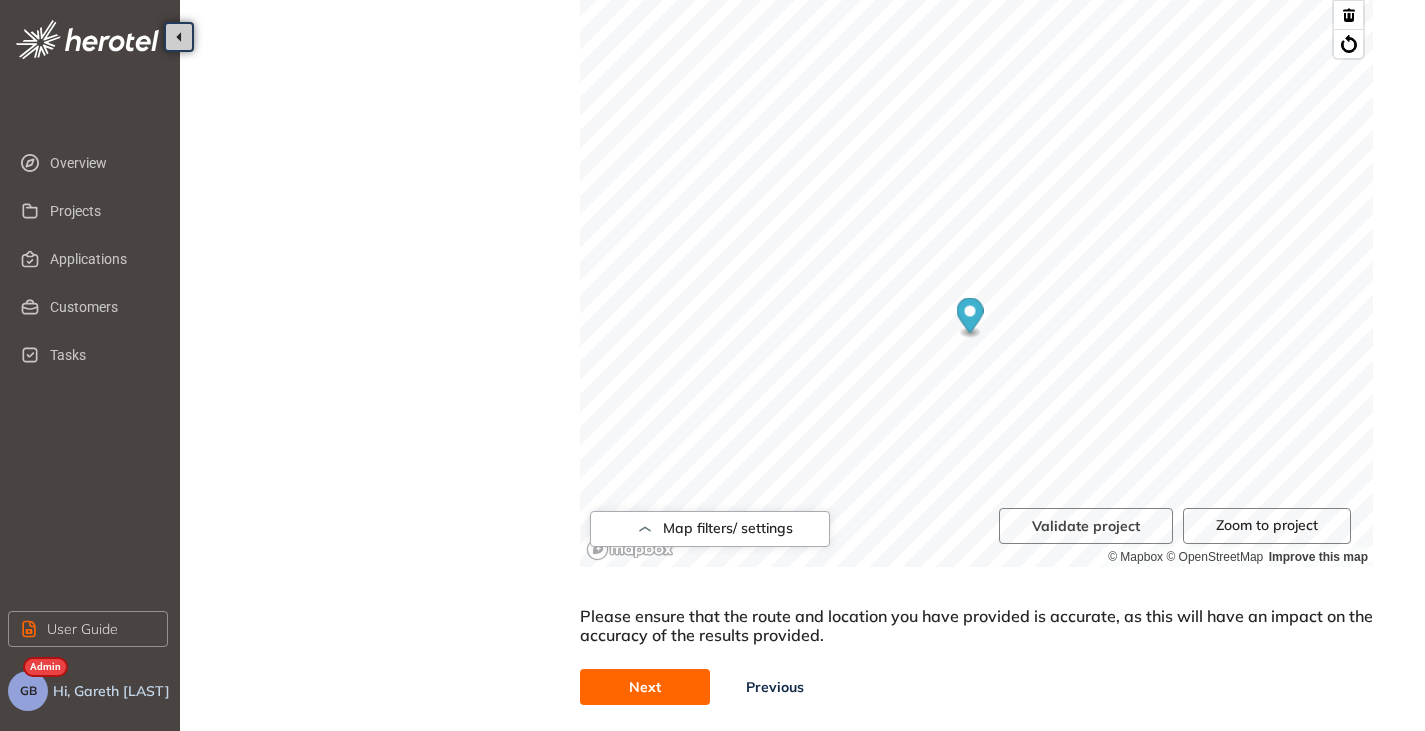 scroll, scrollTop: 748, scrollLeft: 0, axis: vertical 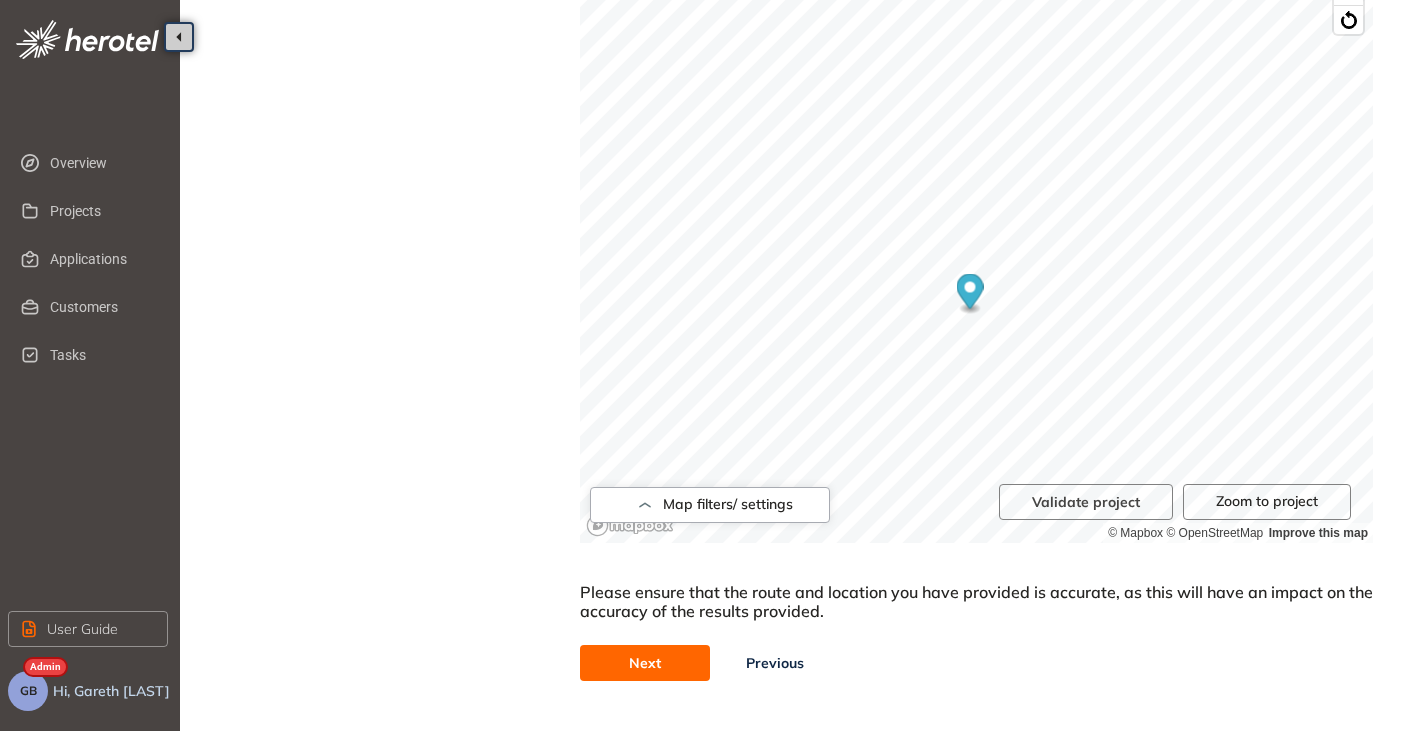 click on "Next" at bounding box center [645, 663] 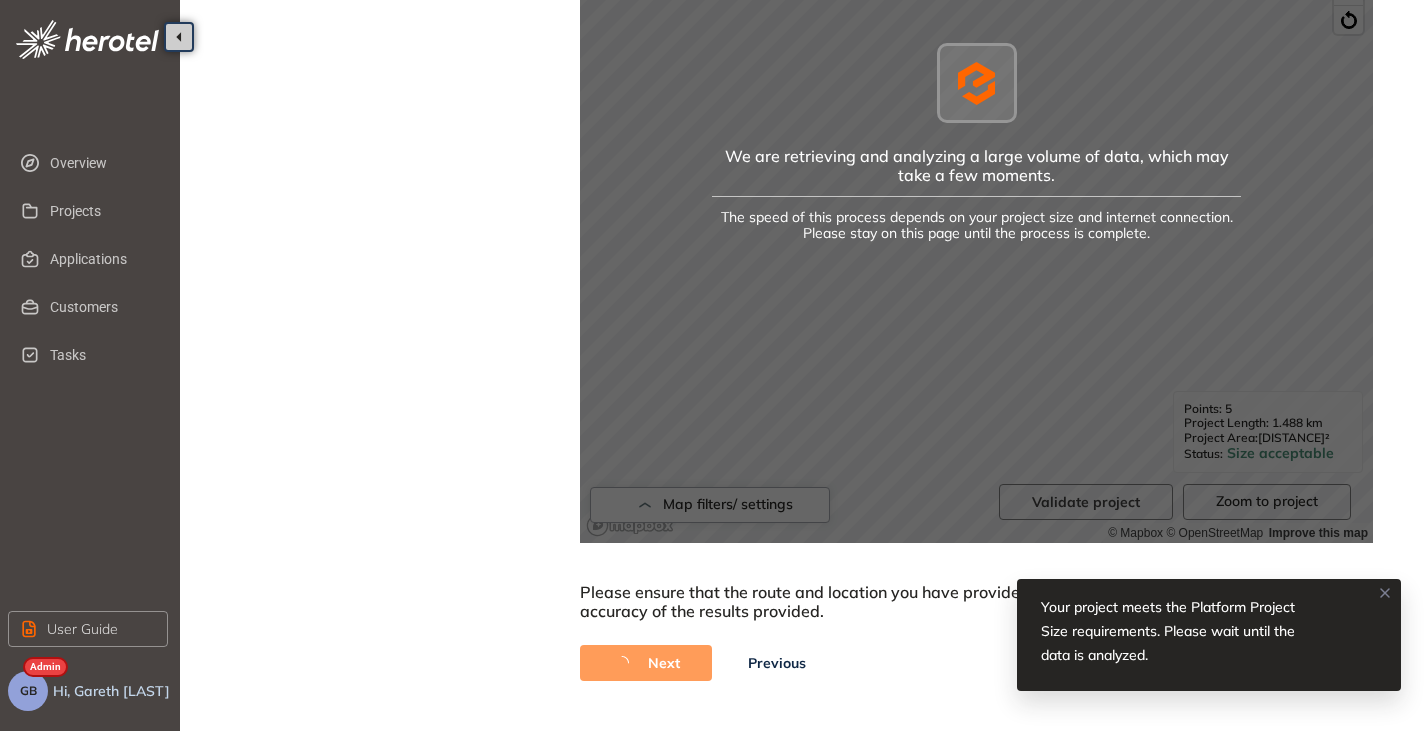scroll, scrollTop: 648, scrollLeft: 0, axis: vertical 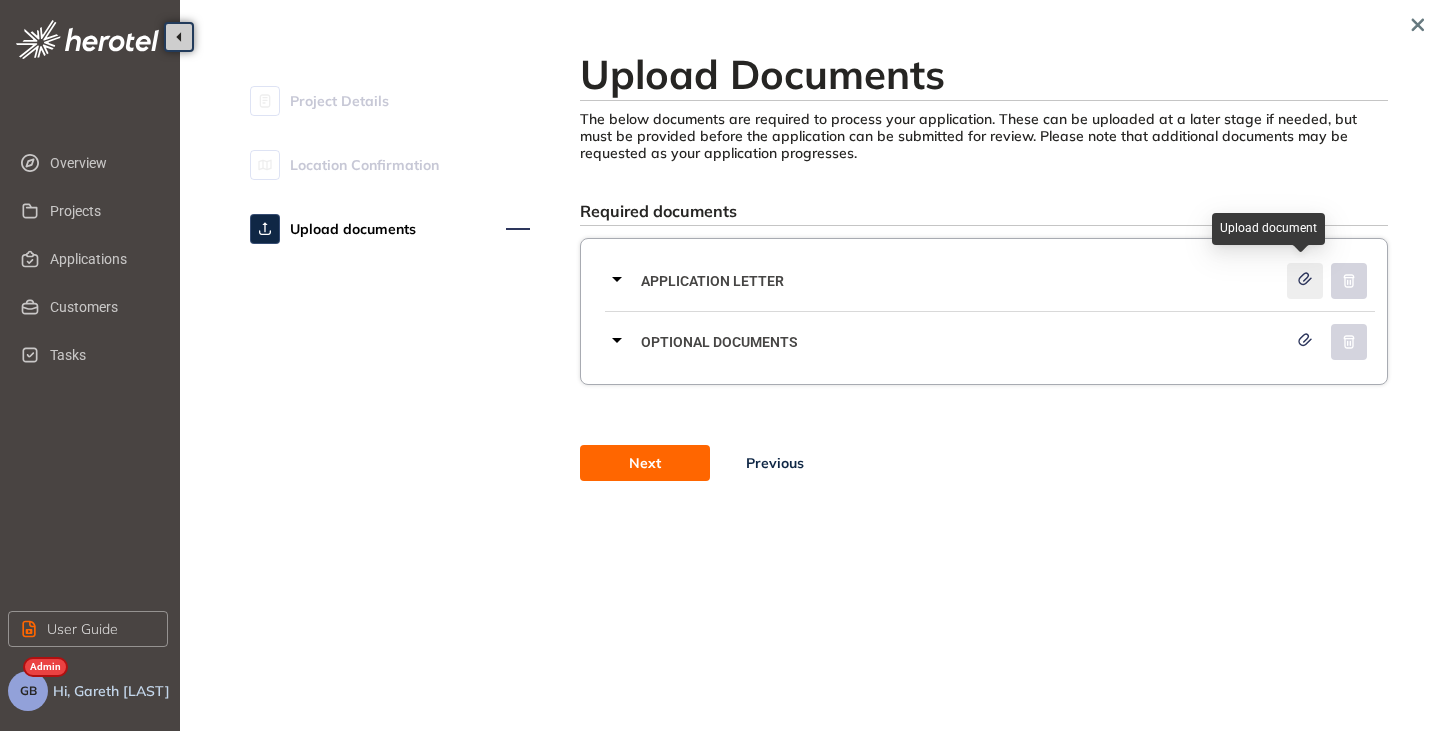 click 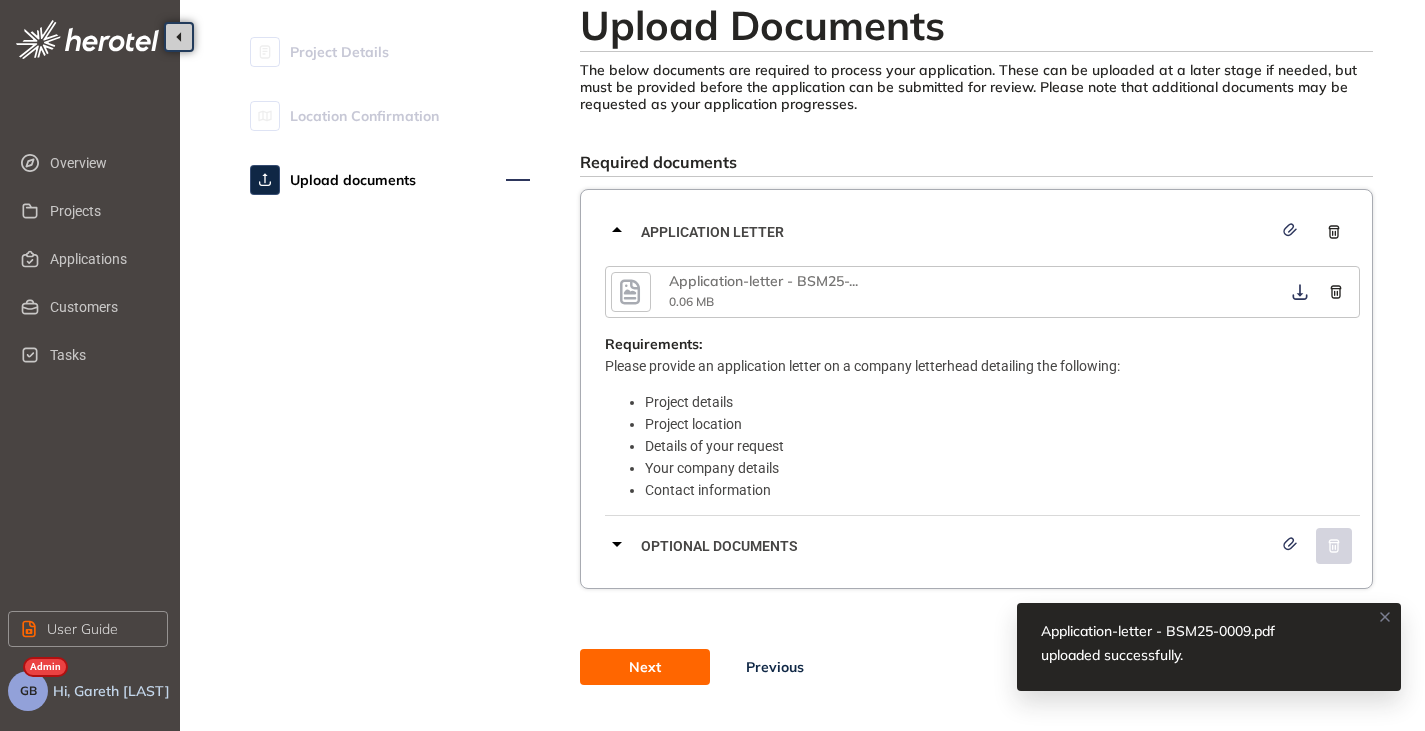 scroll, scrollTop: 93, scrollLeft: 0, axis: vertical 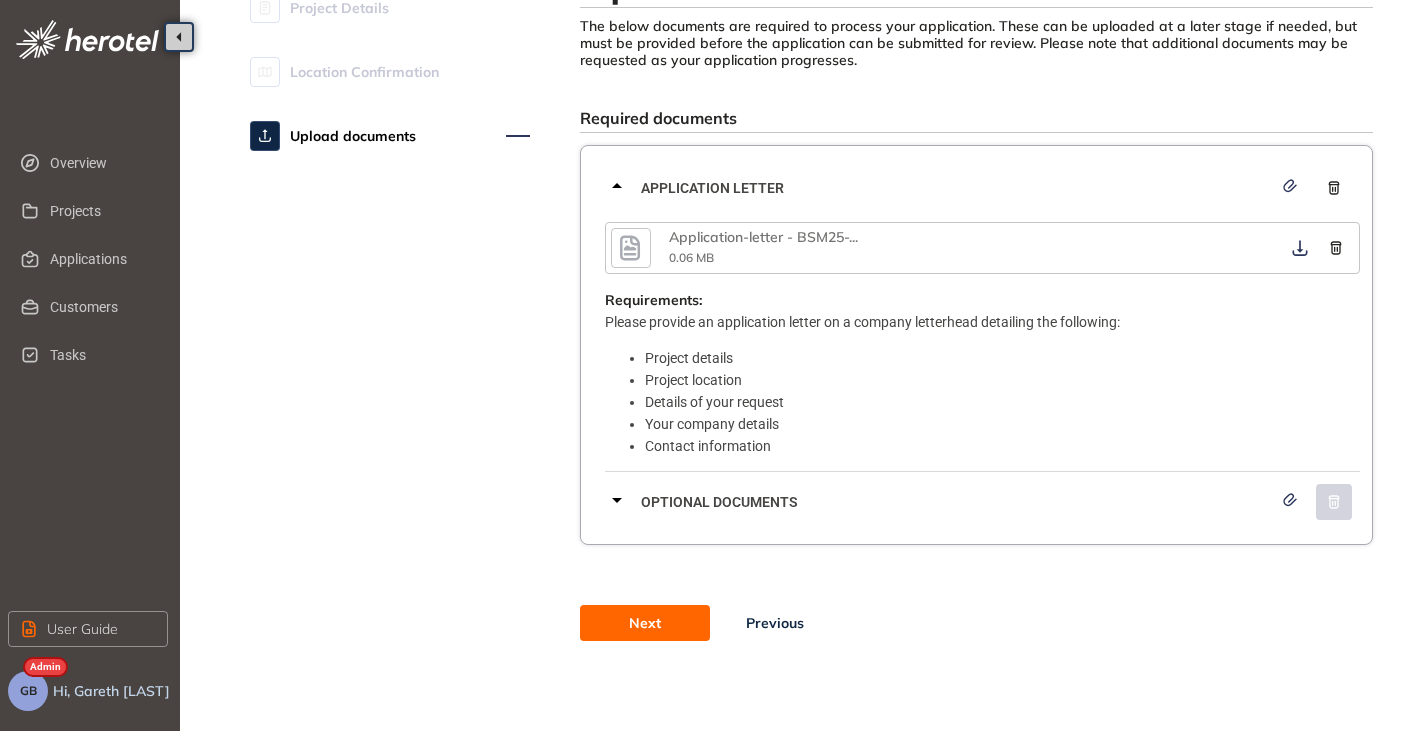 click 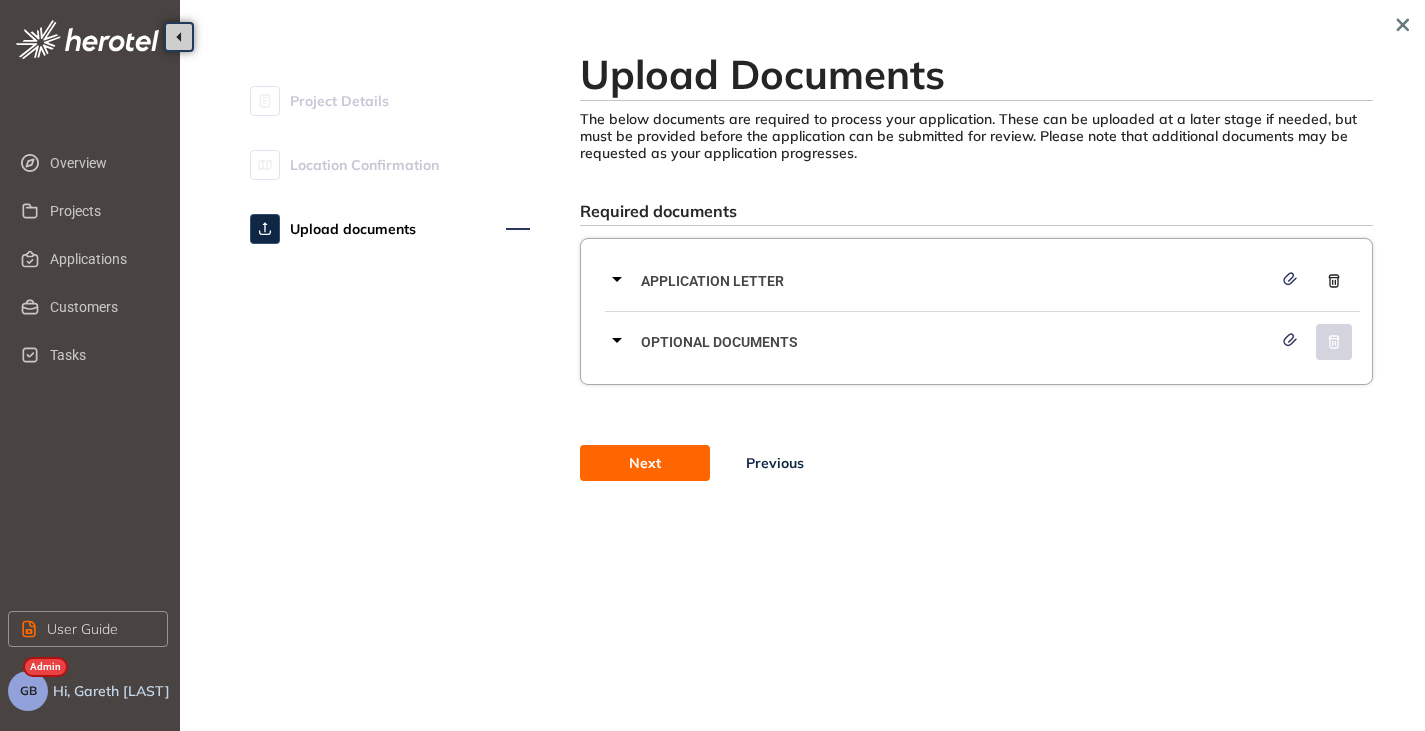 scroll, scrollTop: 0, scrollLeft: 0, axis: both 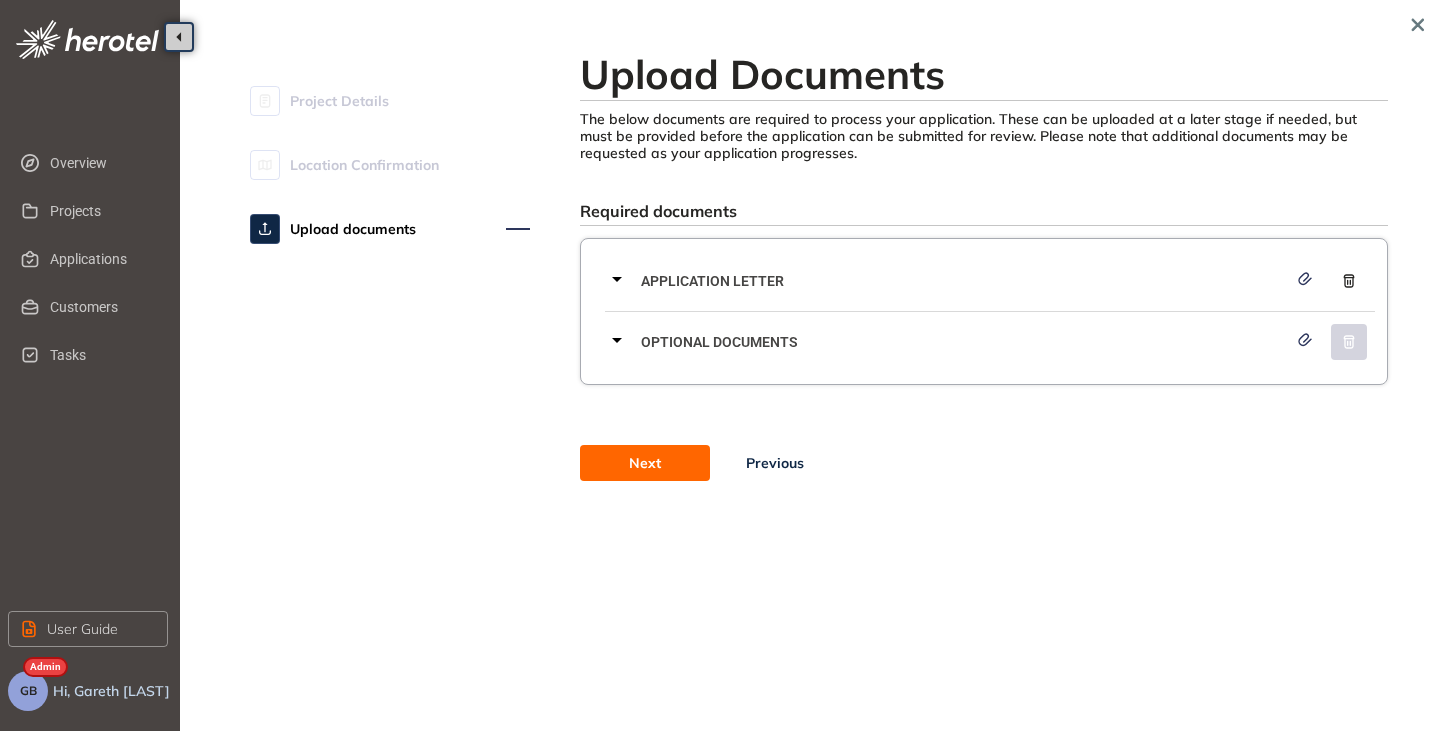 click 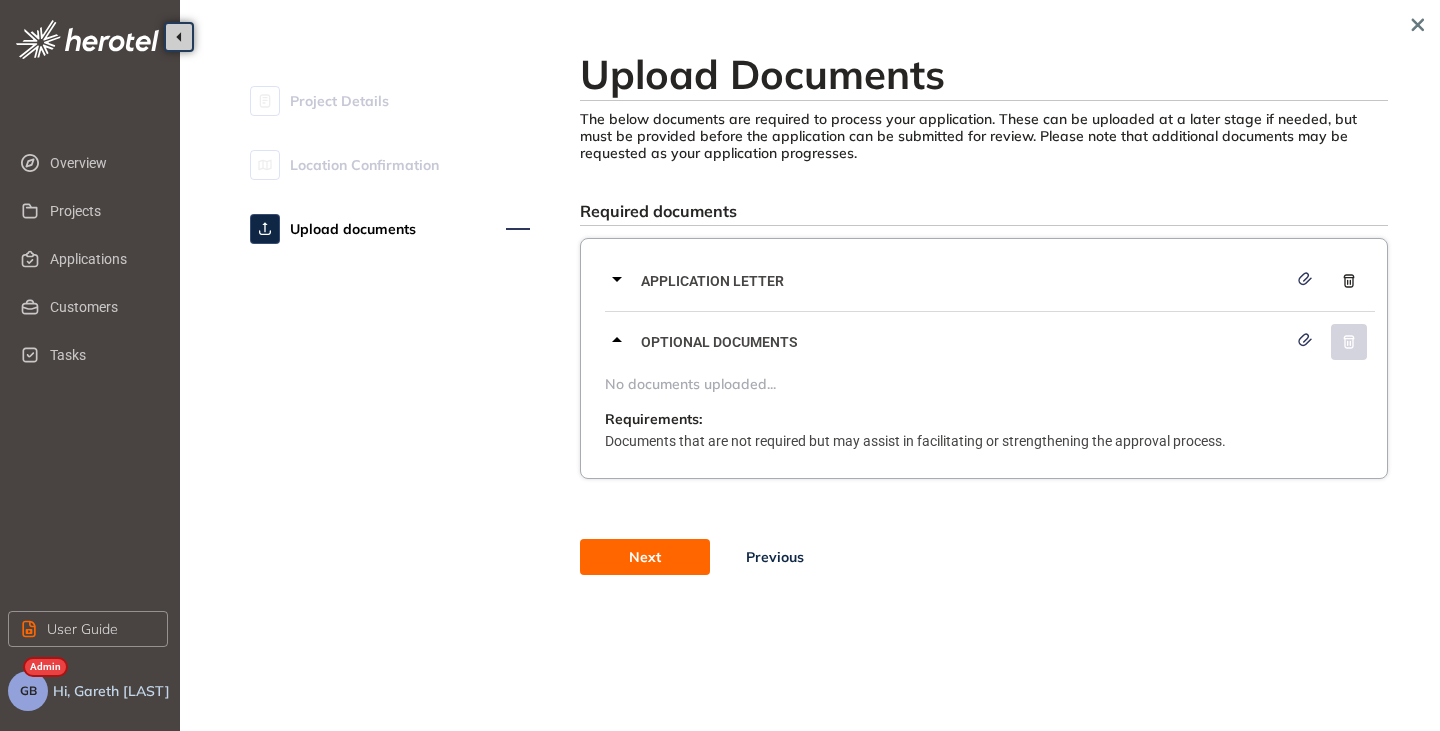 click 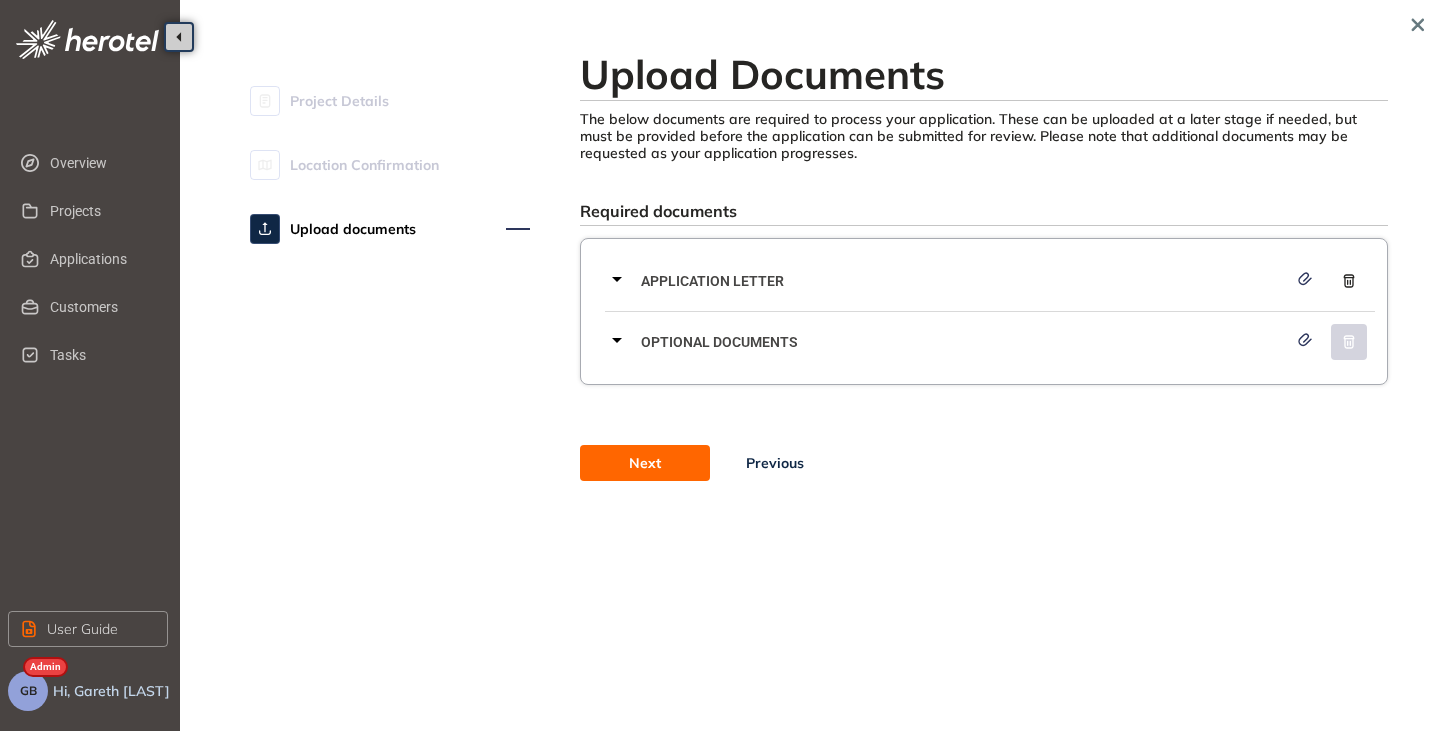 click on "Next" at bounding box center [645, 463] 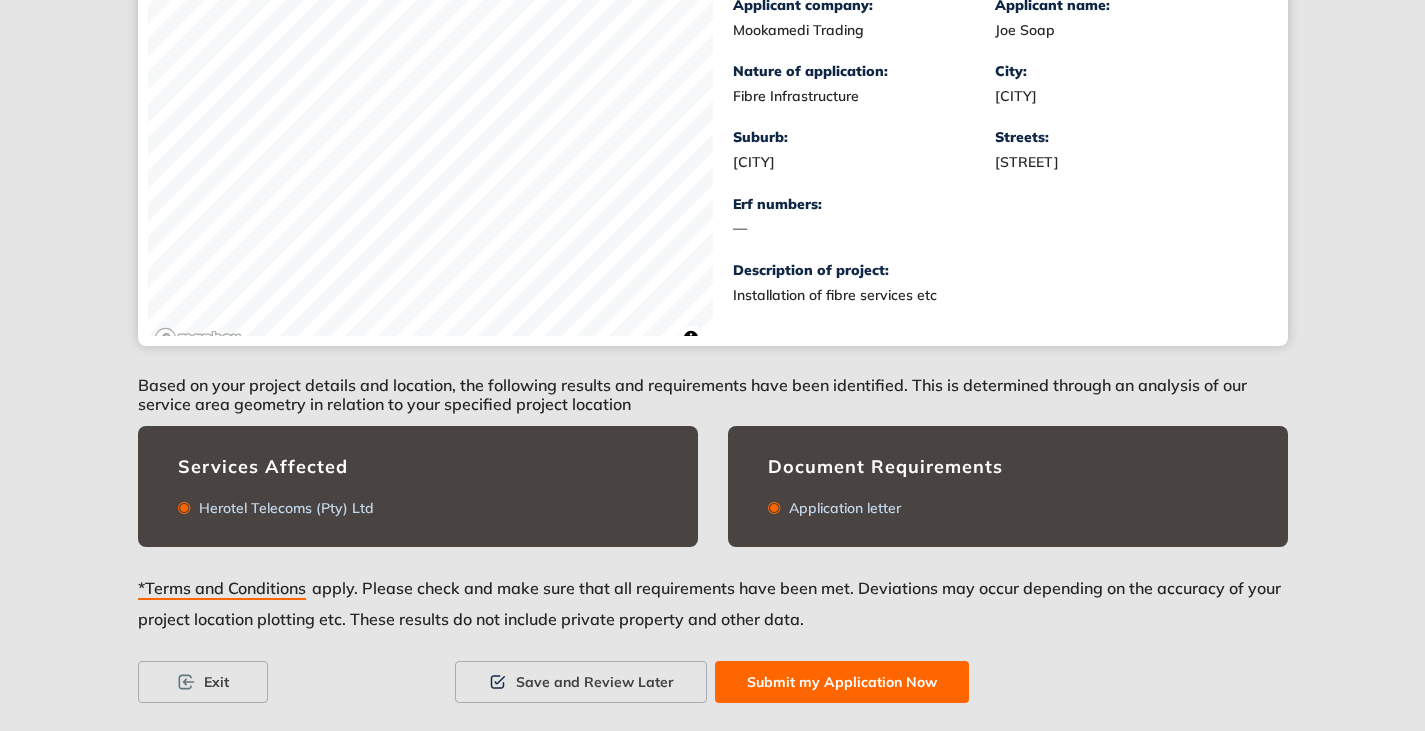 scroll, scrollTop: 446, scrollLeft: 0, axis: vertical 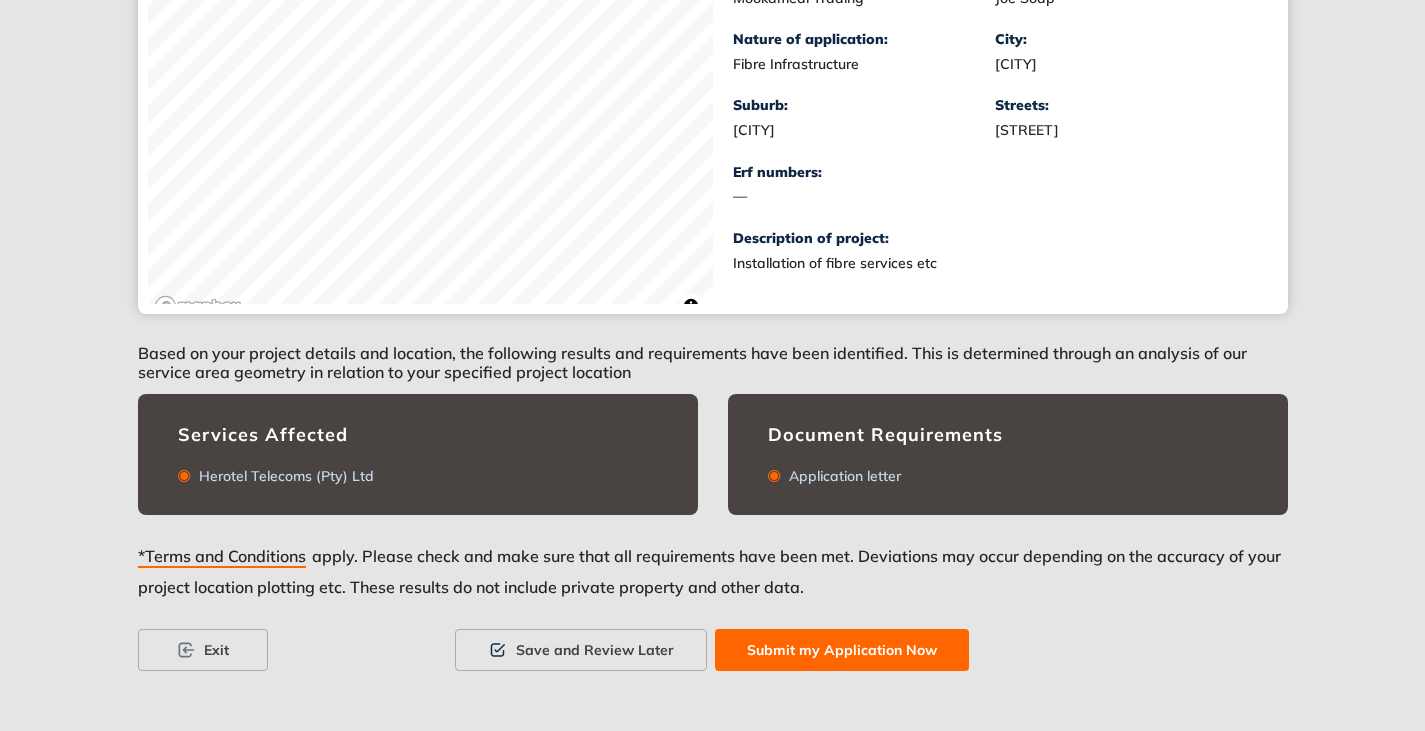 click on "Submit my Application Now" at bounding box center [842, 650] 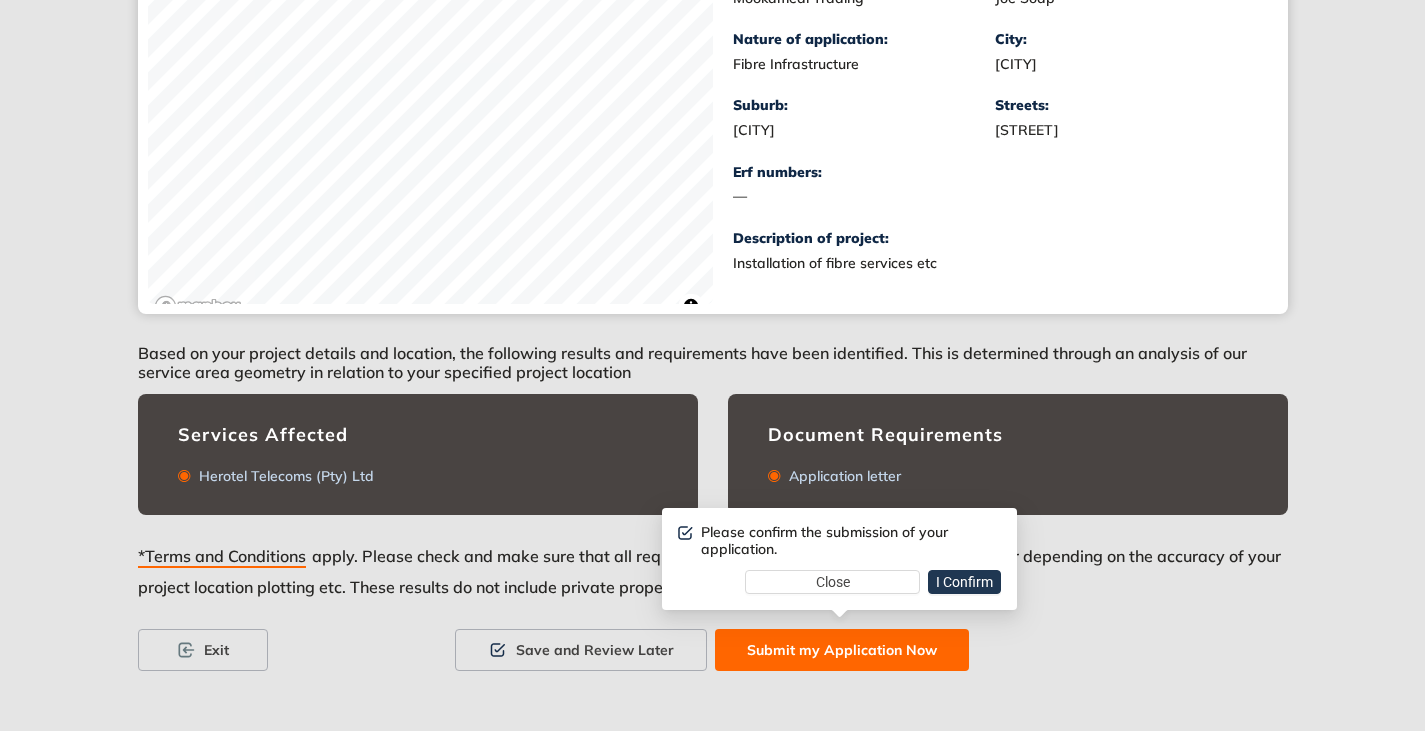 click on "I Confirm" at bounding box center (964, 582) 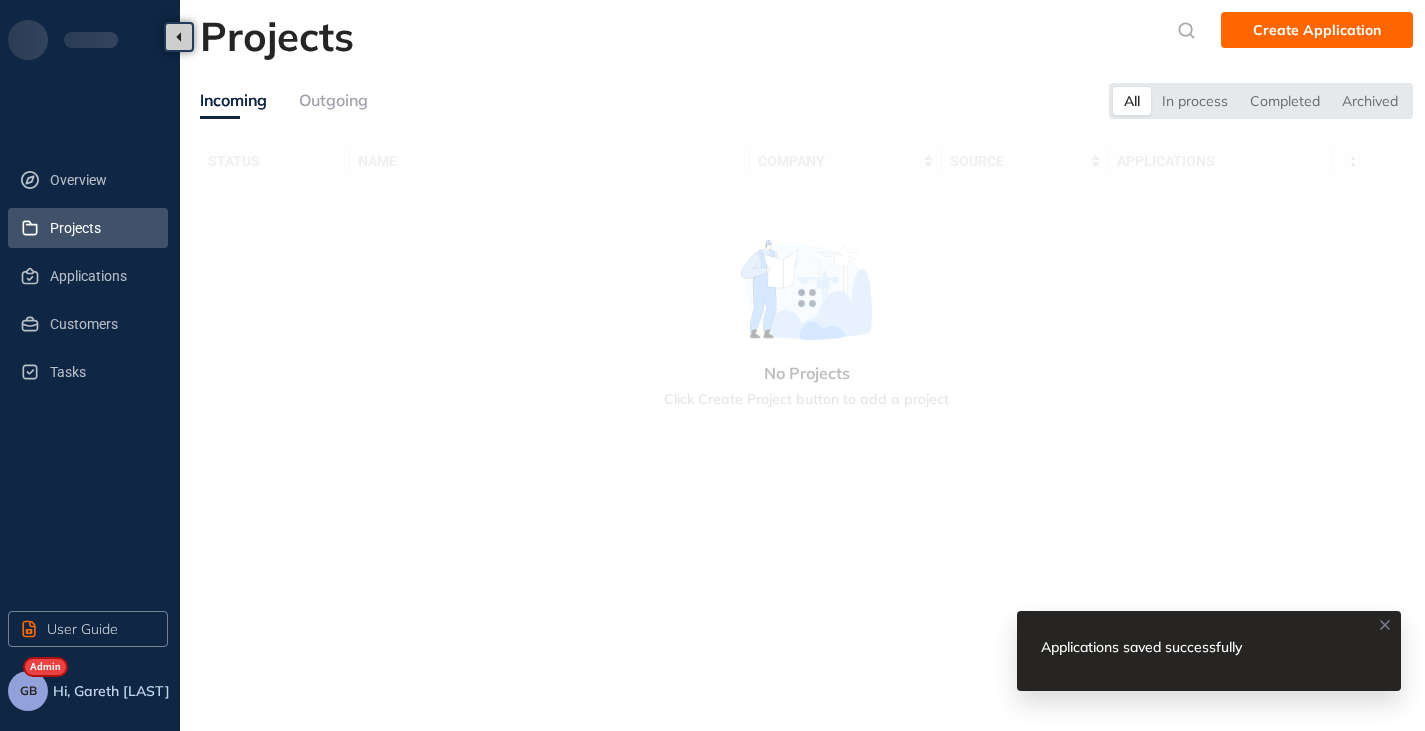 scroll, scrollTop: 0, scrollLeft: 0, axis: both 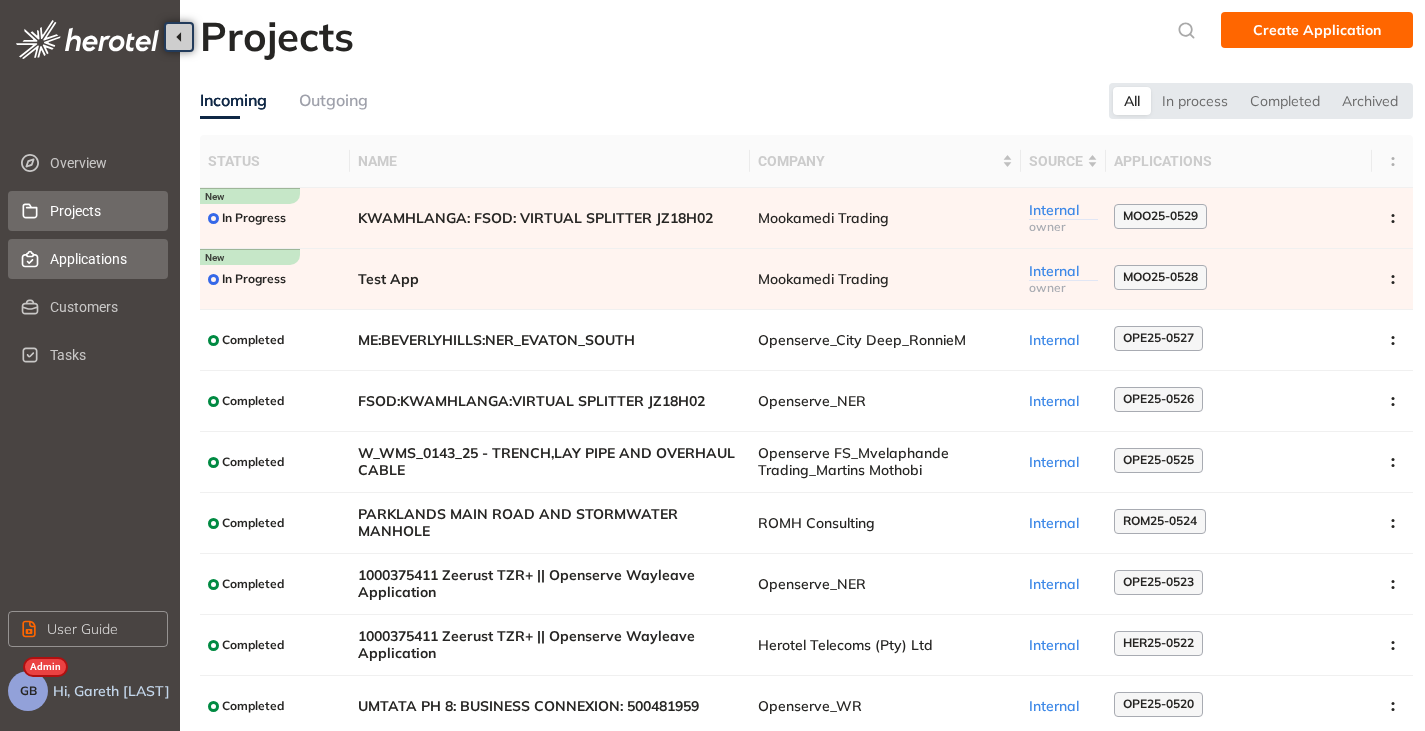 click on "Applications" at bounding box center [101, 259] 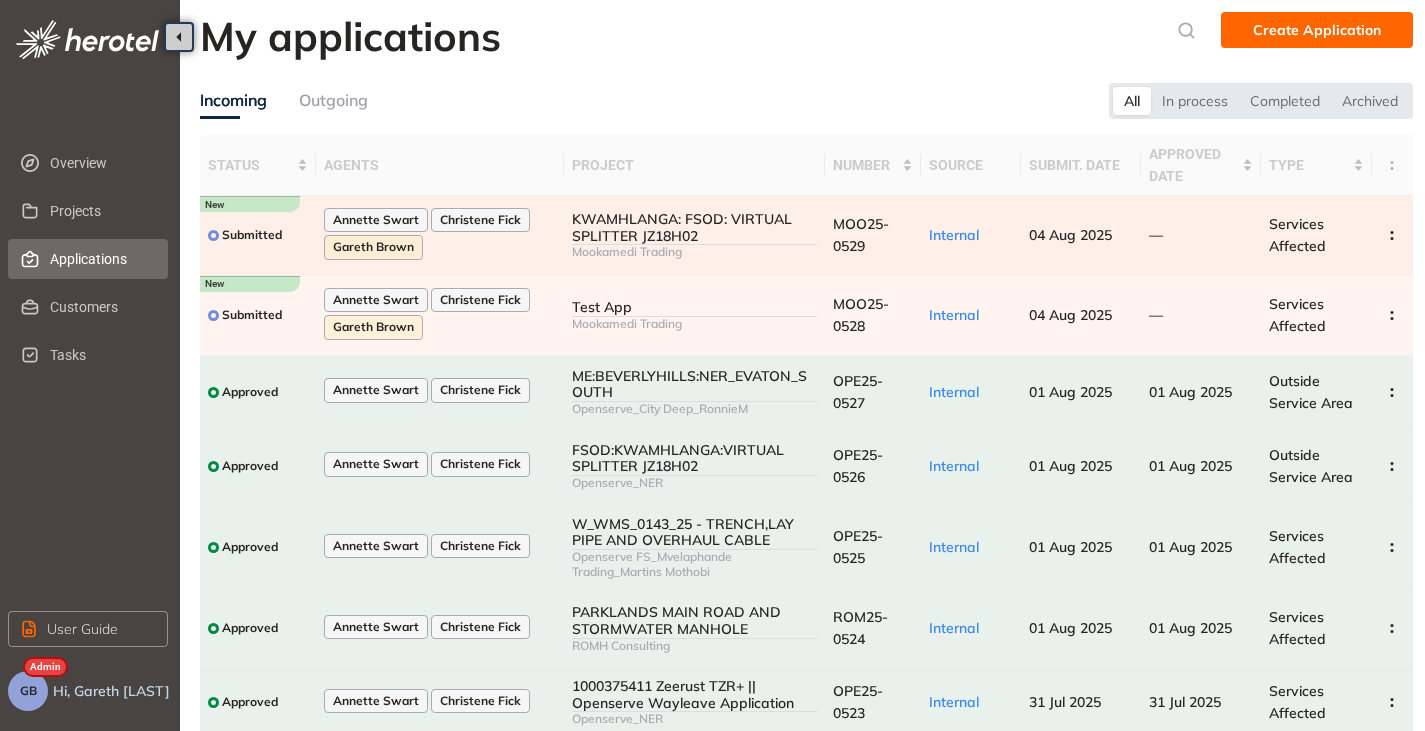 click on "Mookamedi Trading" at bounding box center [694, 252] 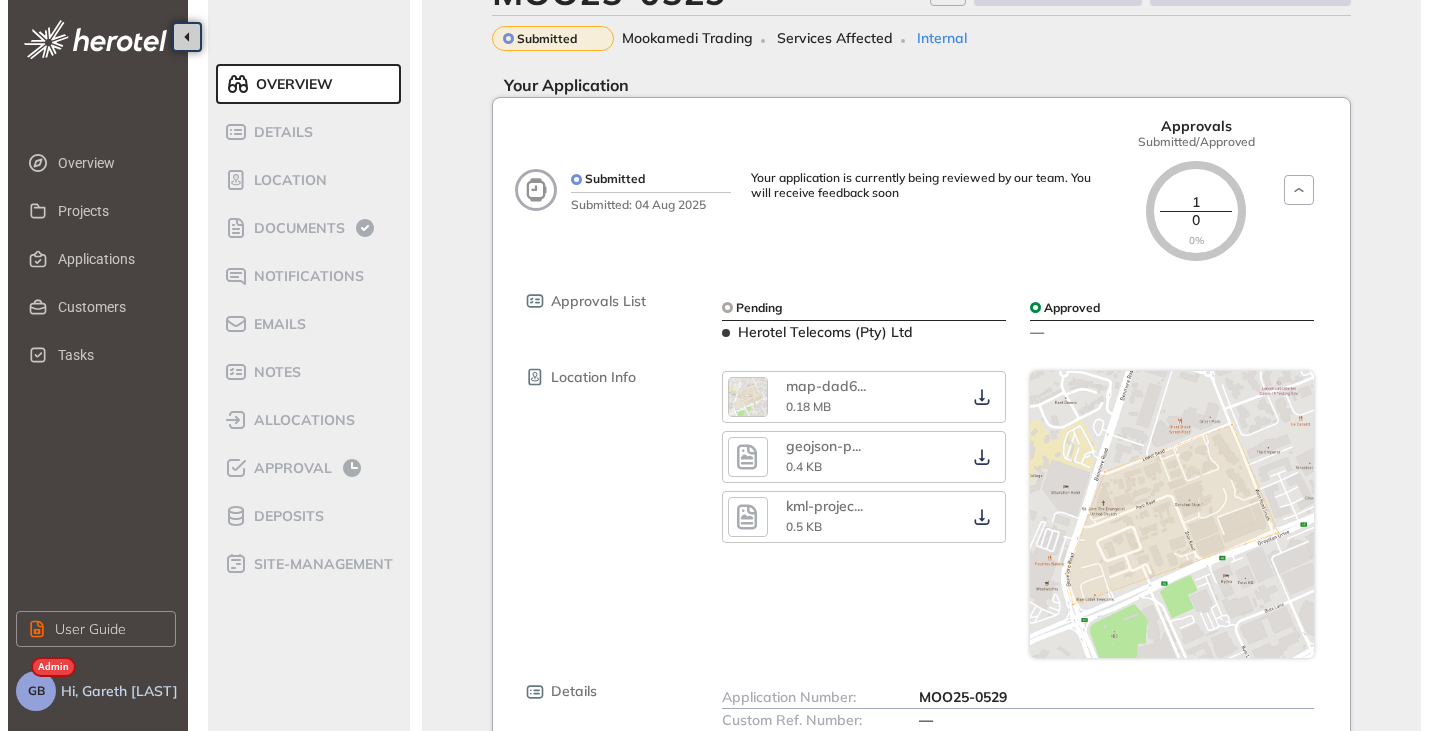 scroll, scrollTop: 0, scrollLeft: 0, axis: both 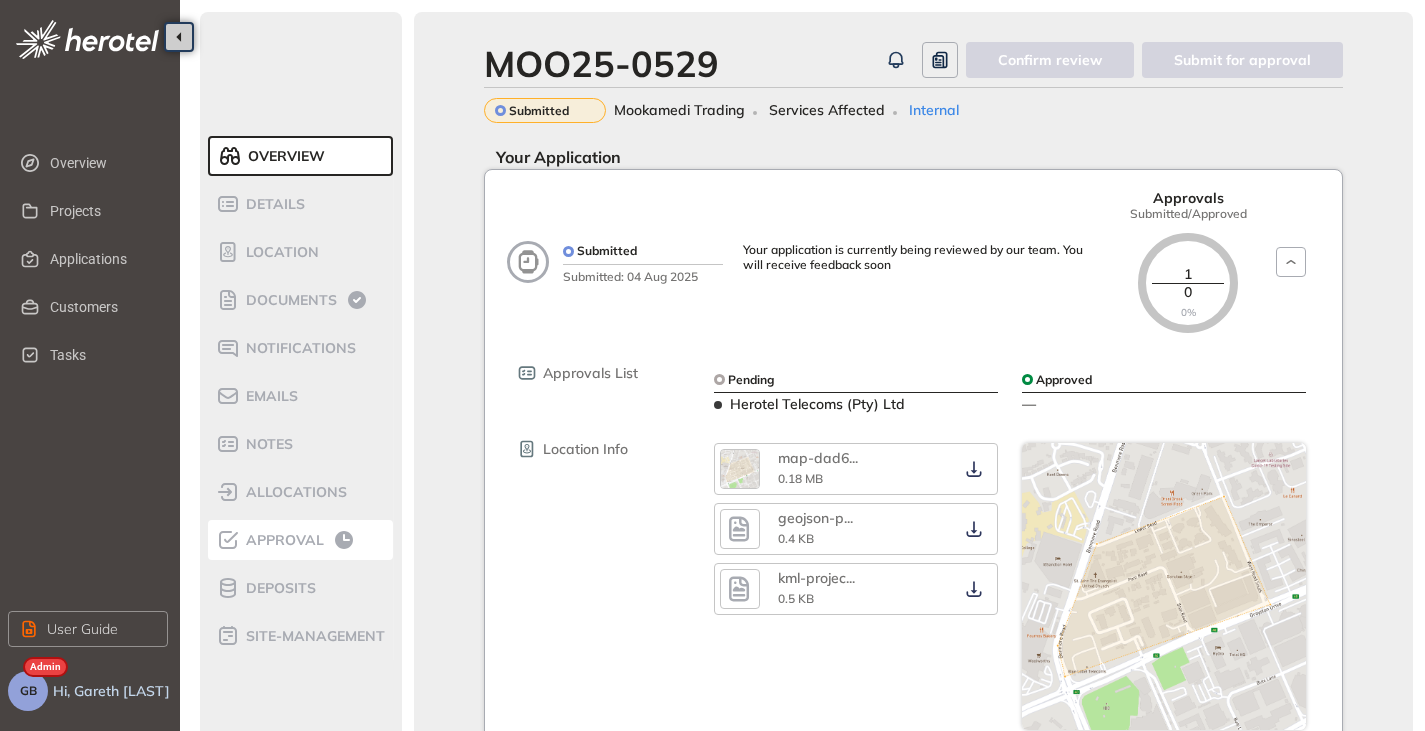 click on "Approval" at bounding box center [282, 540] 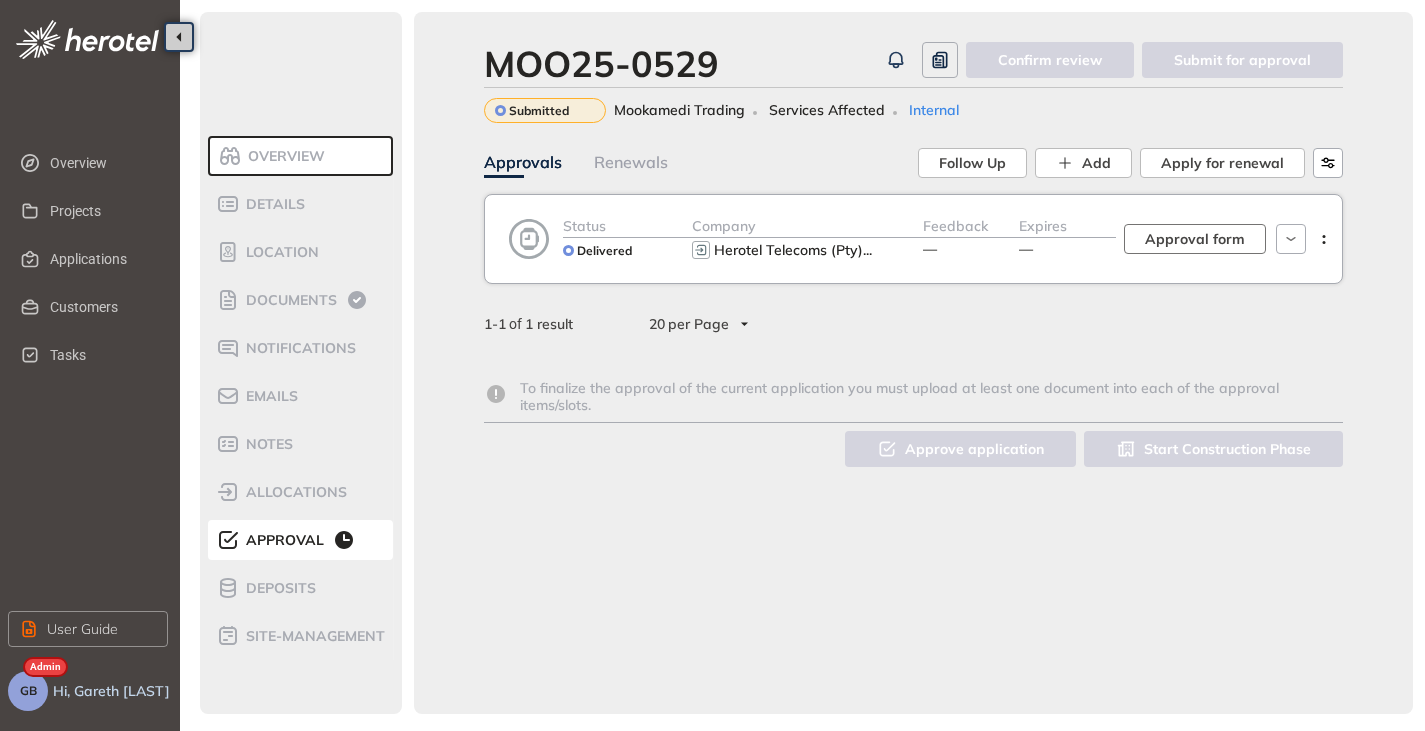 click on "Approval form" at bounding box center [1195, 239] 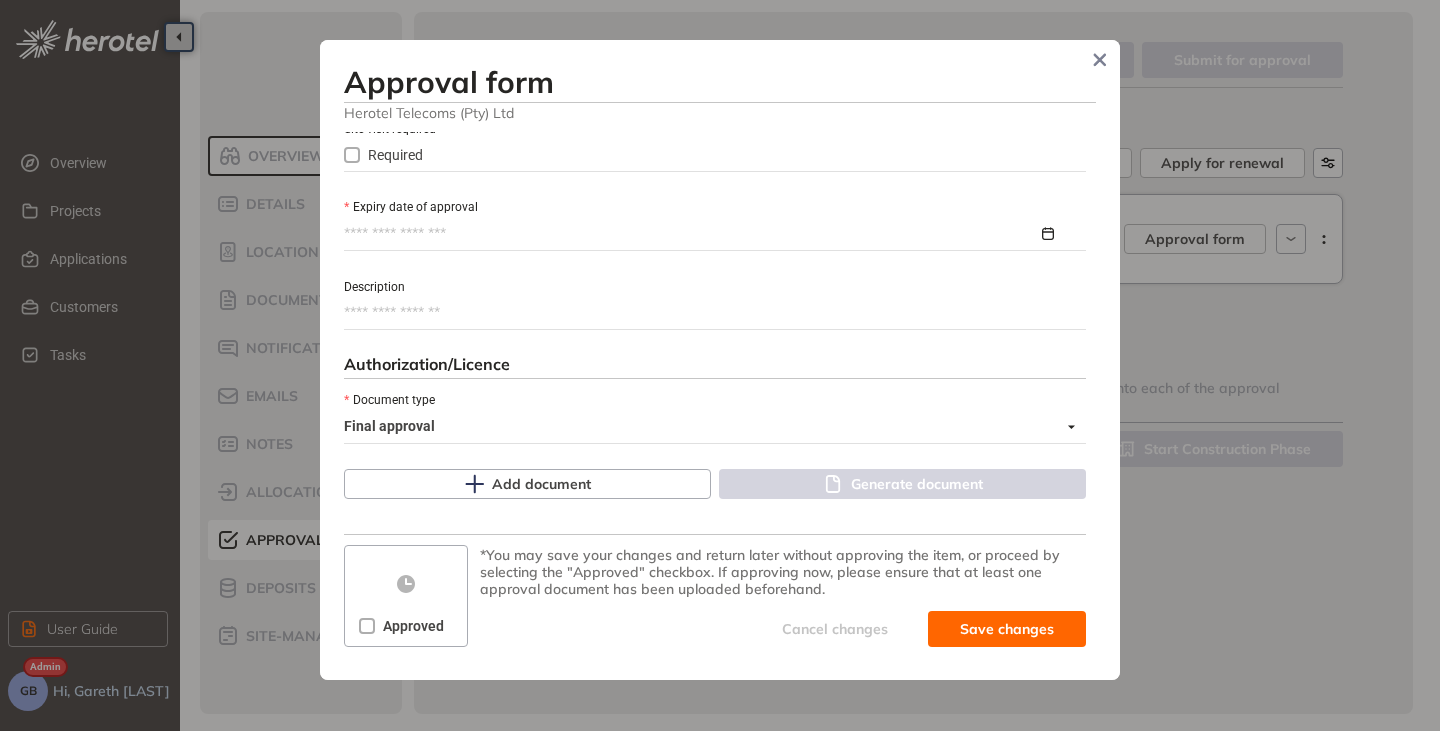 scroll, scrollTop: 519, scrollLeft: 0, axis: vertical 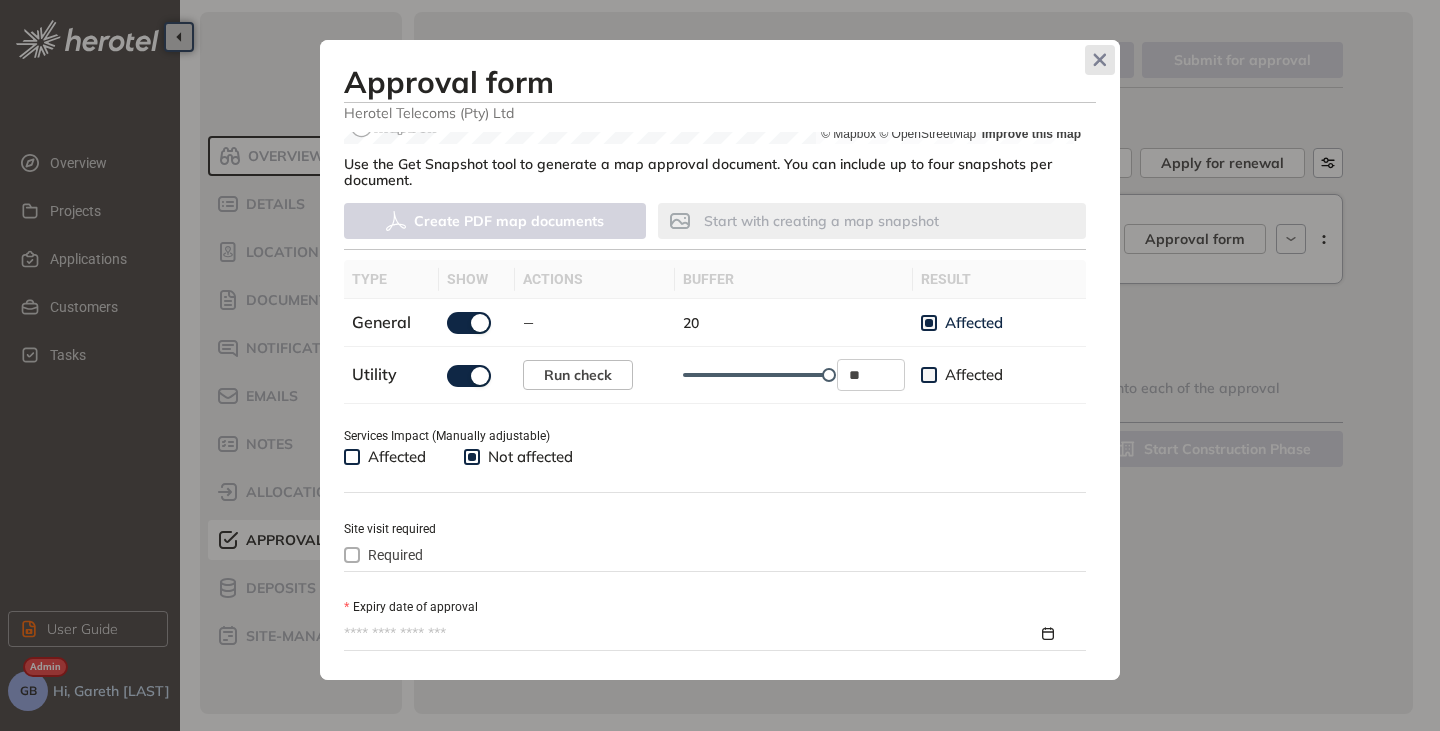 click 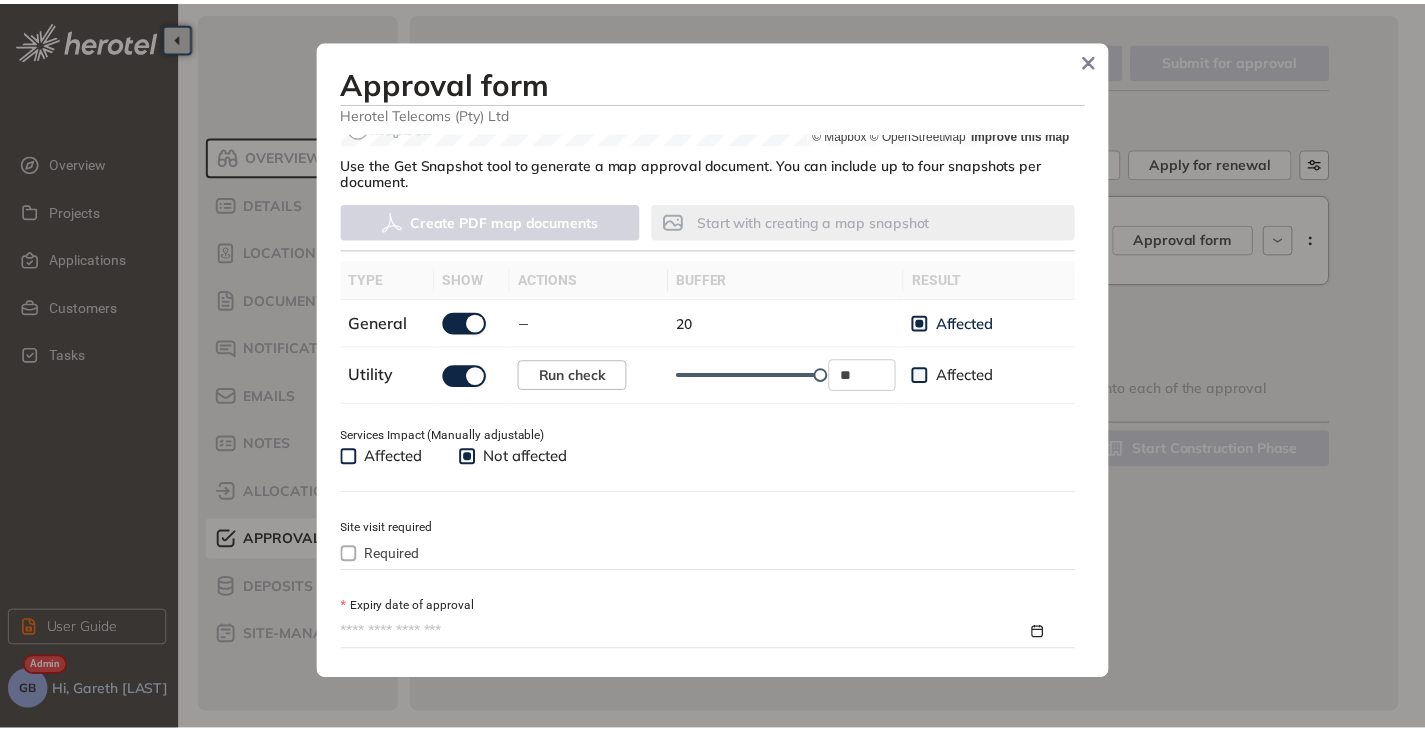 scroll, scrollTop: 535, scrollLeft: 0, axis: vertical 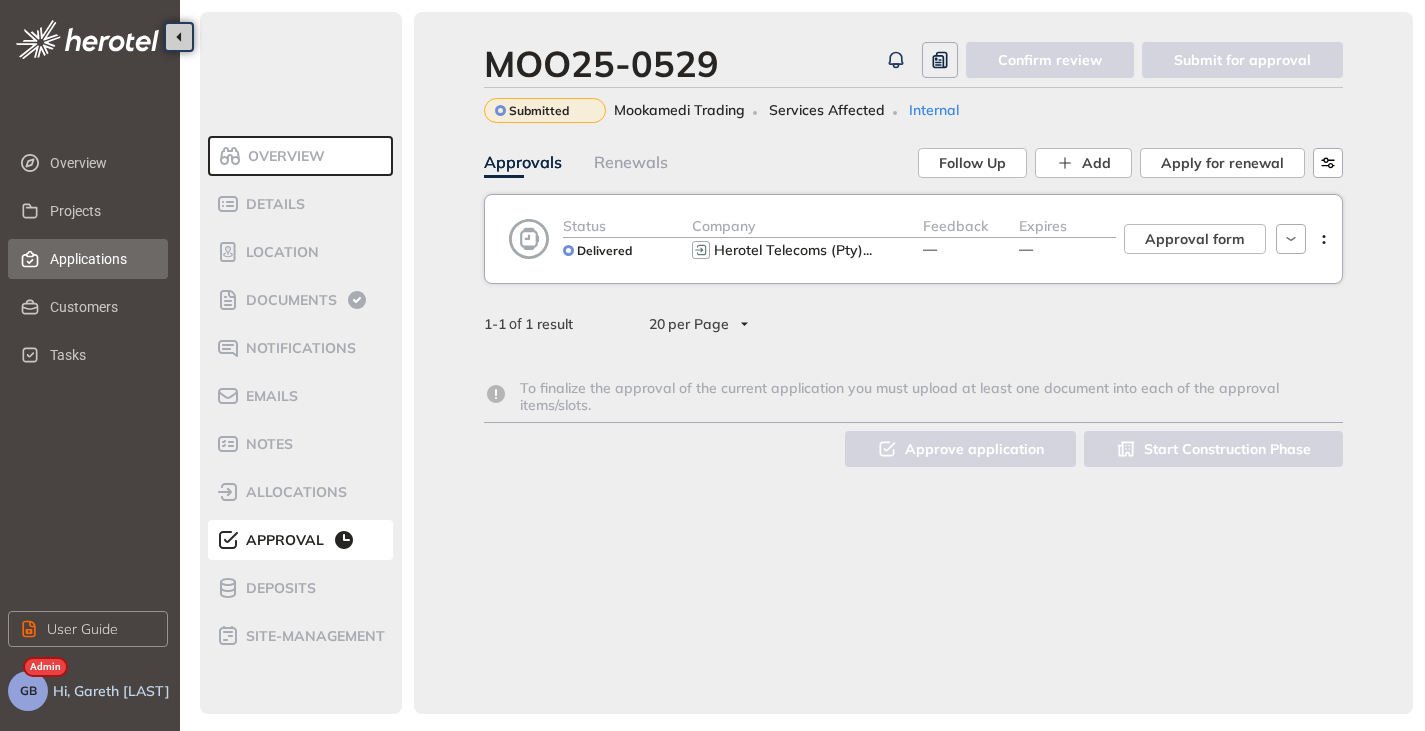 click on "Applications" at bounding box center (101, 259) 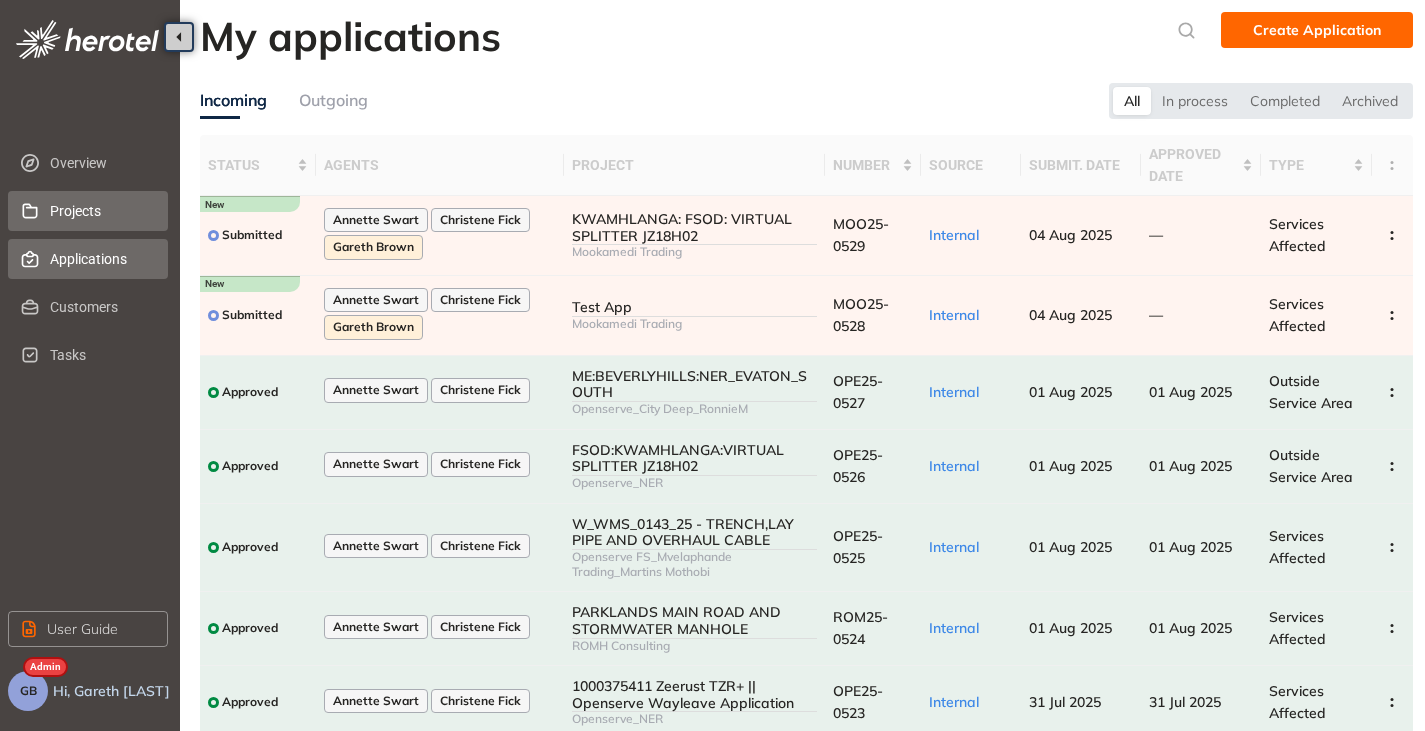 click on "Projects" at bounding box center [101, 211] 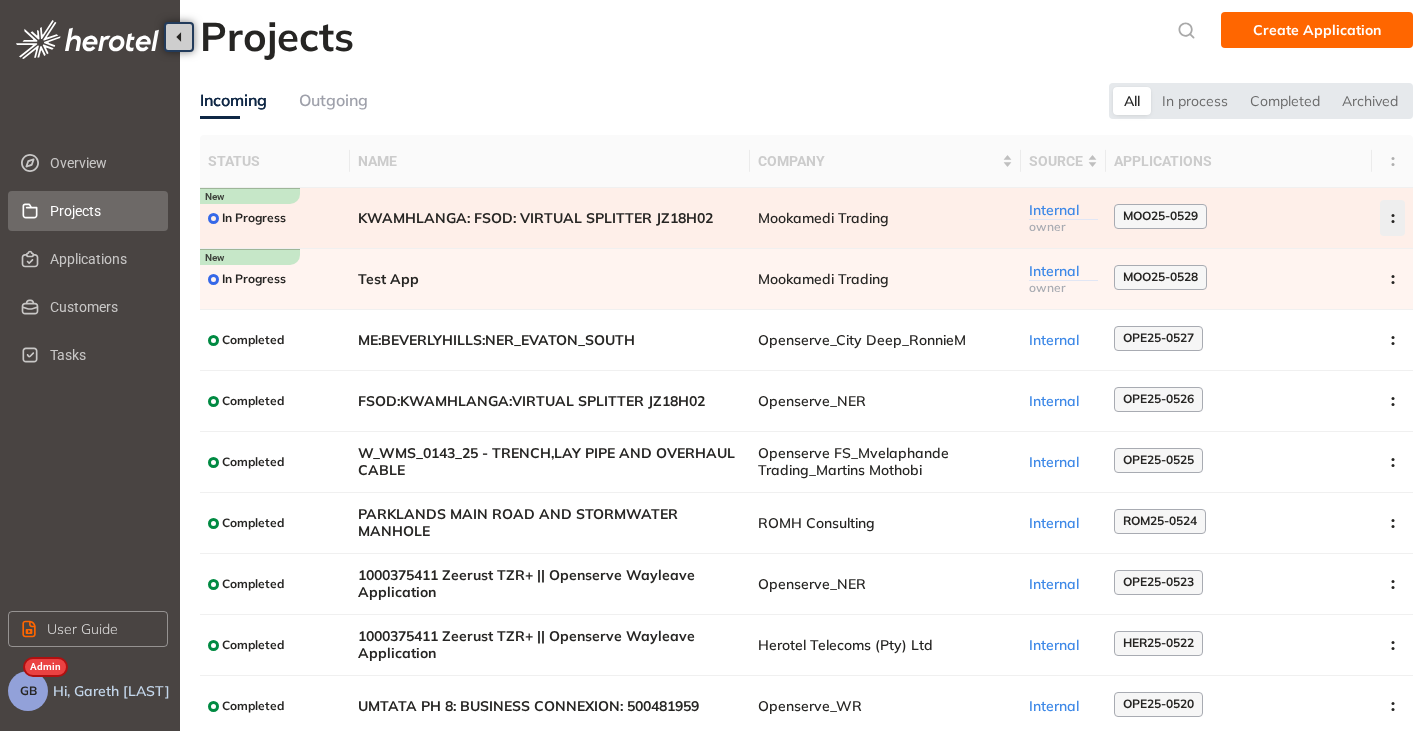 click at bounding box center [1392, 218] 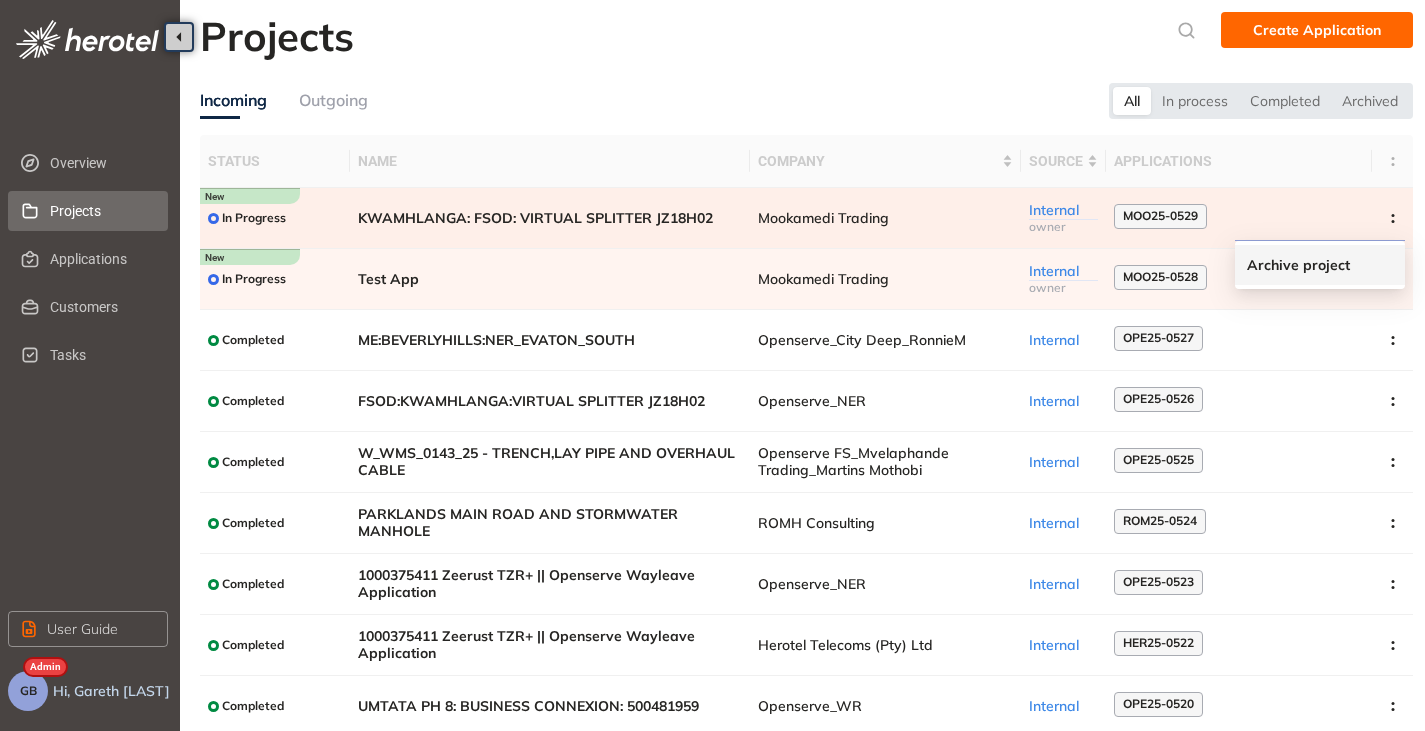 click on "Archive project" at bounding box center [1298, 265] 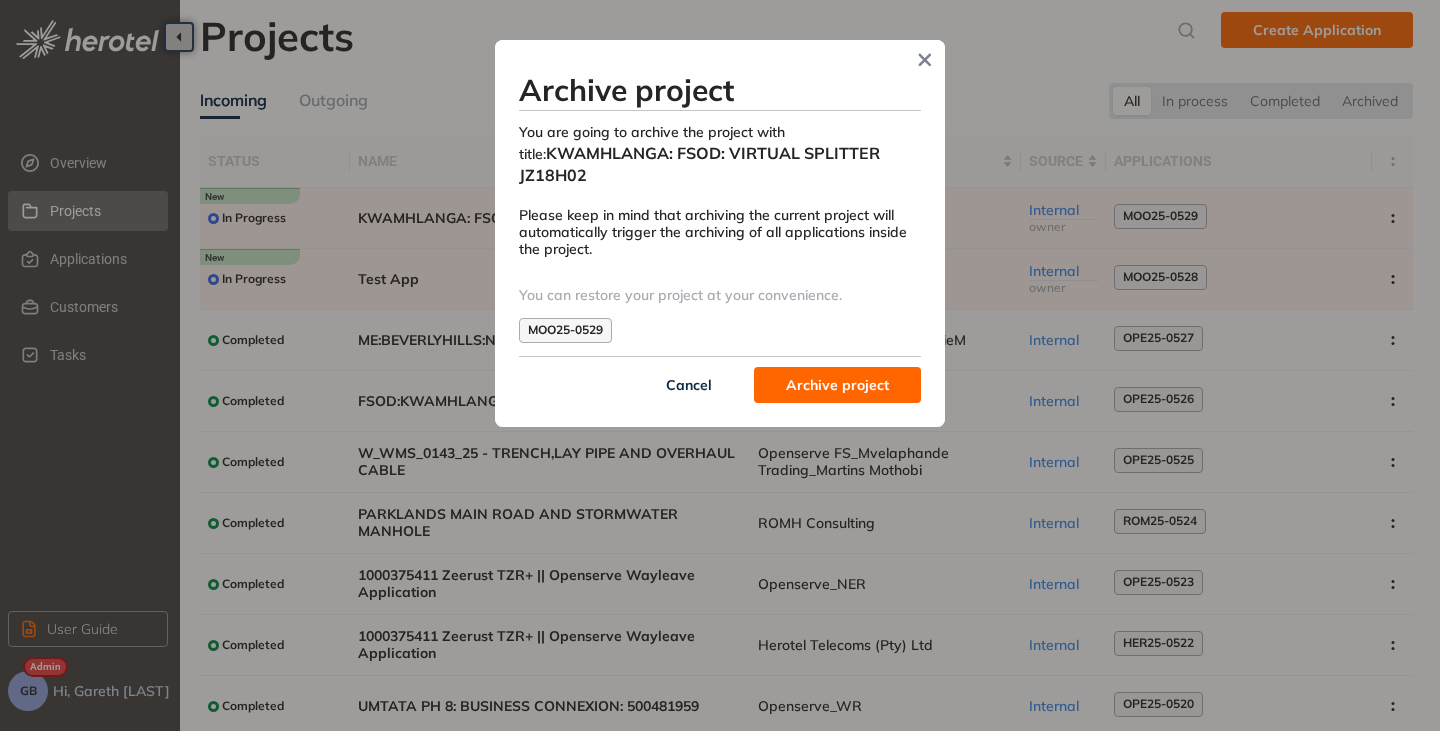 click on "Archive project" at bounding box center [837, 385] 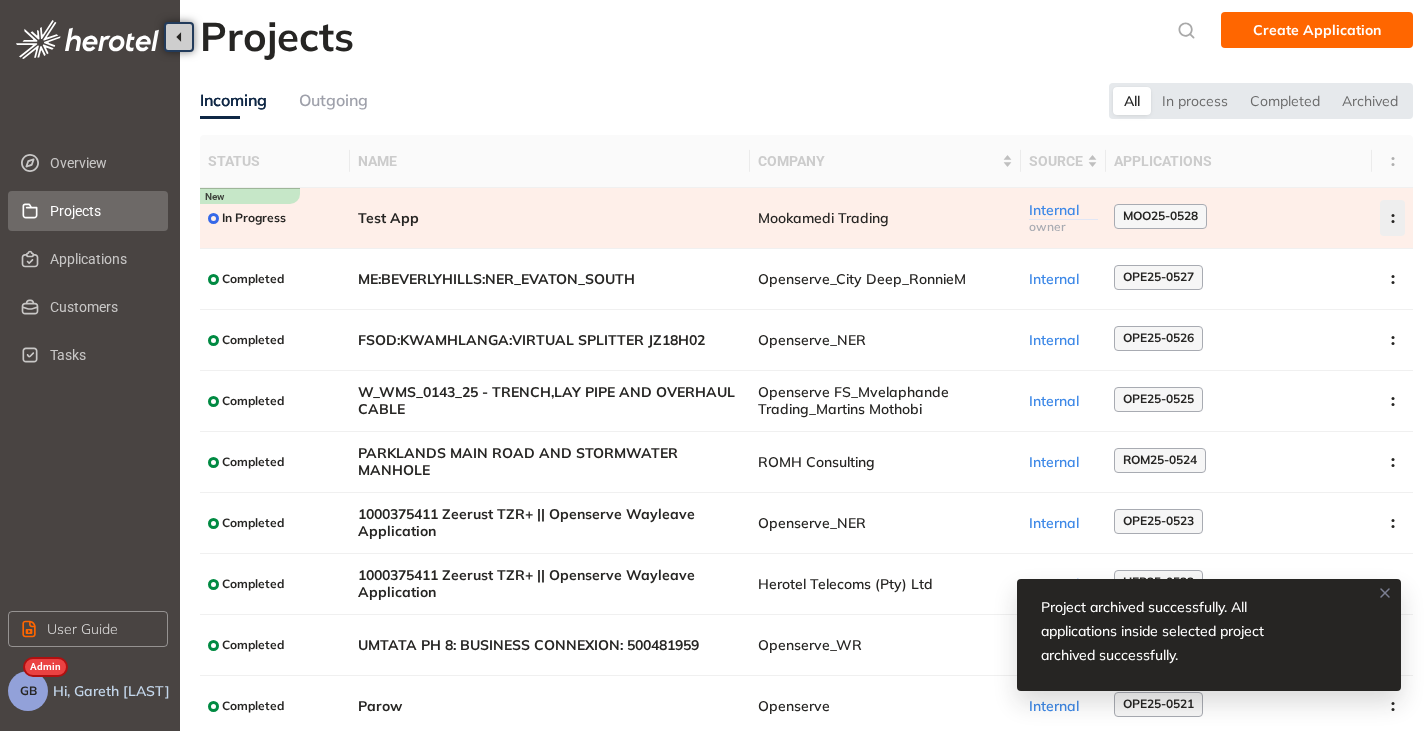 click 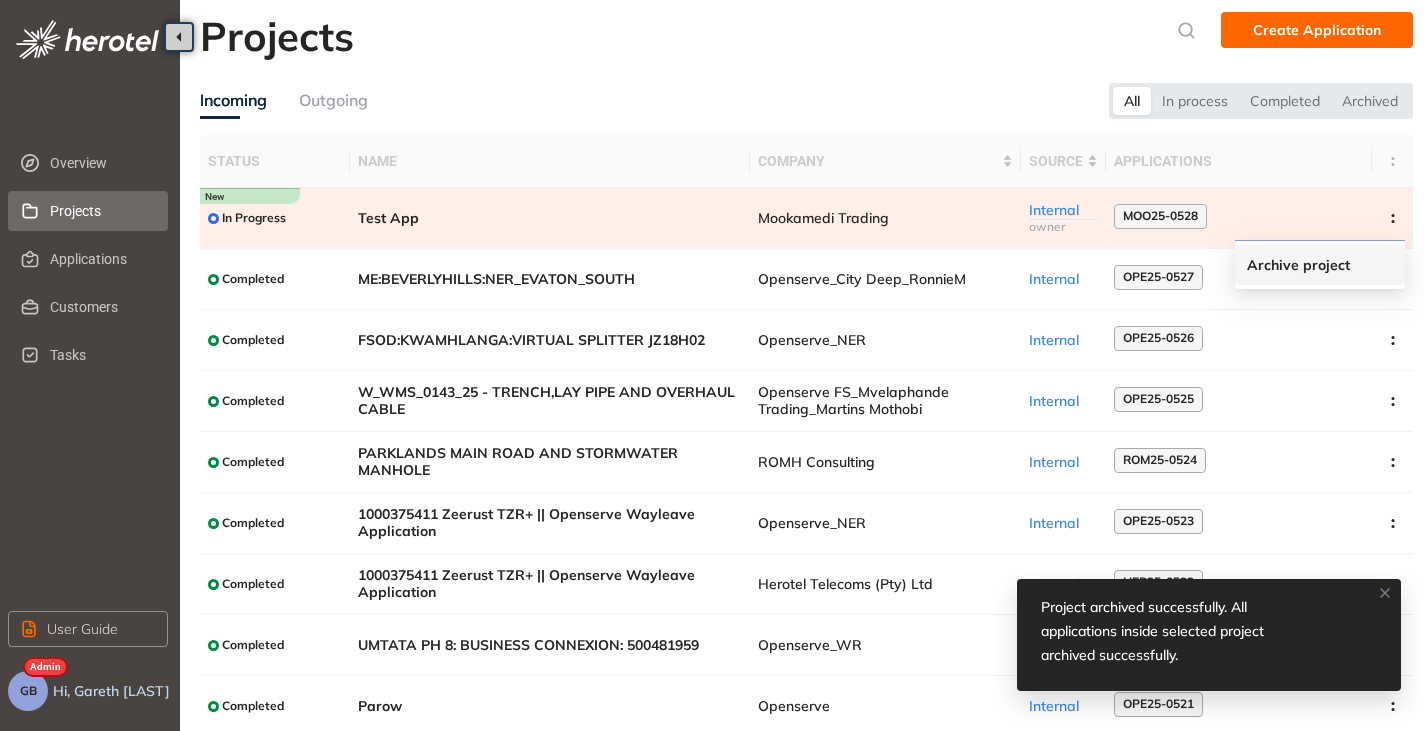 click on "Archive project" at bounding box center [1298, 265] 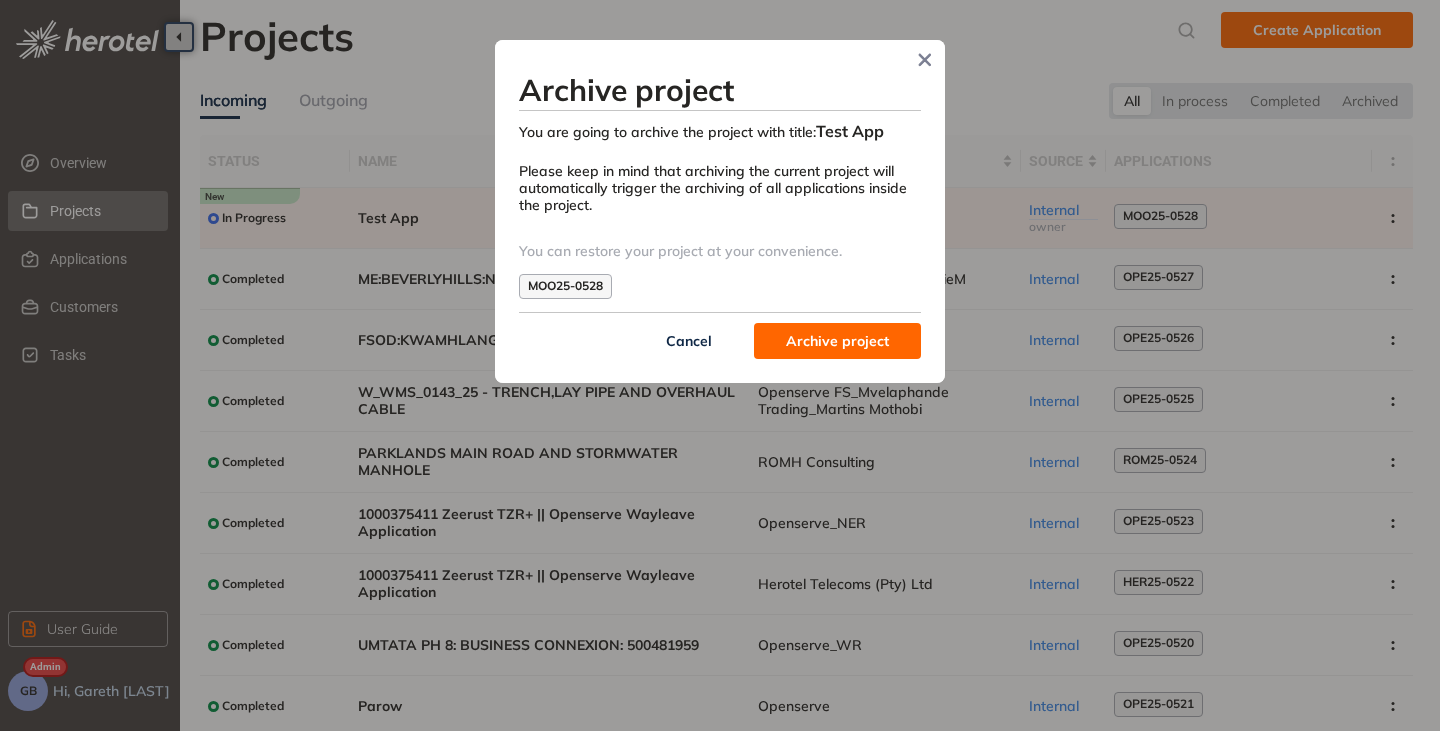 click on "Archive project" at bounding box center (837, 341) 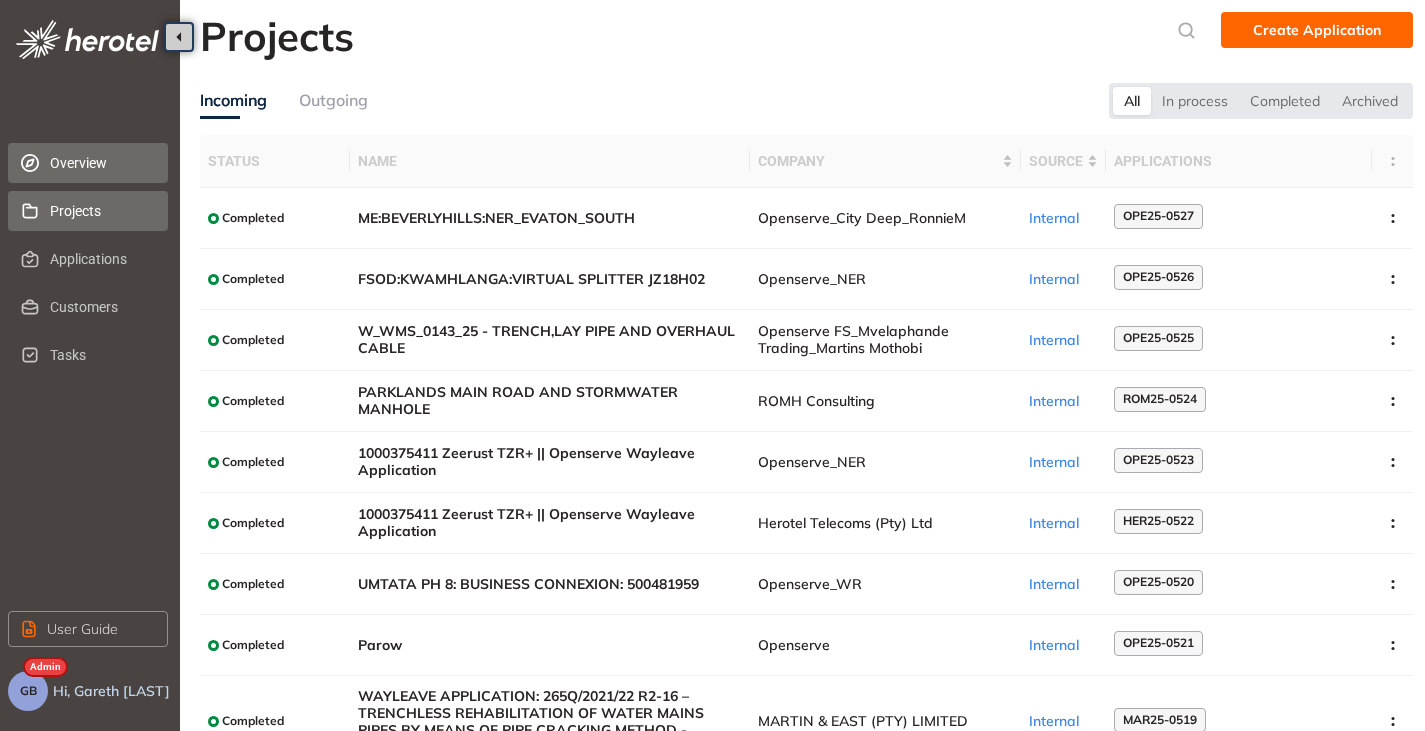 click on "Overview" at bounding box center (101, 163) 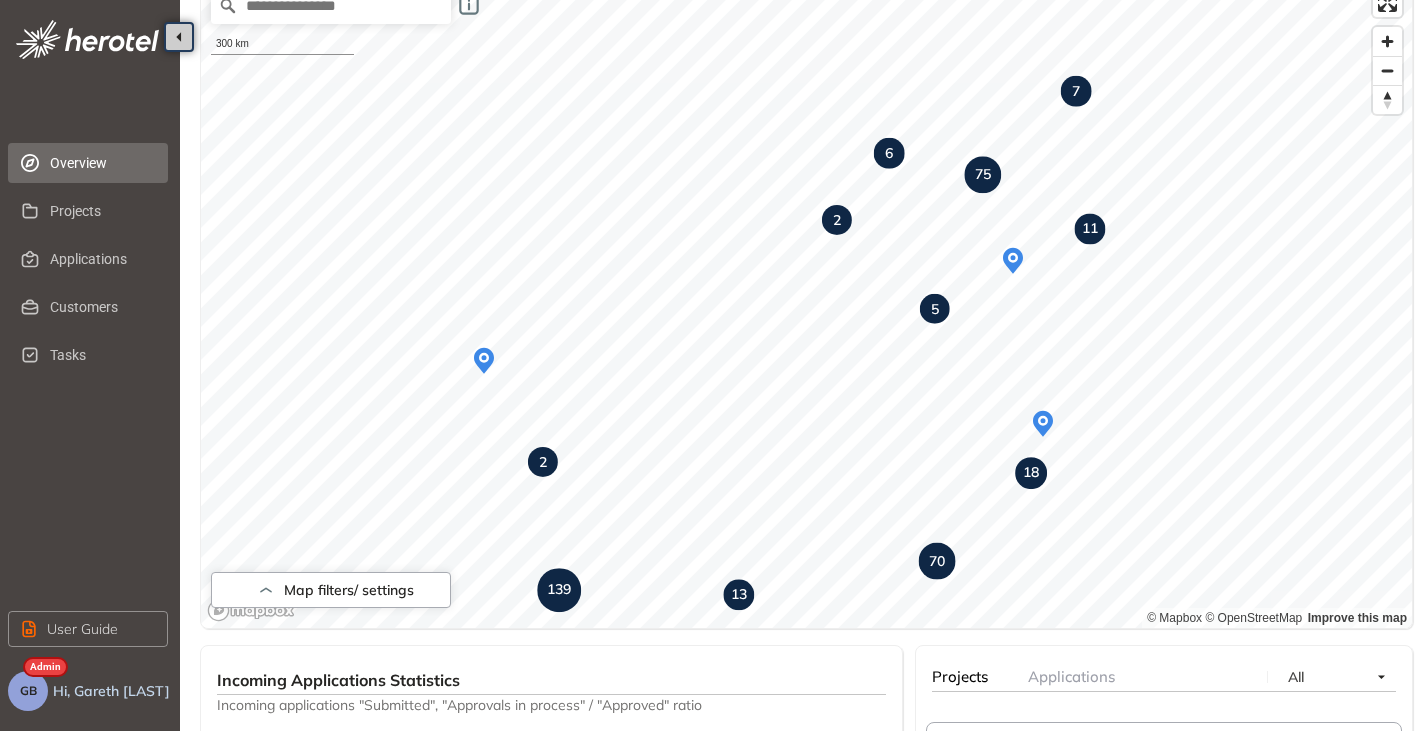 scroll, scrollTop: 152, scrollLeft: 0, axis: vertical 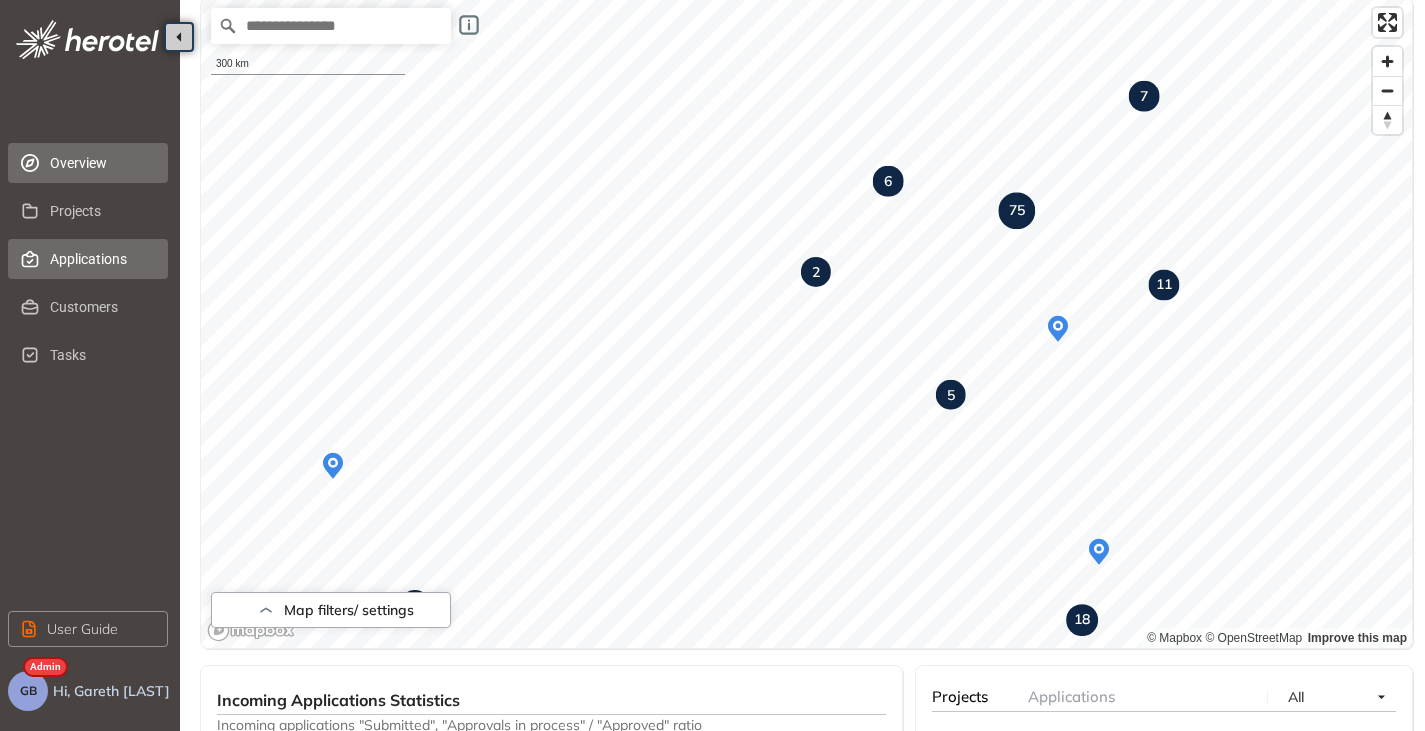 click on "Applications" at bounding box center [101, 259] 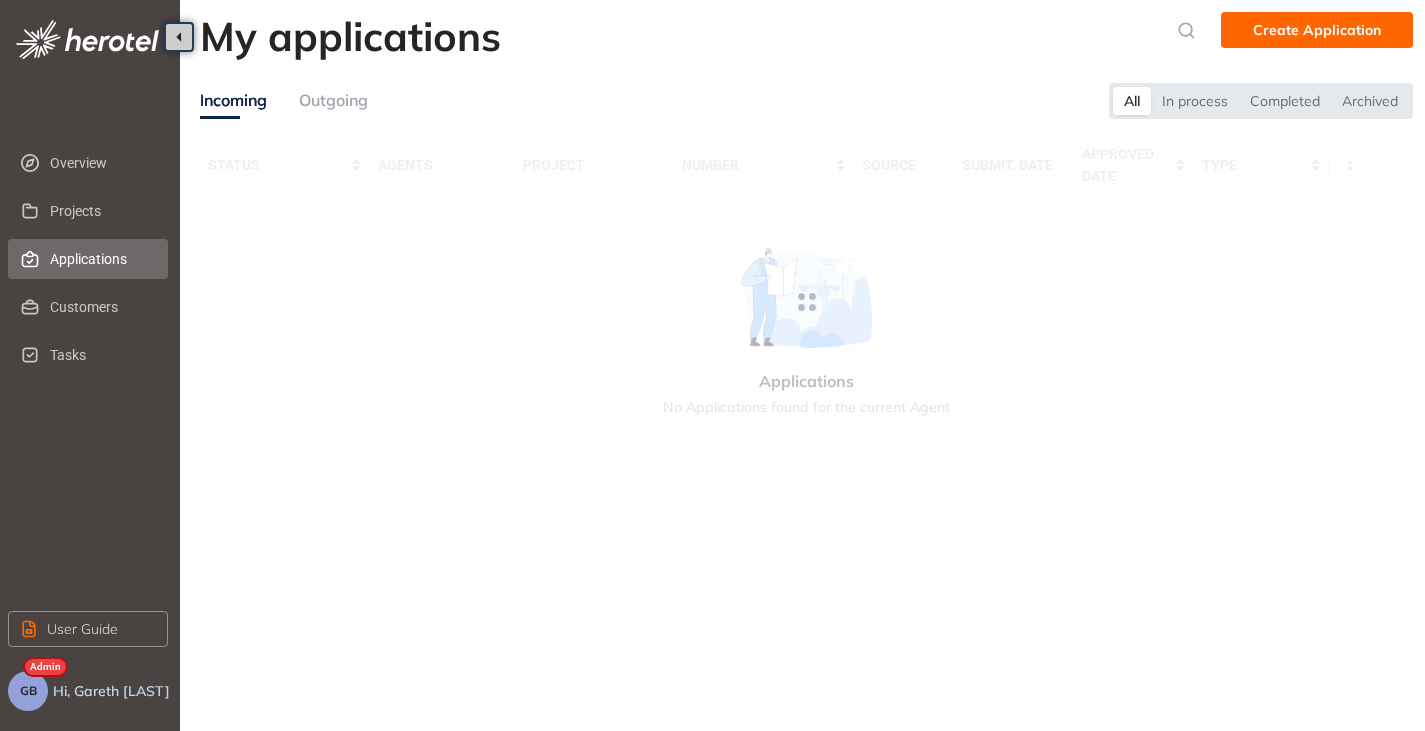 scroll, scrollTop: 0, scrollLeft: 0, axis: both 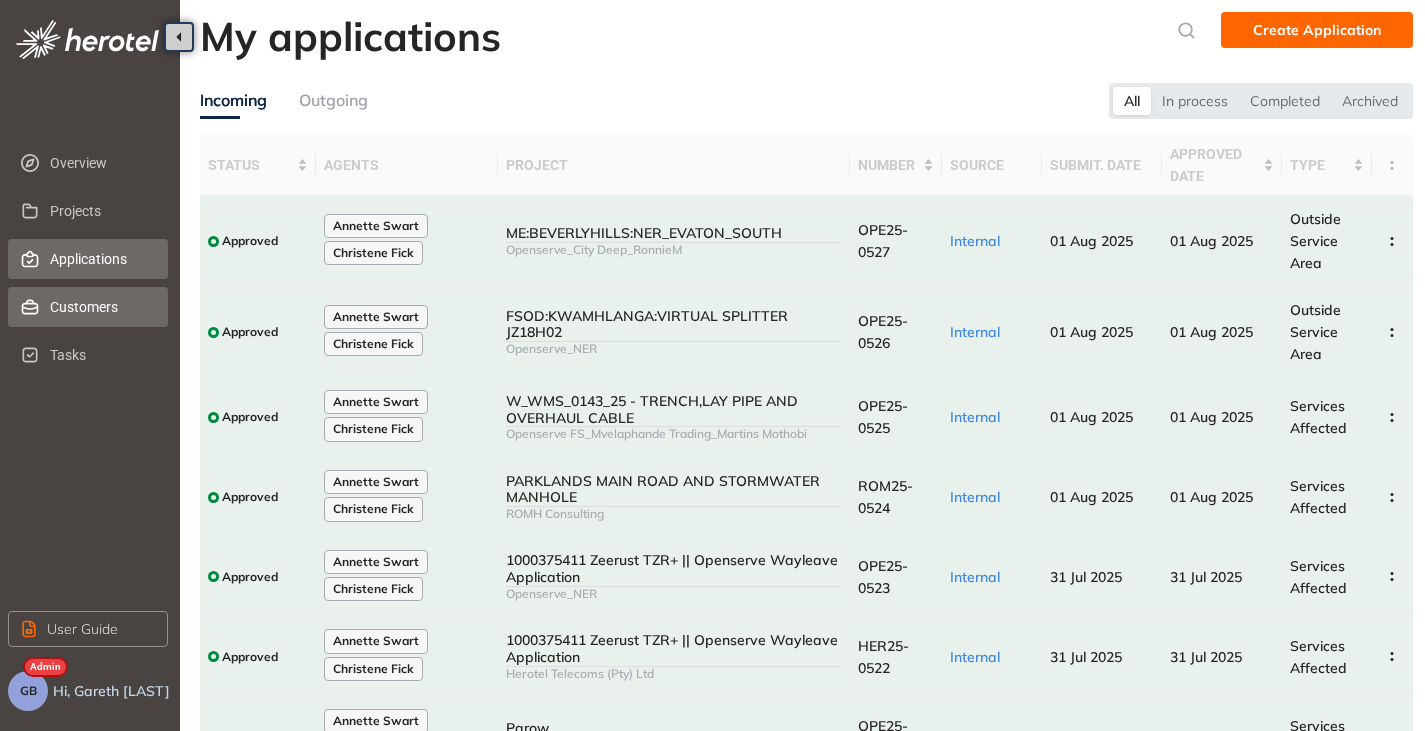 click on "Customers" at bounding box center (101, 307) 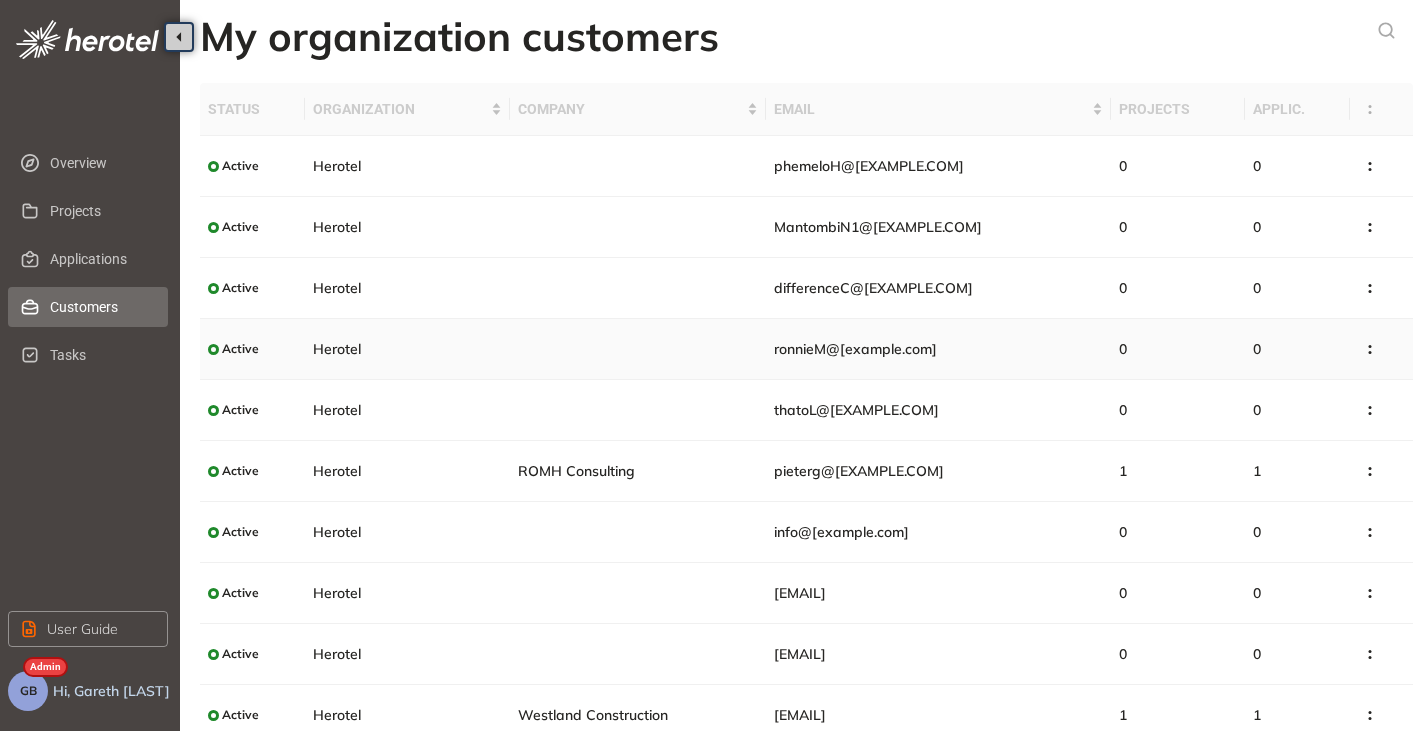 scroll, scrollTop: 79, scrollLeft: 0, axis: vertical 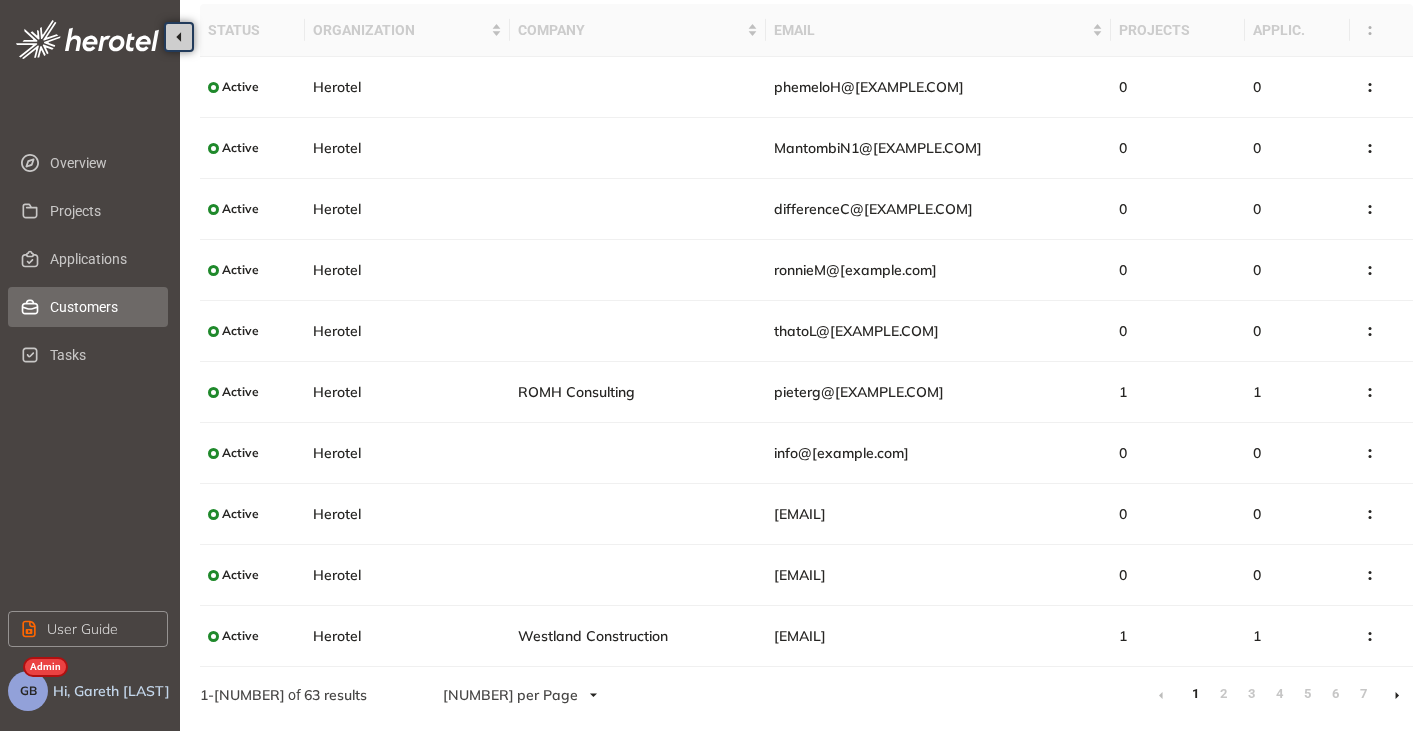 click at bounding box center [1397, 695] 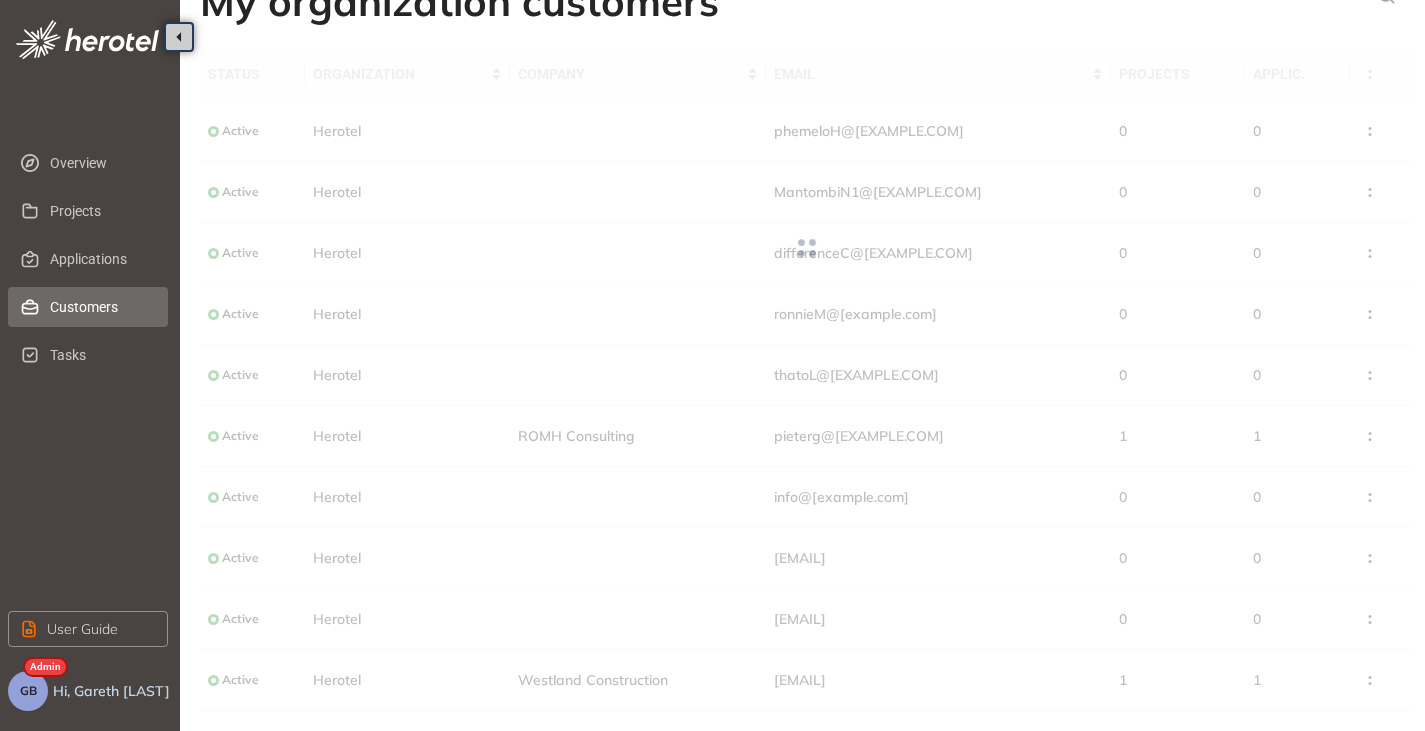 scroll, scrollTop: 79, scrollLeft: 0, axis: vertical 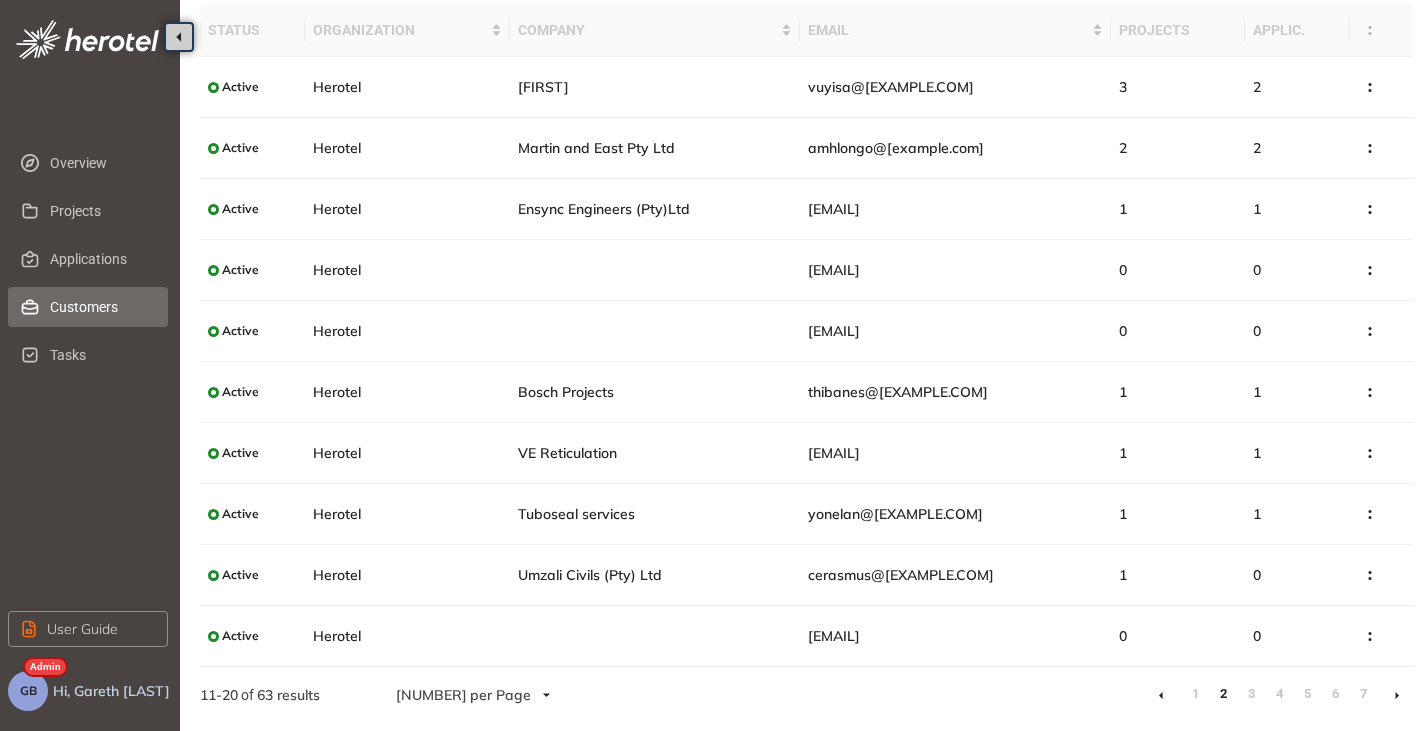 click at bounding box center (1397, 695) 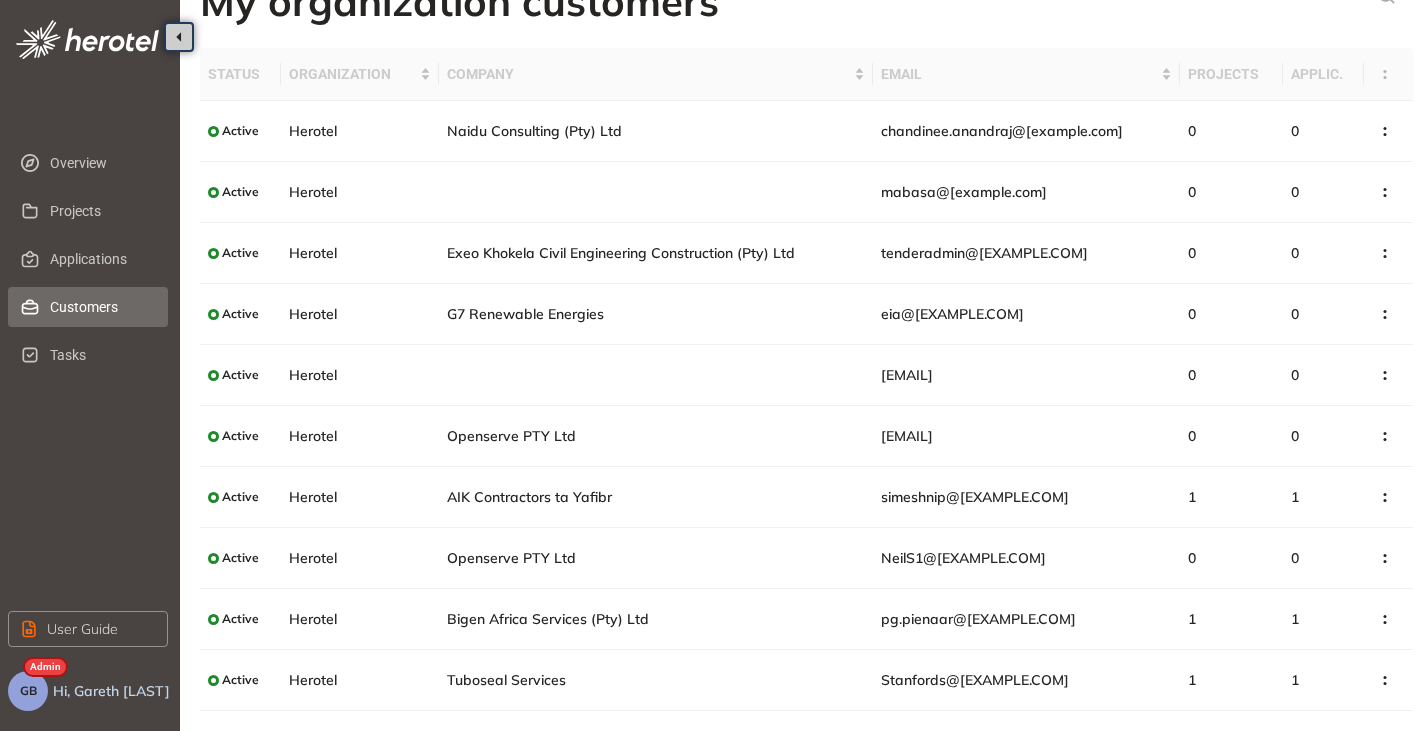 scroll, scrollTop: 79, scrollLeft: 0, axis: vertical 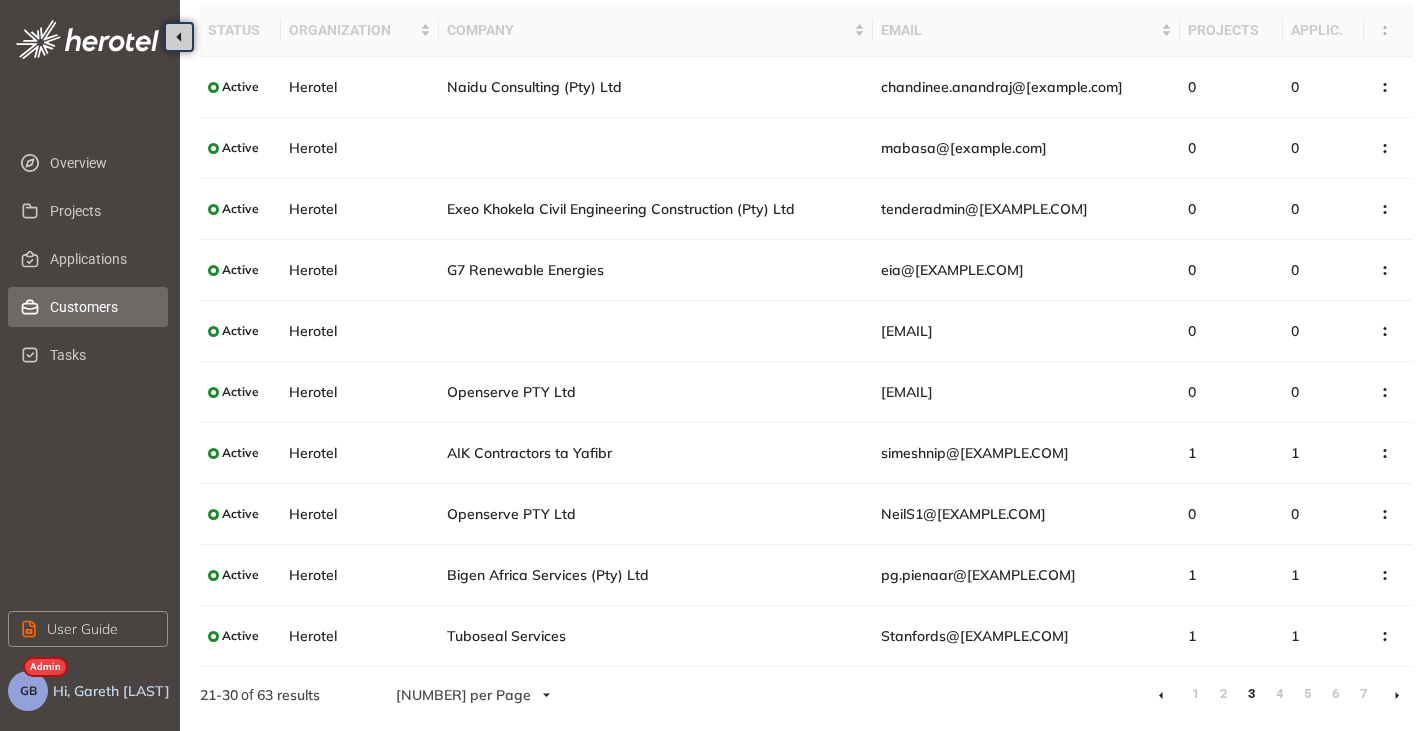 click at bounding box center [1397, 695] 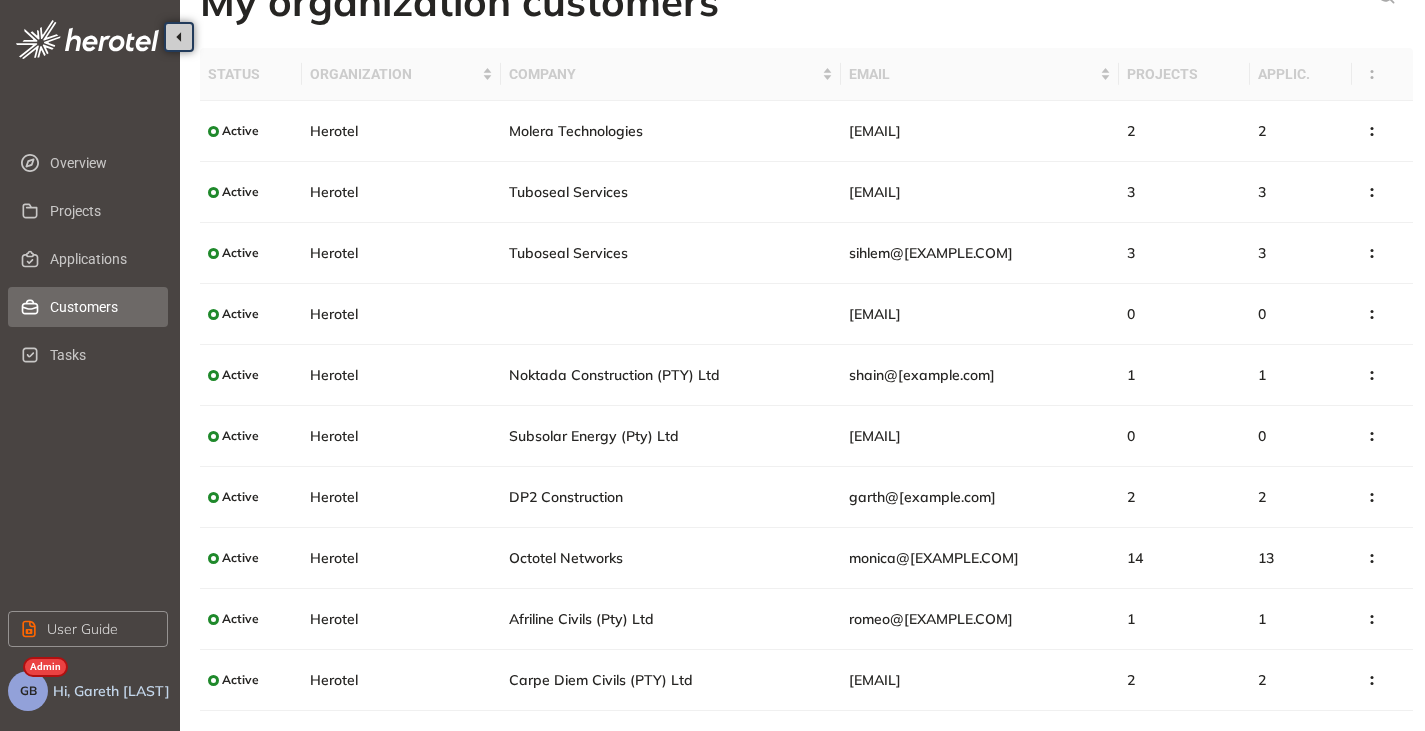 scroll, scrollTop: 79, scrollLeft: 0, axis: vertical 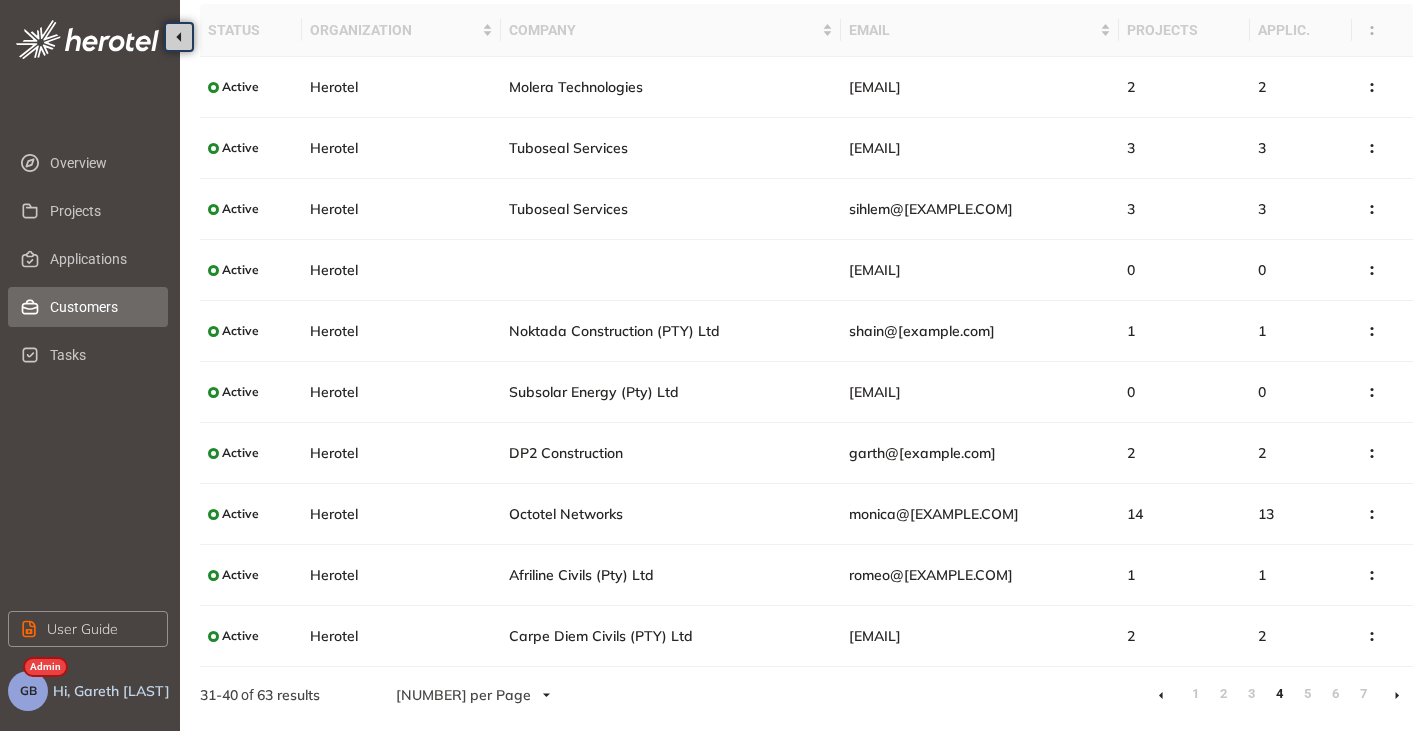 click 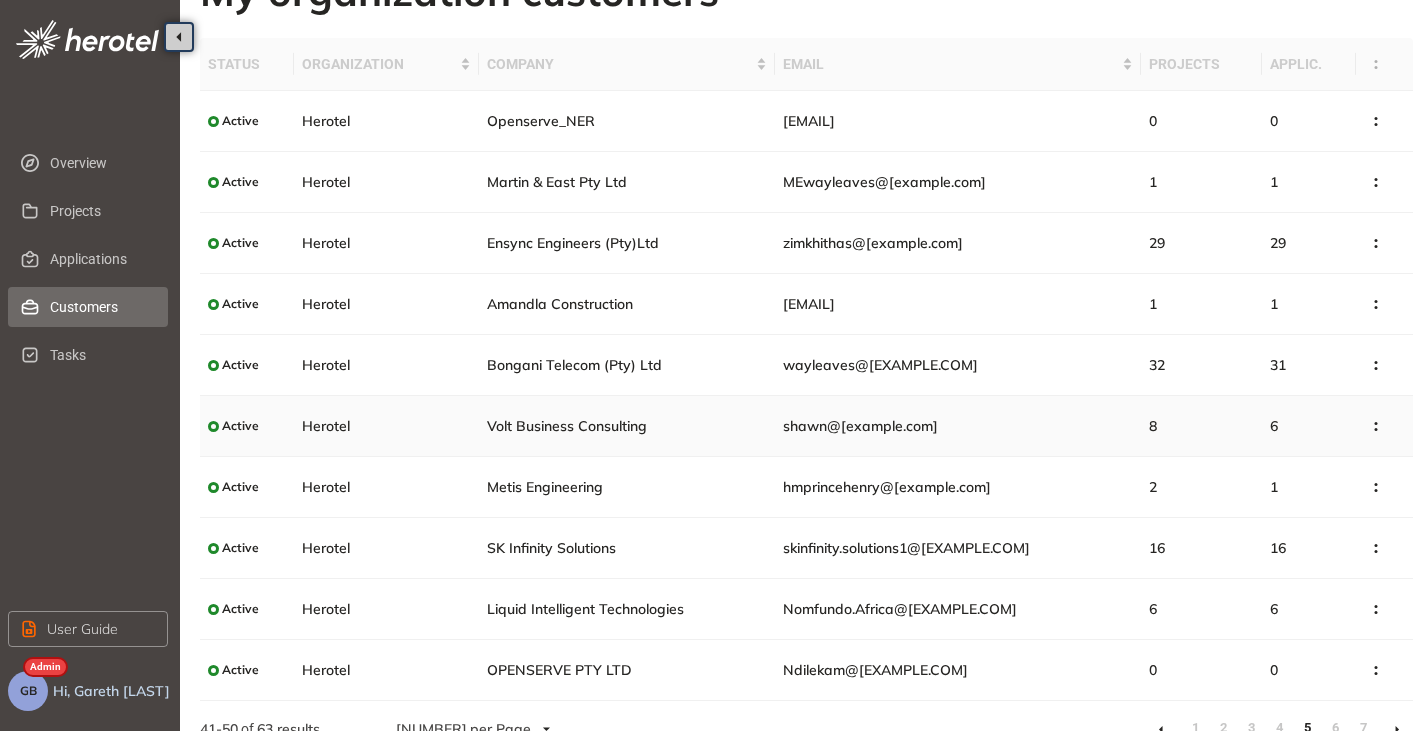 scroll, scrollTop: 79, scrollLeft: 0, axis: vertical 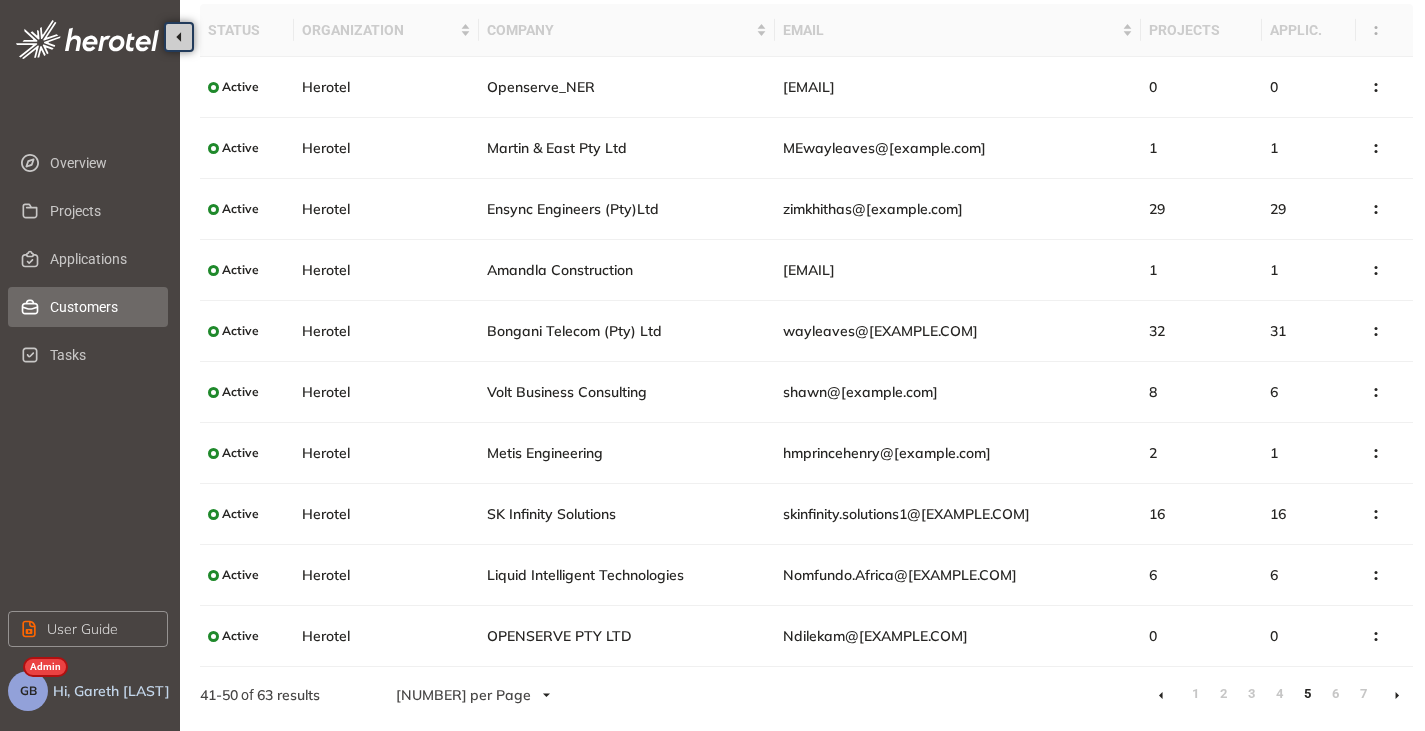click at bounding box center (1397, 695) 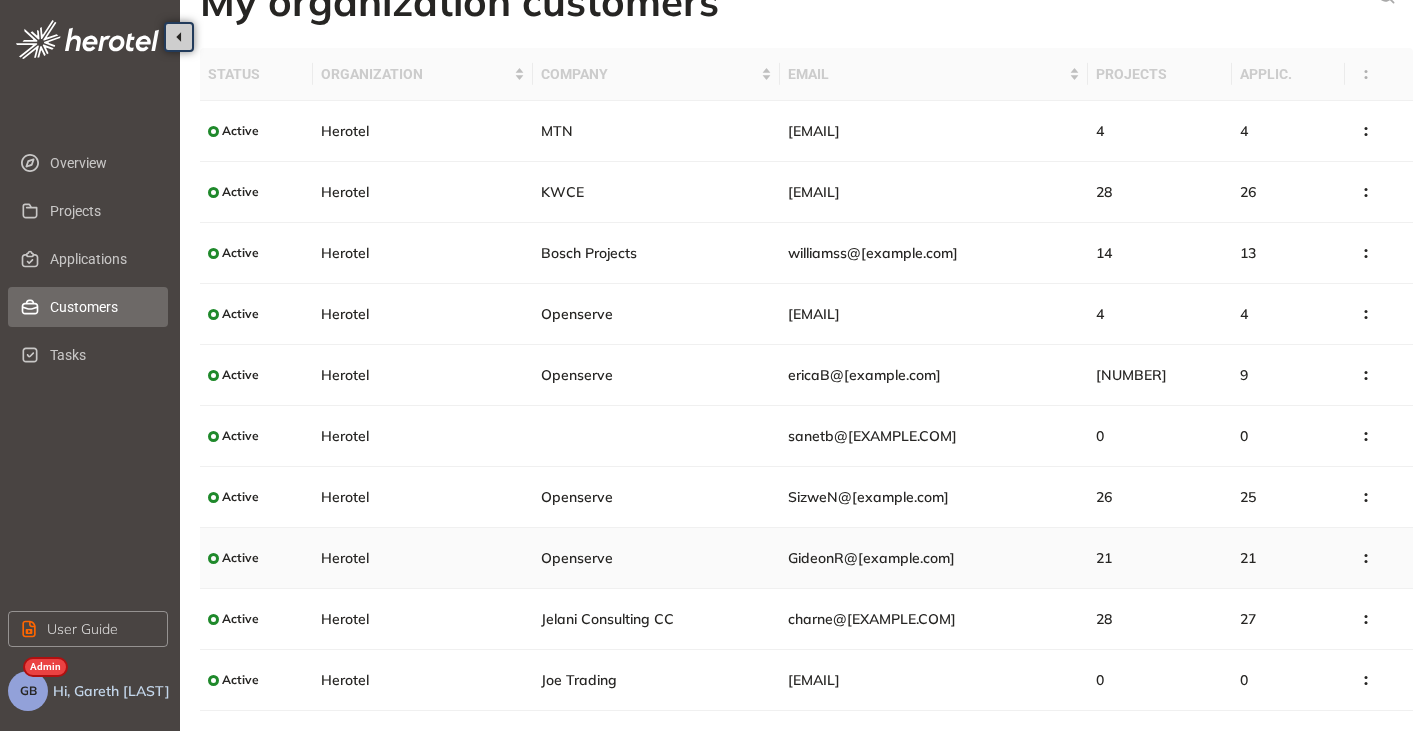 scroll, scrollTop: 79, scrollLeft: 0, axis: vertical 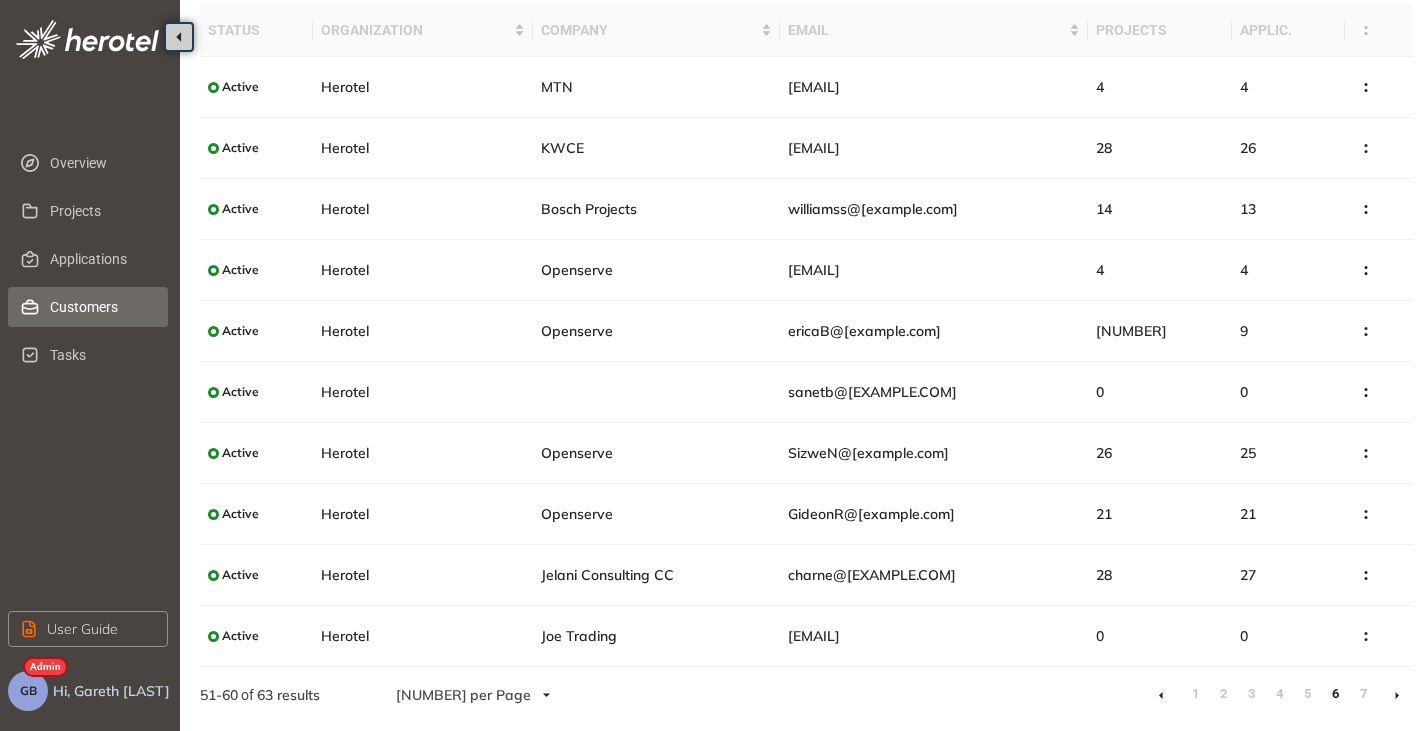 click at bounding box center (1397, 695) 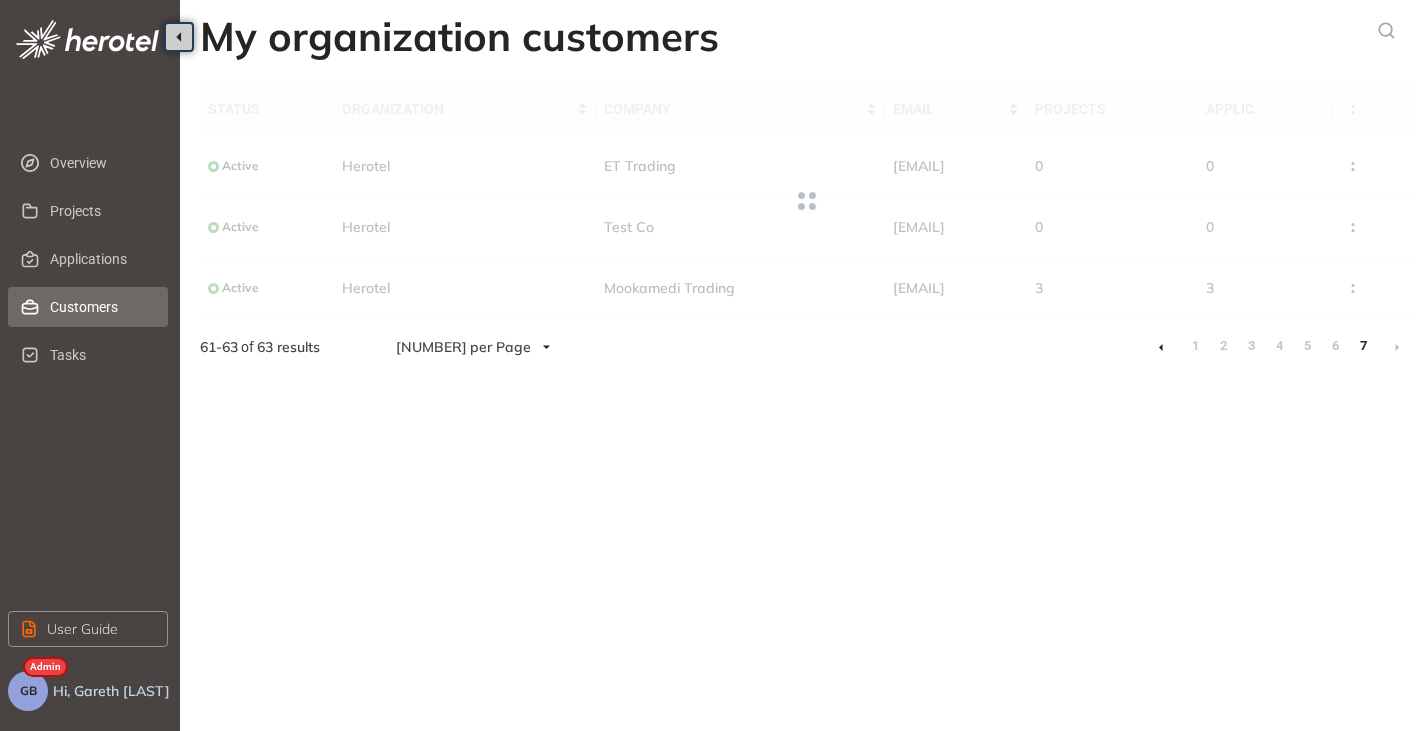 scroll, scrollTop: 0, scrollLeft: 0, axis: both 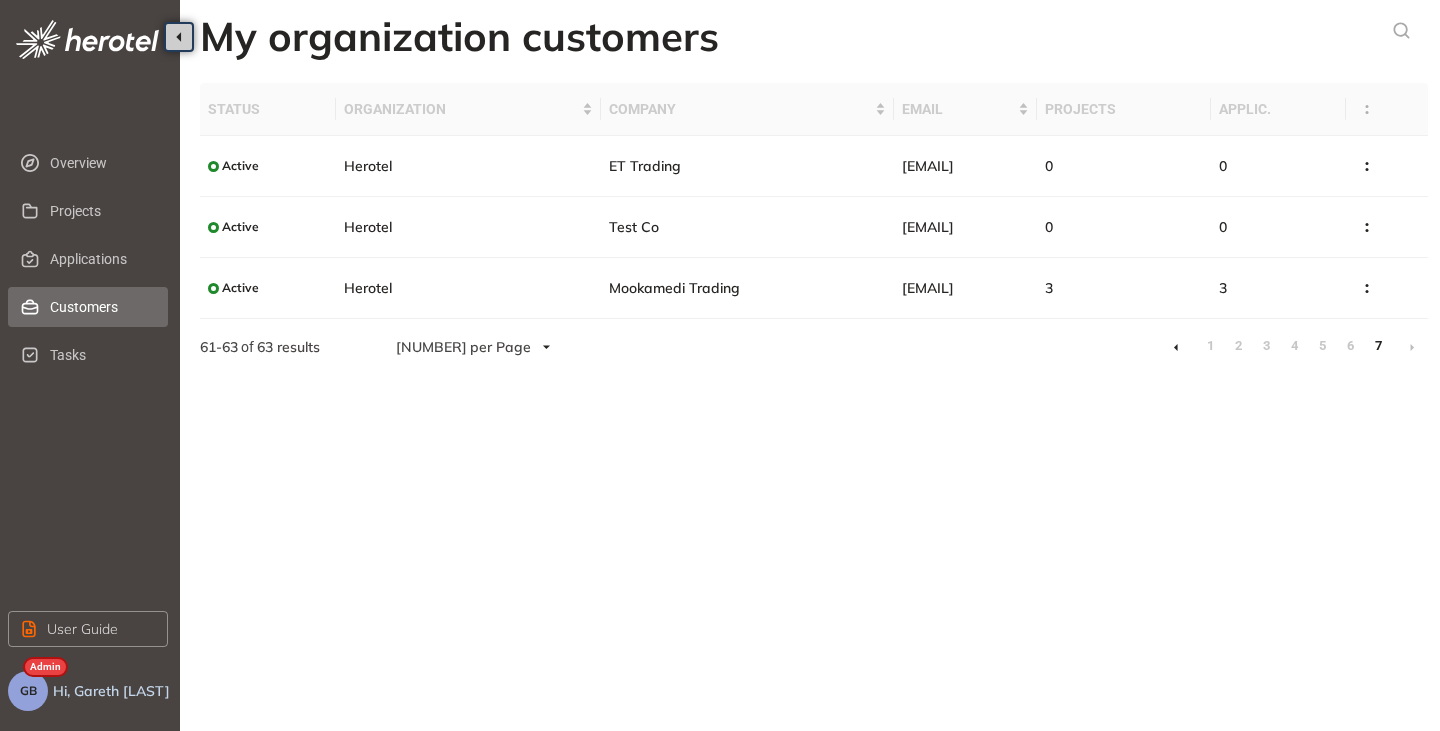 click 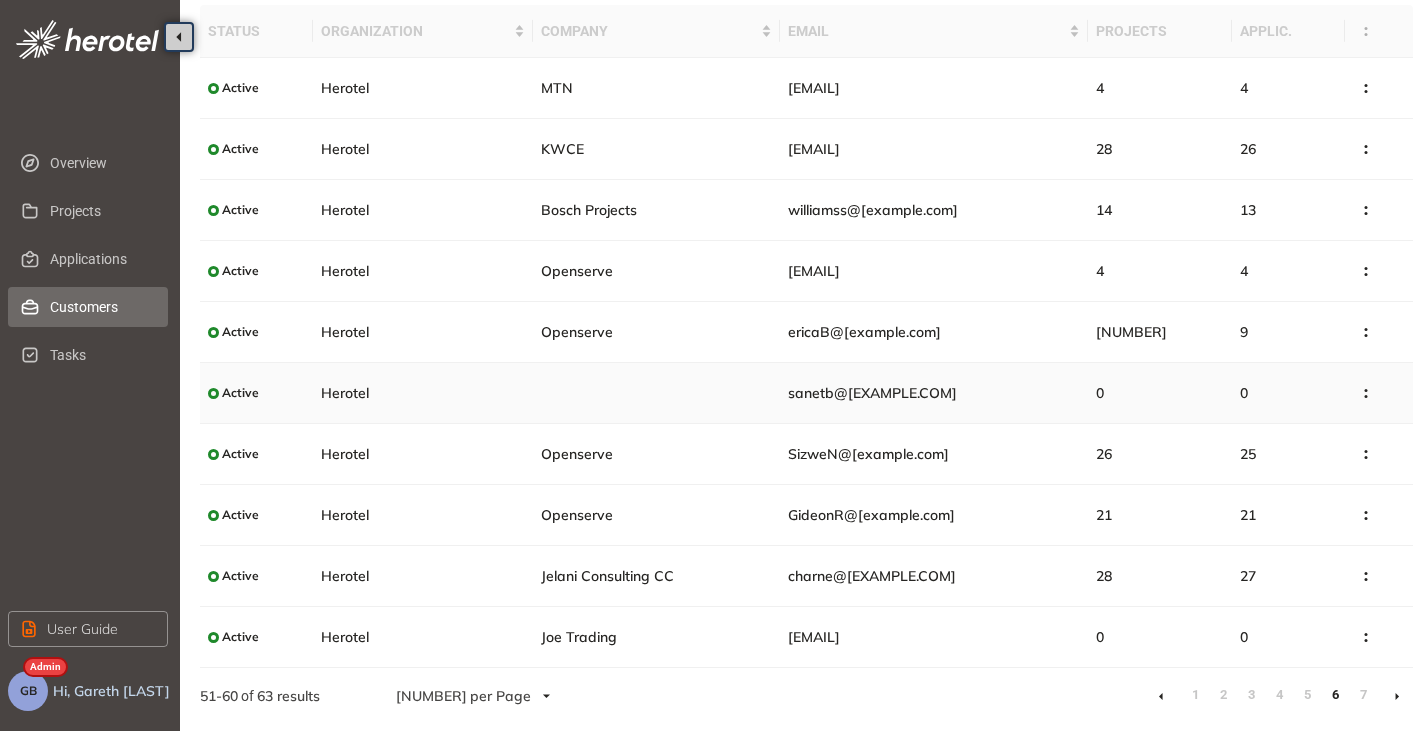 scroll, scrollTop: 79, scrollLeft: 0, axis: vertical 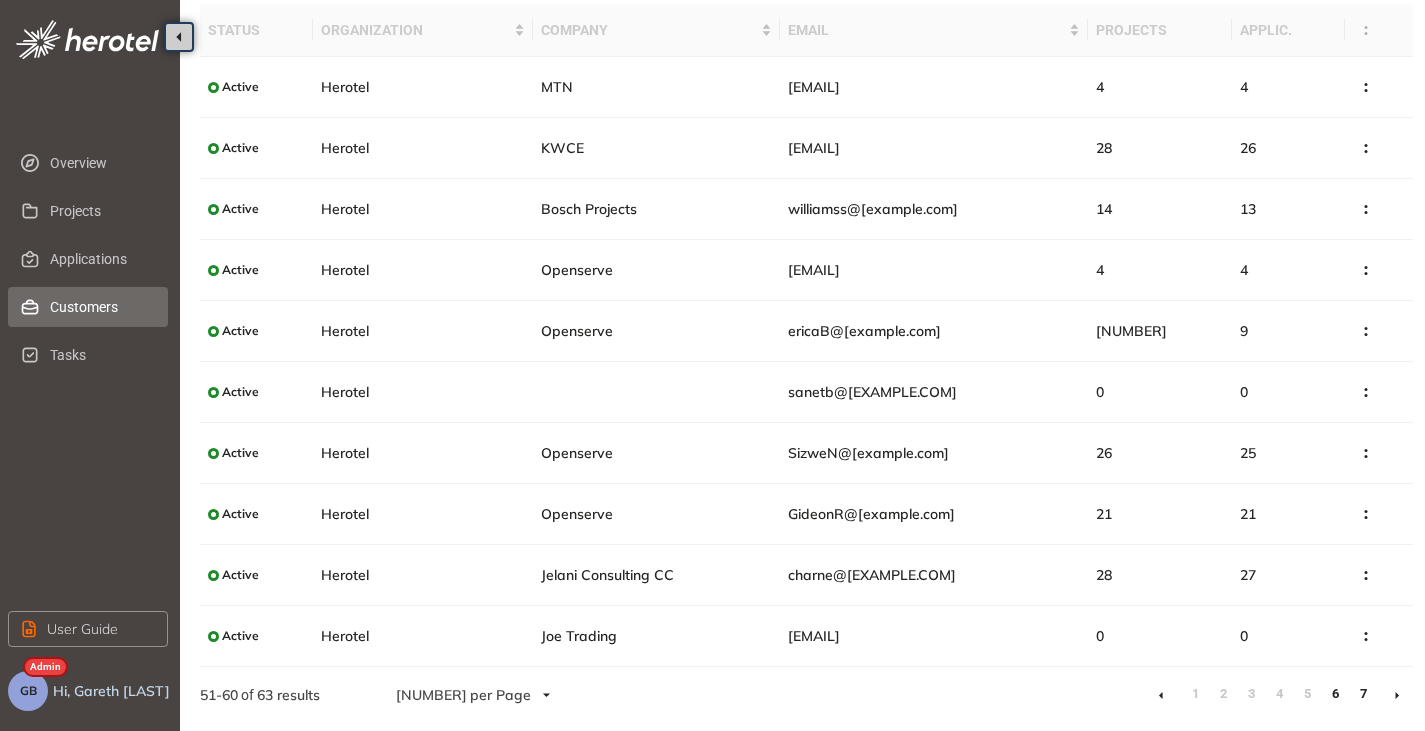 click on "7" at bounding box center [1363, 694] 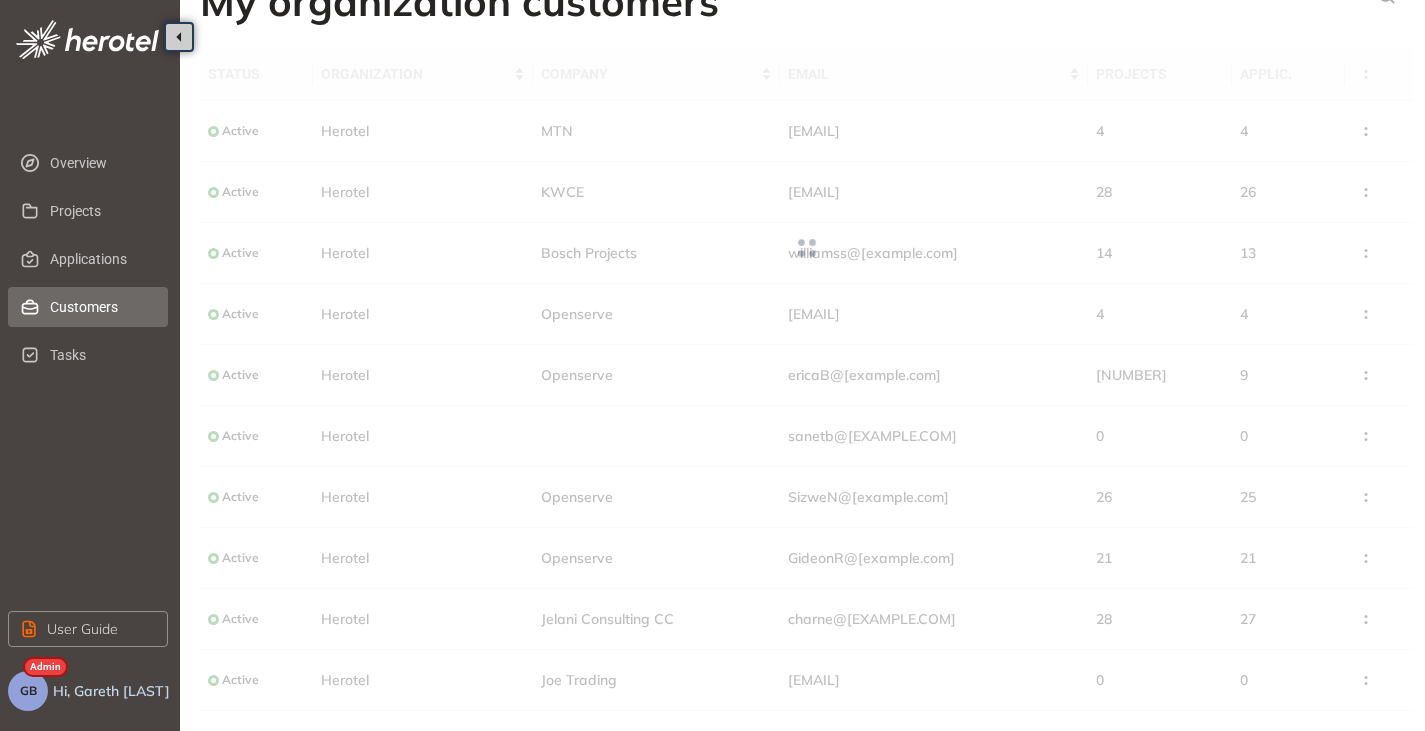 scroll, scrollTop: 0, scrollLeft: 0, axis: both 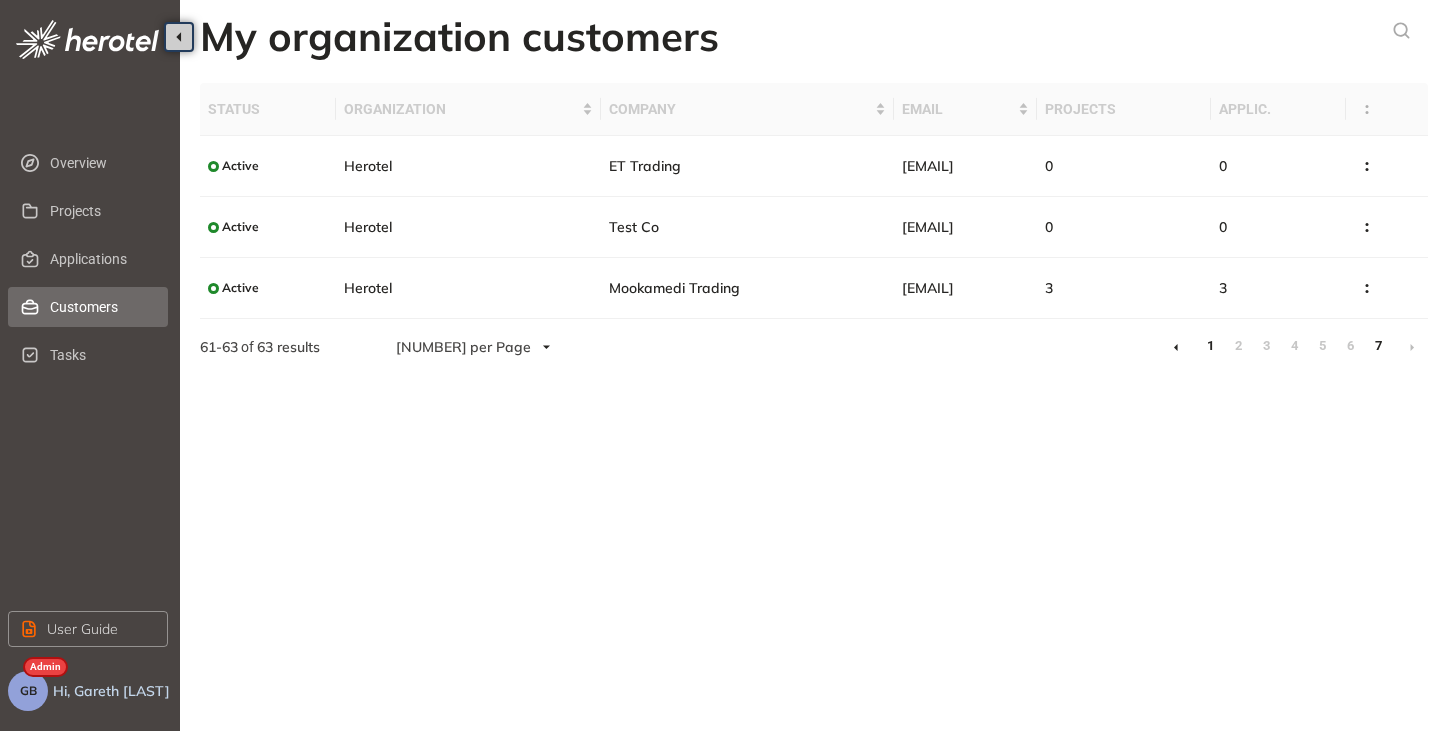 click on "1" at bounding box center [1210, 346] 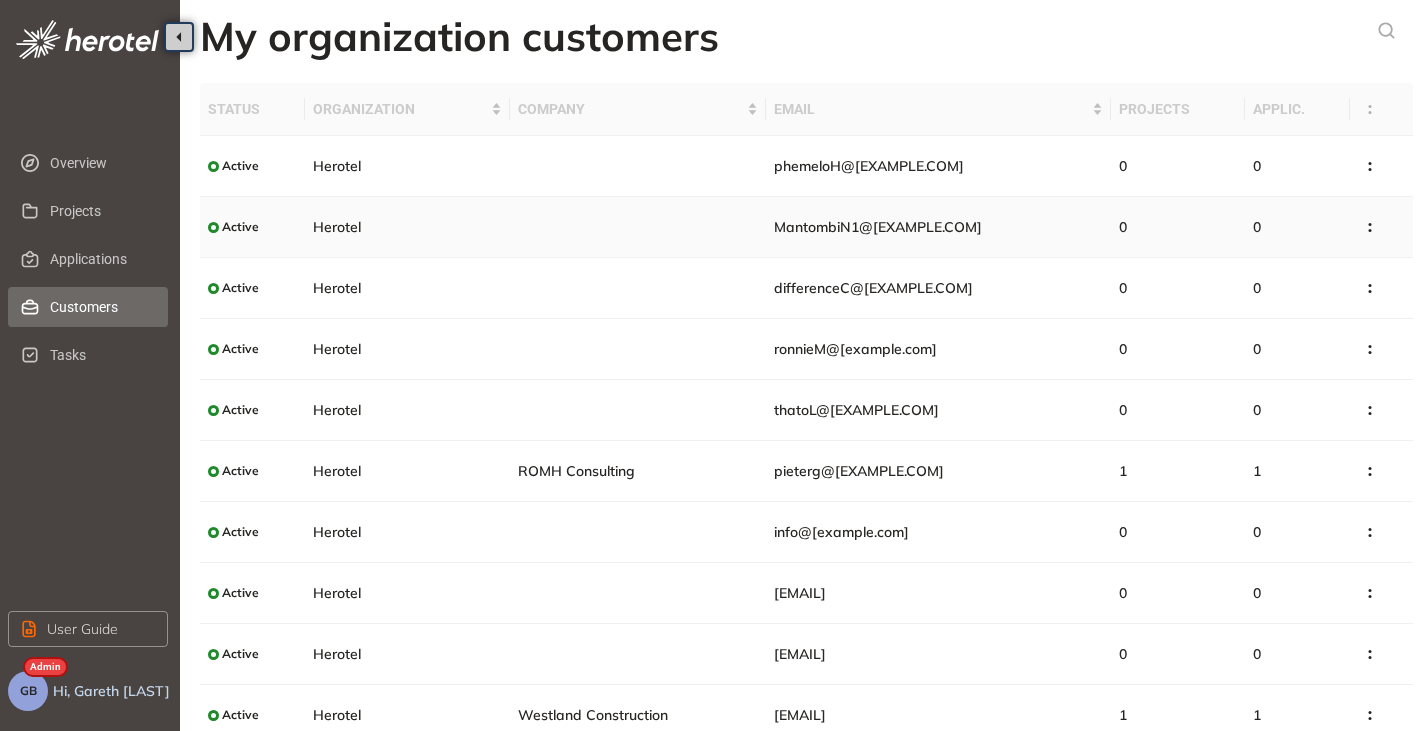 scroll, scrollTop: 79, scrollLeft: 0, axis: vertical 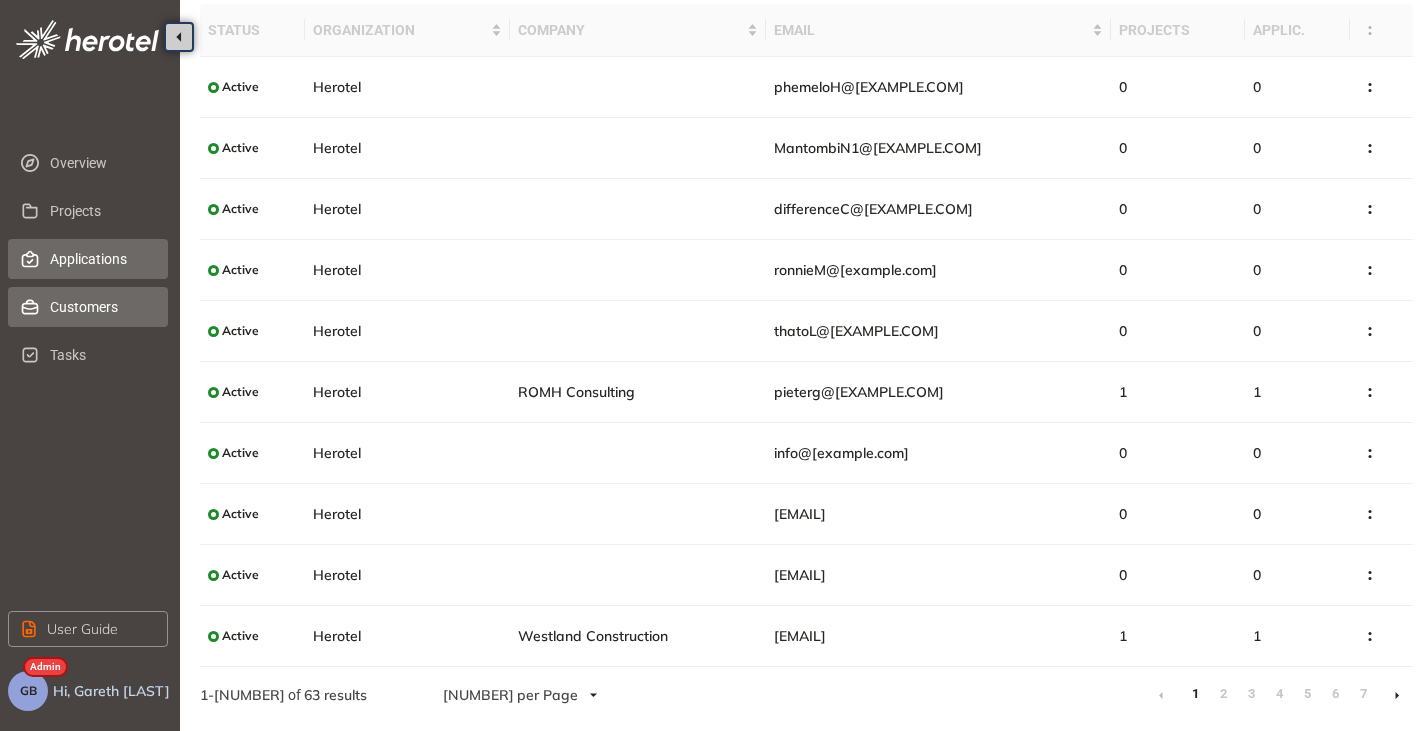 click on "Applications" at bounding box center [101, 259] 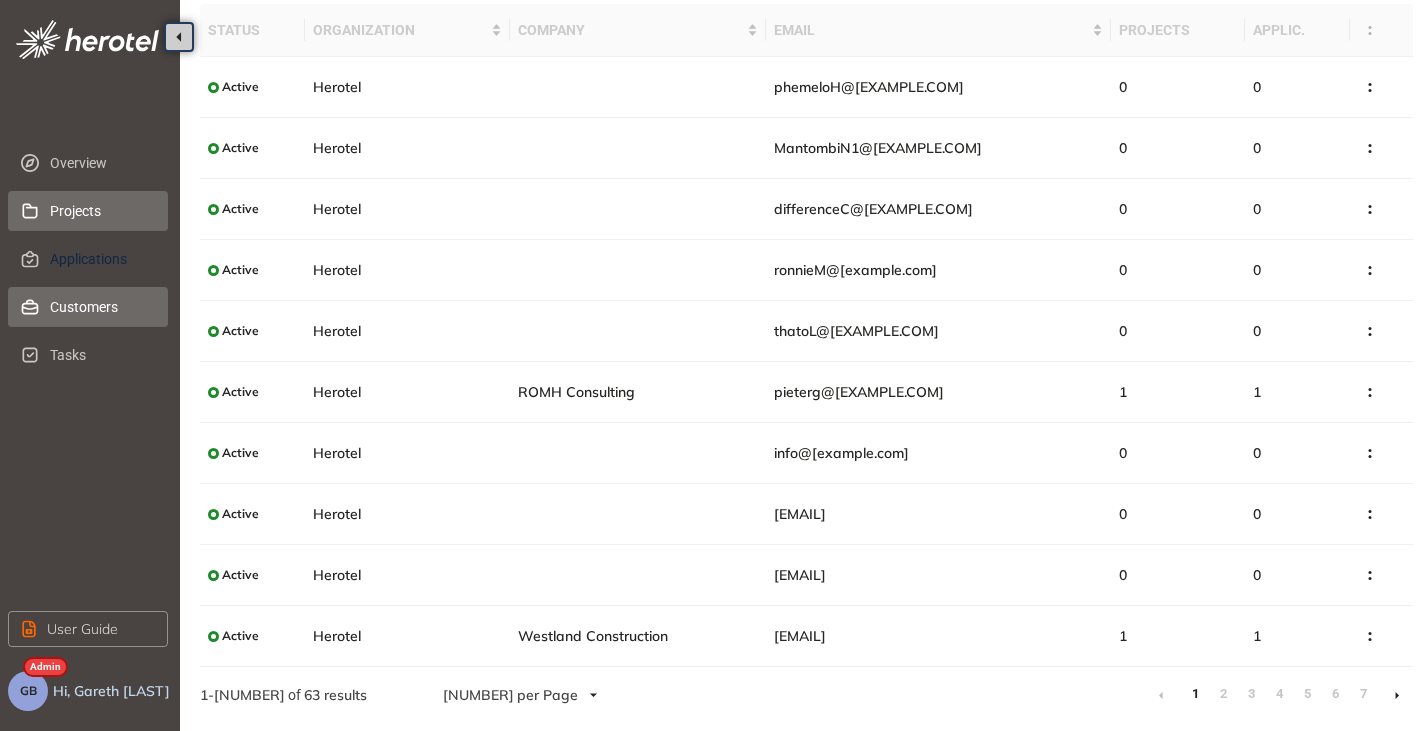 scroll, scrollTop: 0, scrollLeft: 0, axis: both 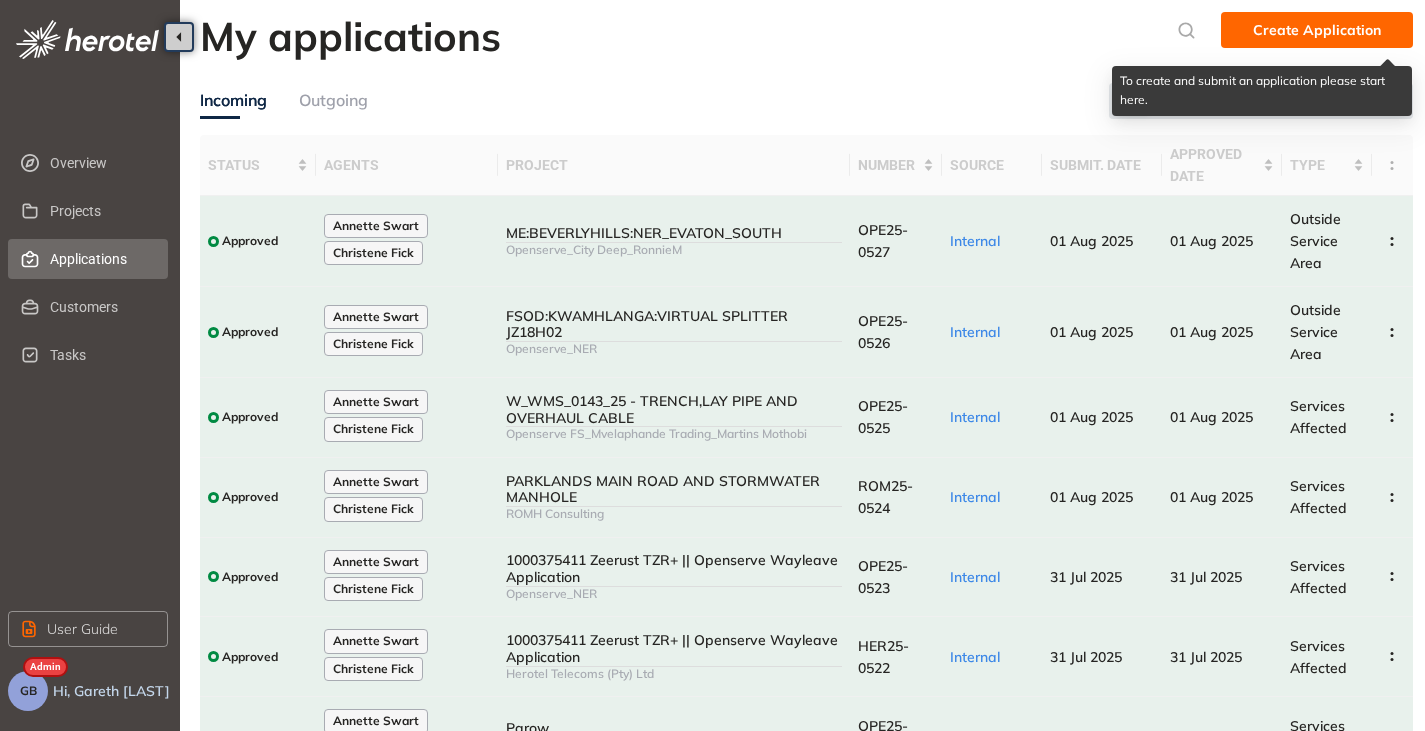 click on "Create Application" at bounding box center (1317, 30) 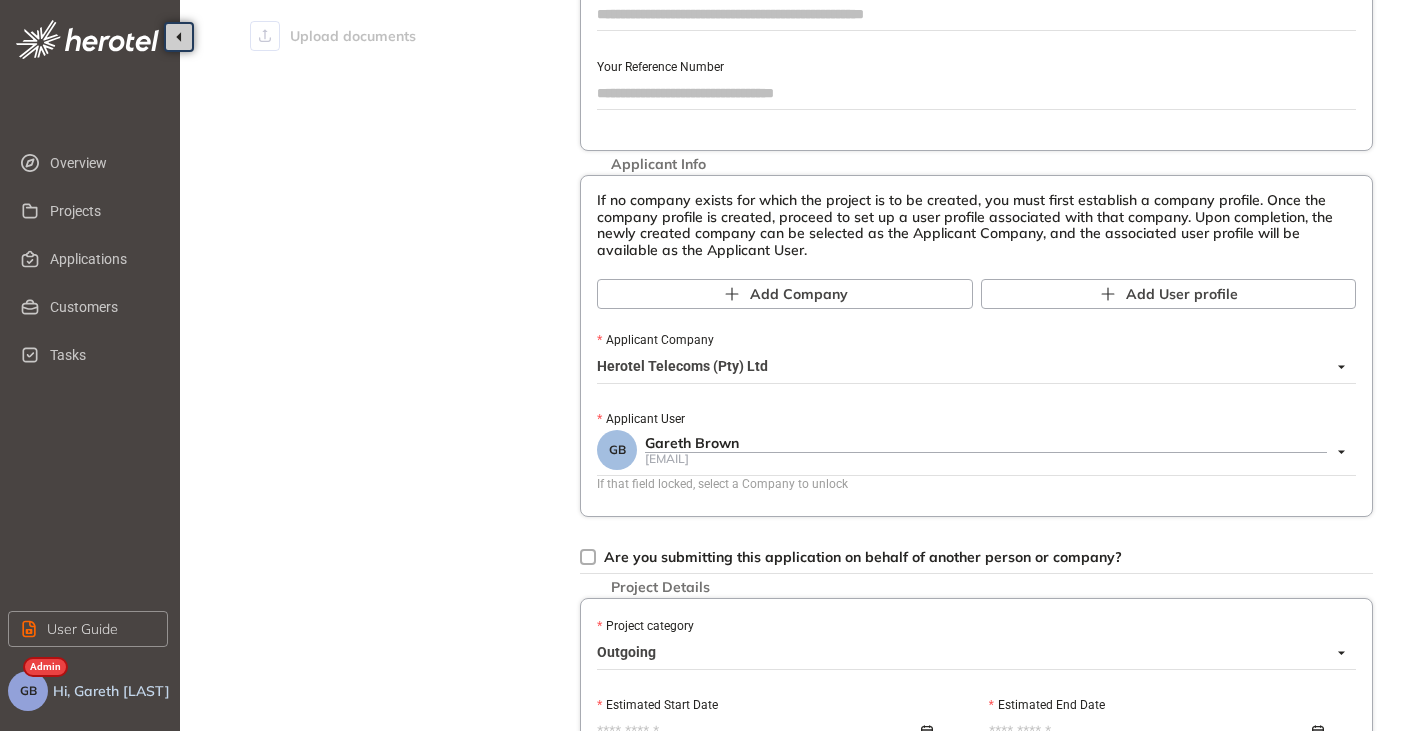 scroll, scrollTop: 200, scrollLeft: 0, axis: vertical 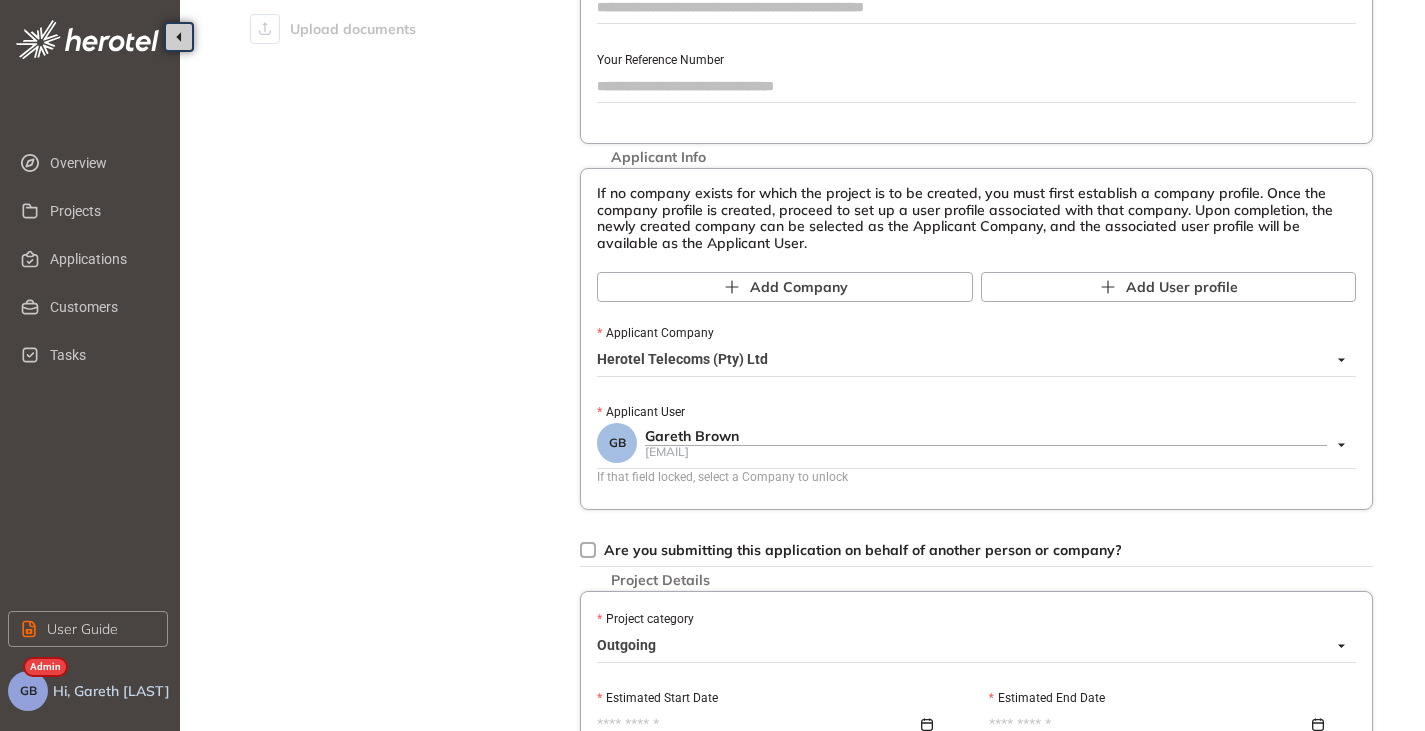 click on "Herotel Telecoms (Pty) Ltd" at bounding box center (971, 360) 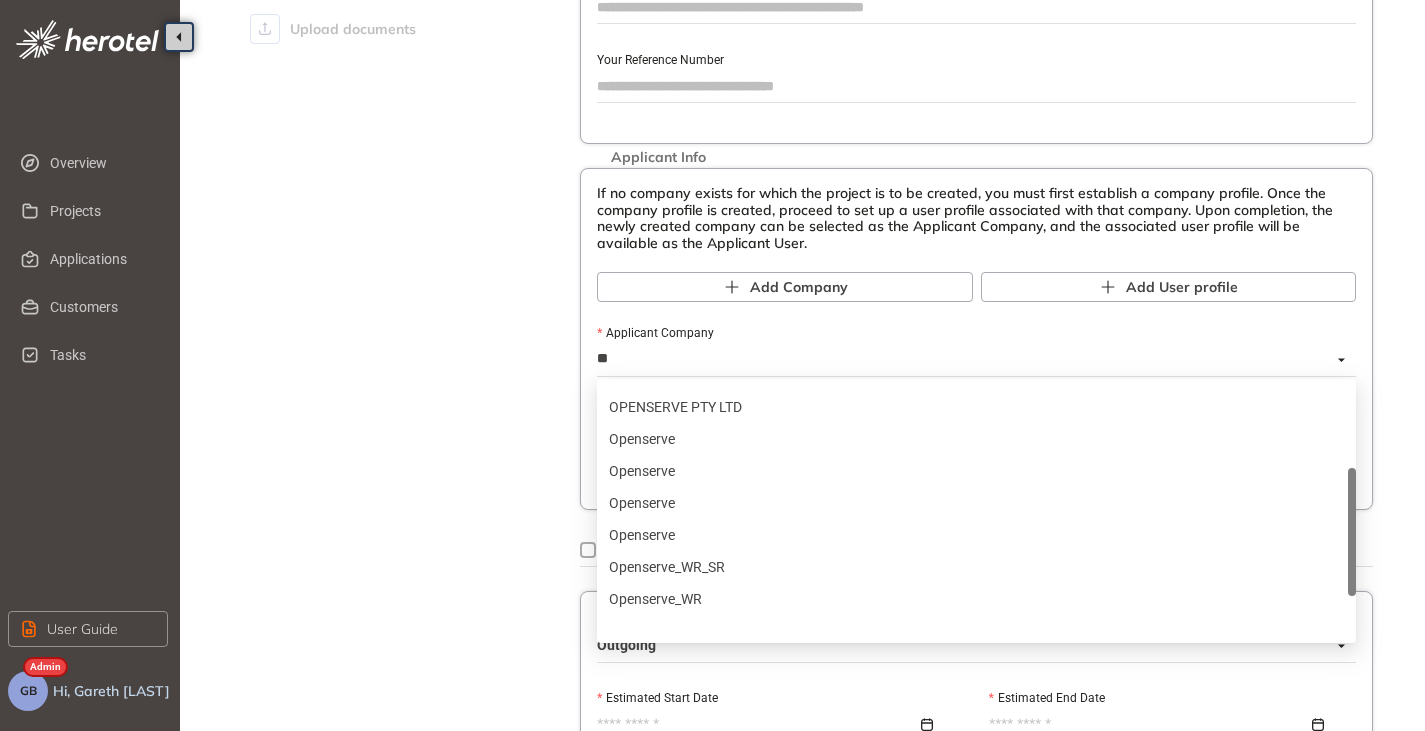 scroll, scrollTop: 144, scrollLeft: 0, axis: vertical 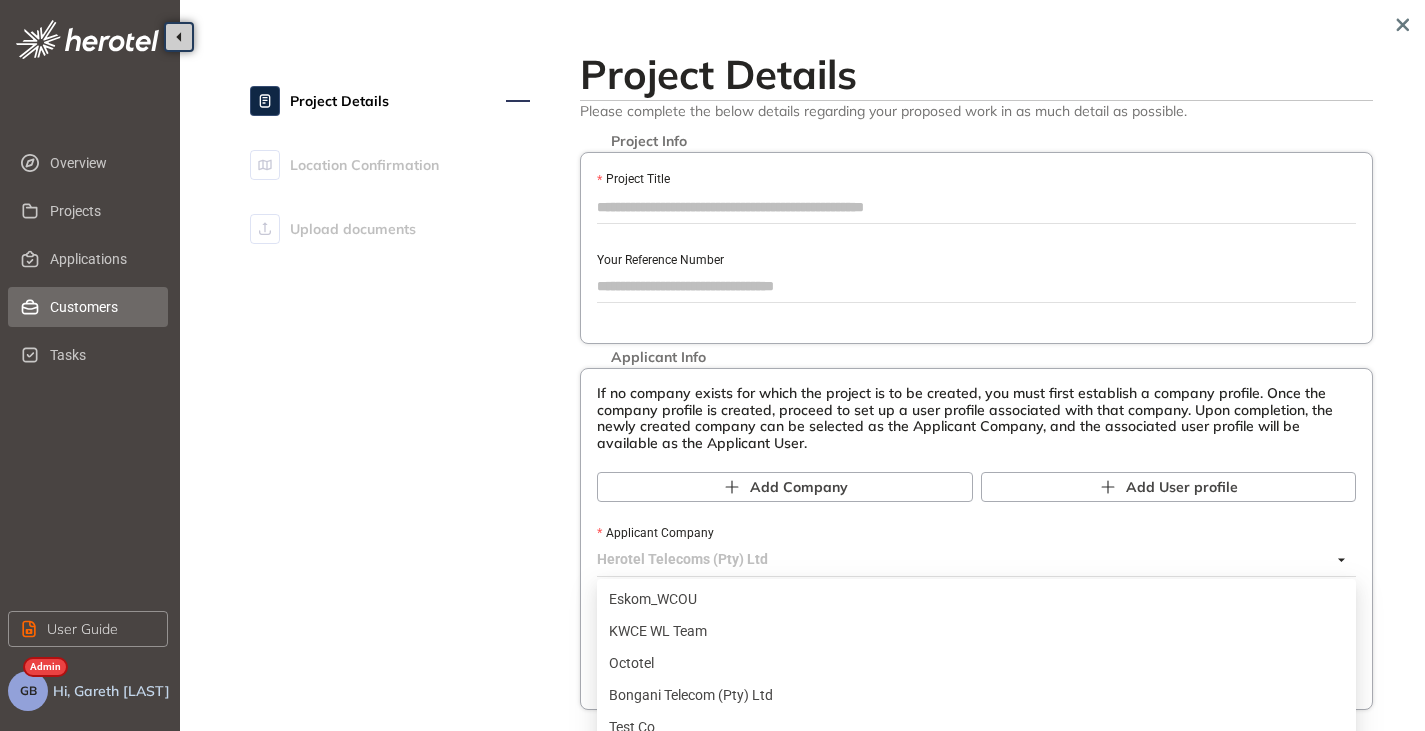 click on "Customers" at bounding box center (101, 307) 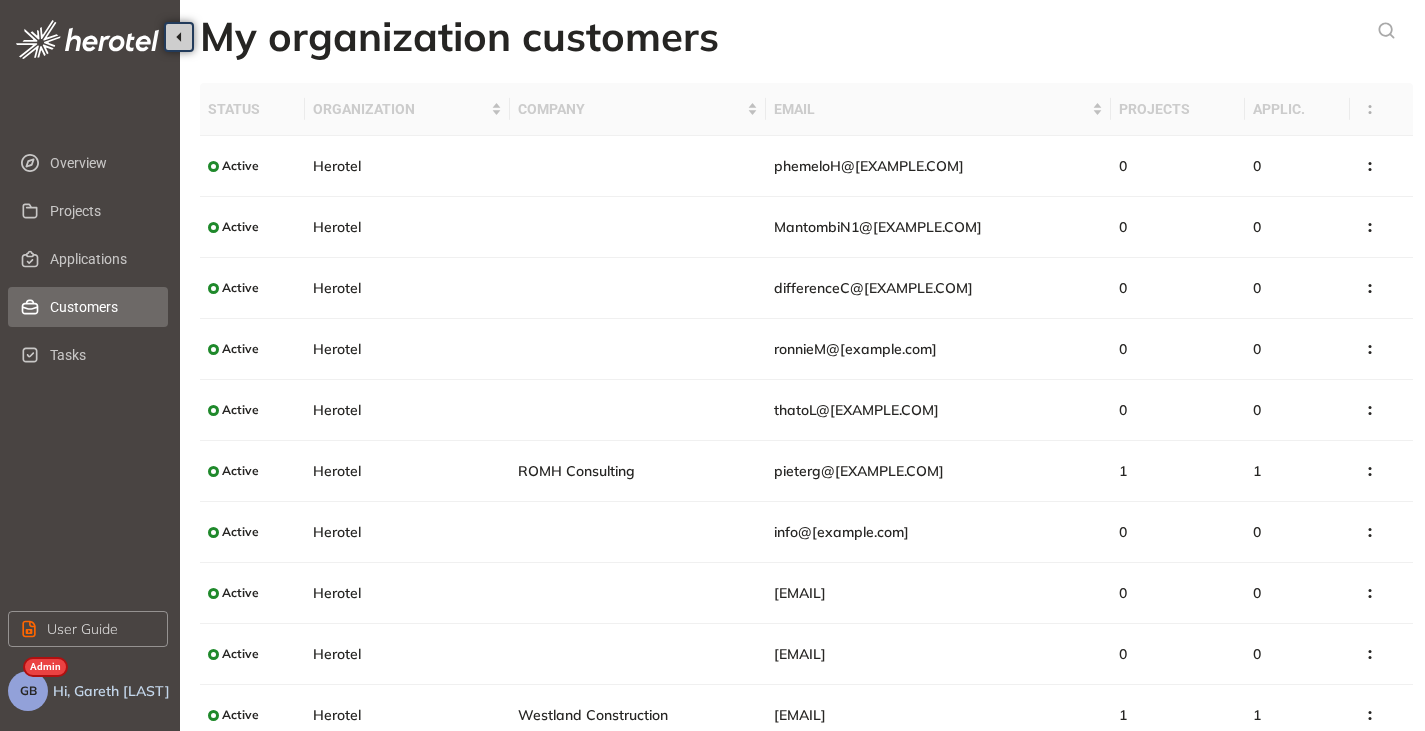 click on "GB" at bounding box center (28, 691) 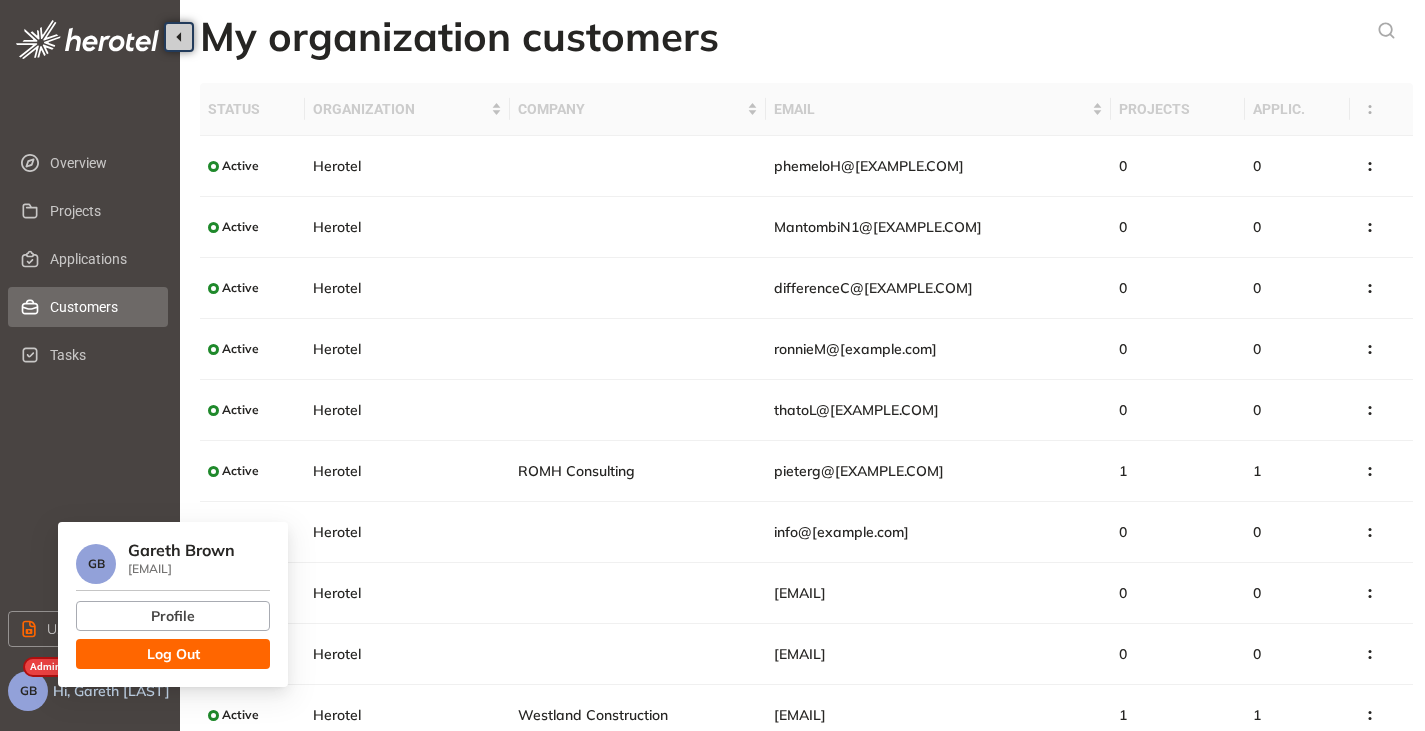 click on "Log Out" at bounding box center (173, 654) 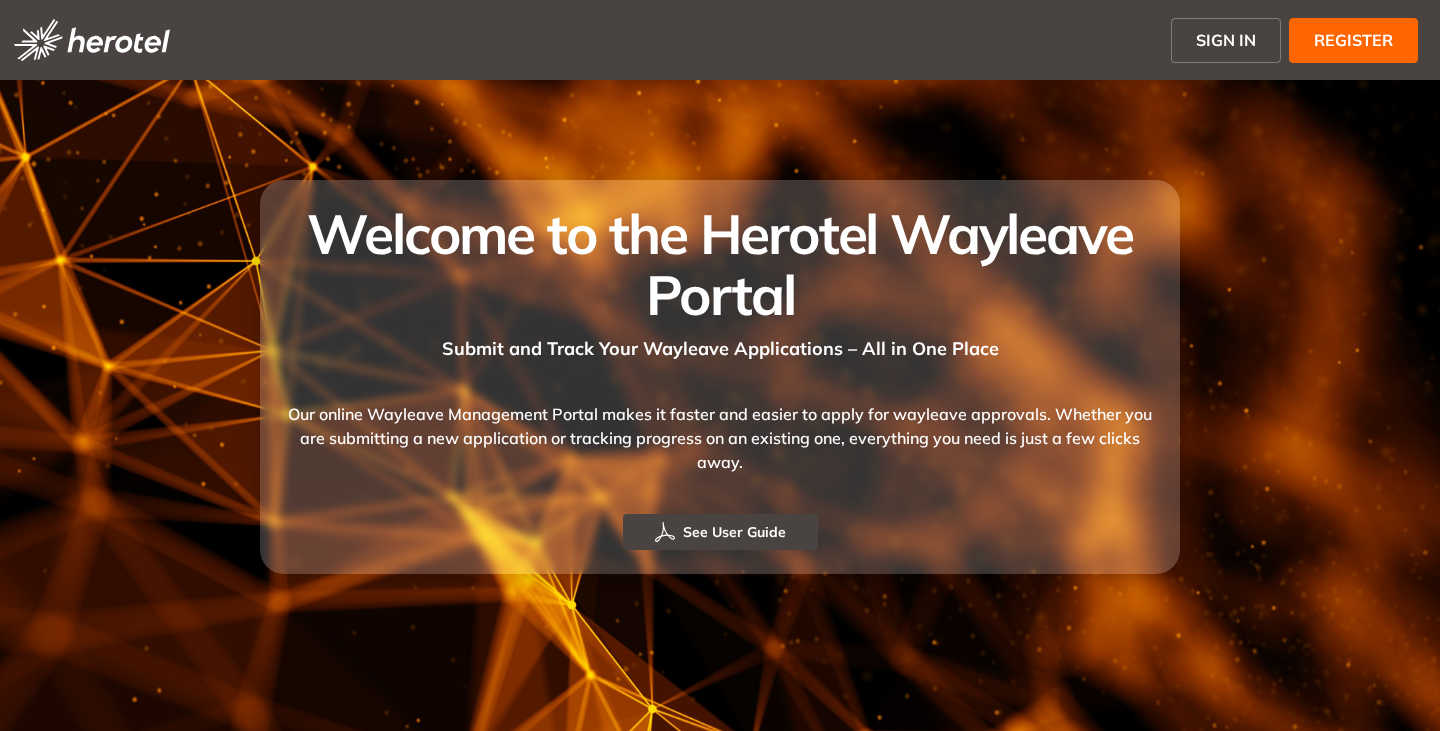 click on "SIGN IN" at bounding box center [1226, 40] 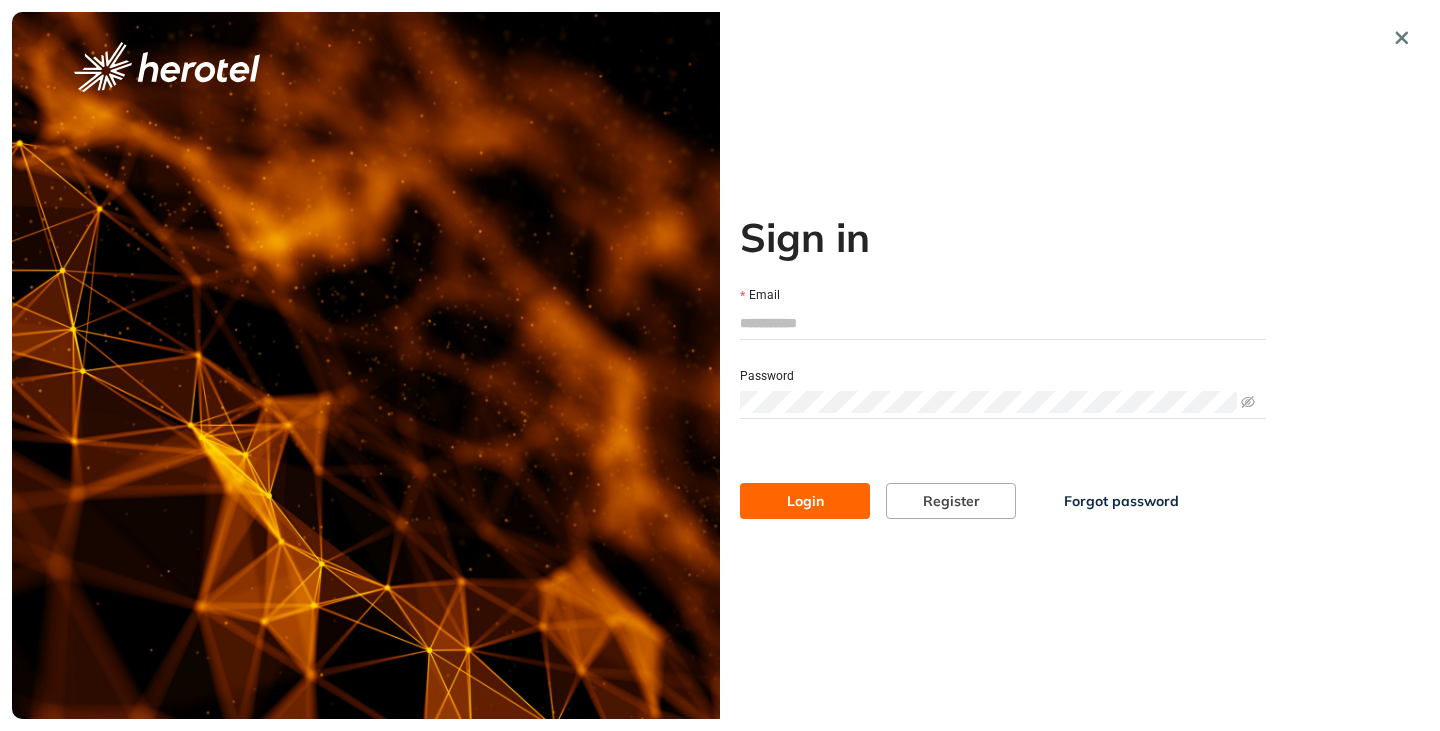 paste on "**********" 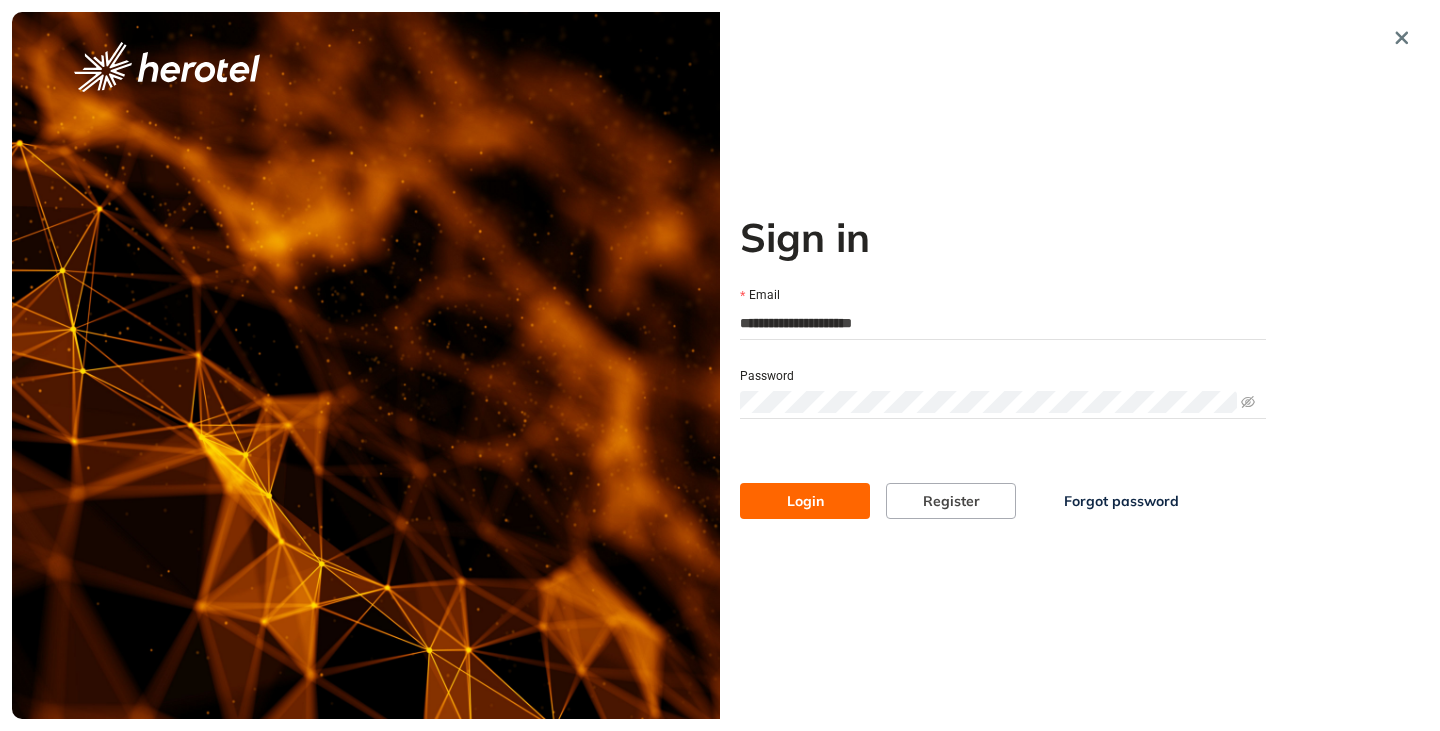 click on "Login" at bounding box center (805, 501) 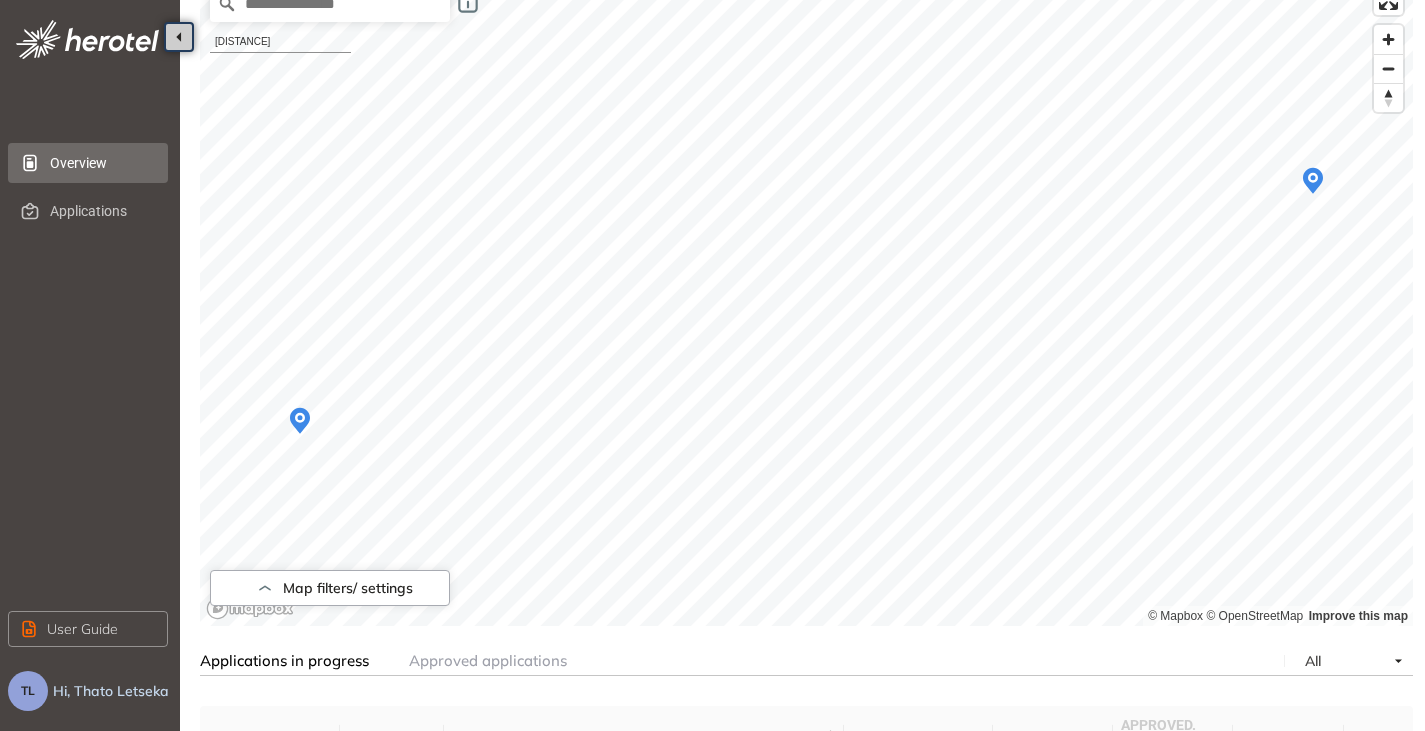 scroll, scrollTop: 0, scrollLeft: 0, axis: both 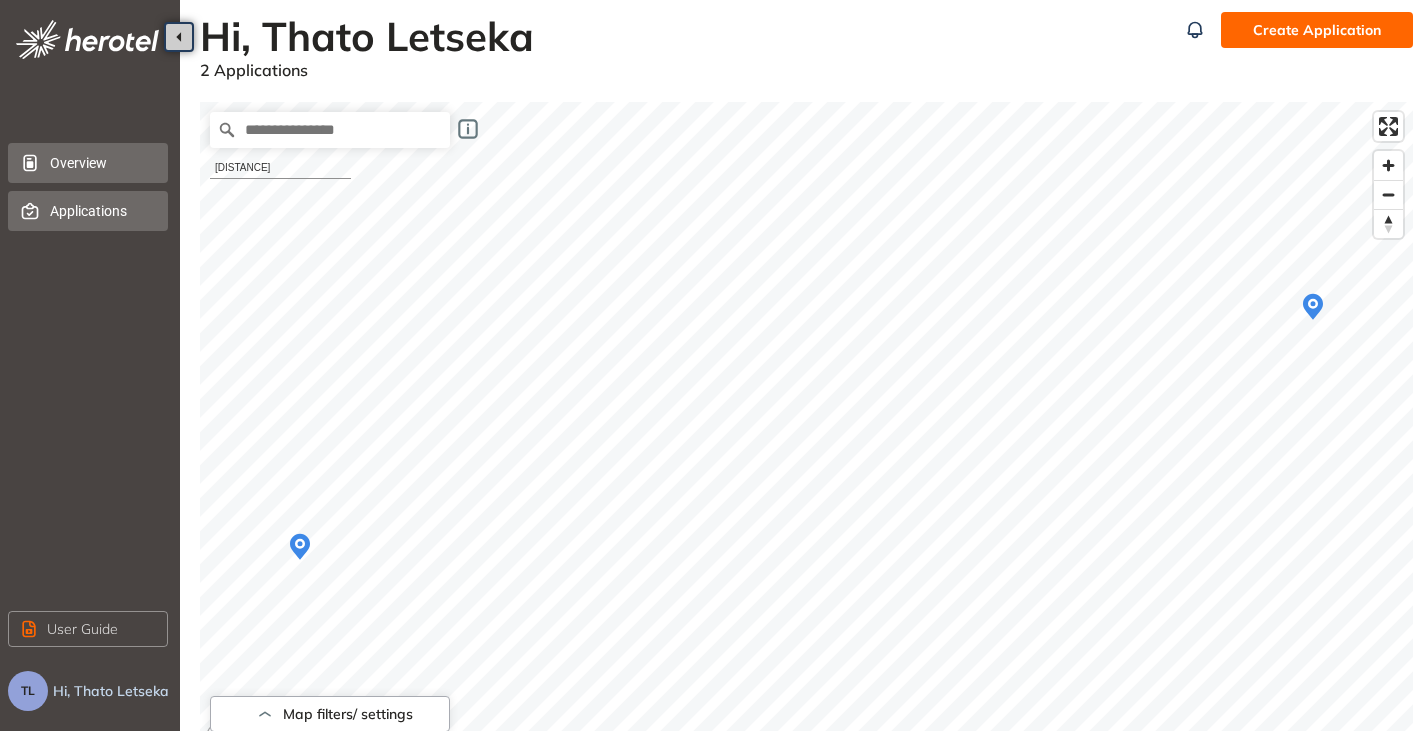 click on "Applications" at bounding box center (101, 211) 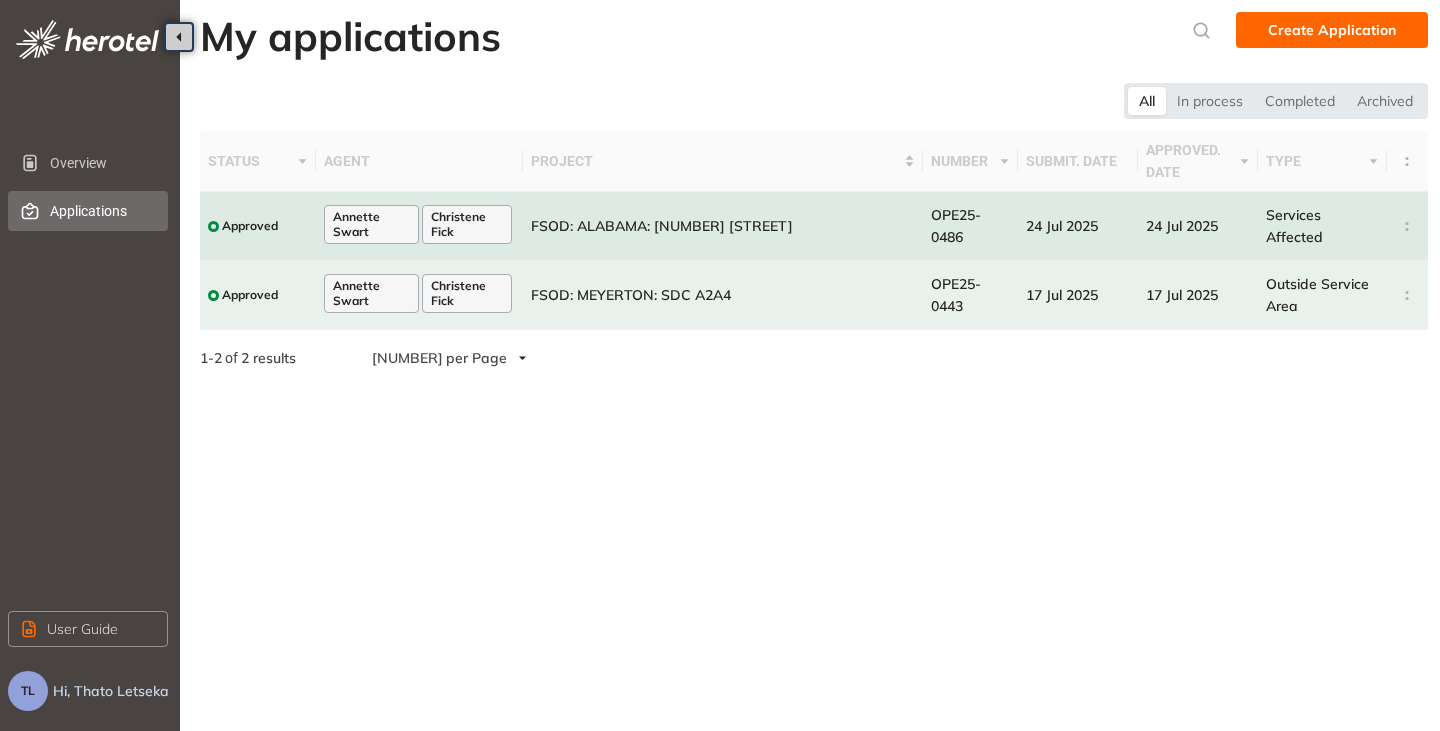 click on "FSOD: ALABAMA: [NUMBER] [STREET]" at bounding box center (723, 226) 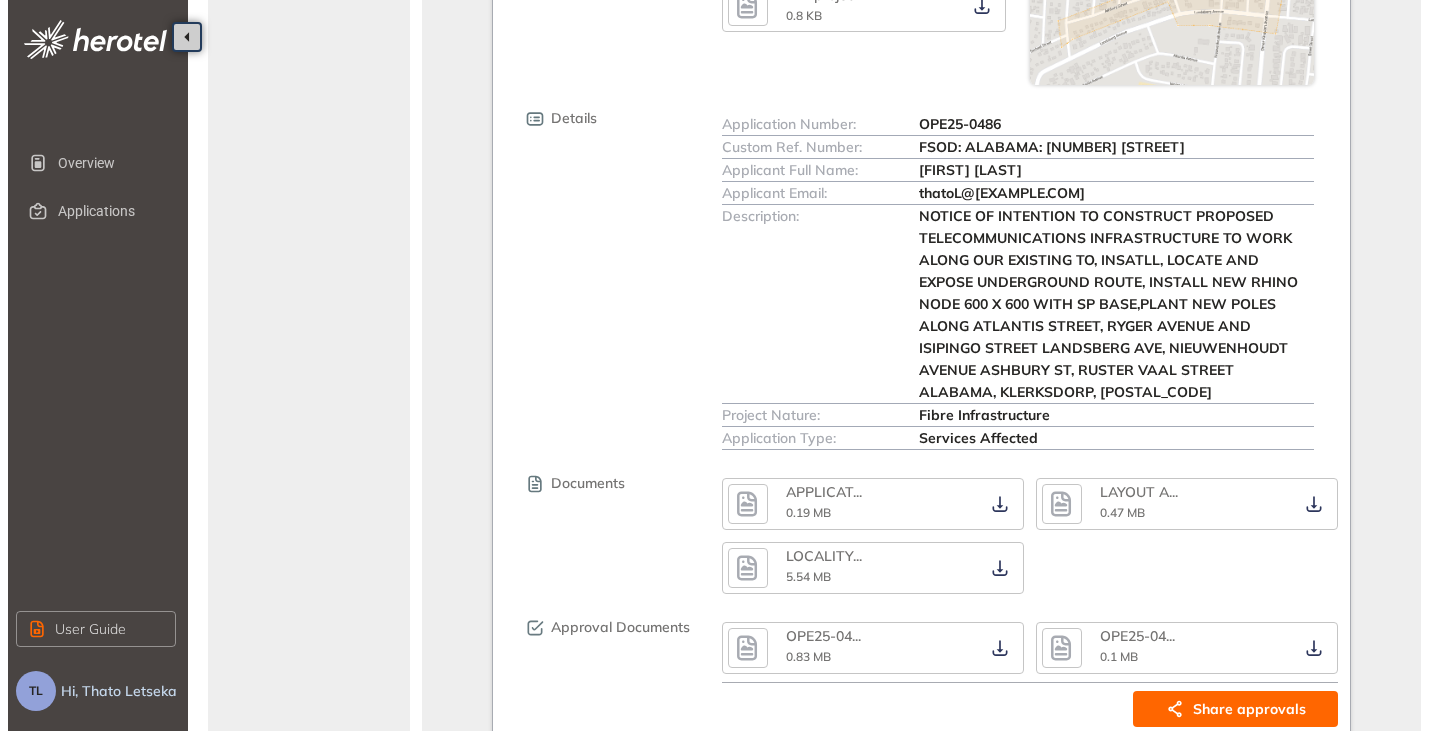 scroll, scrollTop: 698, scrollLeft: 0, axis: vertical 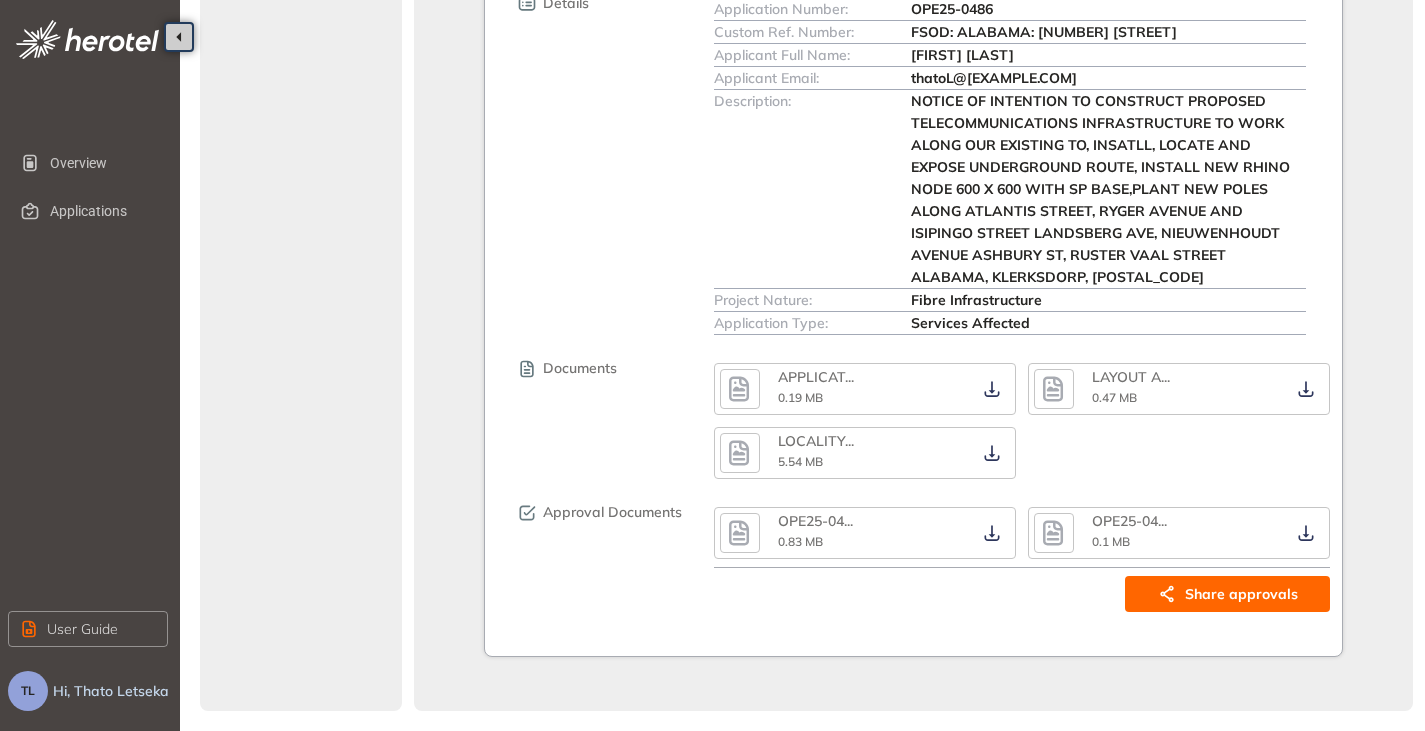 click 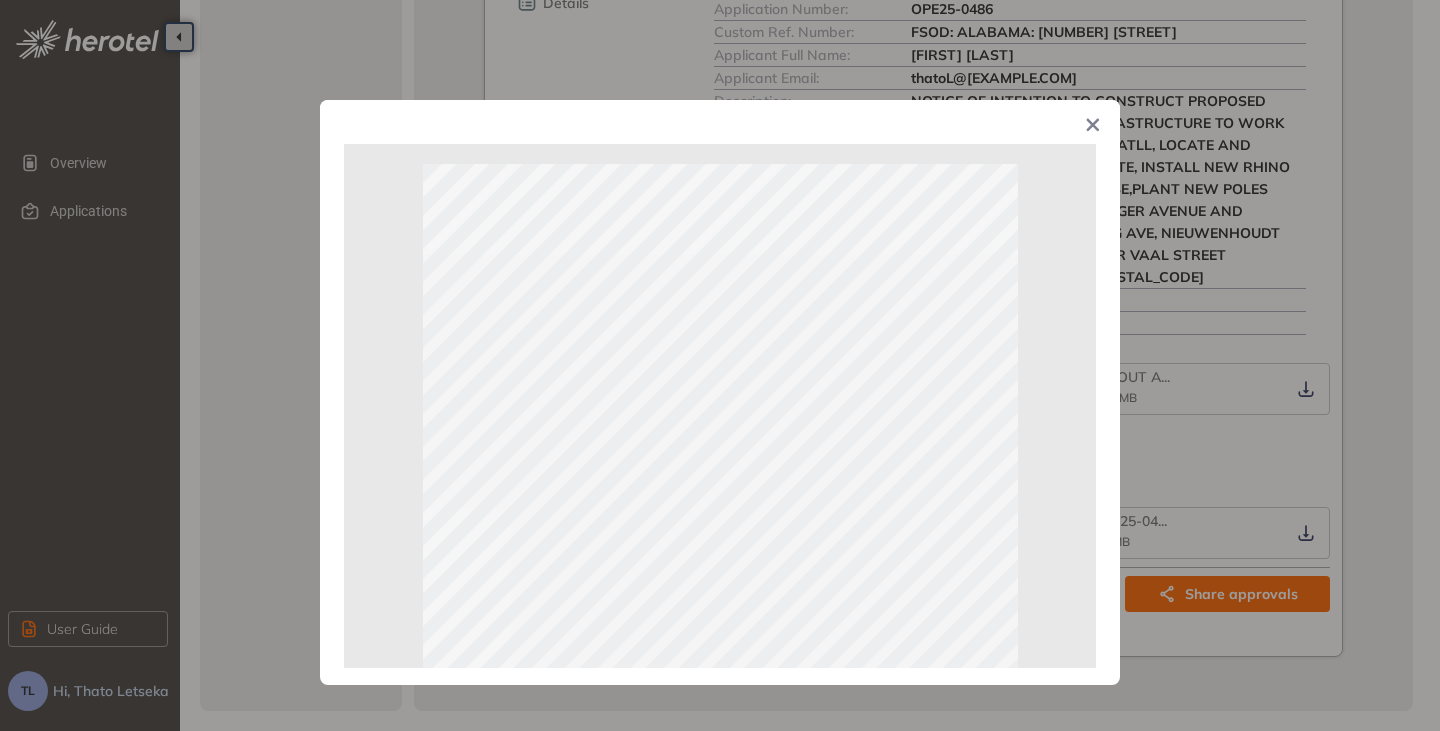 click 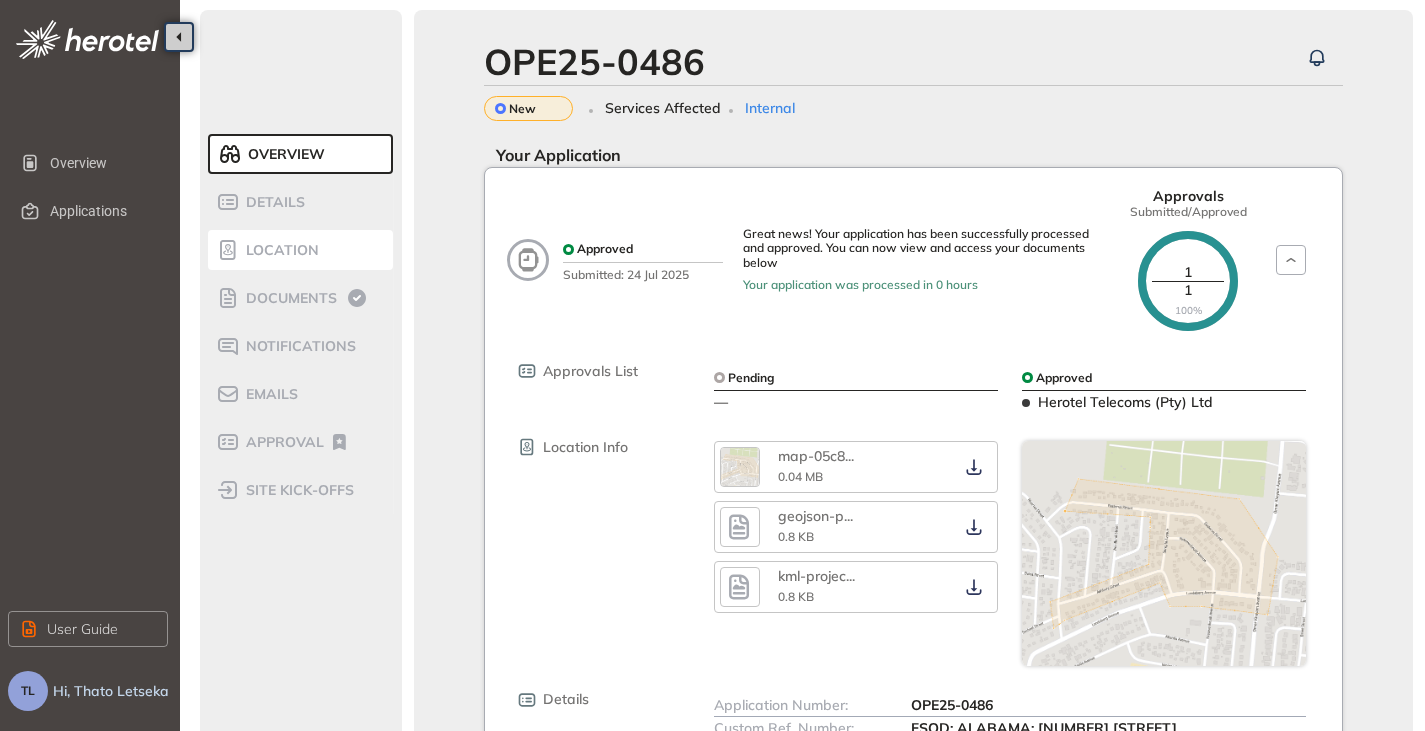 scroll, scrollTop: 0, scrollLeft: 0, axis: both 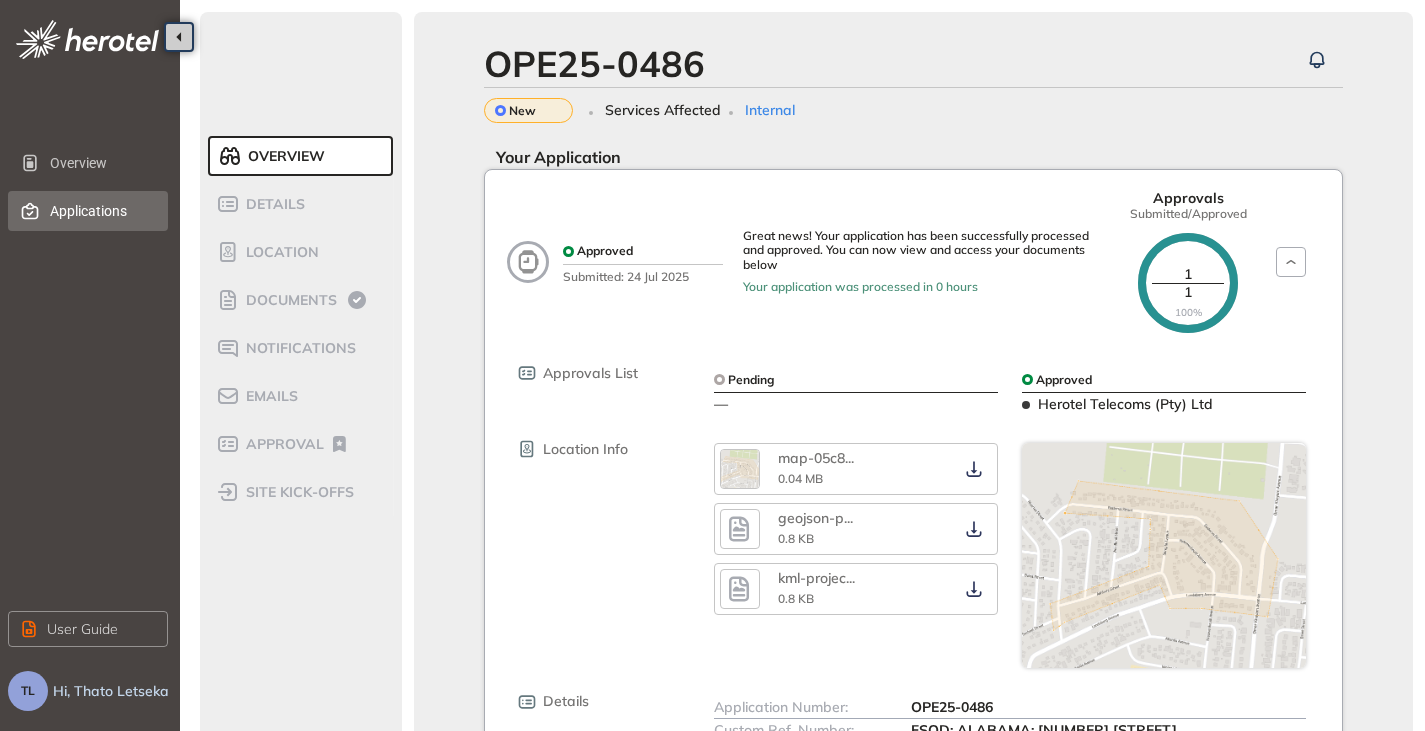 click on "Applications" at bounding box center [101, 211] 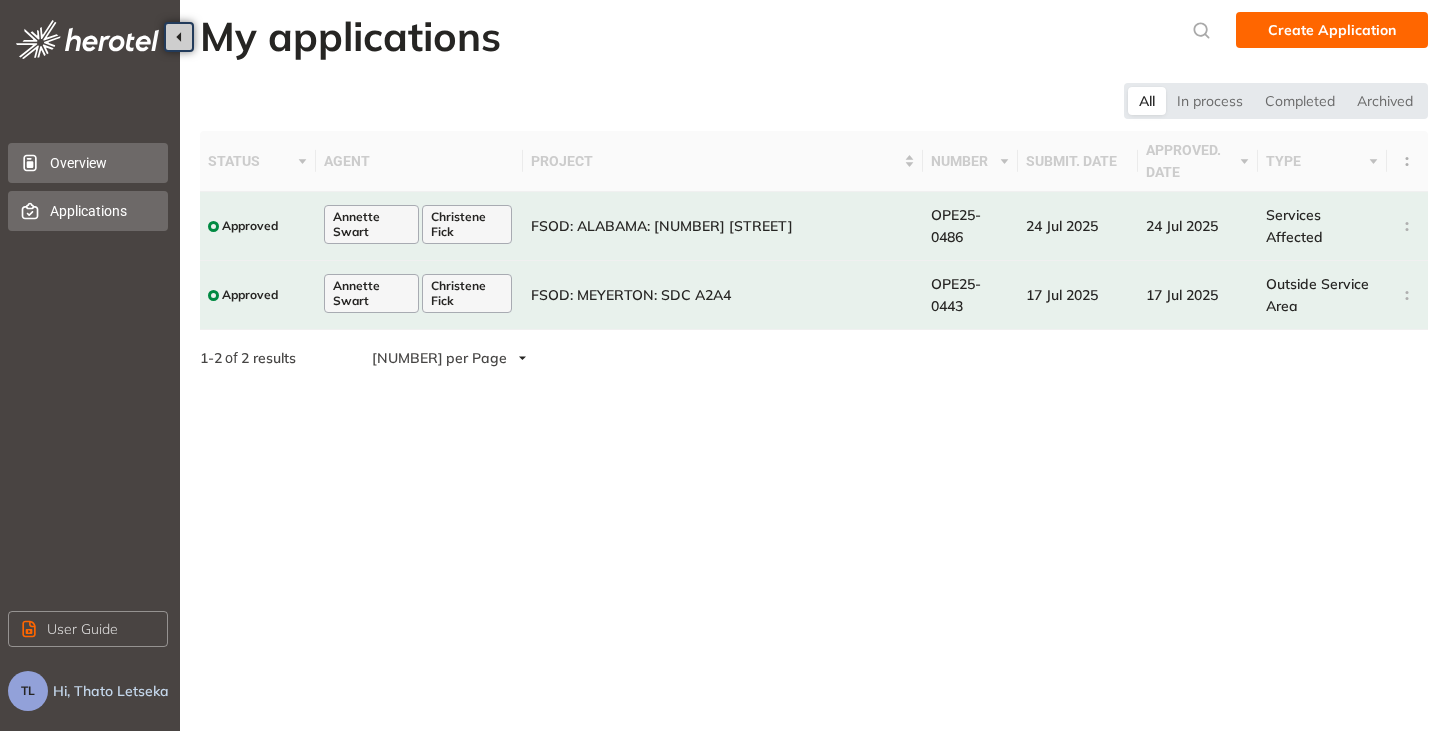 click on "Overview" at bounding box center (88, 163) 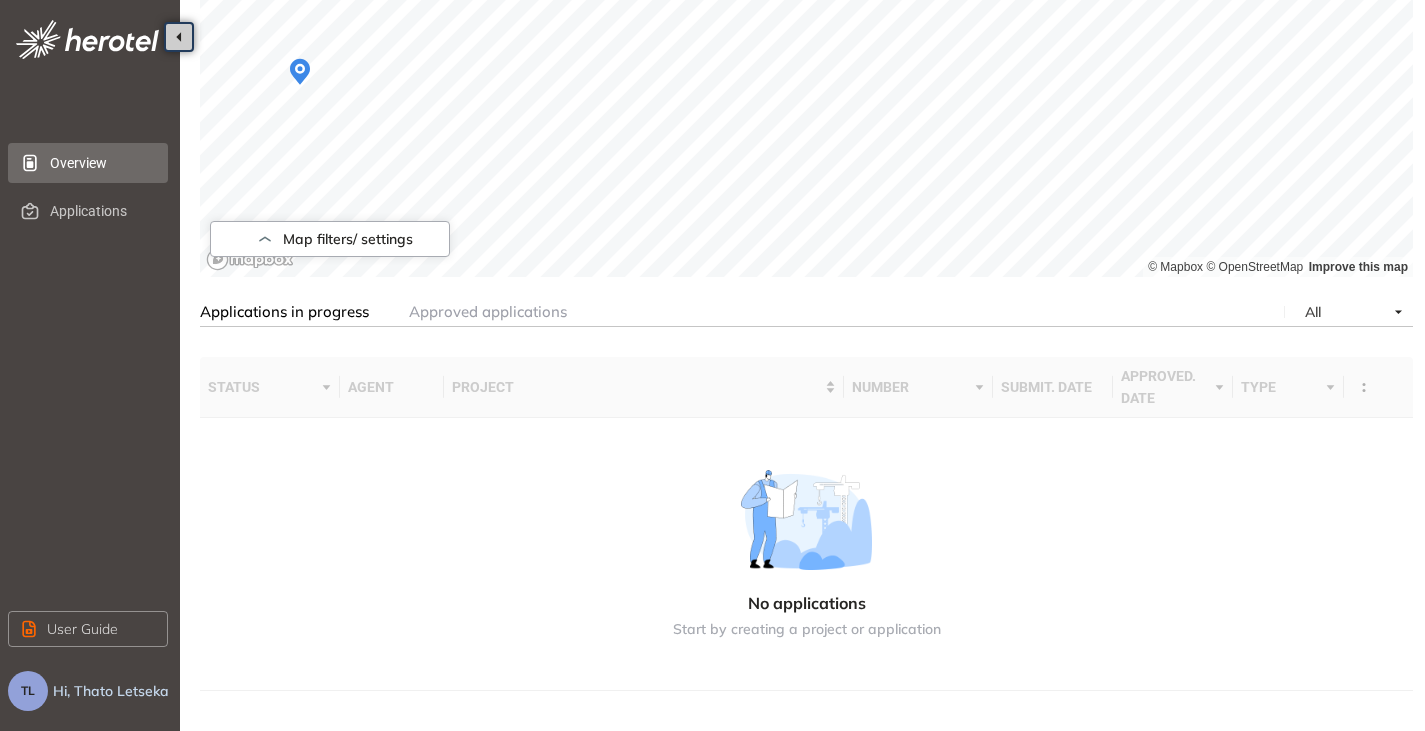 scroll, scrollTop: 0, scrollLeft: 0, axis: both 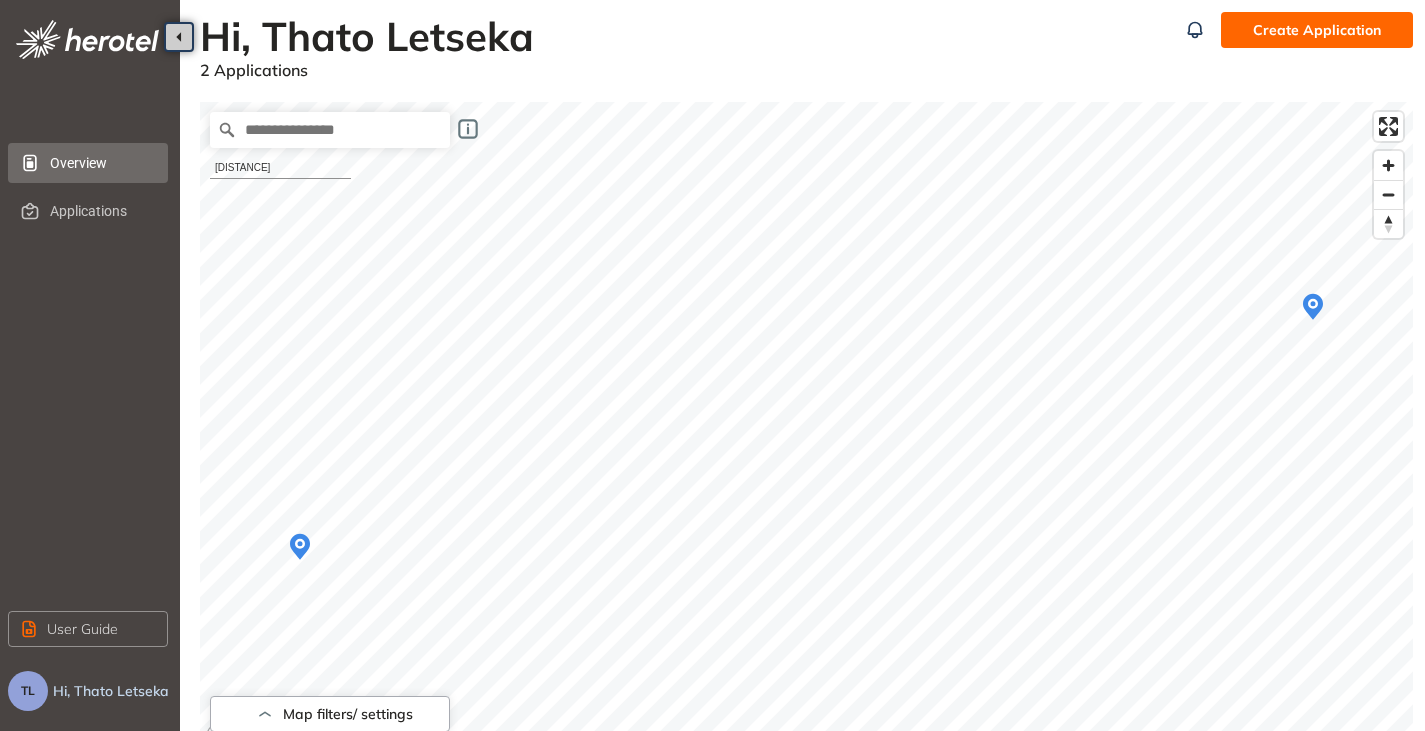 click on "TL" at bounding box center (28, 691) 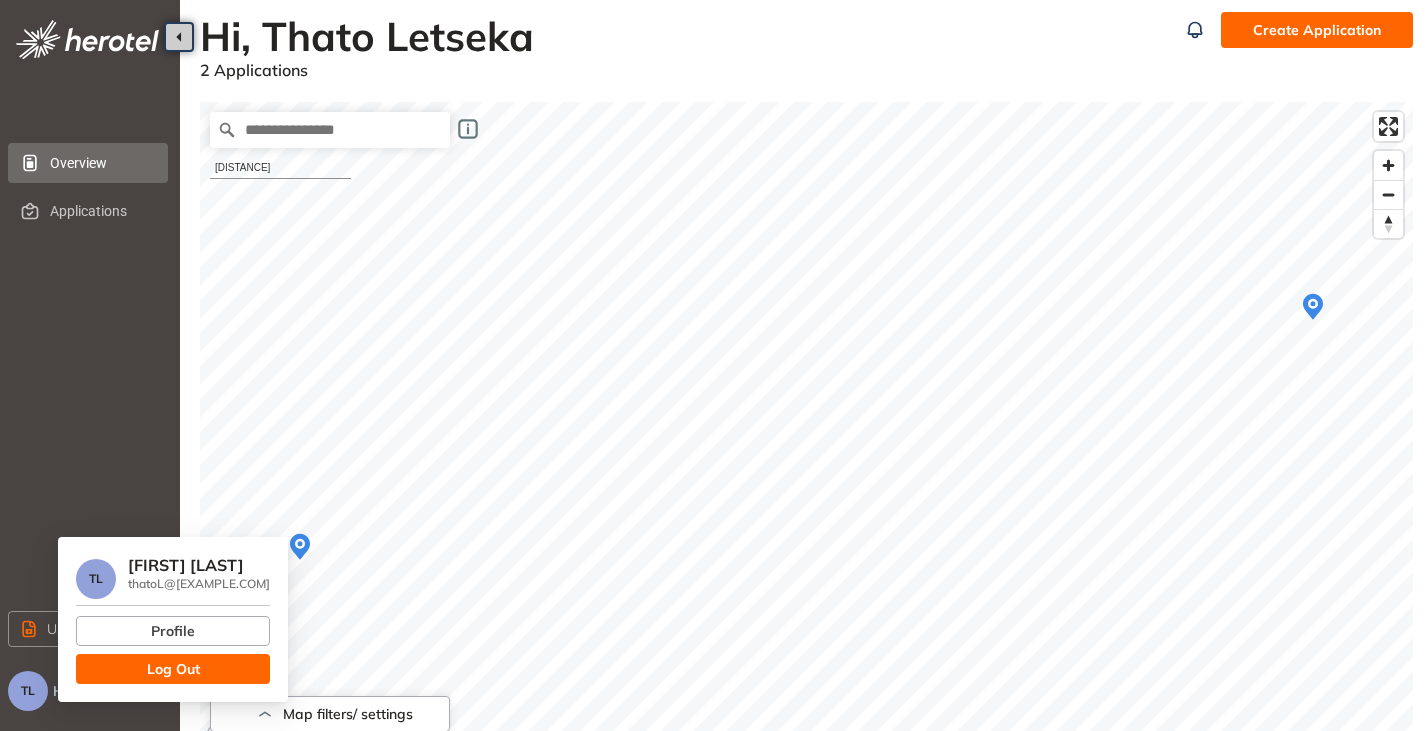 click on "Log Out" at bounding box center (173, 669) 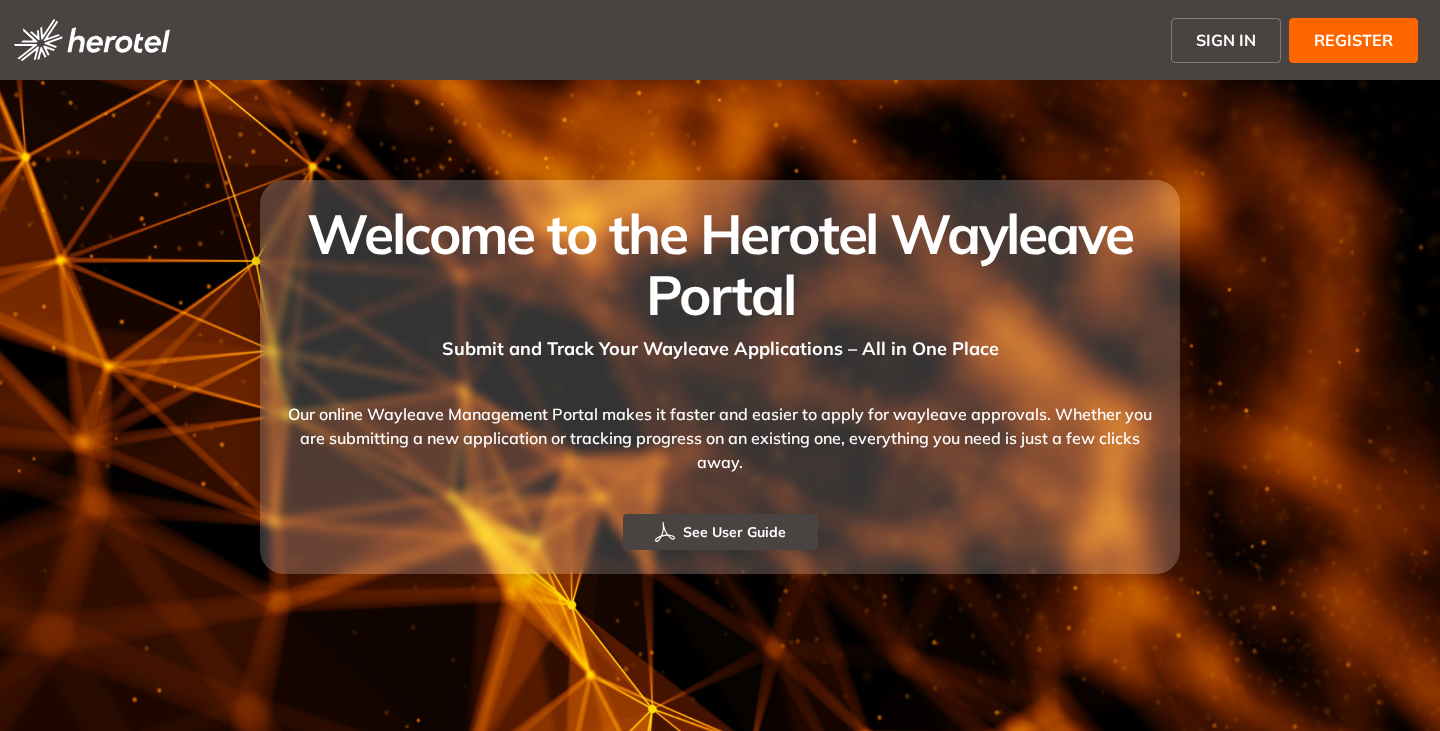 click on "SIGN IN" at bounding box center [1226, 40] 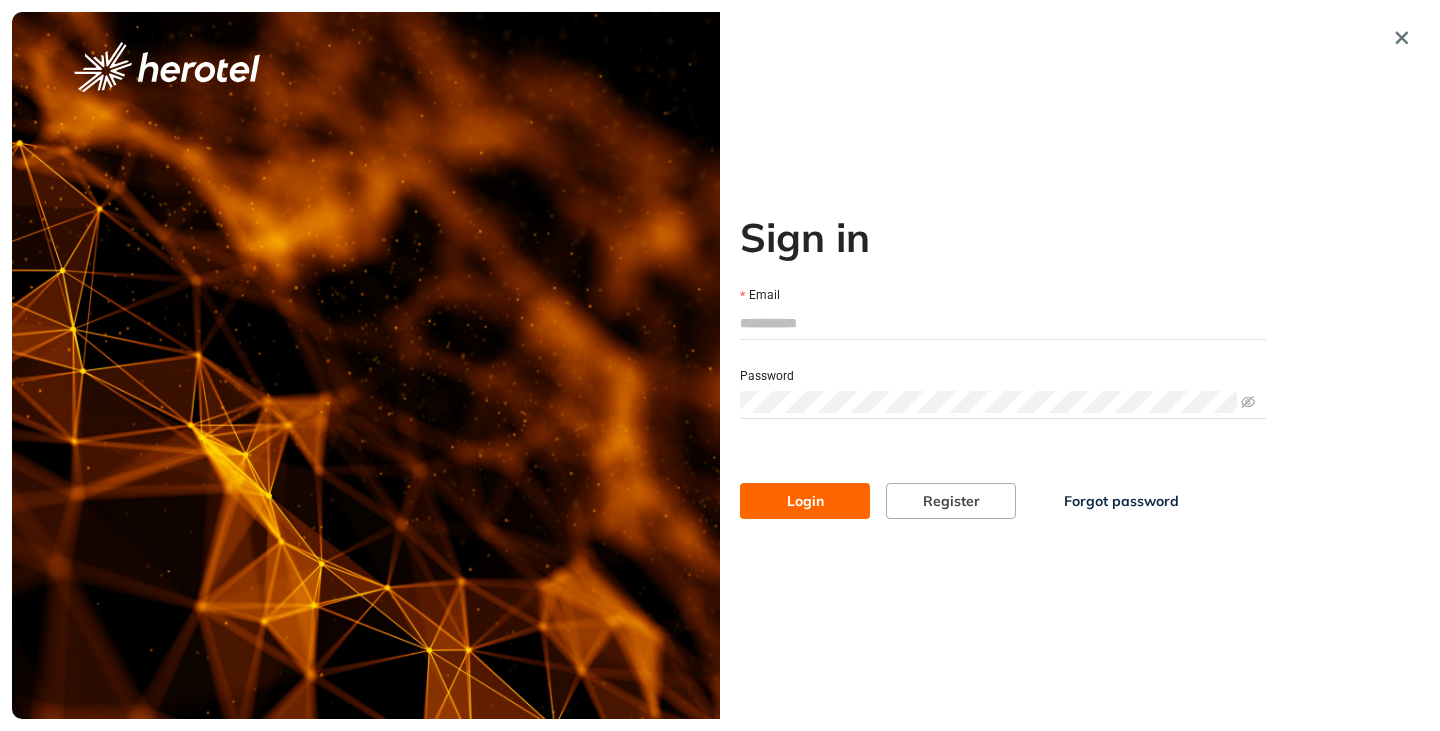 click on "Email" at bounding box center [1003, 323] 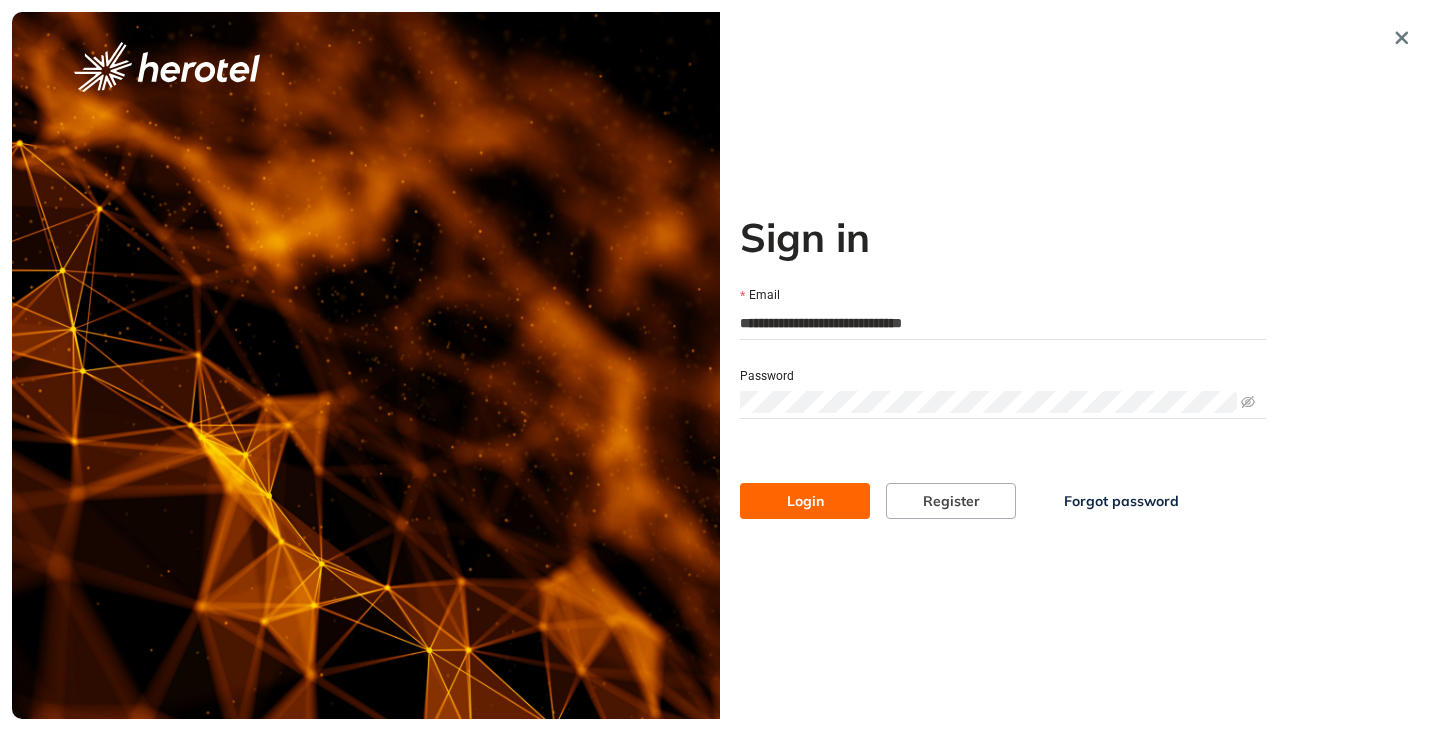 click on "Login" at bounding box center [805, 501] 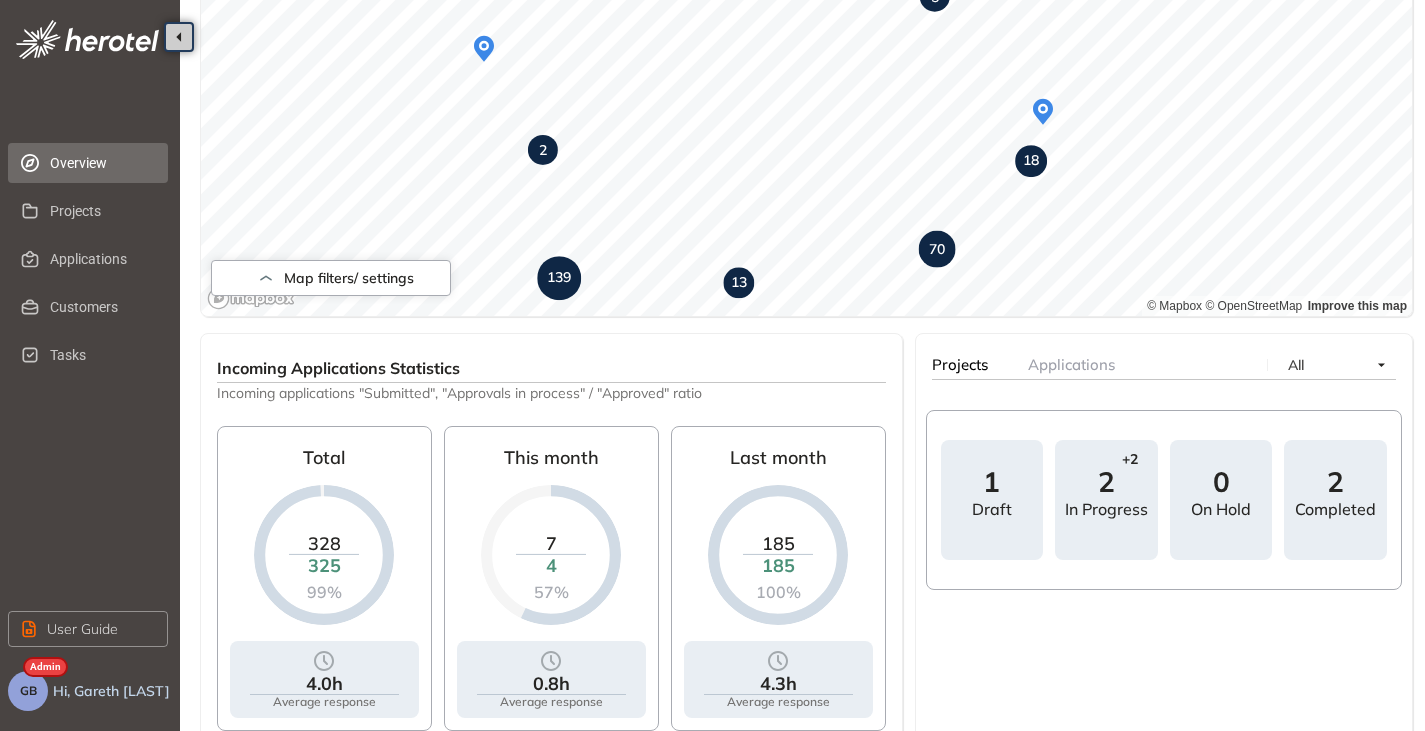 scroll, scrollTop: 478, scrollLeft: 0, axis: vertical 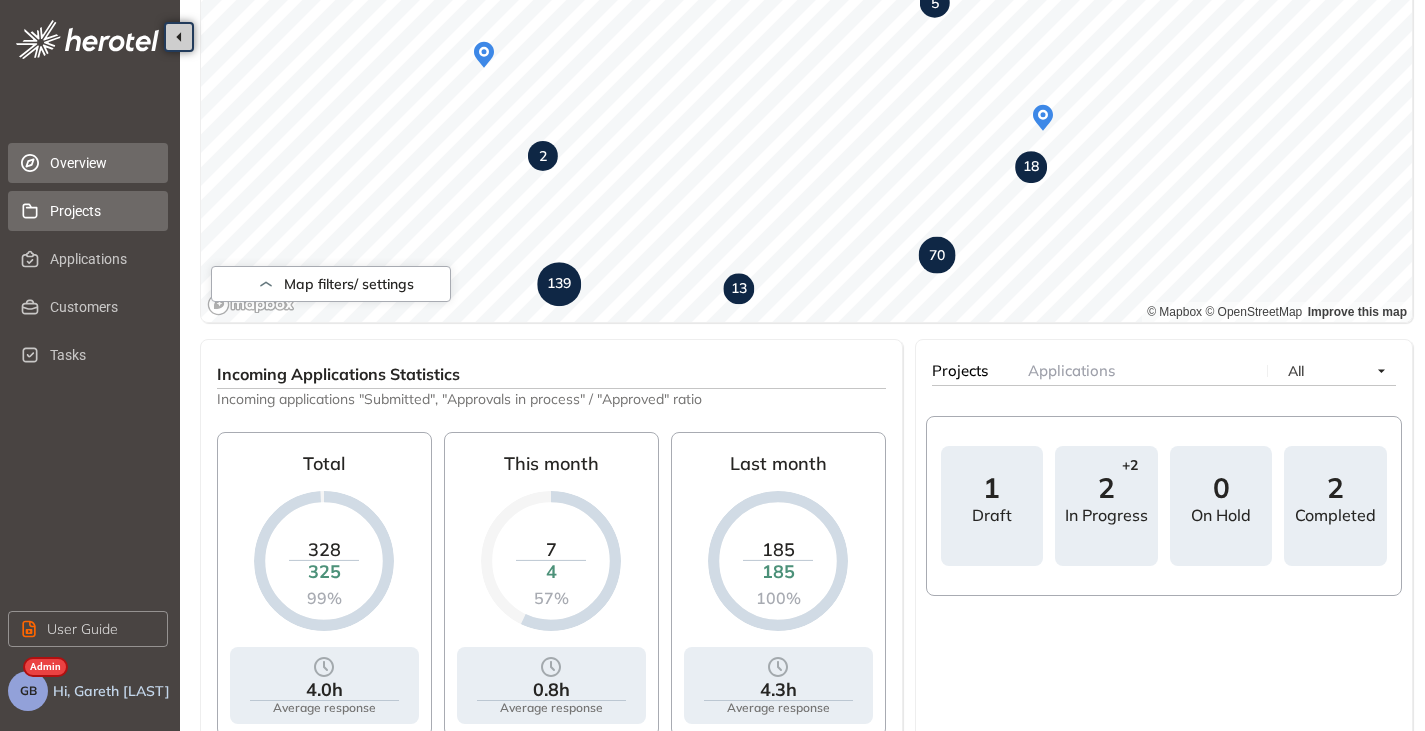 click on "Projects" at bounding box center (101, 211) 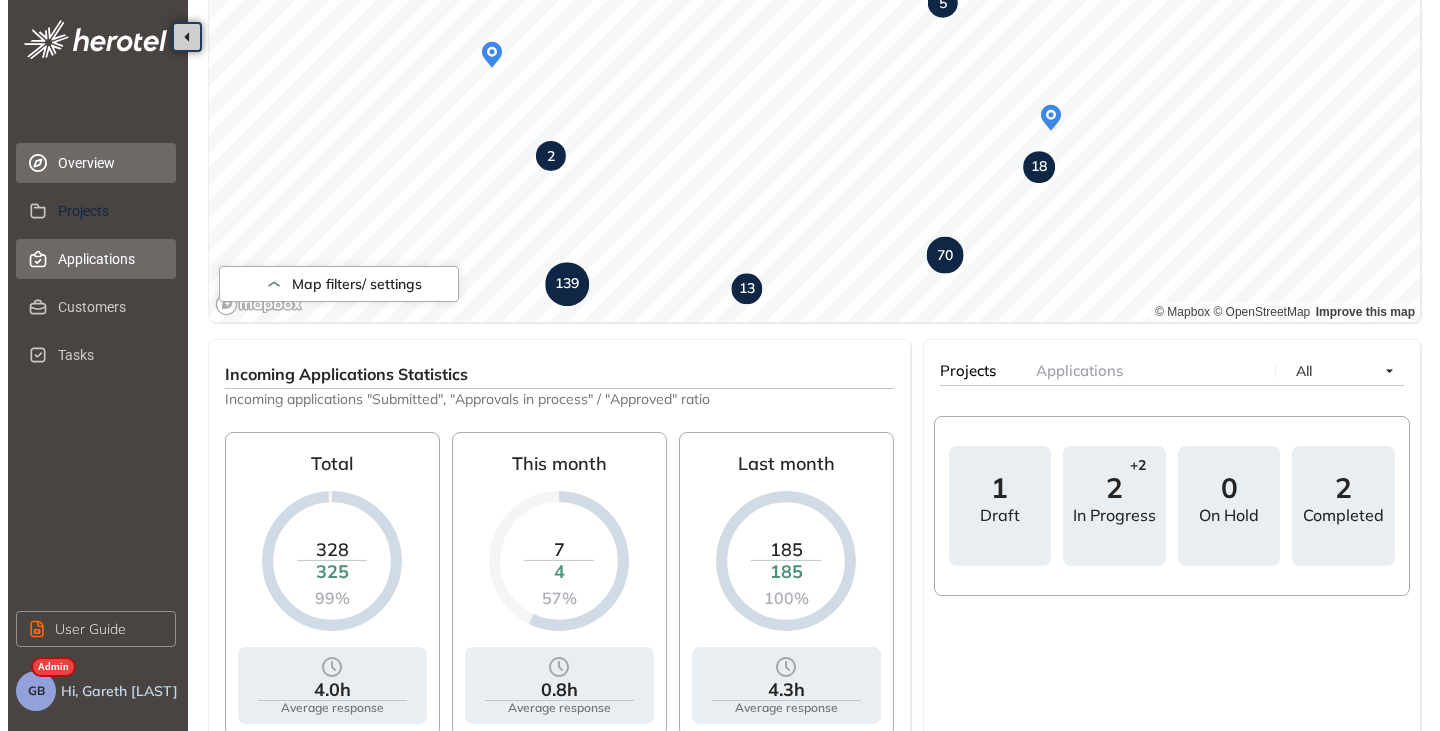 scroll, scrollTop: 0, scrollLeft: 0, axis: both 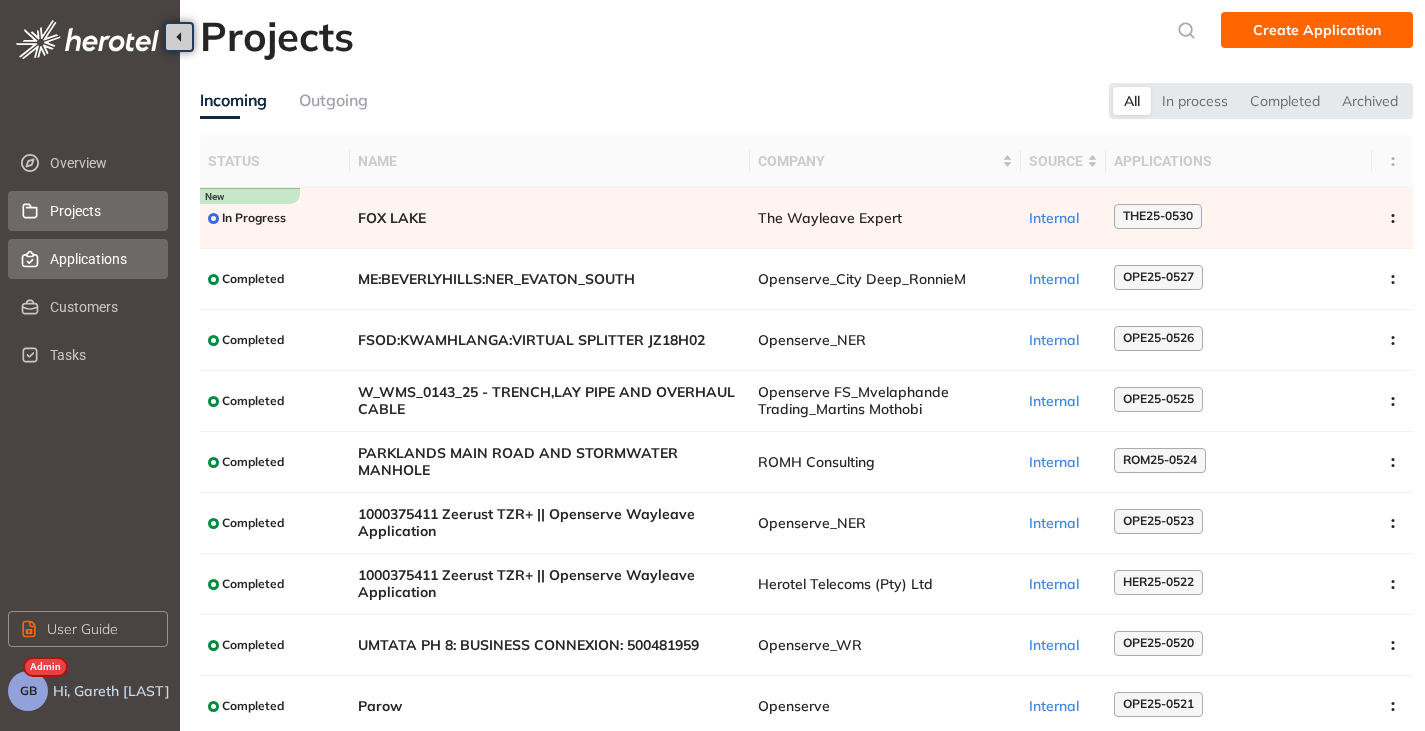 click on "Applications" at bounding box center [101, 259] 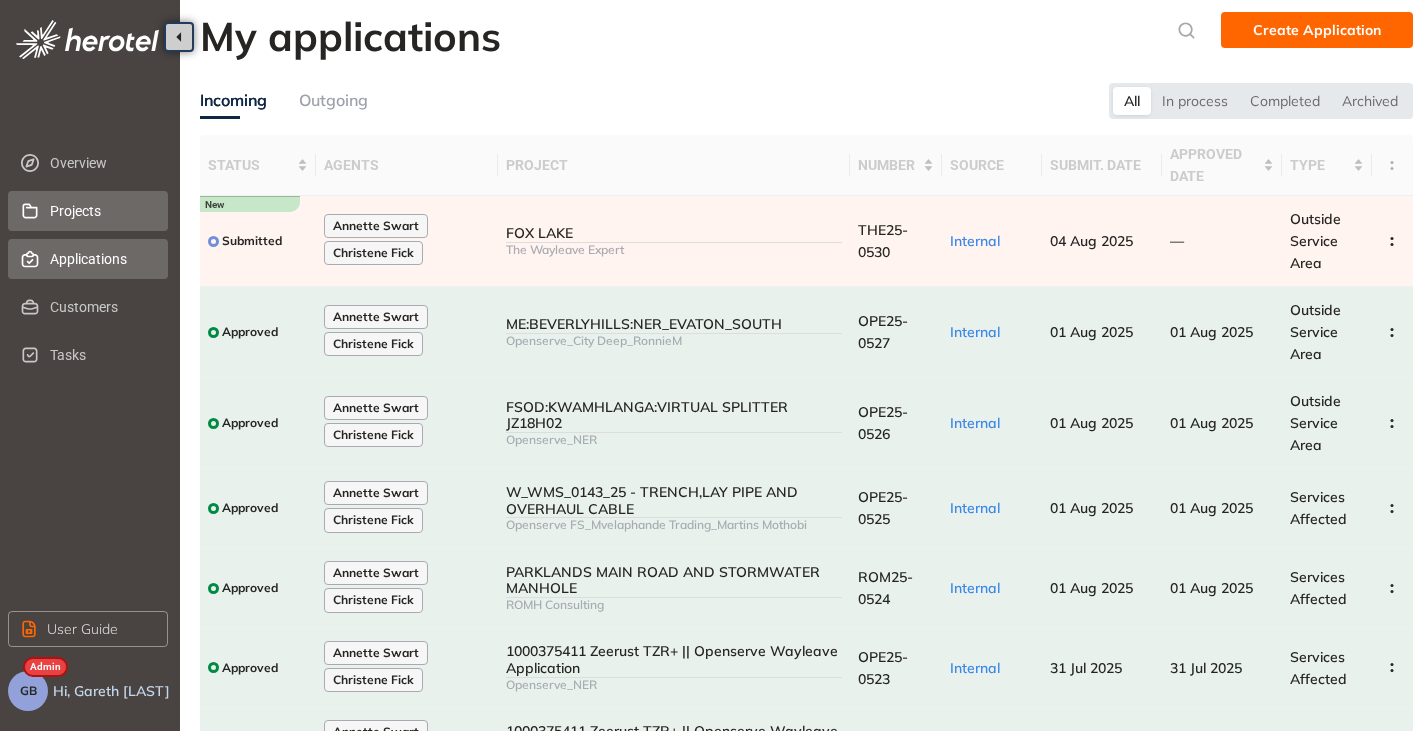 click on "Projects" at bounding box center (101, 211) 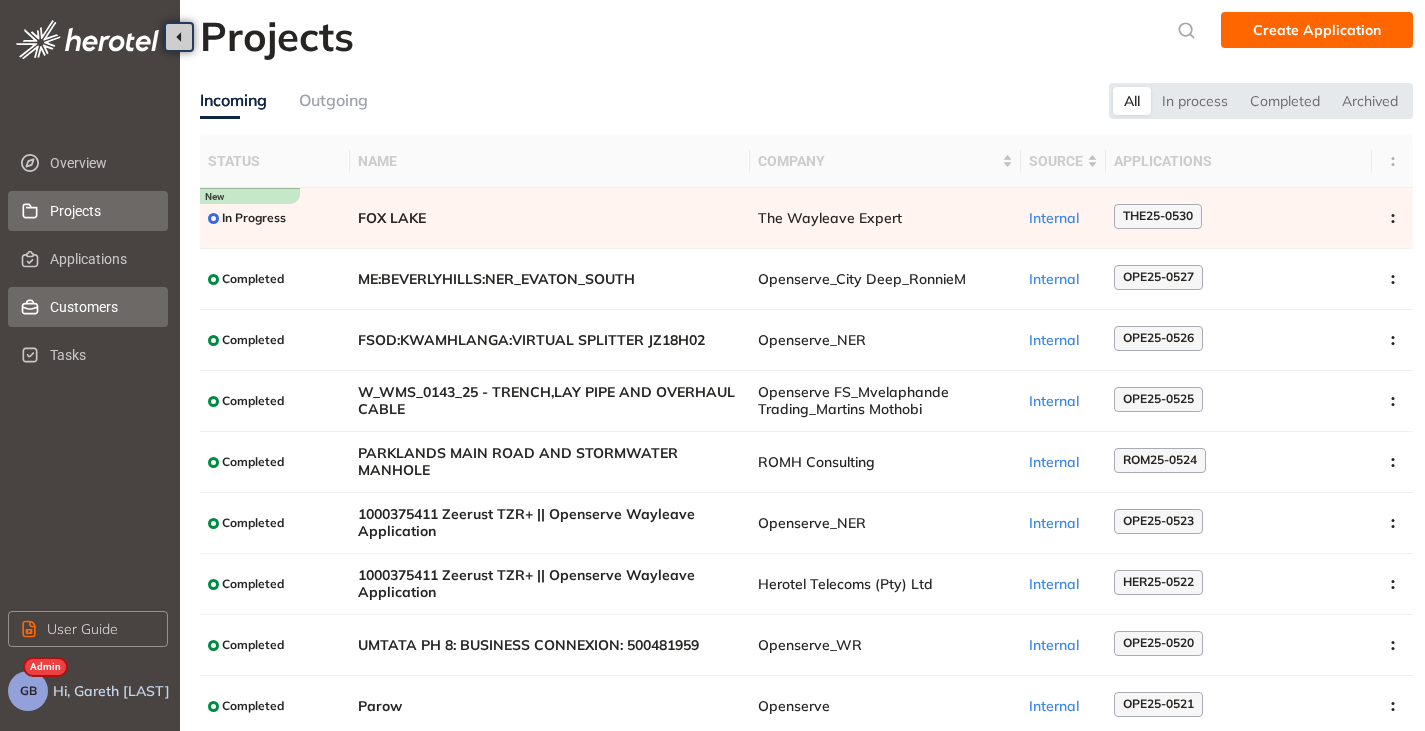click on "Customers" at bounding box center [101, 307] 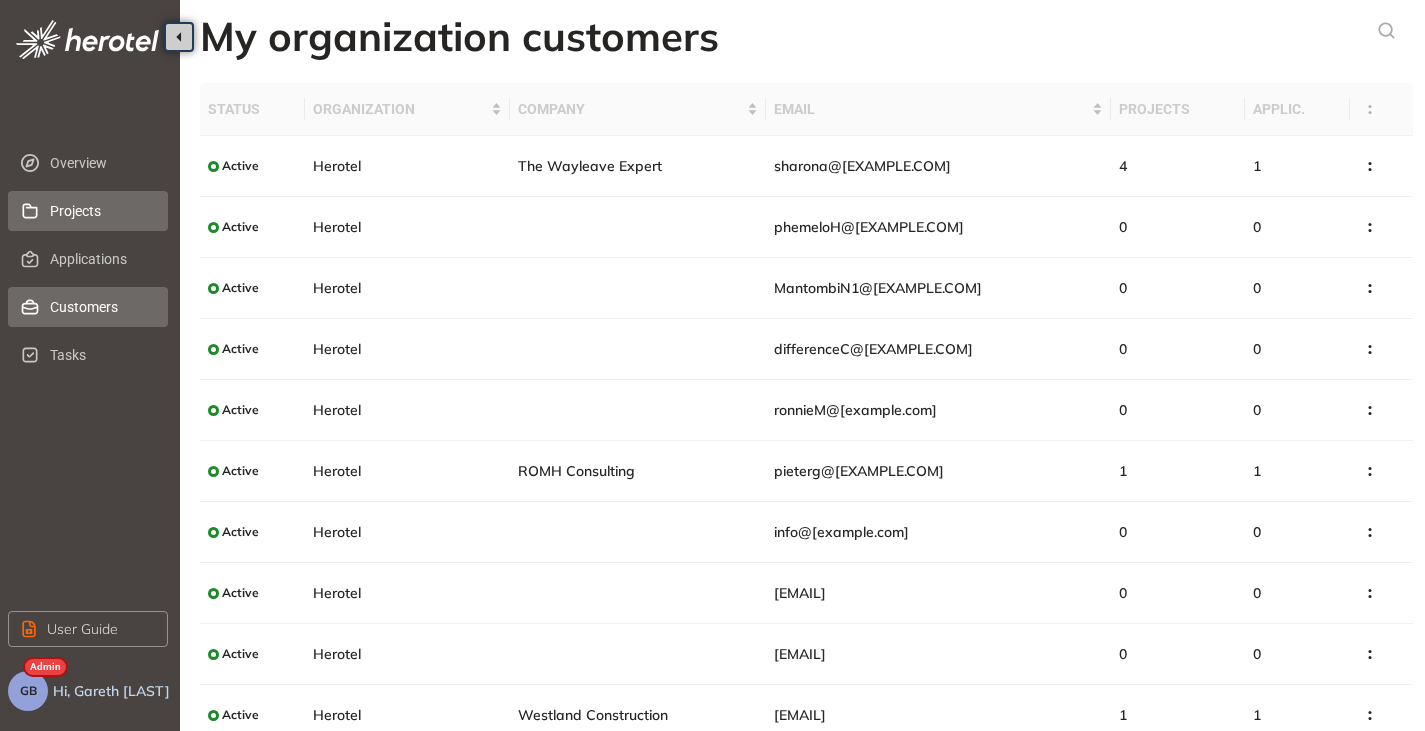 click on "Projects" at bounding box center [101, 211] 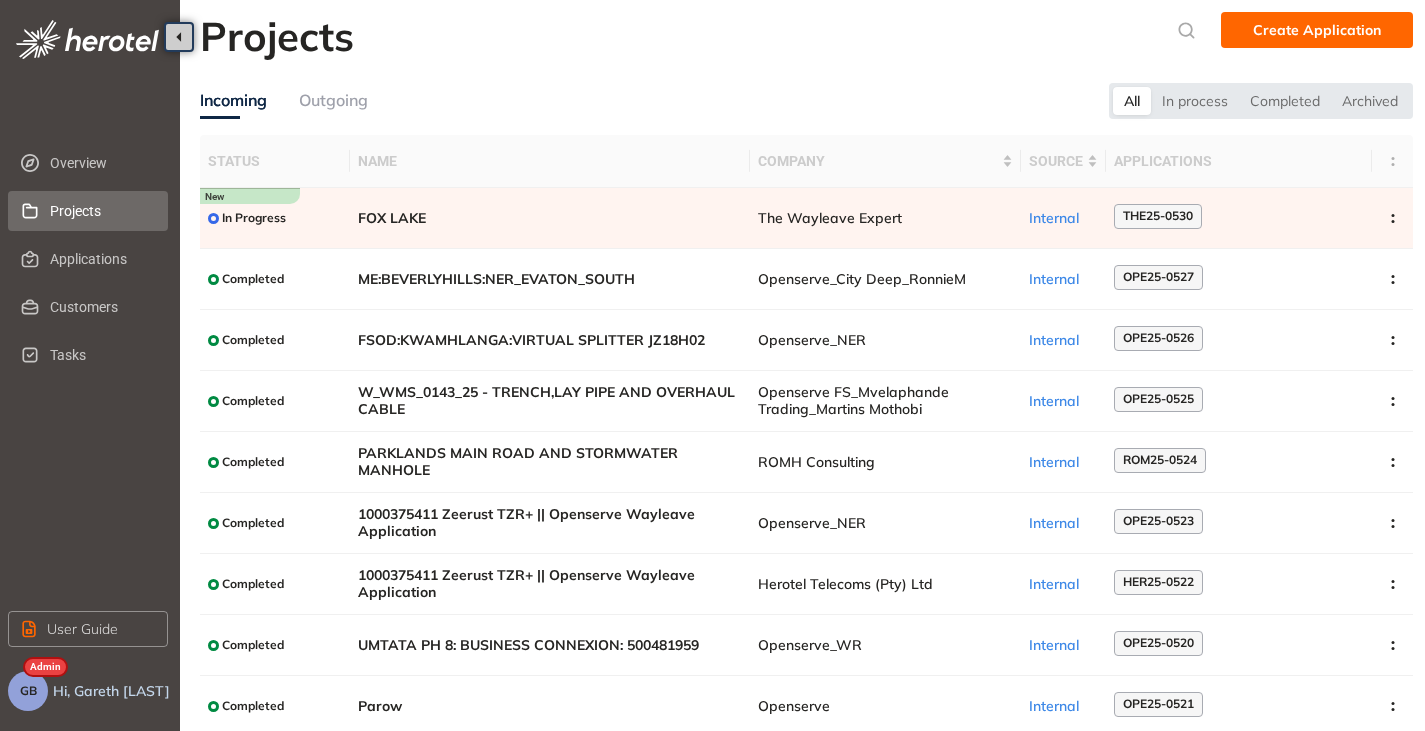 click on "GB" at bounding box center [28, 691] 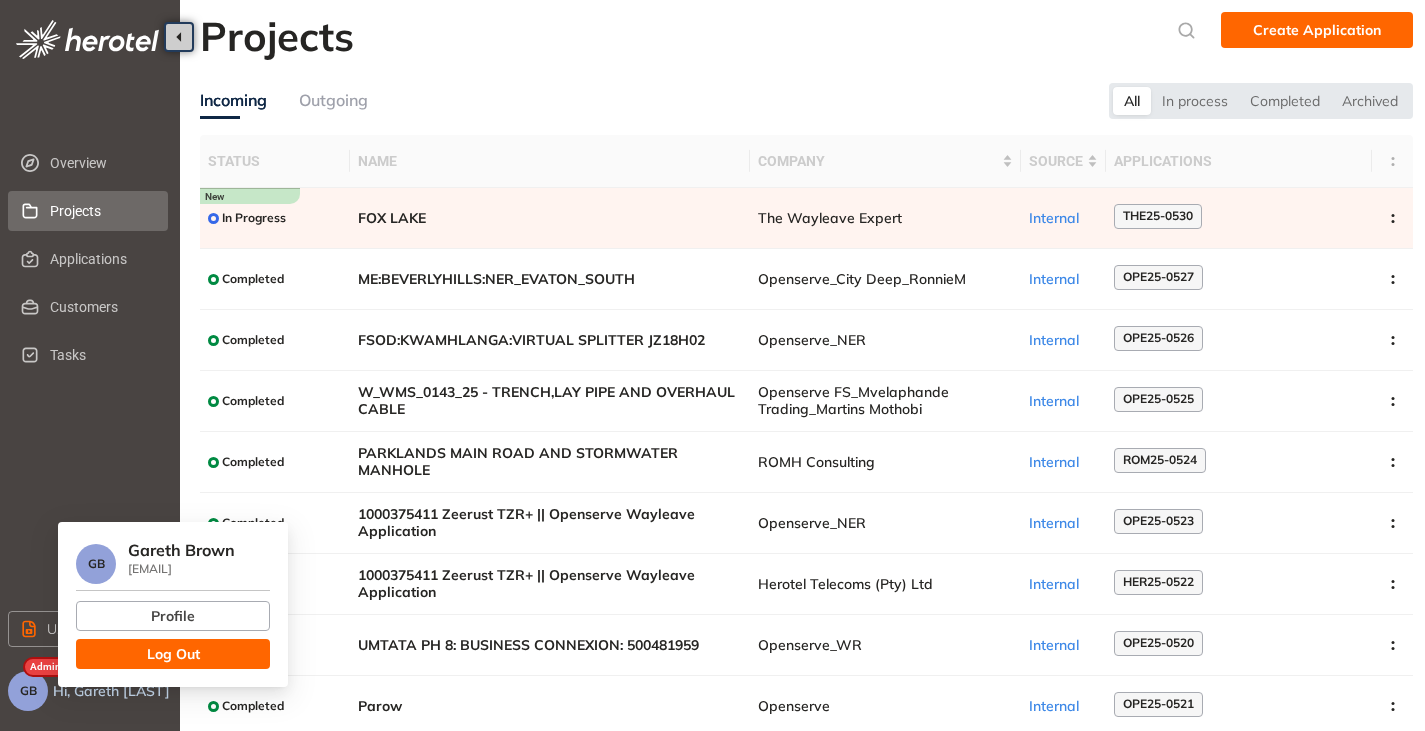 click on "Log Out" at bounding box center [173, 654] 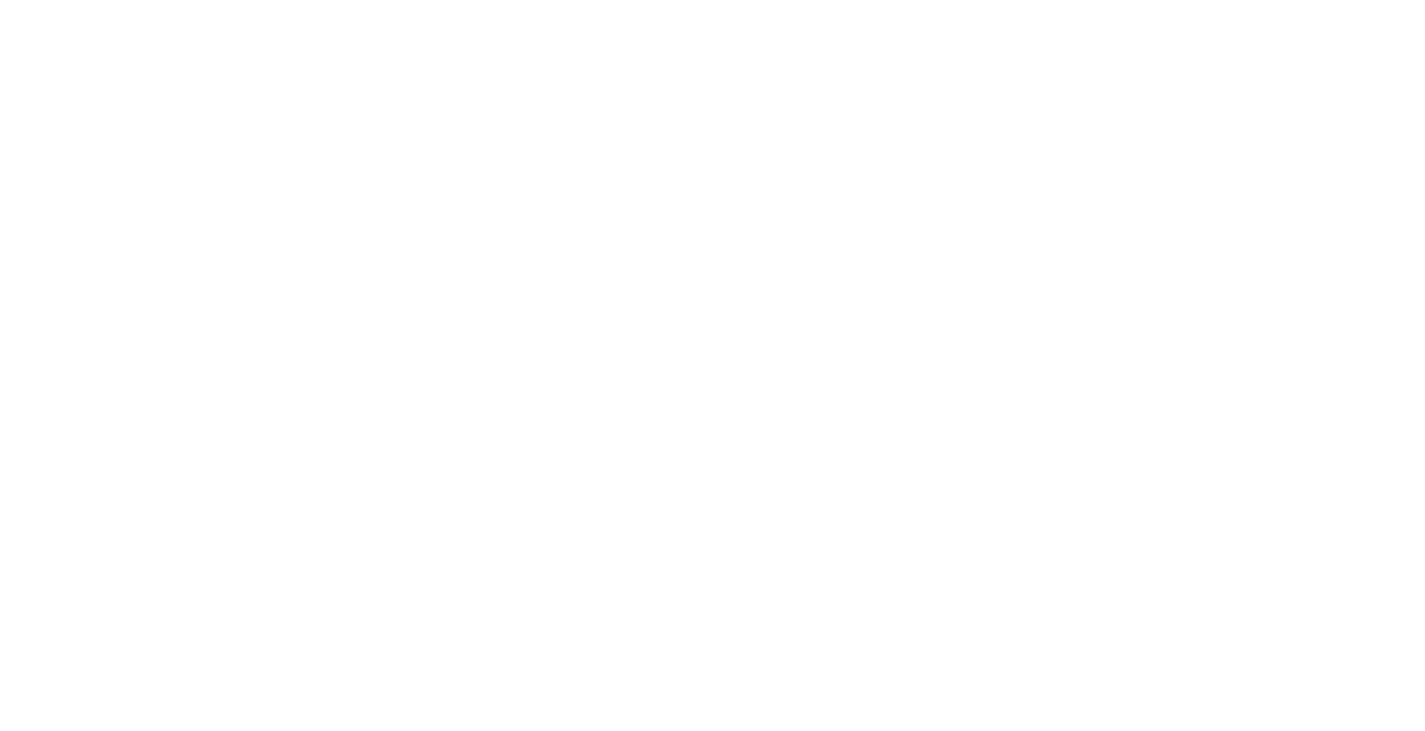 scroll, scrollTop: 0, scrollLeft: 0, axis: both 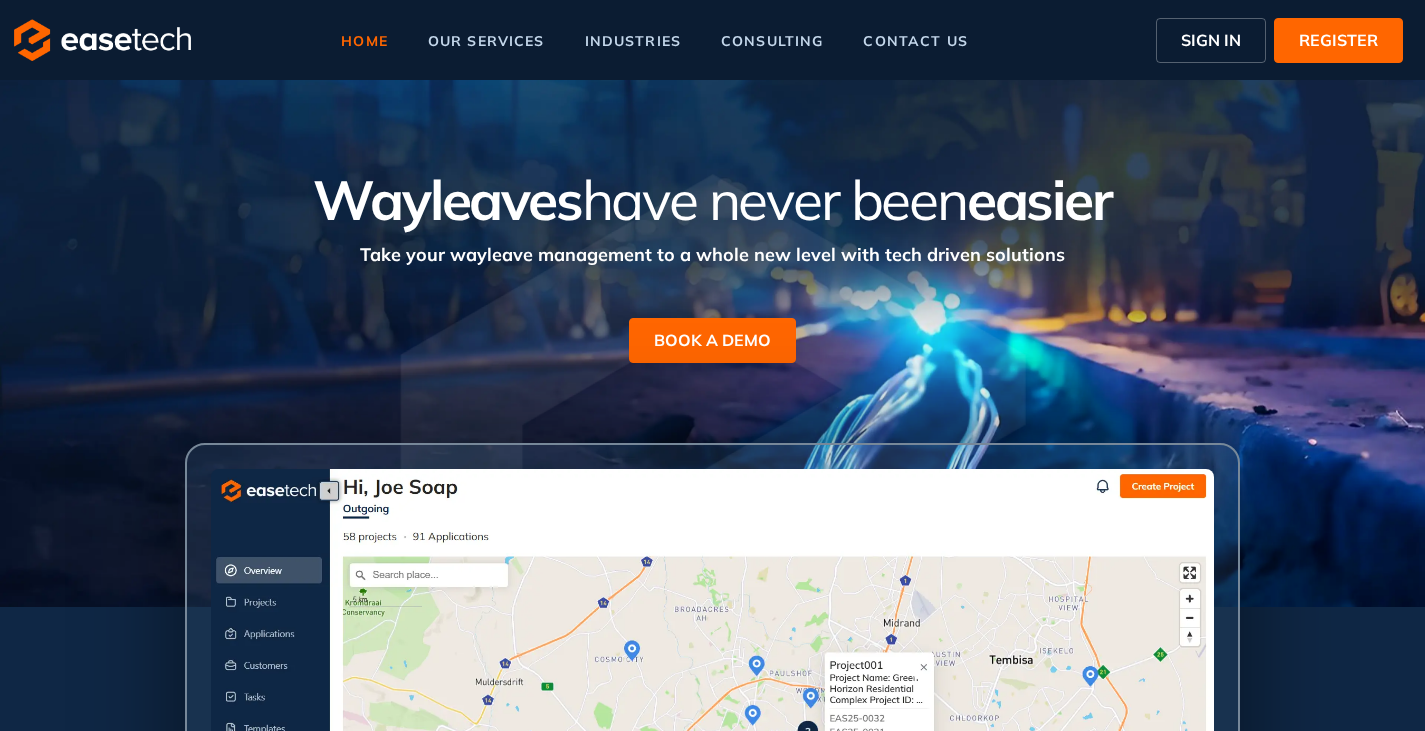 click on "SIGN IN" at bounding box center (1211, 40) 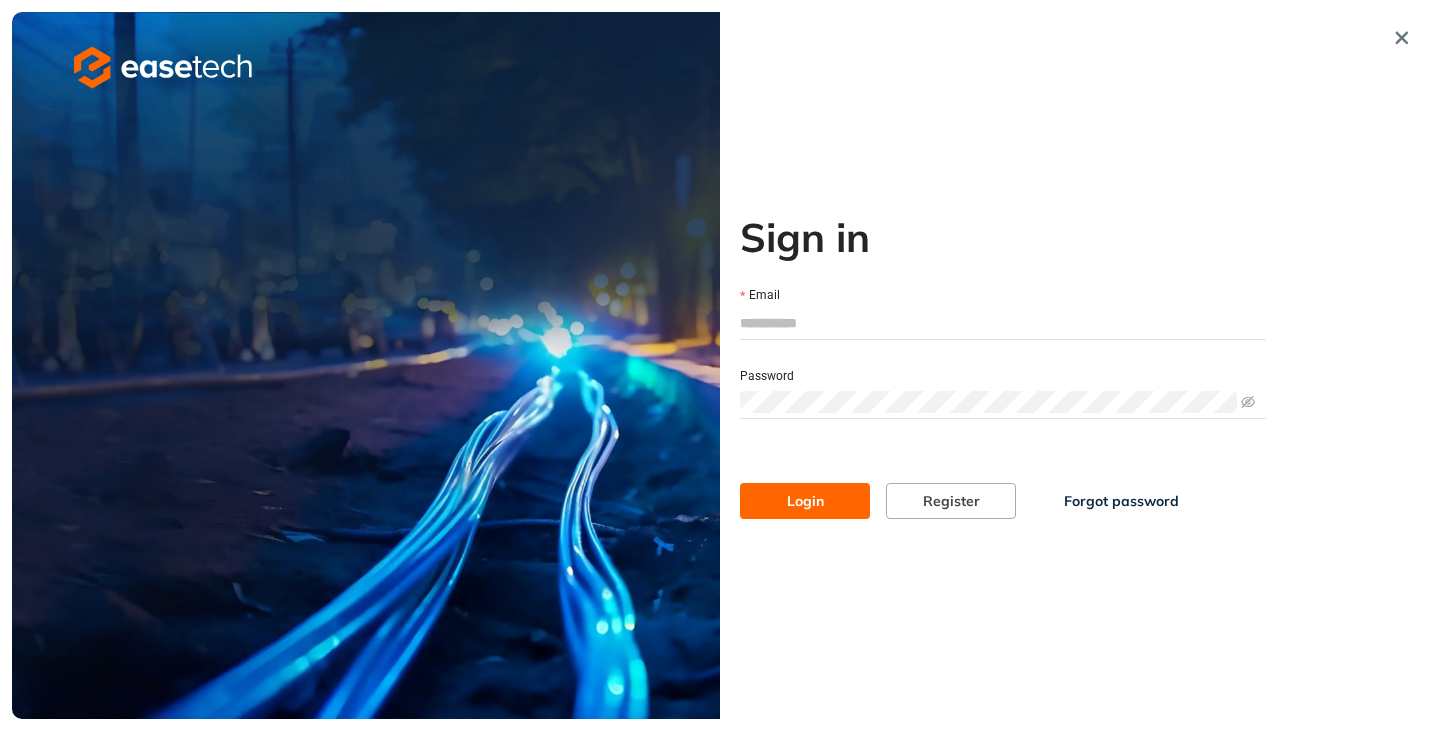 click on "Email" at bounding box center (1003, 323) 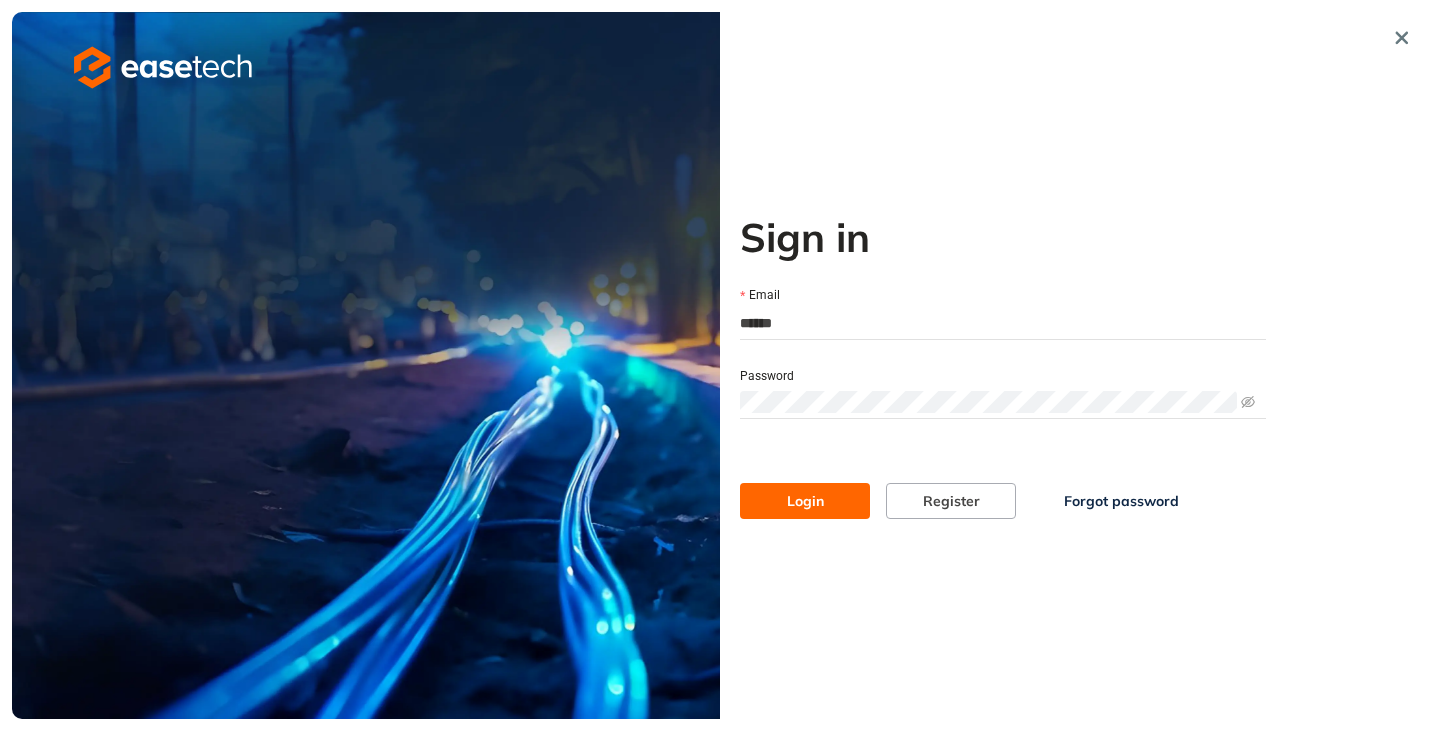 type on "**********" 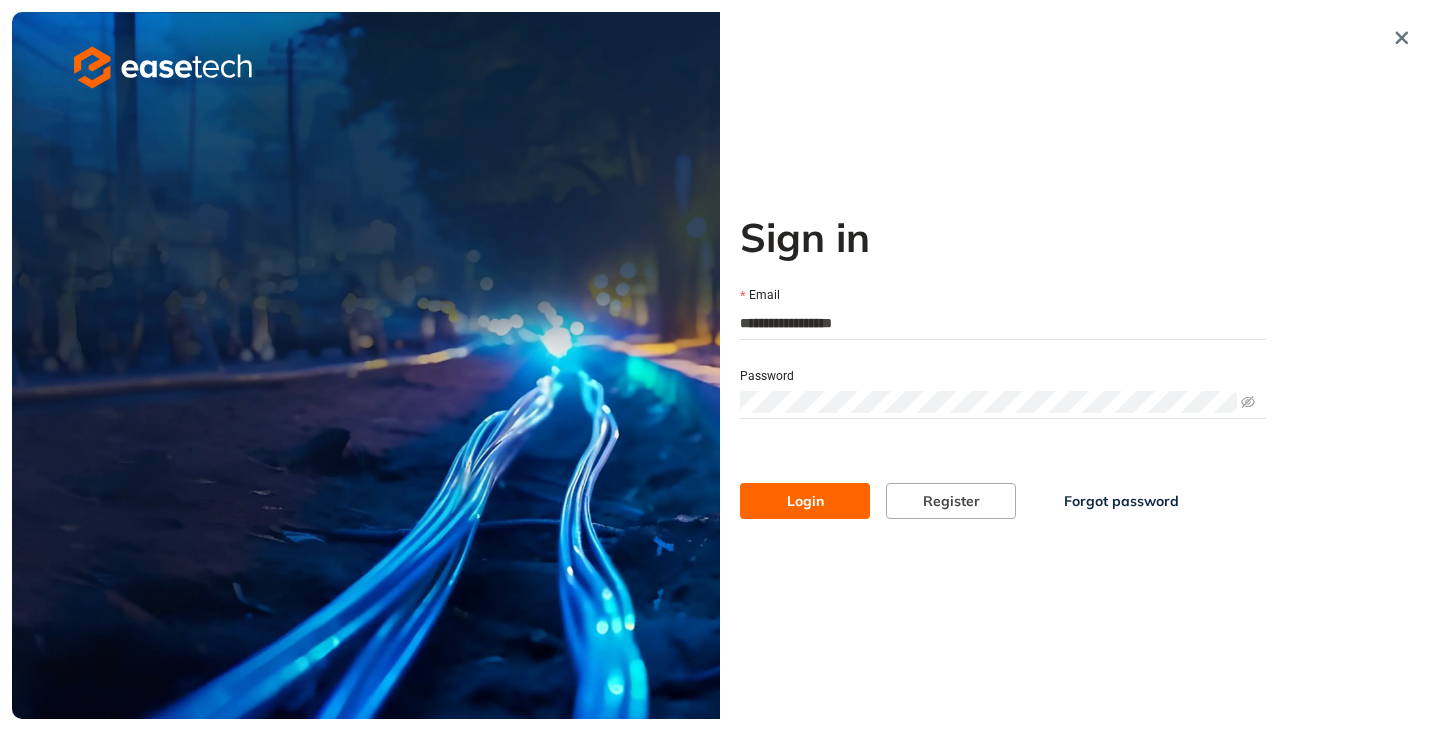 click on "Login" at bounding box center (805, 501) 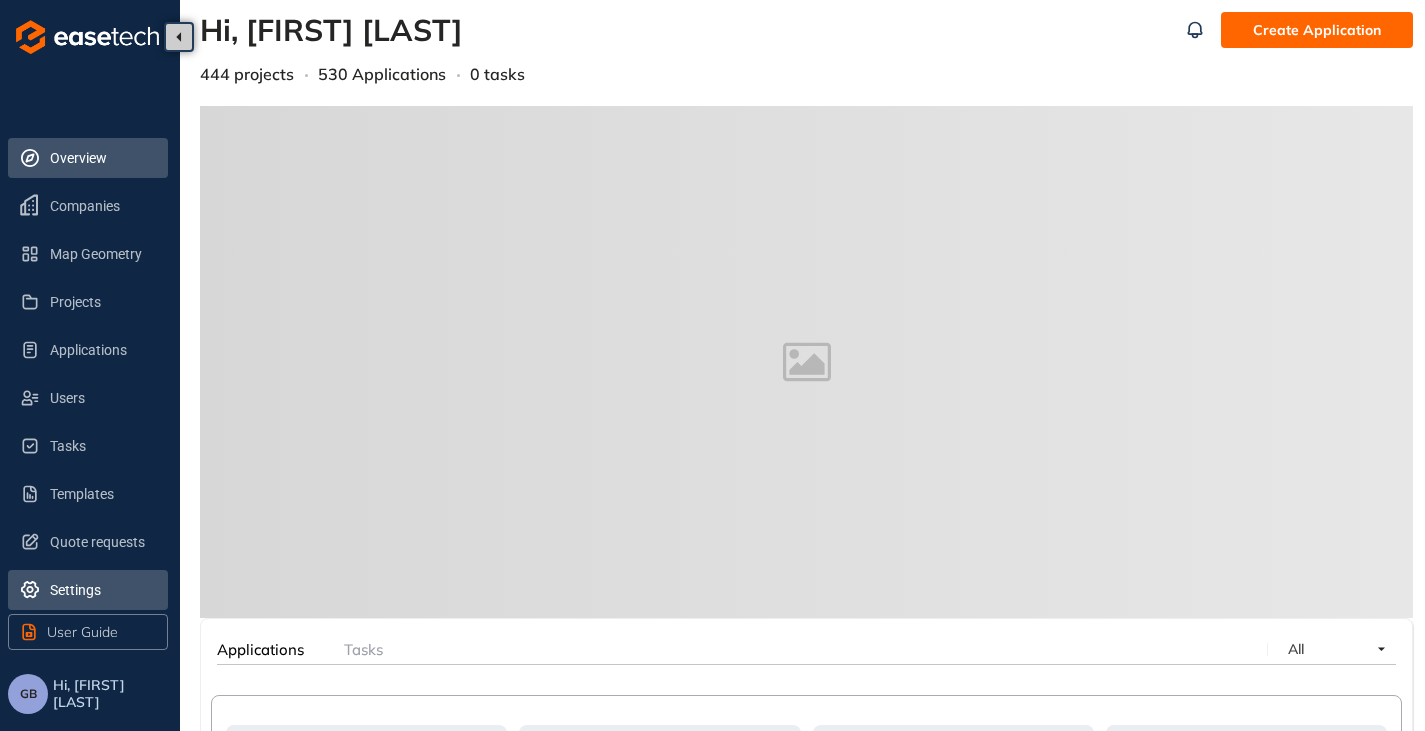 click on "Settings" at bounding box center [101, 590] 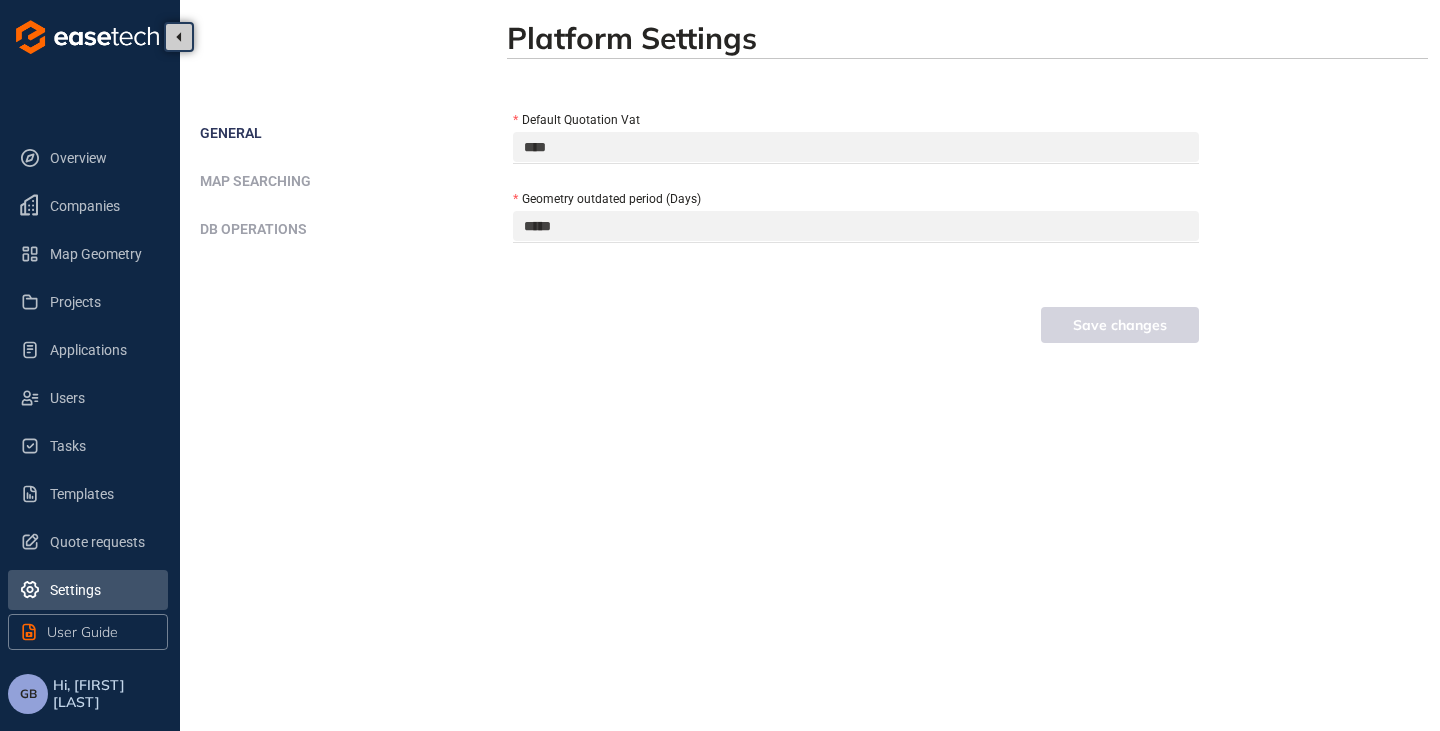 click on "Map Searching" at bounding box center [255, 181] 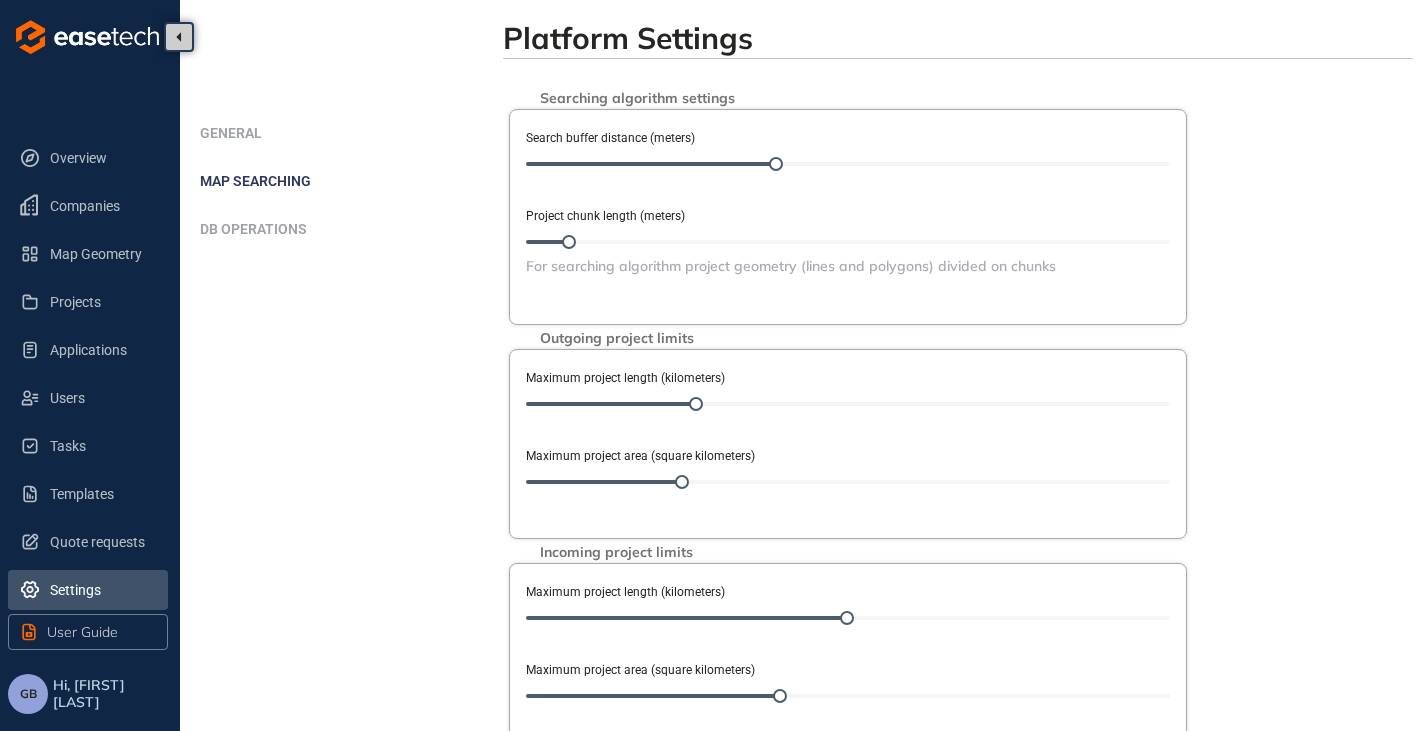 scroll, scrollTop: 142, scrollLeft: 0, axis: vertical 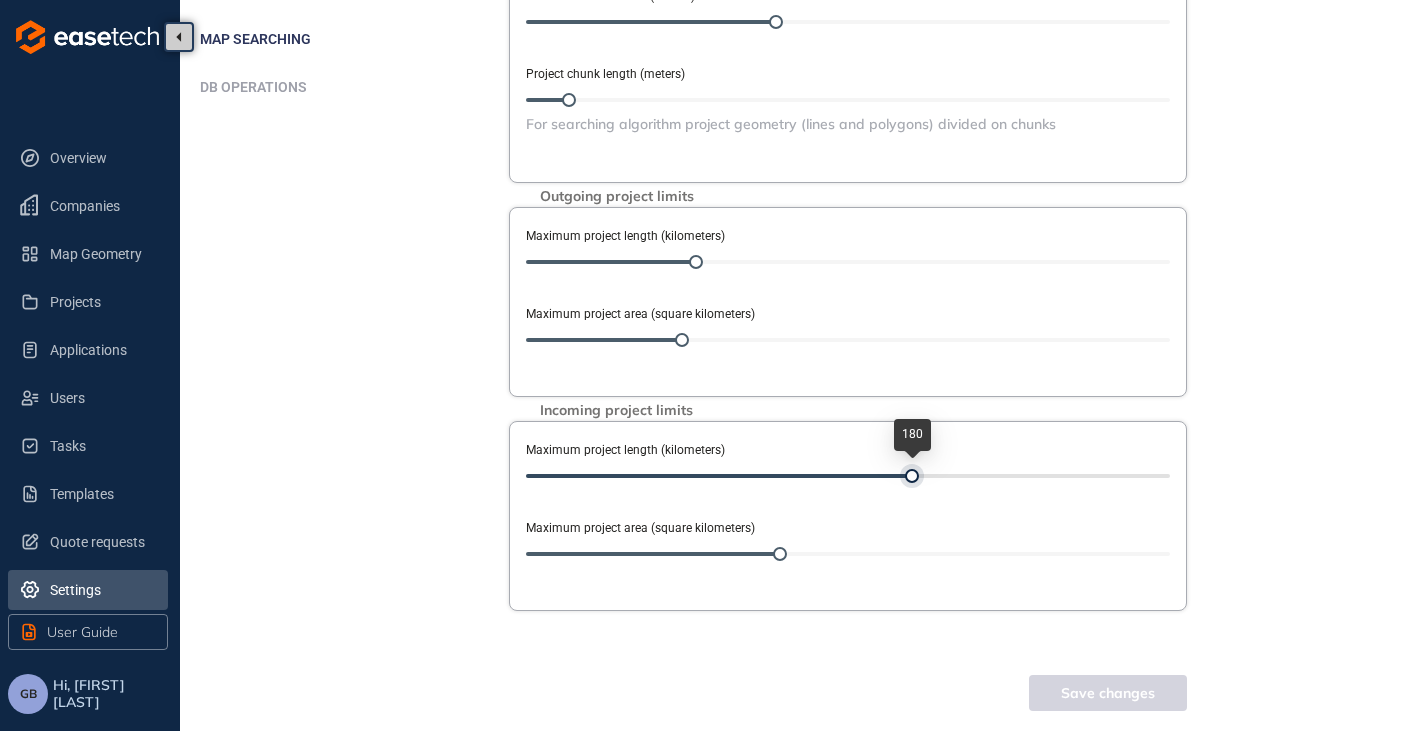drag, startPoint x: 849, startPoint y: 475, endPoint x: 913, endPoint y: 477, distance: 64.03124 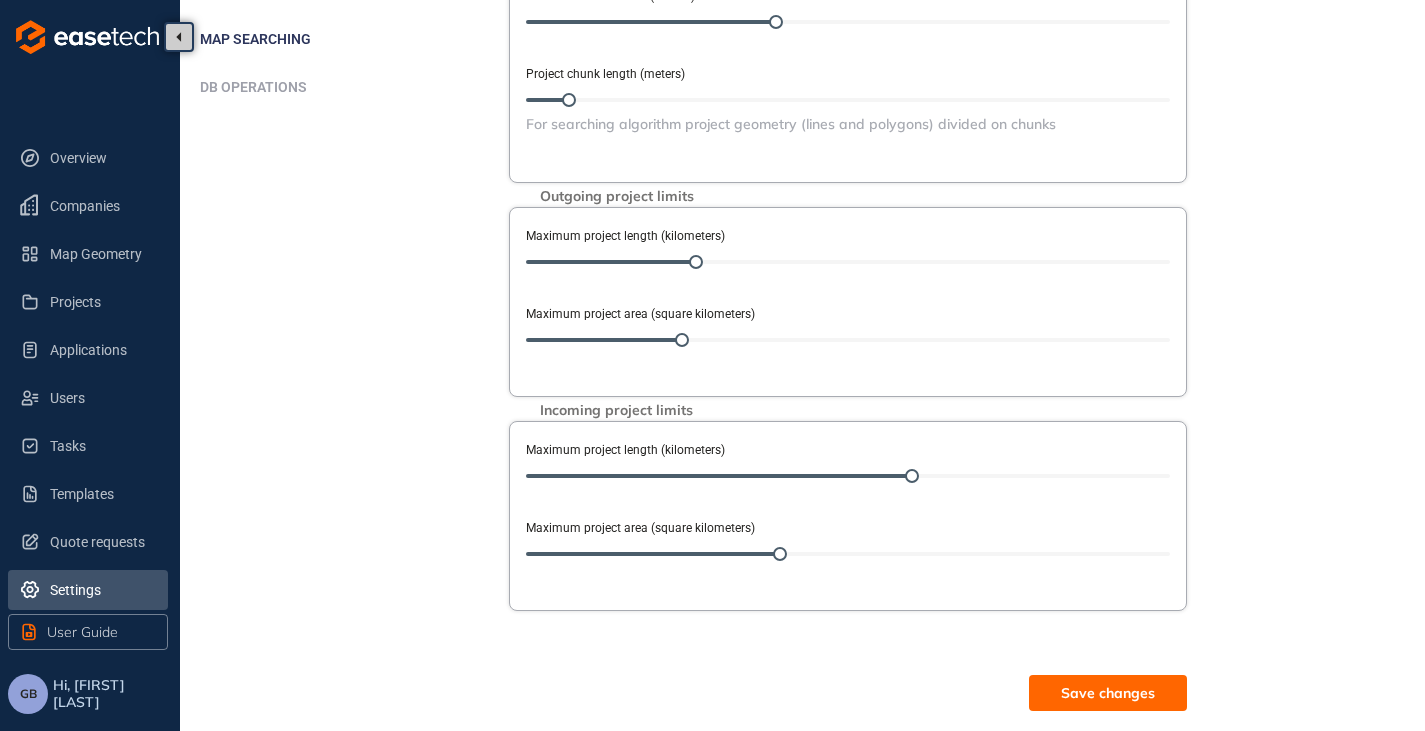 click on "Save changes" at bounding box center [1108, 693] 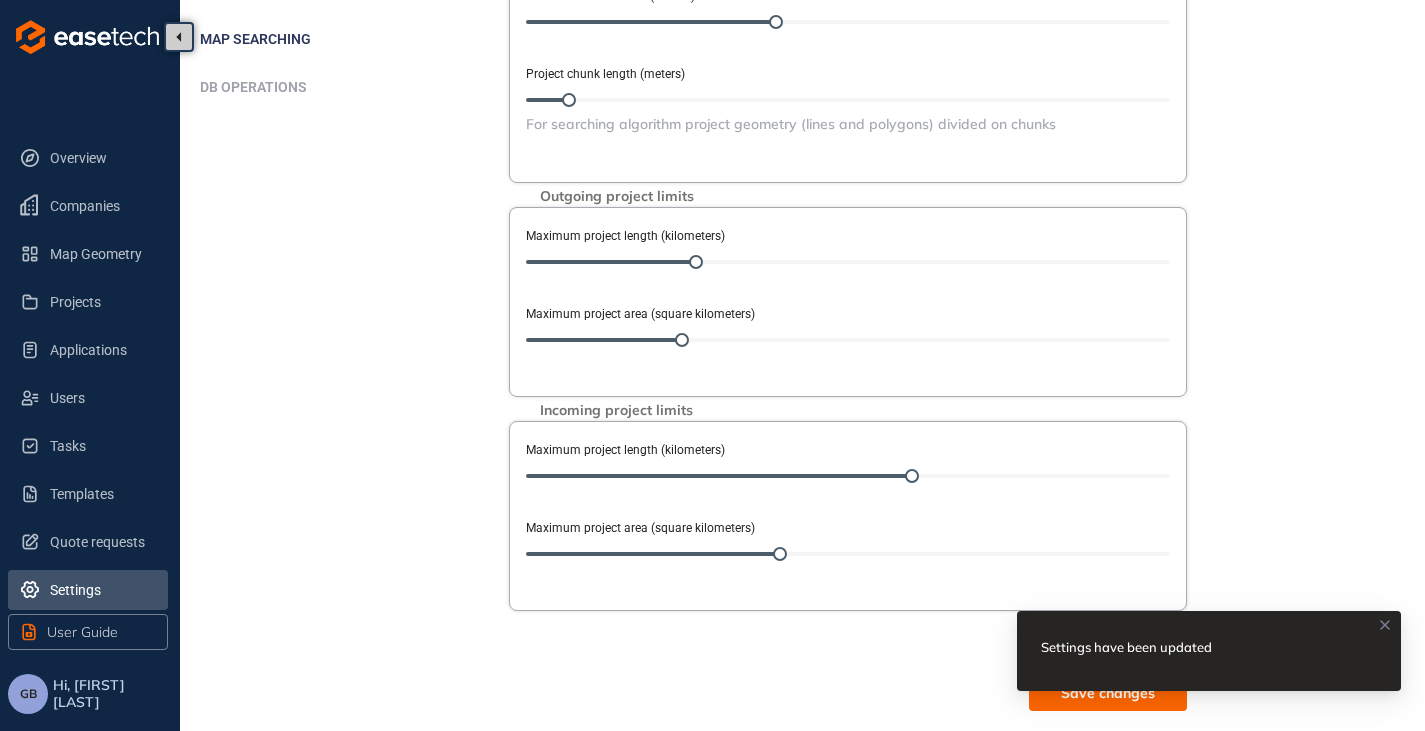 click on "GB" at bounding box center (28, 694) 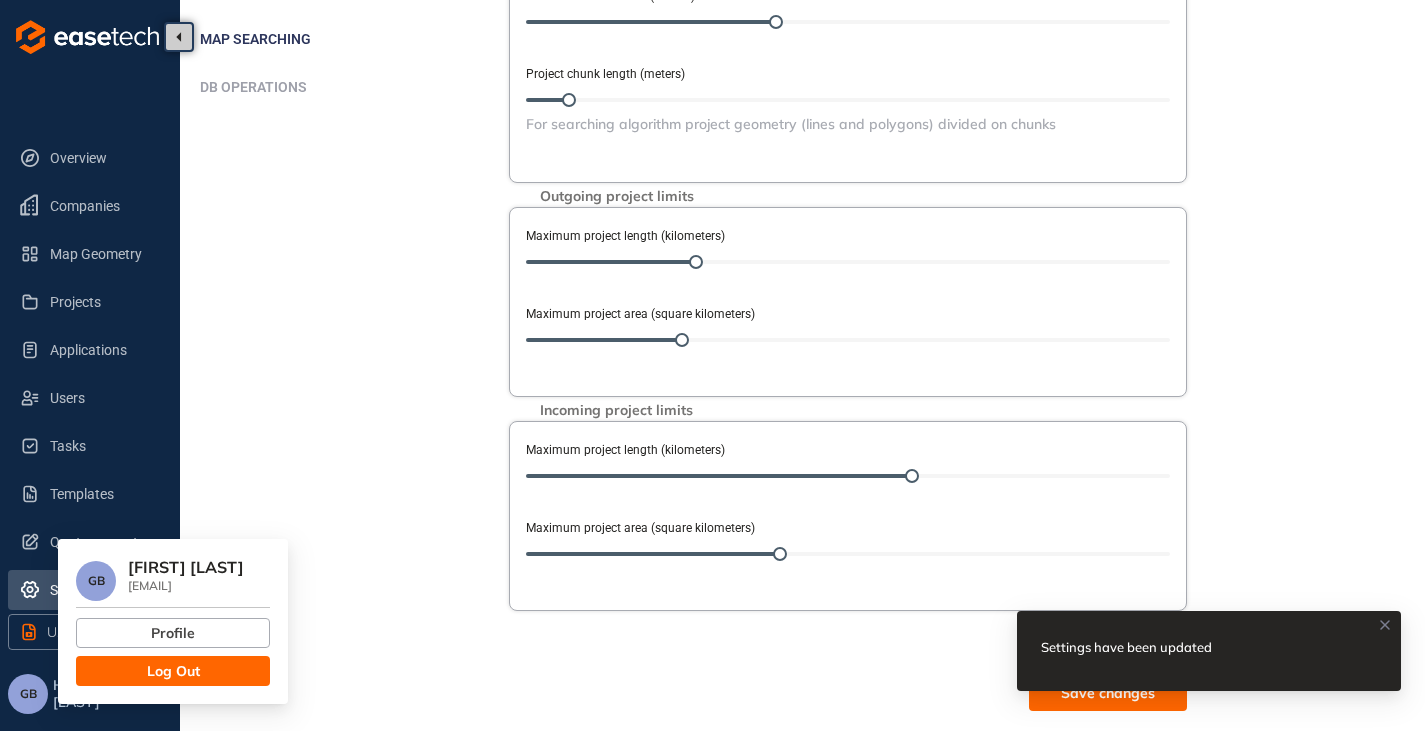 click on "Log Out" at bounding box center [173, 671] 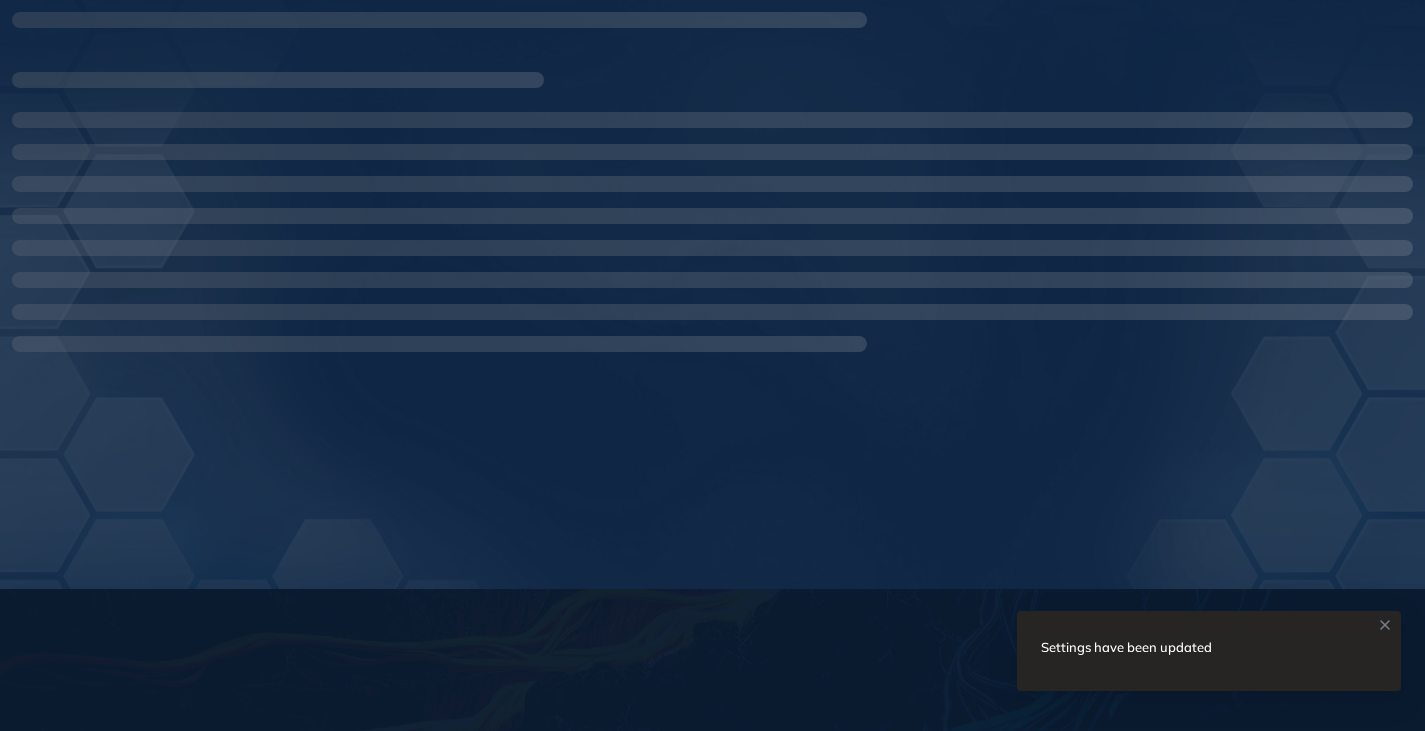 scroll, scrollTop: 0, scrollLeft: 0, axis: both 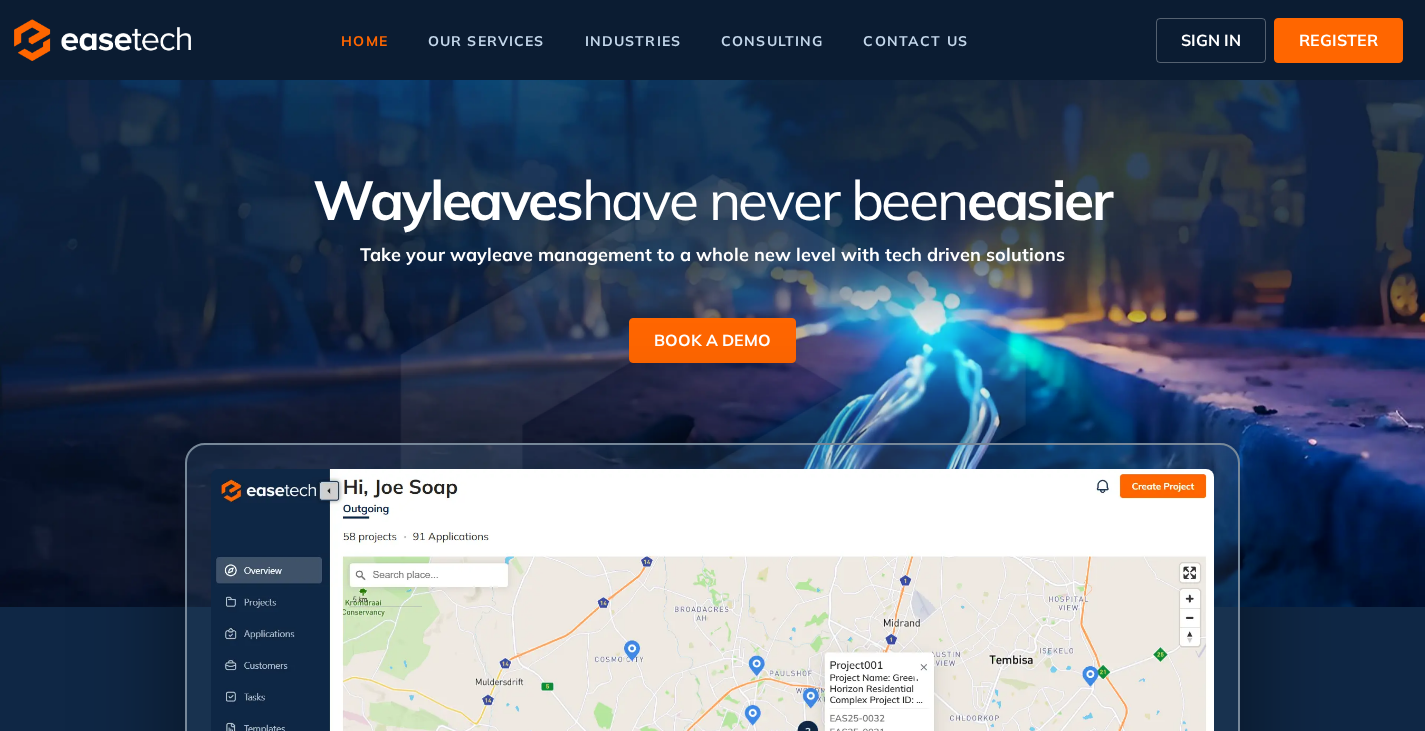 click on "SIGN IN" at bounding box center [1211, 40] 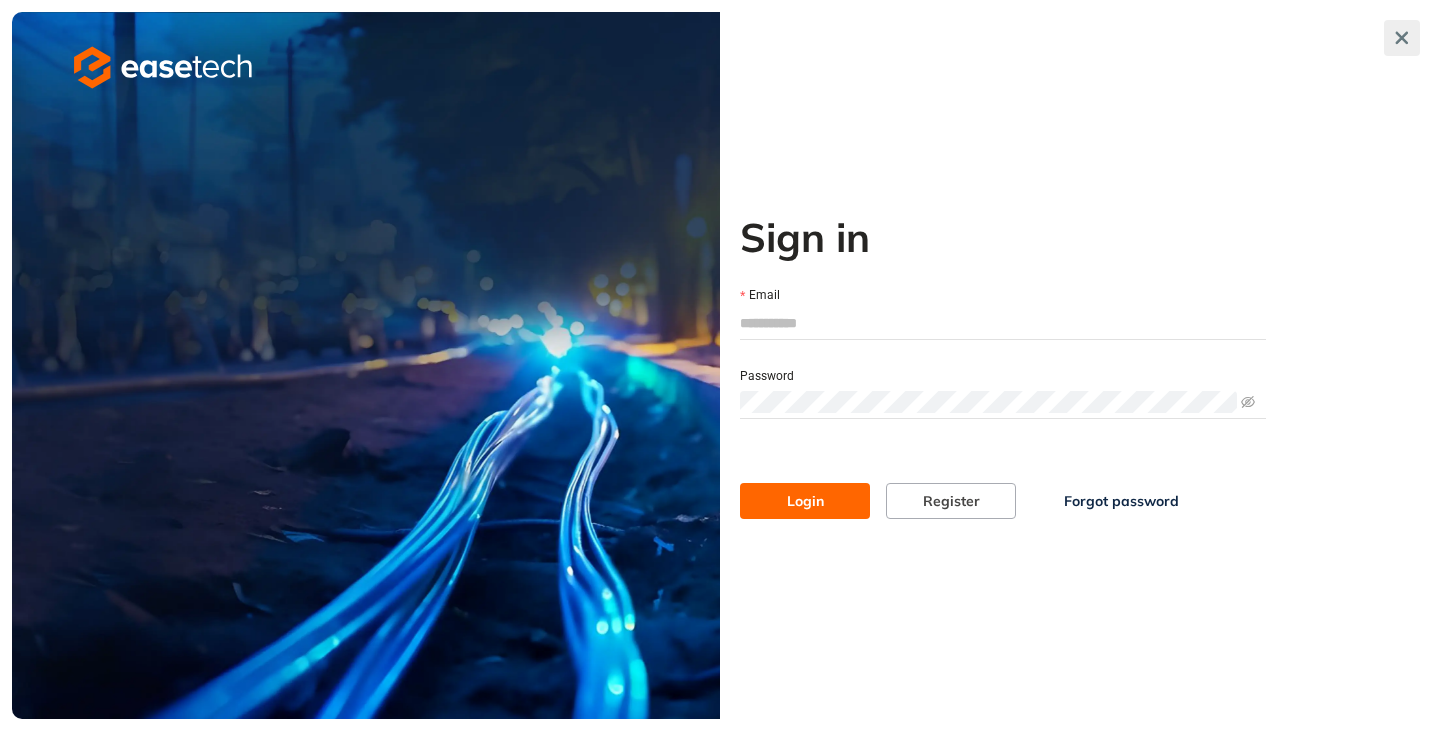 click 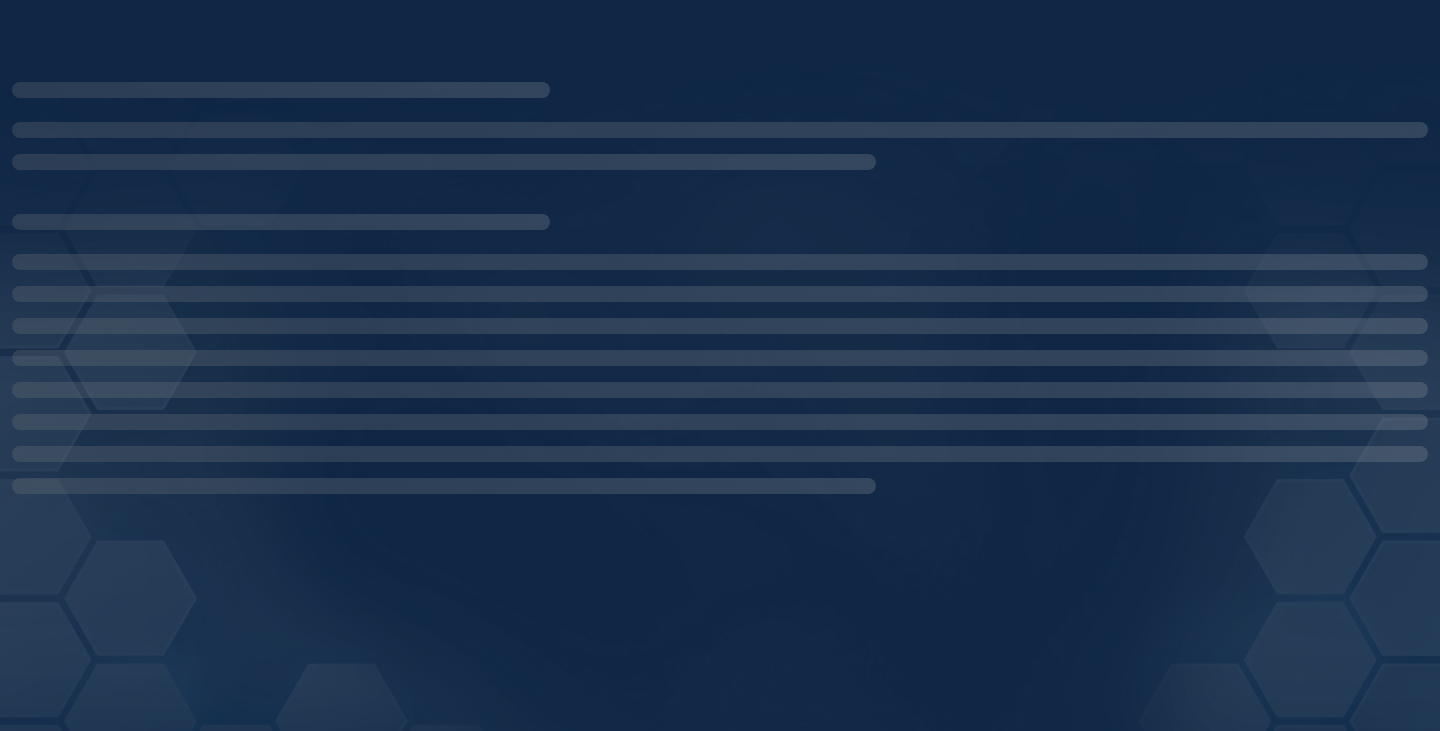 scroll, scrollTop: 0, scrollLeft: 0, axis: both 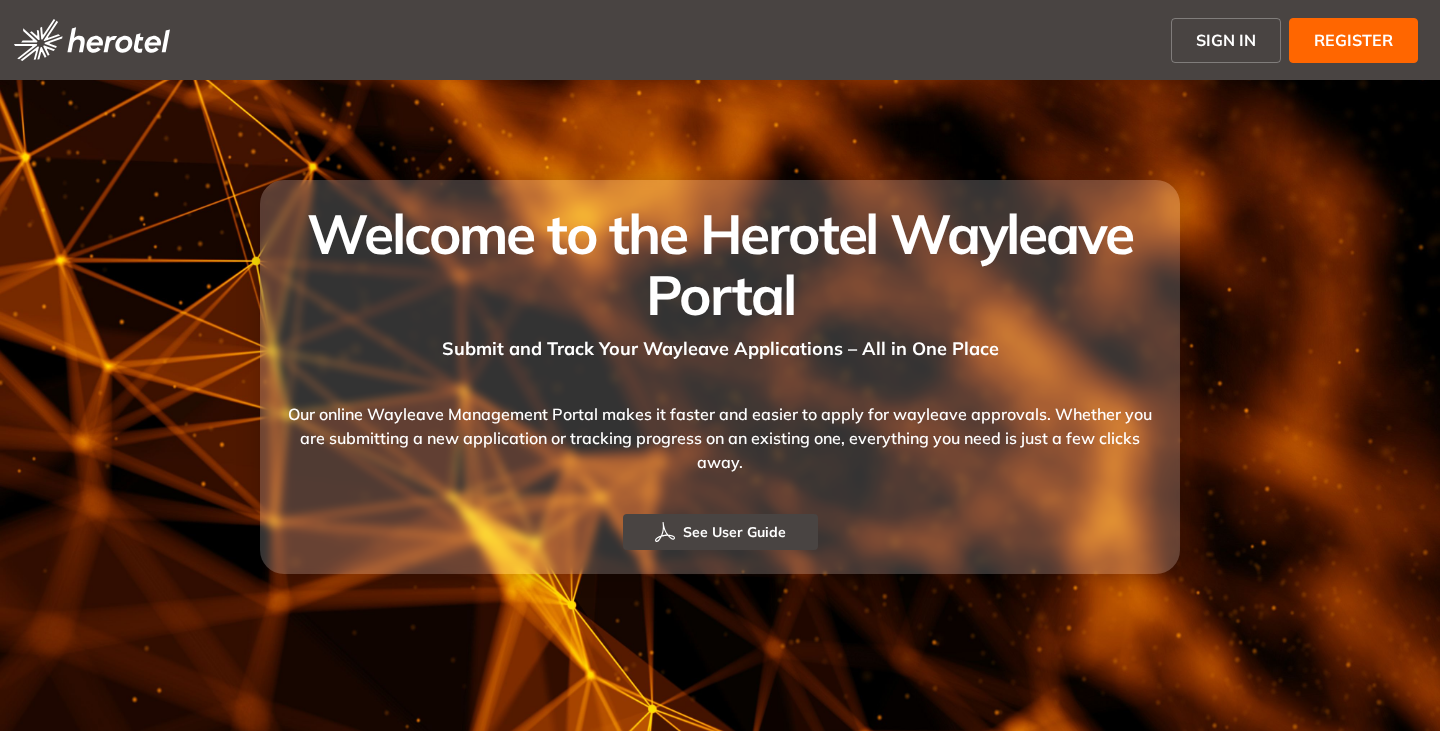 click on "SIGN IN" at bounding box center [1226, 40] 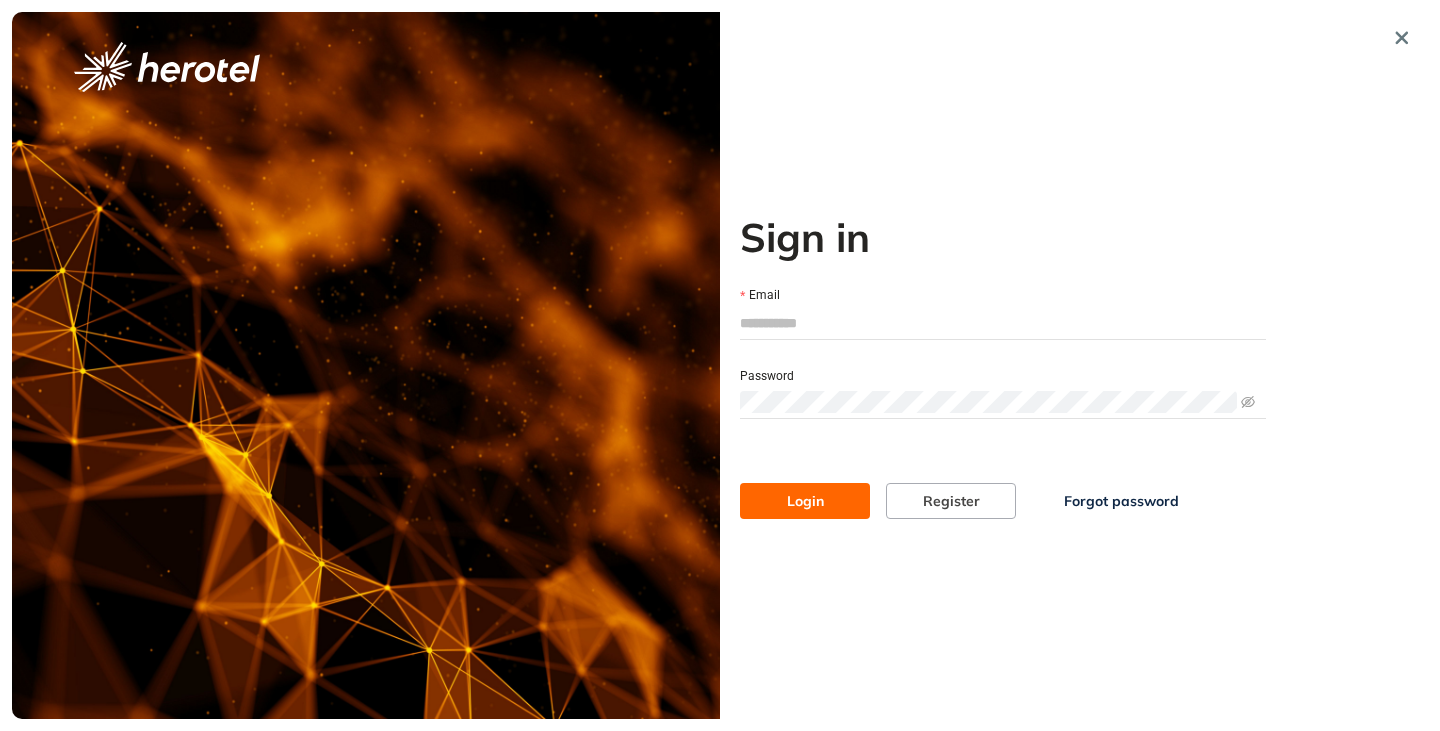 click on "Email" at bounding box center [1003, 323] 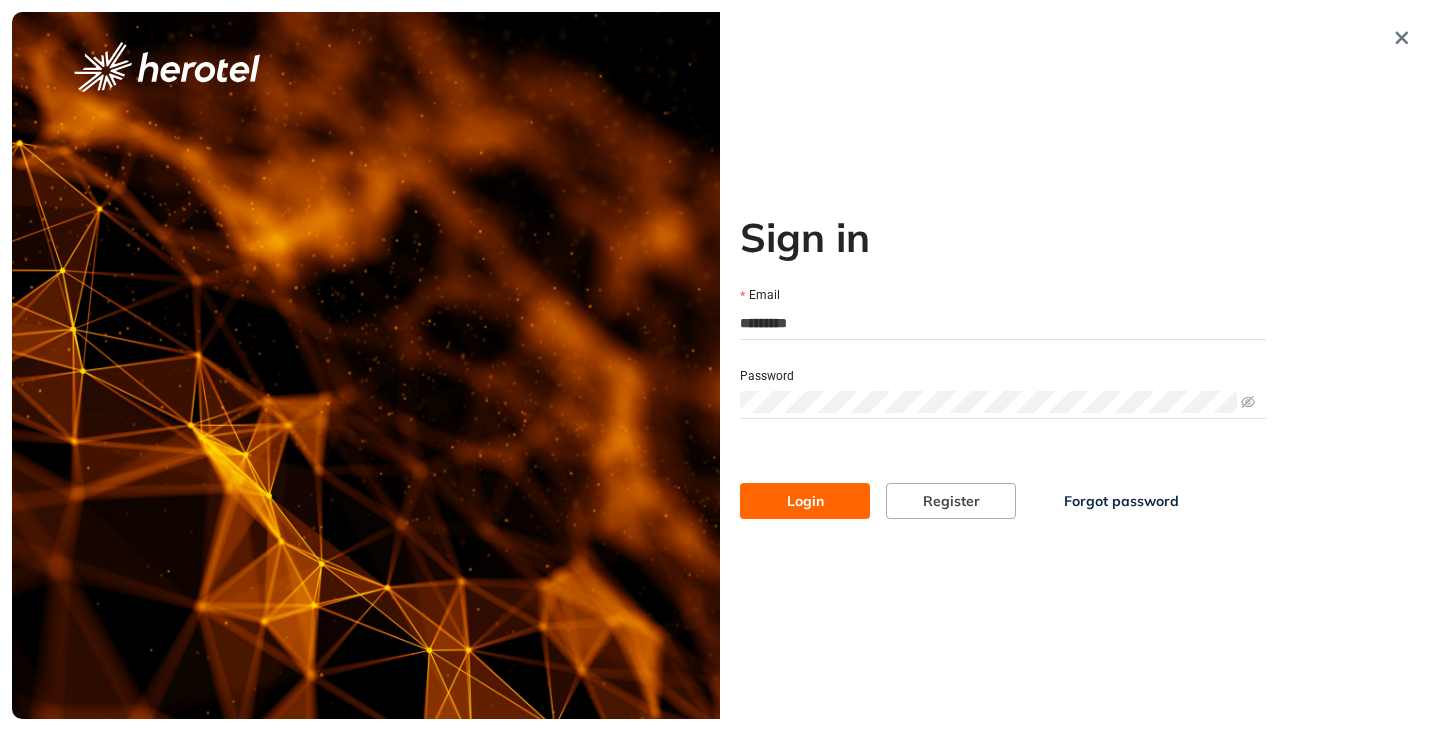 type on "**********" 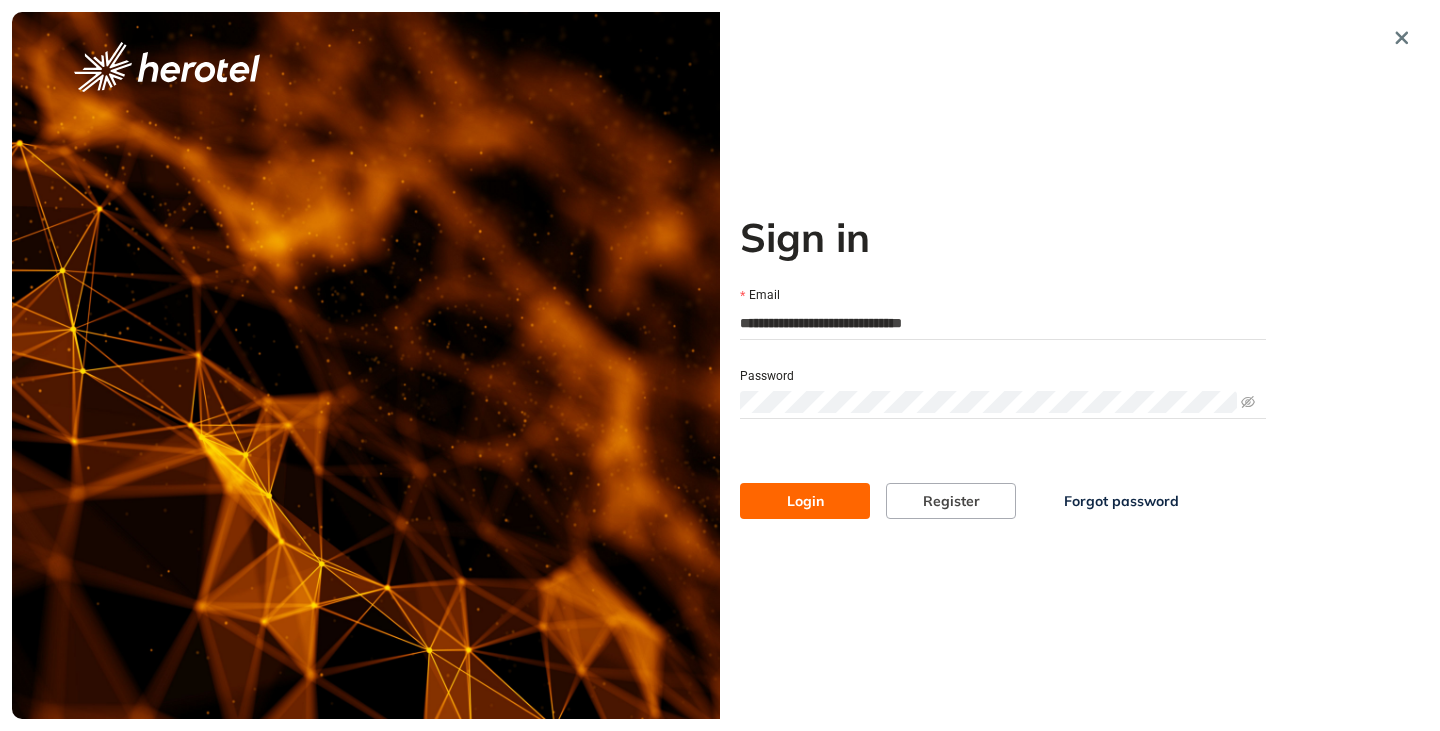 click on "Login" at bounding box center (805, 501) 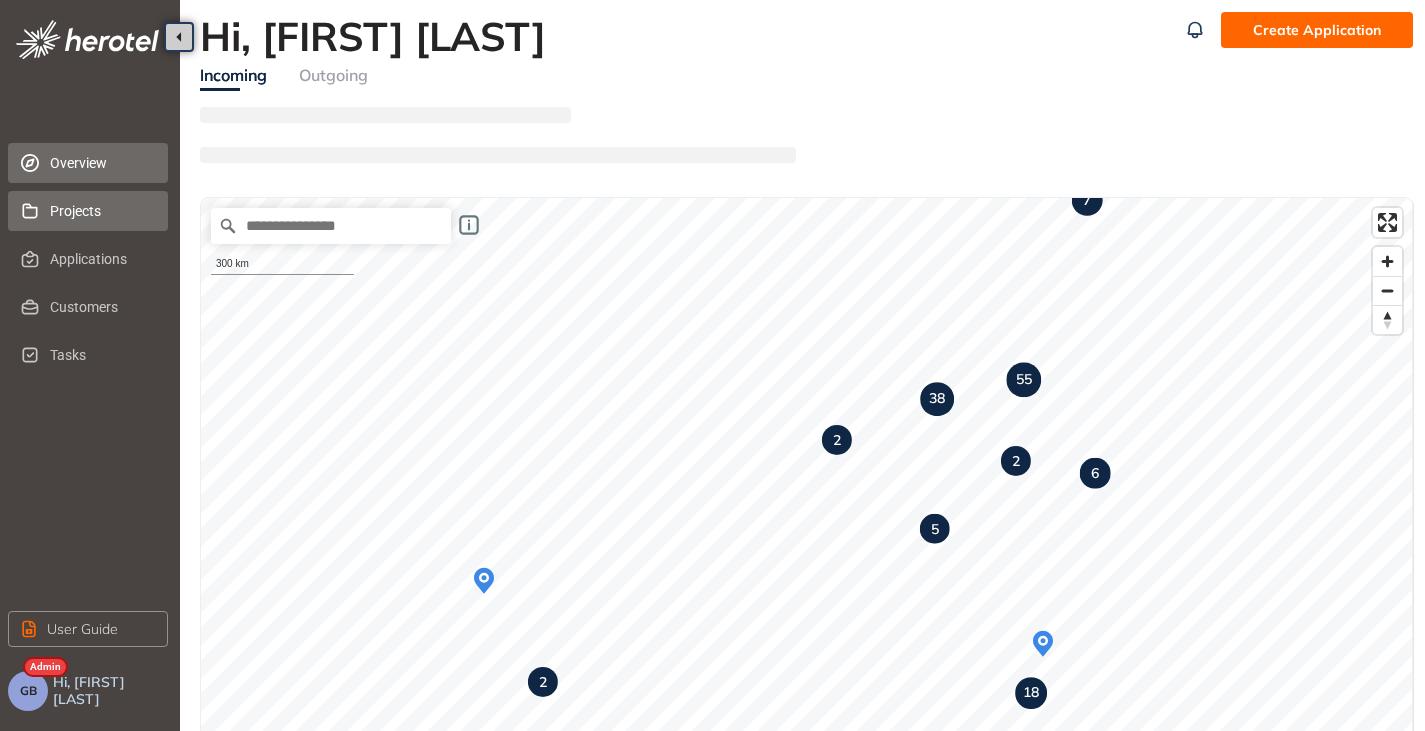 click on "Projects" at bounding box center (101, 211) 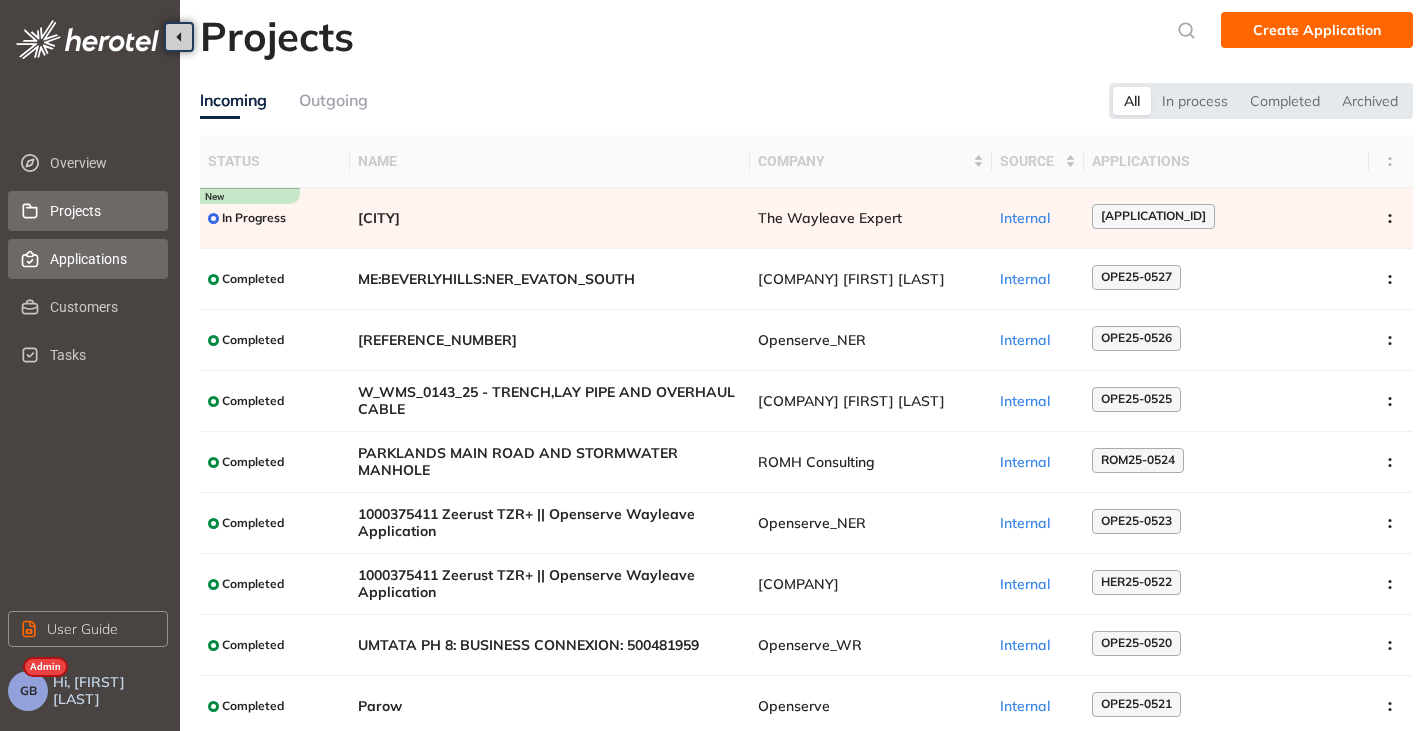 click on "Applications" at bounding box center (101, 259) 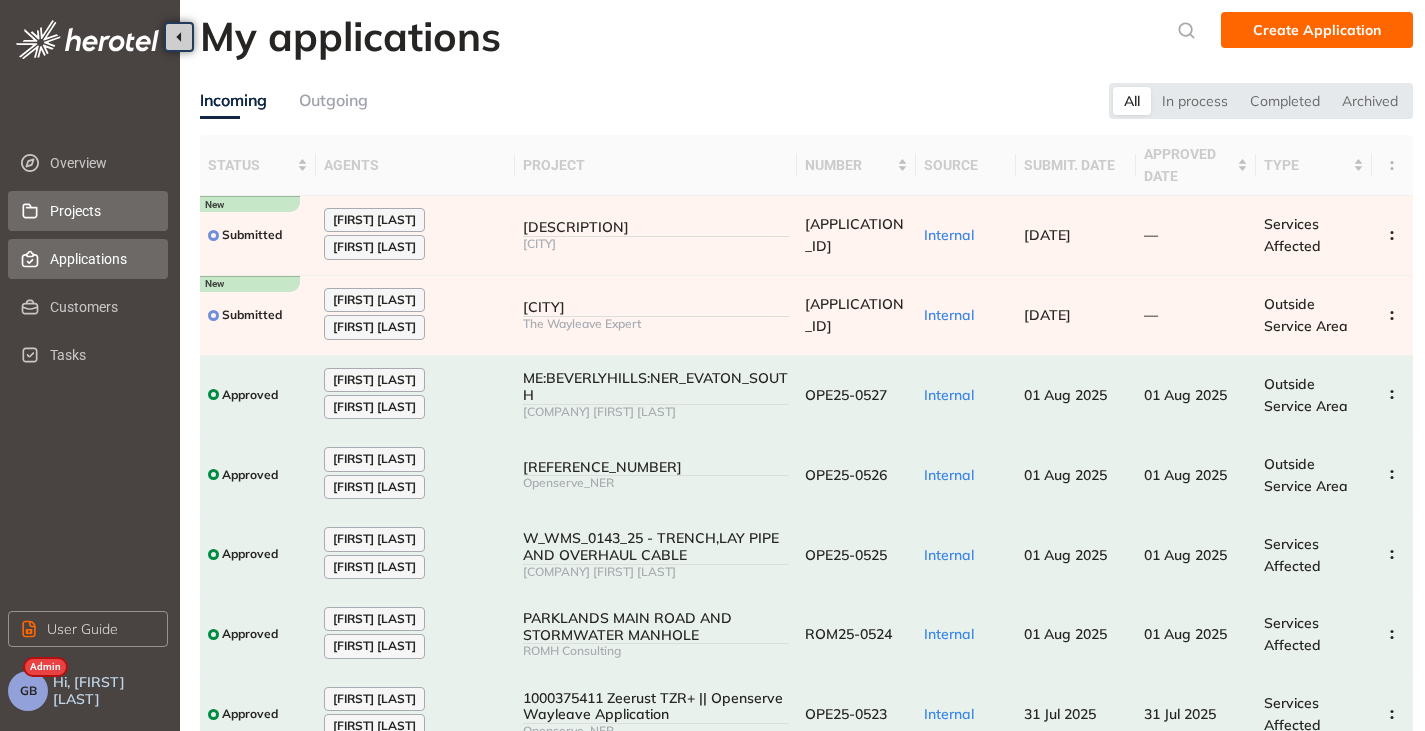 click on "Projects" at bounding box center [101, 211] 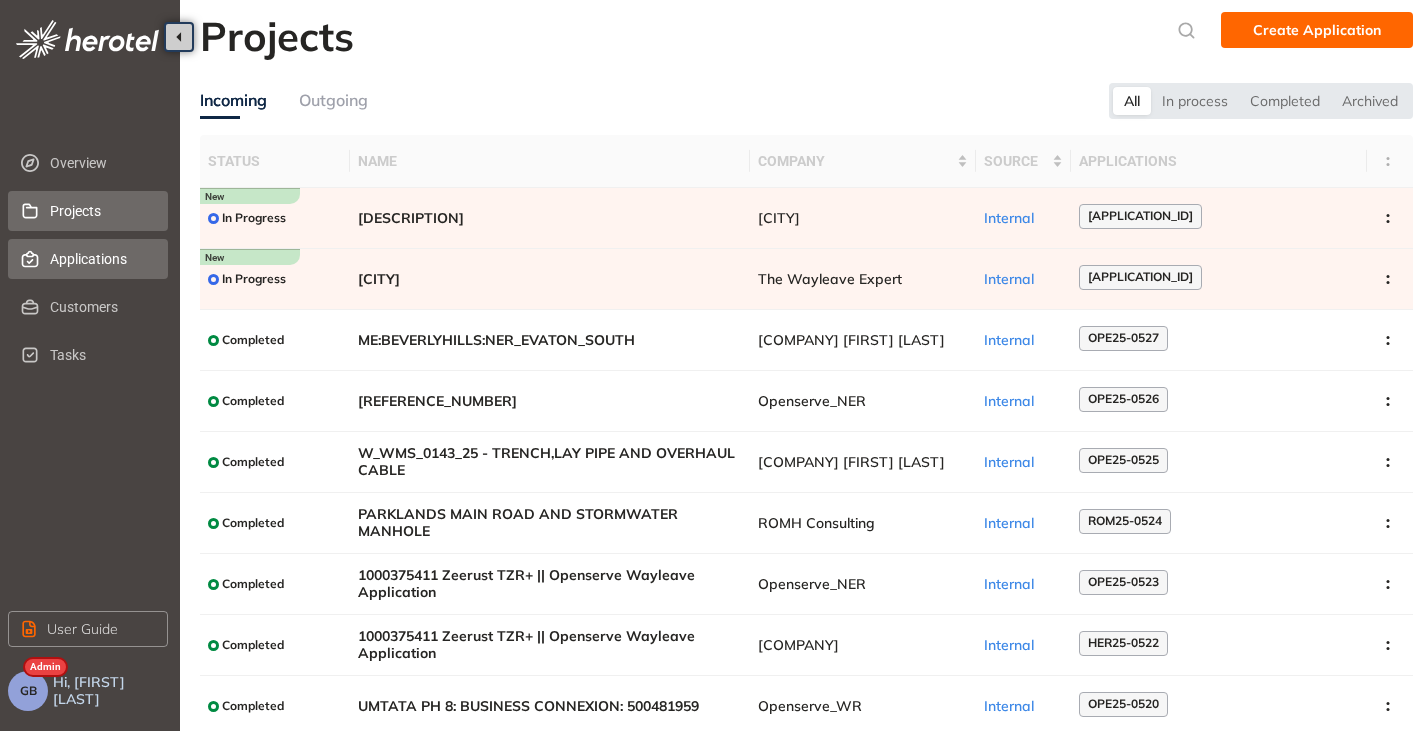 click on "Applications" at bounding box center [101, 259] 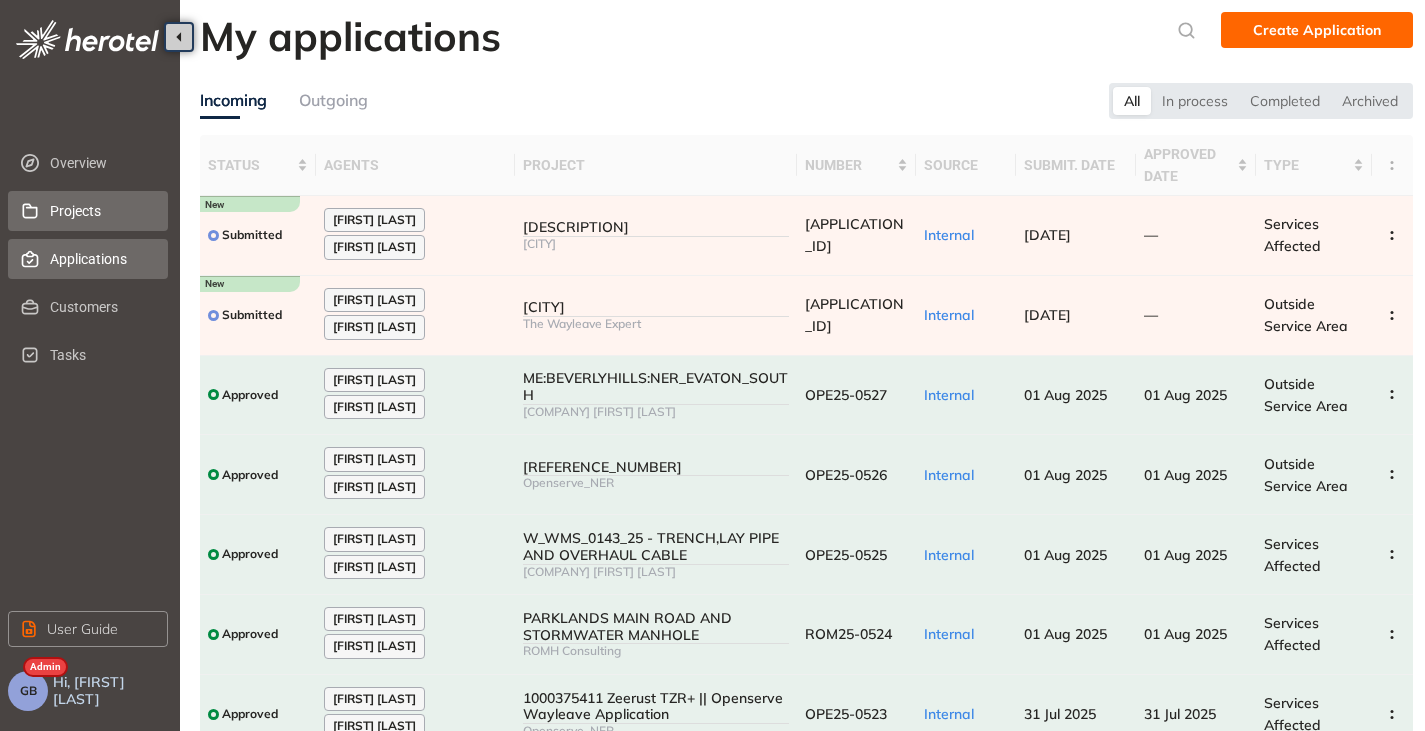 click on "Projects" at bounding box center (101, 211) 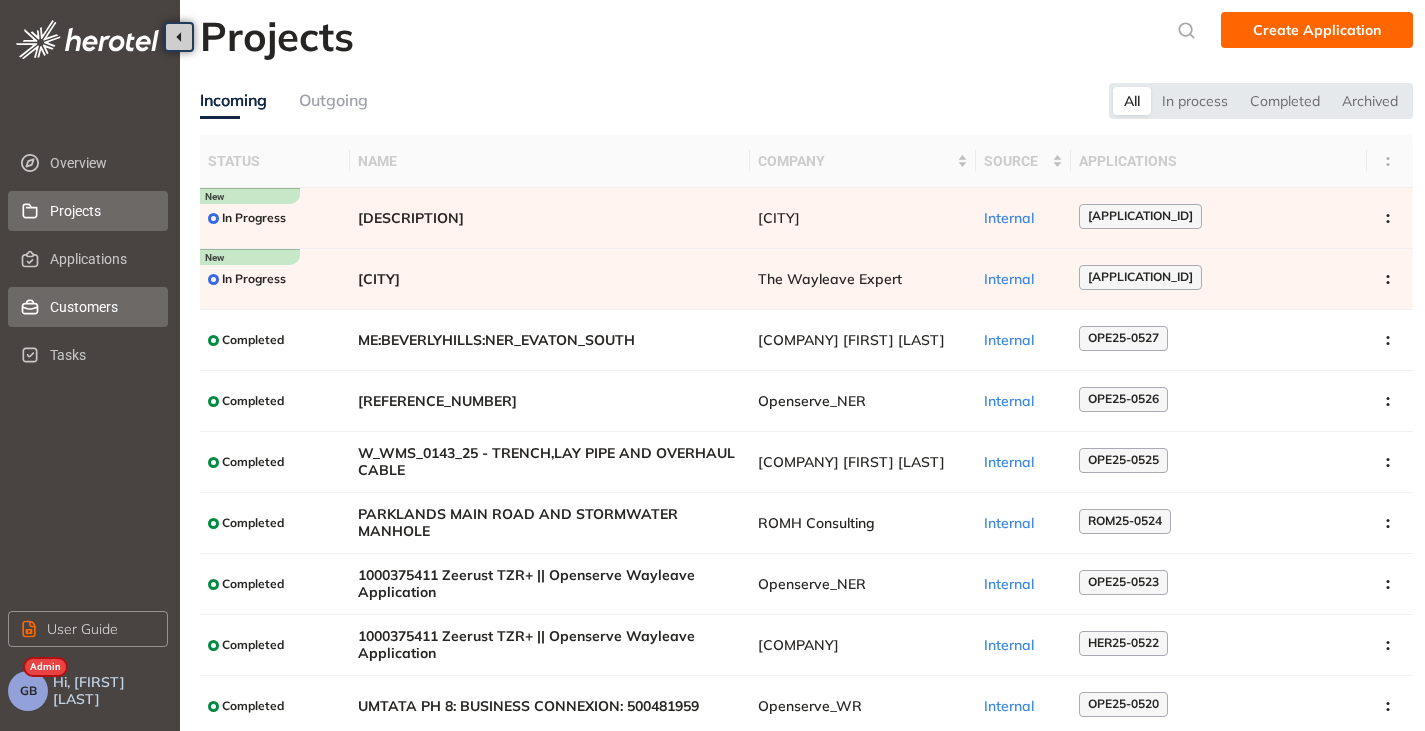 click on "Customers" at bounding box center [101, 307] 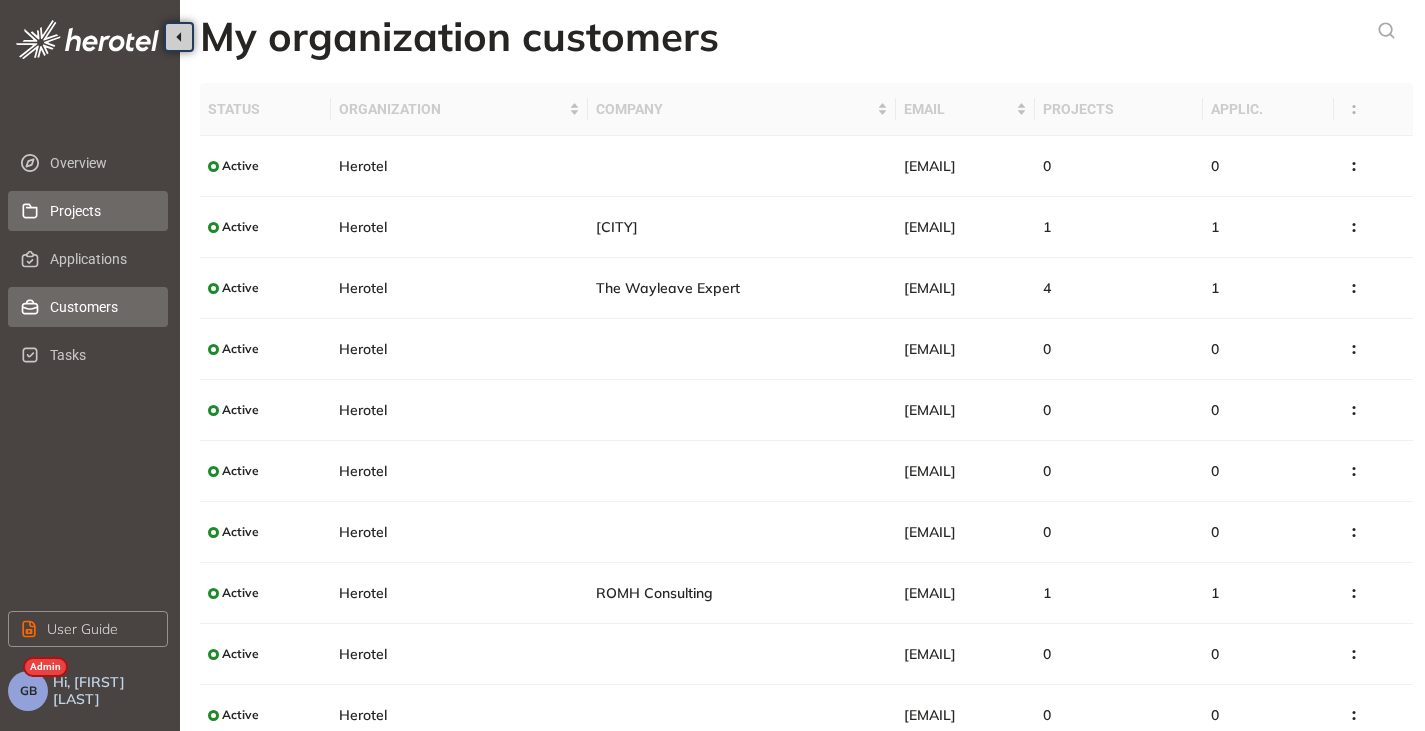 click on "Projects" at bounding box center (101, 211) 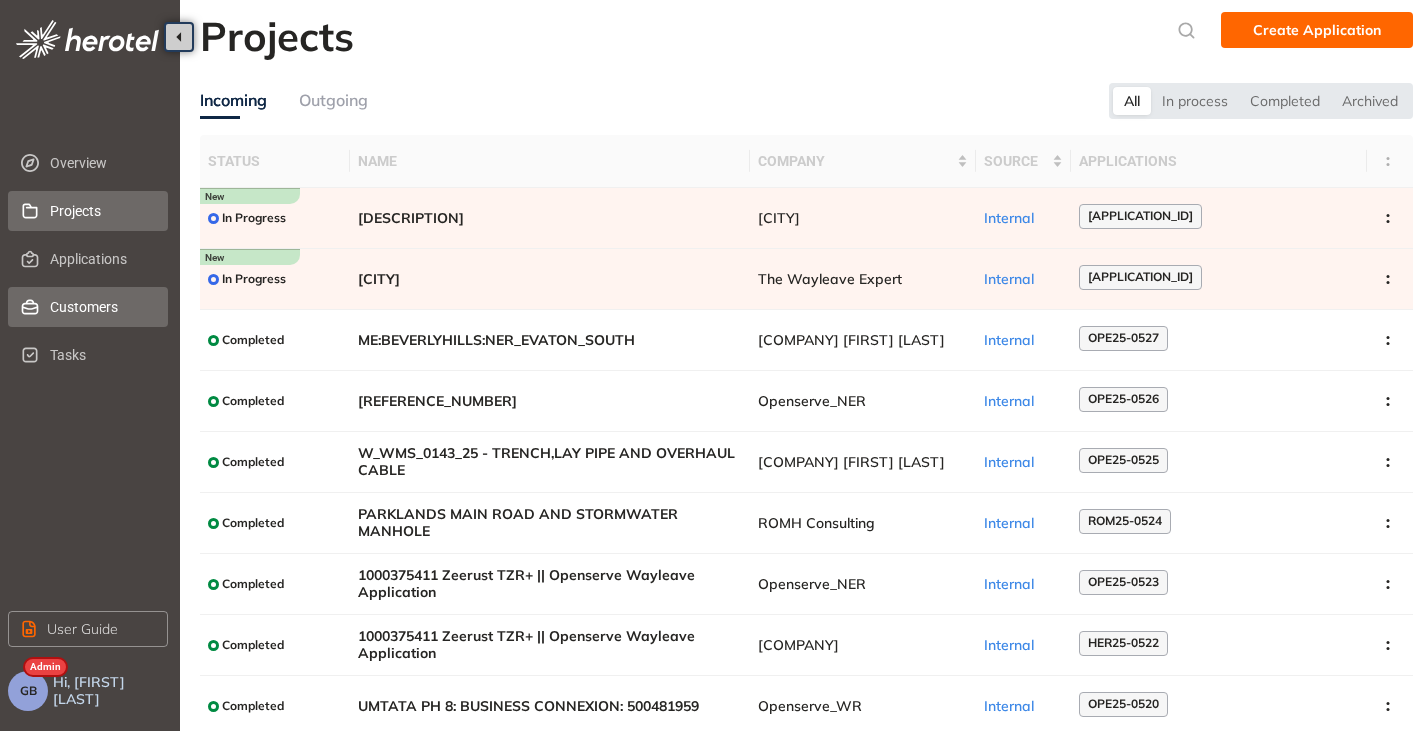 click on "Customers" at bounding box center [101, 307] 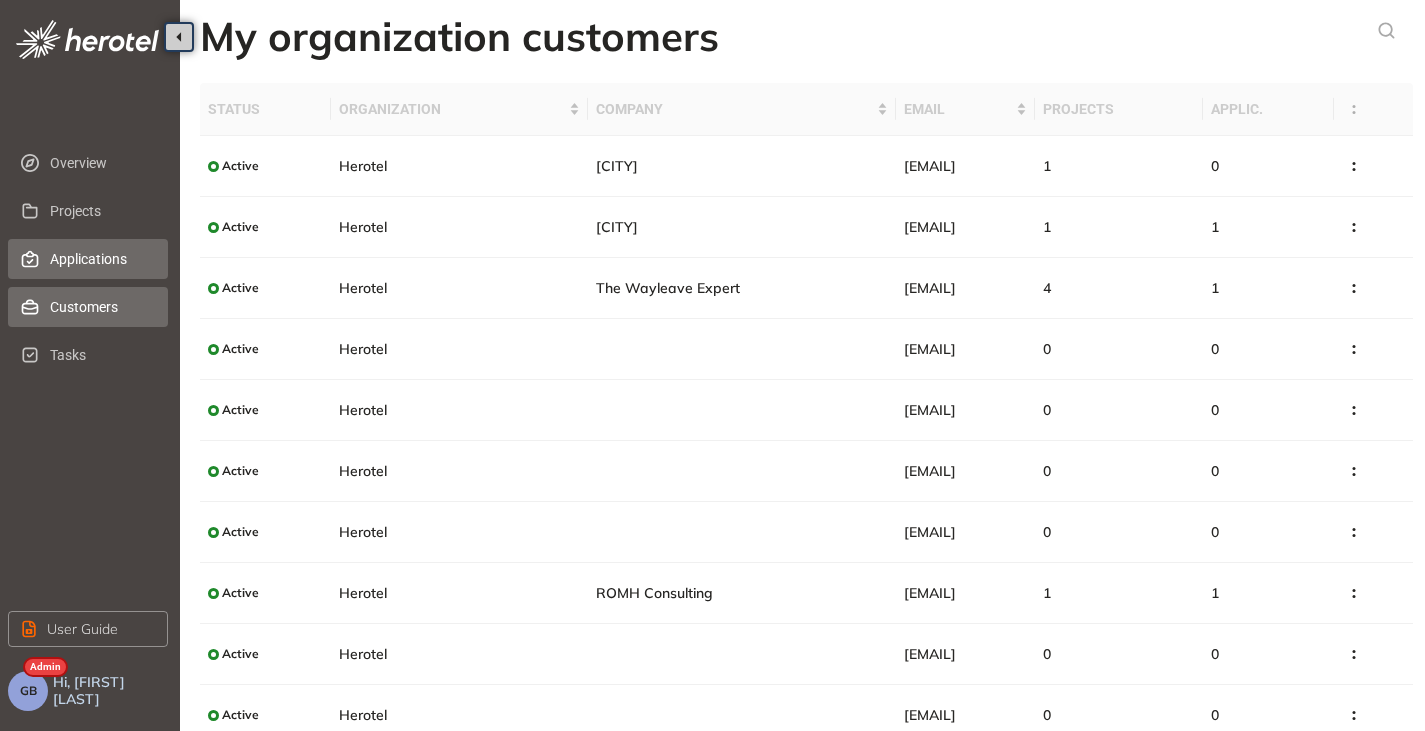 click on "Applications" at bounding box center (101, 259) 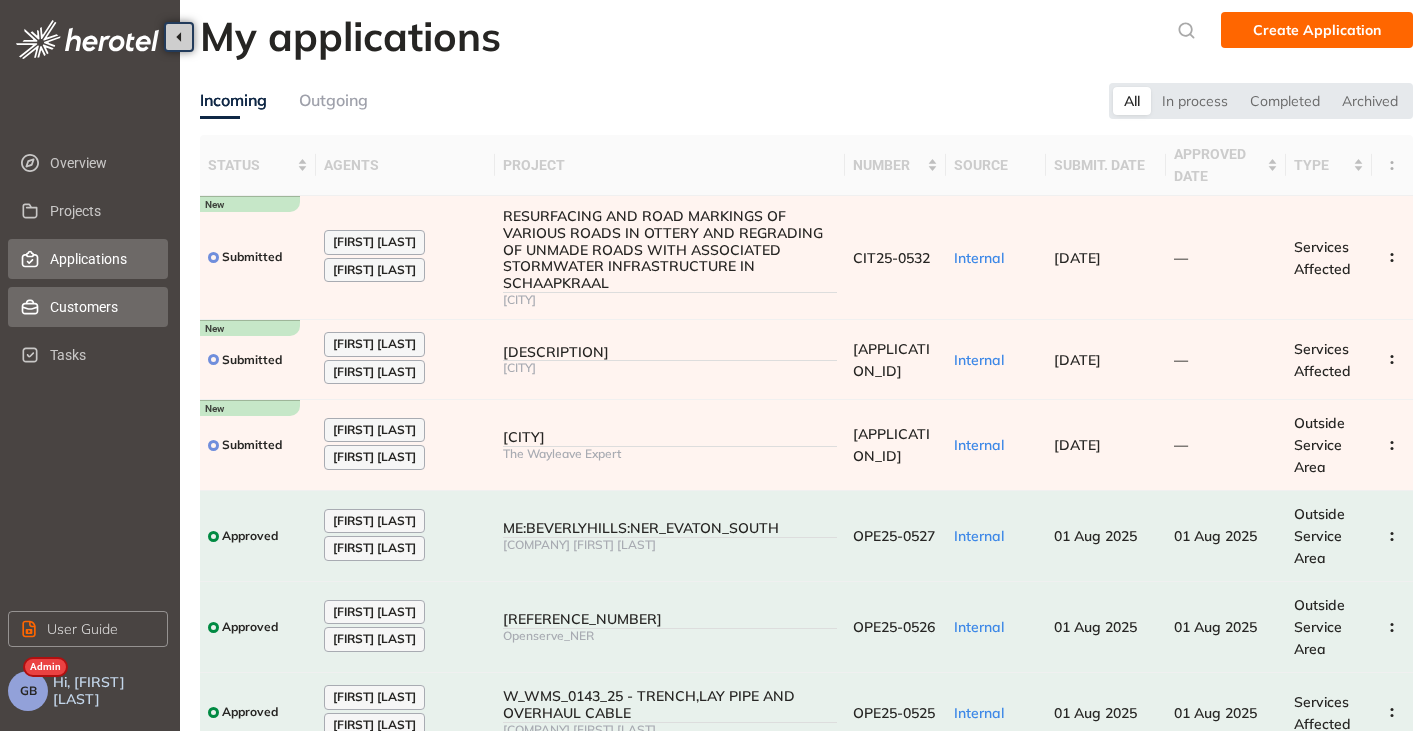 click on "Customers" at bounding box center (101, 307) 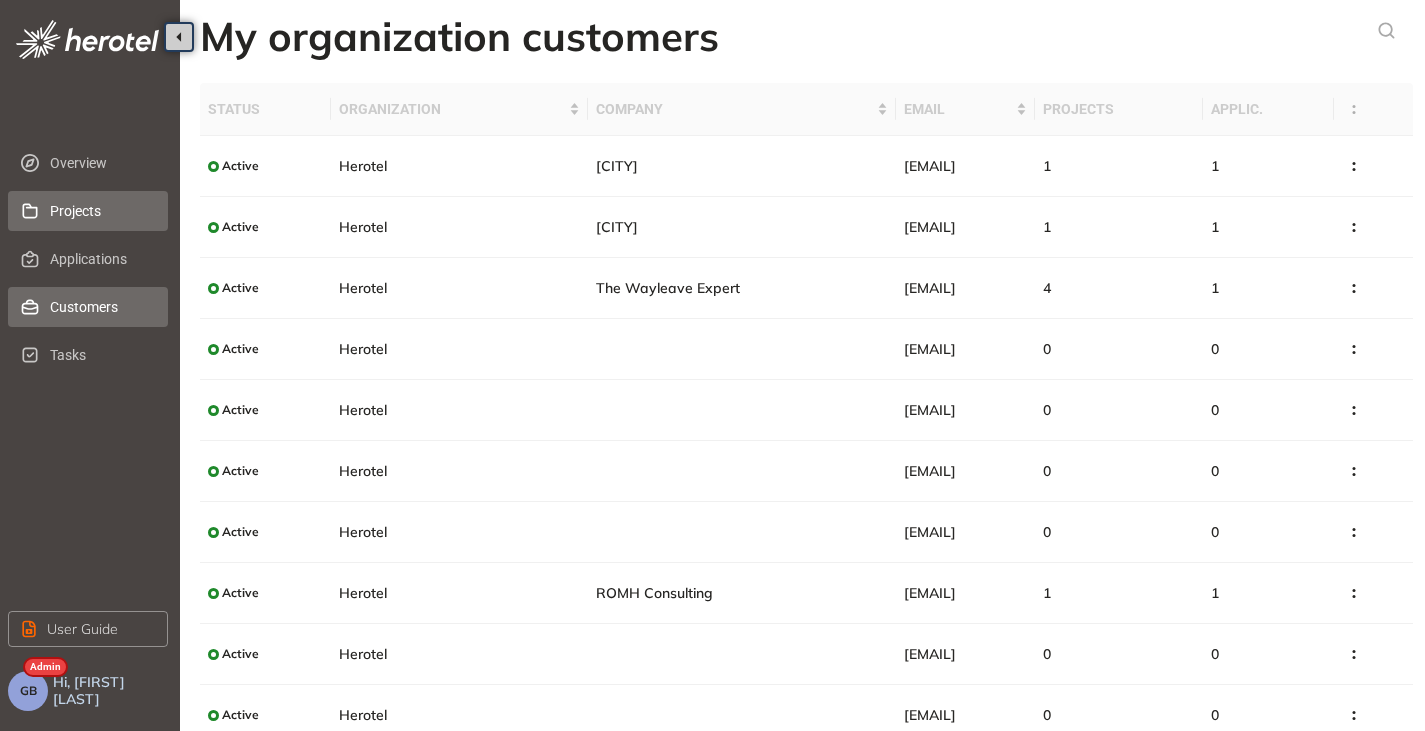 click on "Projects" at bounding box center [101, 211] 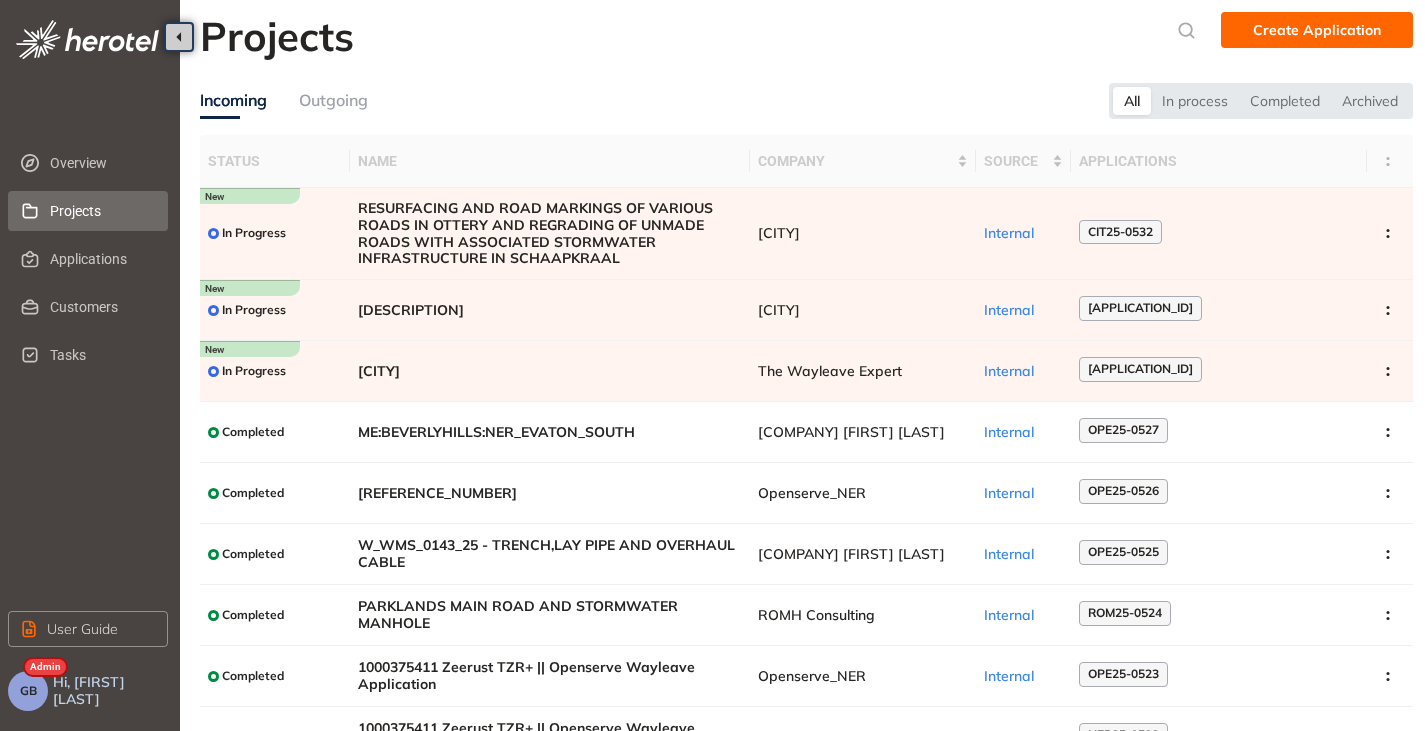 click on "GB" at bounding box center [28, 691] 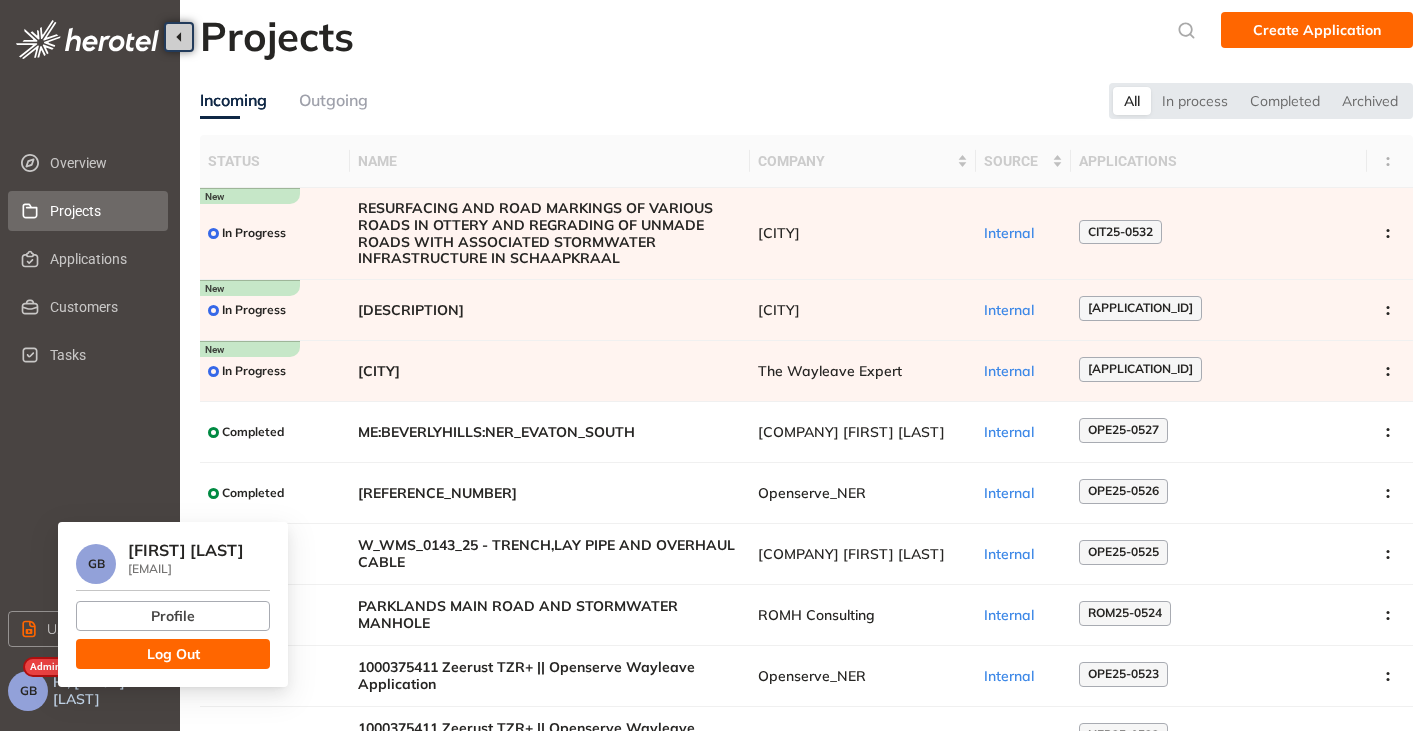 click on "Log Out" at bounding box center [173, 654] 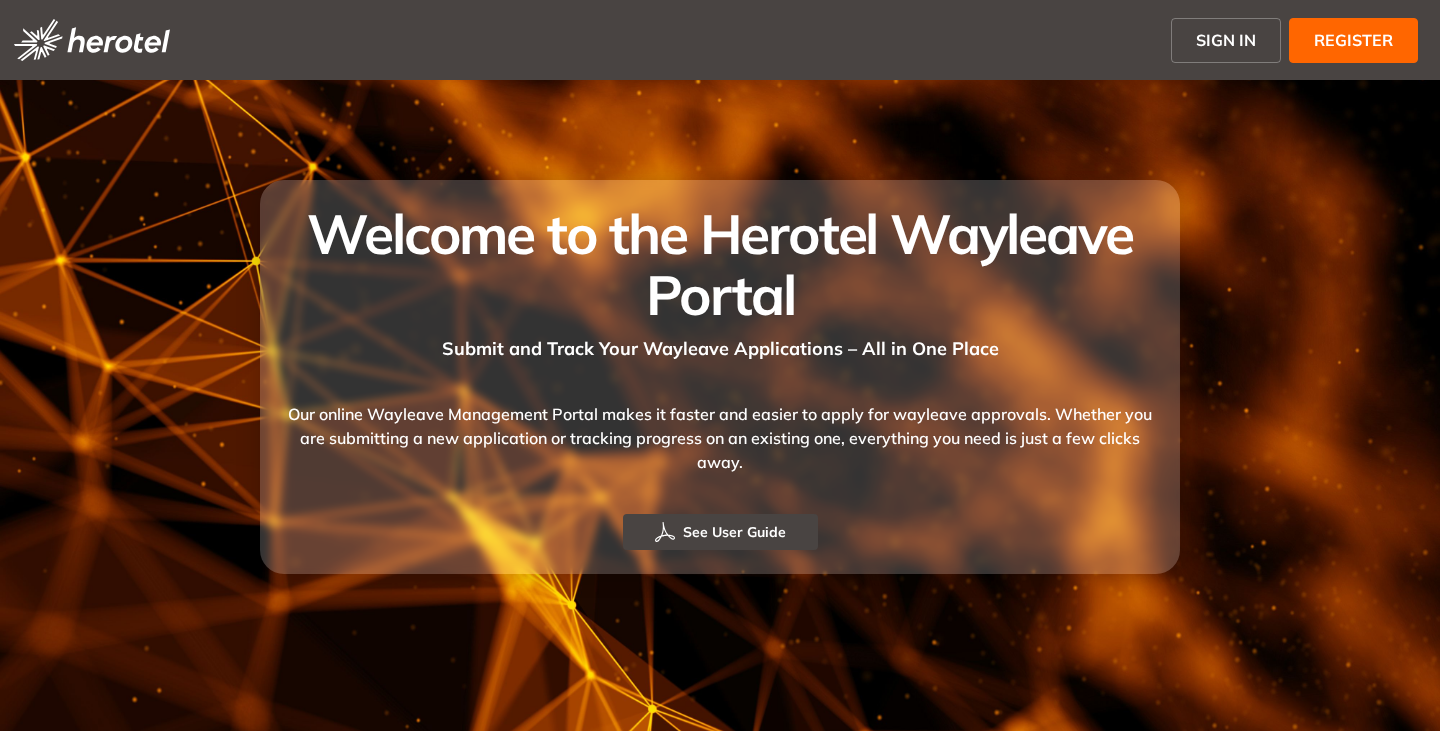 click on "SIGN IN" at bounding box center (1226, 40) 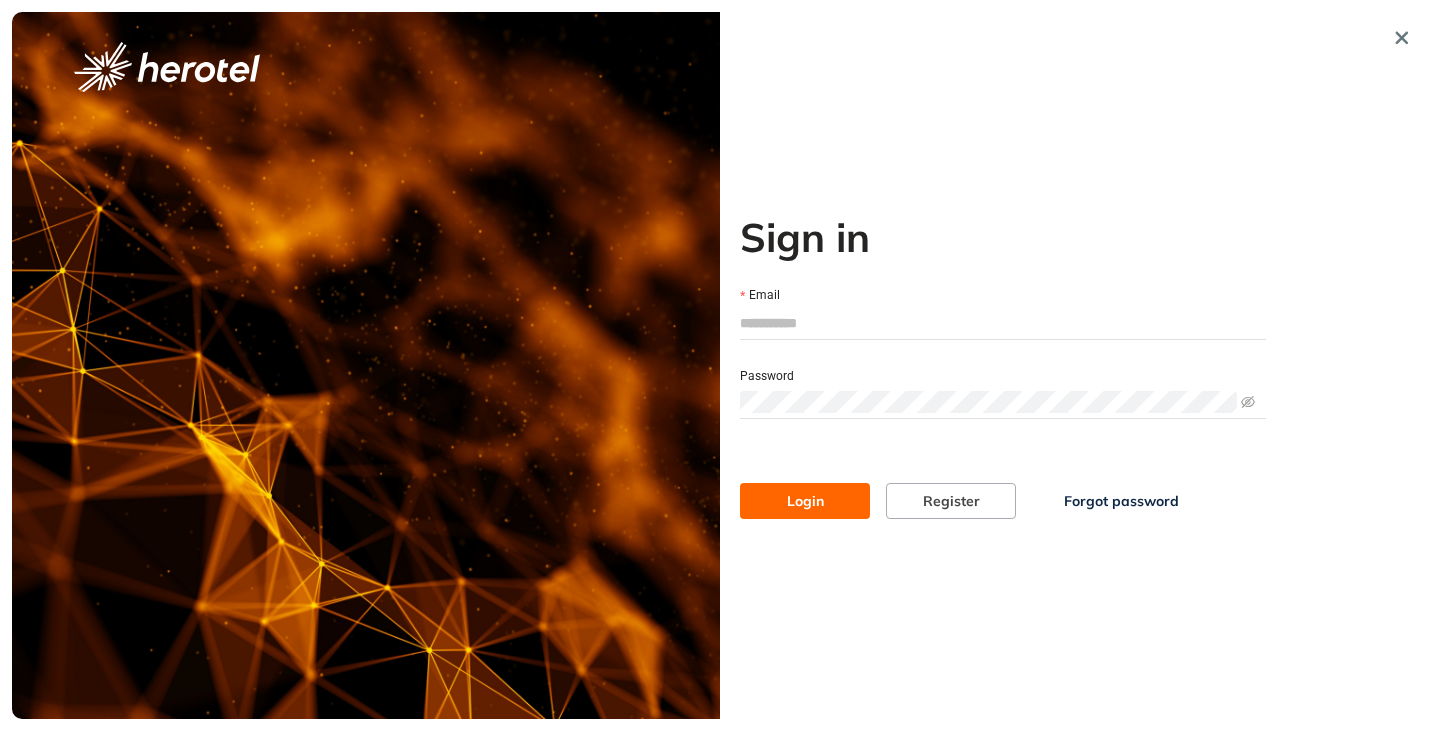 click on "Email" at bounding box center (1003, 323) 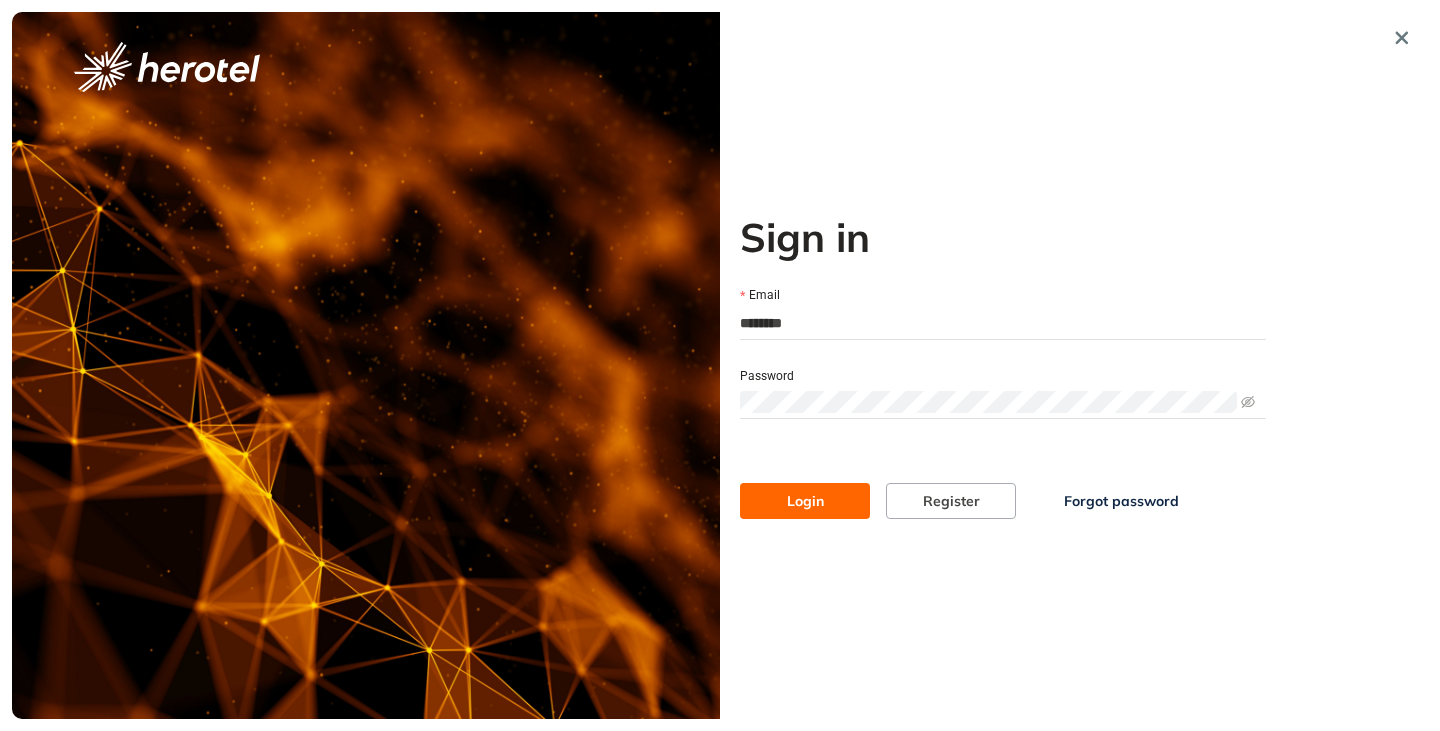 type on "**********" 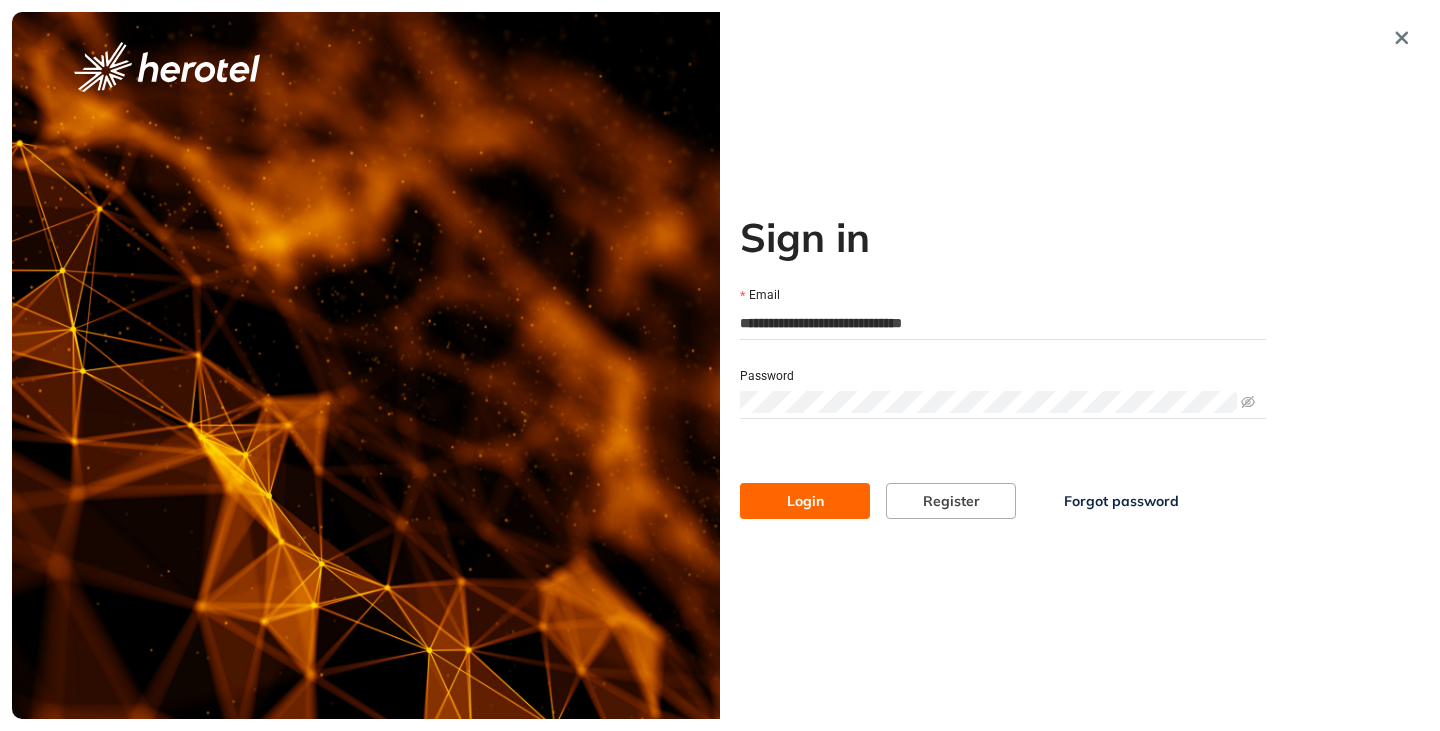 click on "Login" at bounding box center [805, 501] 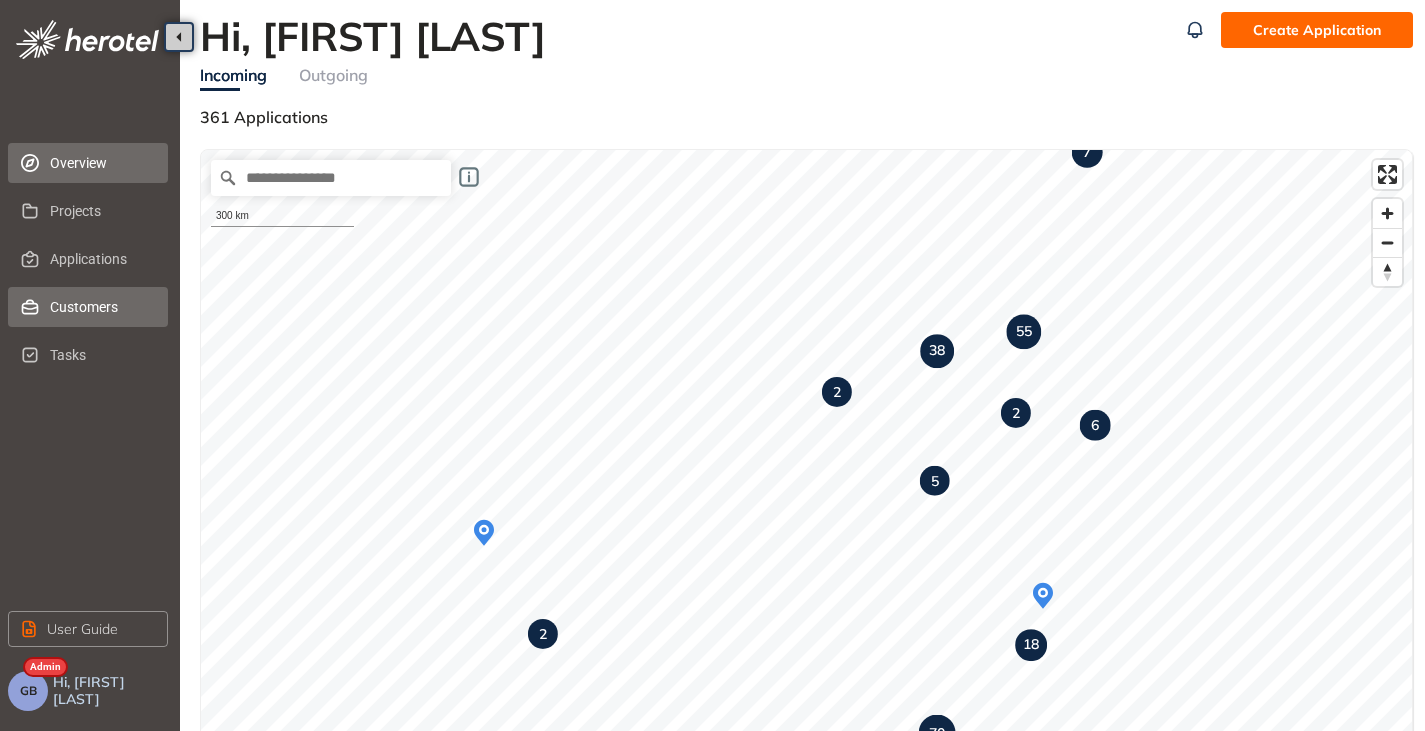 click on "Customers" at bounding box center [101, 307] 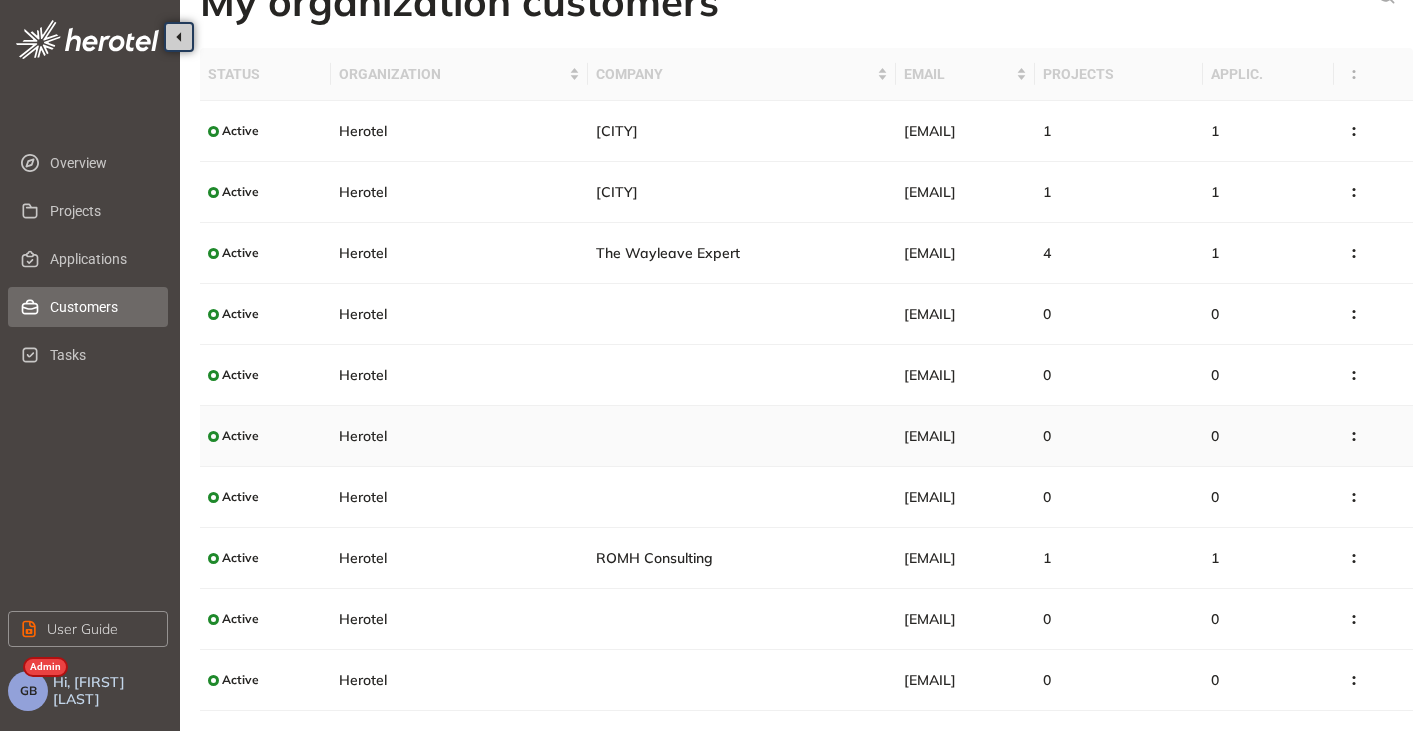 scroll, scrollTop: 0, scrollLeft: 0, axis: both 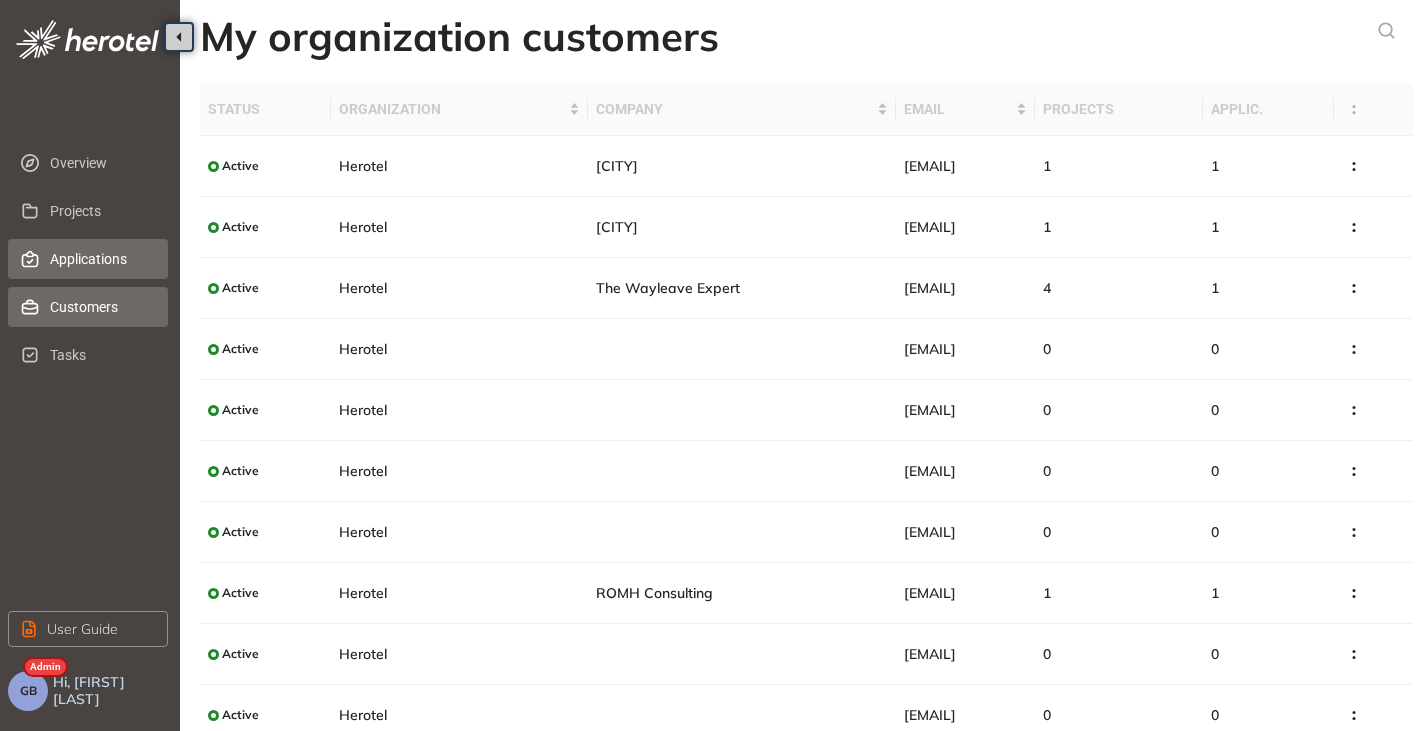 click 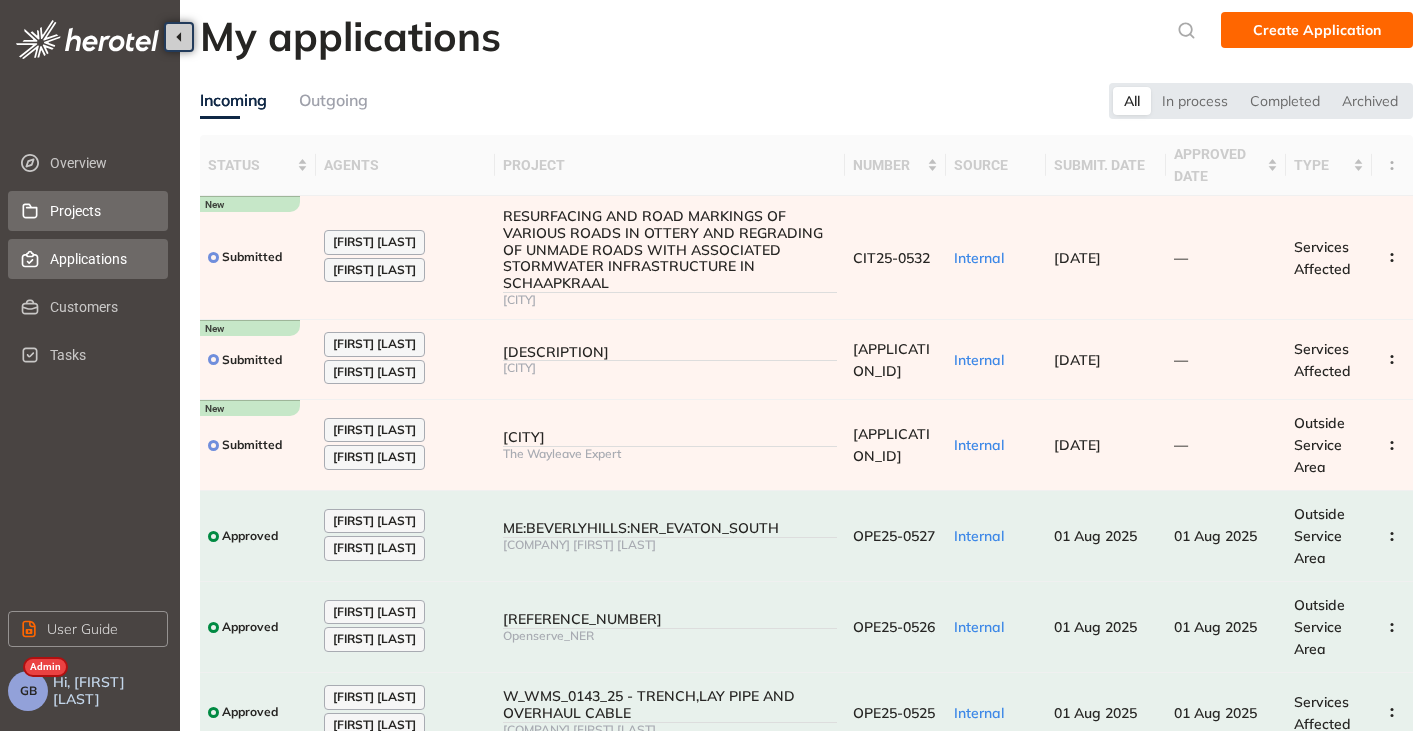 click on "Projects" at bounding box center [101, 211] 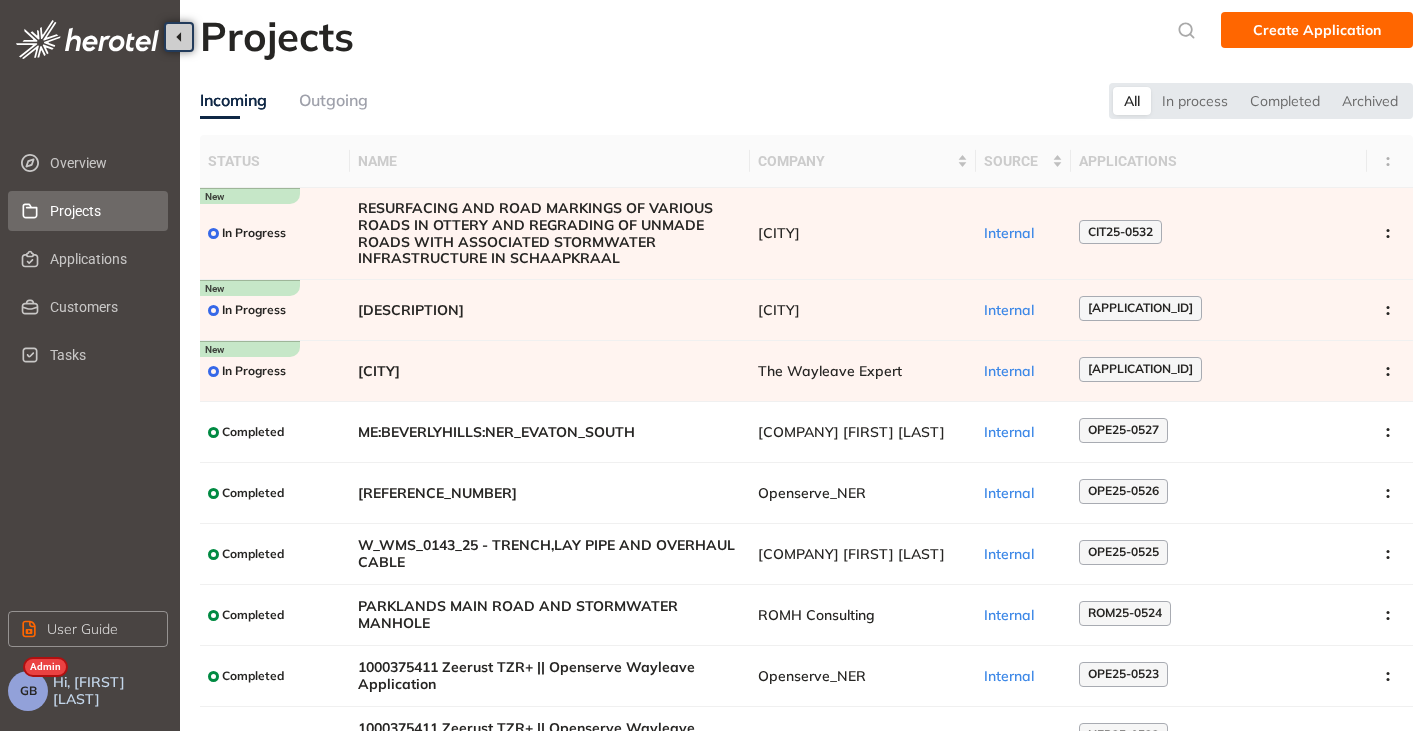 click on "GB" at bounding box center [28, 691] 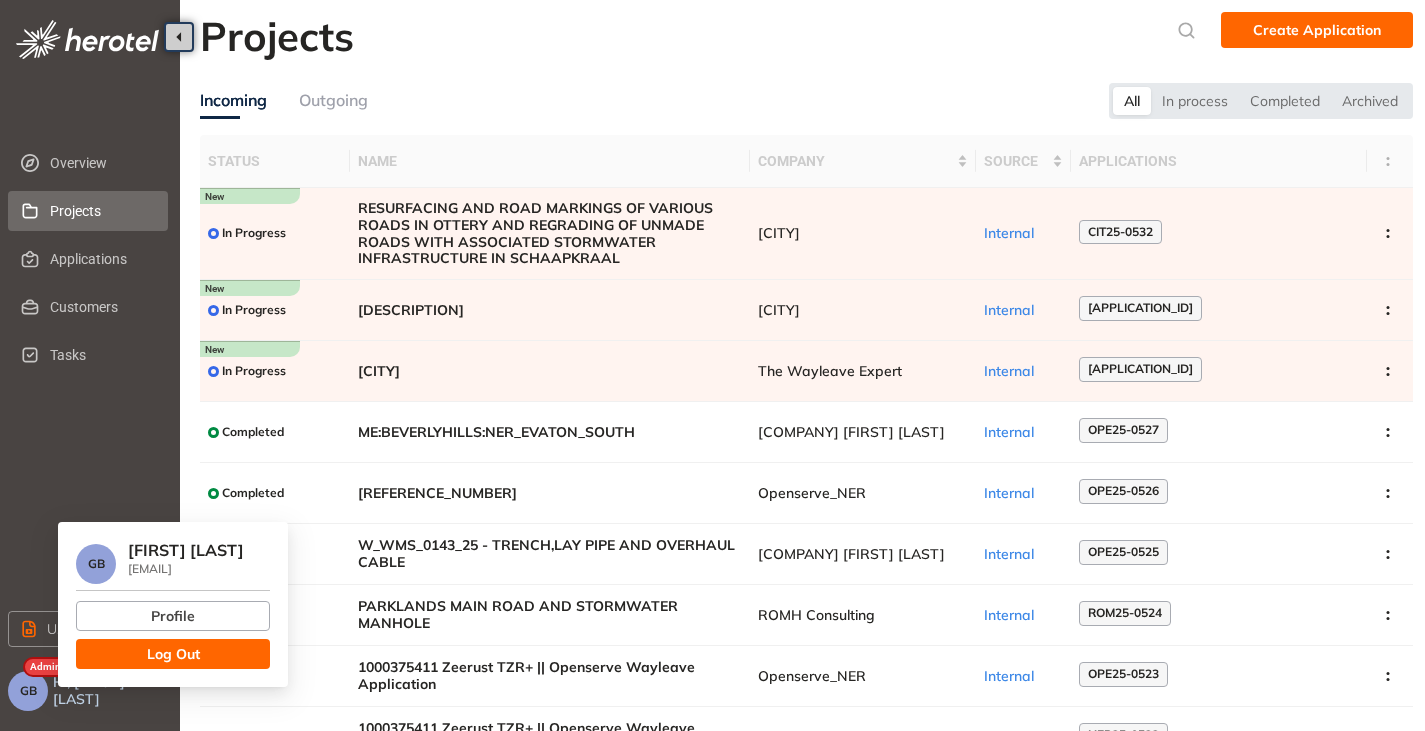 click on "Log Out" at bounding box center (173, 654) 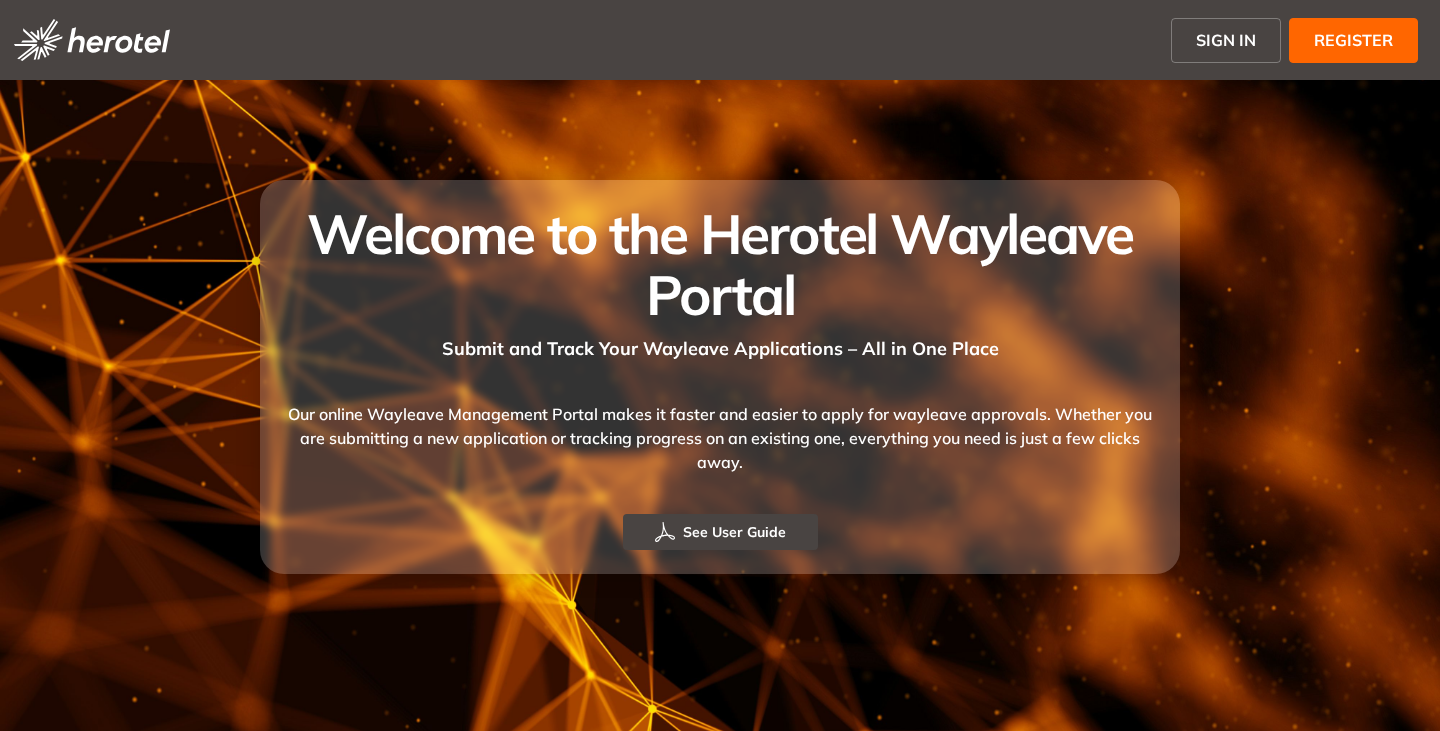 click on "SIGN IN" at bounding box center (1226, 40) 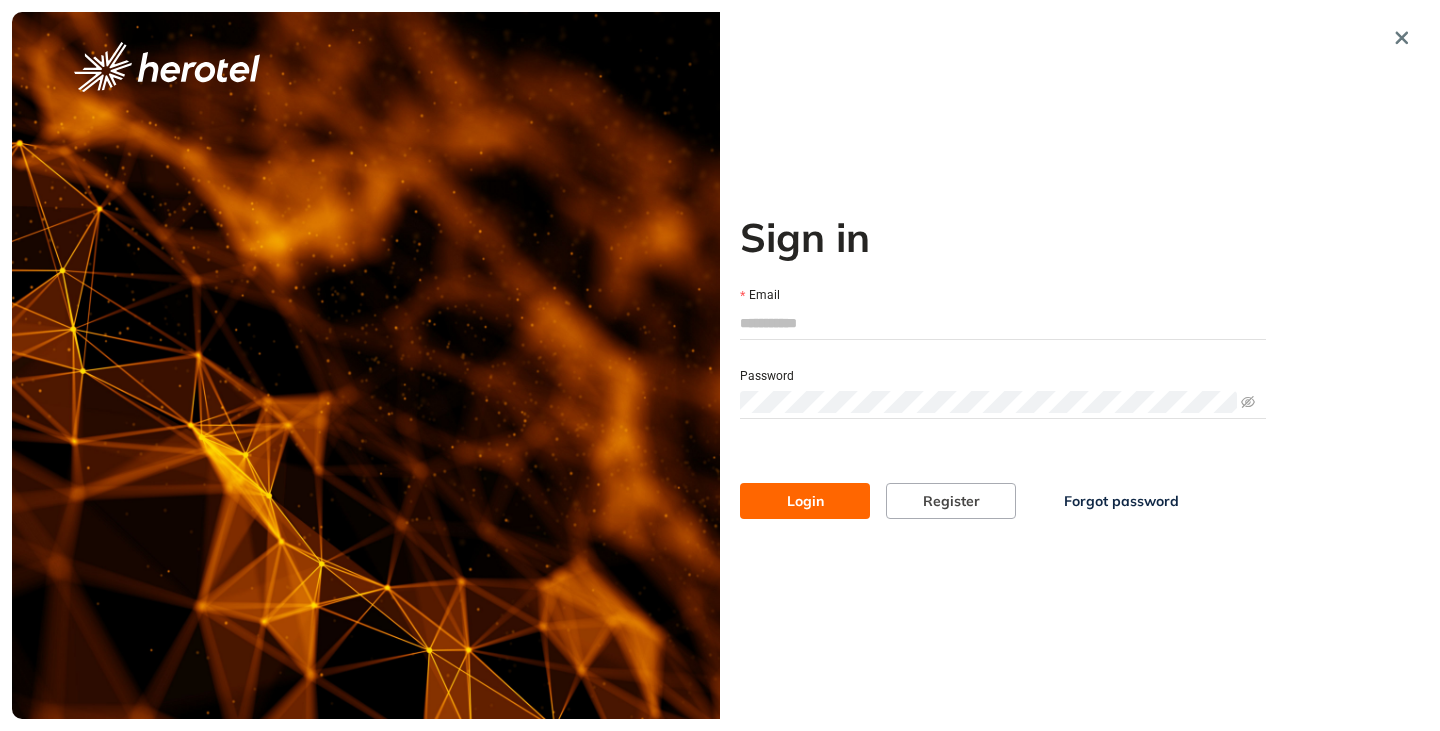 paste on "**********" 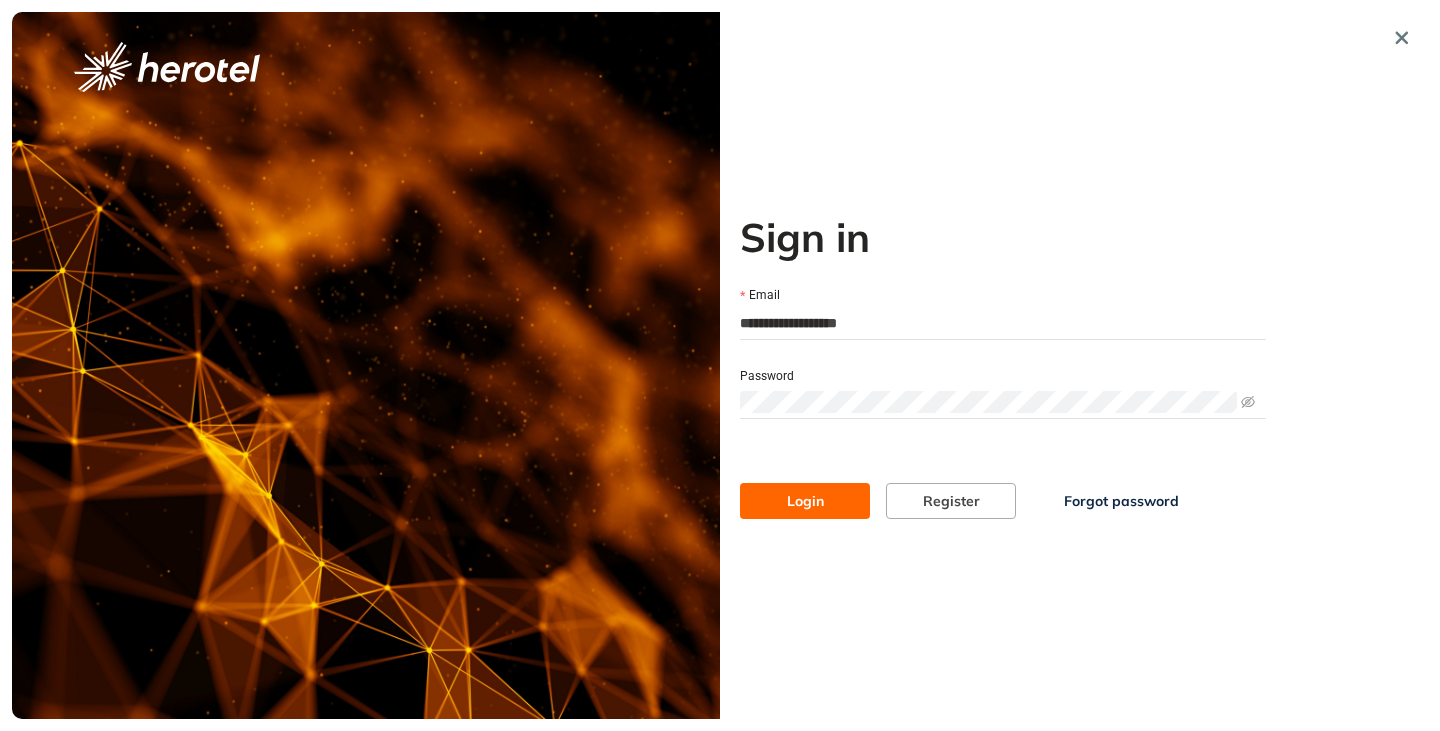 type on "**********" 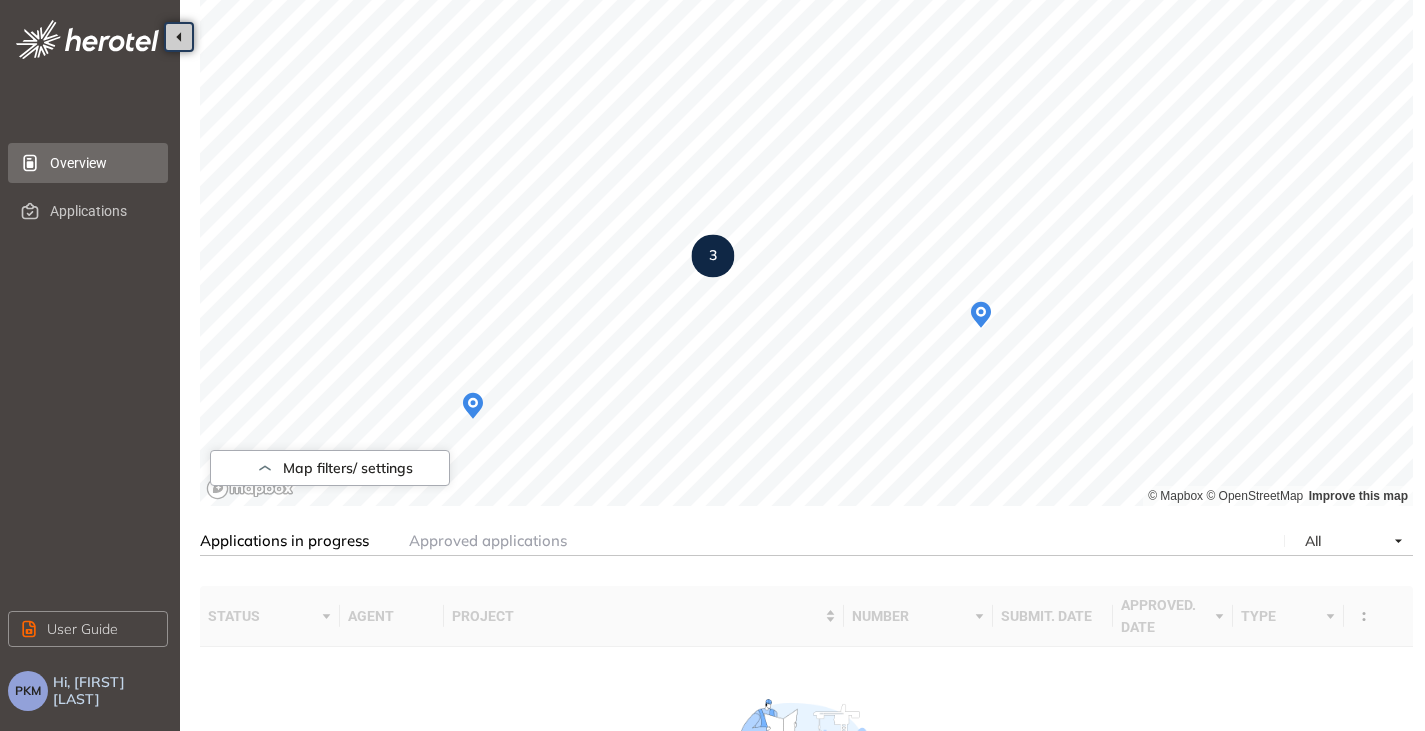 scroll, scrollTop: 0, scrollLeft: 0, axis: both 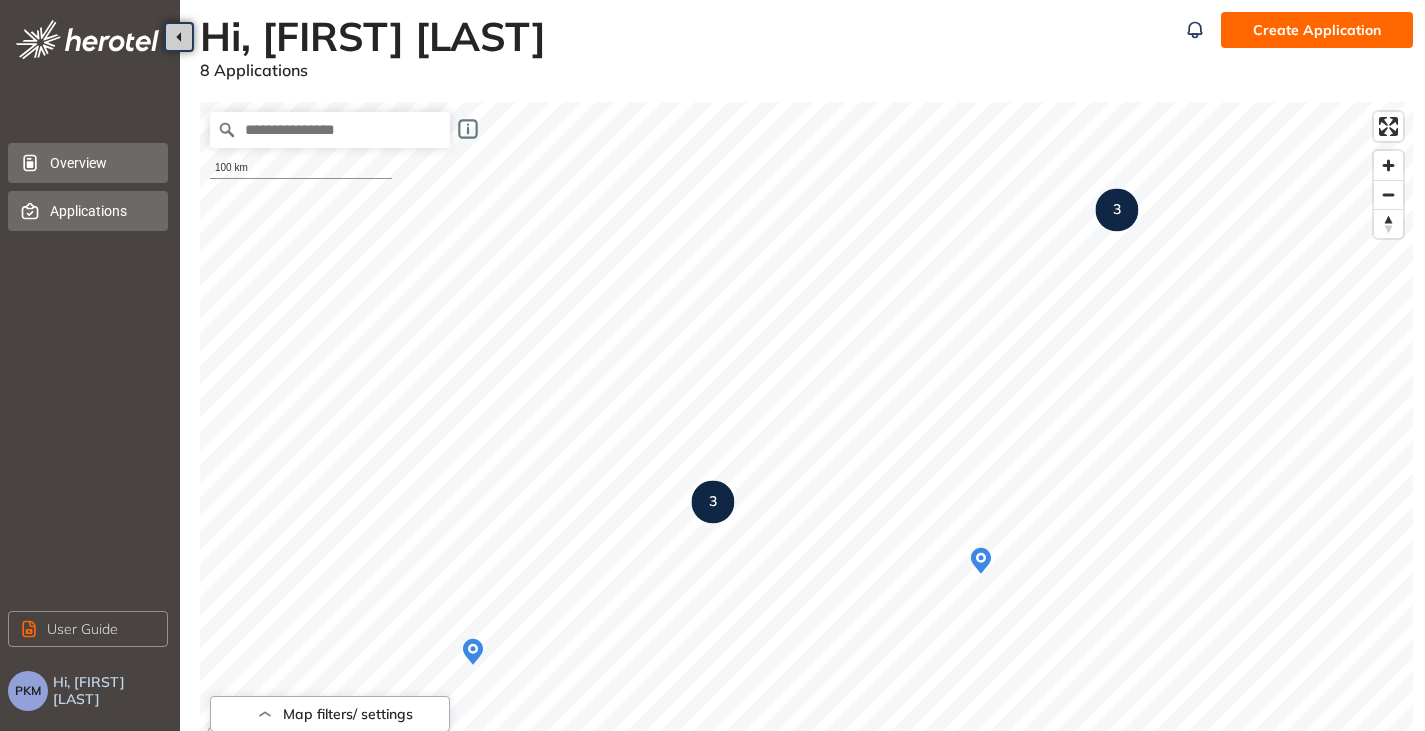 click 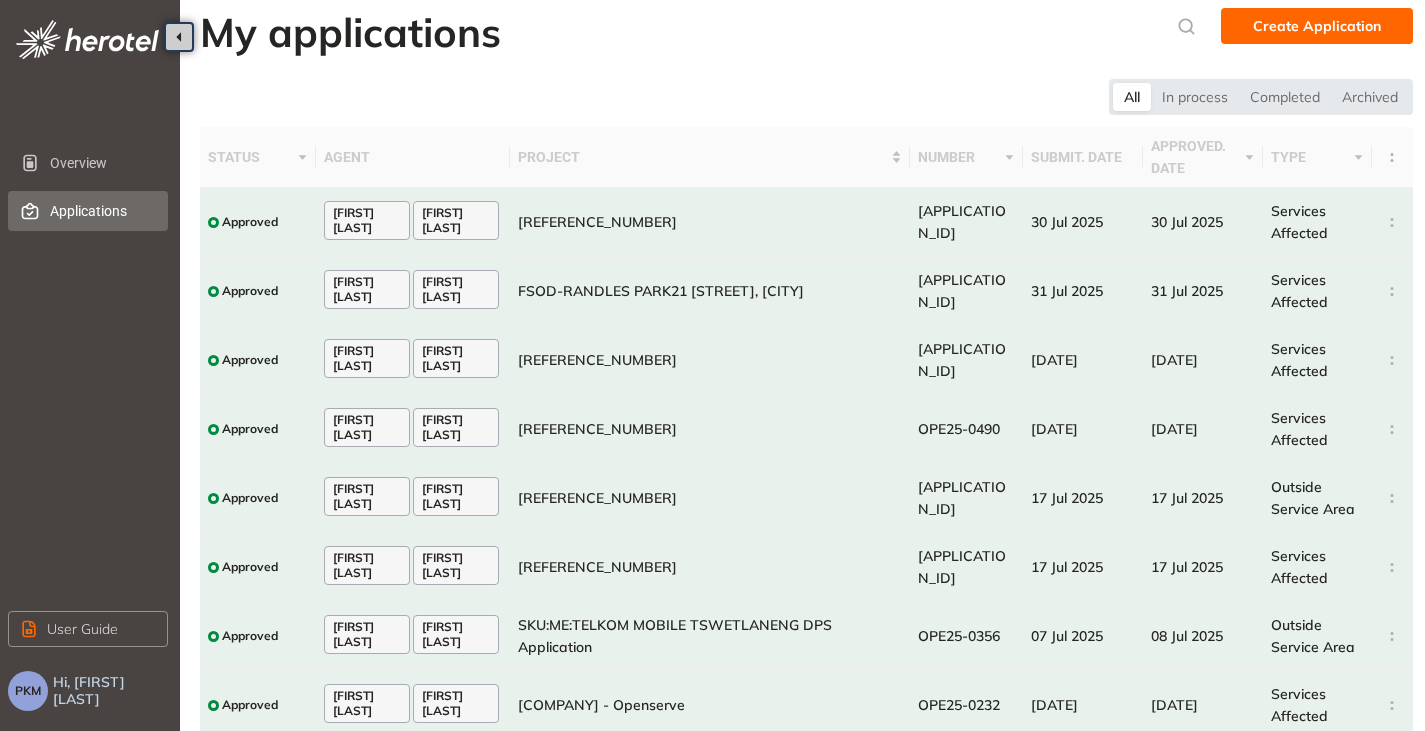 scroll, scrollTop: 0, scrollLeft: 0, axis: both 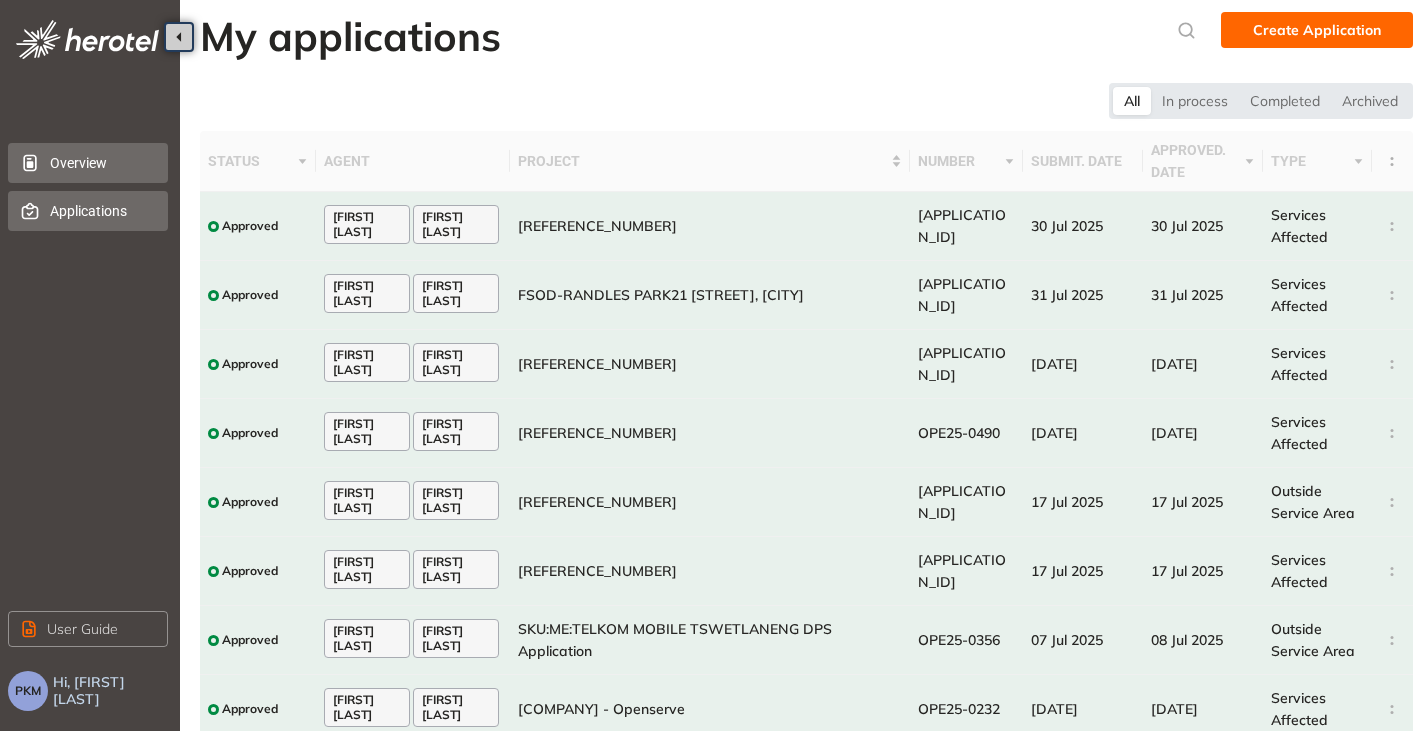 click on "Overview" at bounding box center [101, 163] 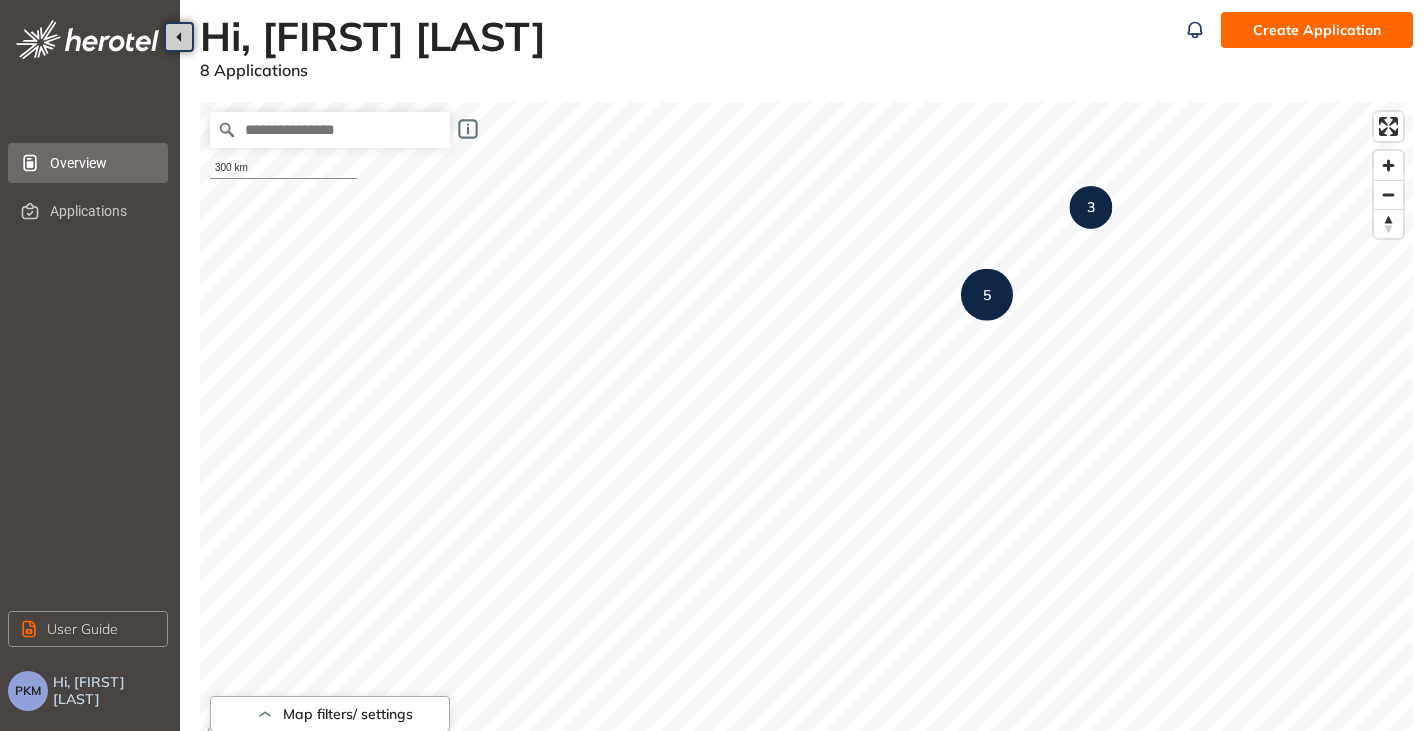 click on "PKM" at bounding box center [28, 691] 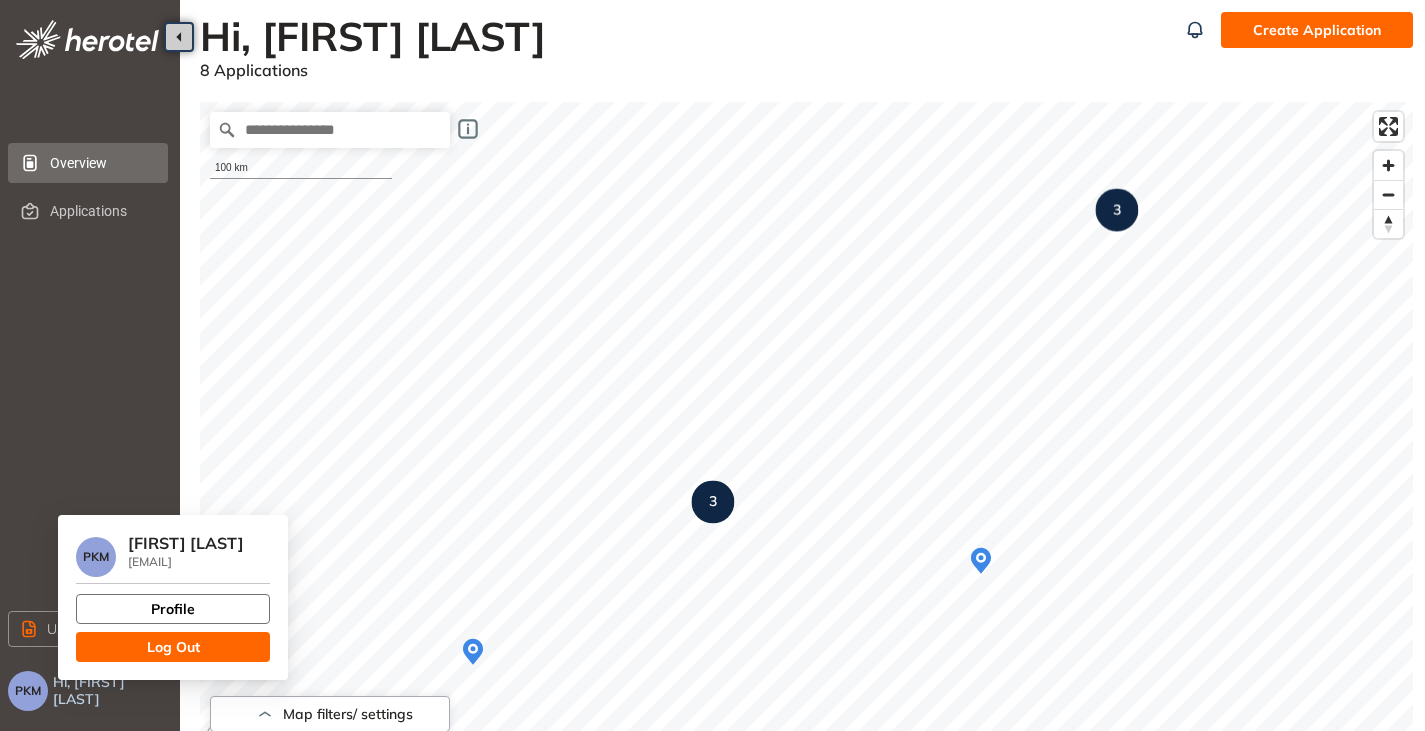 click on "Profile" at bounding box center (173, 609) 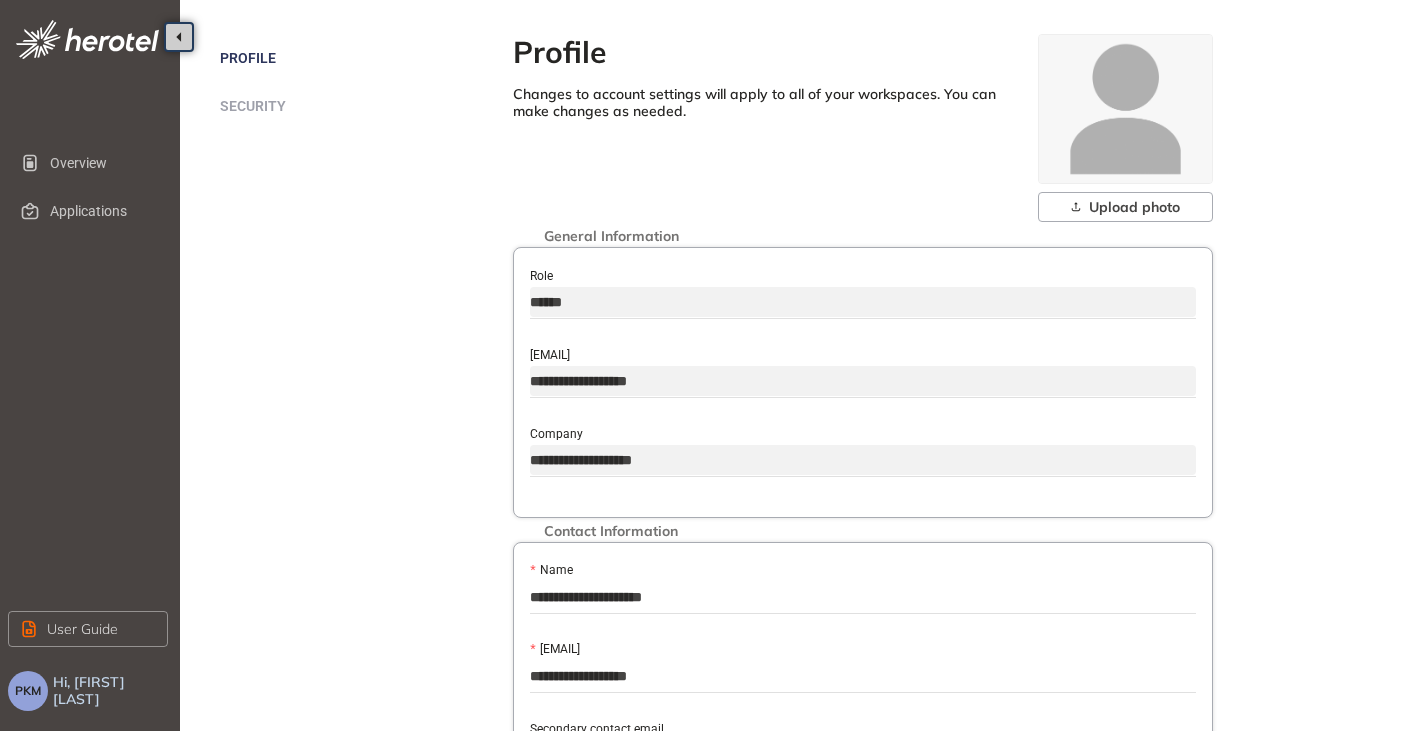 scroll, scrollTop: 0, scrollLeft: 0, axis: both 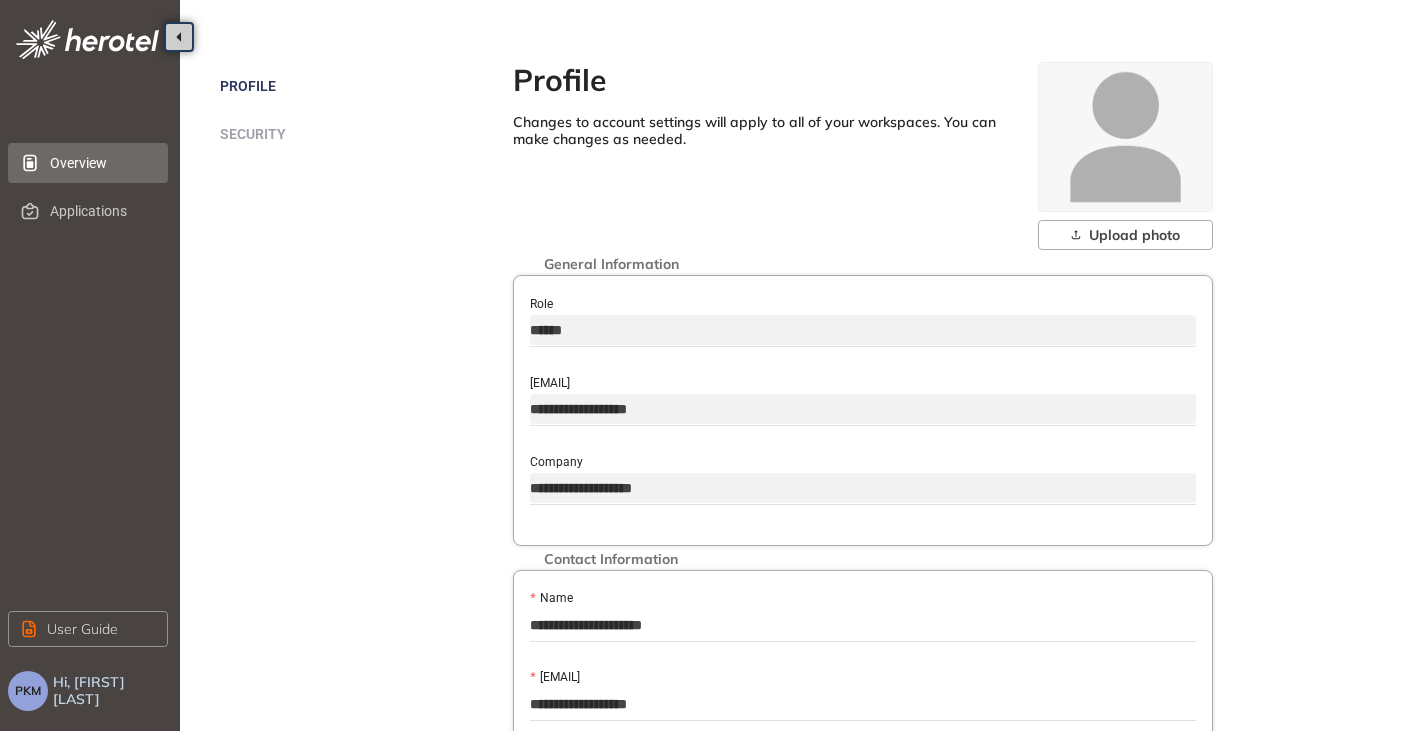 click on "Overview" at bounding box center [101, 163] 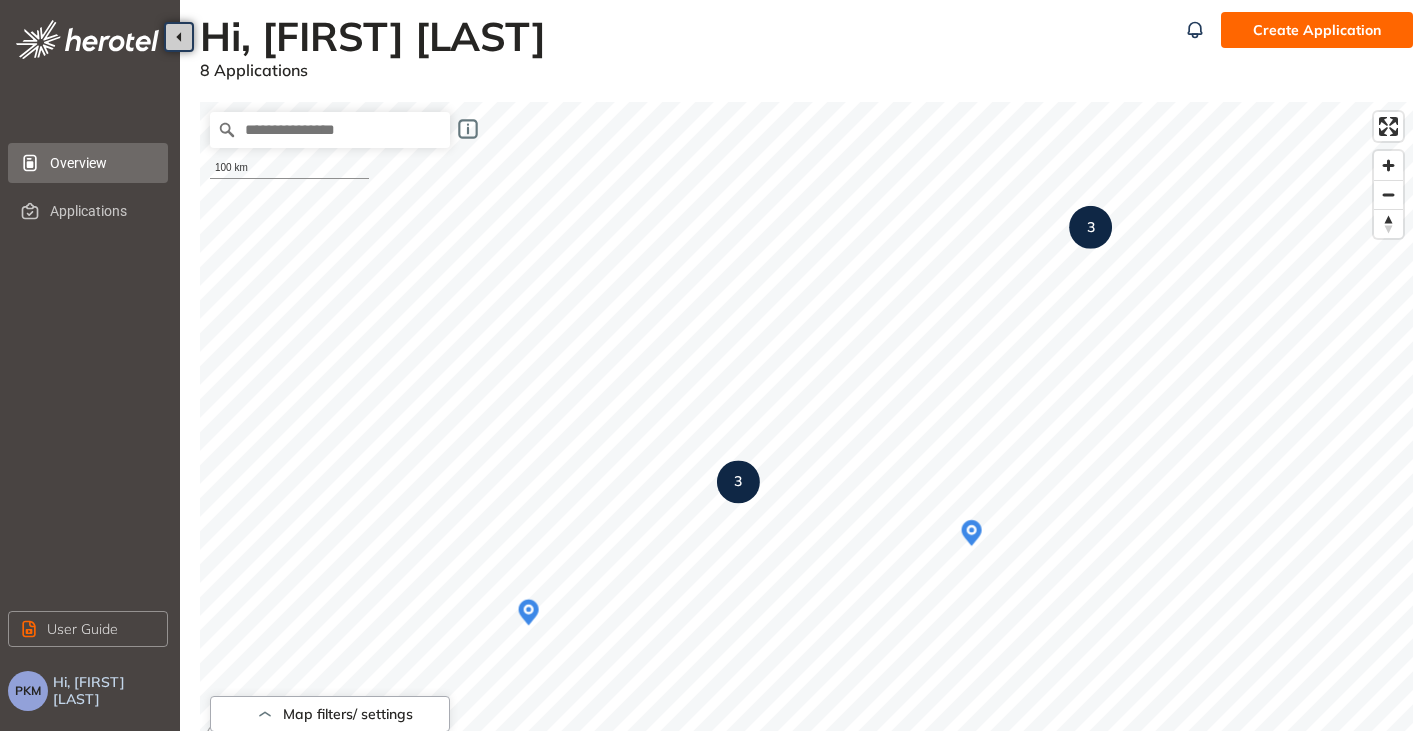 click on "PKM" at bounding box center [28, 691] 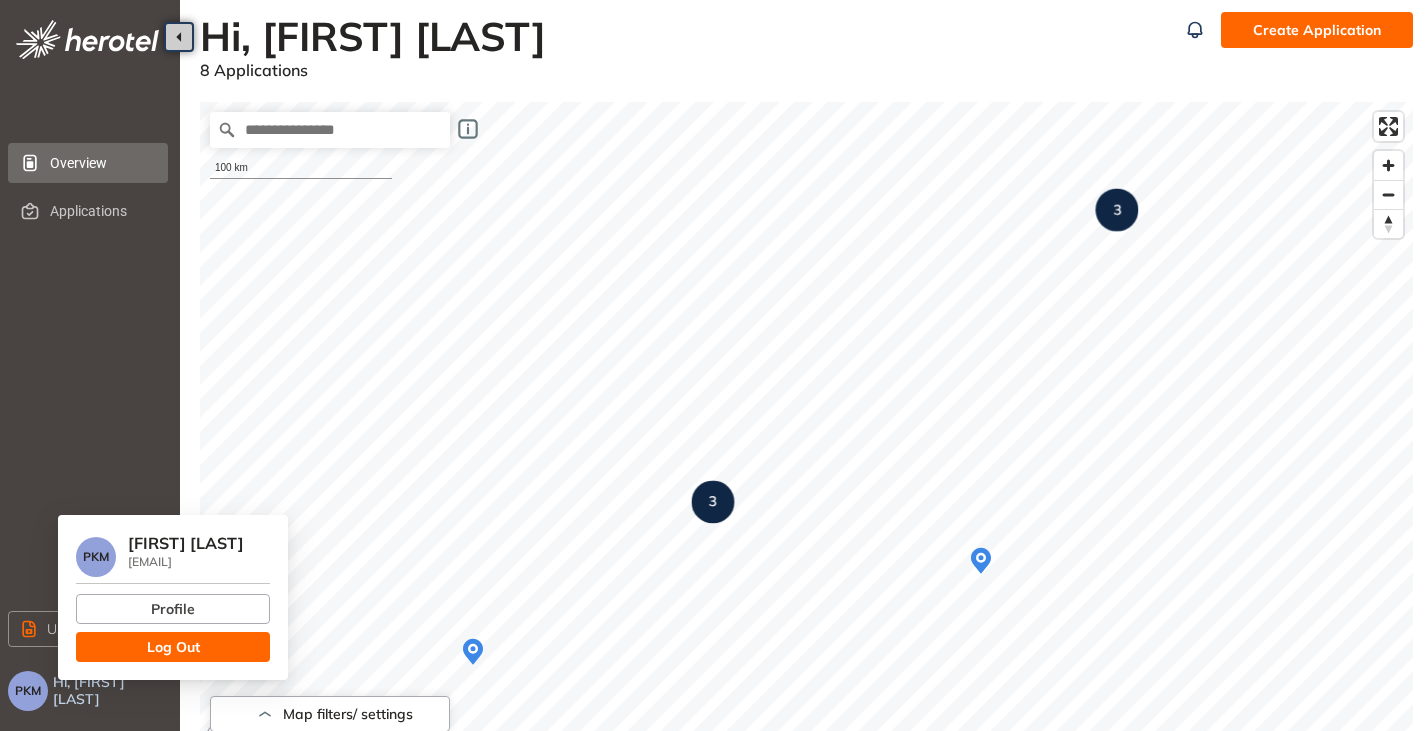 click on "Log Out" at bounding box center [173, 647] 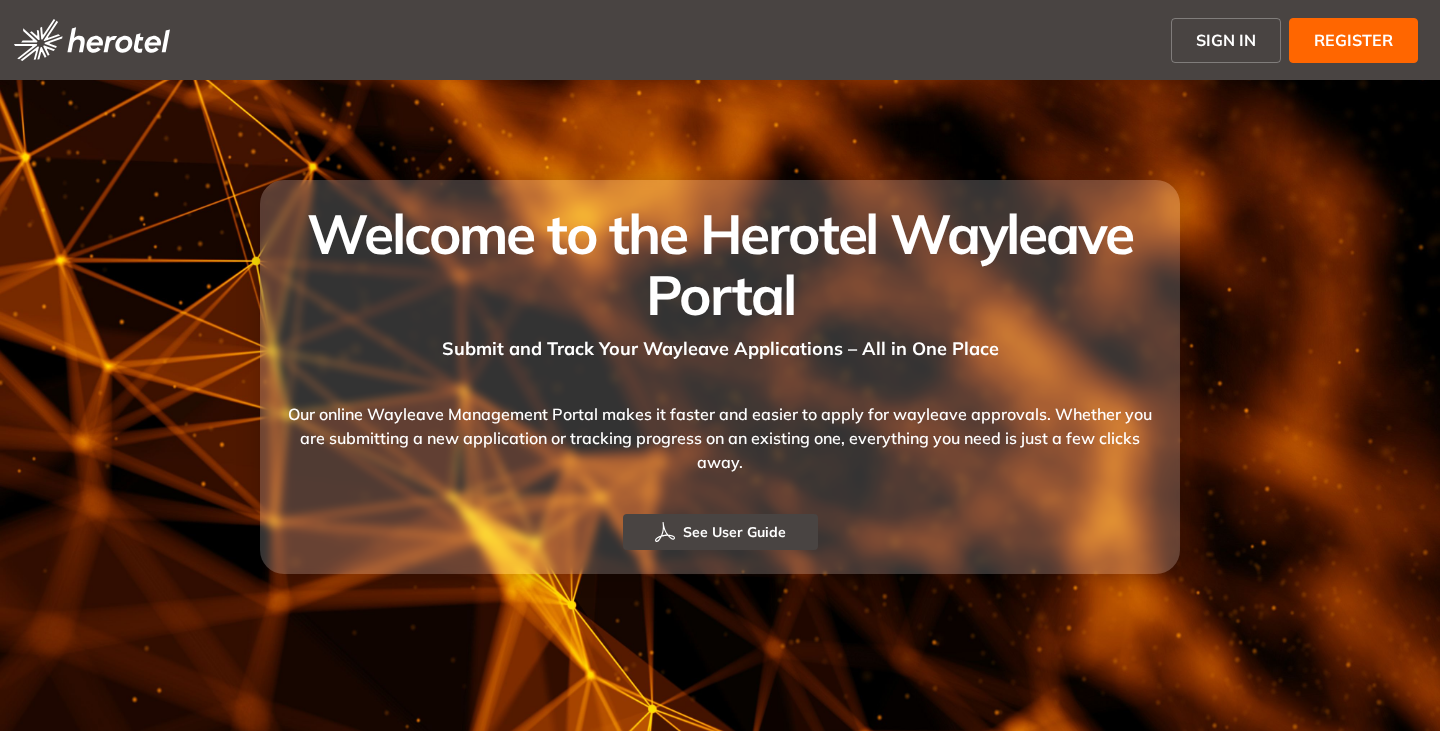 click on "SIGN IN" at bounding box center (1226, 40) 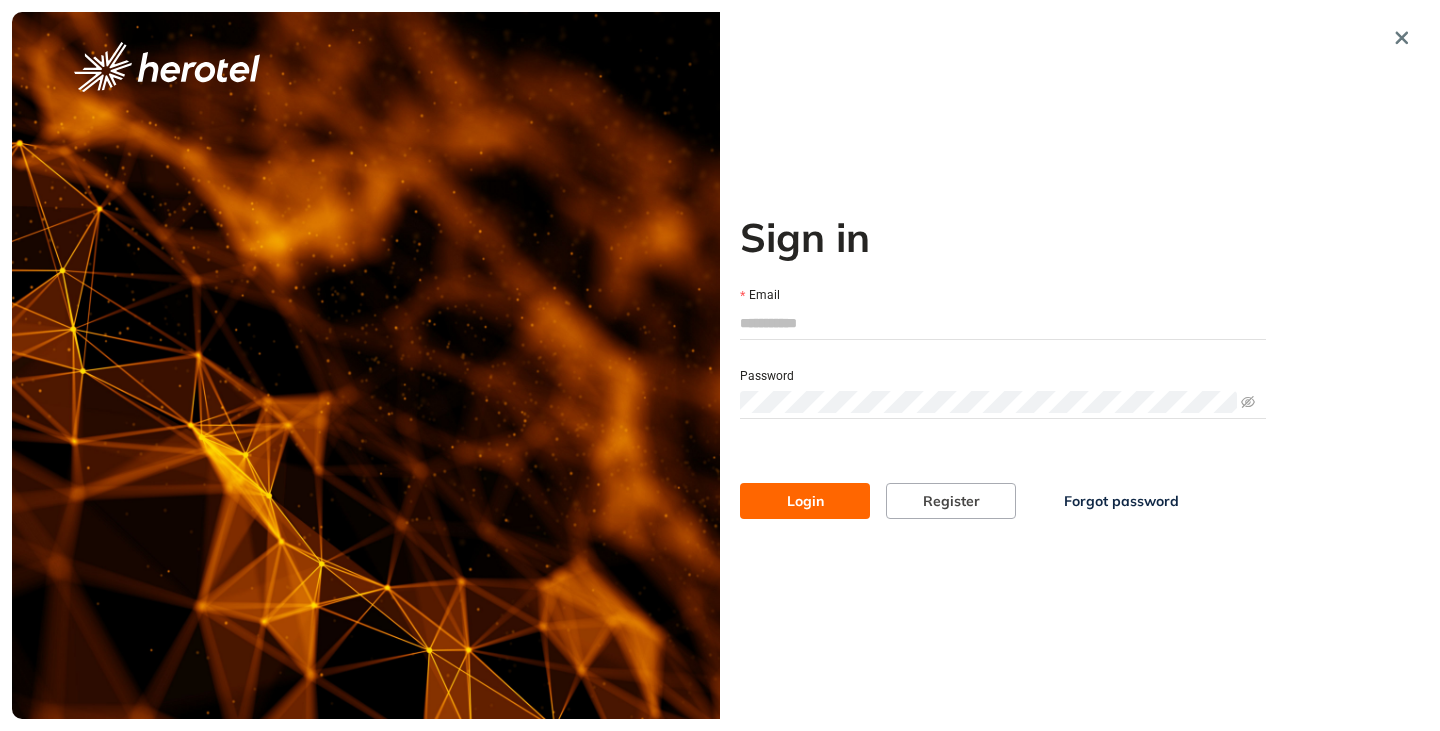 paste on "**********" 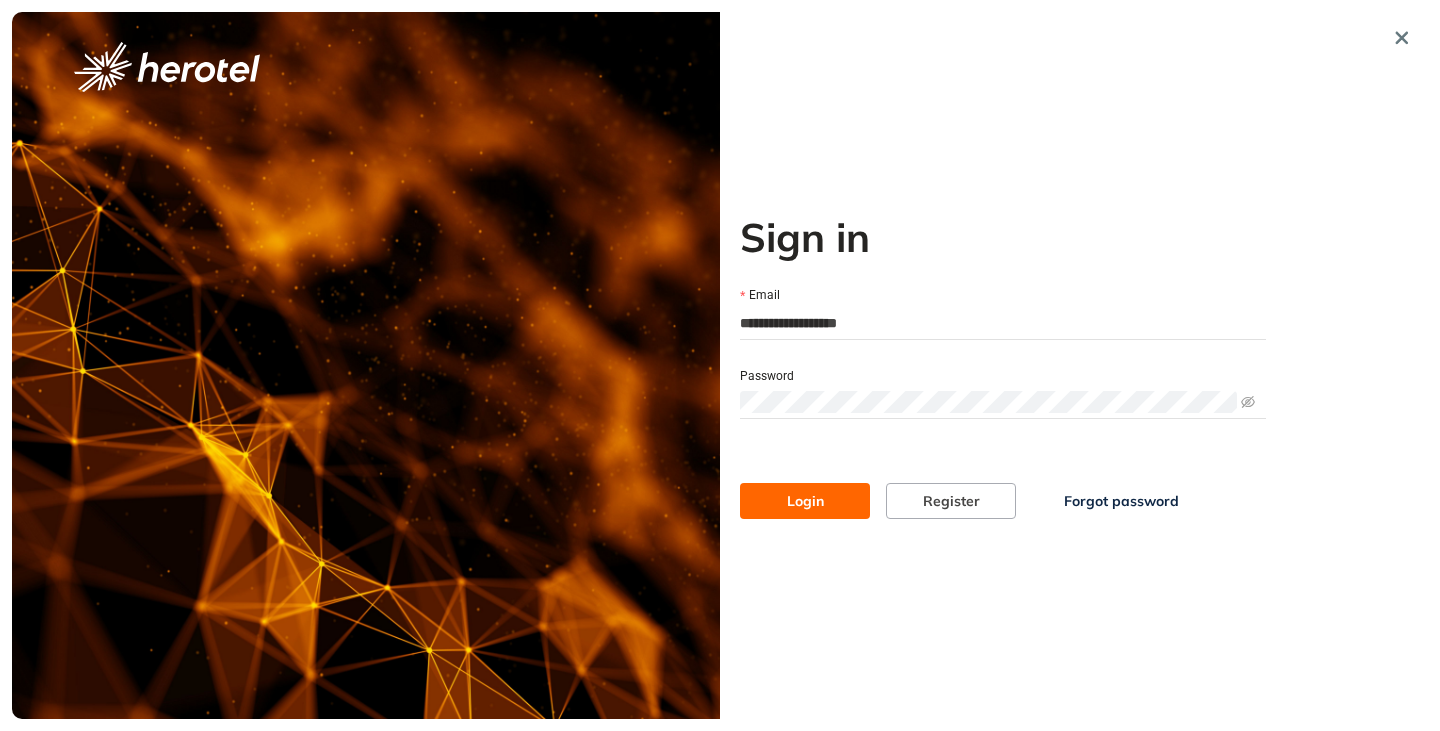 drag, startPoint x: 912, startPoint y: 328, endPoint x: 763, endPoint y: 328, distance: 149 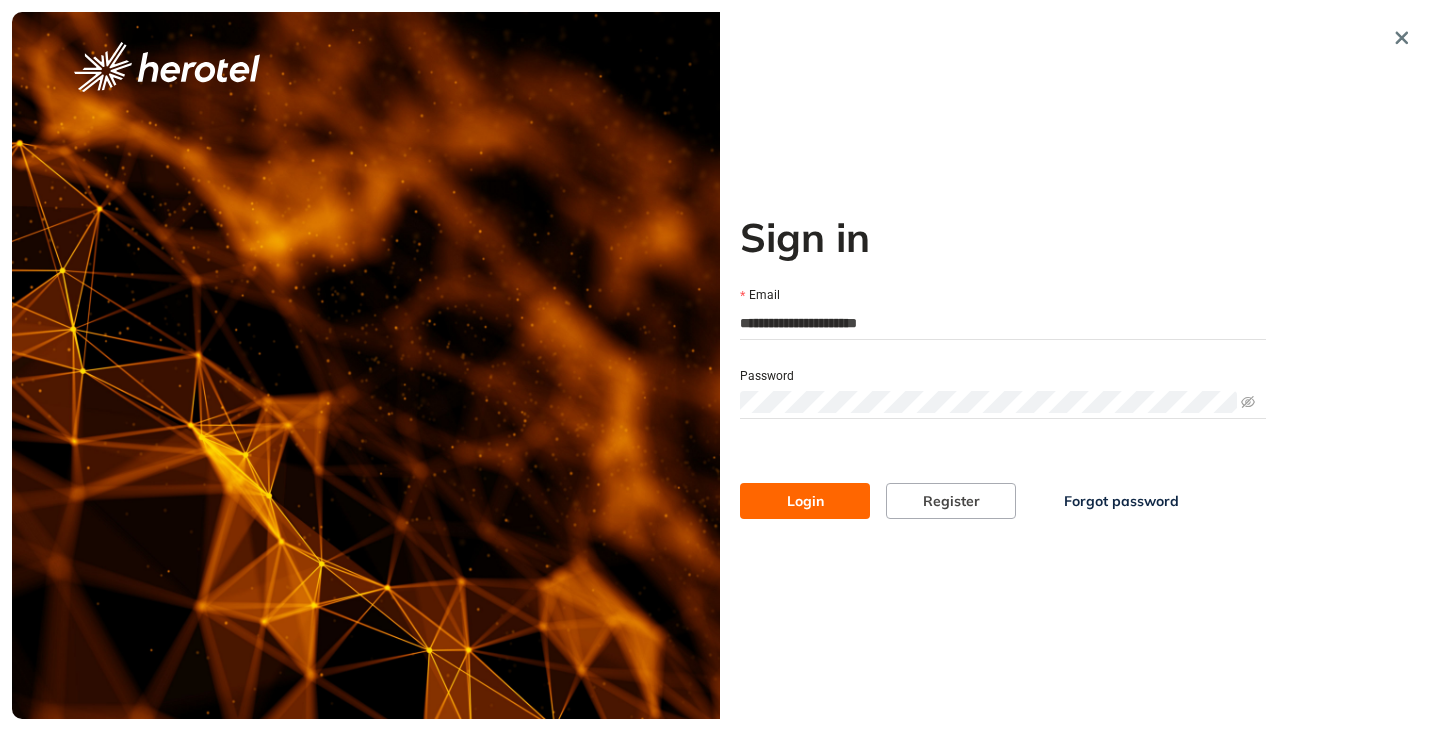 type on "**********" 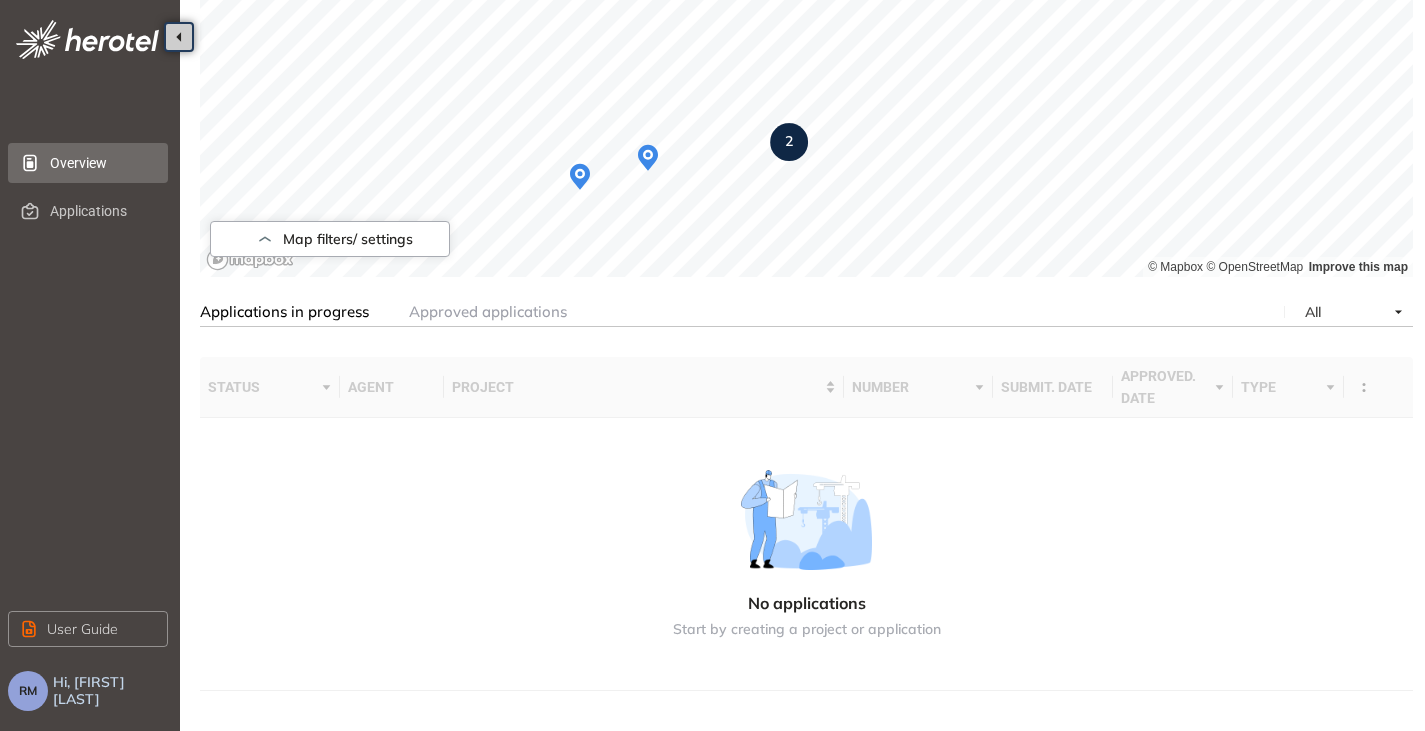 scroll, scrollTop: 75, scrollLeft: 0, axis: vertical 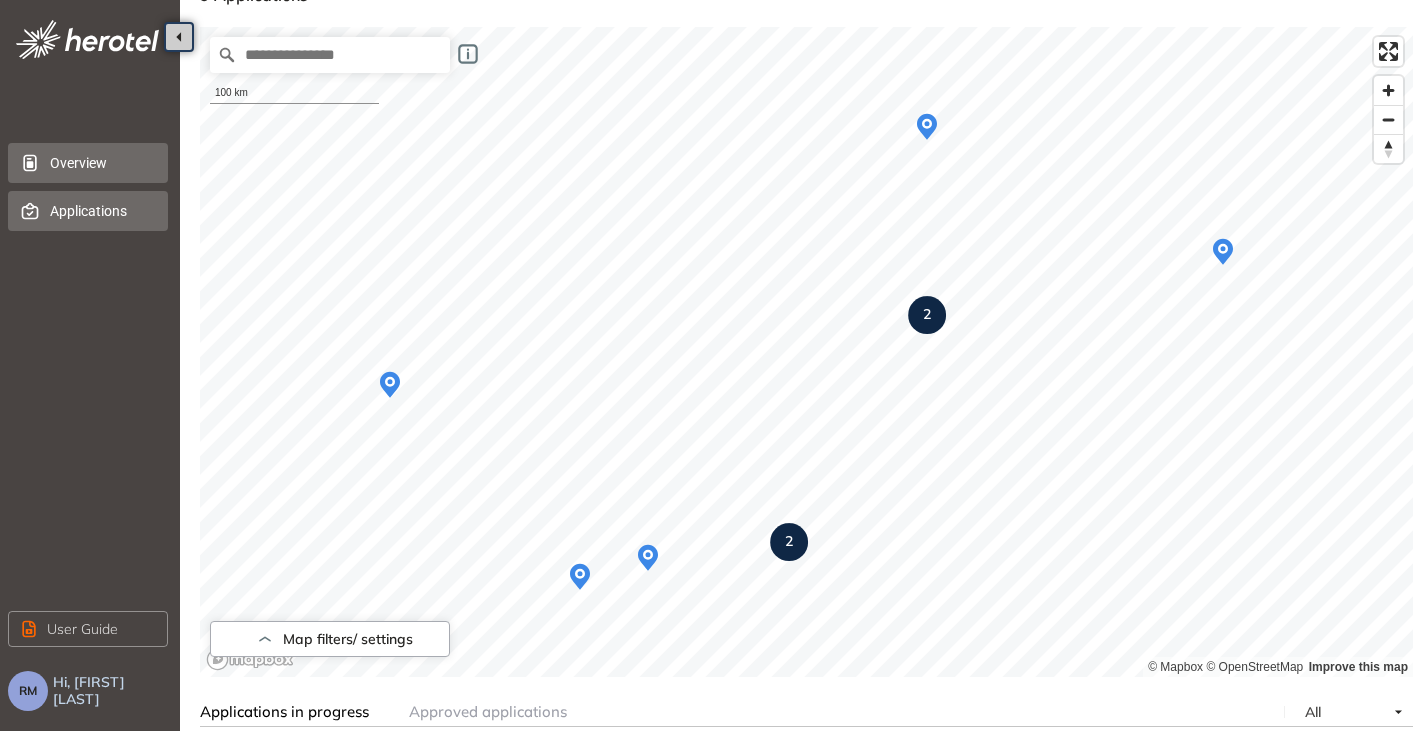 click on "Applications" at bounding box center (101, 211) 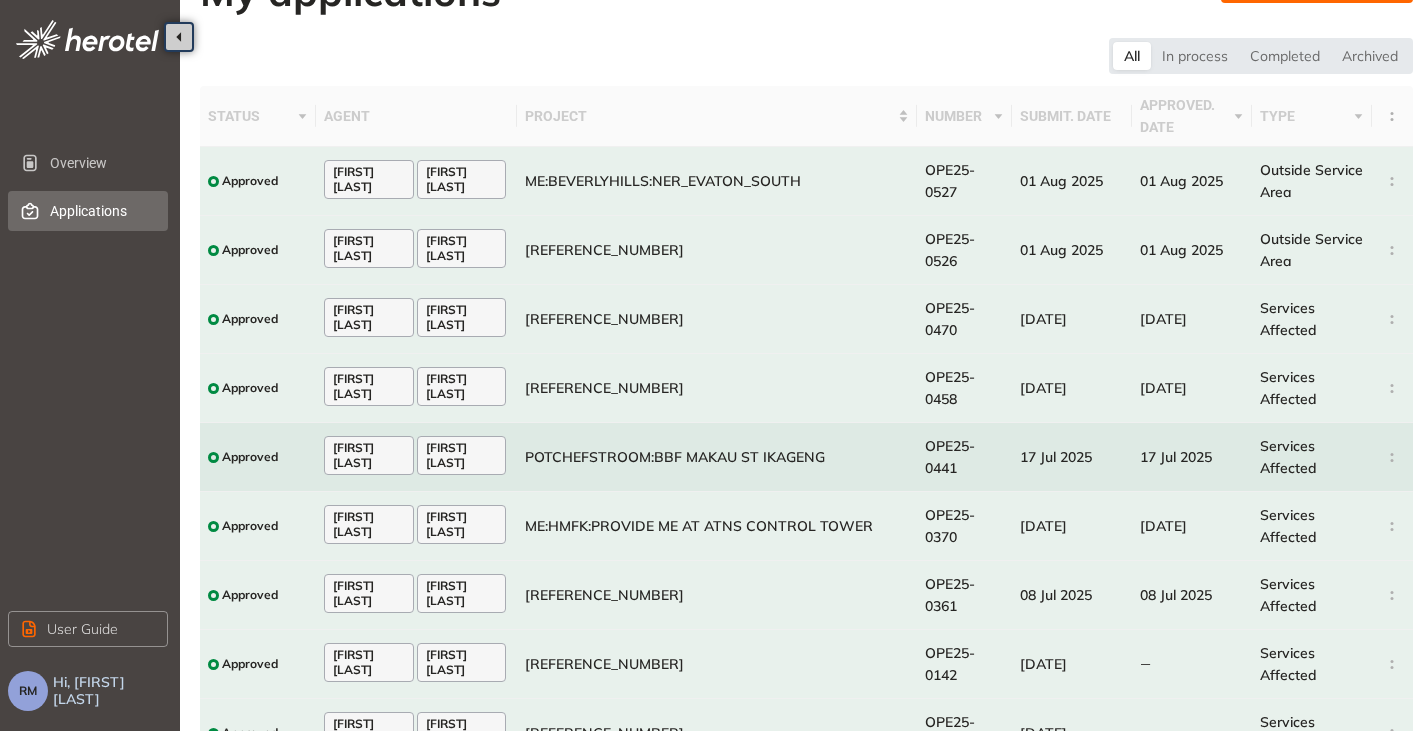 scroll, scrollTop: 0, scrollLeft: 0, axis: both 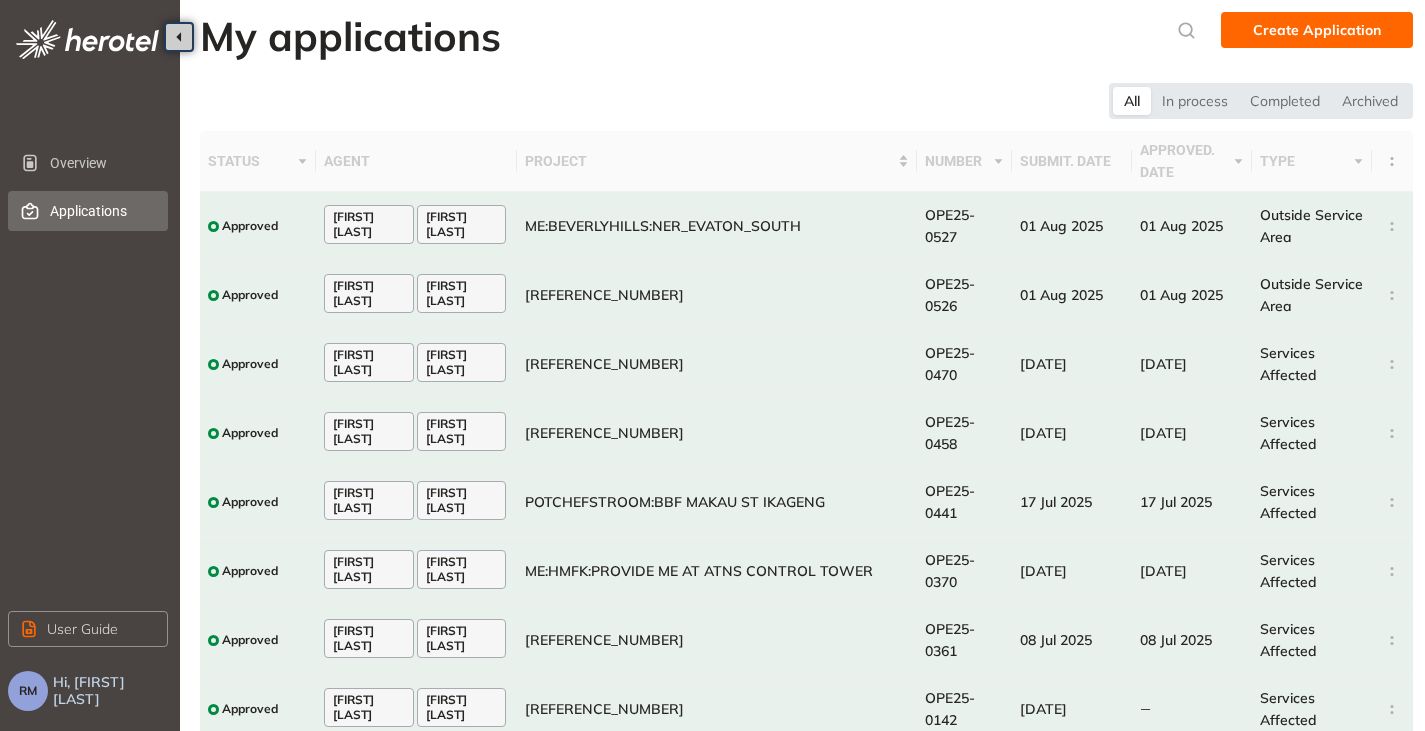 click on "RM" at bounding box center (28, 691) 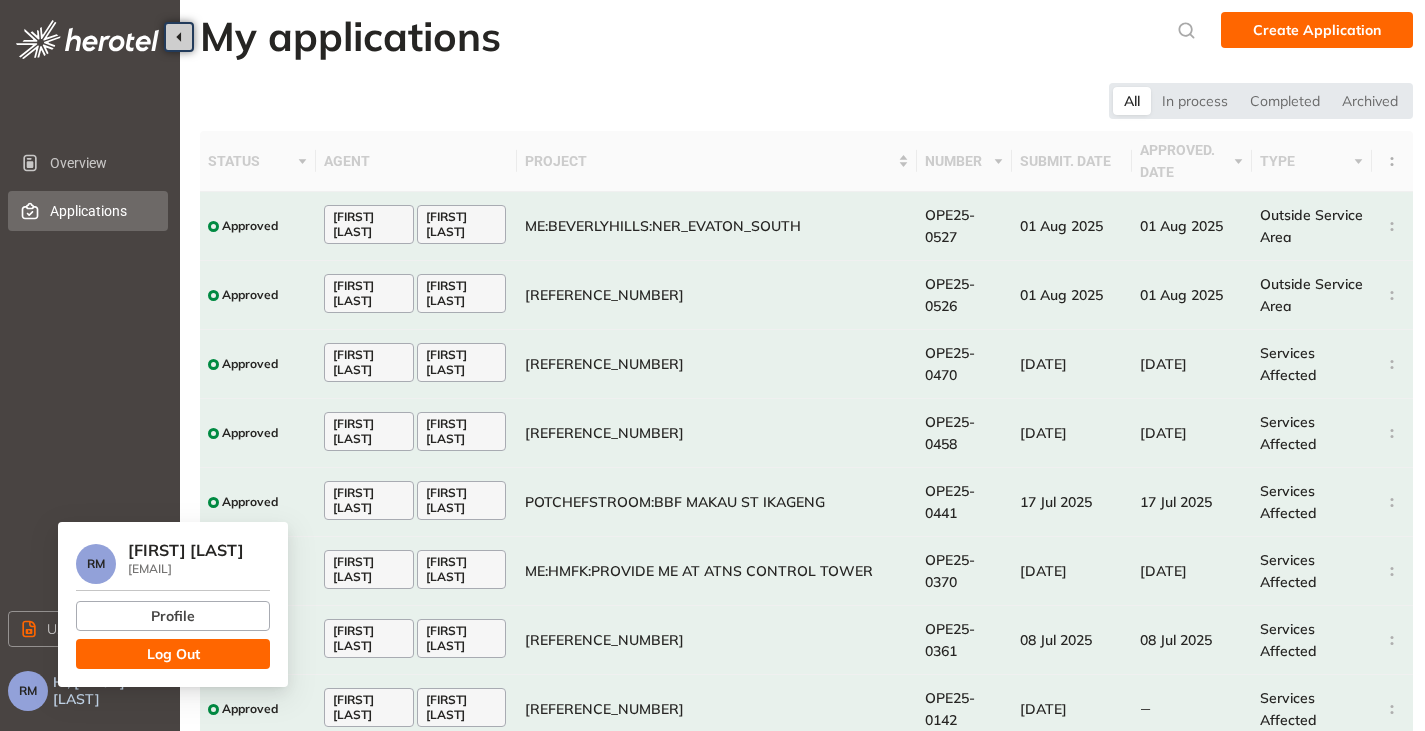 click on "Log Out" at bounding box center (173, 654) 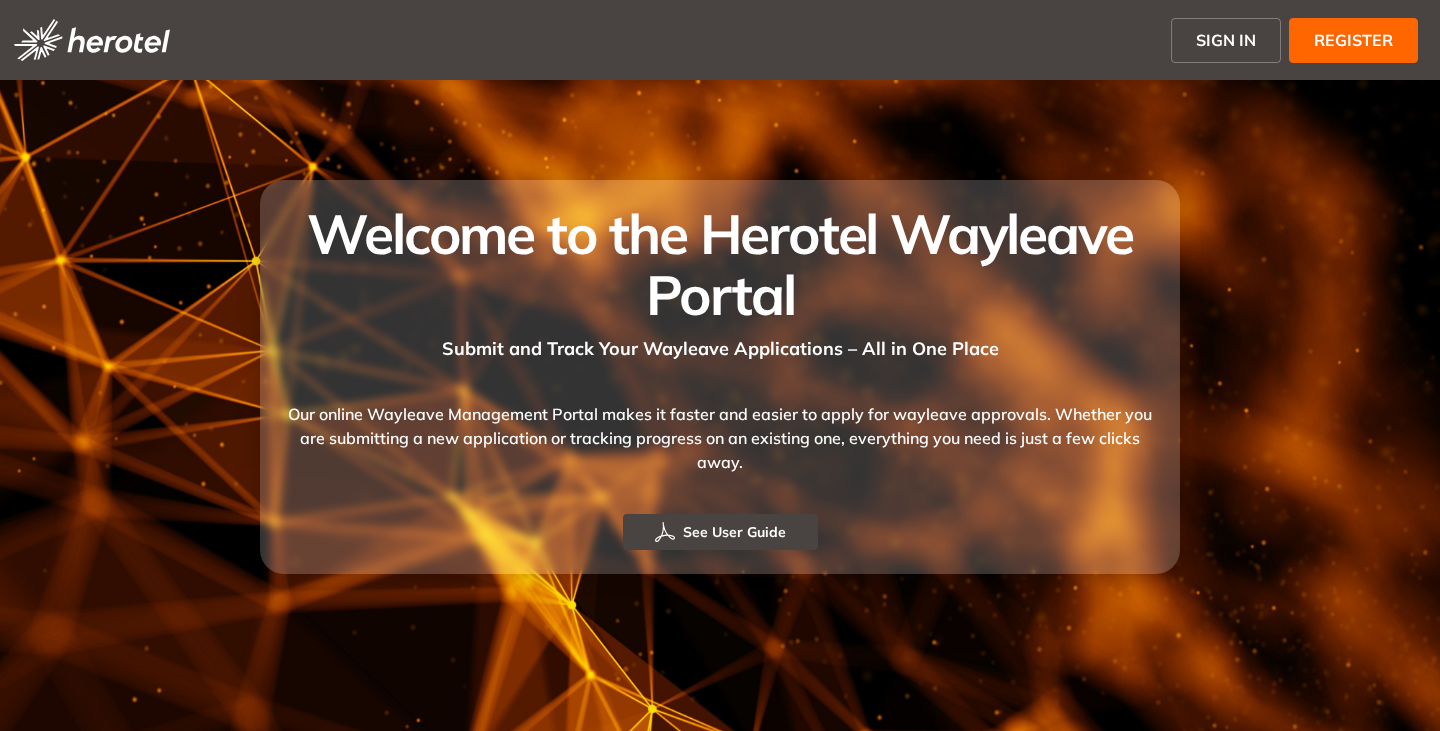 click on "SIGN IN" at bounding box center [1226, 40] 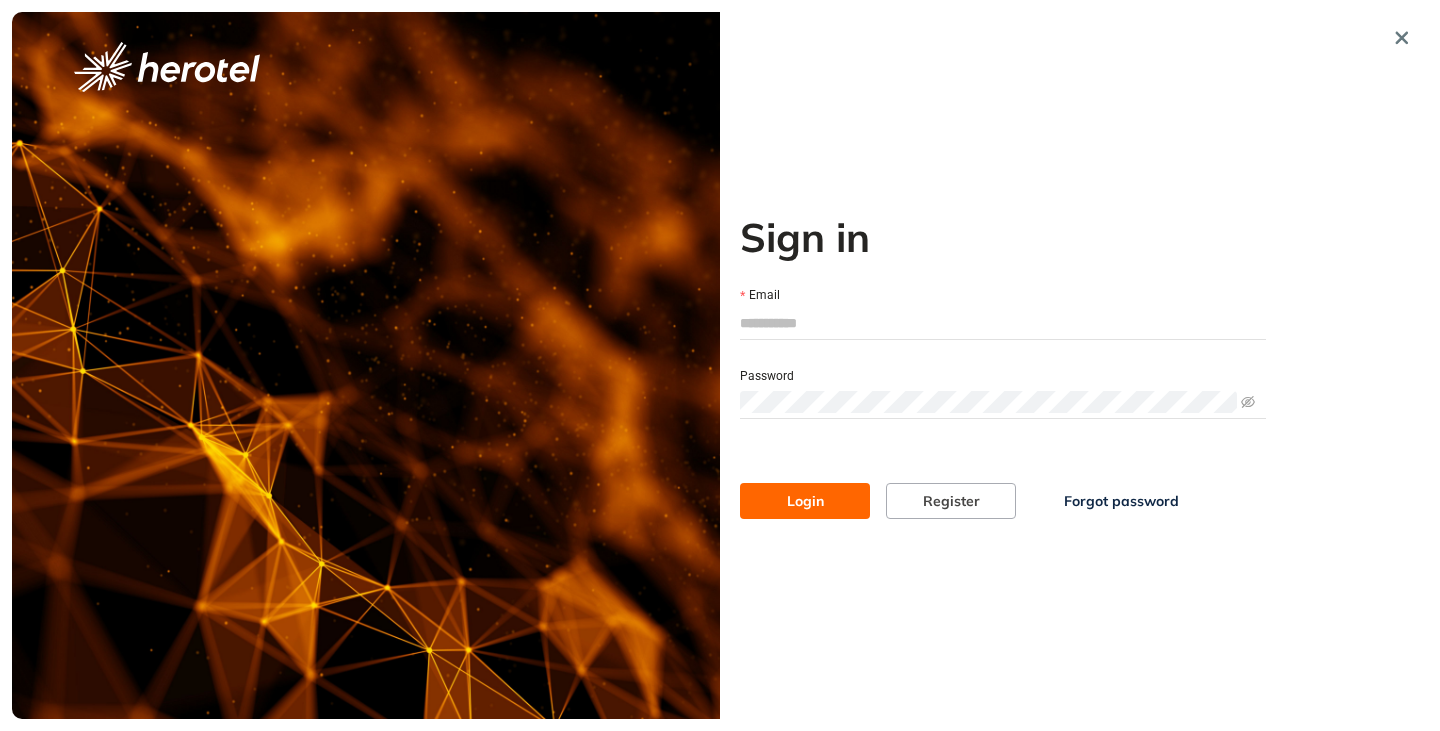 paste on "**********" 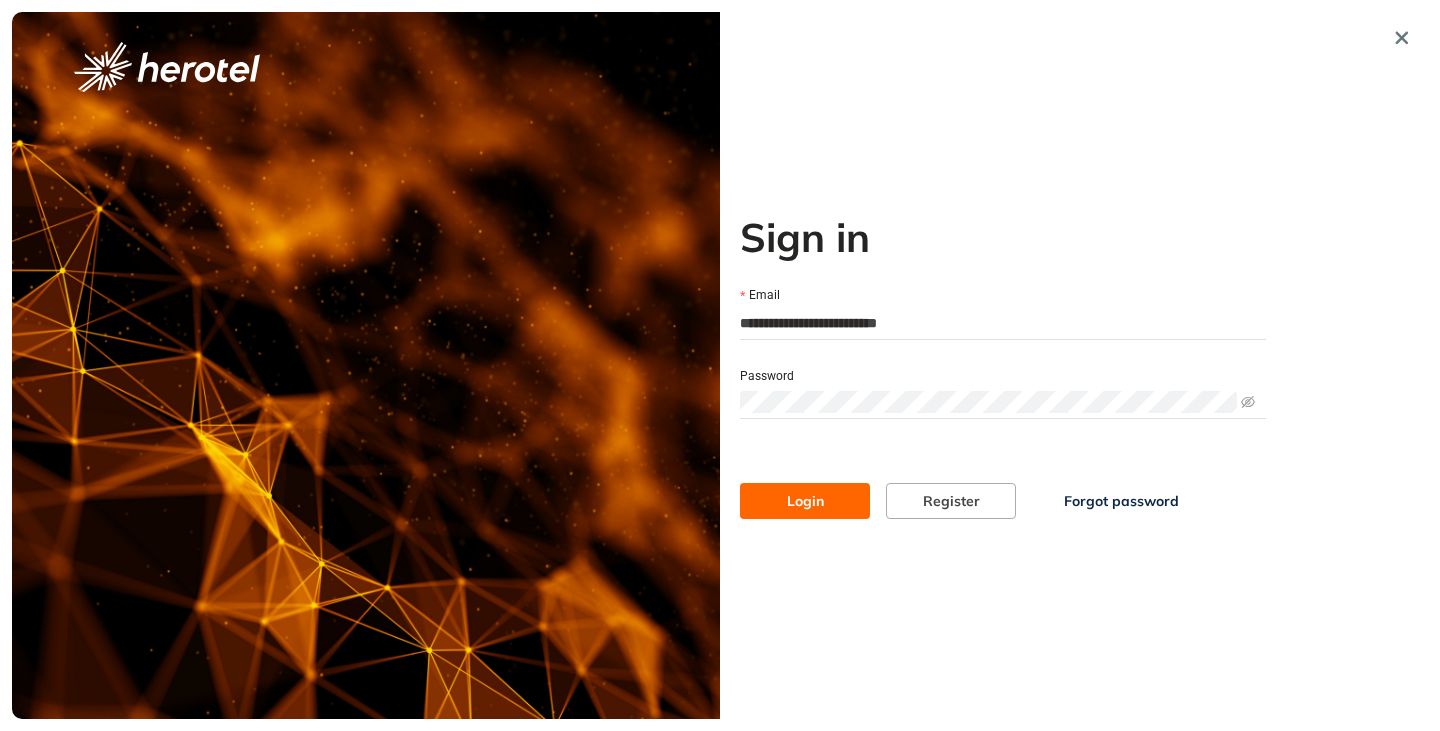 type on "**********" 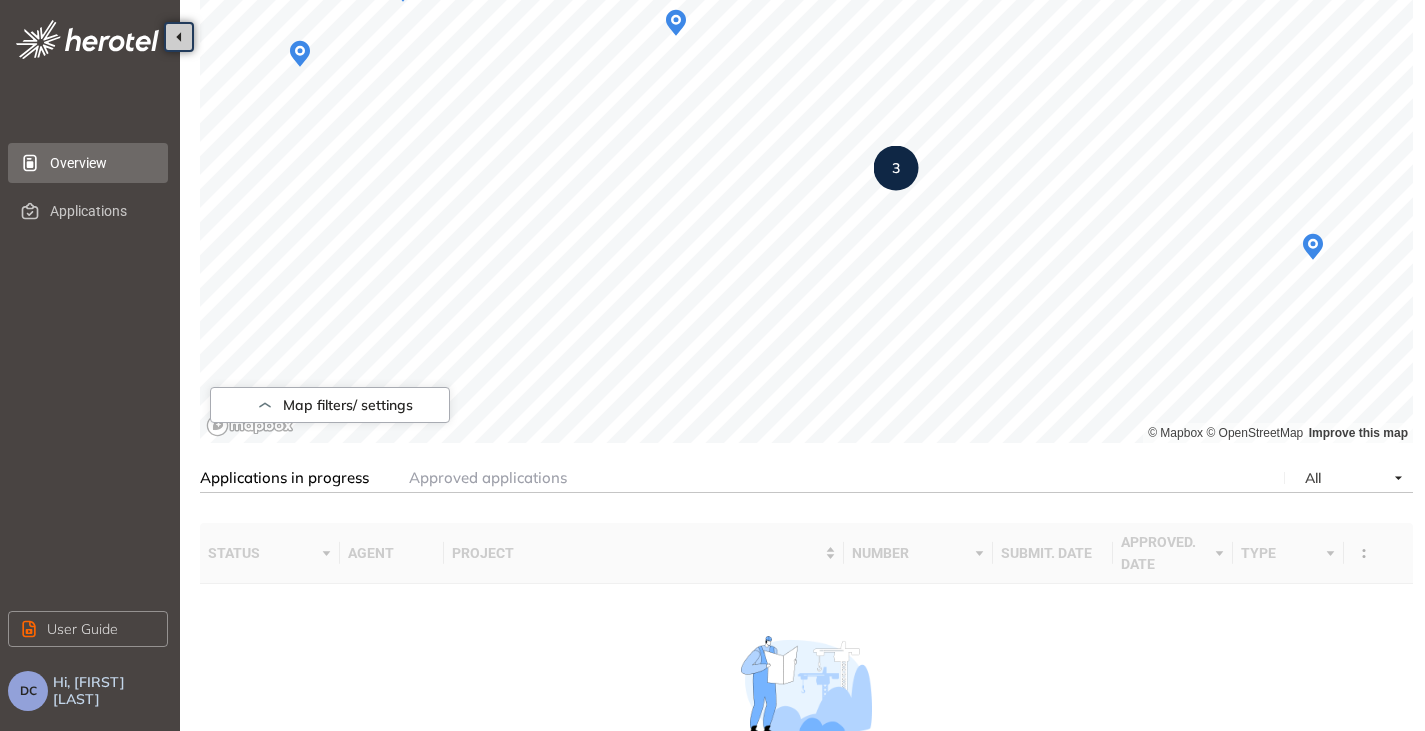 scroll, scrollTop: 75, scrollLeft: 0, axis: vertical 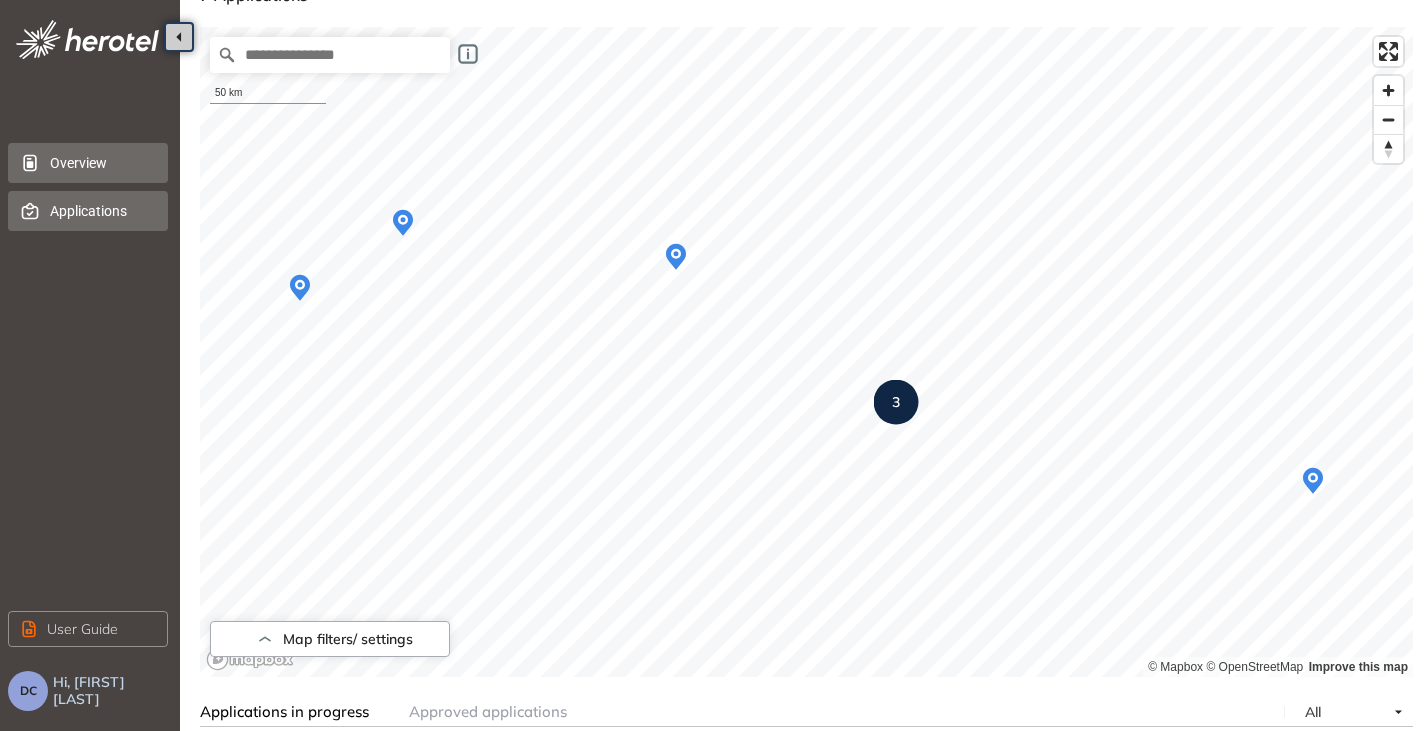 click on "Applications" at bounding box center (101, 211) 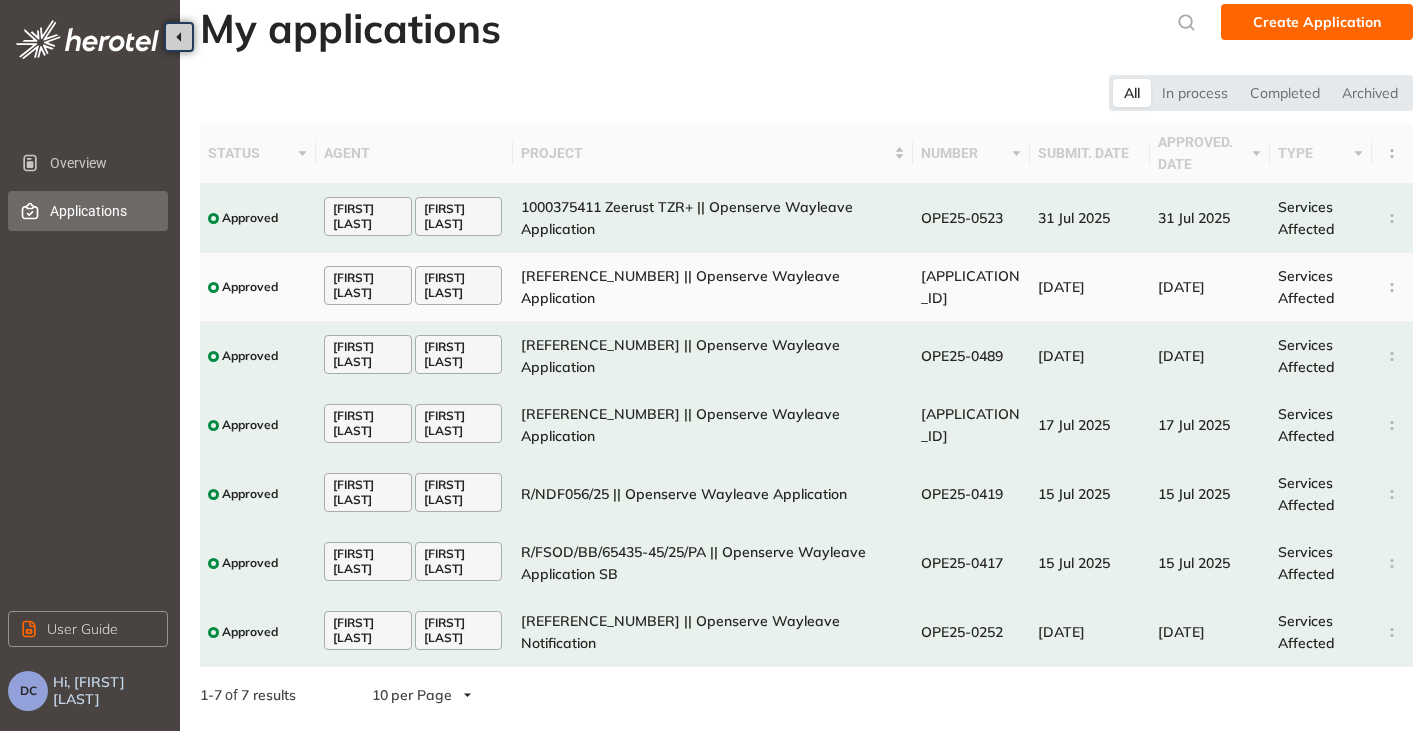 scroll, scrollTop: 0, scrollLeft: 0, axis: both 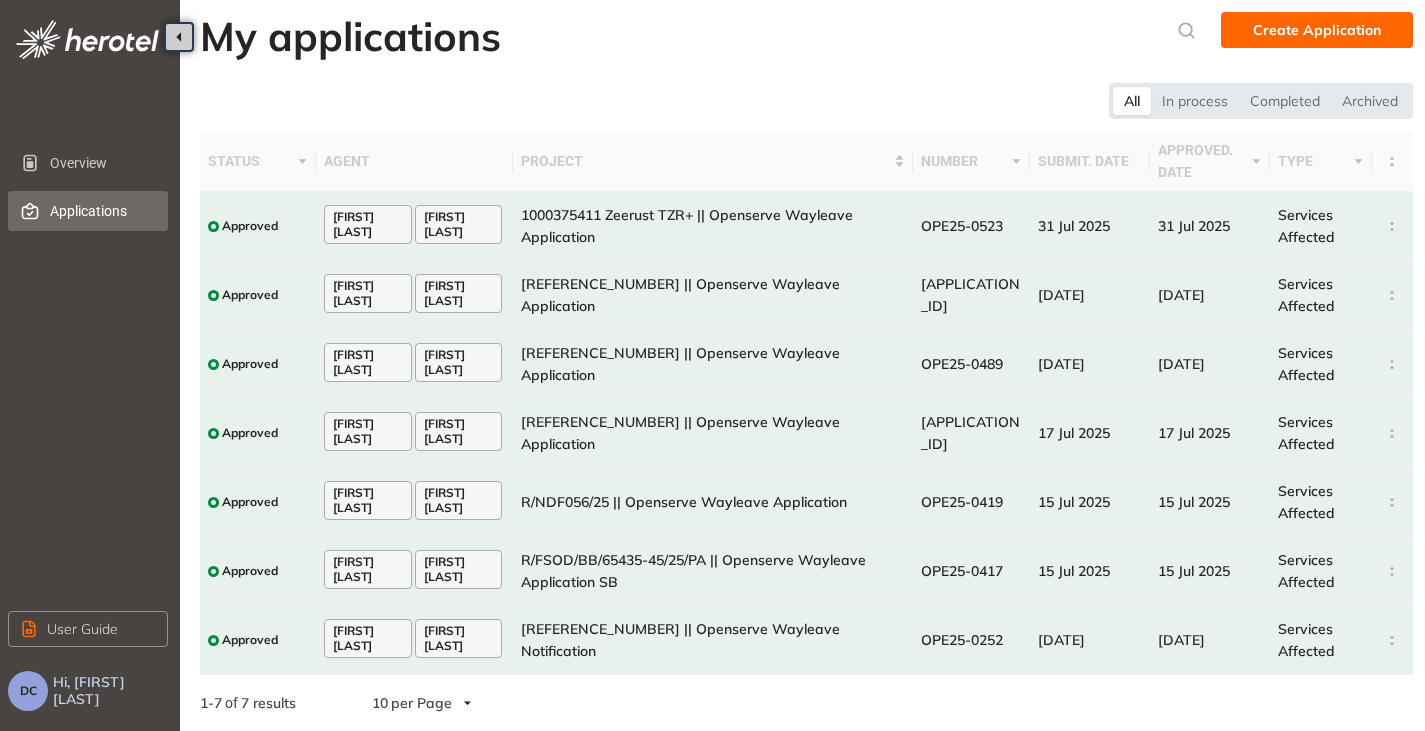click on "DC" at bounding box center [28, 691] 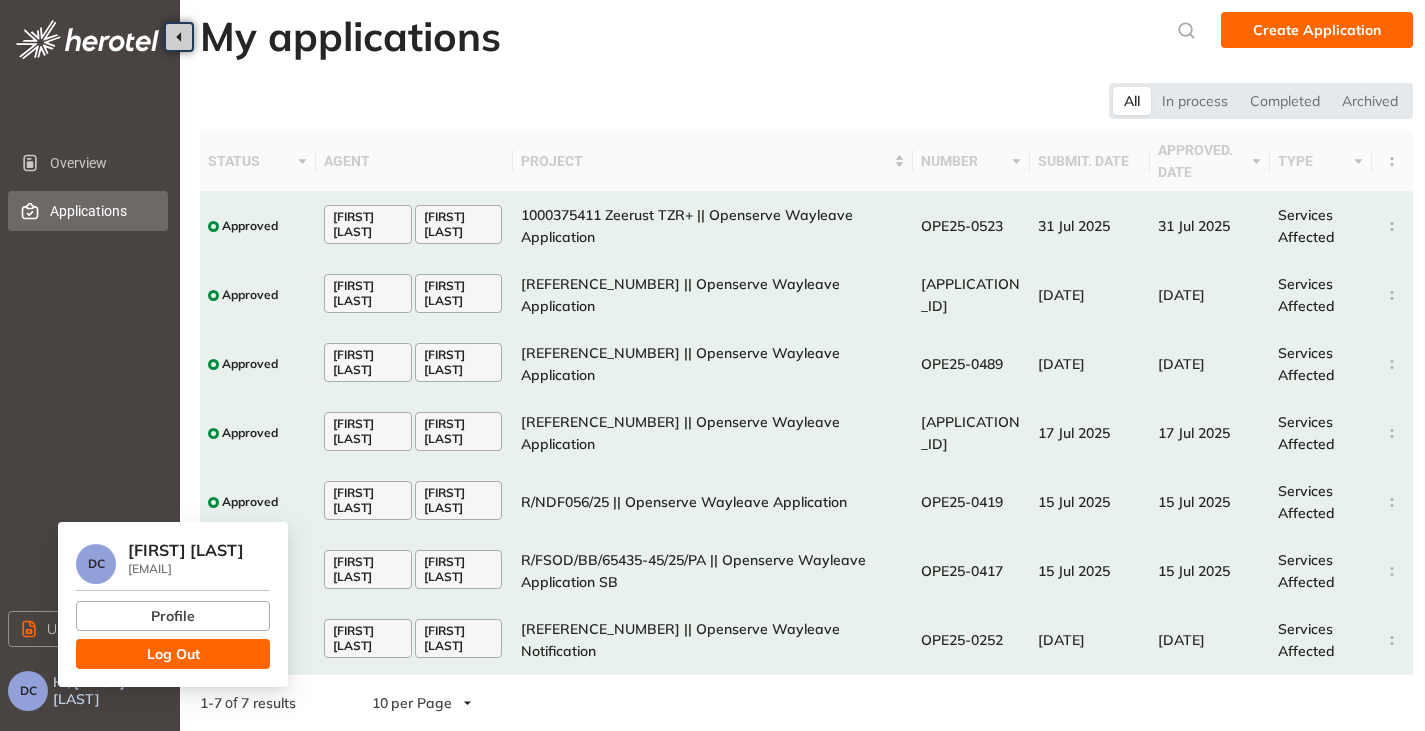 click on "Log Out" at bounding box center [173, 654] 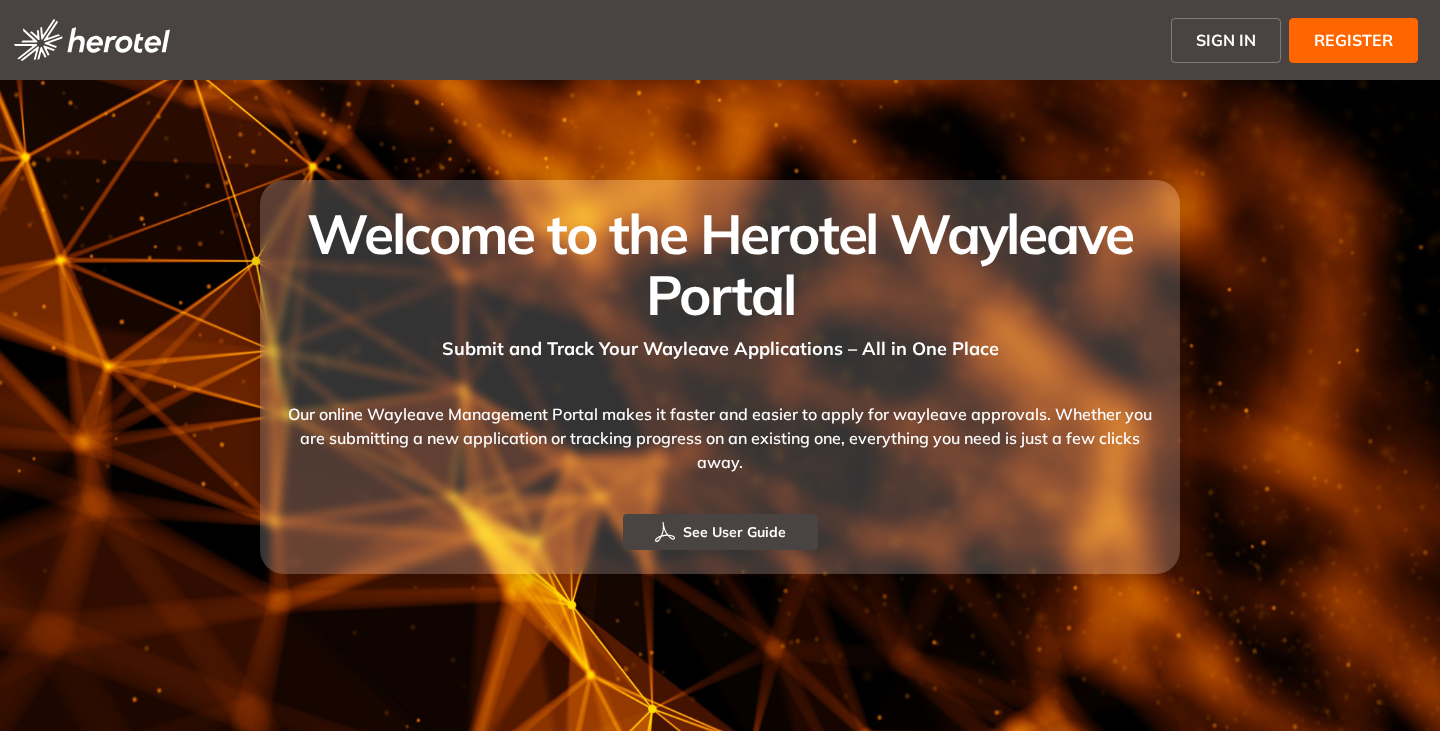 click on "SIGN IN" at bounding box center (1226, 40) 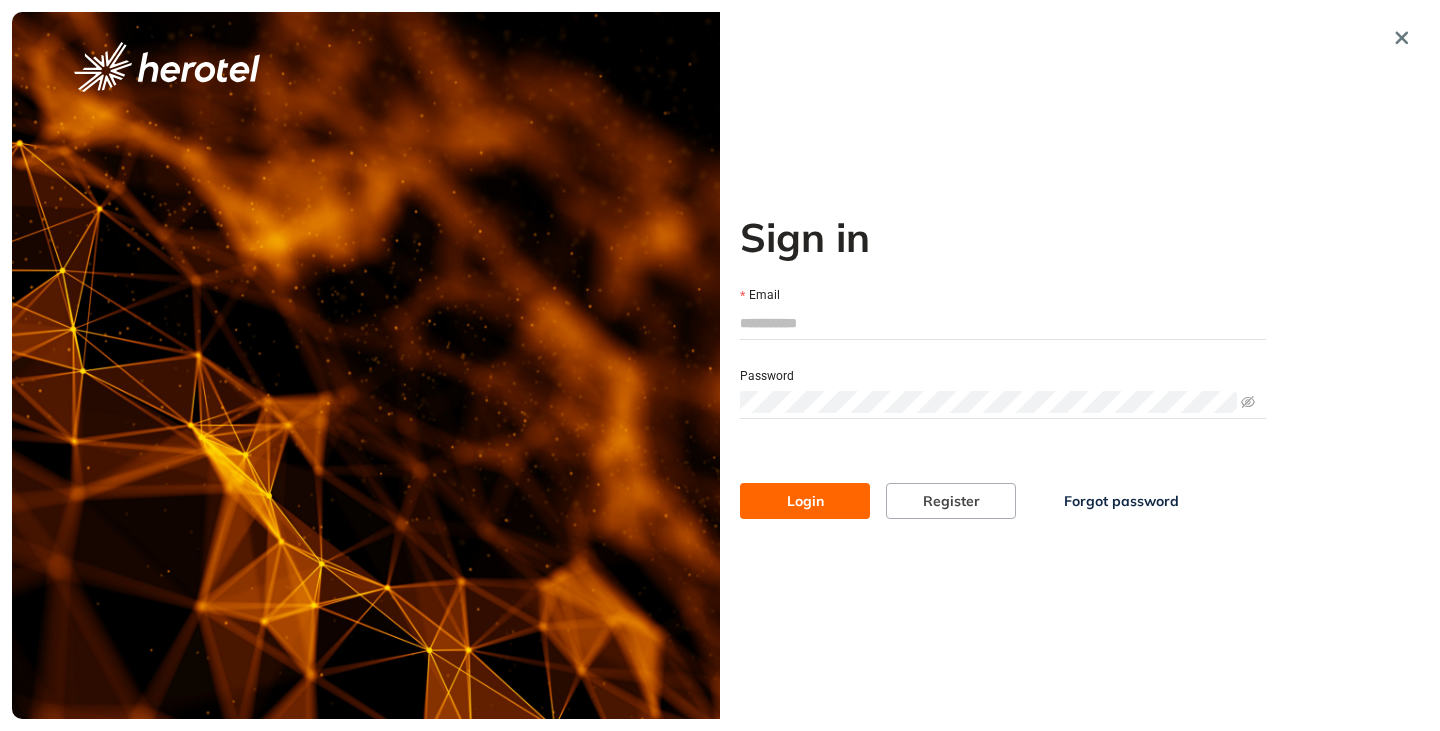 click on "Email" at bounding box center (1003, 323) 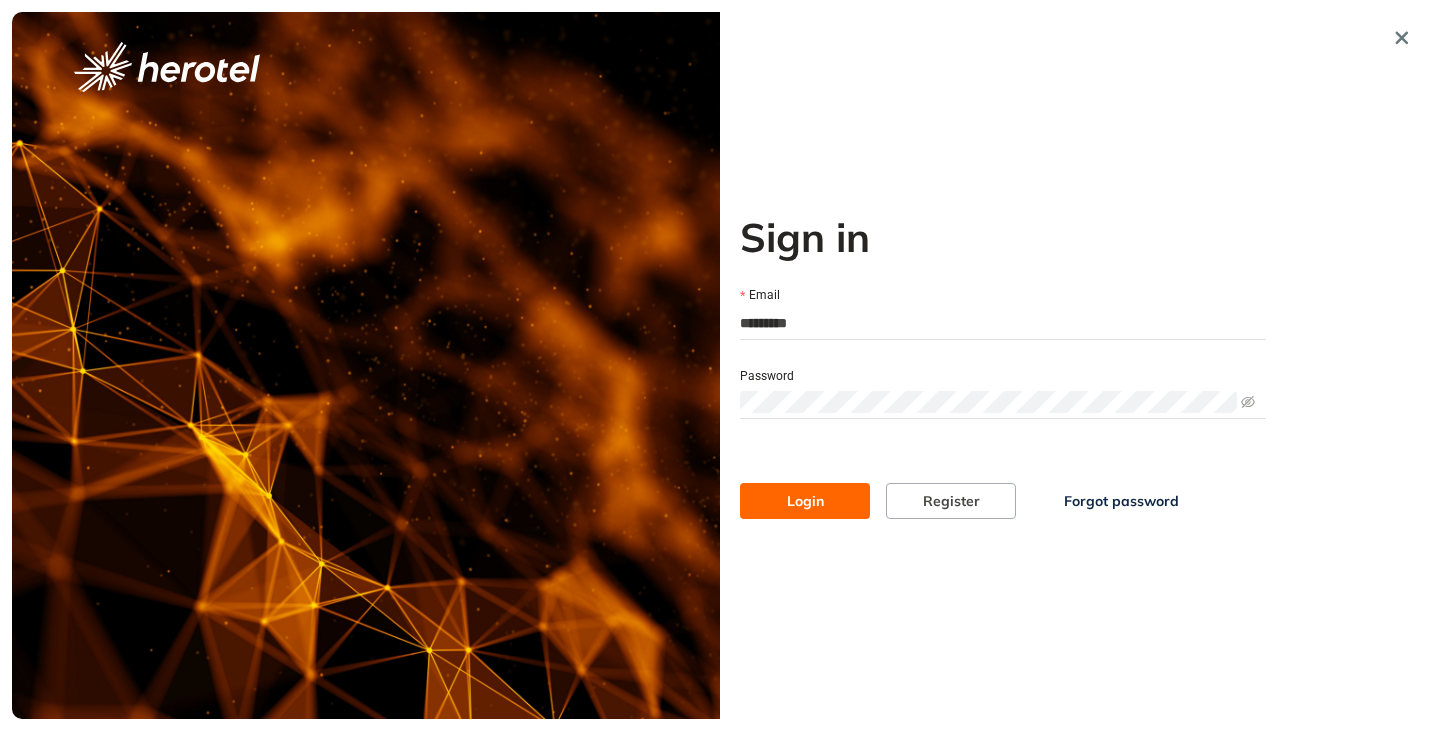 type on "**********" 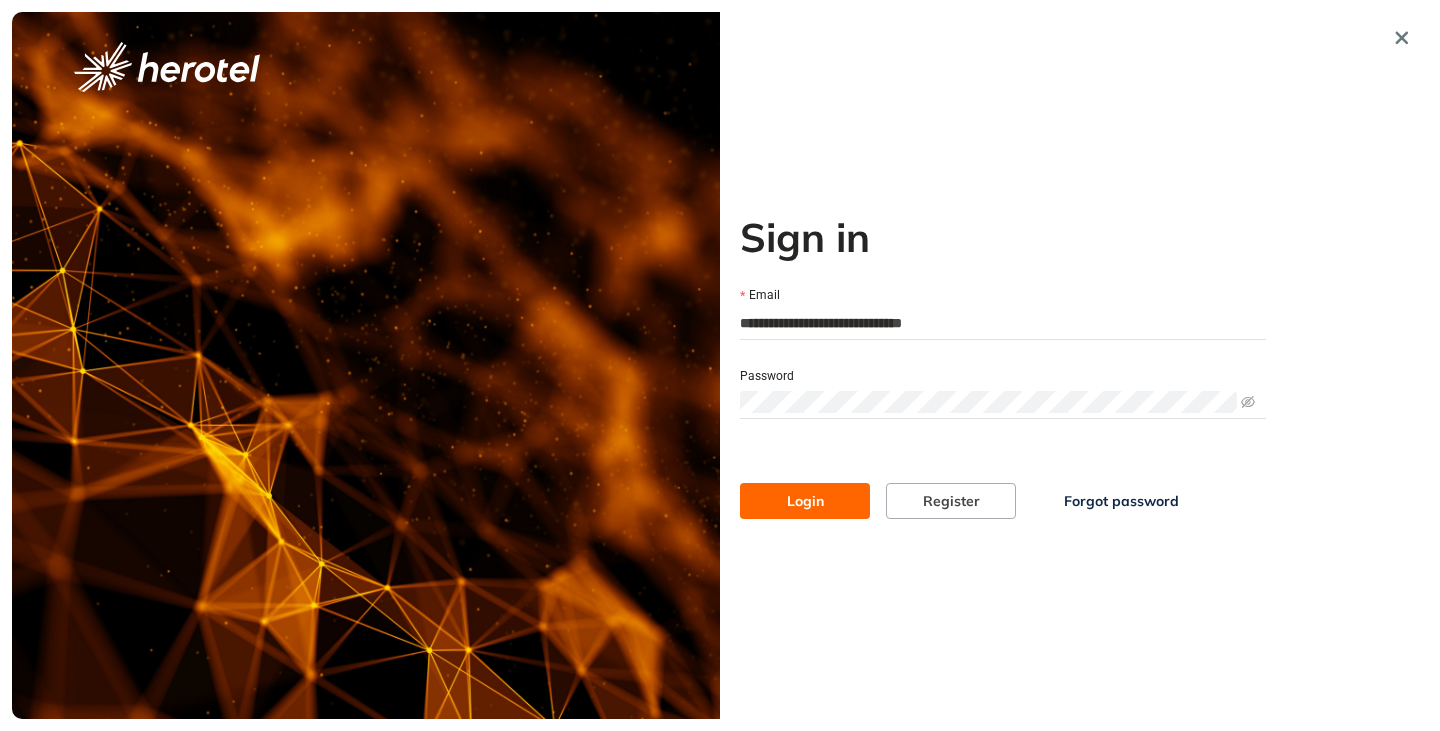 click on "Login" at bounding box center [805, 501] 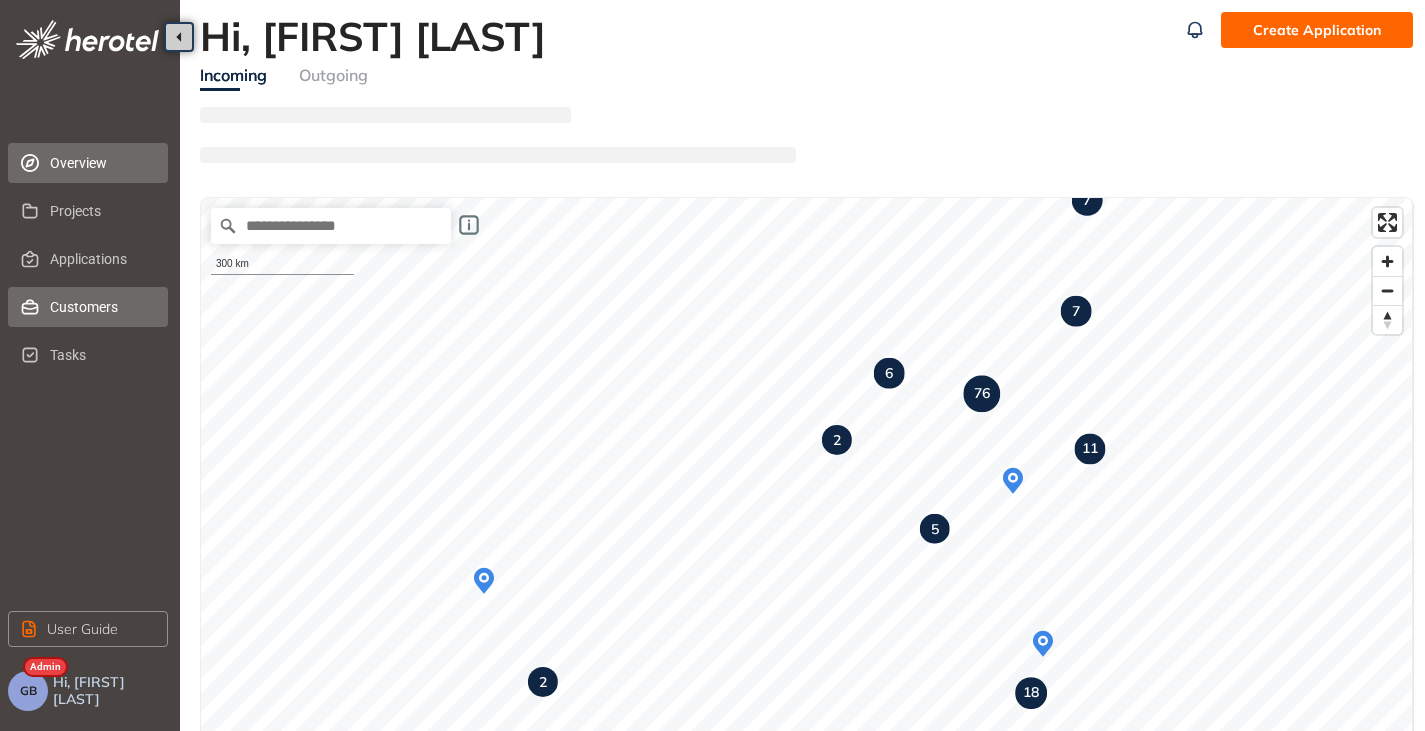click on "Customers" at bounding box center (101, 307) 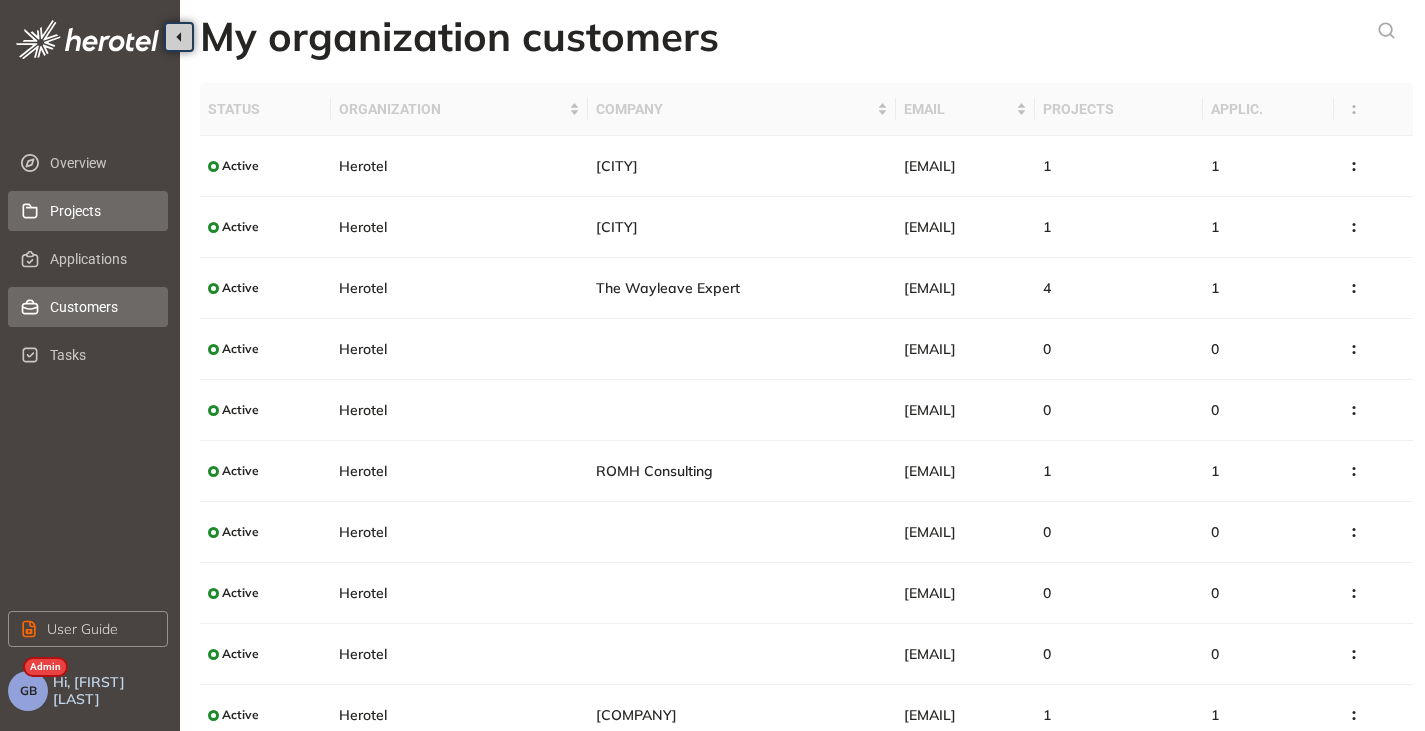 click on "Projects" at bounding box center [101, 211] 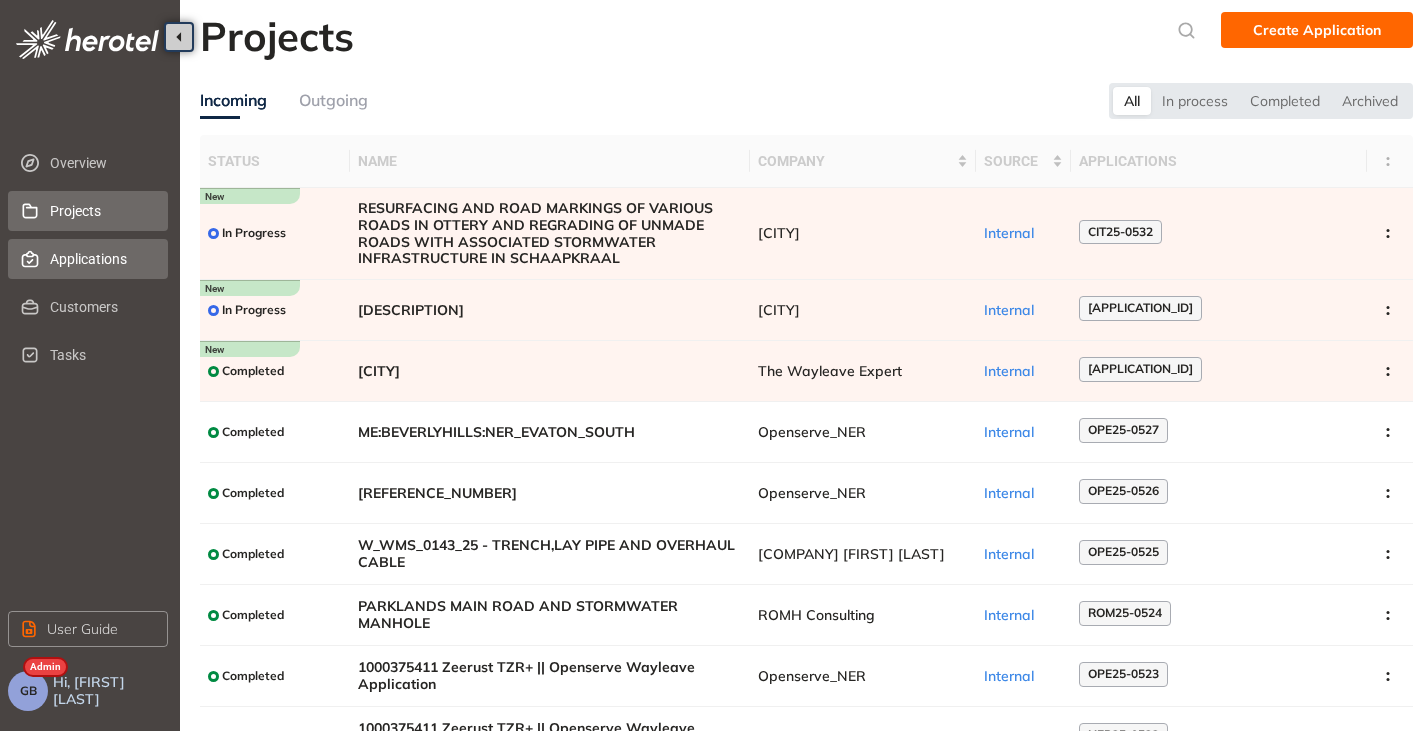 click on "Applications" at bounding box center (101, 259) 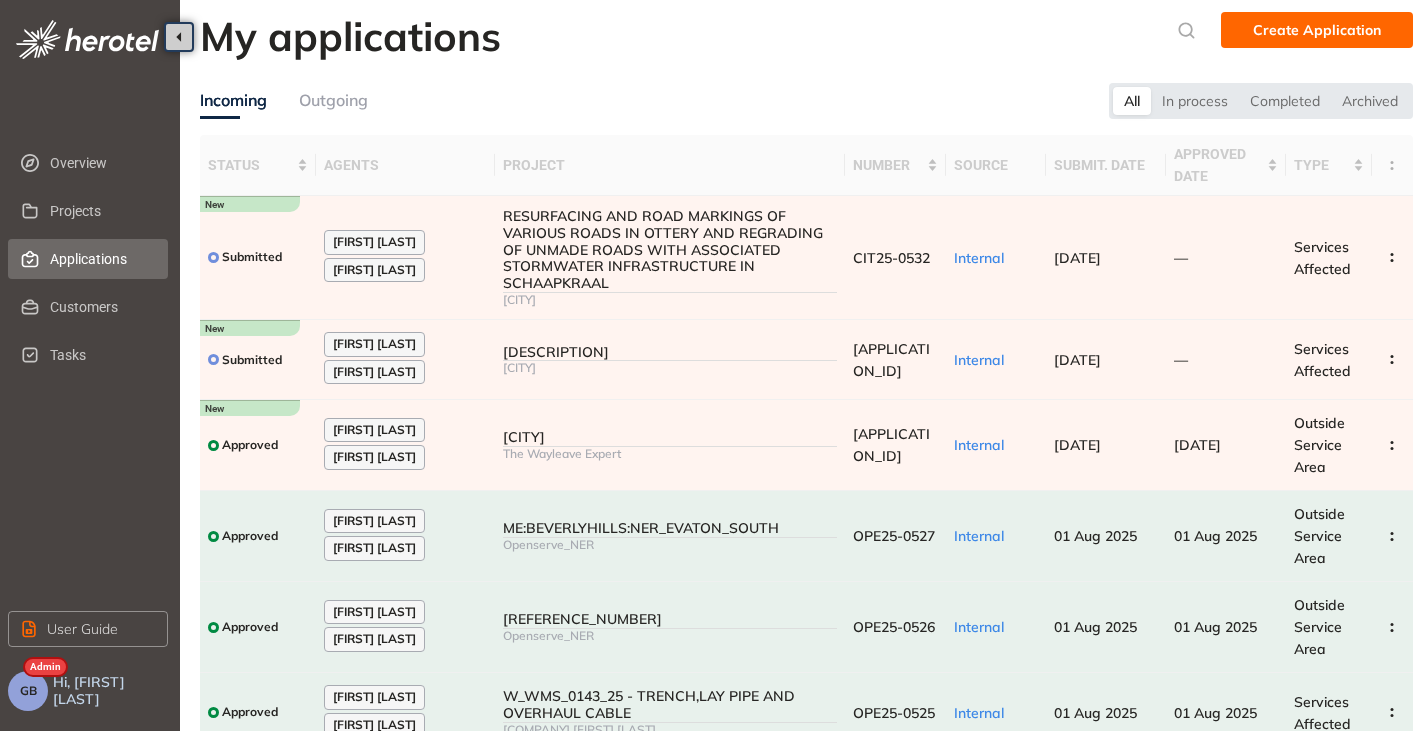 click on "Applications" at bounding box center (101, 259) 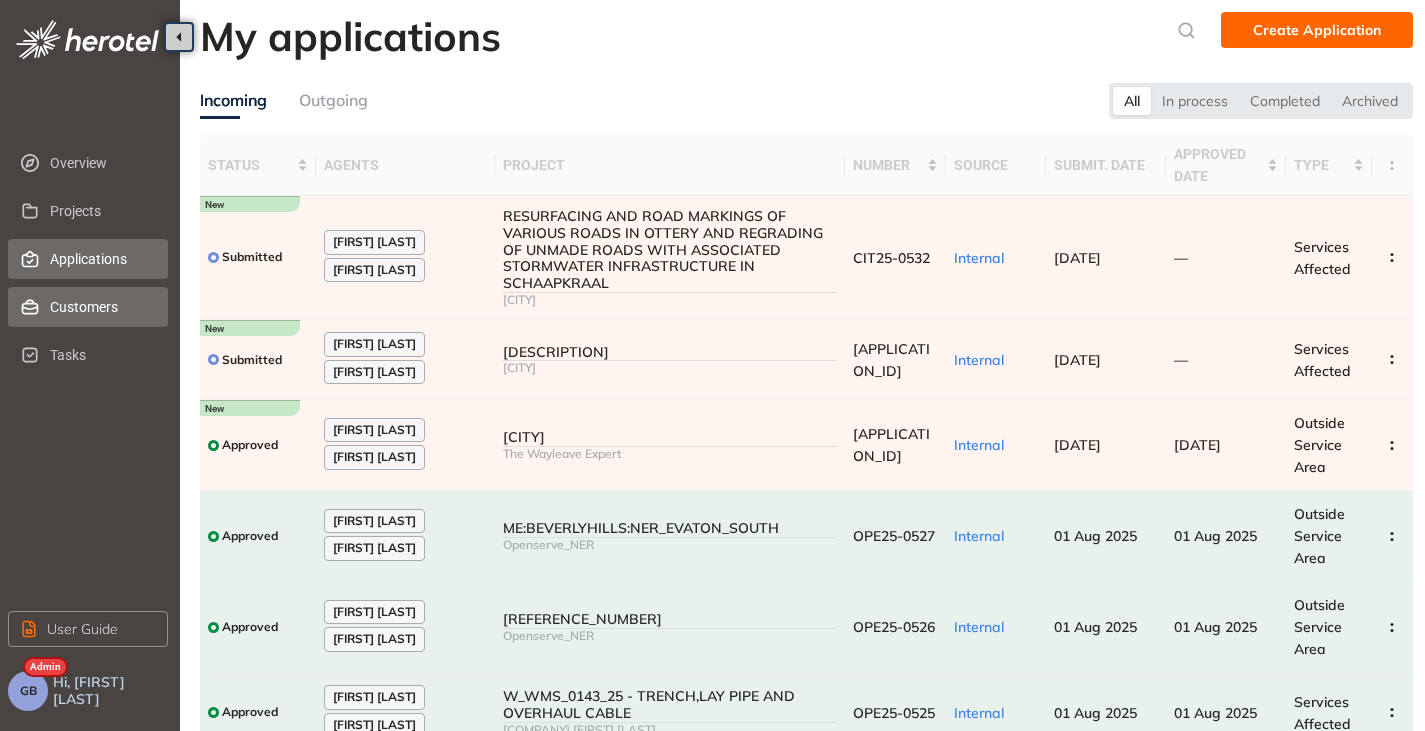 click on "Customers" at bounding box center (101, 307) 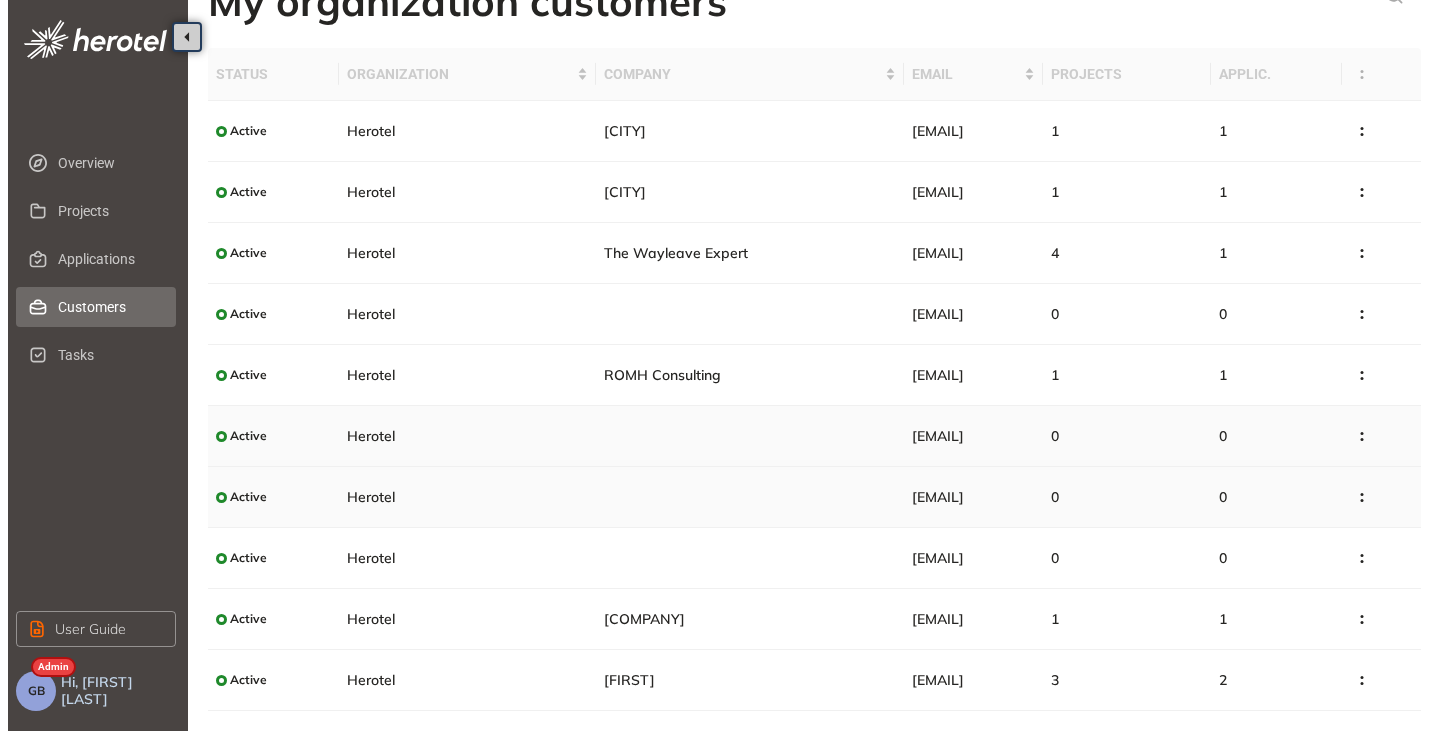 scroll, scrollTop: 0, scrollLeft: 0, axis: both 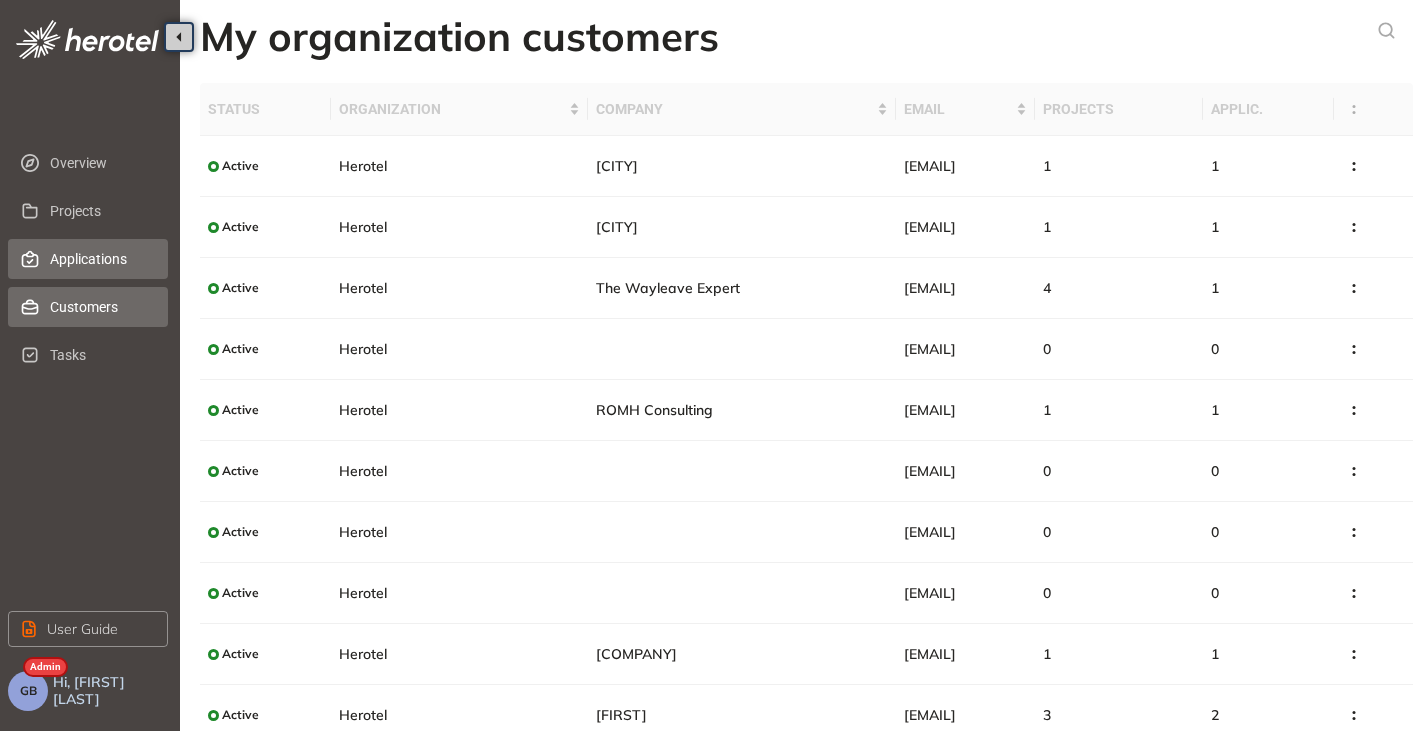 click on "Applications" at bounding box center (101, 259) 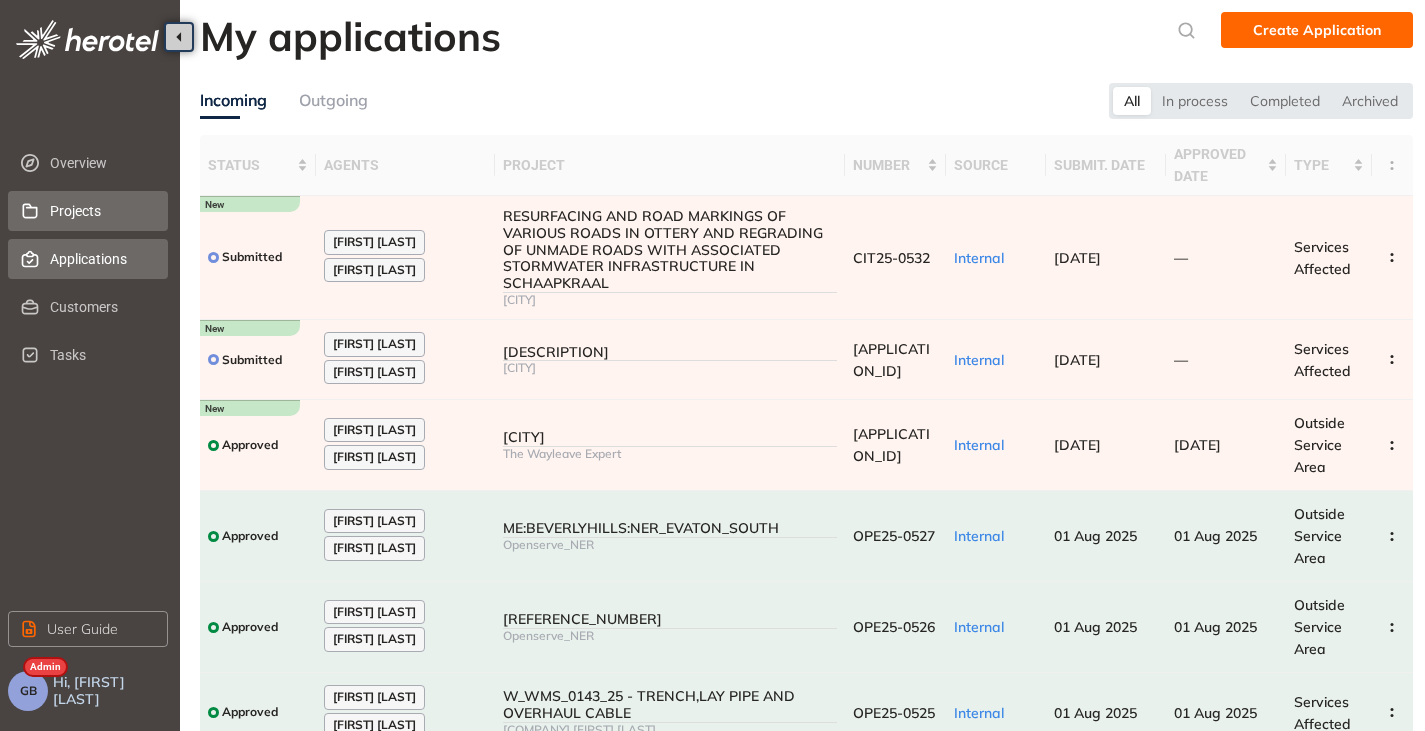 click on "Projects" at bounding box center (101, 211) 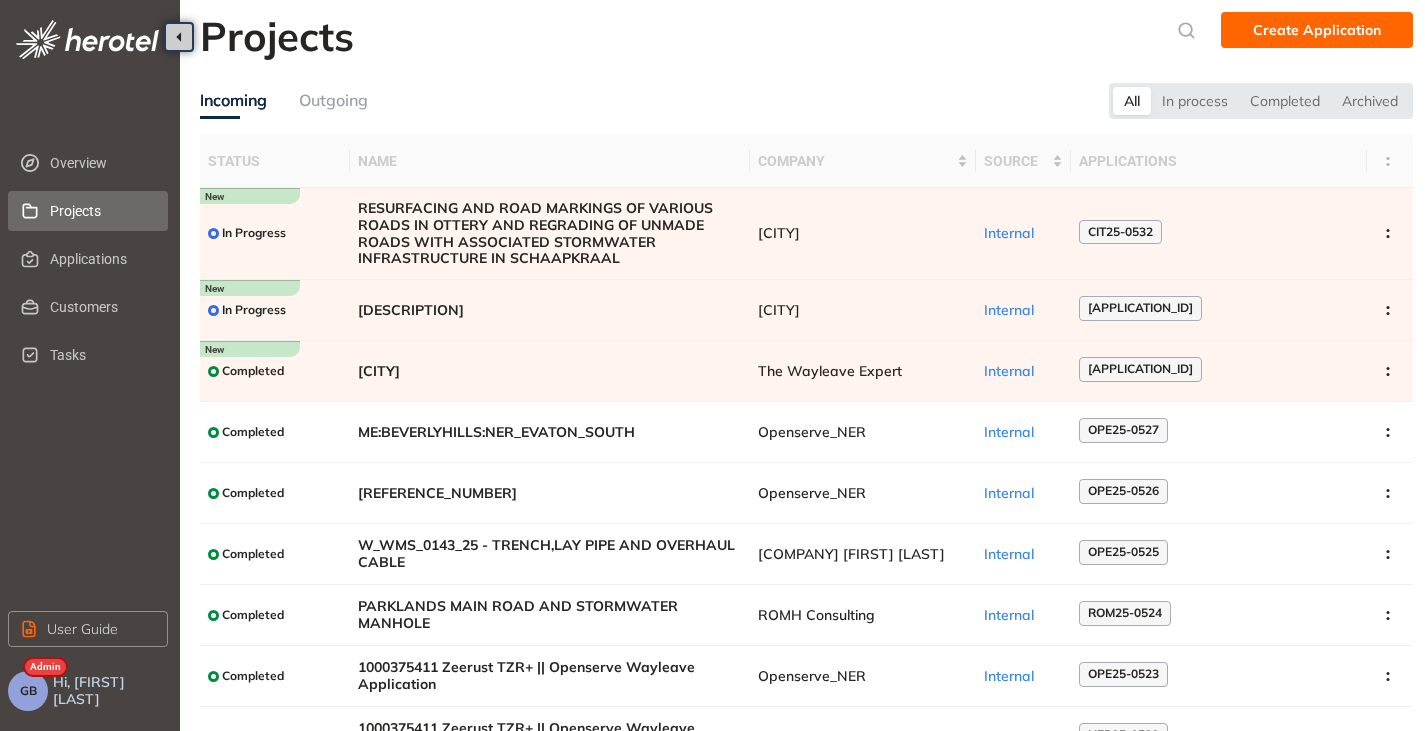 click on "GB" at bounding box center [28, 691] 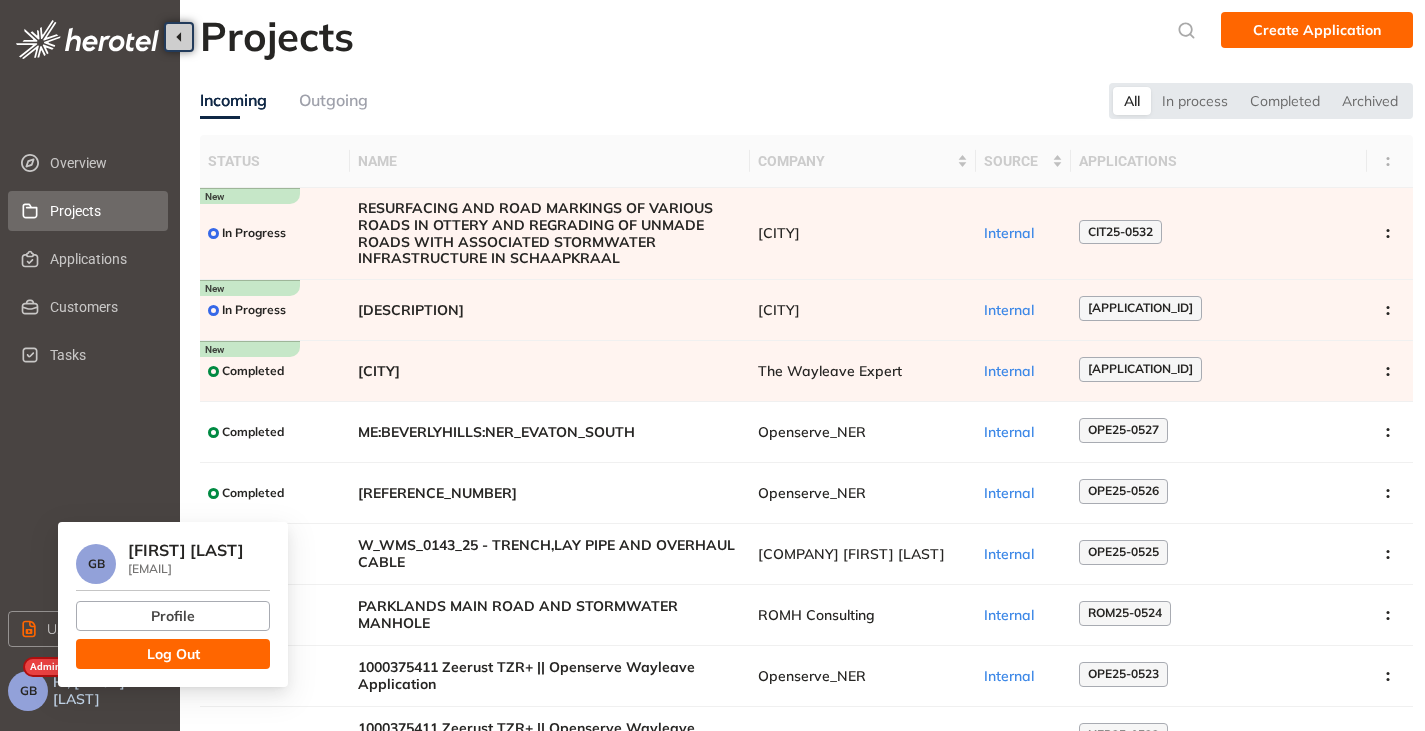click on "Log Out" at bounding box center [173, 654] 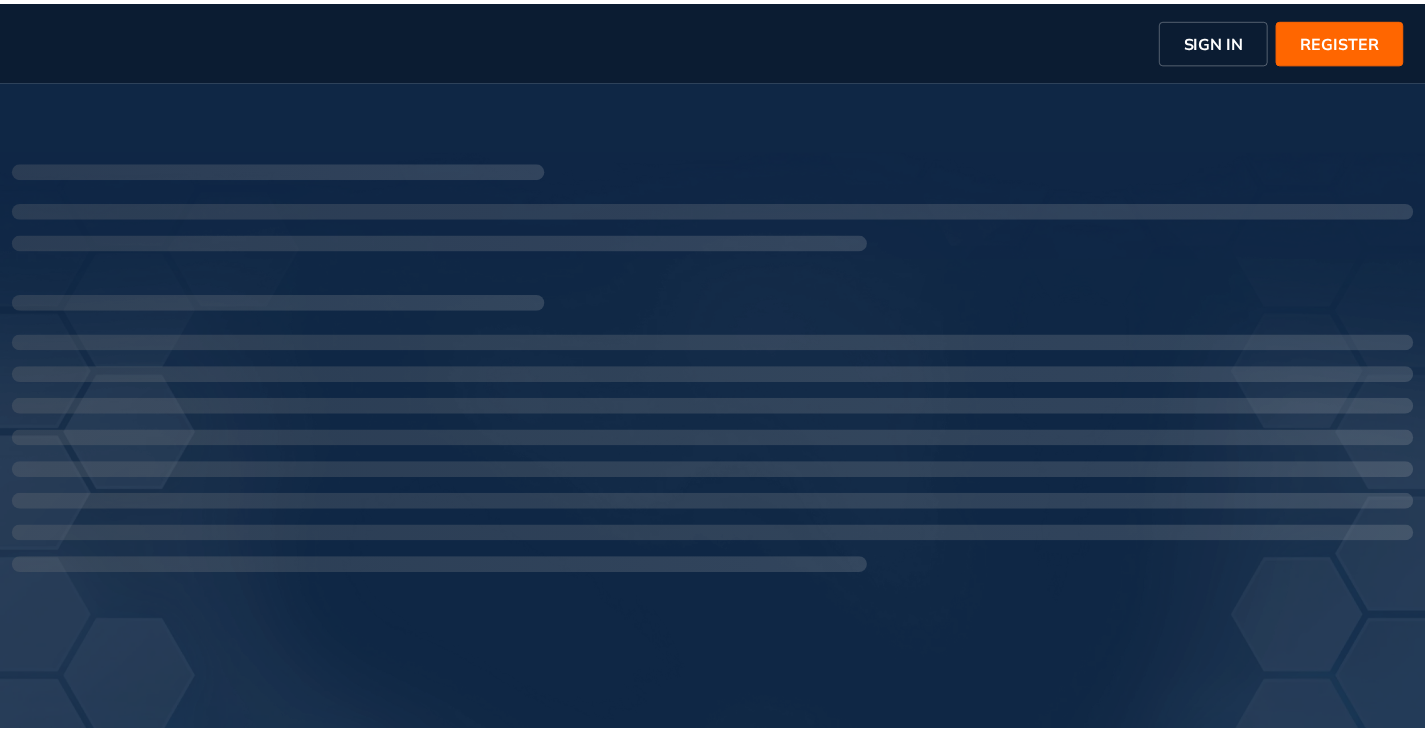scroll, scrollTop: 0, scrollLeft: 0, axis: both 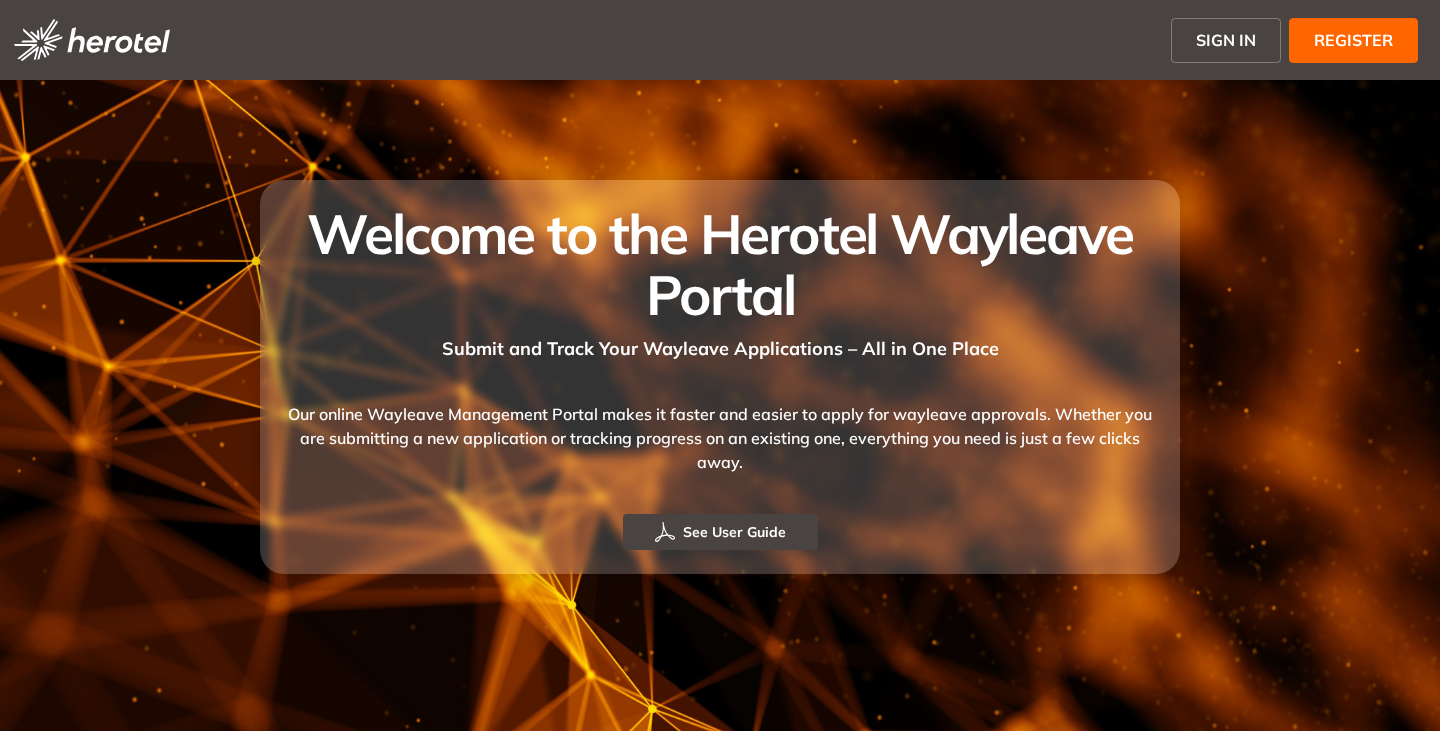 click on "SIGN IN" at bounding box center [1226, 40] 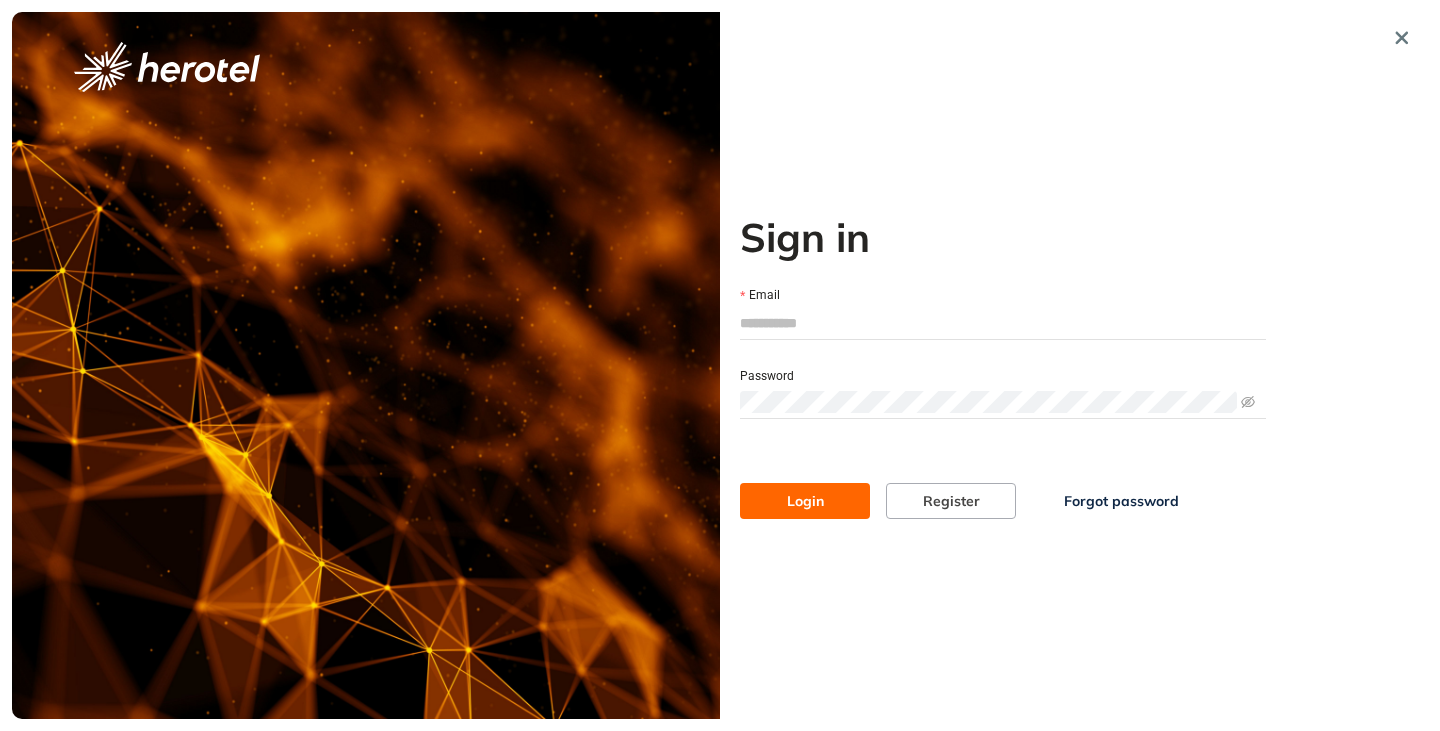paste on "**********" 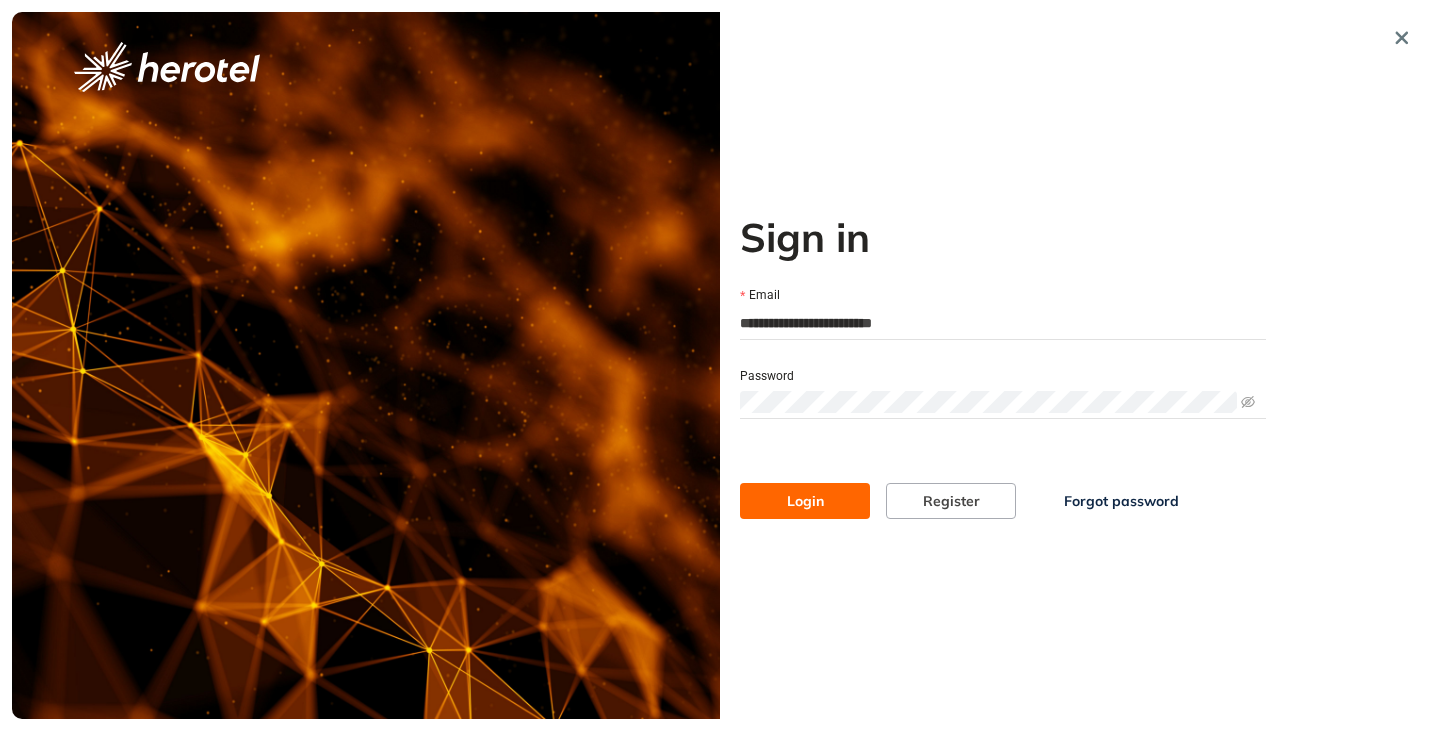 type on "**********" 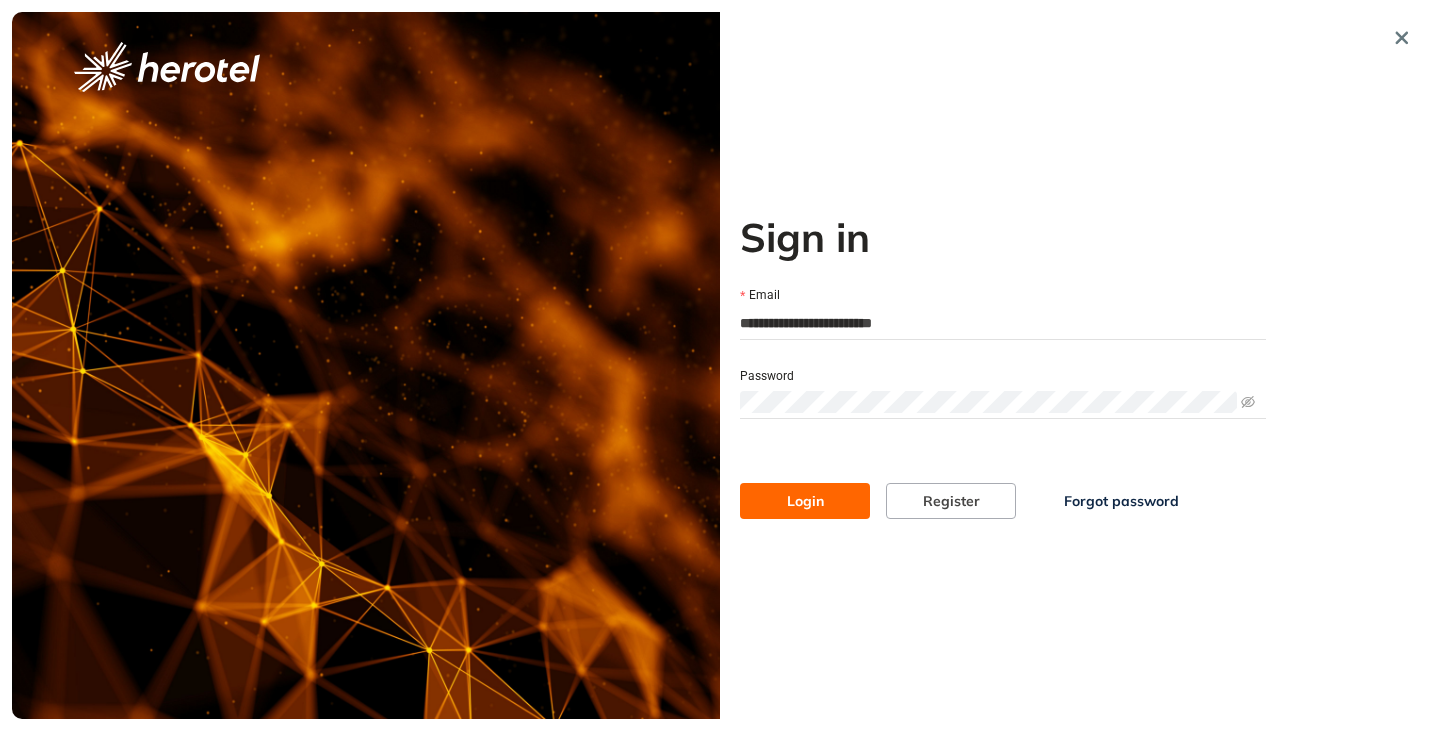 click on "Login" at bounding box center (805, 501) 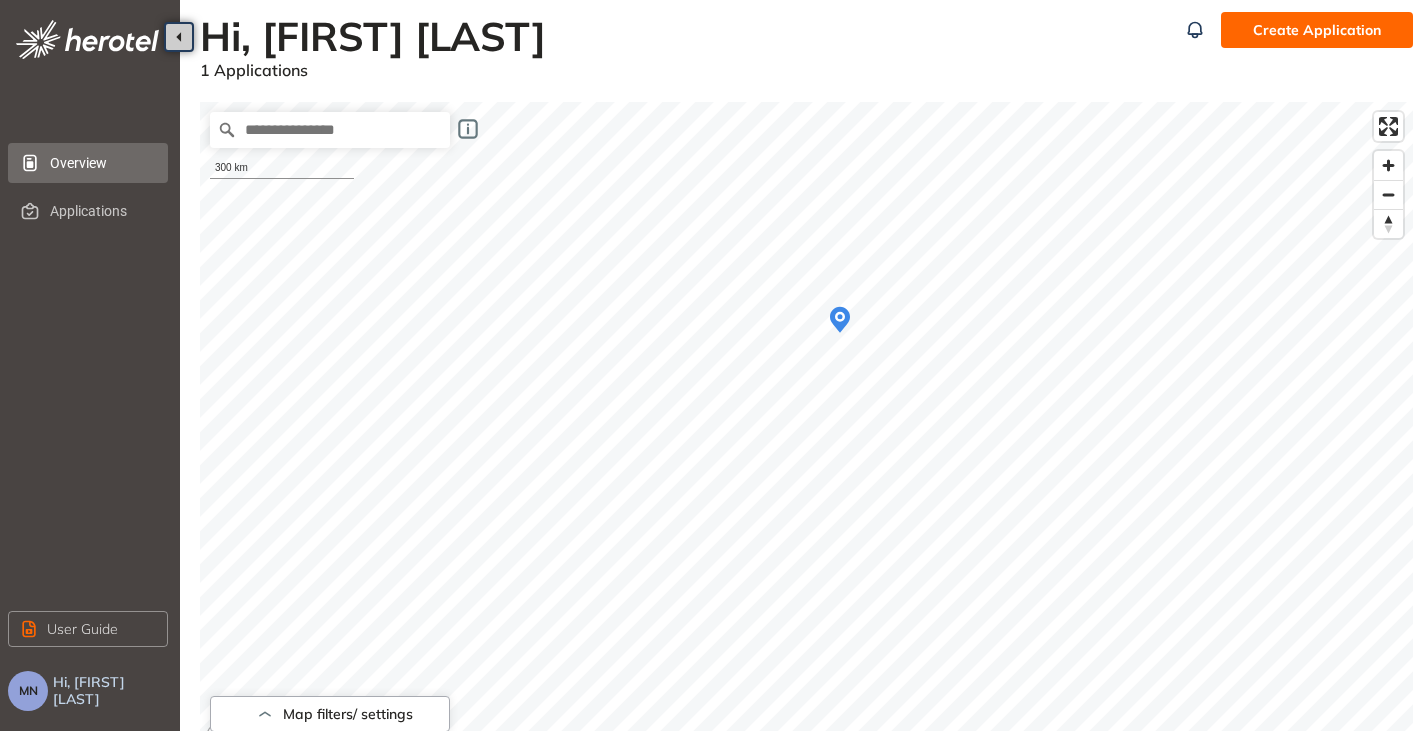 drag, startPoint x: 31, startPoint y: 679, endPoint x: 45, endPoint y: 679, distance: 14 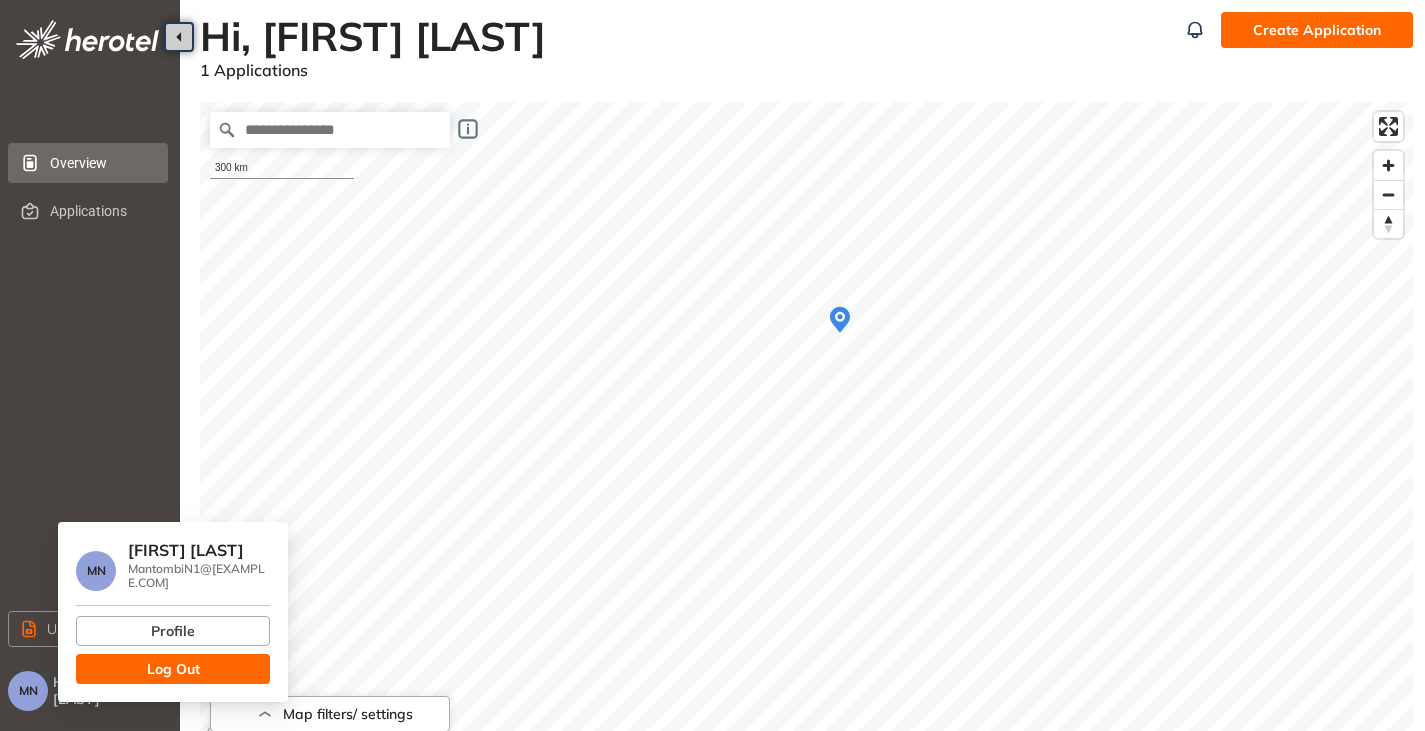 click on "Log Out" at bounding box center [173, 669] 